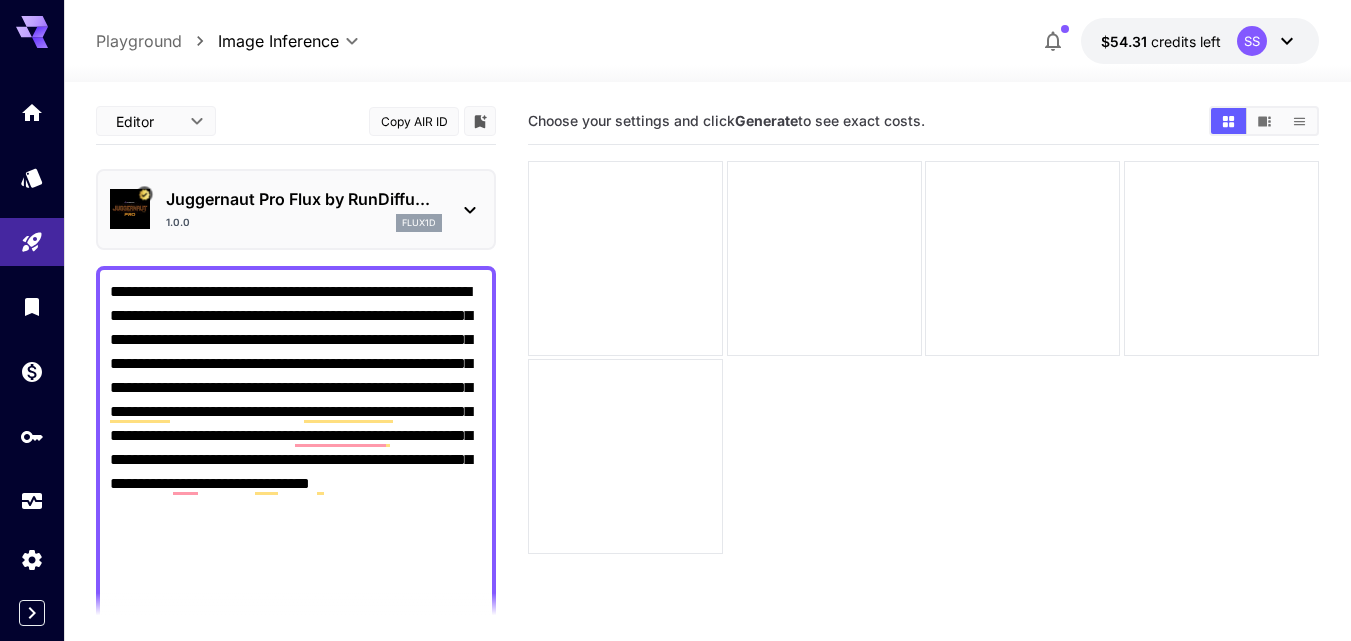 scroll, scrollTop: 0, scrollLeft: 0, axis: both 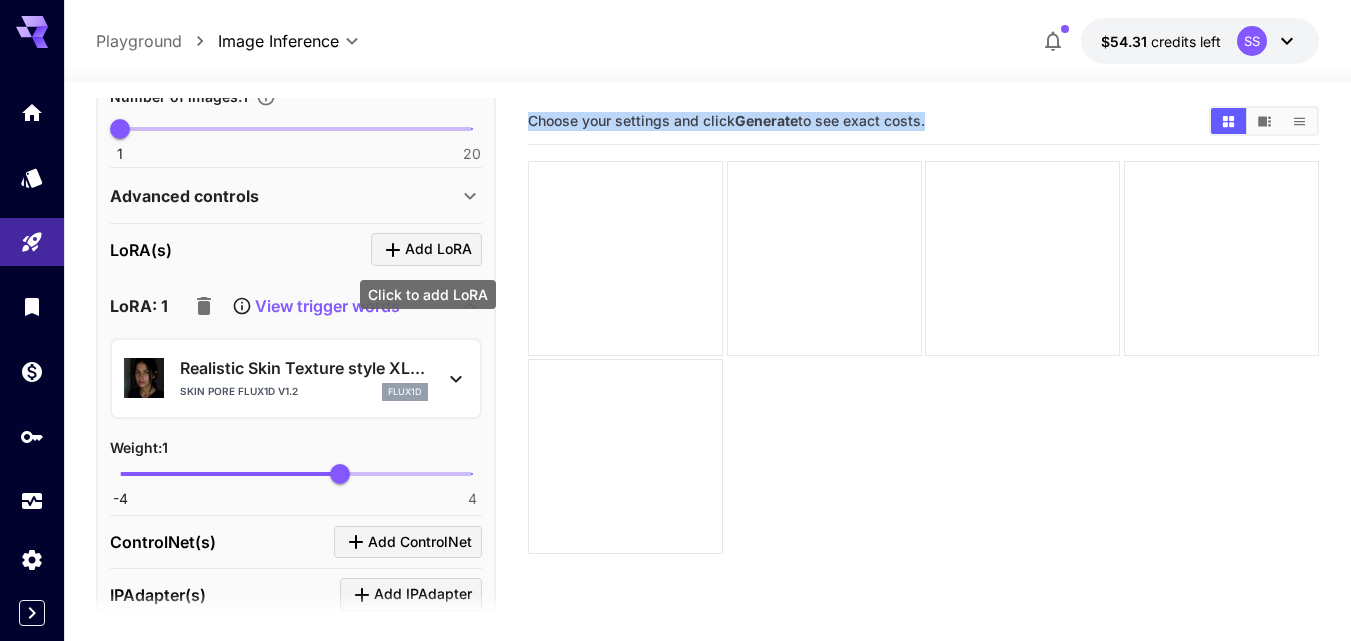 click on "Add LoRA" at bounding box center (438, 249) 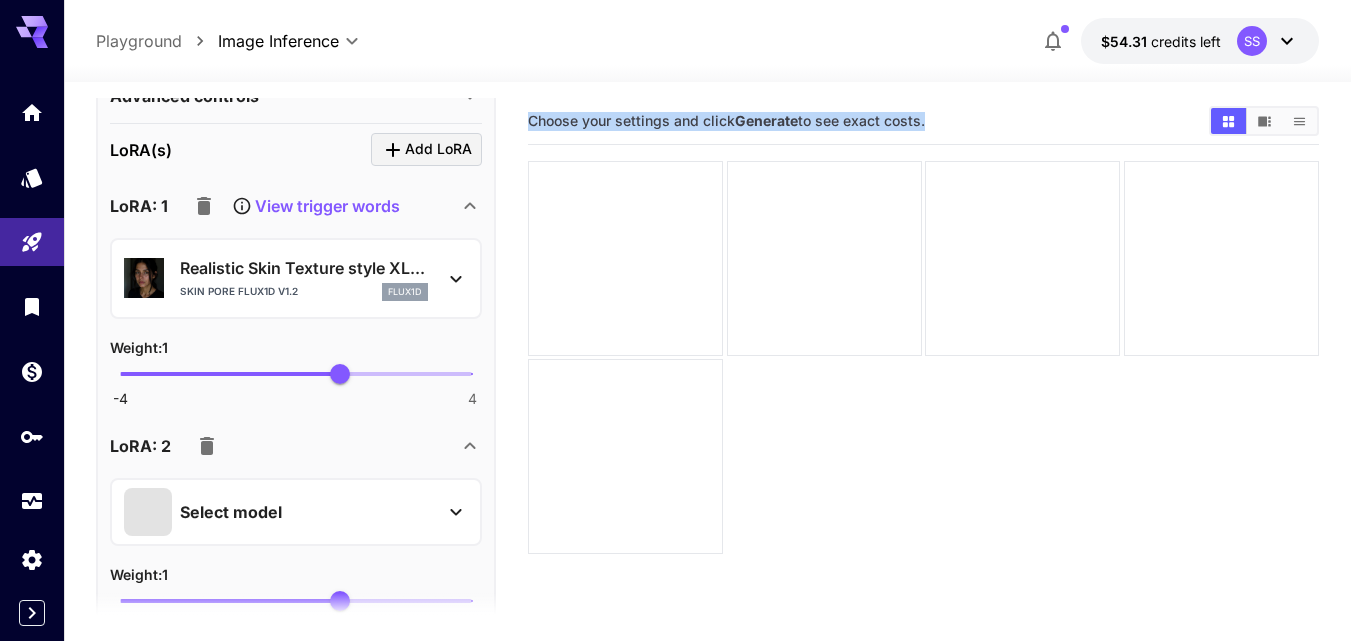 click on "LoRA: 2" at bounding box center [296, 446] 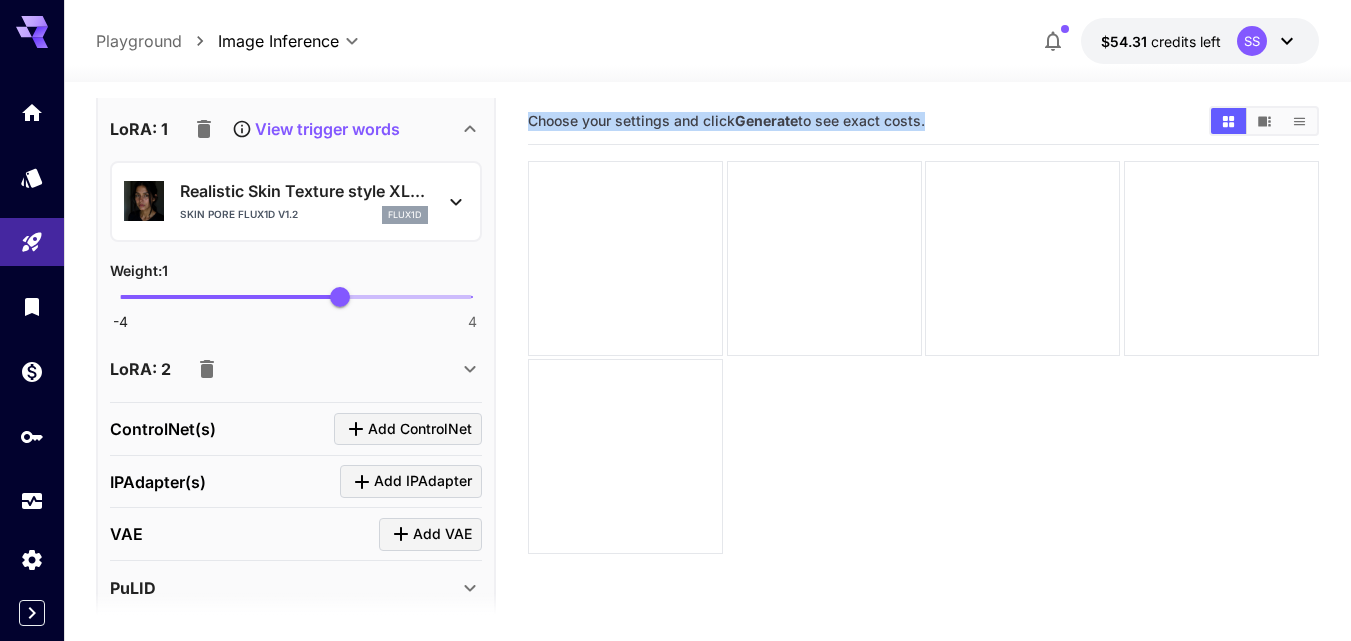 scroll, scrollTop: 1900, scrollLeft: 0, axis: vertical 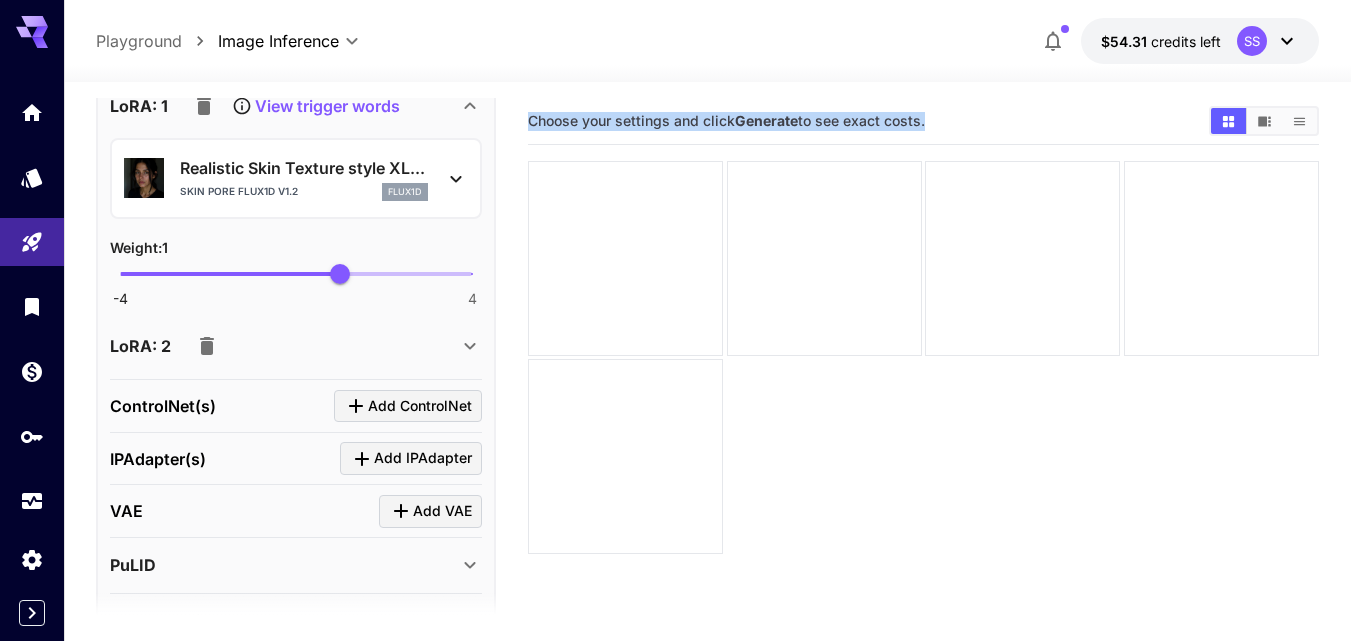click on "LoRA: 2" at bounding box center [284, 346] 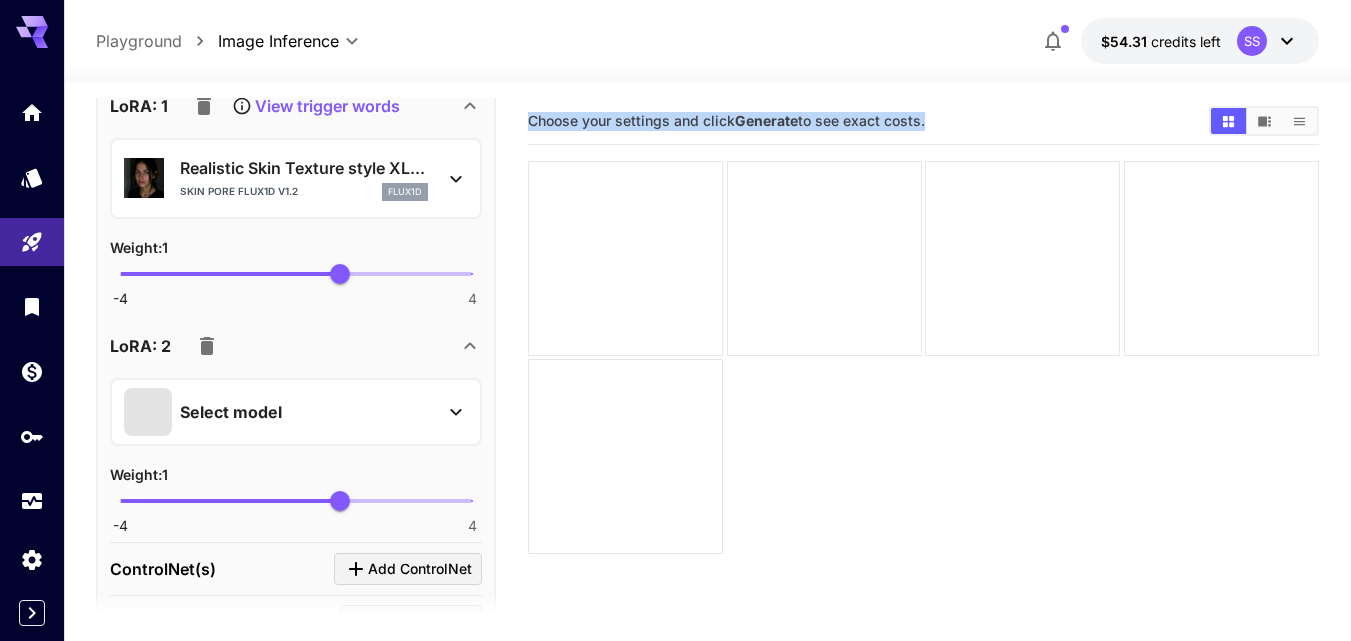 click on "Select model" at bounding box center (280, 412) 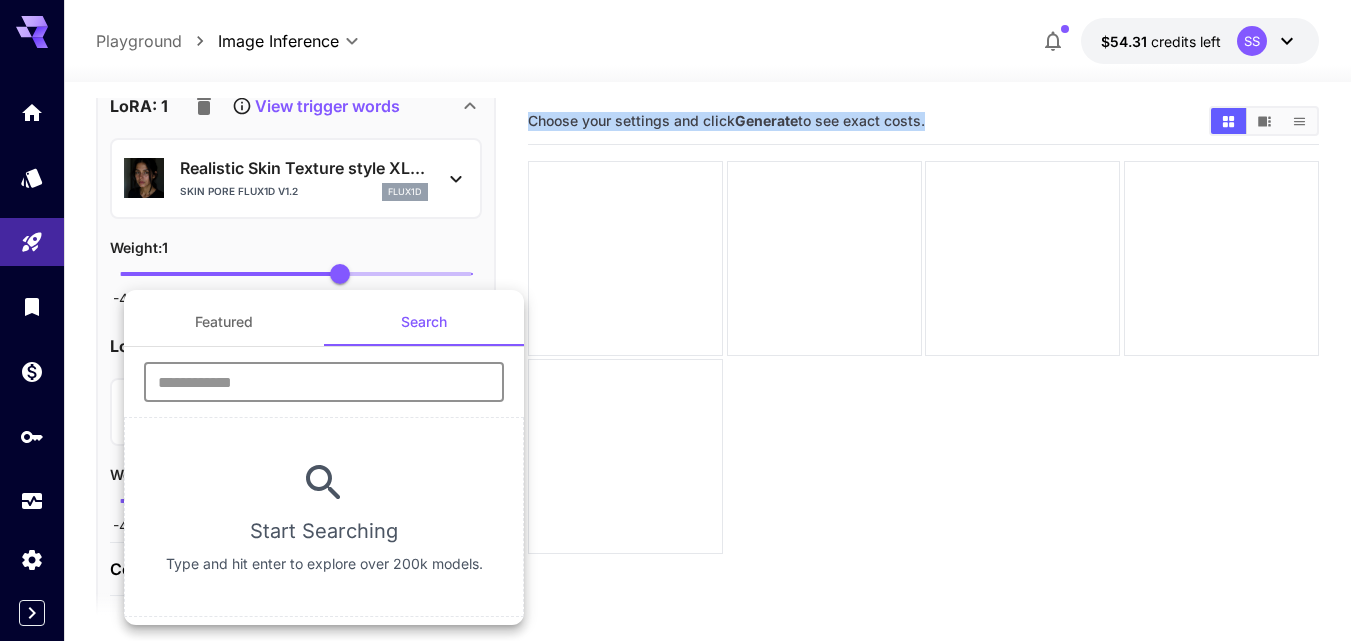 click at bounding box center (324, 382) 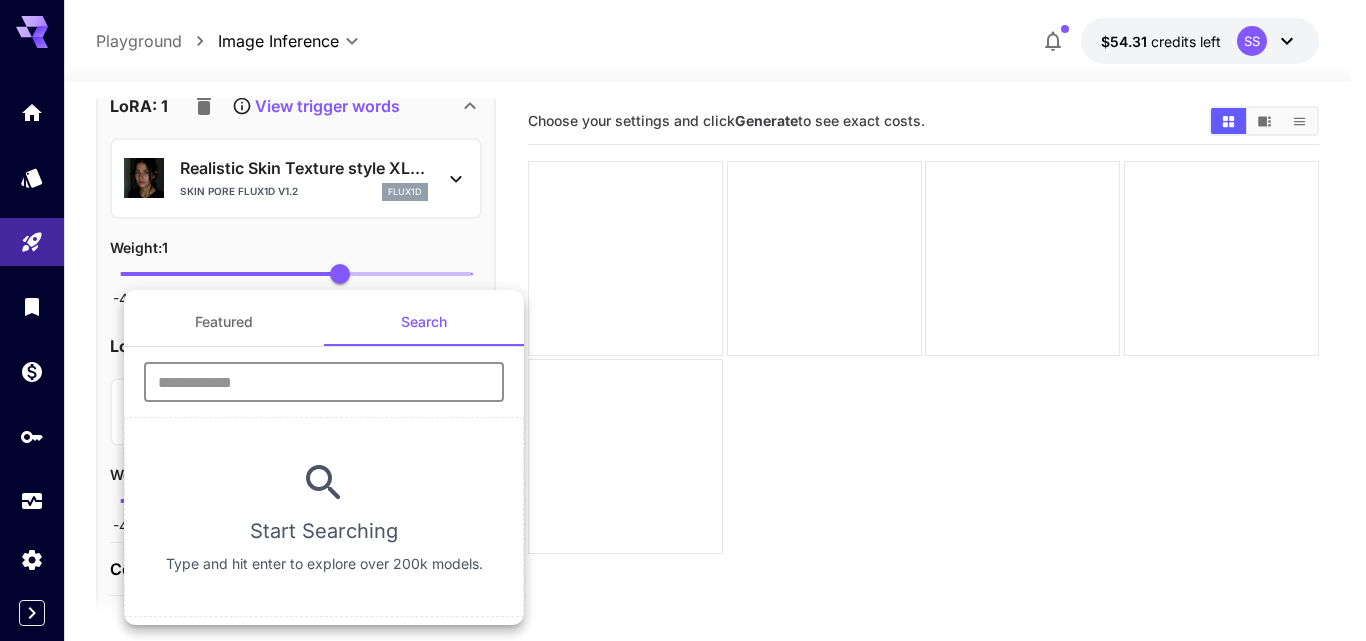 paste on "**********" 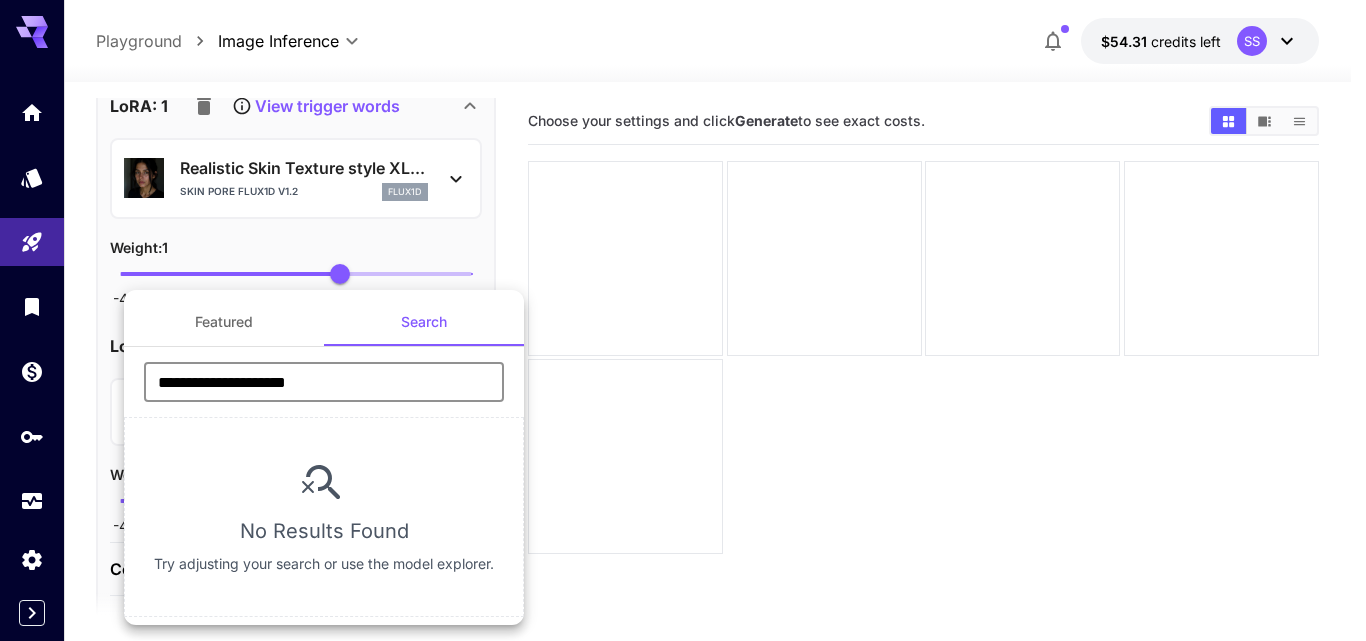 type on "**********" 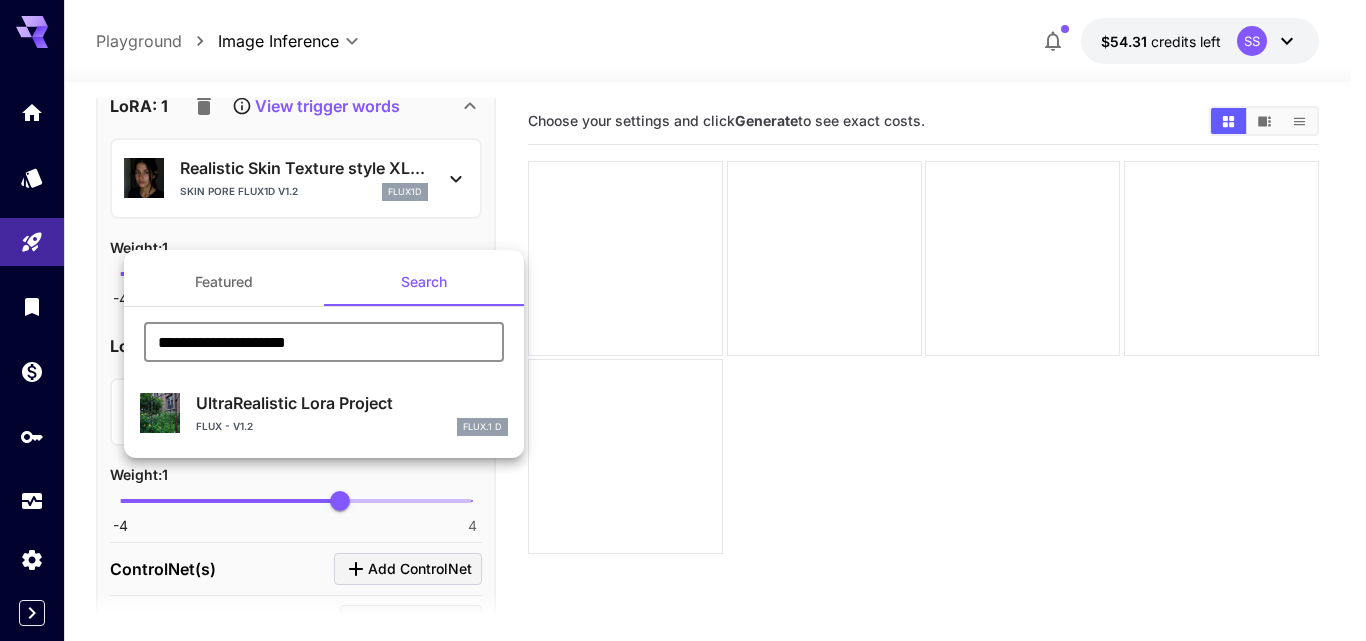 click on "FLUX.1 D" at bounding box center [482, 427] 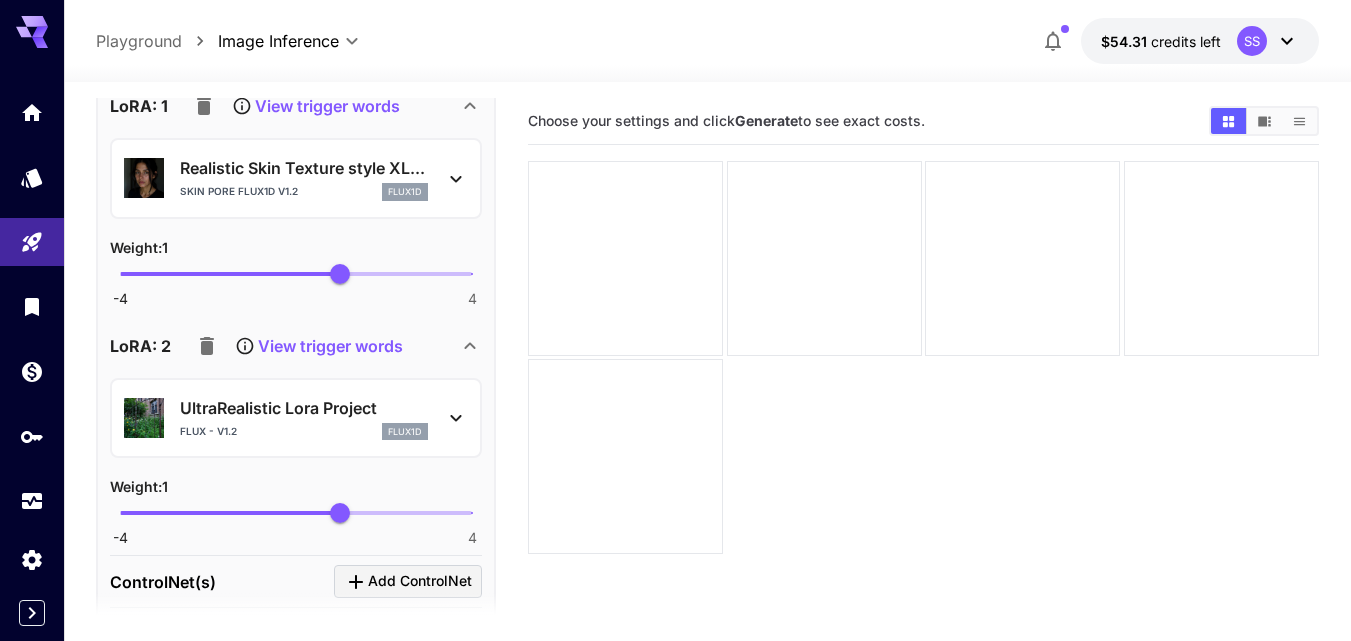 click on "View trigger words" at bounding box center [330, 346] 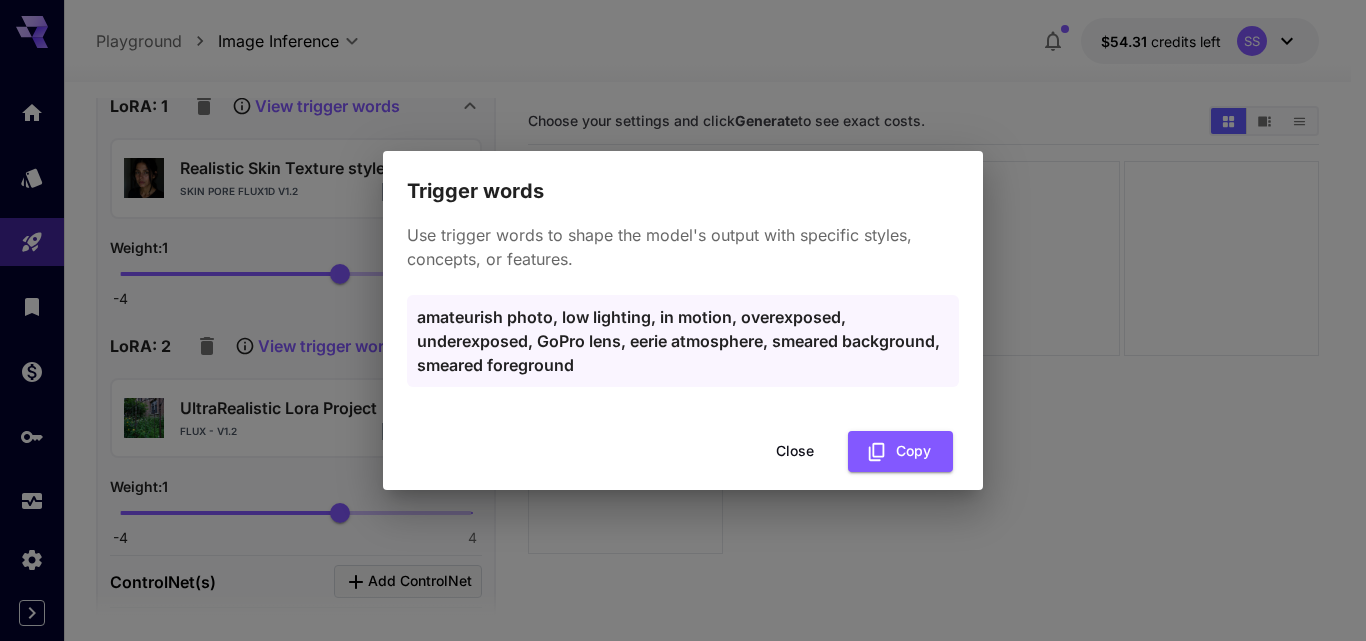 click on "amateurish photo, low lighting, in motion, overexposed, underexposed, GoPro lens, eerie atmosphere, smeared background, smeared foreground" at bounding box center (683, 341) 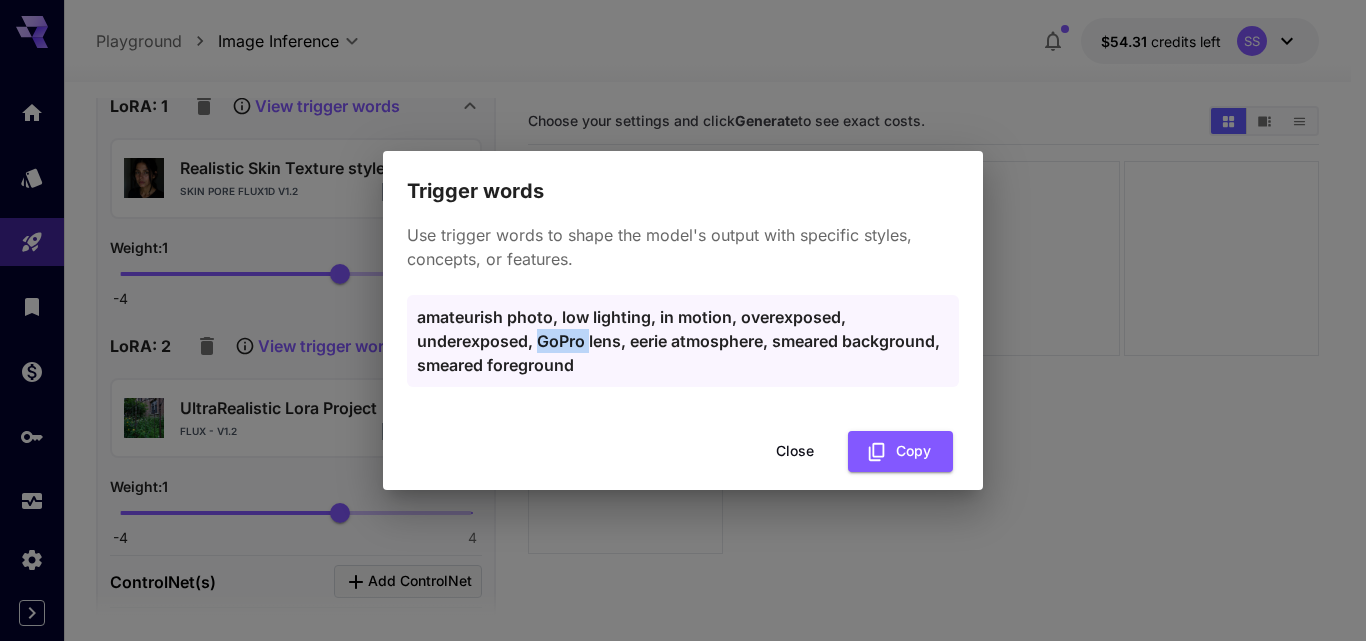 click on "amateurish photo, low lighting, in motion, overexposed, underexposed, GoPro lens, eerie atmosphere, smeared background, smeared foreground" at bounding box center (683, 341) 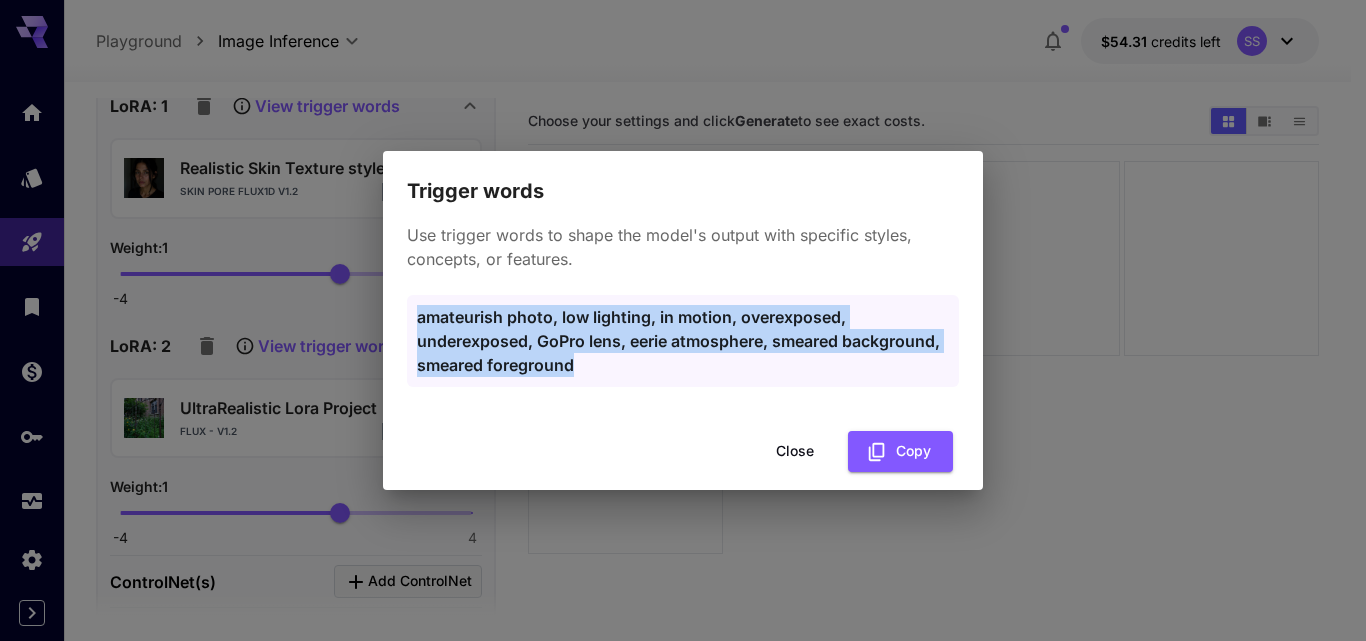 click on "amateurish photo, low lighting, in motion, overexposed, underexposed, GoPro lens, eerie atmosphere, smeared background, smeared foreground" at bounding box center [683, 341] 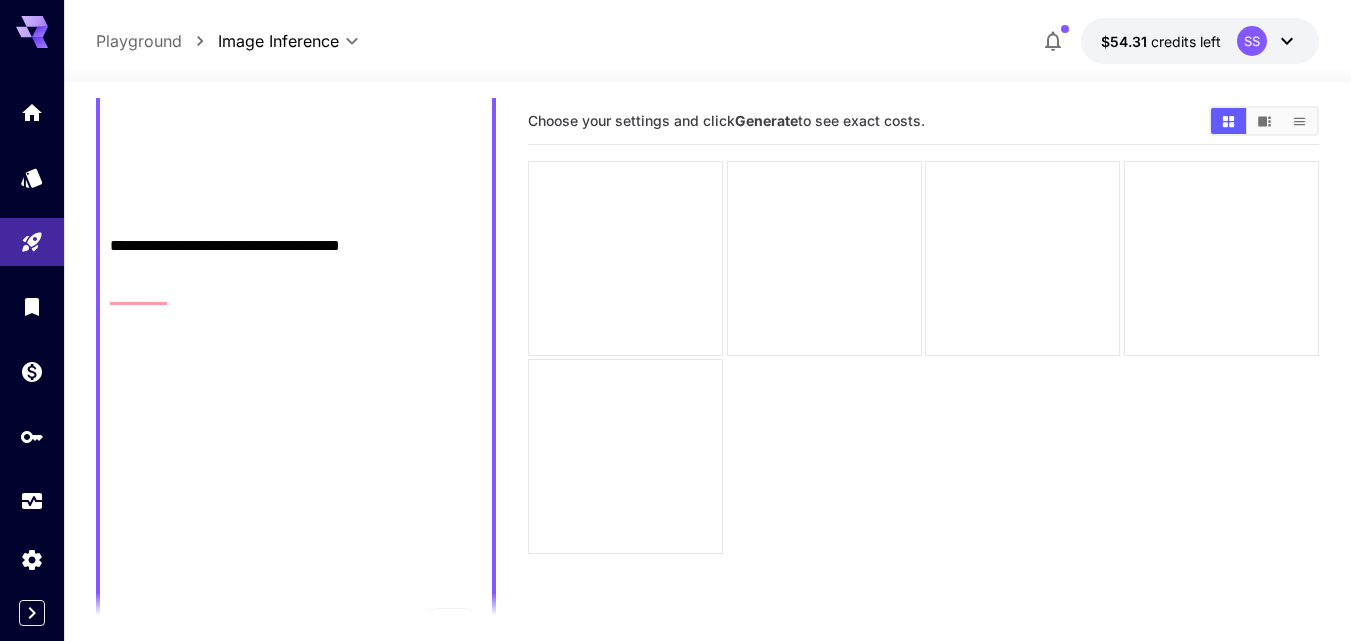 scroll, scrollTop: 700, scrollLeft: 0, axis: vertical 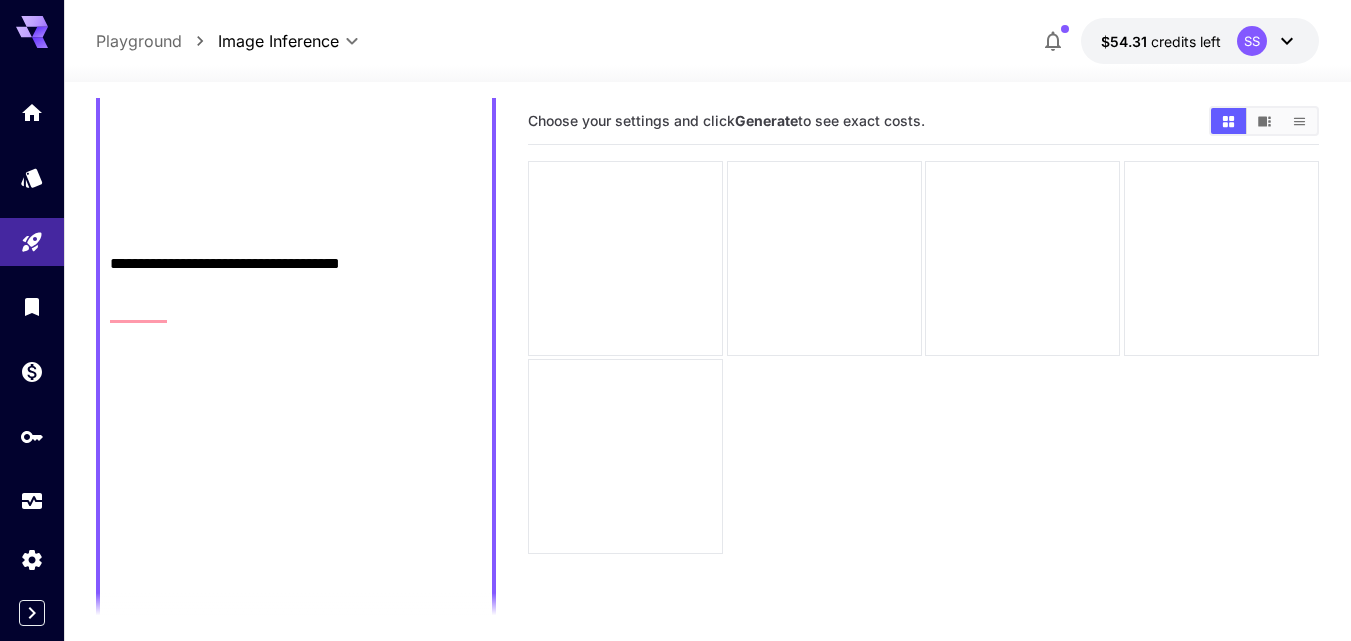 click on "**********" at bounding box center (296, 120) 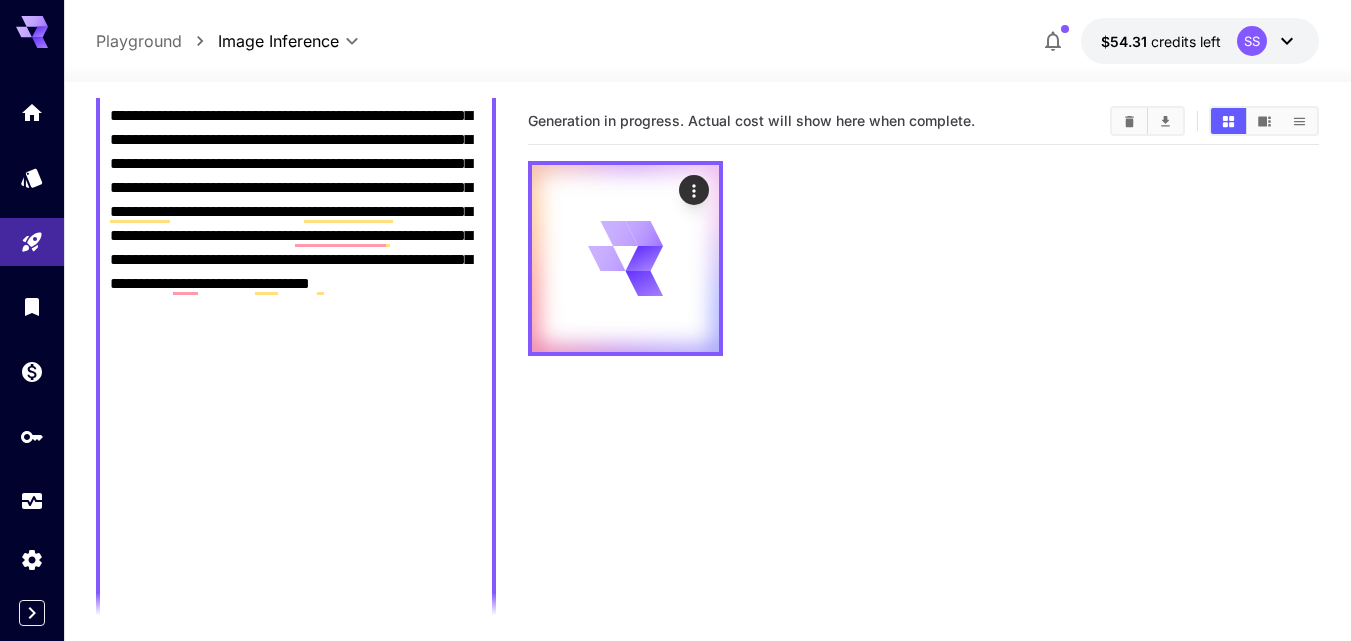 scroll, scrollTop: 0, scrollLeft: 0, axis: both 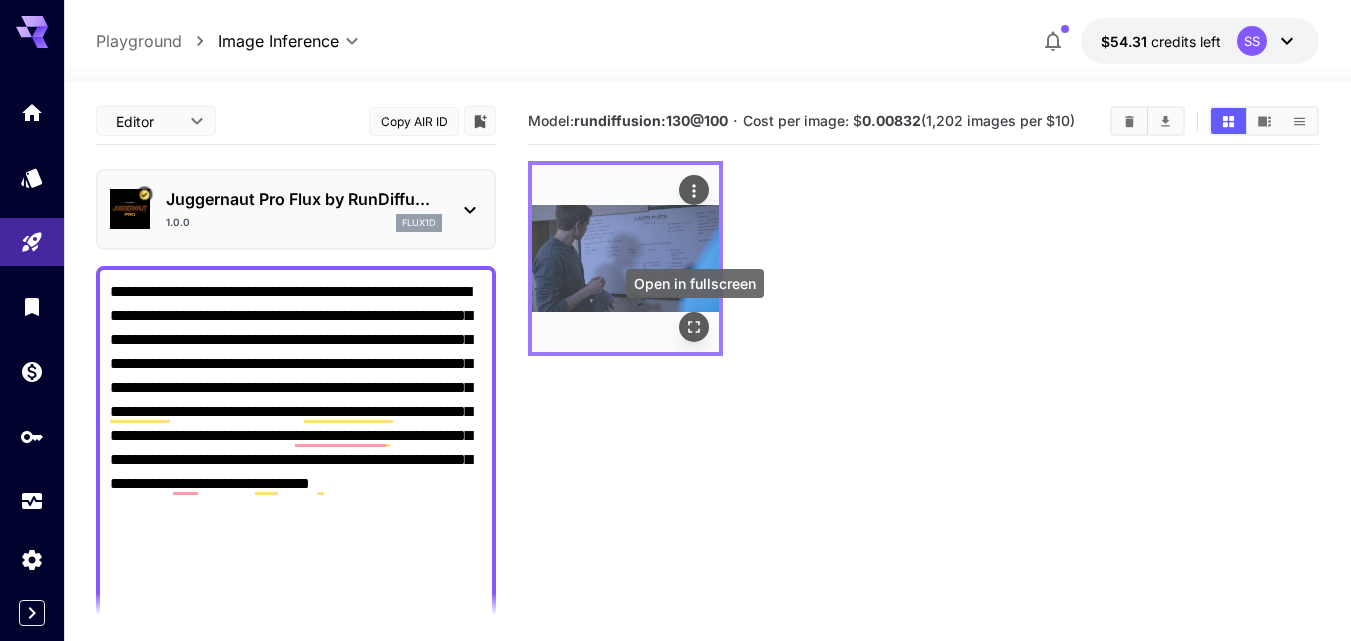click 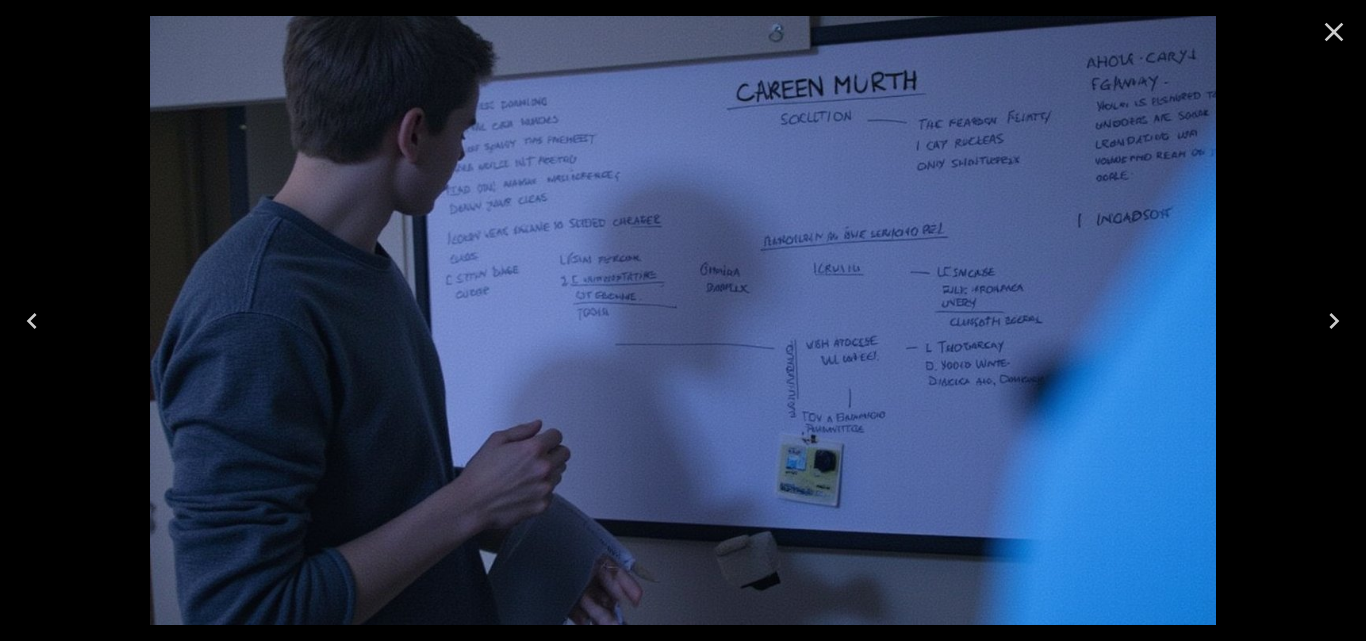 click 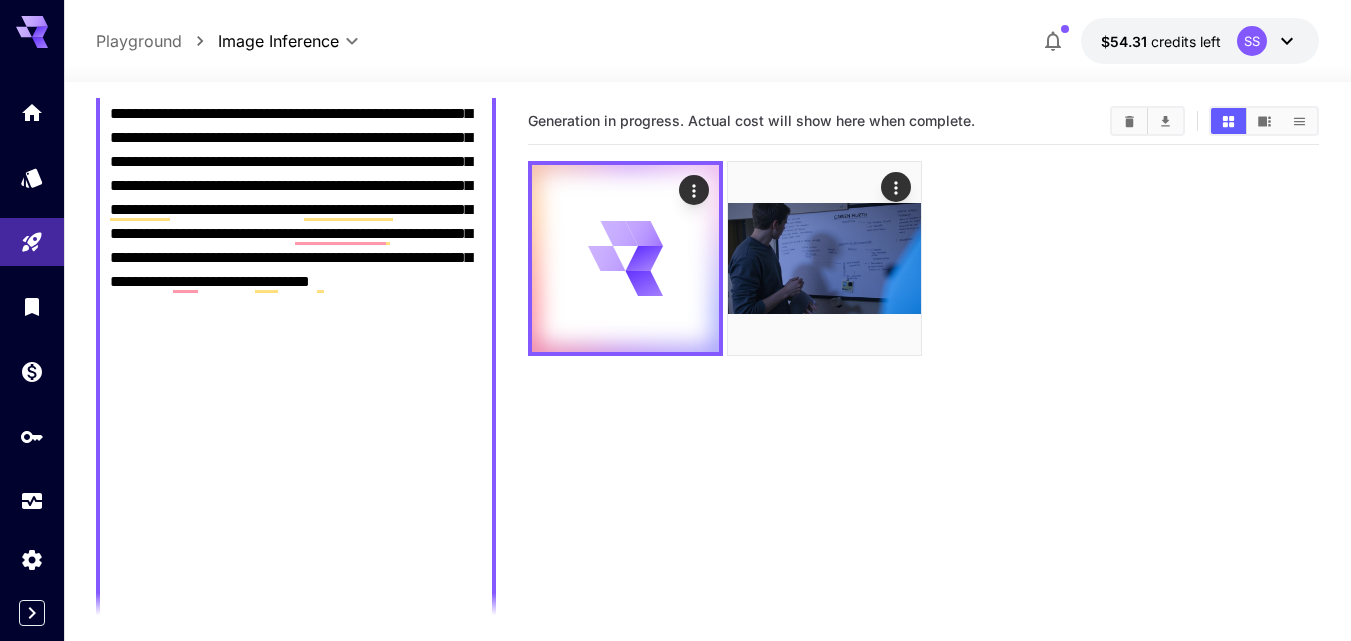 scroll, scrollTop: 0, scrollLeft: 0, axis: both 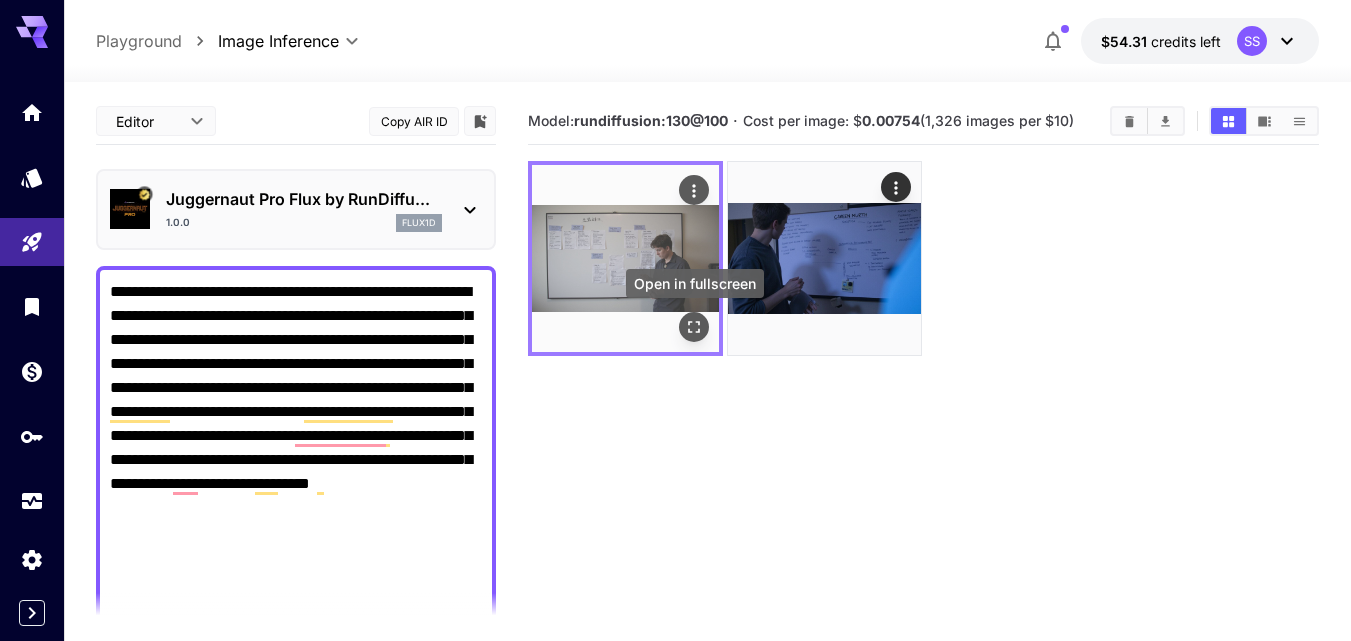 click 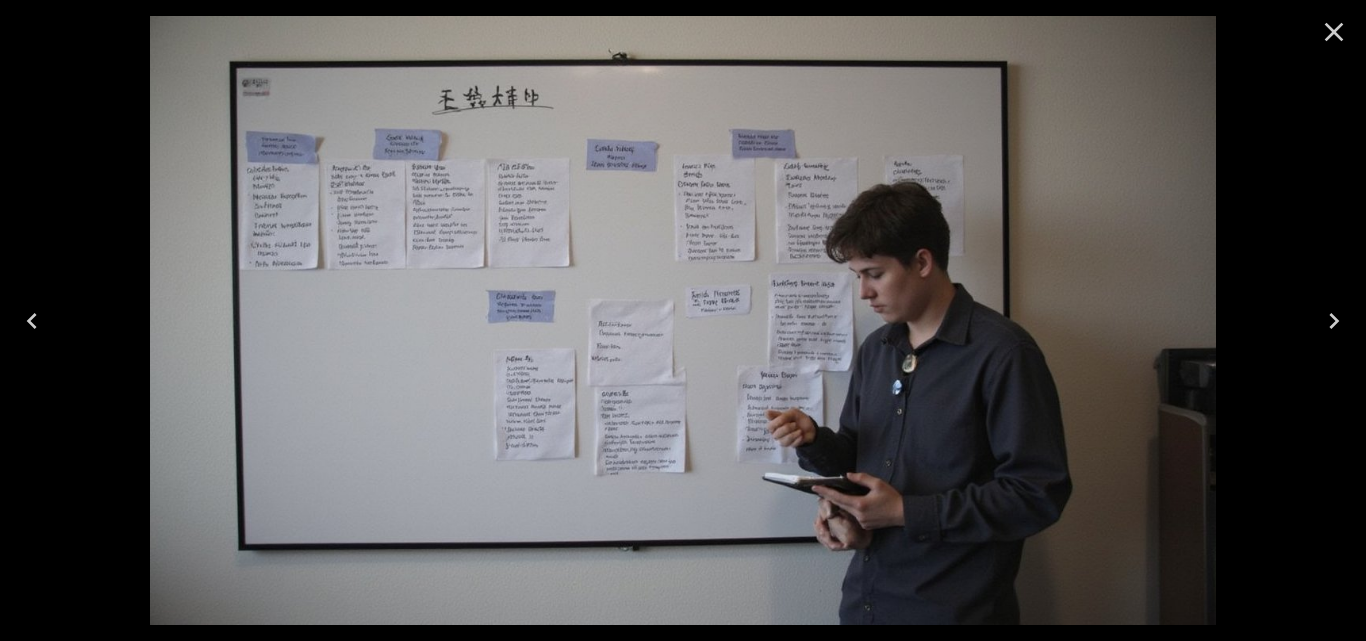 click 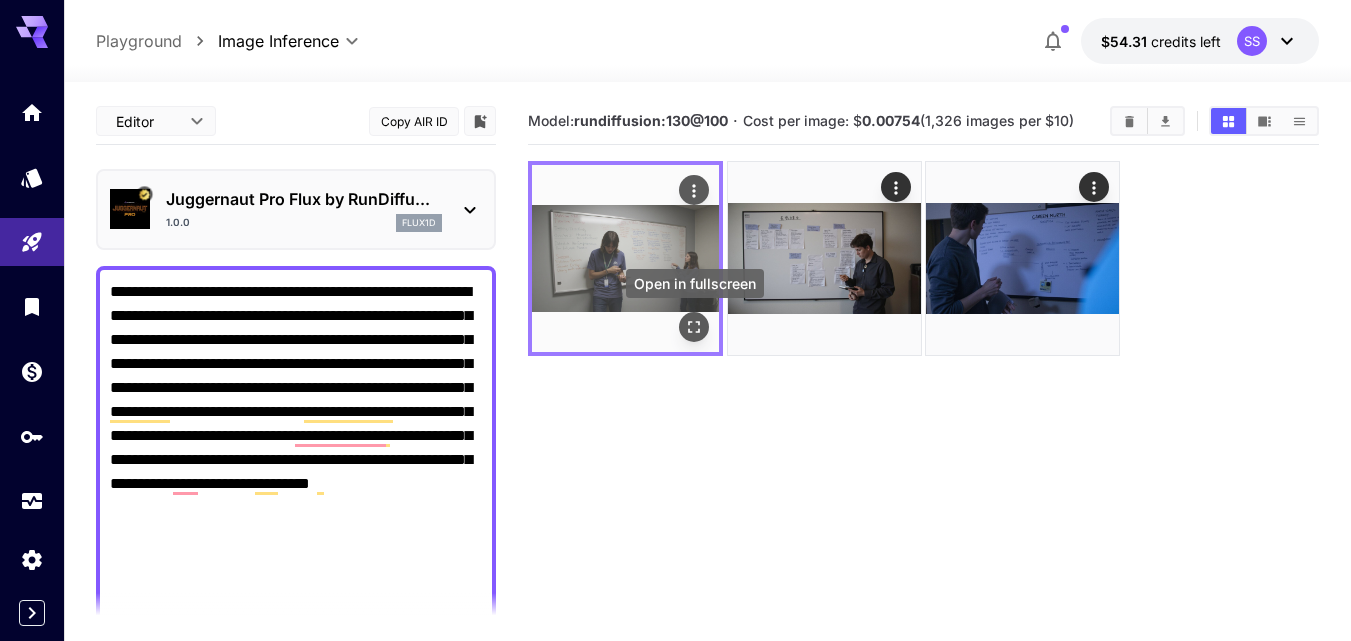 click at bounding box center (694, 327) 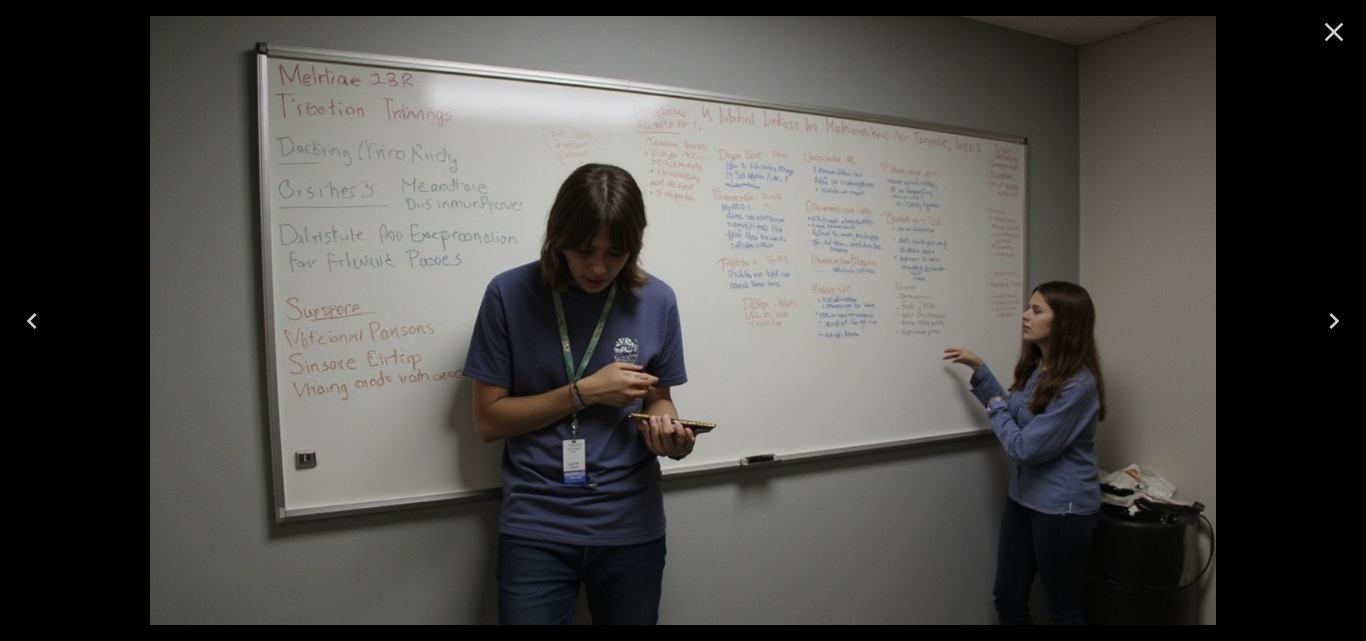 click 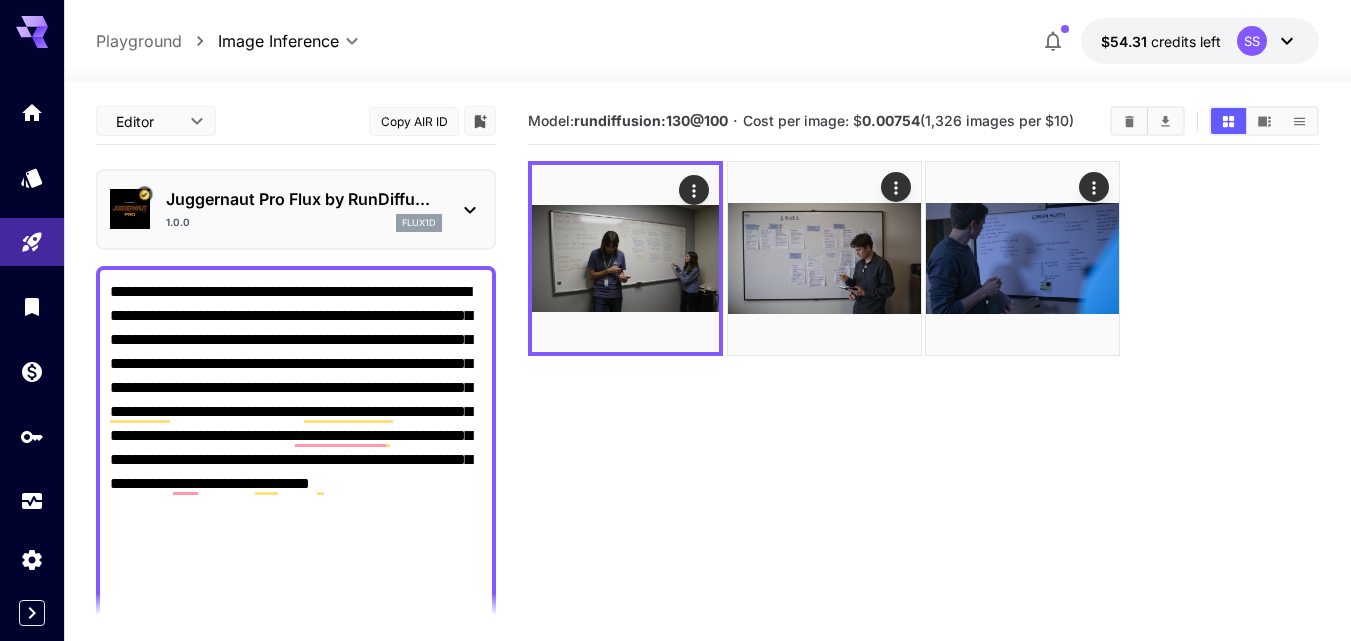 click on "**********" at bounding box center [296, 844] 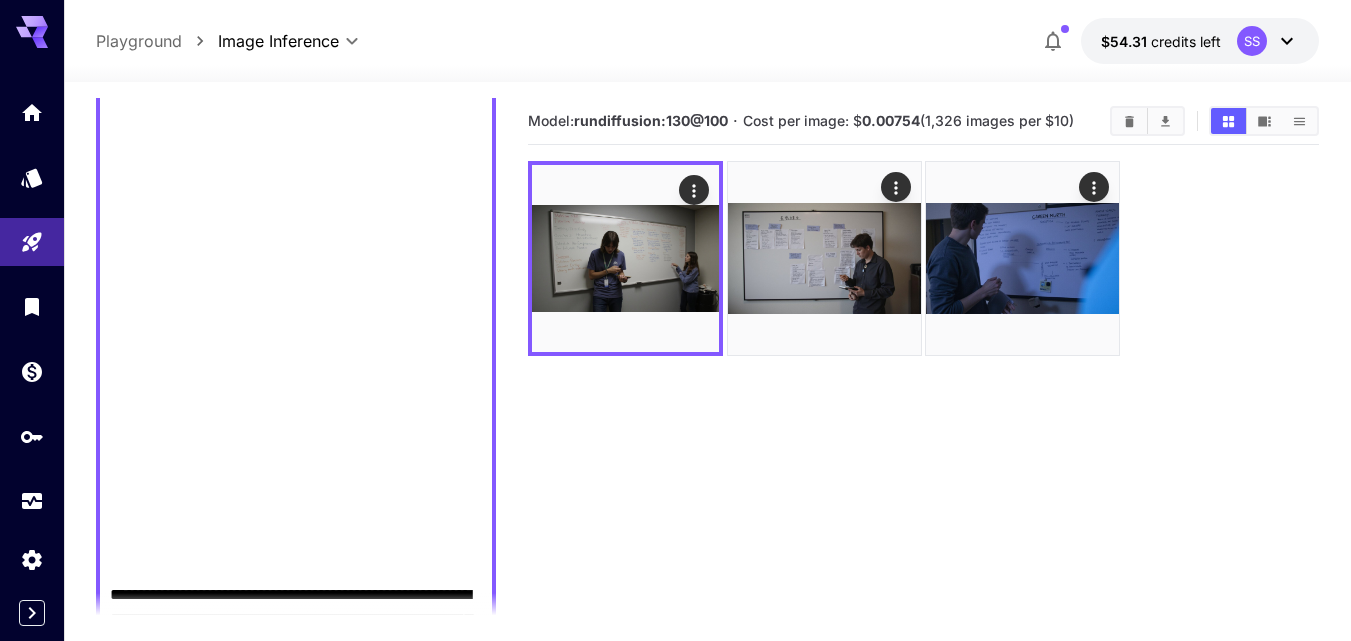 scroll, scrollTop: 598, scrollLeft: 0, axis: vertical 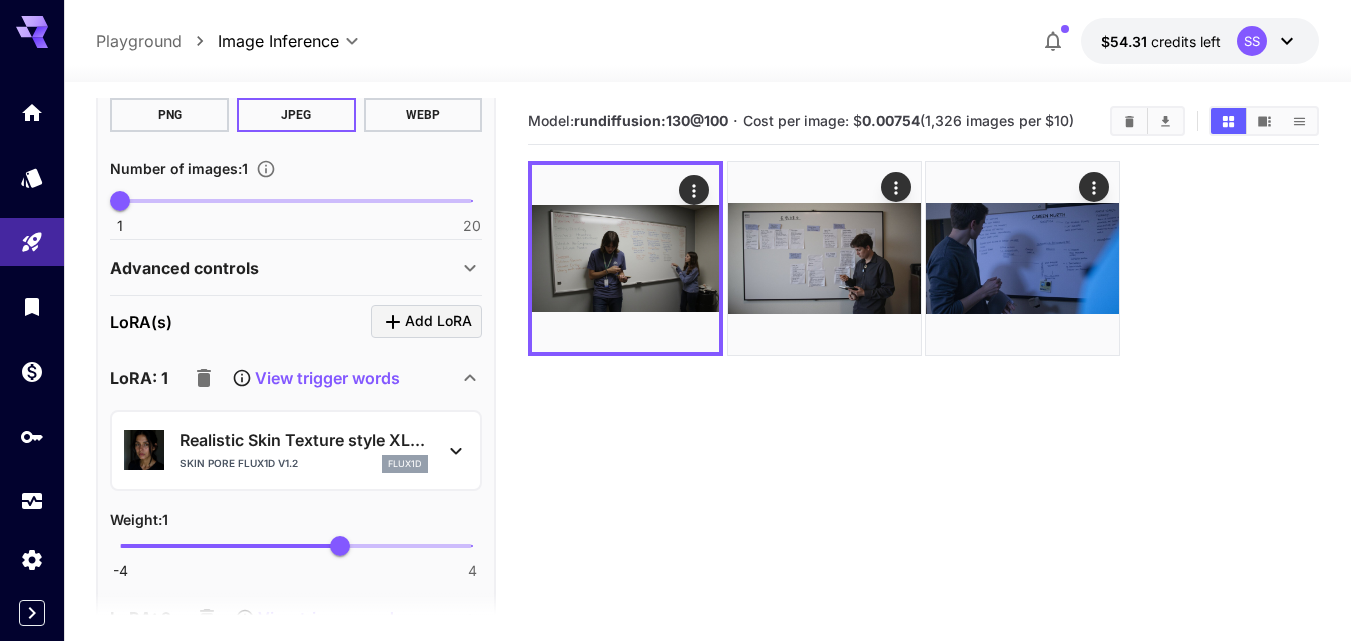 click on "View trigger words" at bounding box center (327, 378) 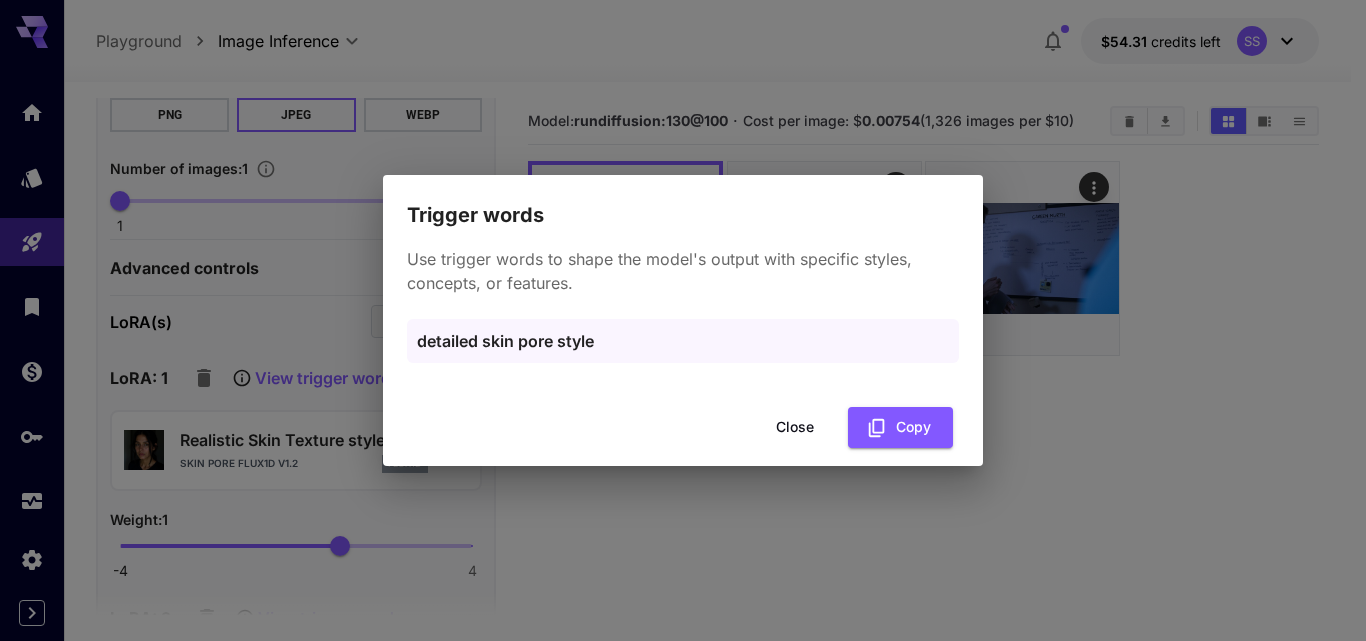 click on "detailed skin pore style" at bounding box center [683, 341] 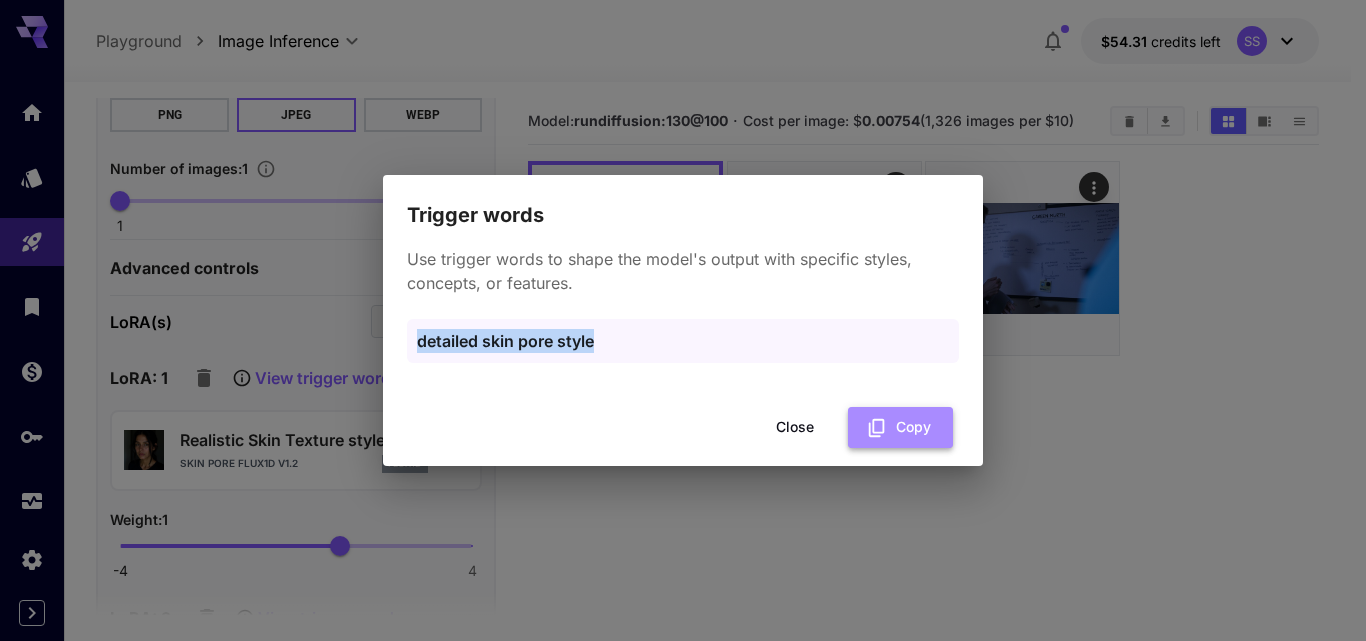 click 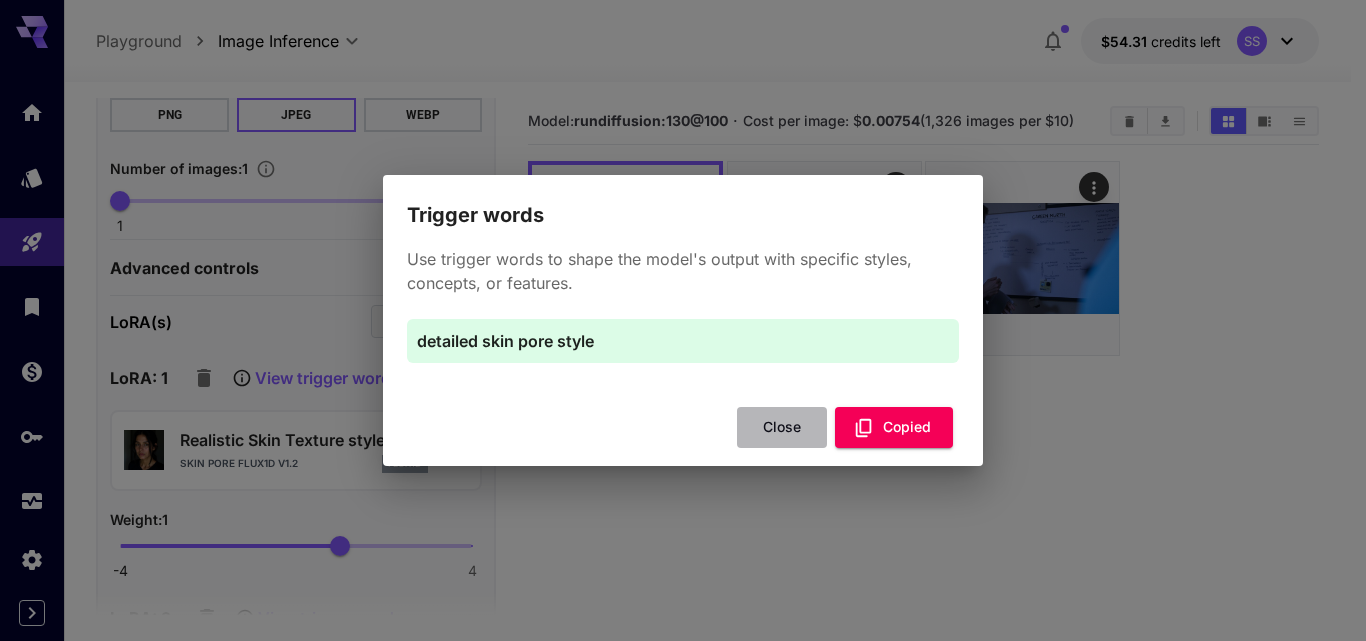 click on "Close" at bounding box center [782, 427] 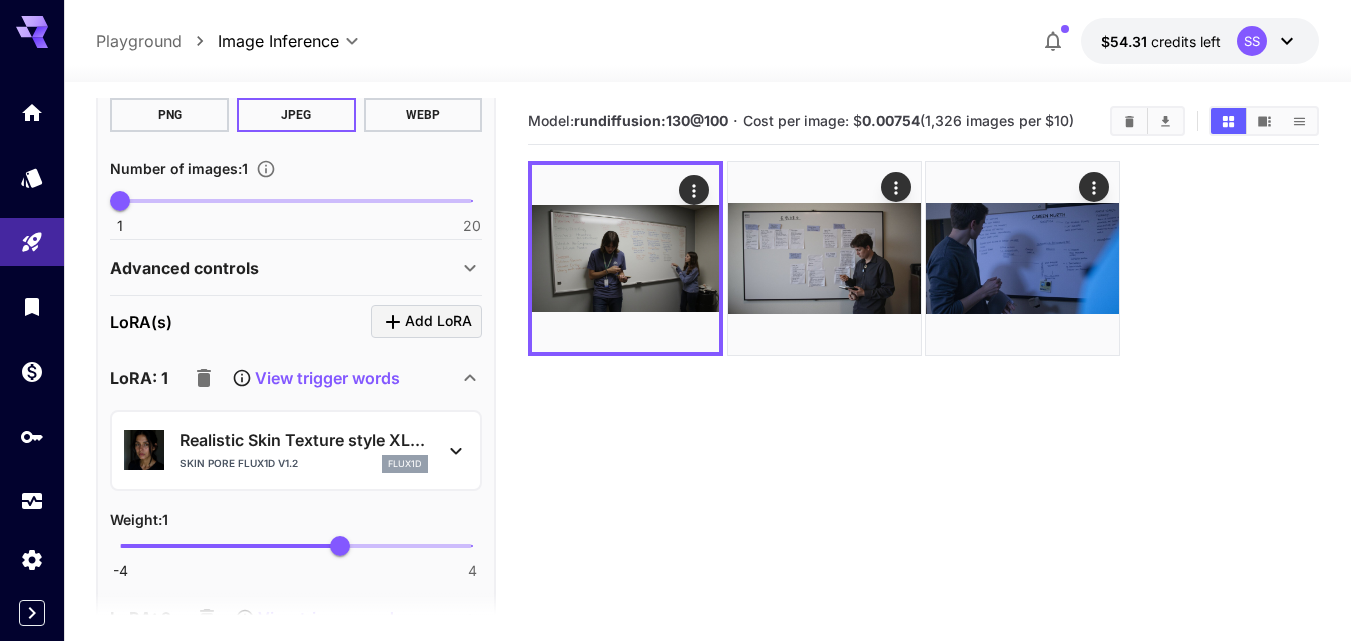 scroll, scrollTop: 1300, scrollLeft: 0, axis: vertical 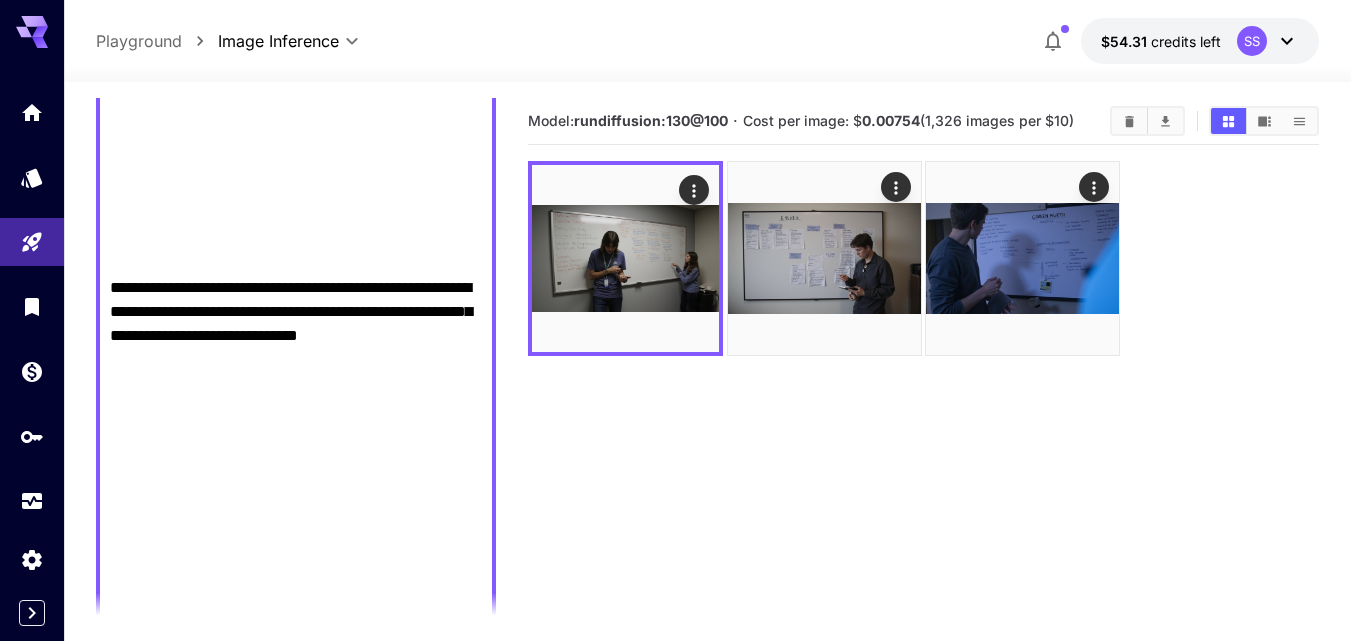 click on "**********" at bounding box center (296, 156) 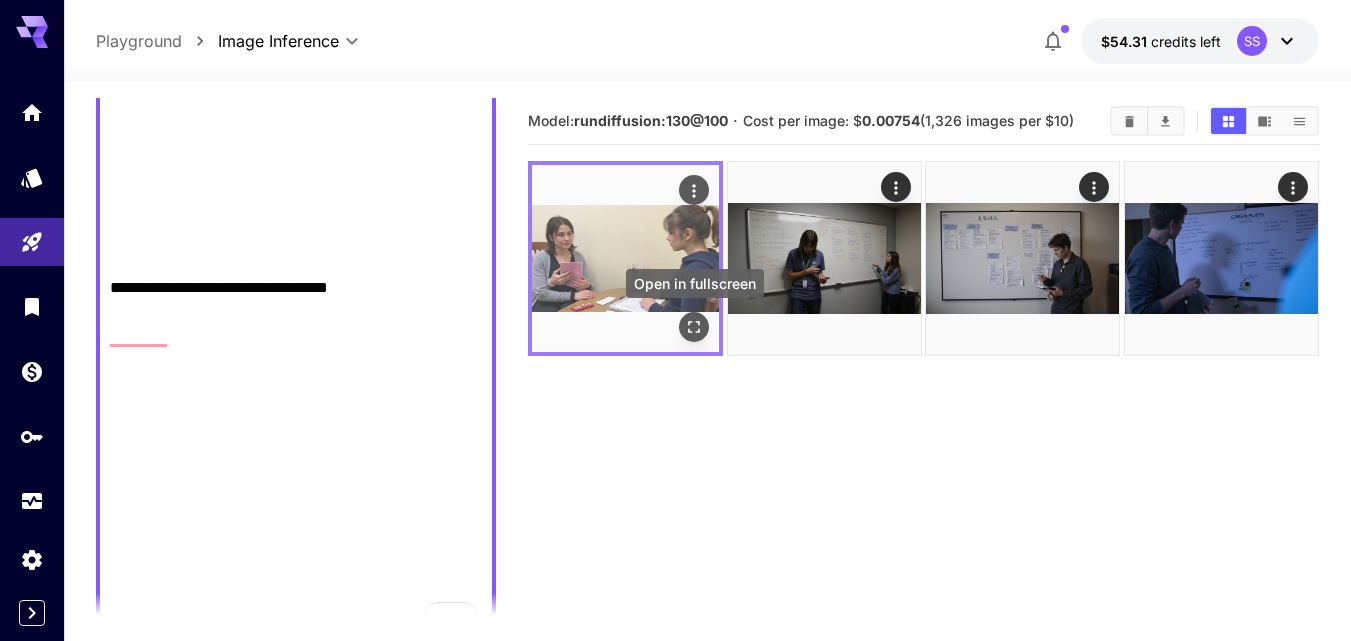 type on "**********" 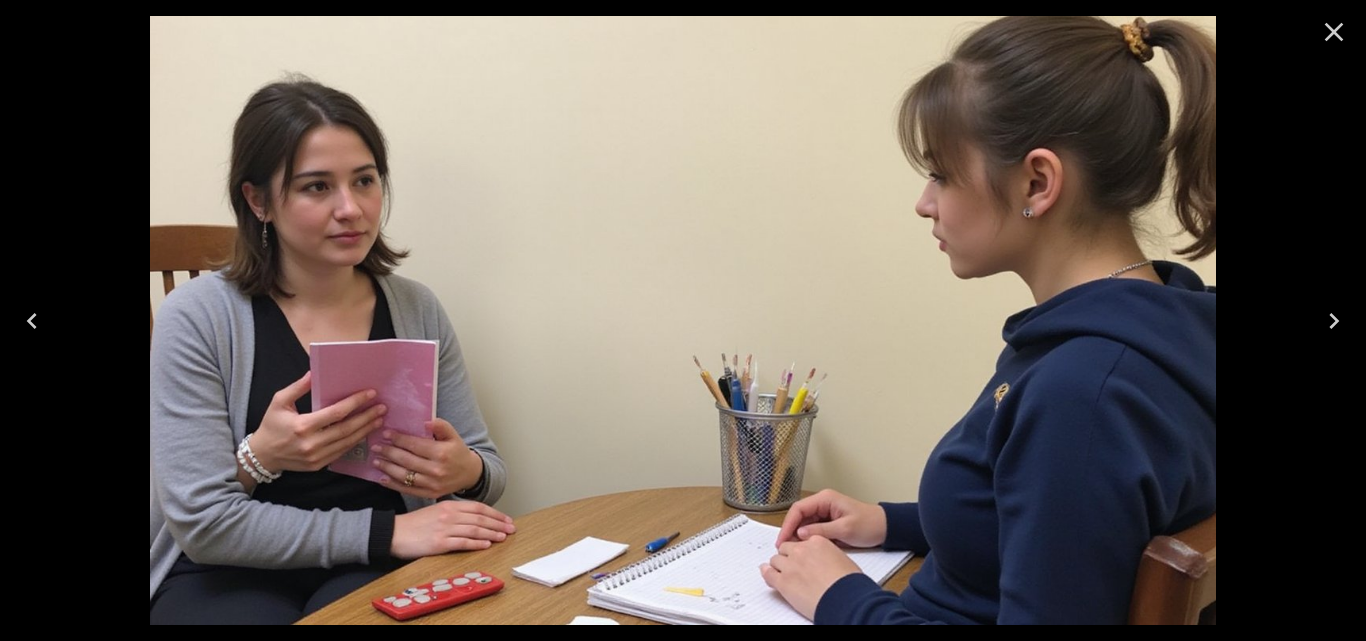 click 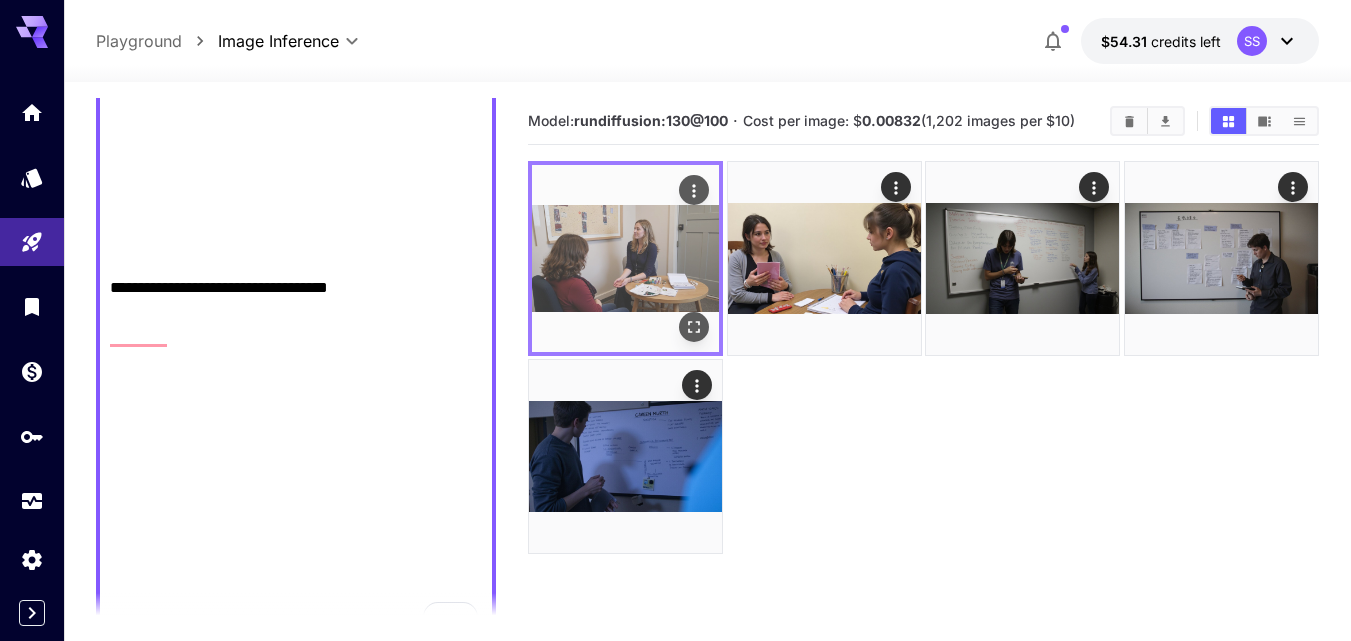 click 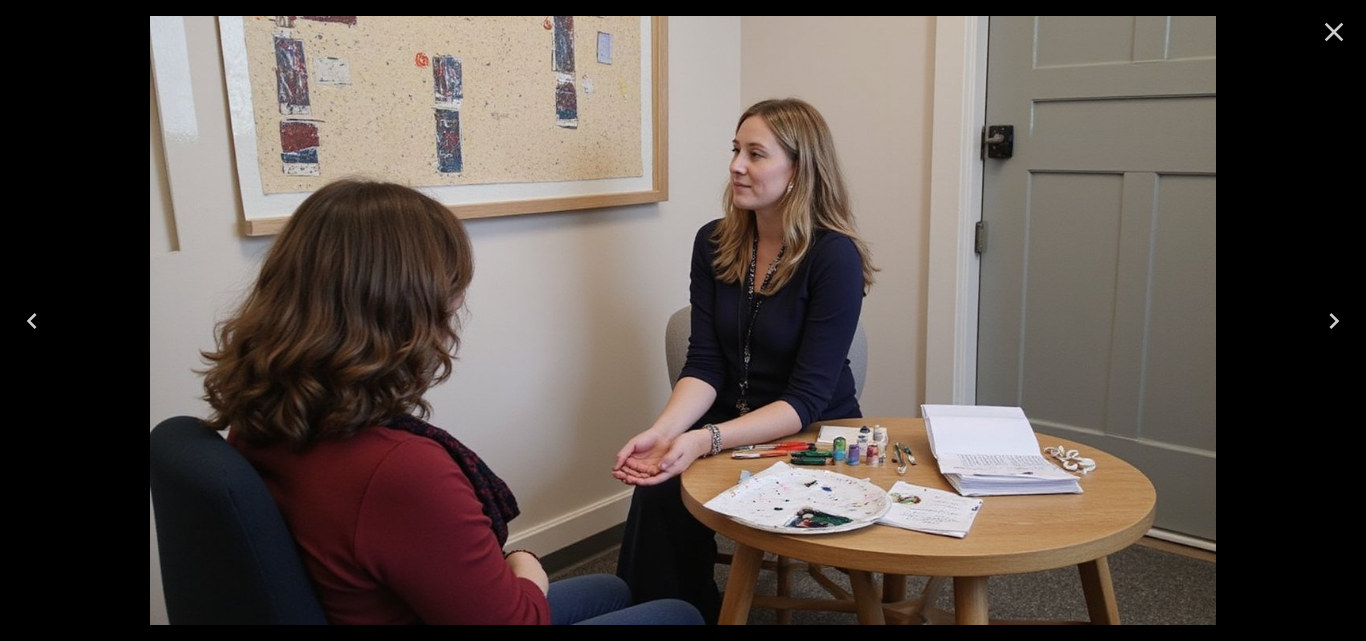 click 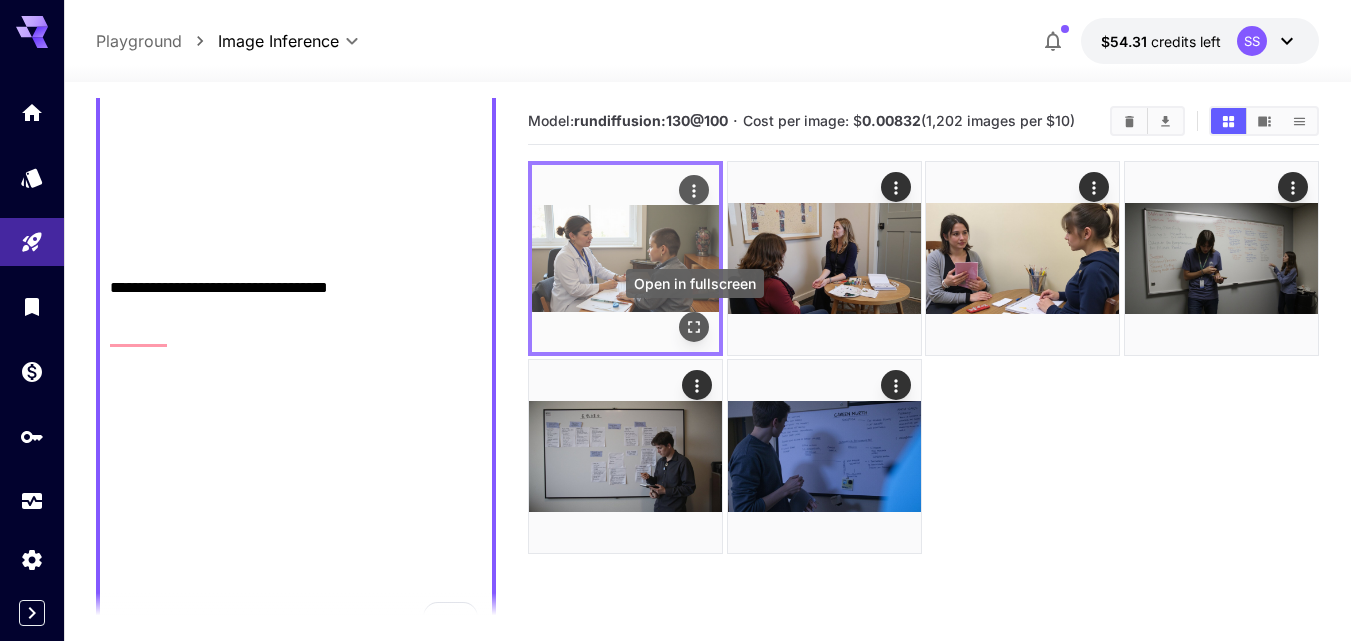 click 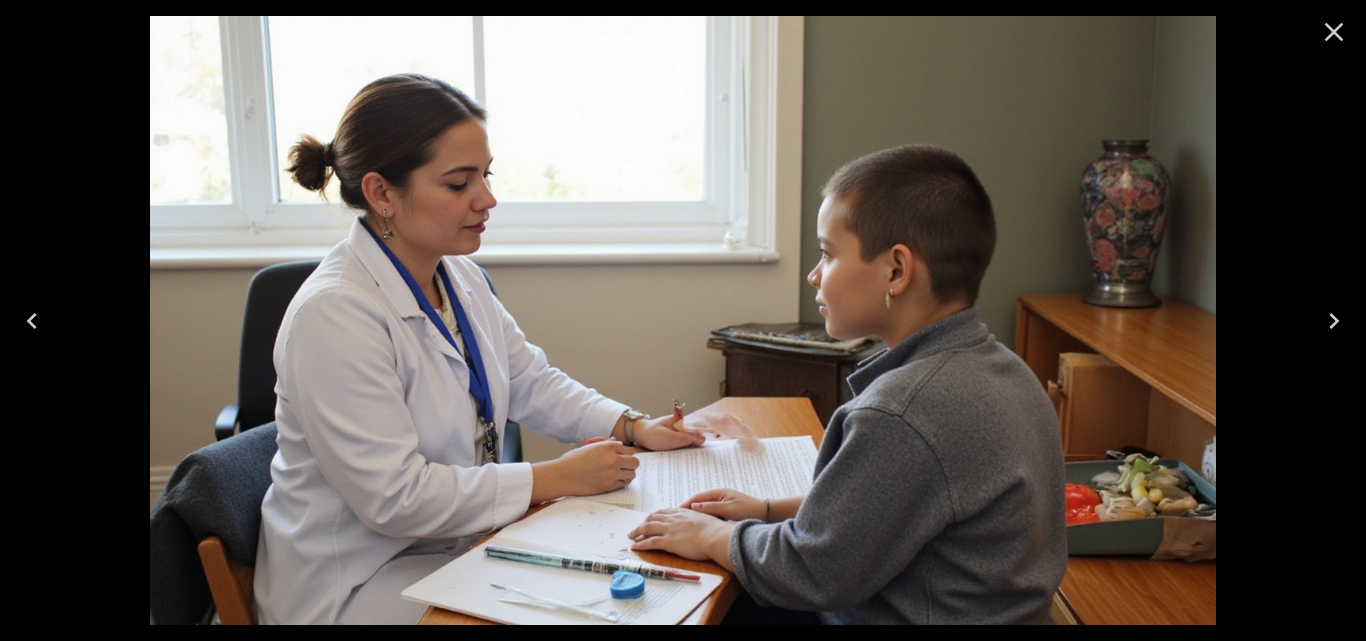 click 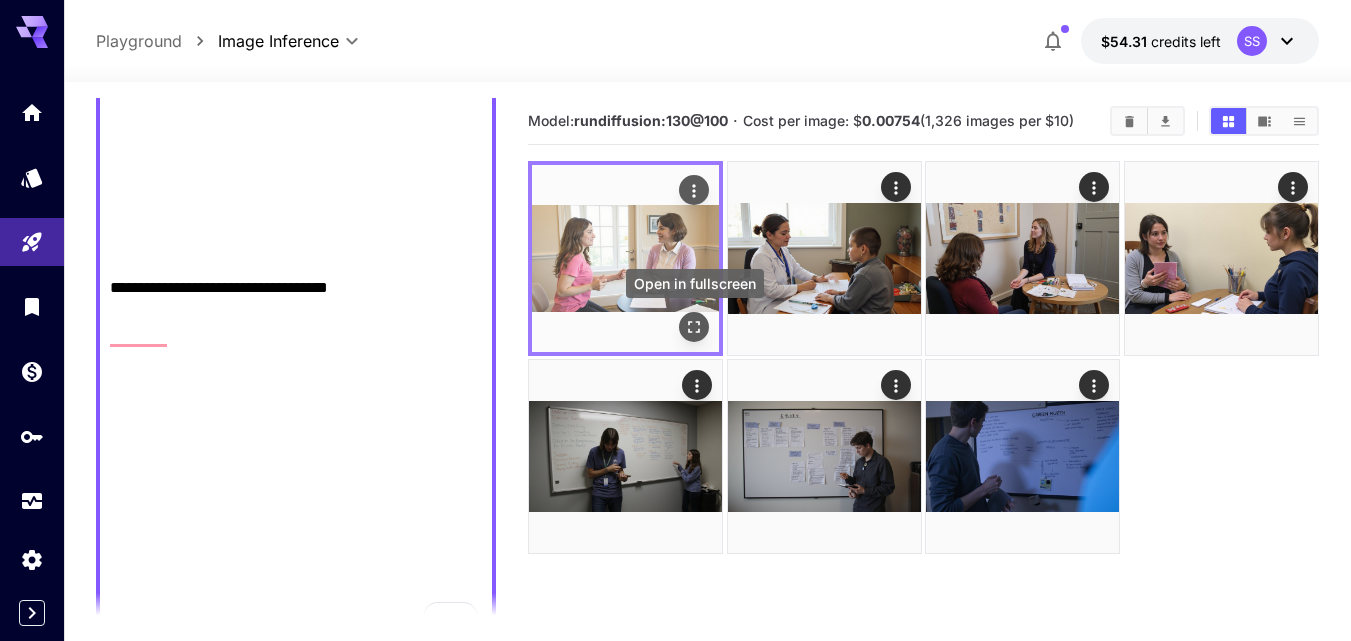 click 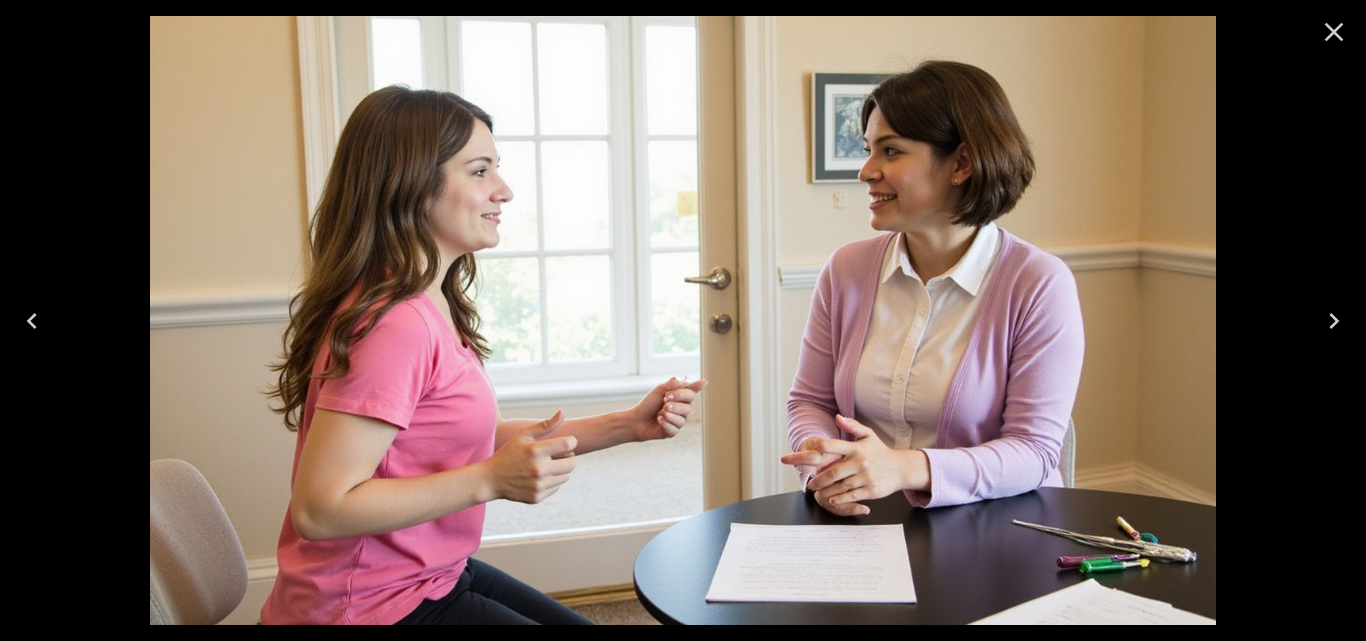 click 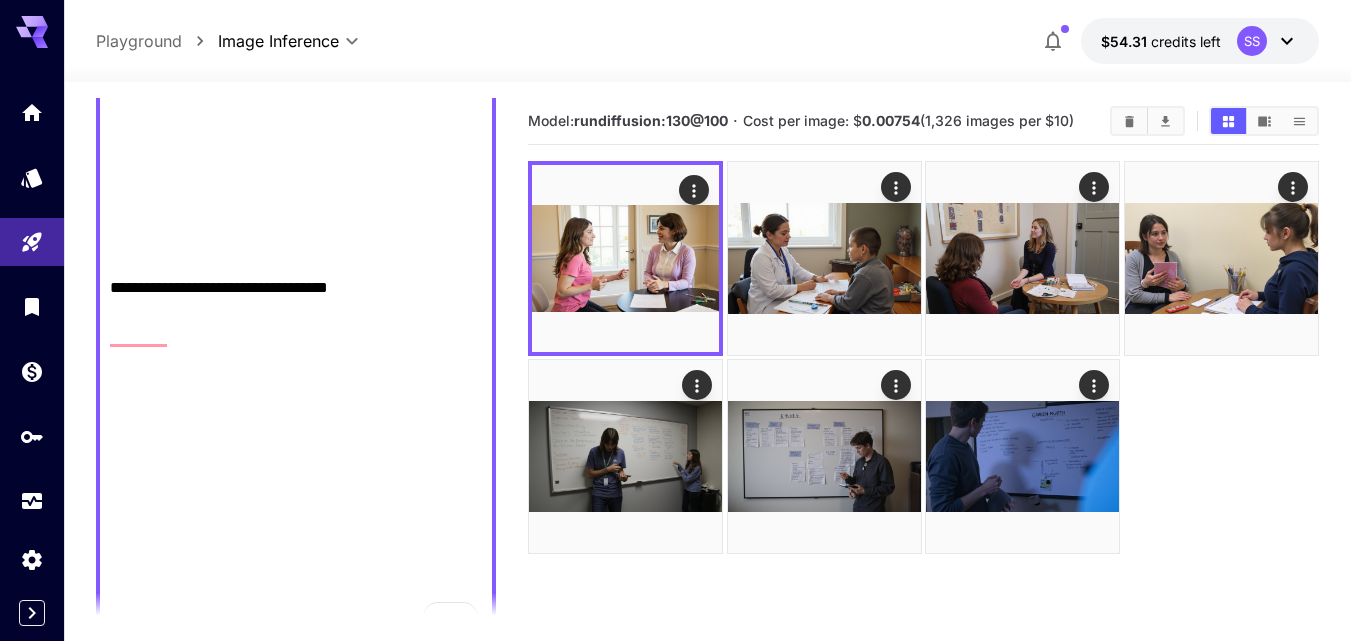 scroll, scrollTop: 918, scrollLeft: 0, axis: vertical 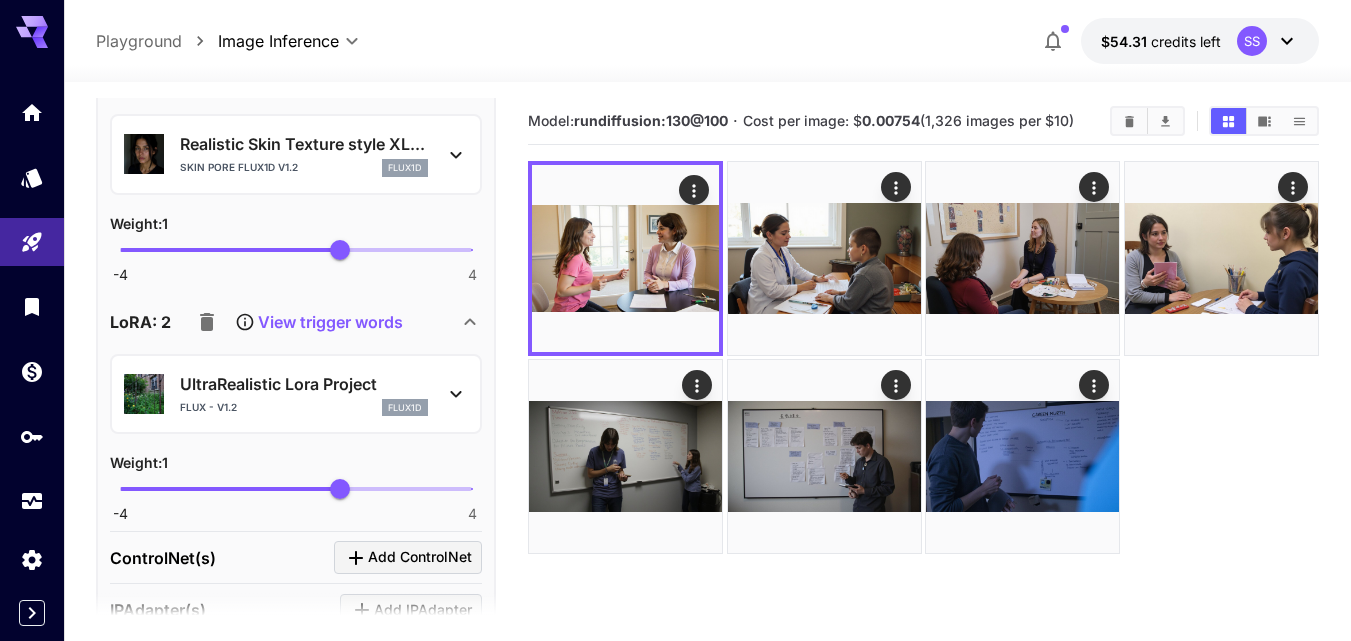 click 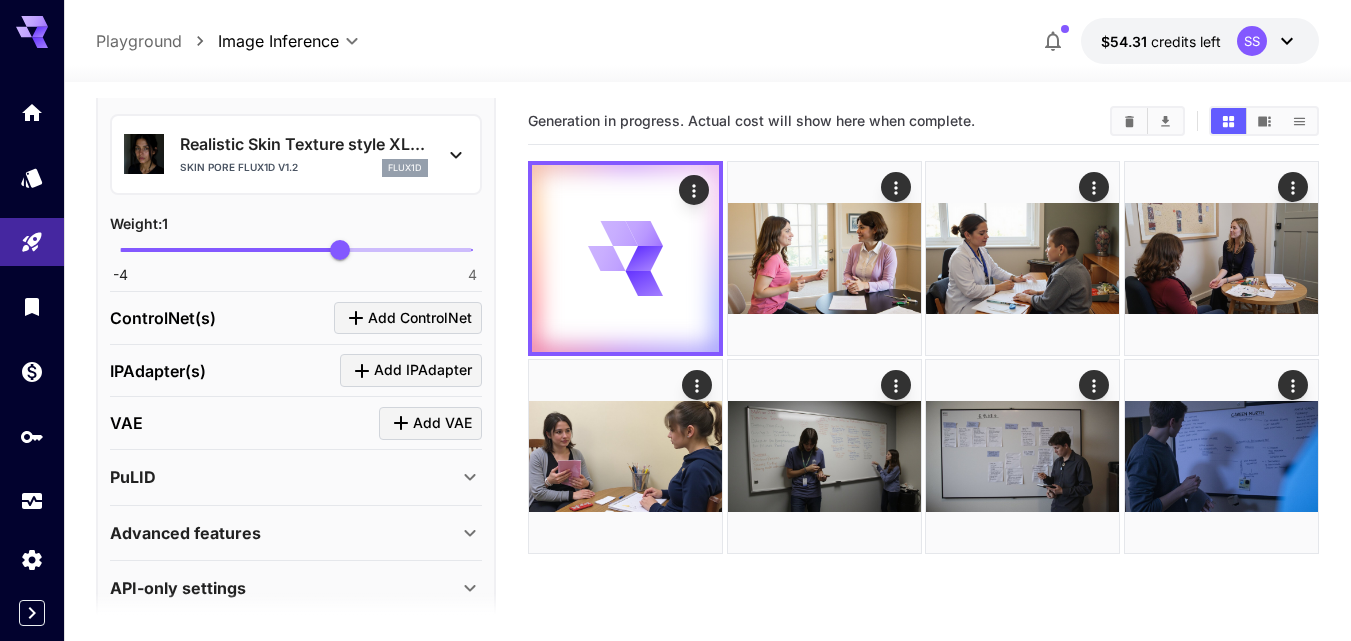 scroll, scrollTop: 1111, scrollLeft: 0, axis: vertical 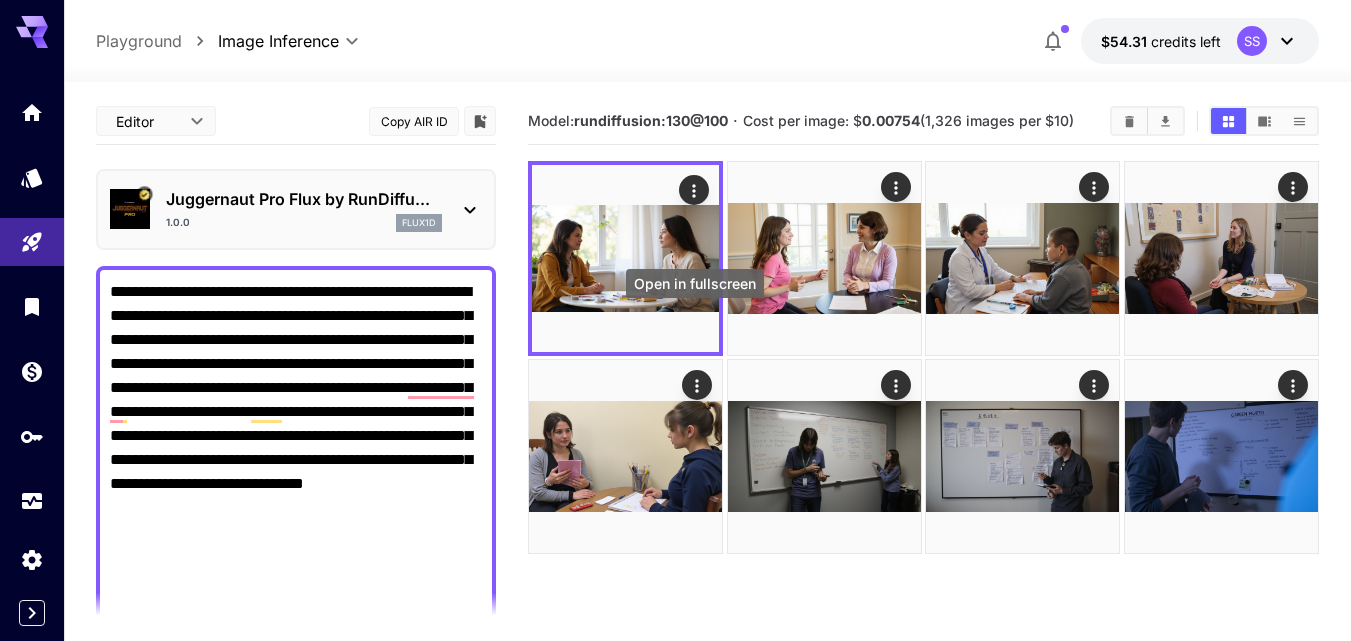 click 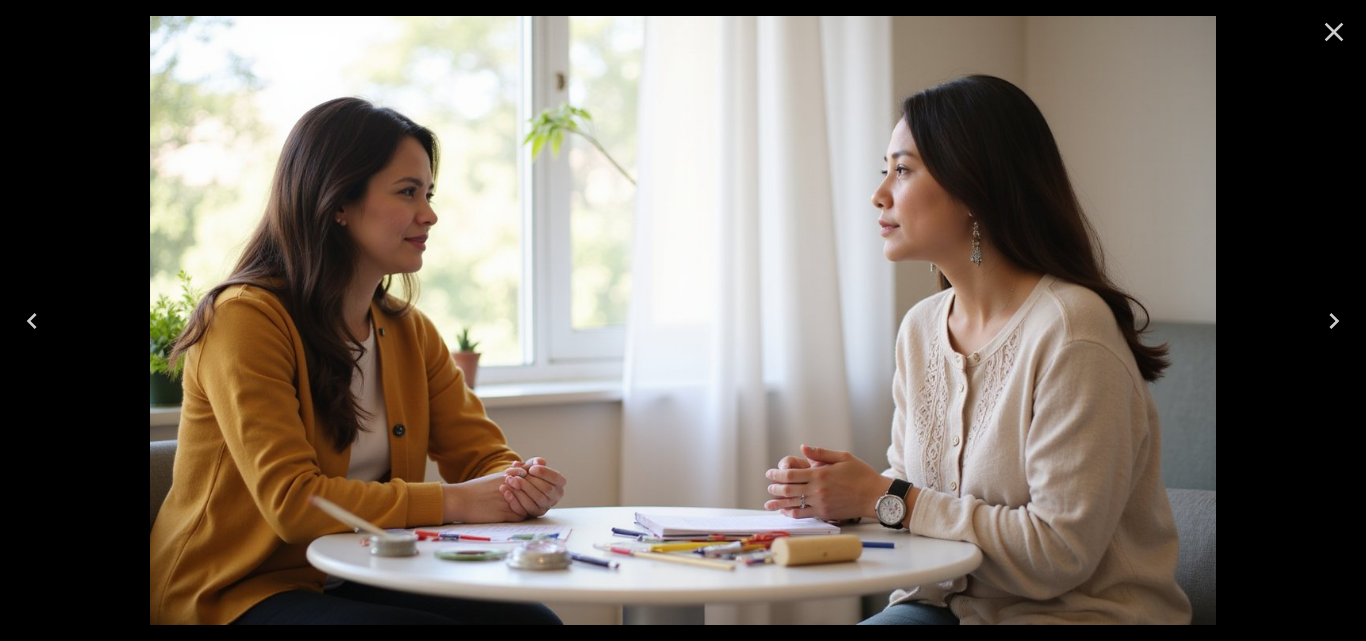 click at bounding box center (1334, 32) 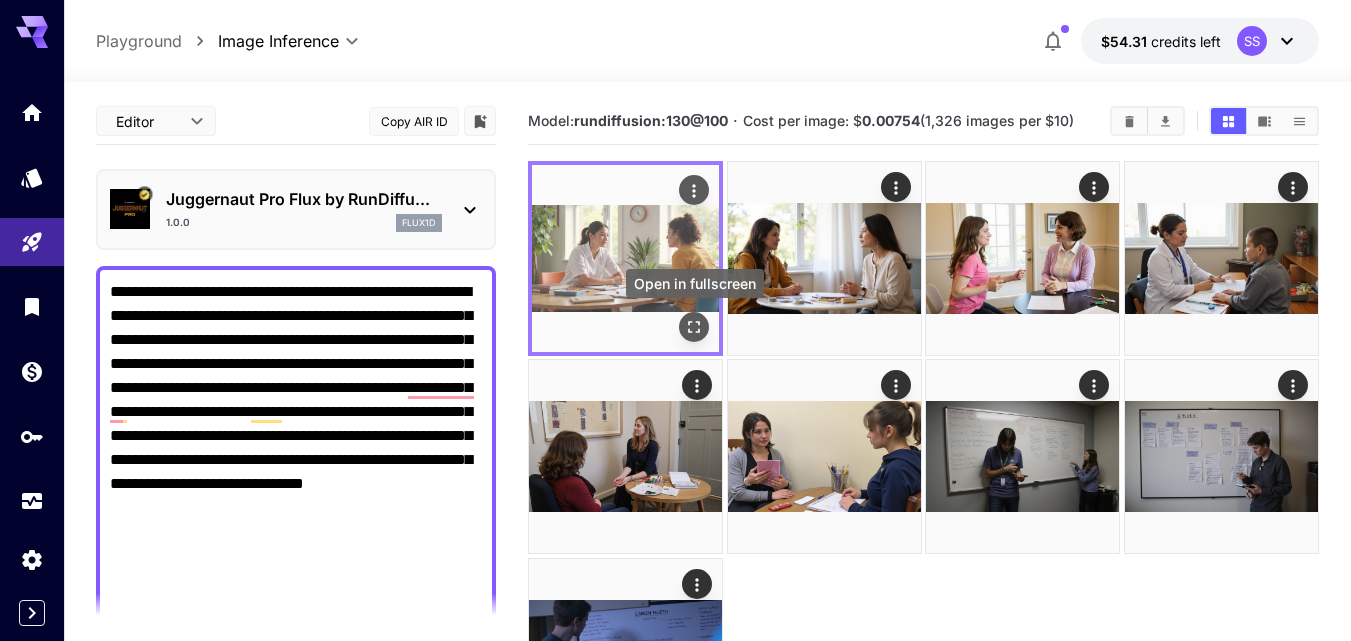 click 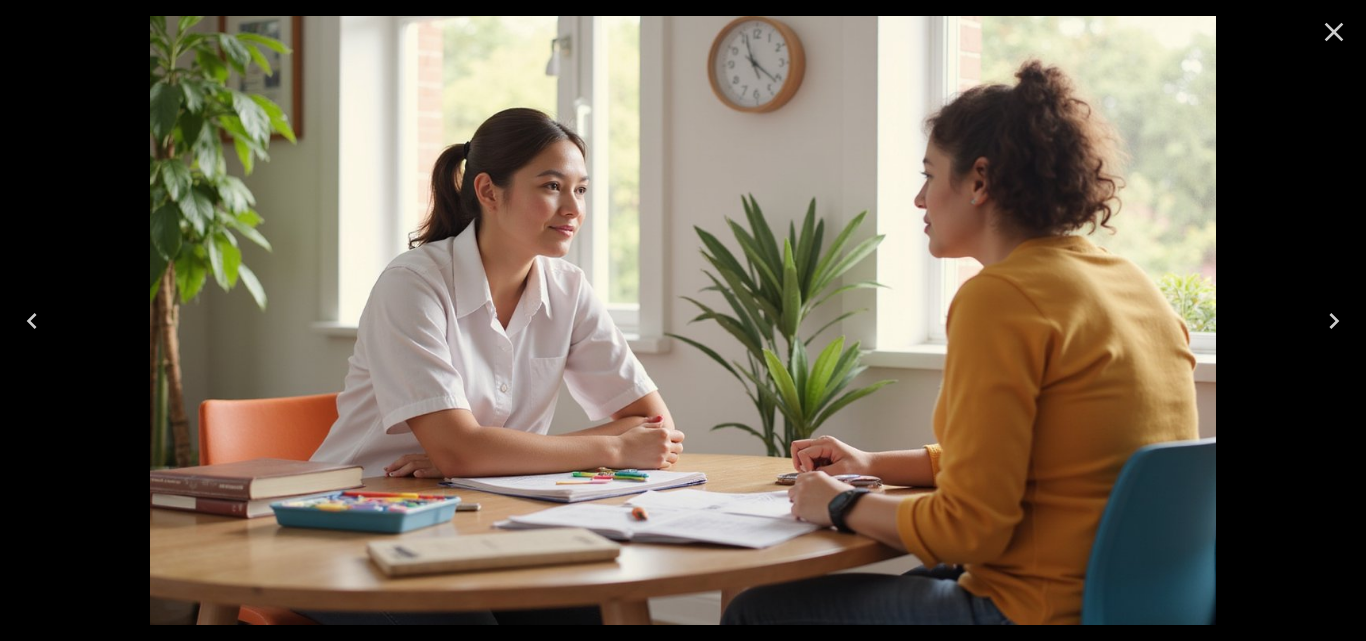 click 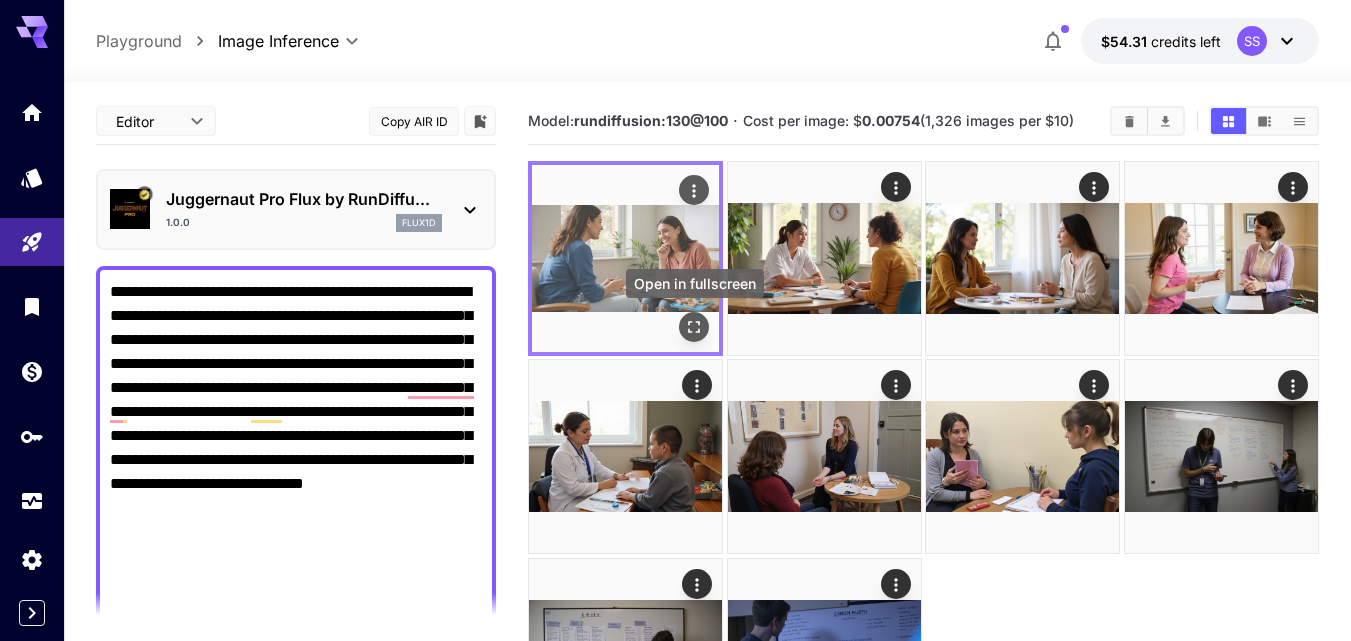click at bounding box center (694, 327) 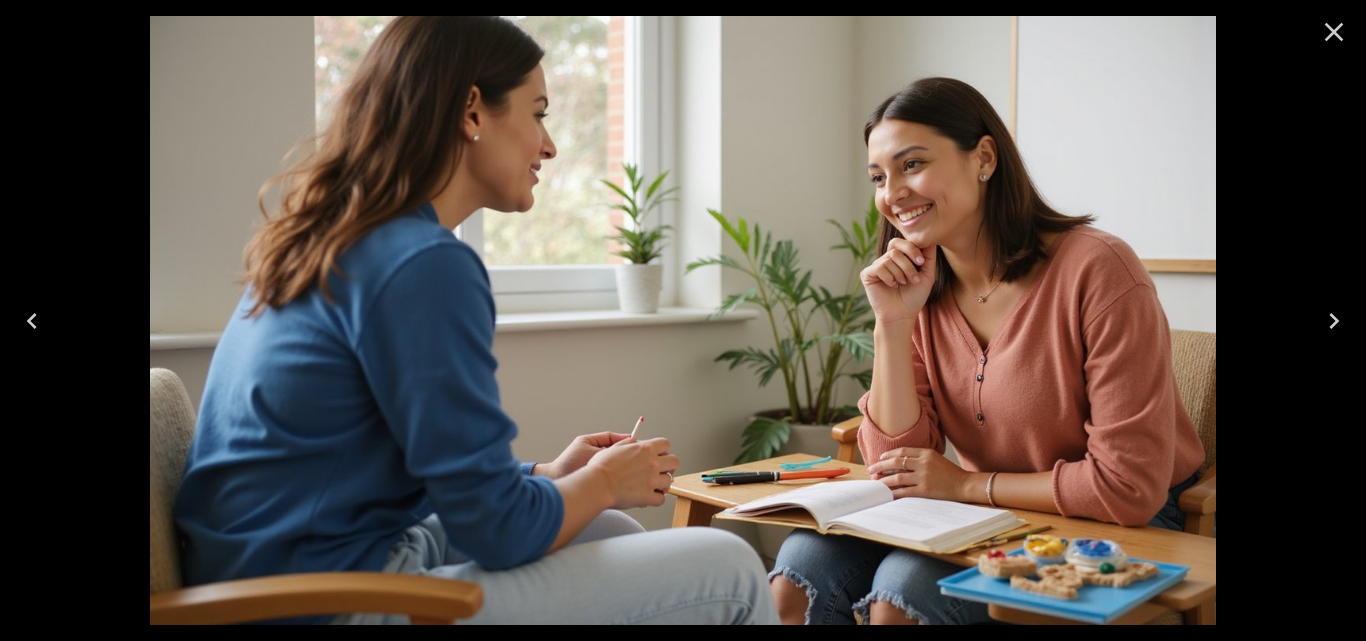 click at bounding box center (1334, 32) 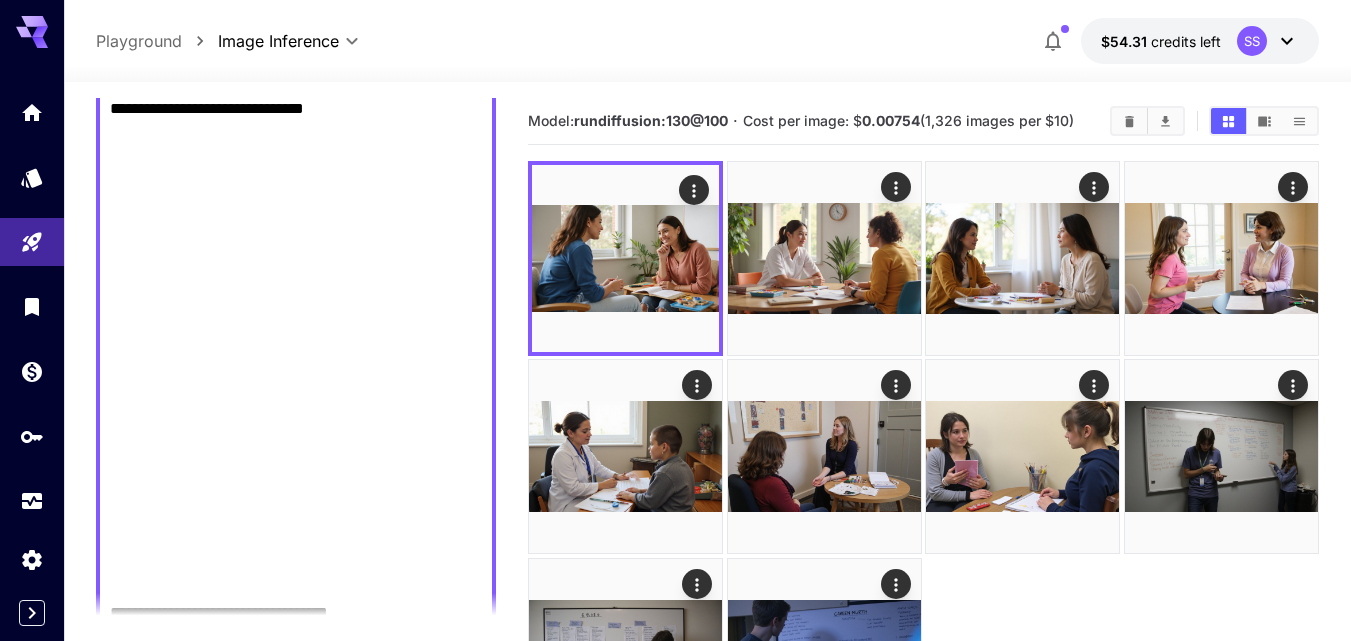 scroll, scrollTop: 563, scrollLeft: 0, axis: vertical 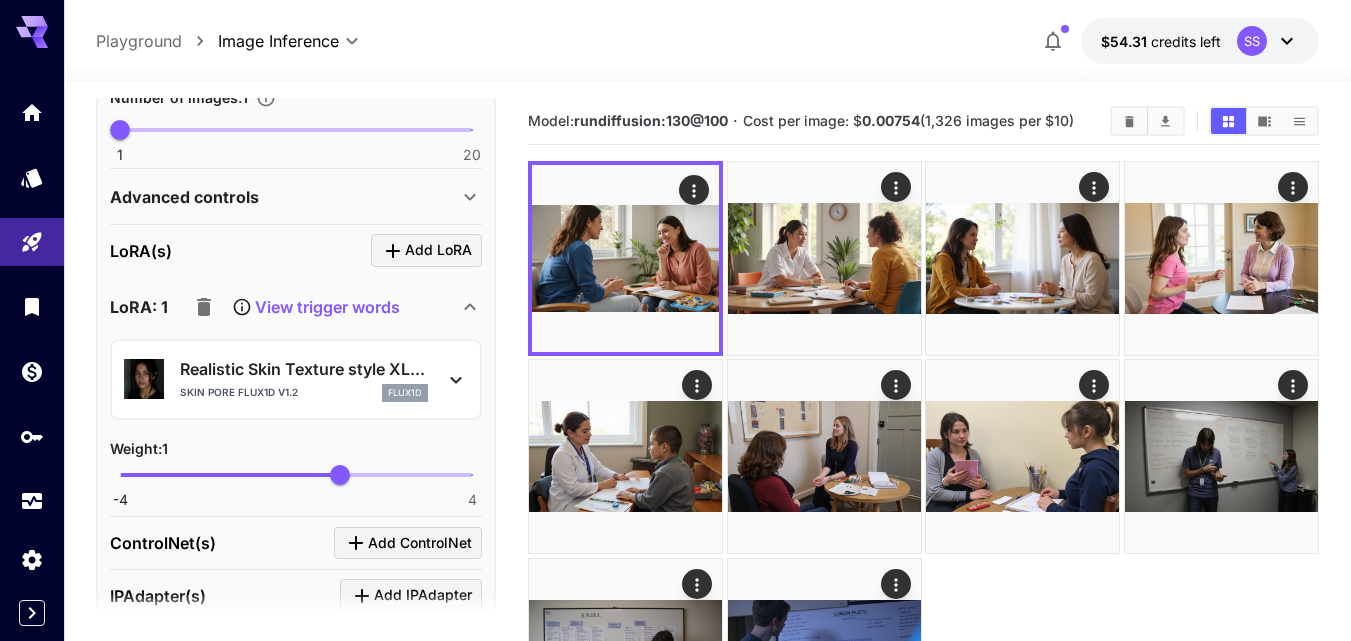 click 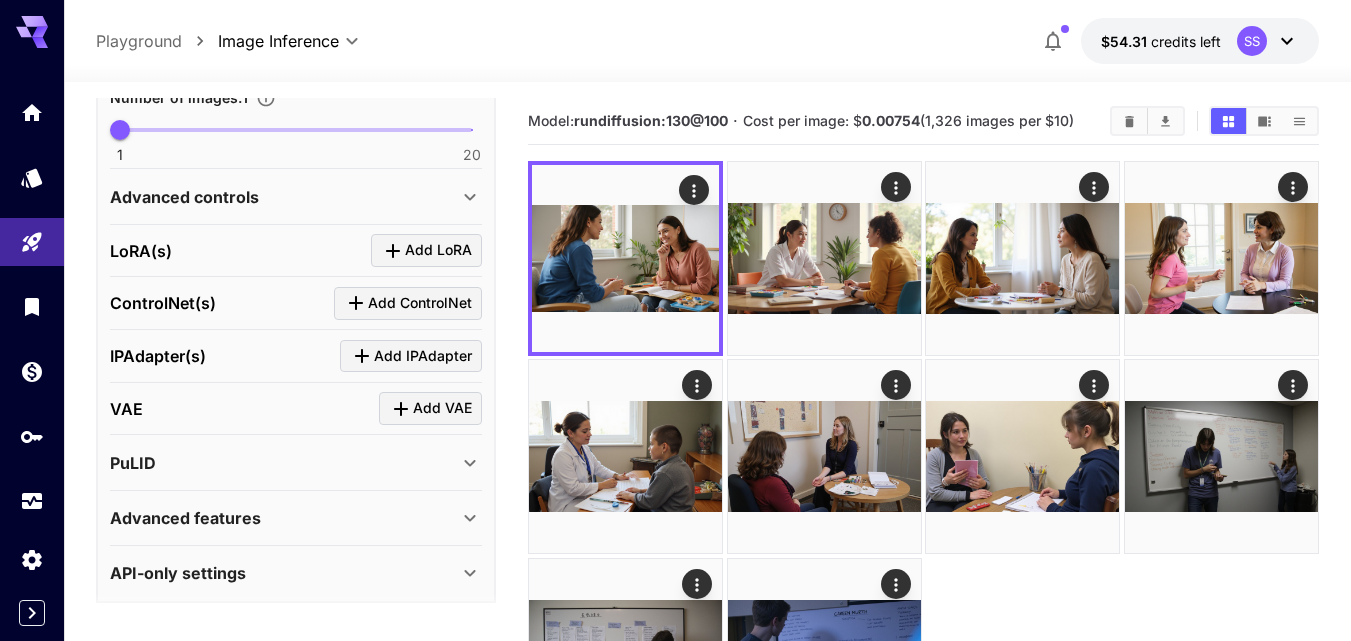 scroll, scrollTop: 1573, scrollLeft: 0, axis: vertical 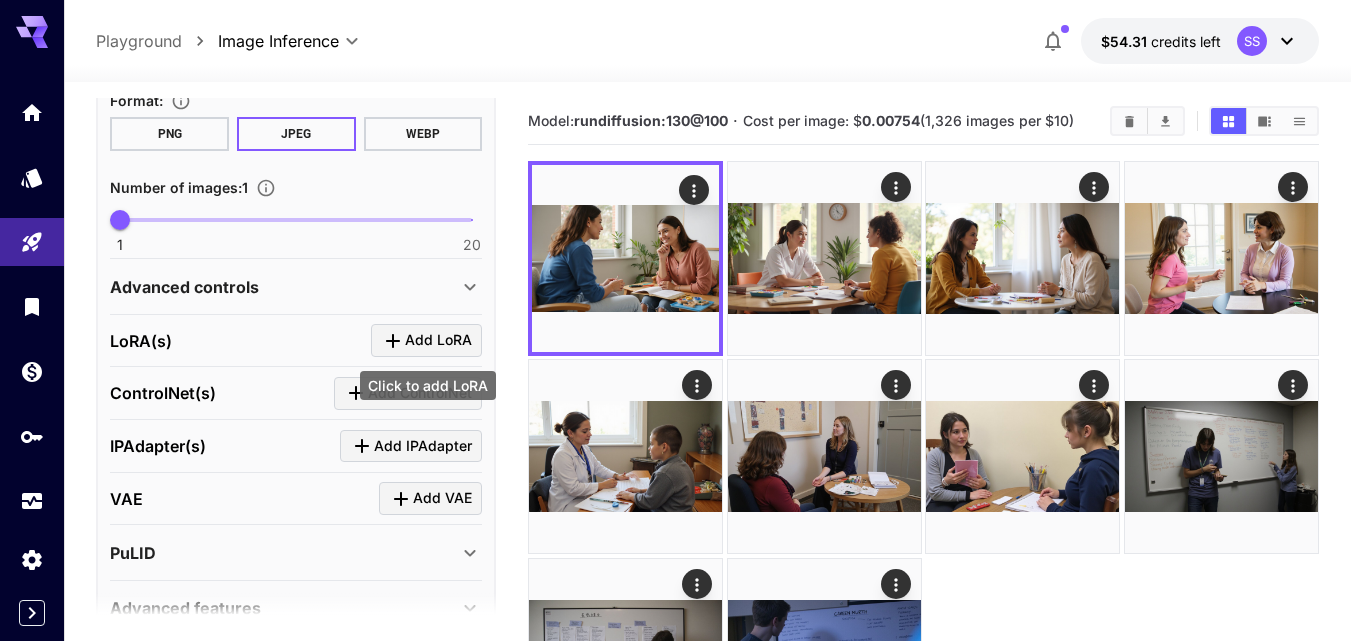 click on "Add LoRA" at bounding box center (438, 340) 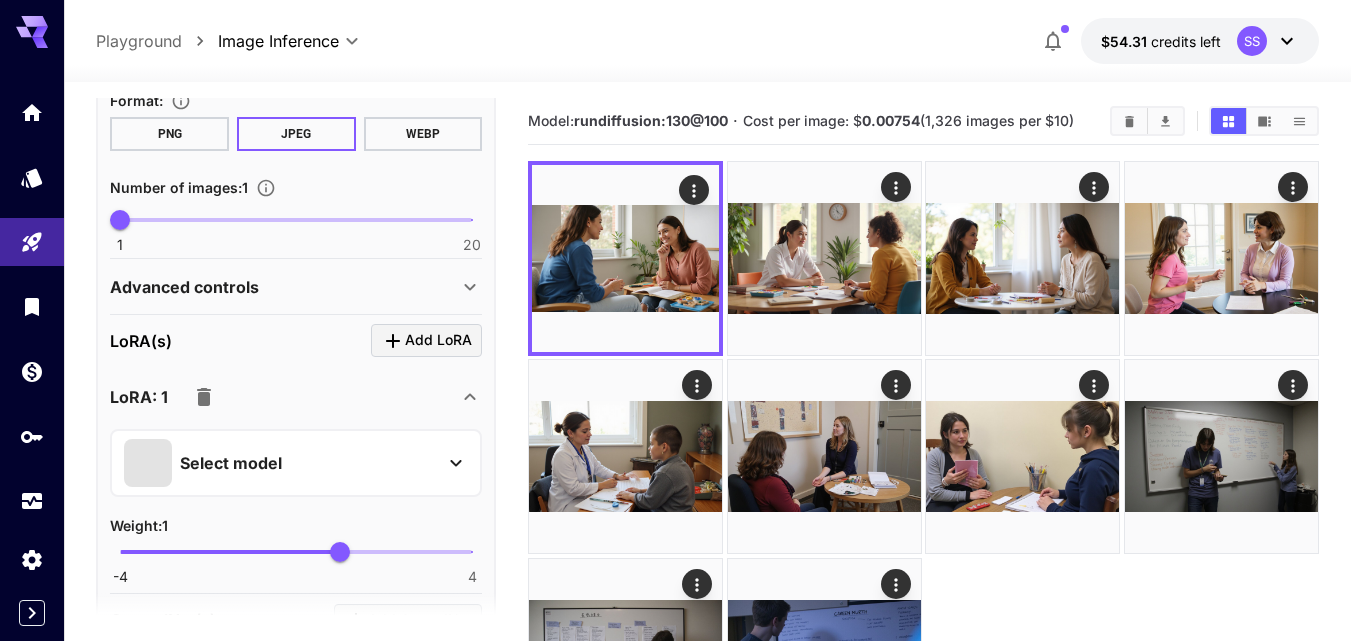 click on "Select model" at bounding box center [280, 463] 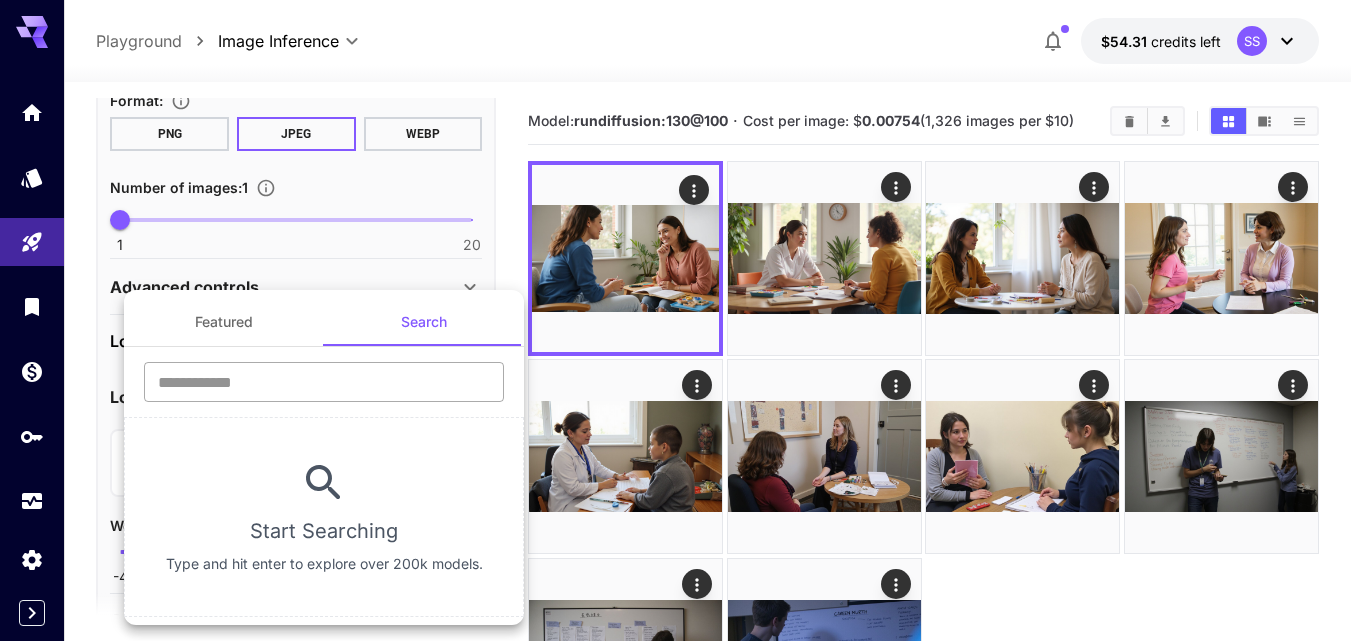 click at bounding box center (324, 382) 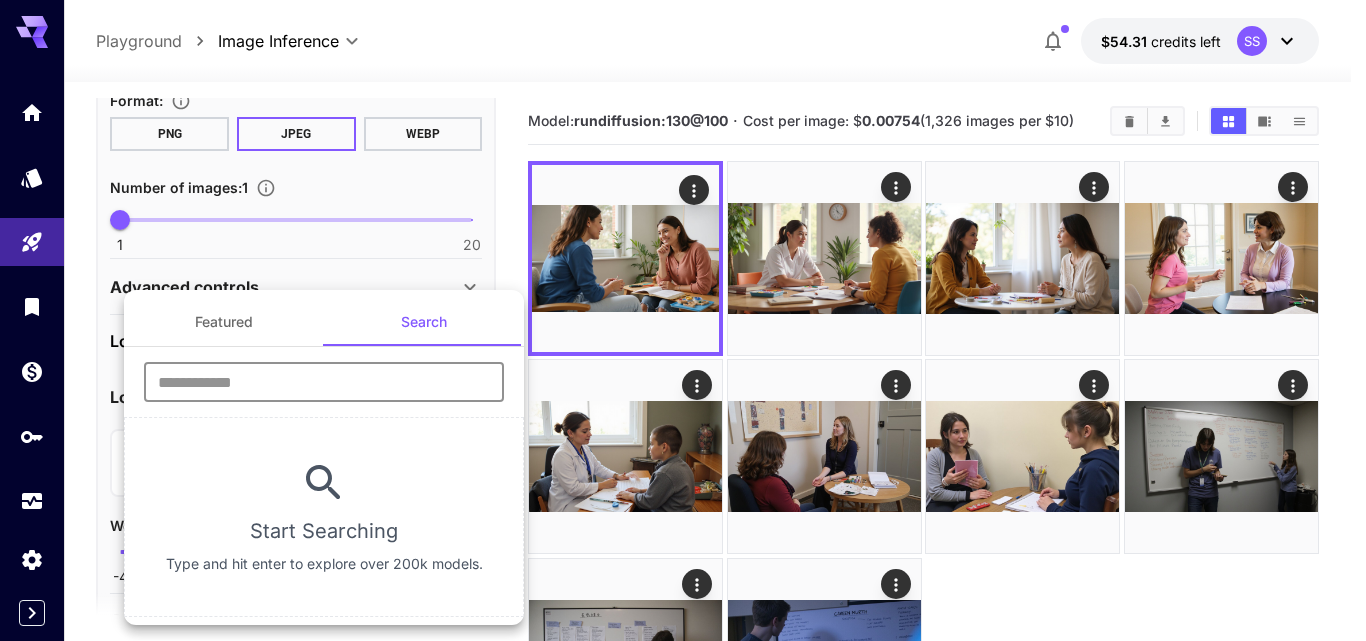 paste on "**********" 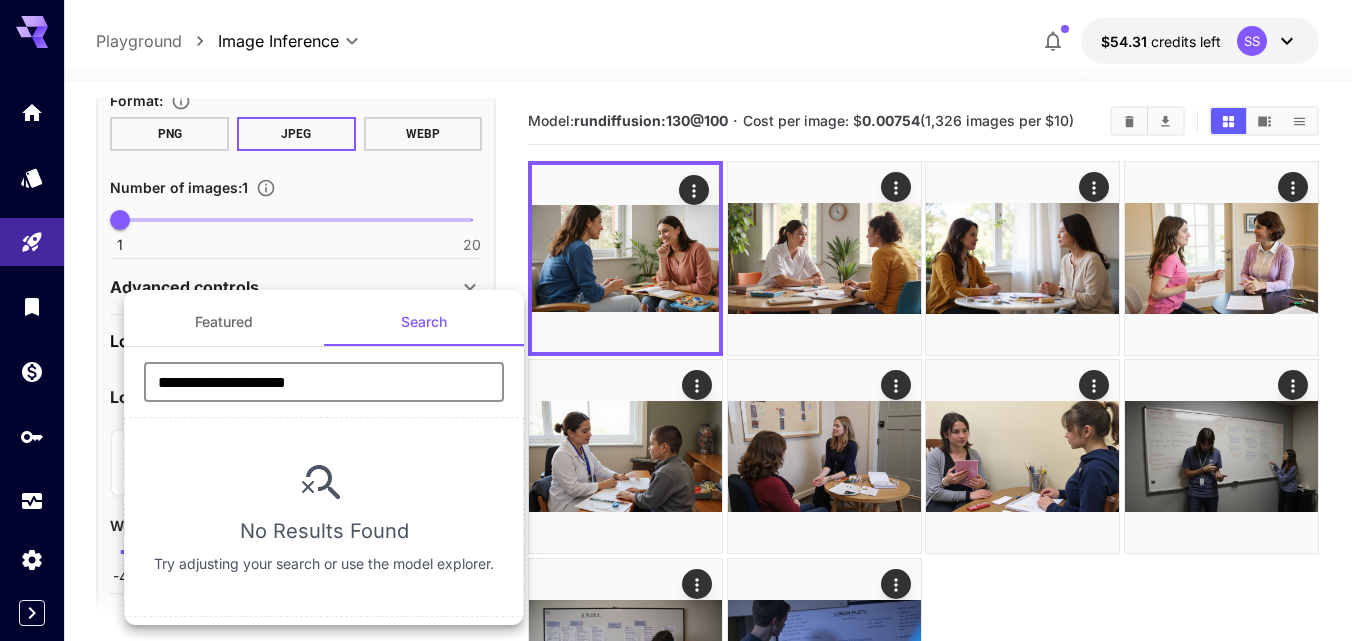 type on "**********" 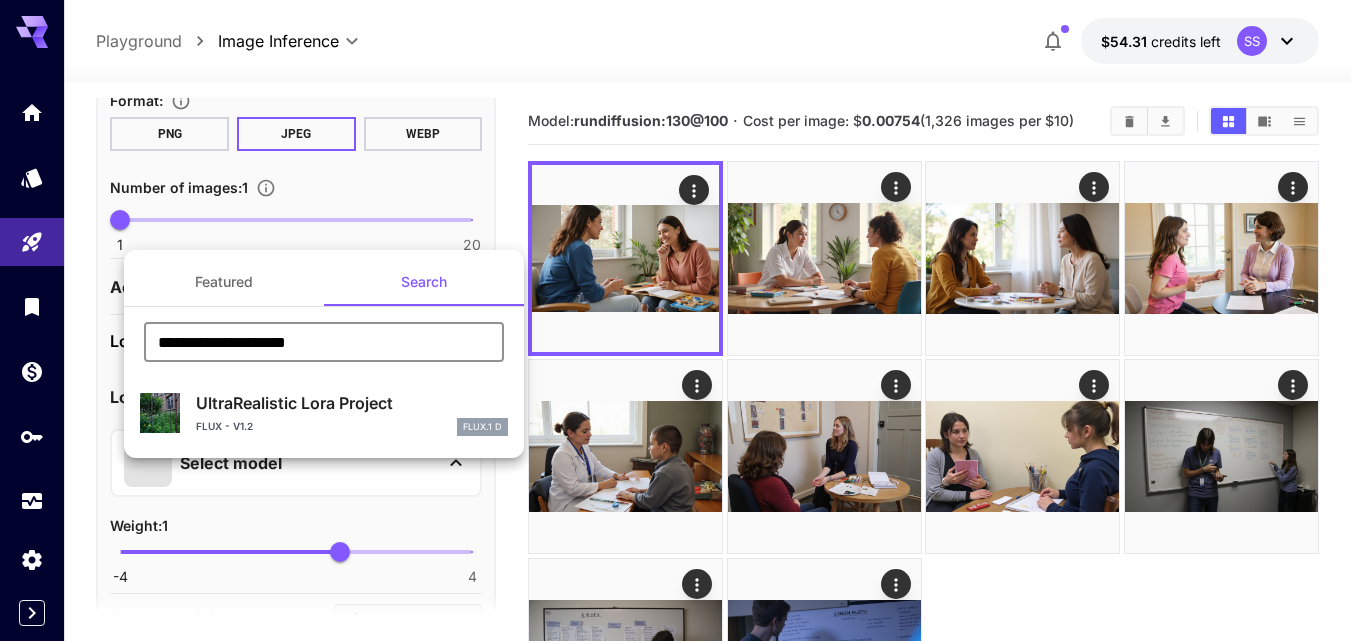 click on "Flux - v1.2 FLUX.1 D" at bounding box center (352, 427) 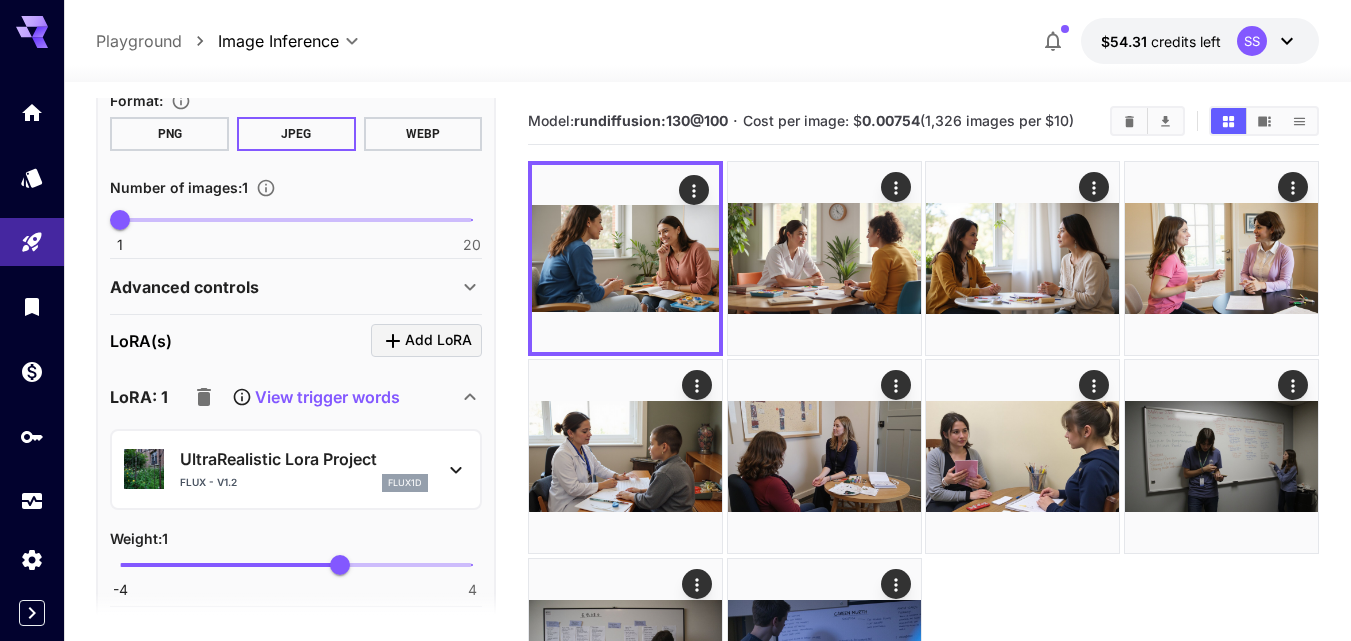 scroll, scrollTop: 1403, scrollLeft: 0, axis: vertical 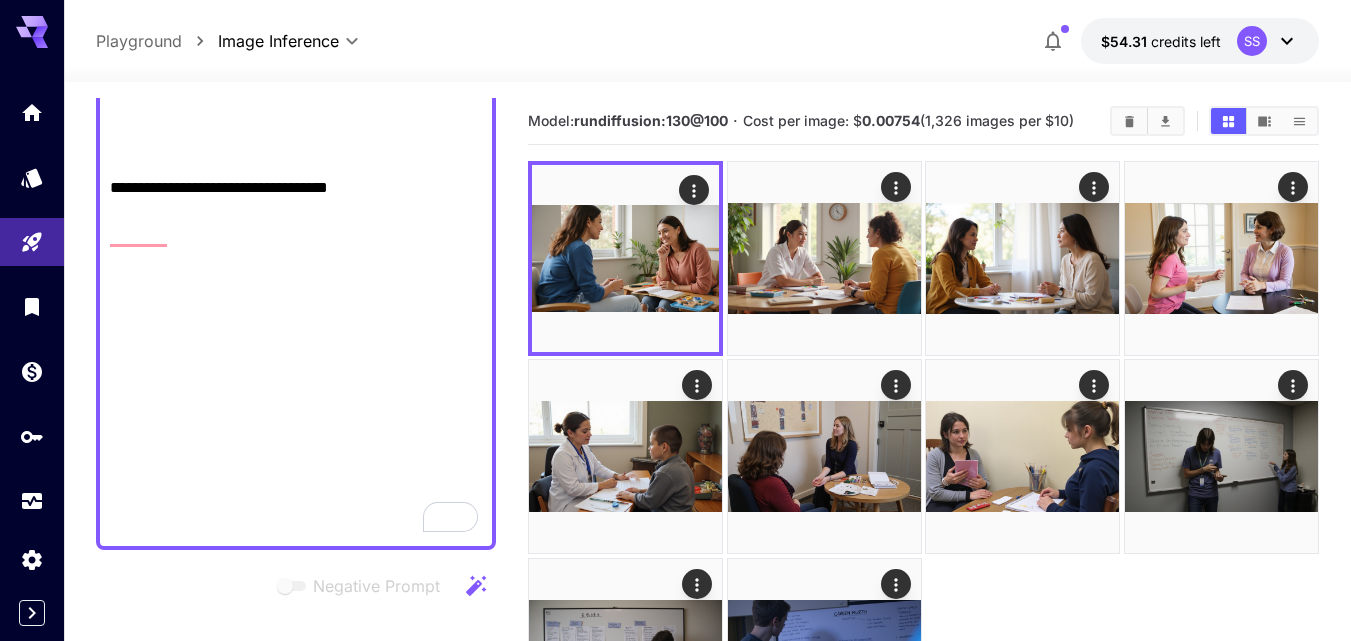click on "**********" at bounding box center (296, 8) 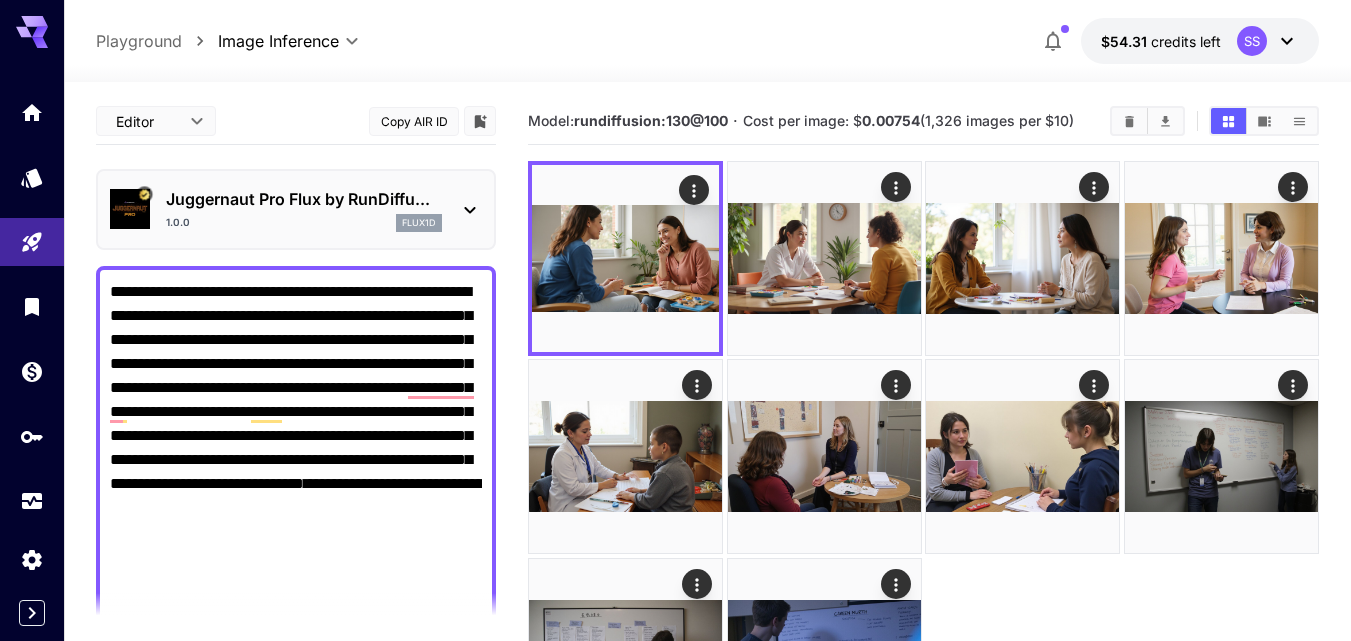 type on "**********" 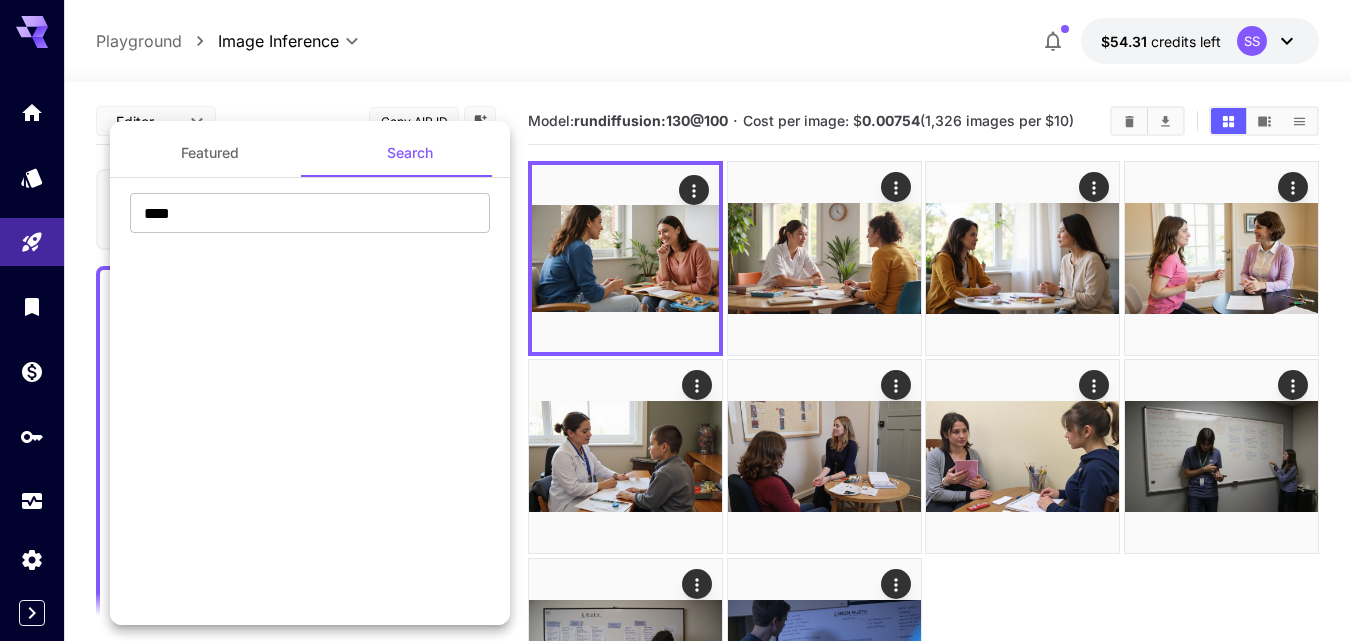 click at bounding box center [310, 348] 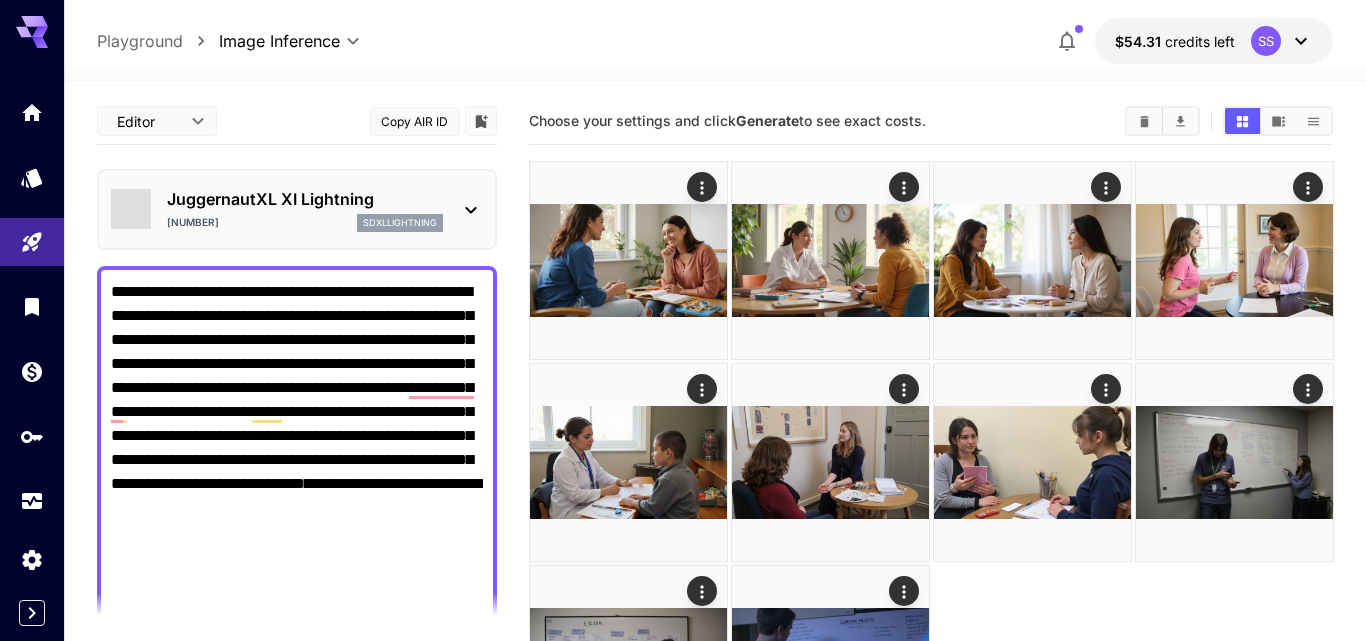 click on "Search" at bounding box center [335, 190] 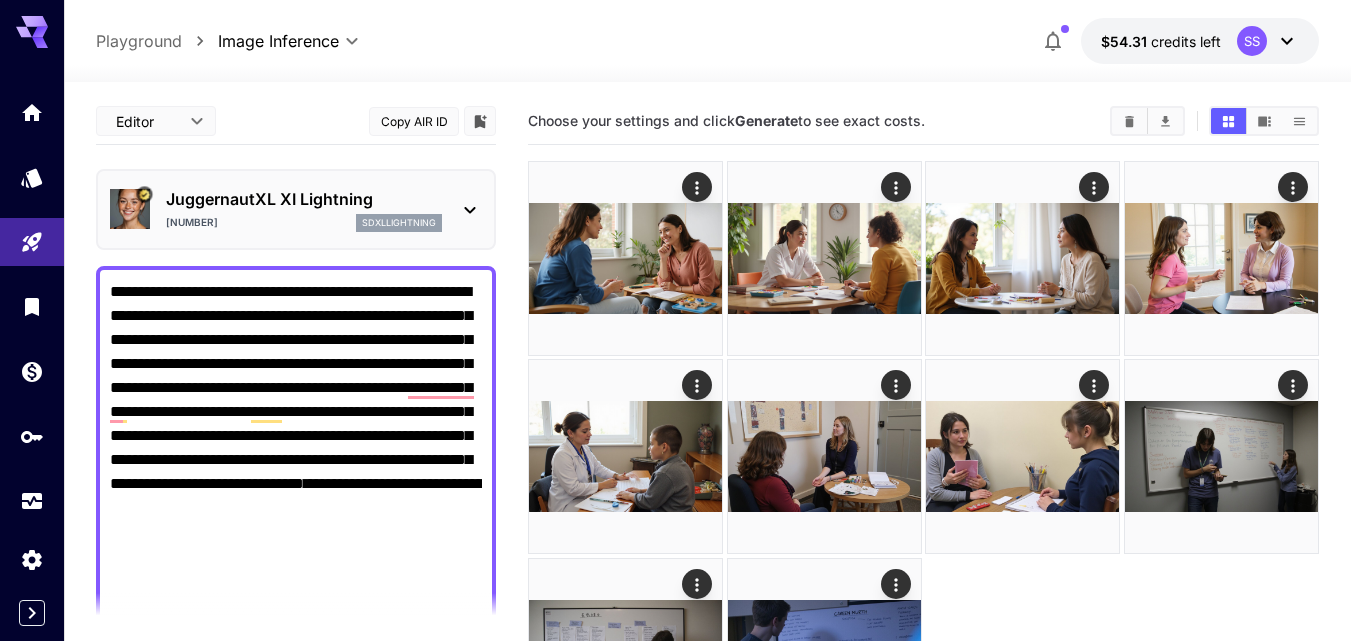click on "JuggernautXL XI Lightning" at bounding box center [304, 199] 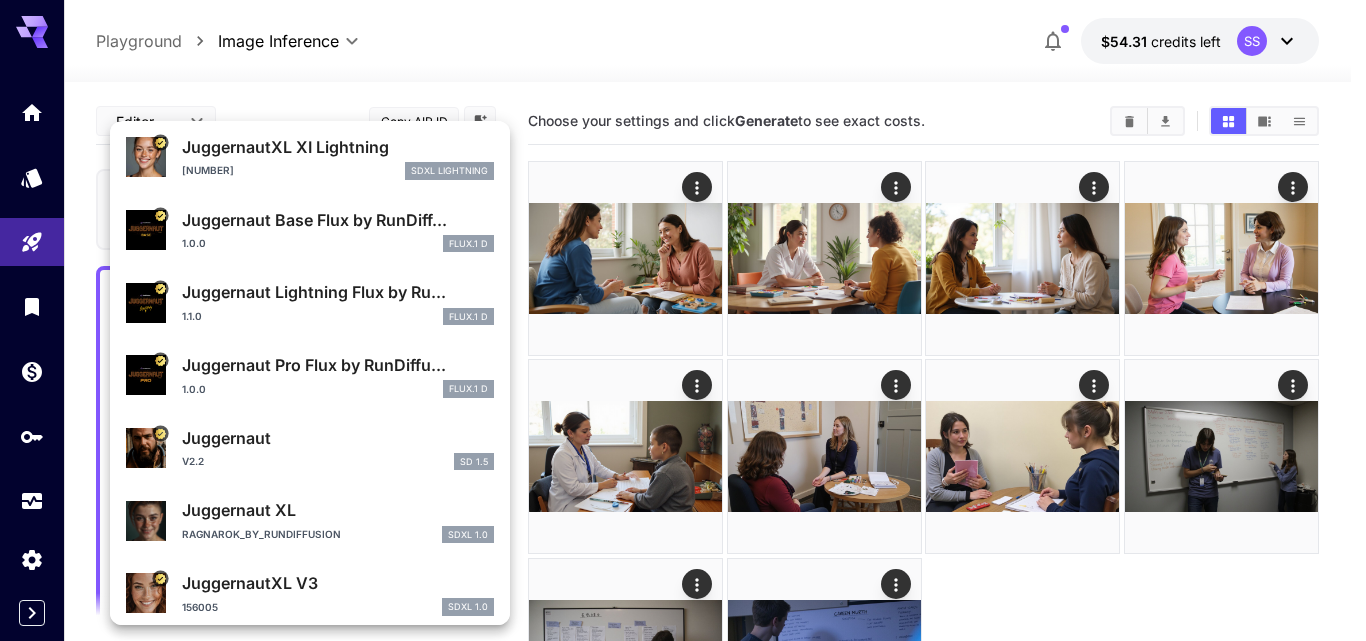 click on "Juggernaut Pro Flux by RunDiffu..." at bounding box center (338, 365) 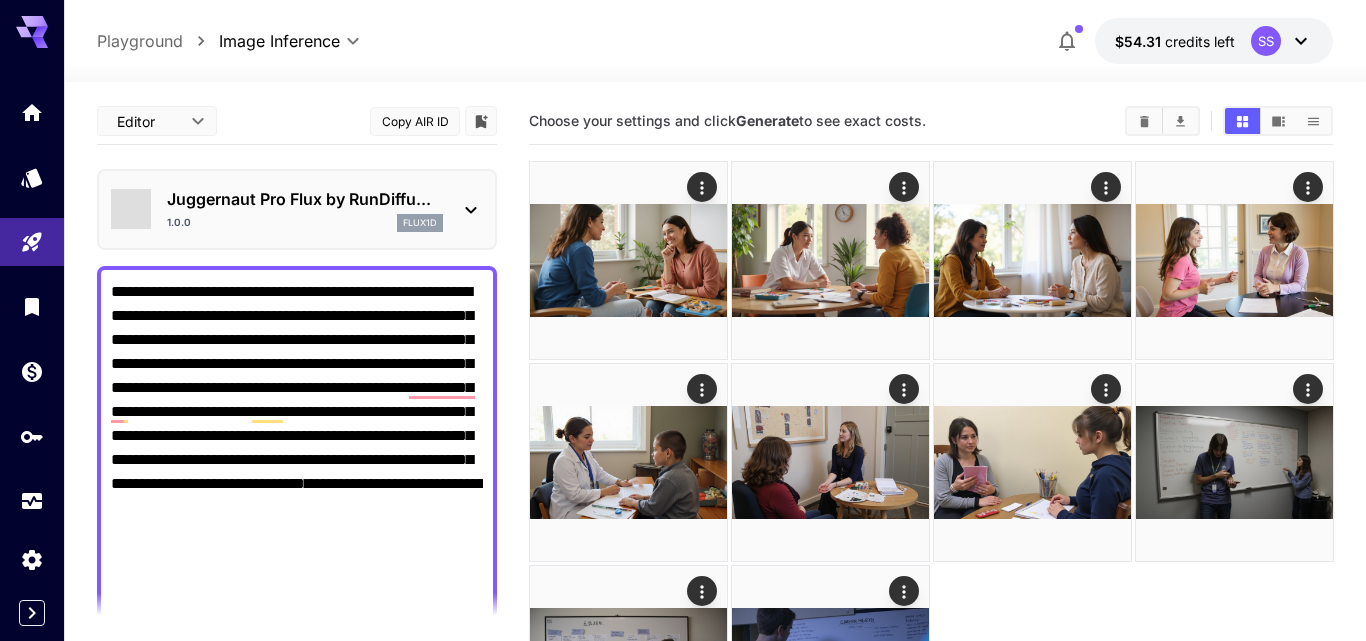 click on "JuggernautXL V3" at bounding box center (281, 433) 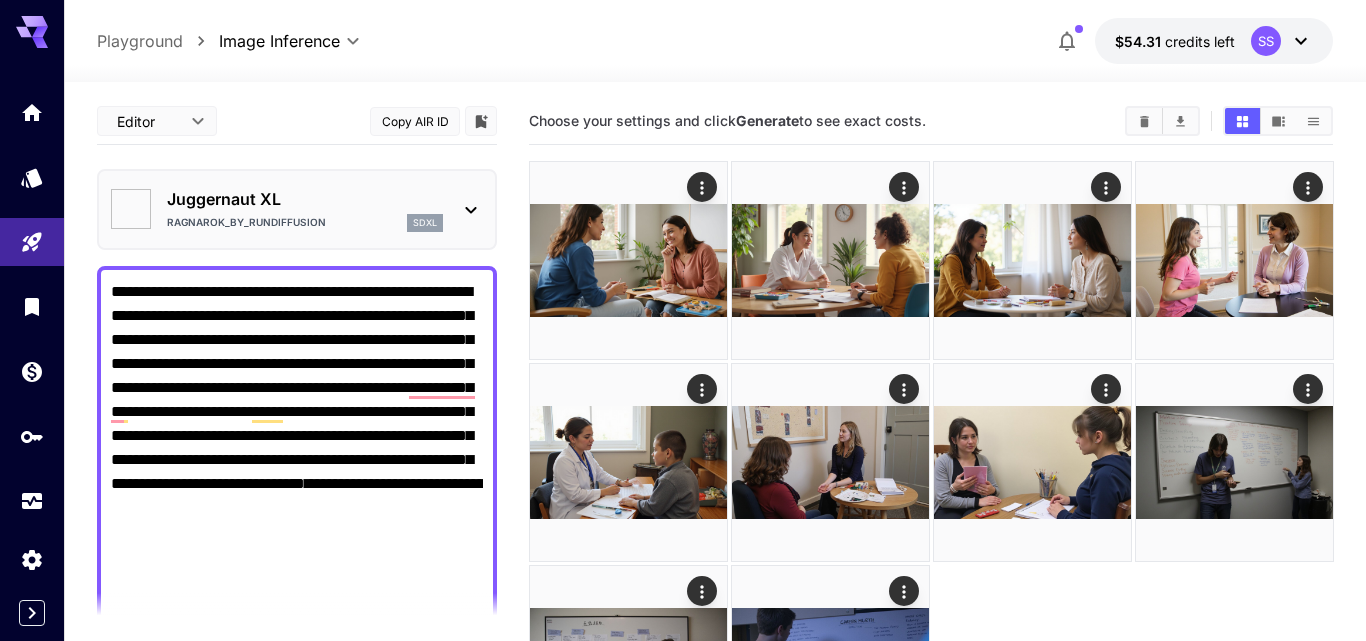 type on "**" 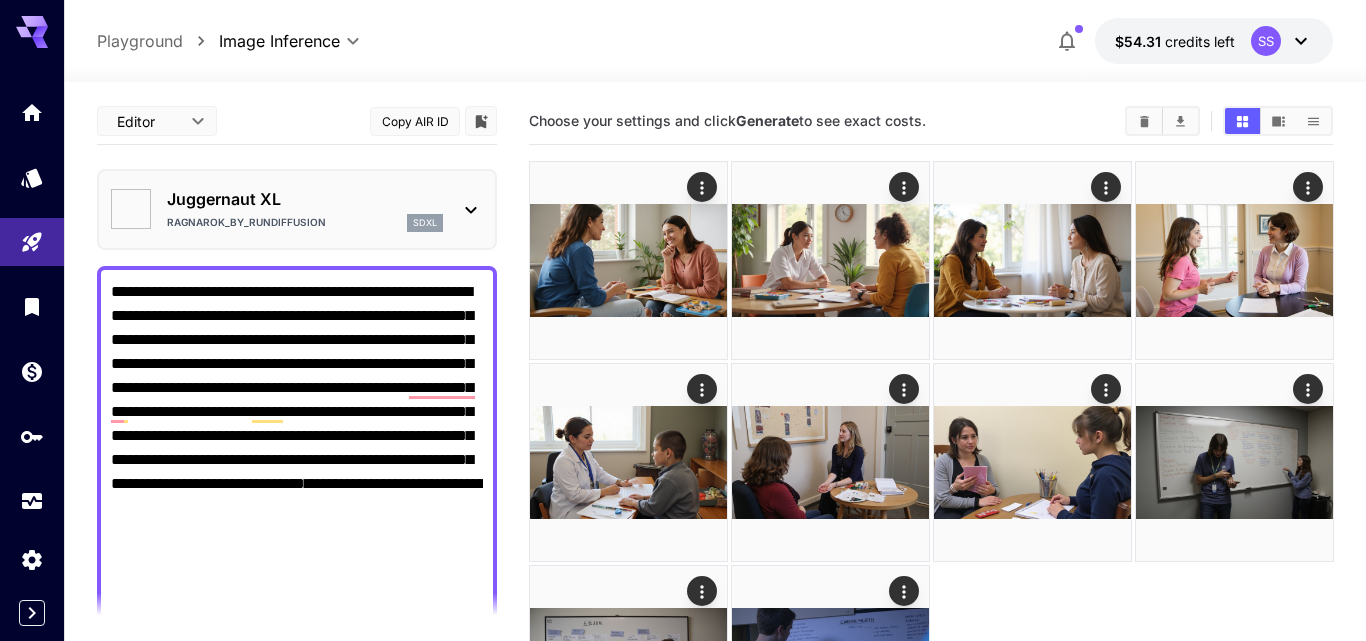 type on "*" 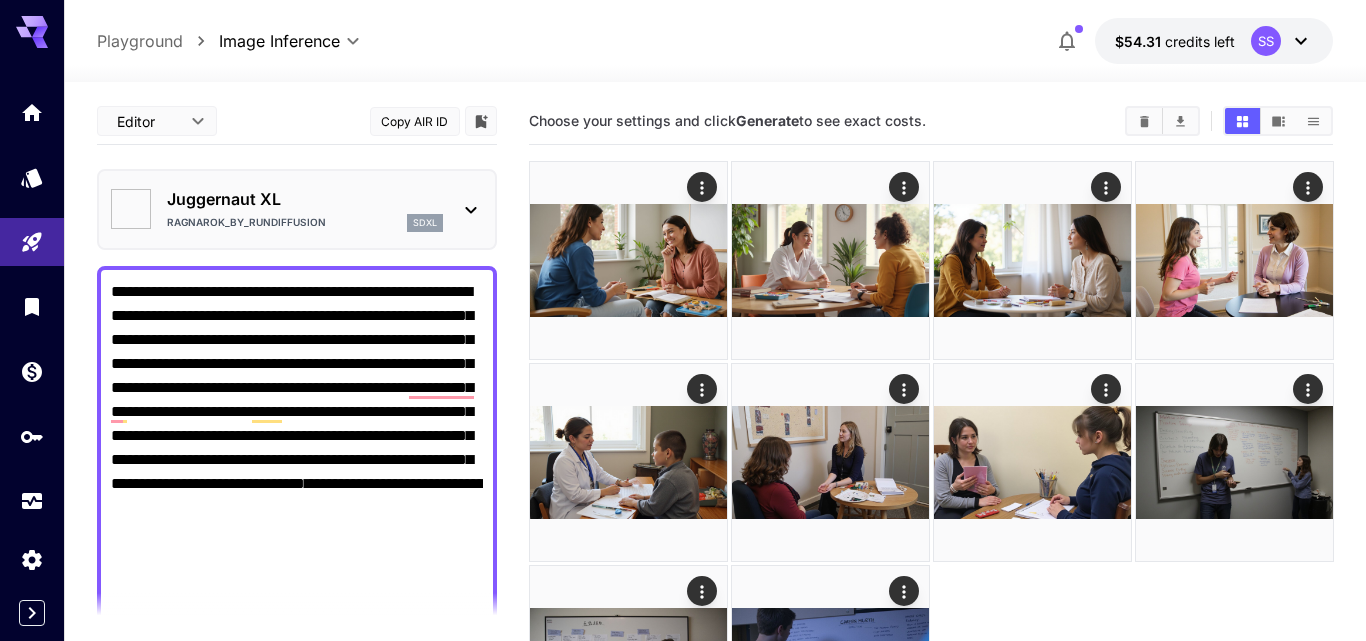 click on "JuggernautXL XI Lightning" at bounding box center (281, 188) 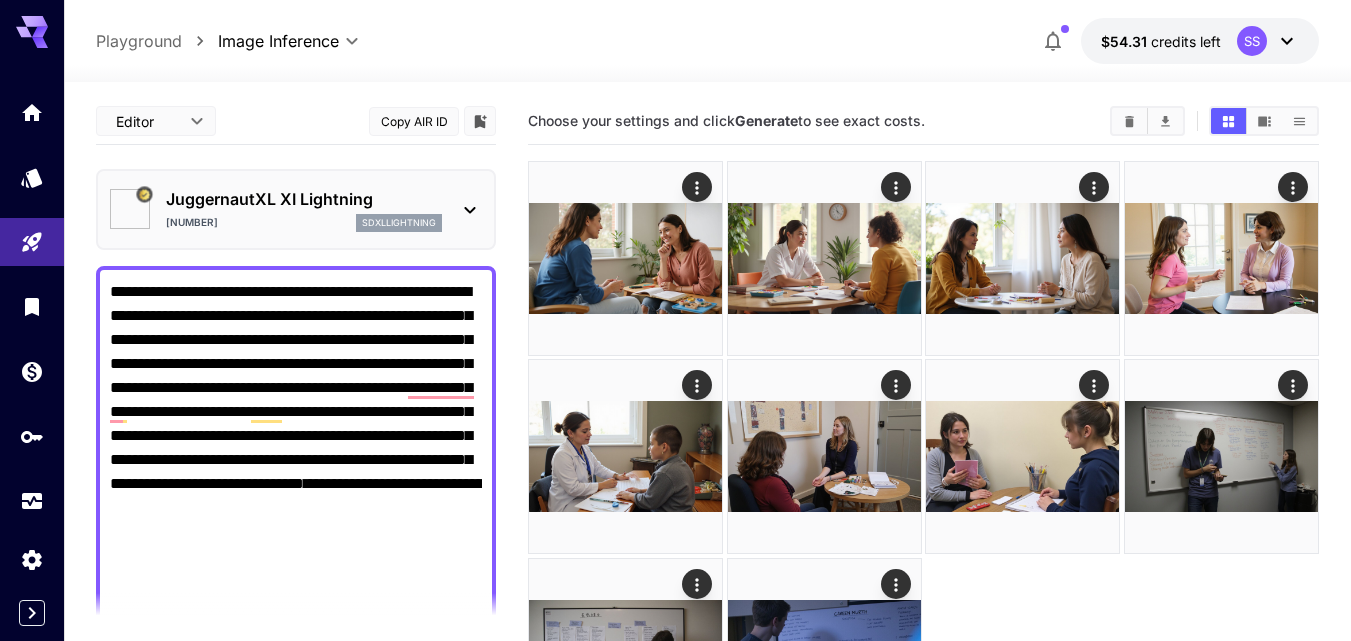 type on "*" 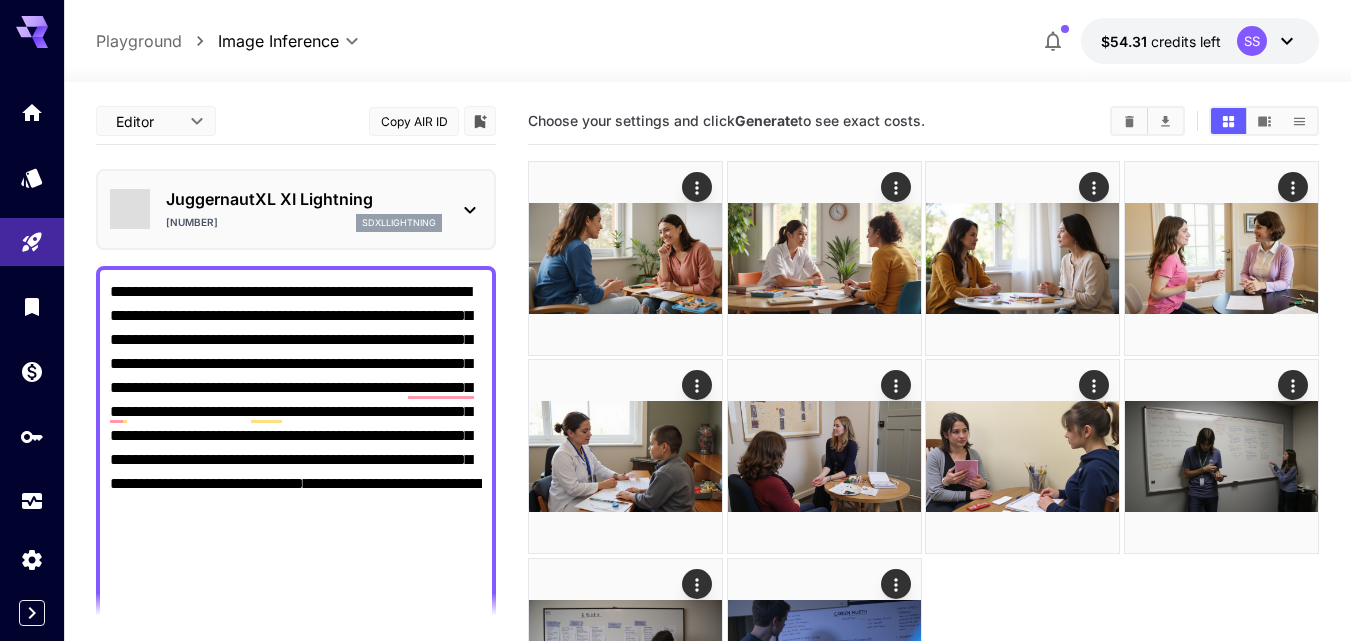 type on "**********" 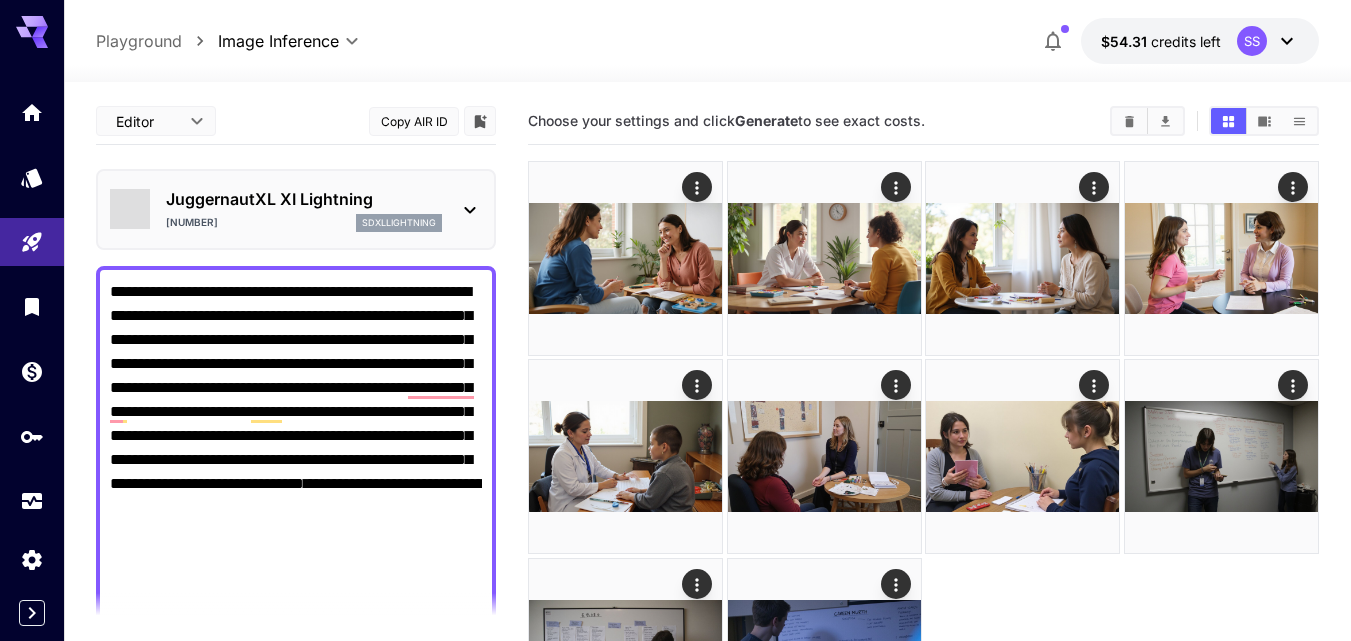 click on "JuggernautXL XI Lightning" at bounding box center [304, 199] 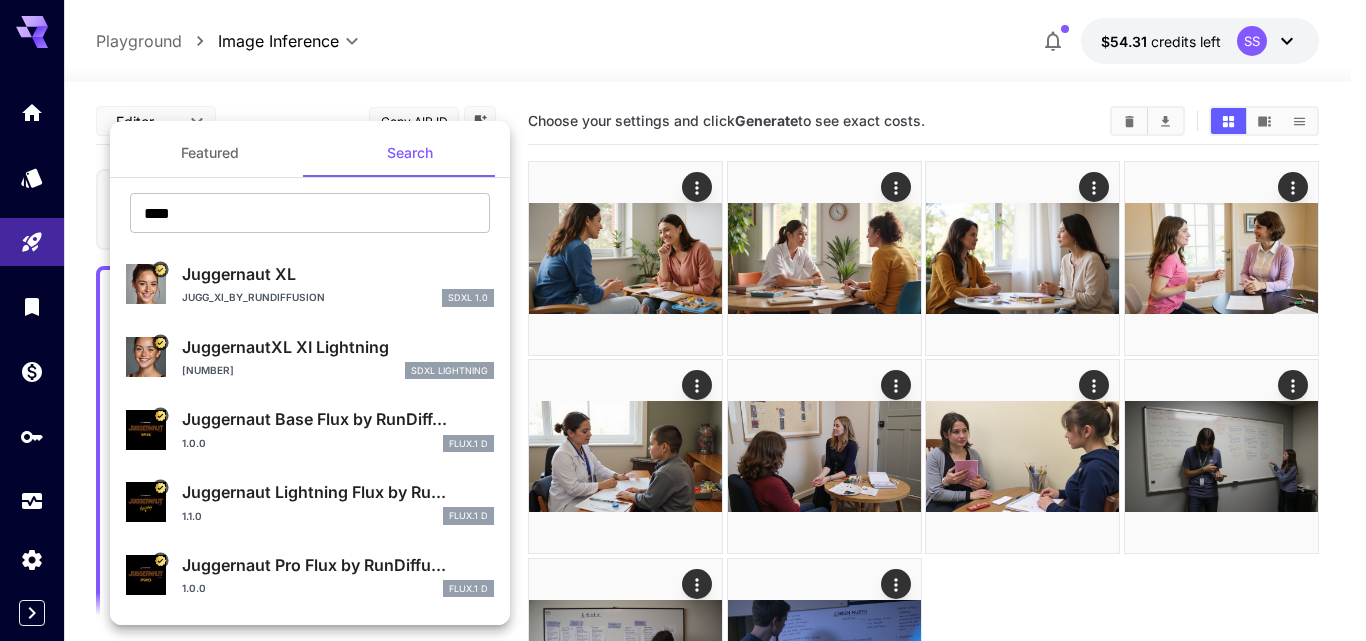 click on "Juggernaut Pro Flux by RunDiffu..." at bounding box center [338, 565] 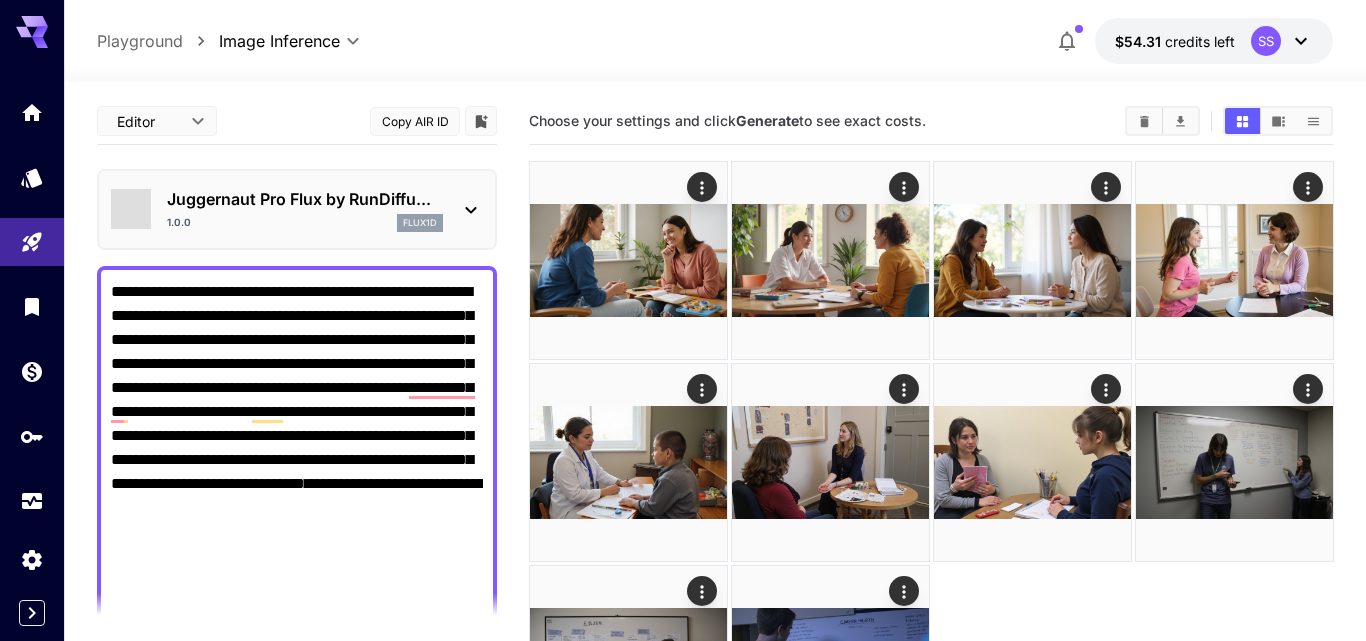 click on "Juggernaut Pro Flux by RunDiffu... 1.0.0 FLUX.1 D" at bounding box center (260, 428) 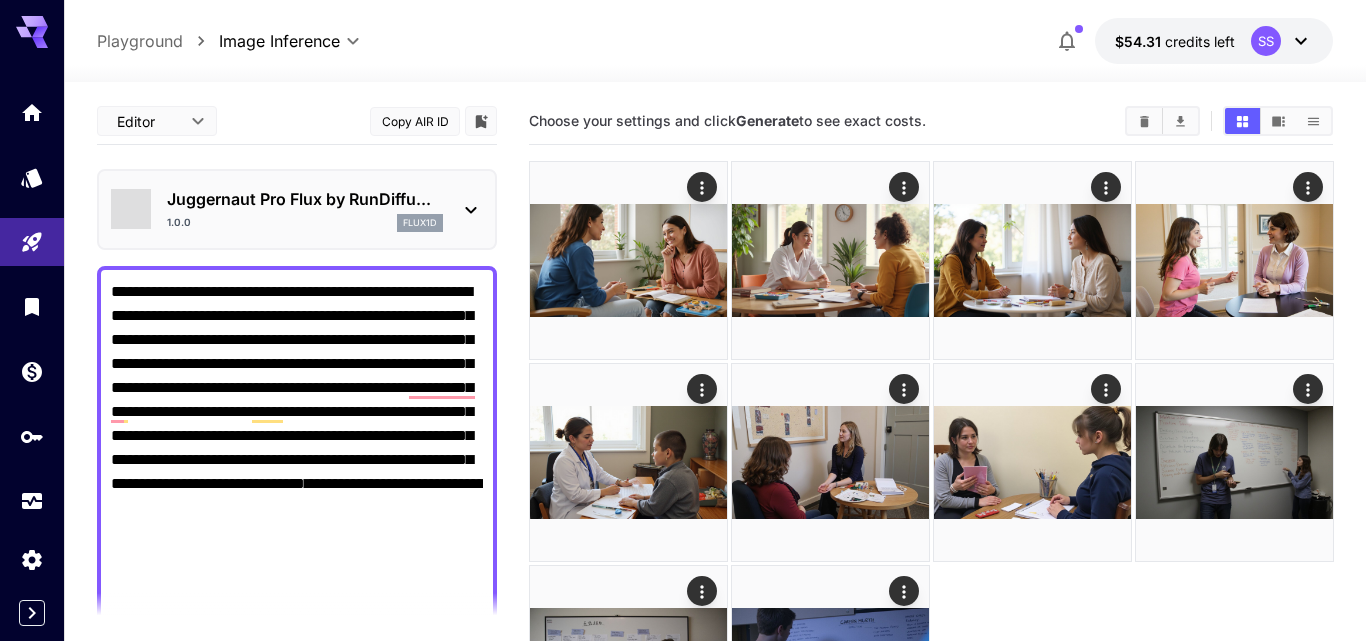 click on "Juggernaut Pro Flux by RunDiffu... 1.0.0 FLUX.1 D" at bounding box center [260, 428] 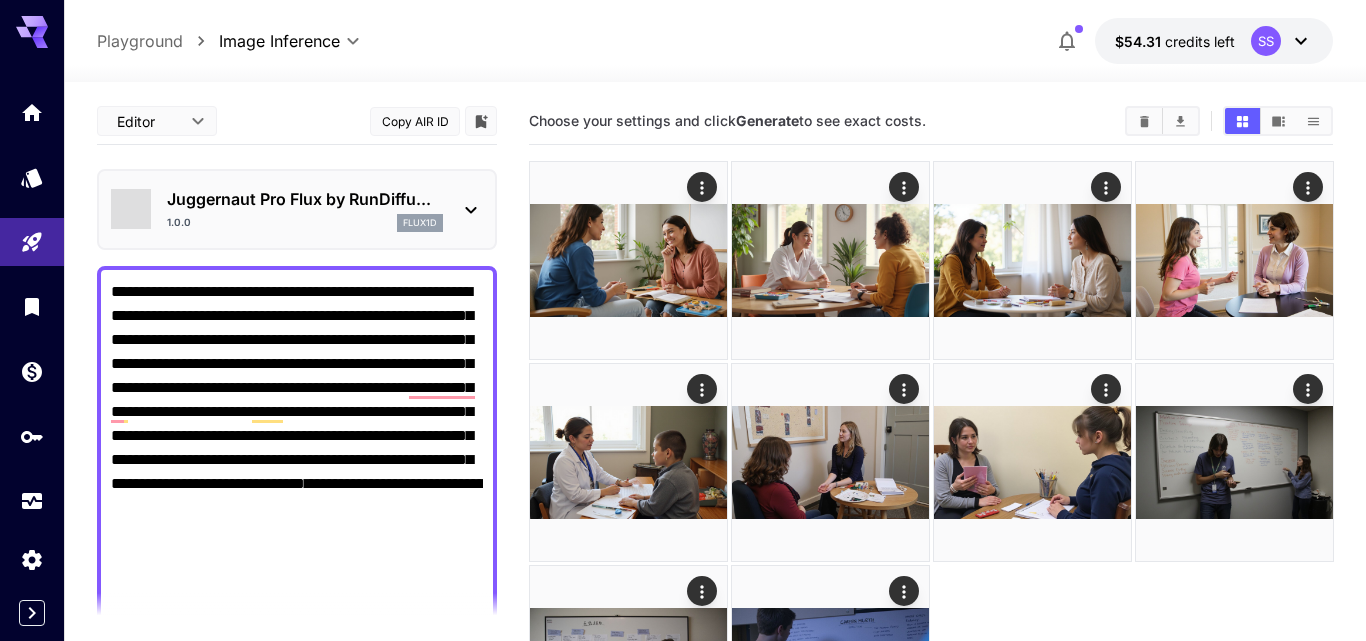 click on "Juggernaut Pro Flux by RunDiffu... 1.0.0 FLUX.1 D" at bounding box center (260, 428) 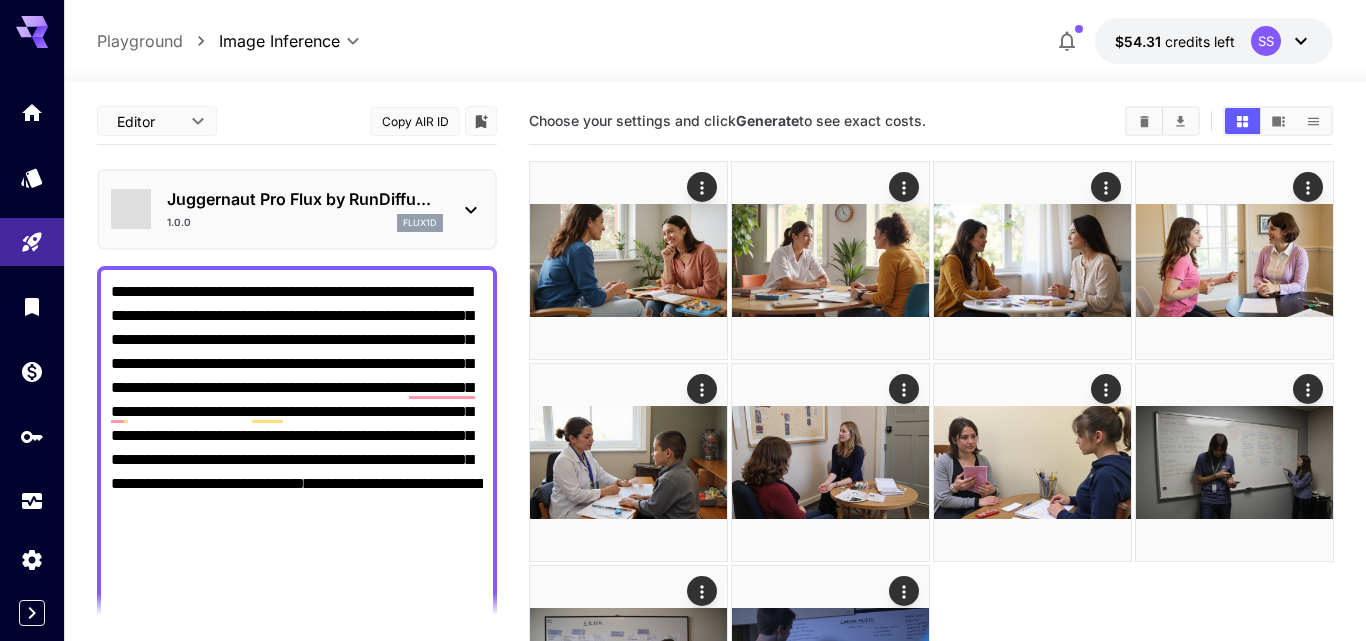 click on "Juggernaut Pro Flux by RunDiffu... 1.0.0 FLUX.1 D" at bounding box center (260, 428) 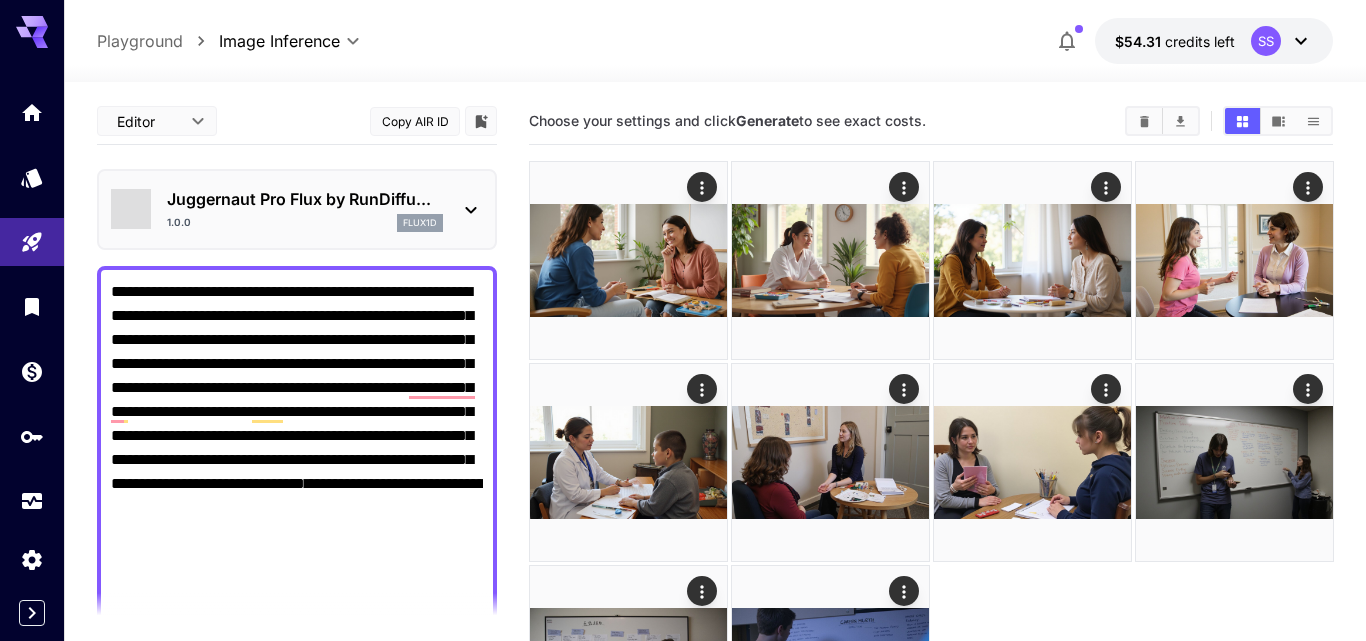 click on "Juggernaut Pro Flux by RunDiffu... 1.0.0 FLUX.1 D" at bounding box center (260, 428) 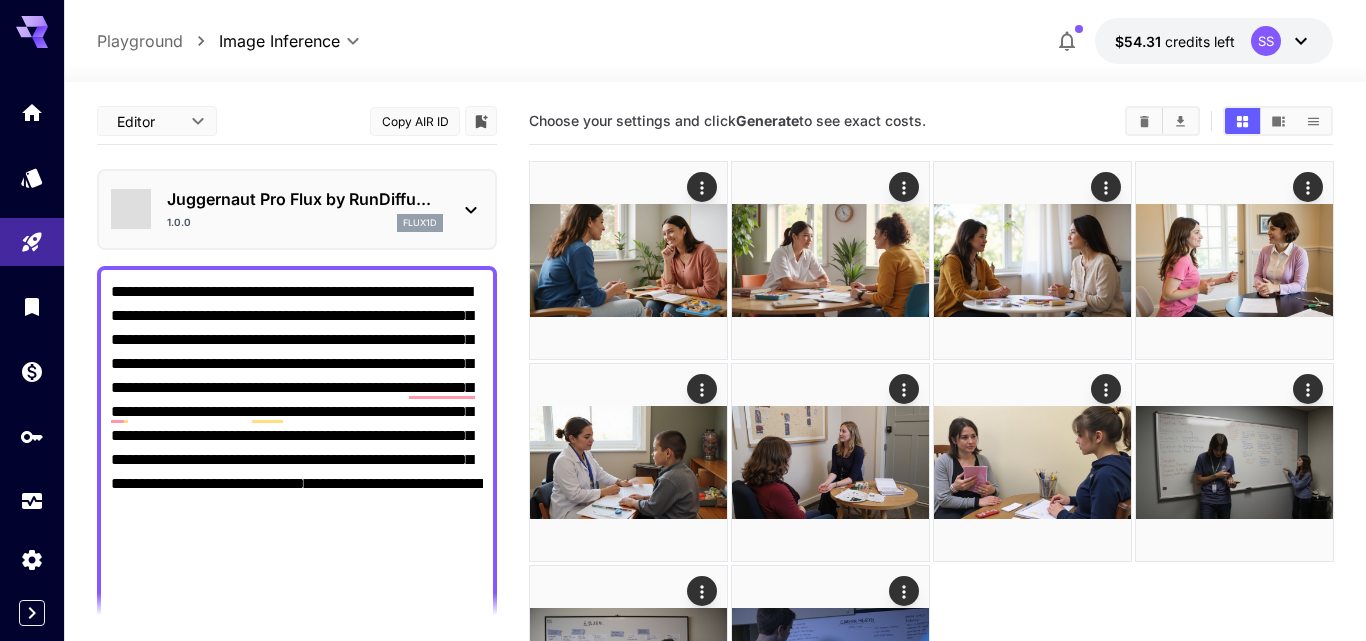 click on "JuggernautXL XI Lightning" at bounding box center [281, 300] 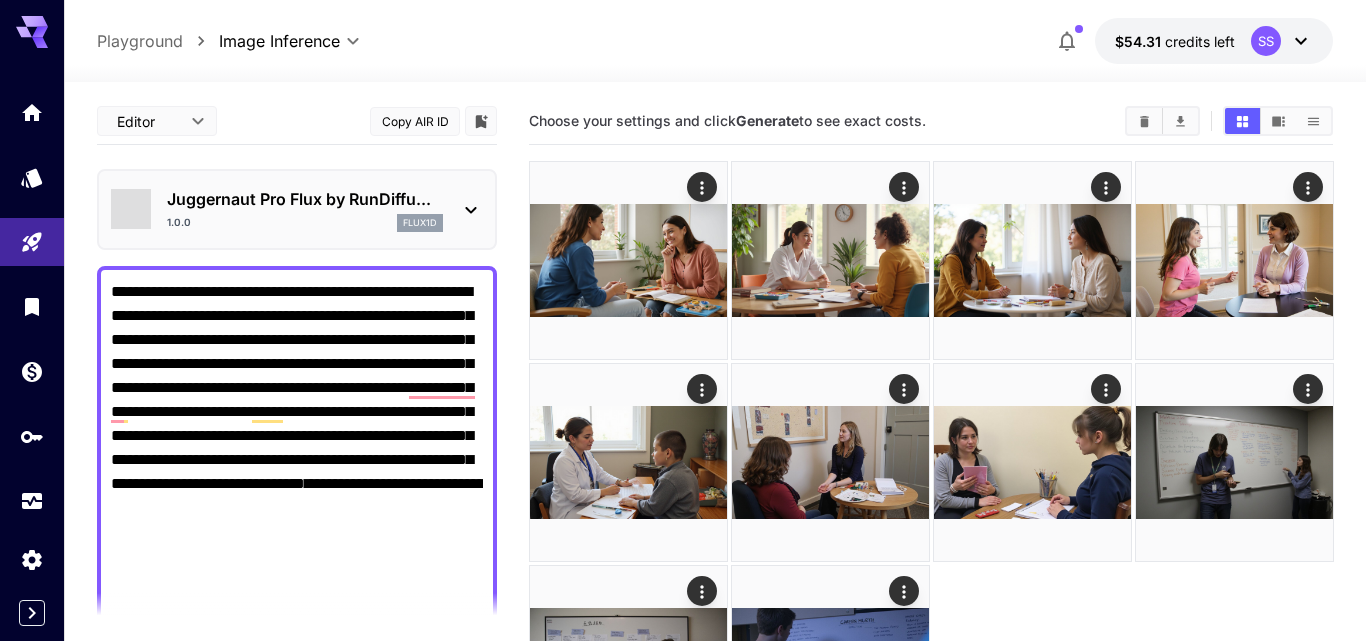 click on "JuggernautXL XI Lightning" at bounding box center (281, 300) 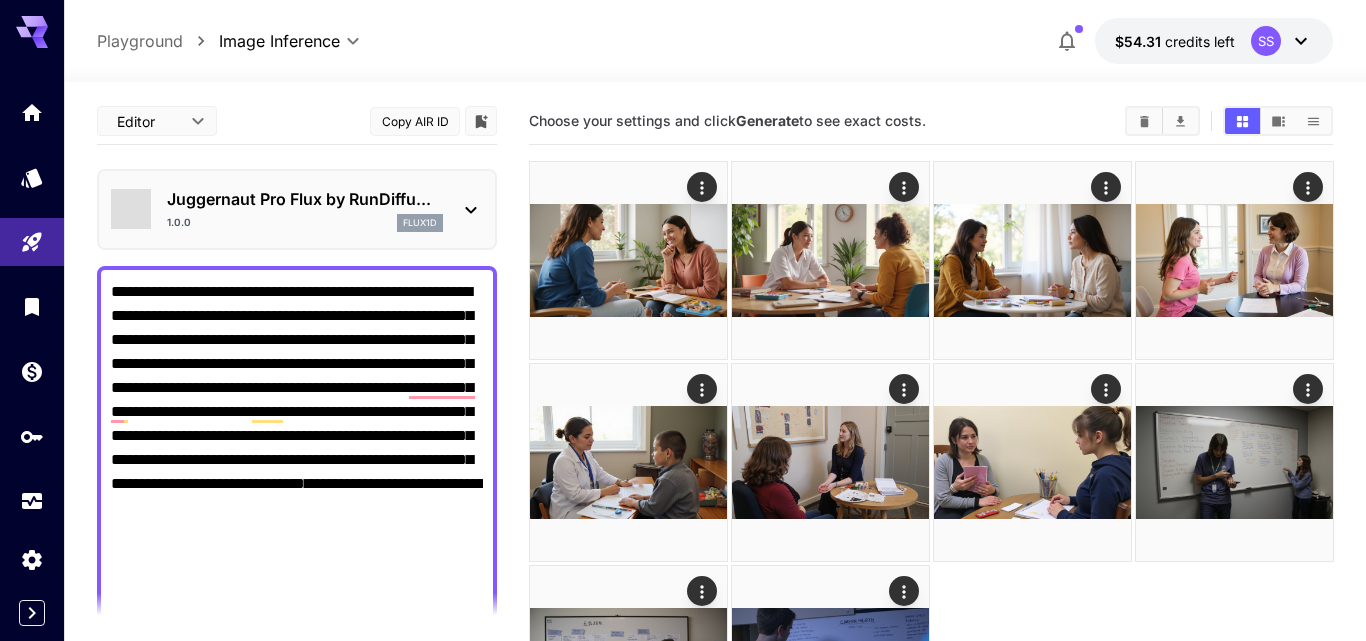 click on "JuggernautXL XI Lightning" at bounding box center [281, 300] 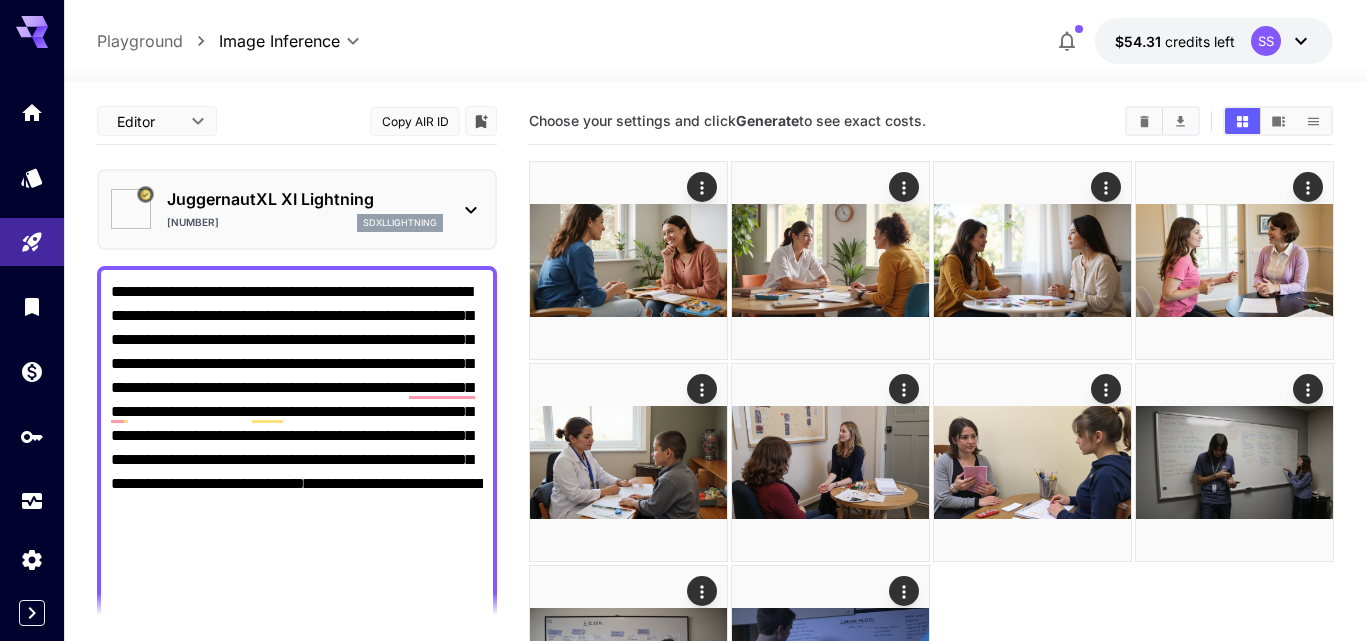 type on "*" 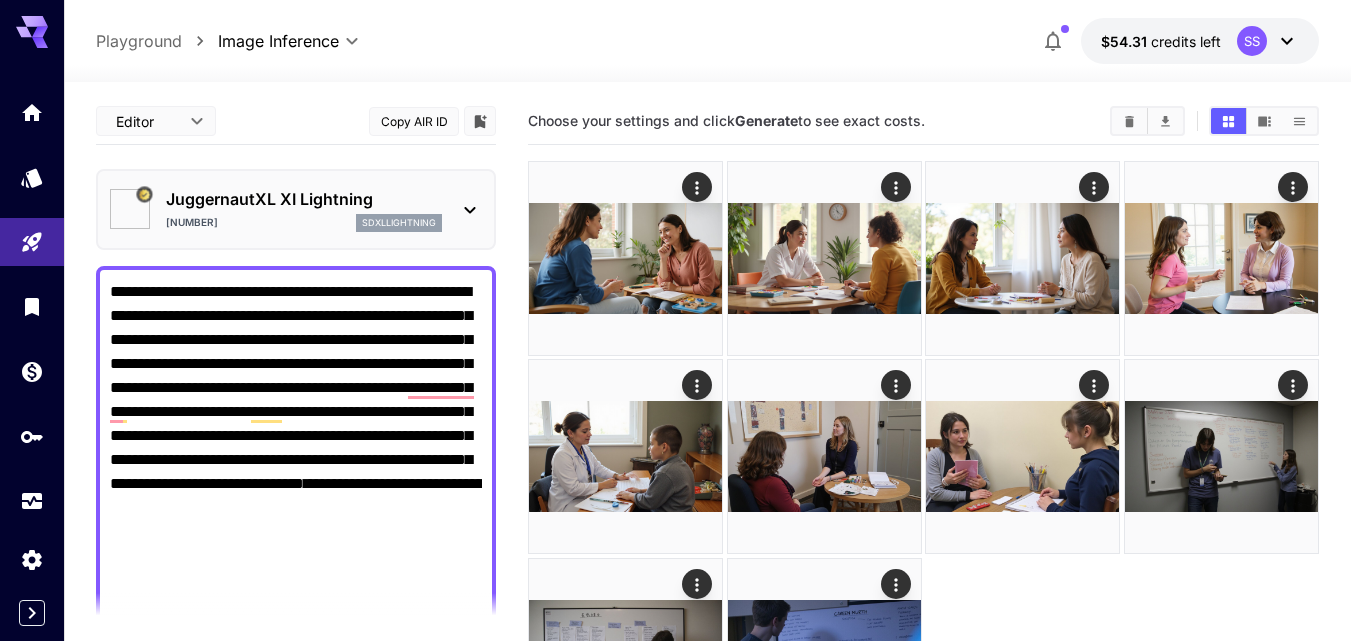 click on "****" at bounding box center (260, 224) 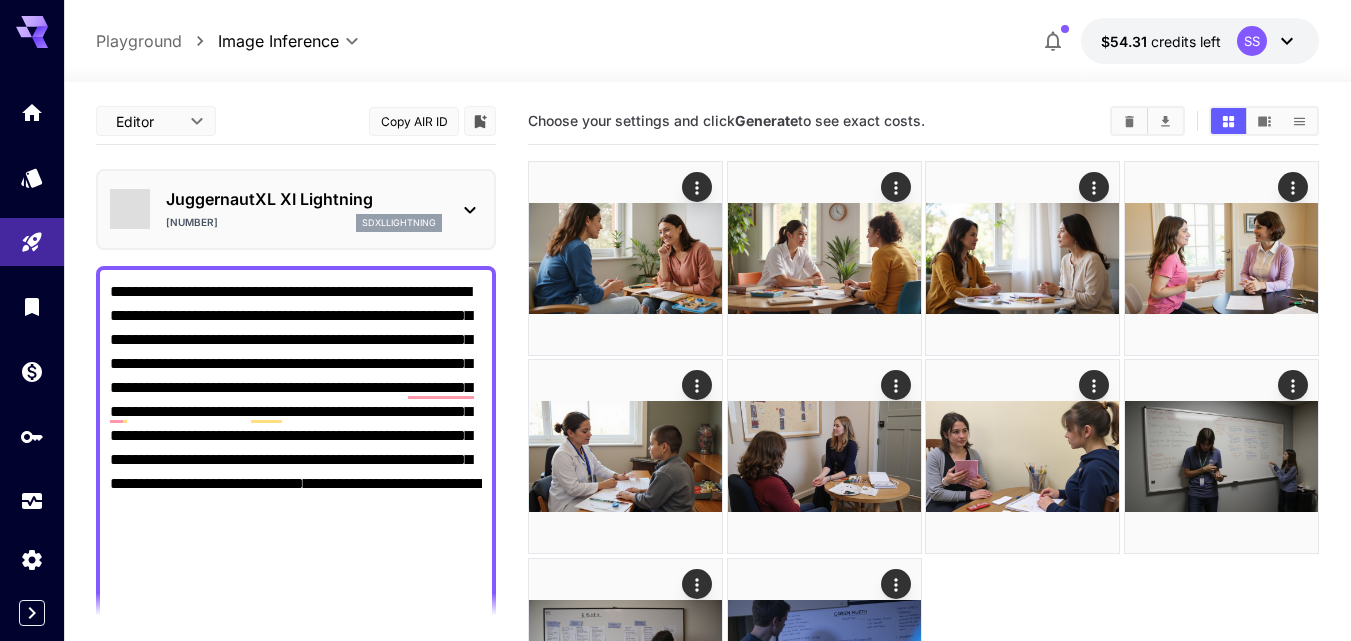 type on "**********" 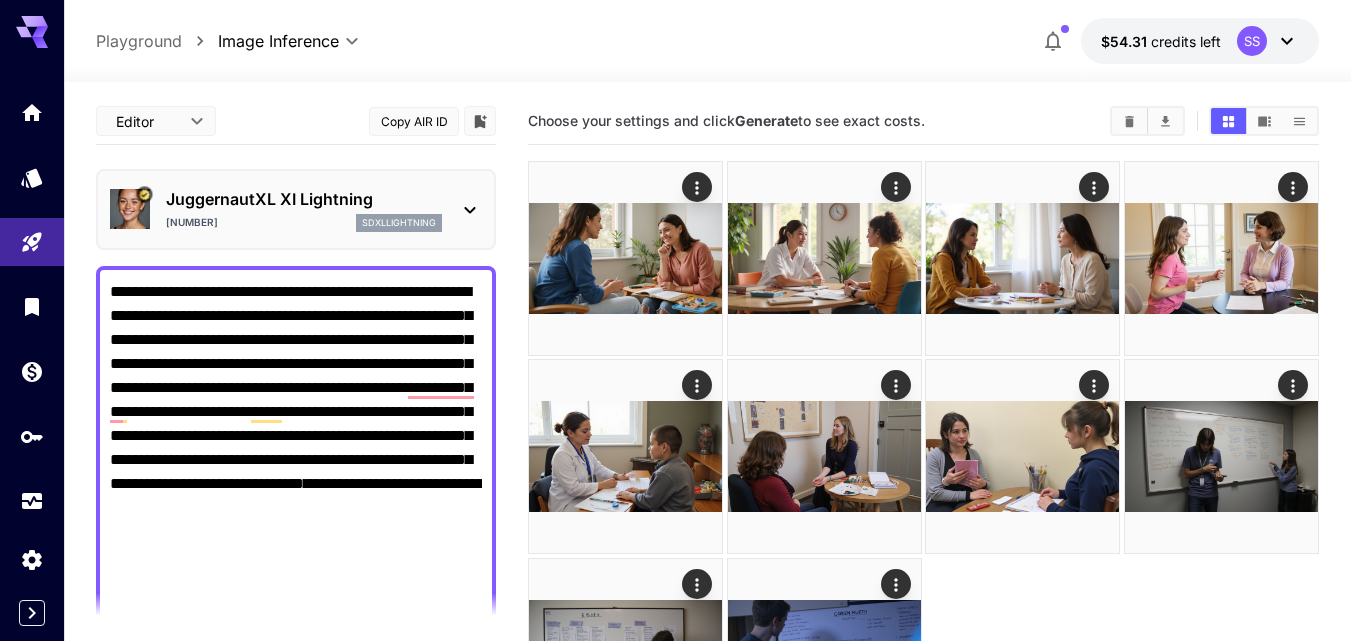 click on "920957 sdxllightning" at bounding box center (304, 223) 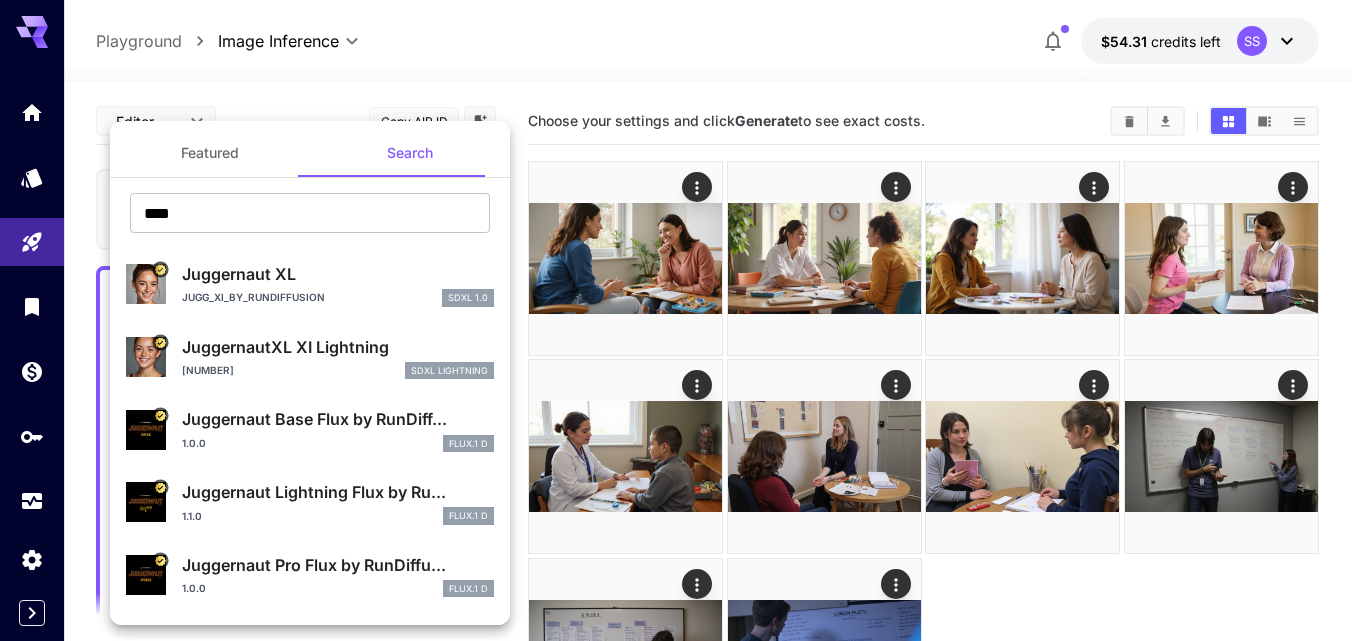 click on "Juggernaut Pro Flux by RunDiffu..." at bounding box center (338, 565) 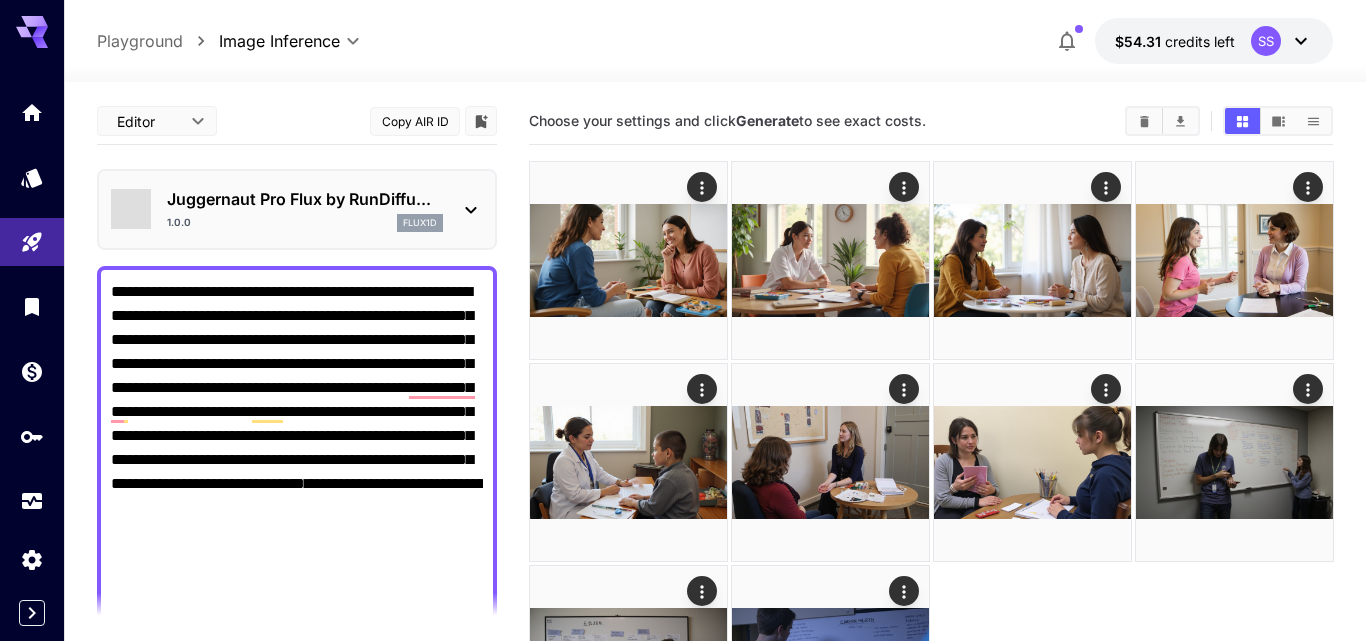 type on "**" 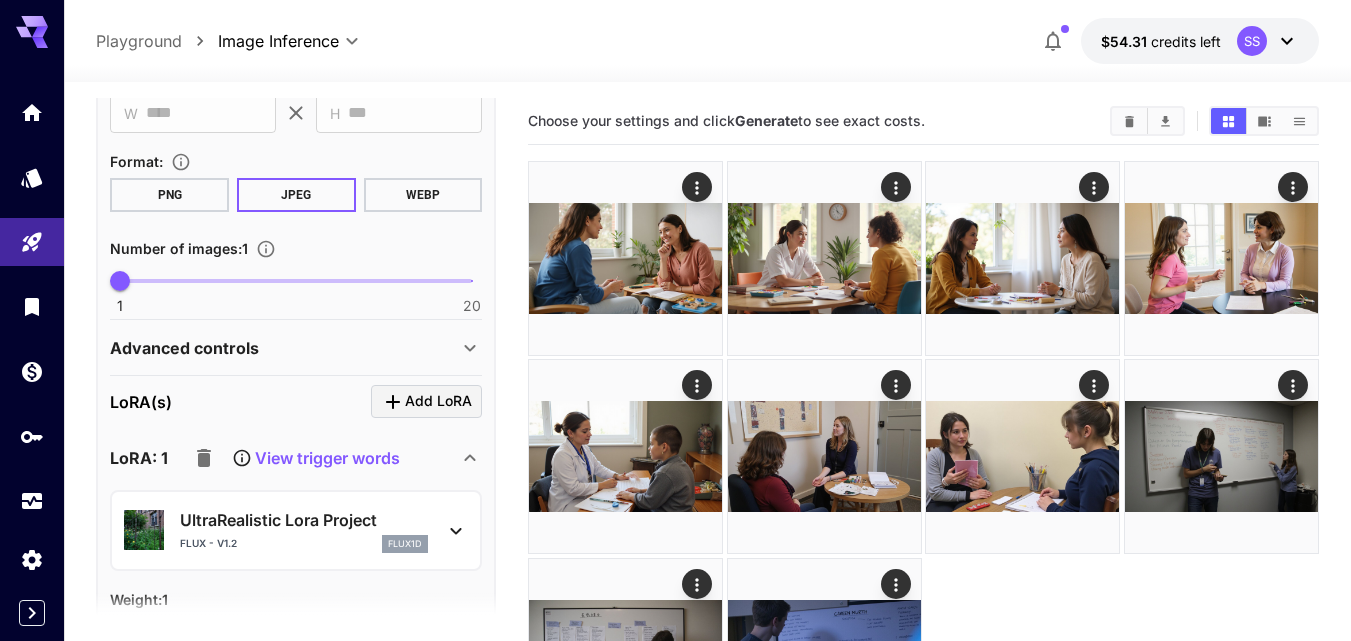 click on "View trigger words" at bounding box center (327, 458) 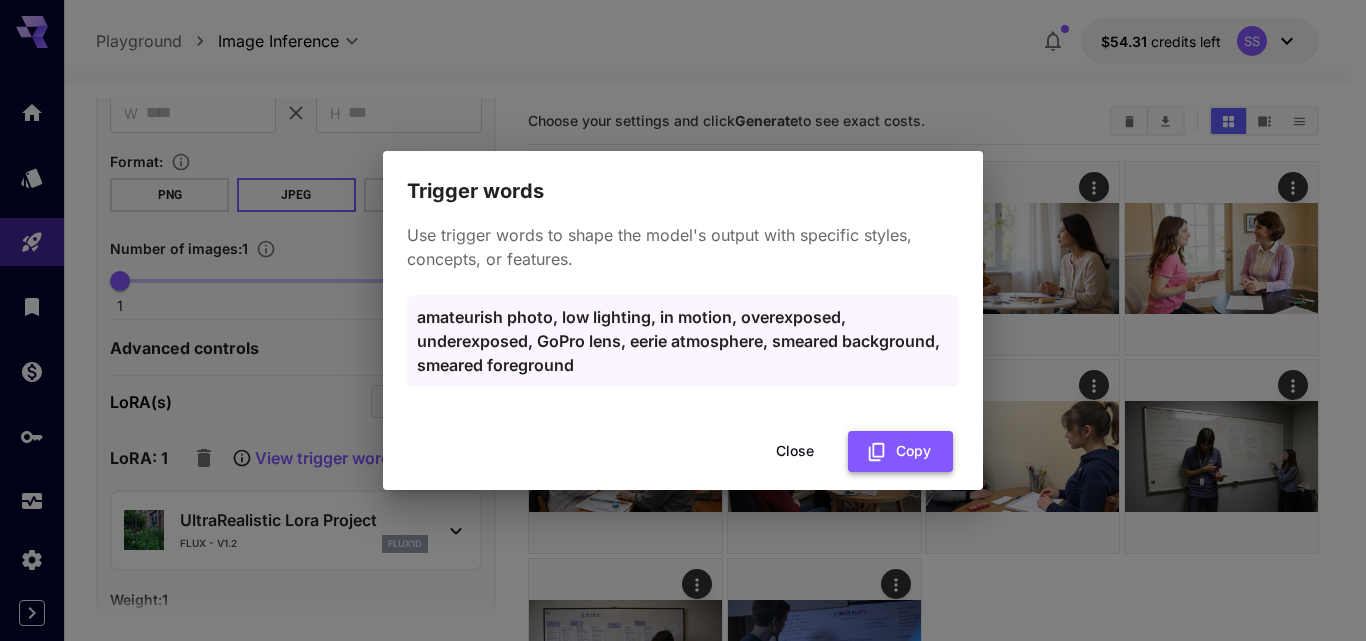 click 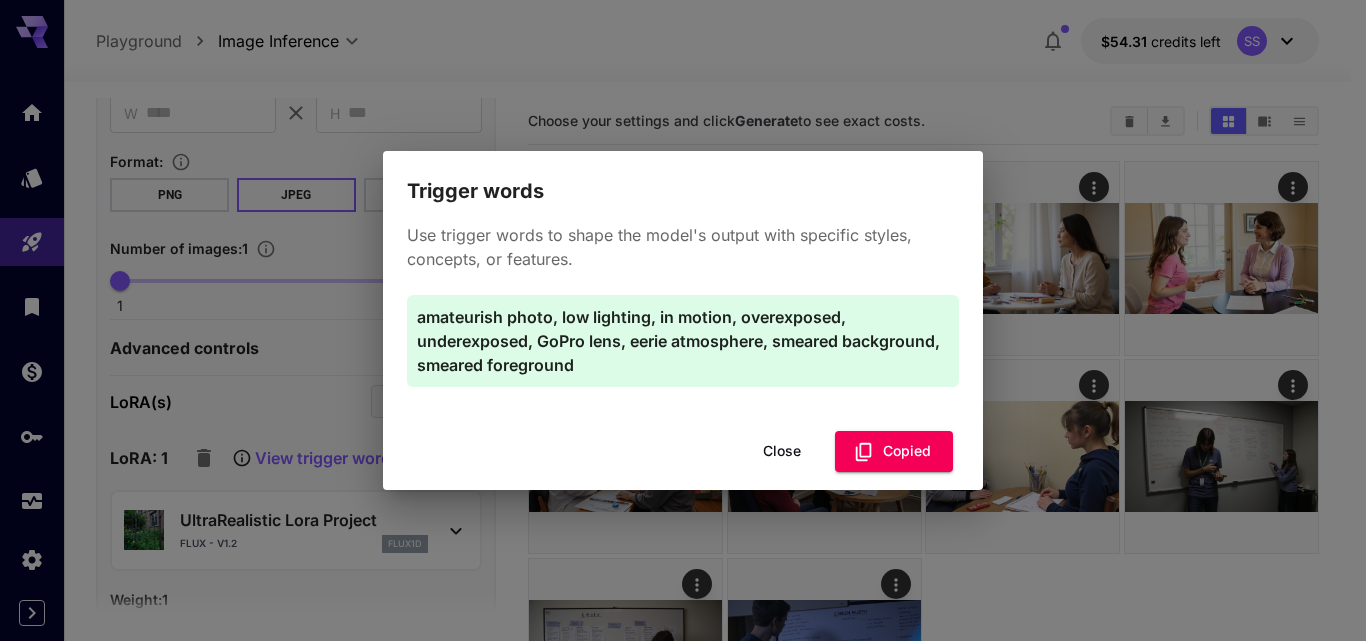 click on "Close" at bounding box center [782, 451] 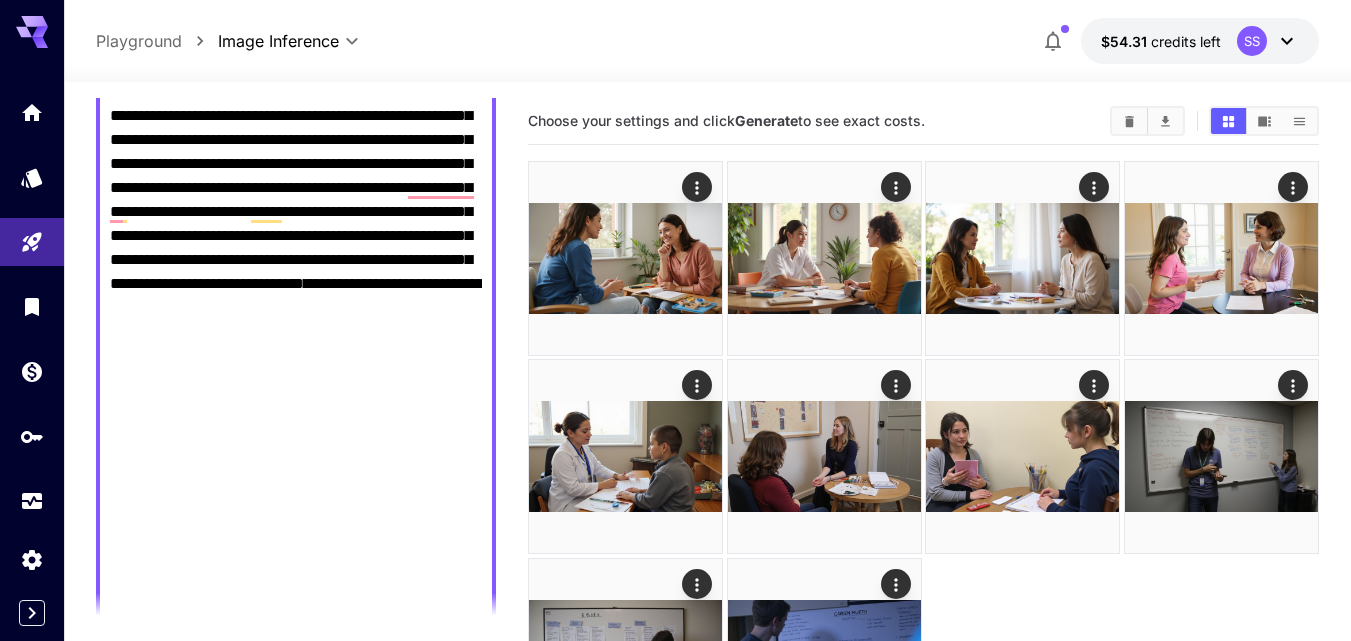 click on "**********" at bounding box center [296, 596] 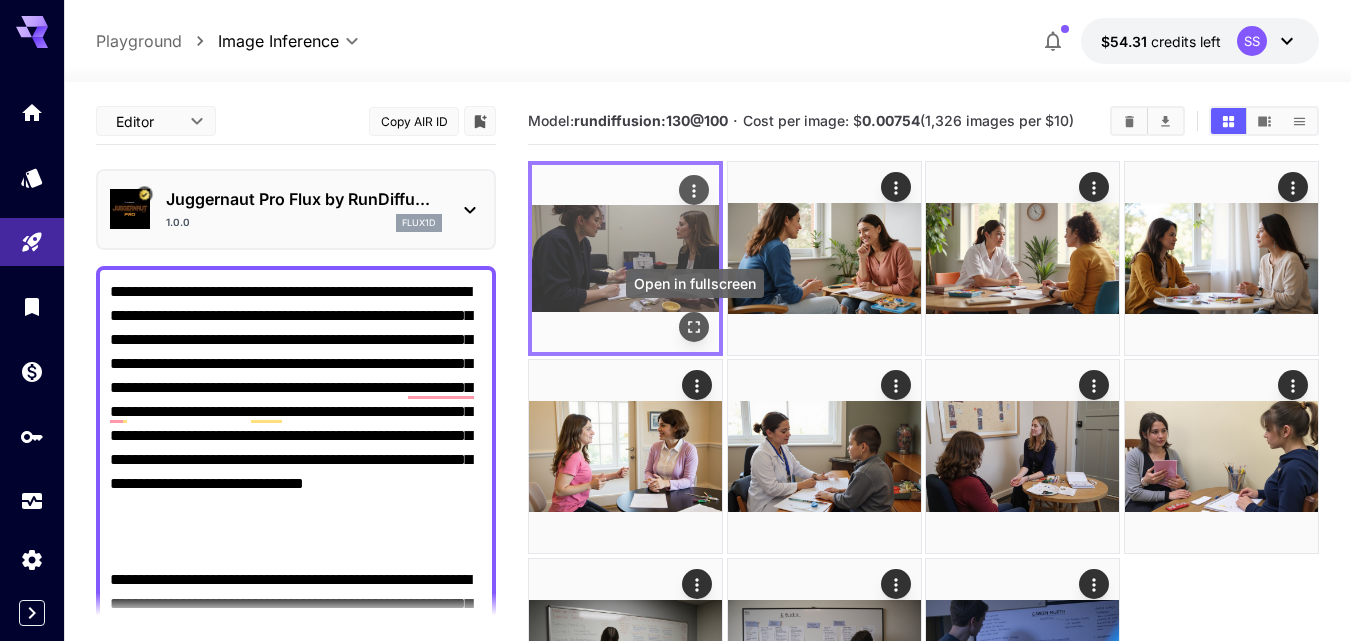click at bounding box center [694, 327] 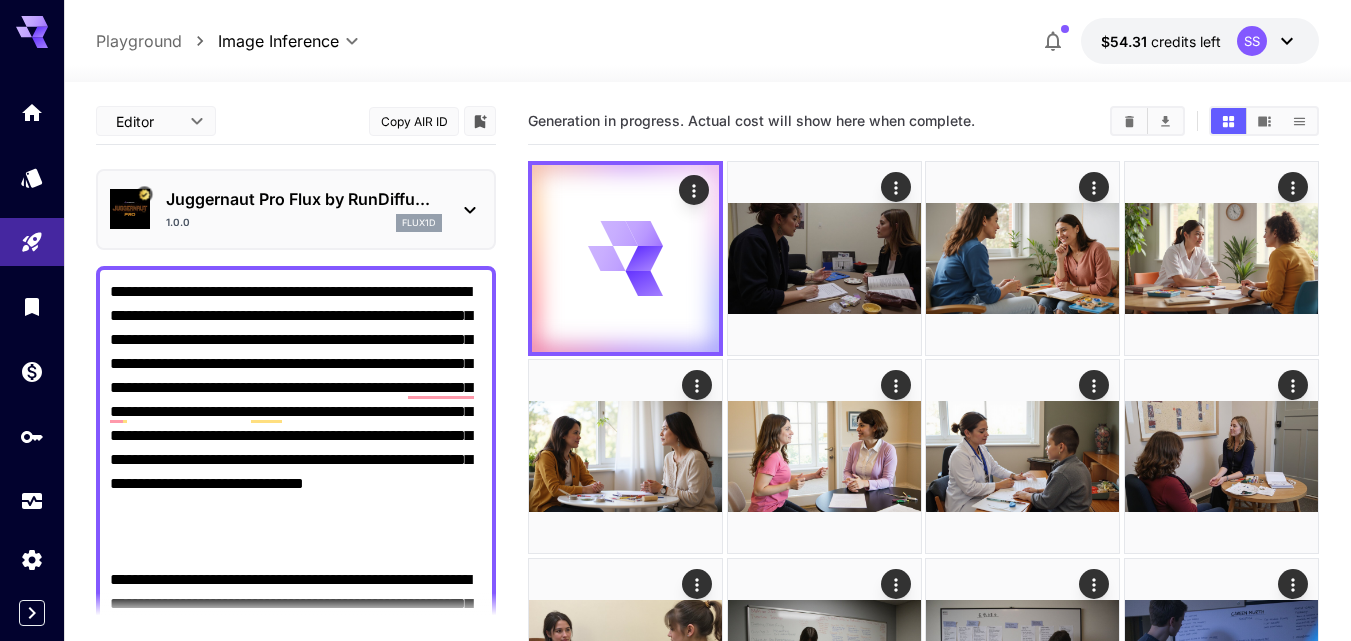 click on "**********" at bounding box center (296, 832) 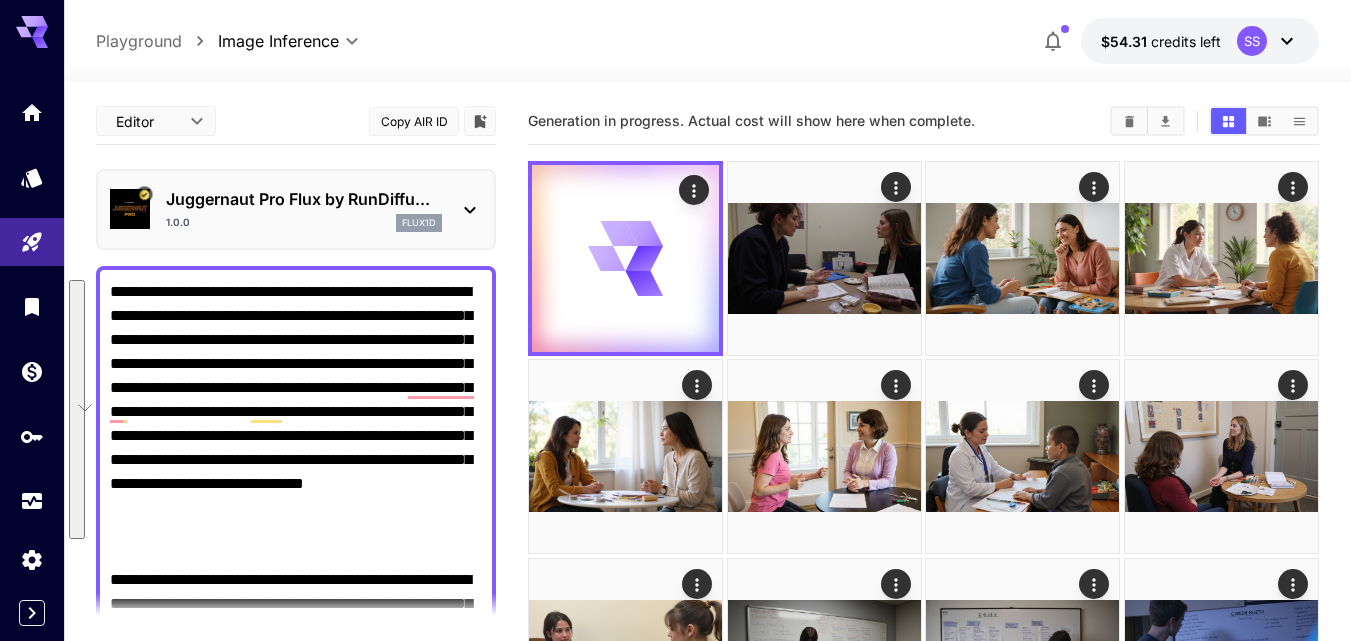 paste 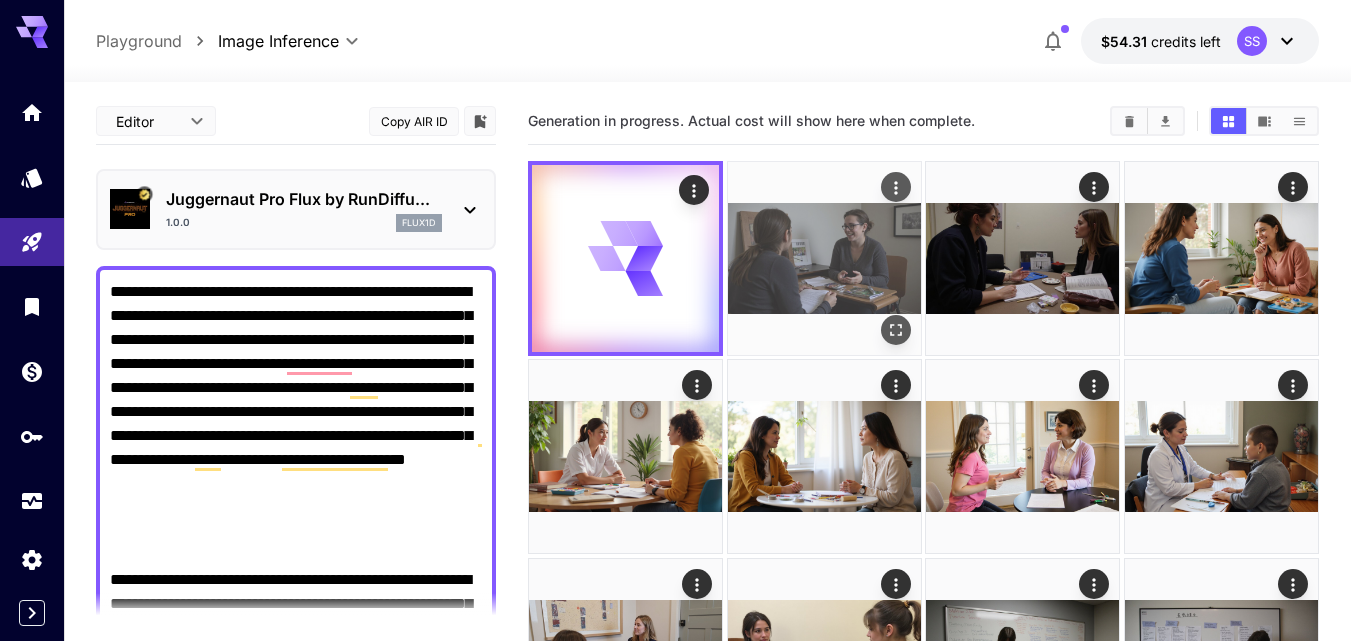 click 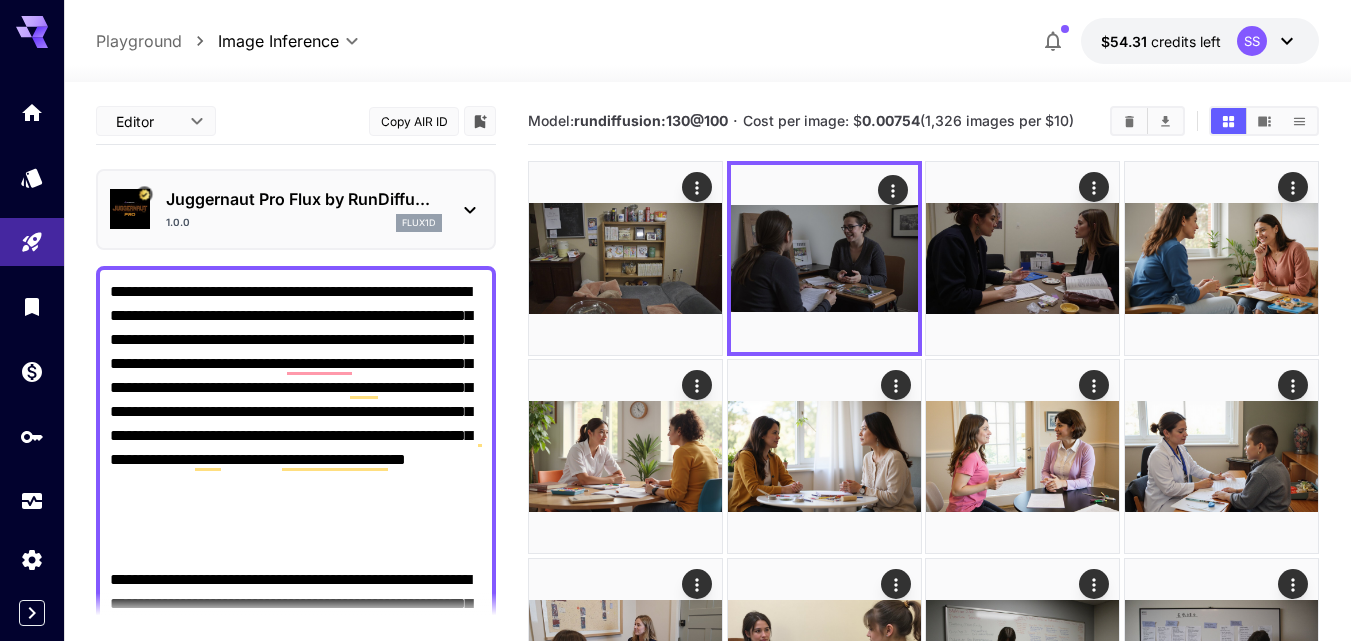 click on "**********" at bounding box center [296, 832] 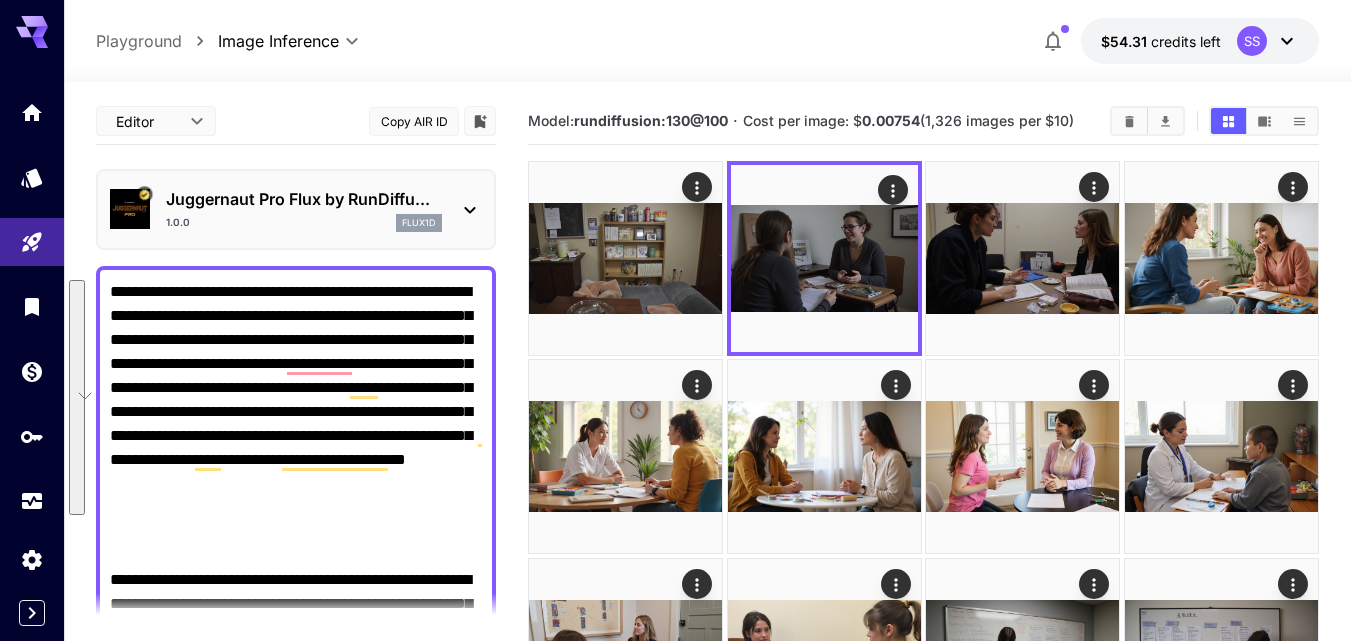 paste 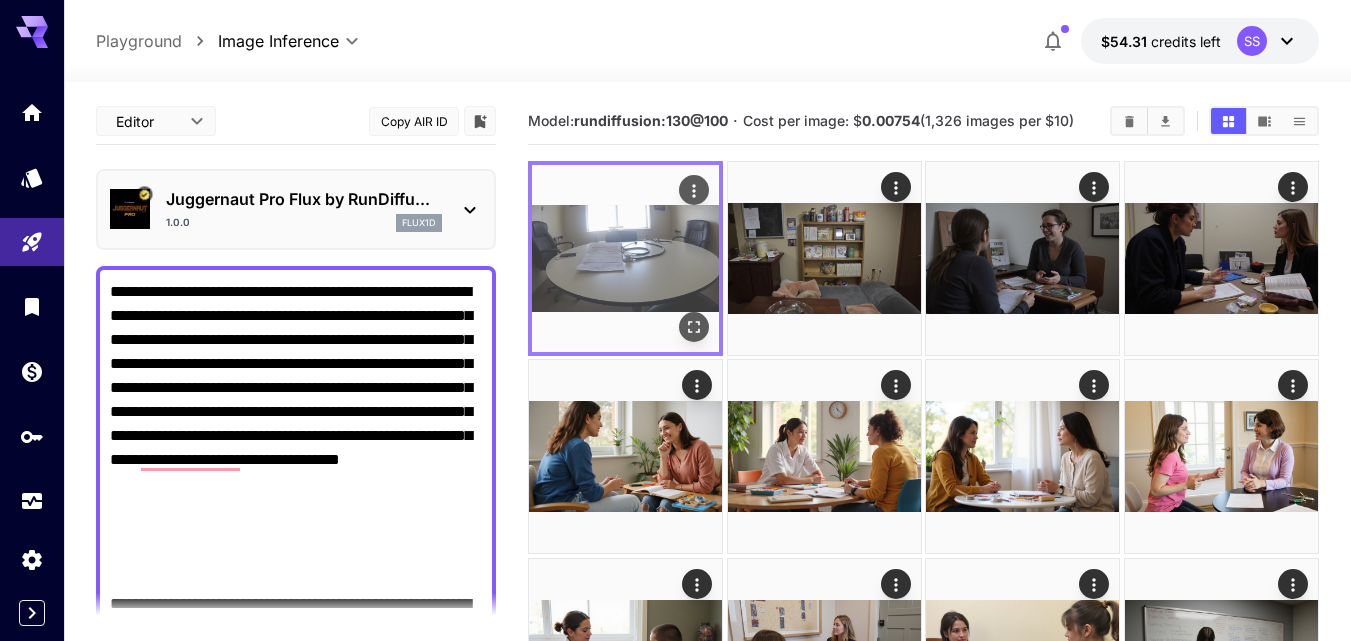 click at bounding box center [694, 327] 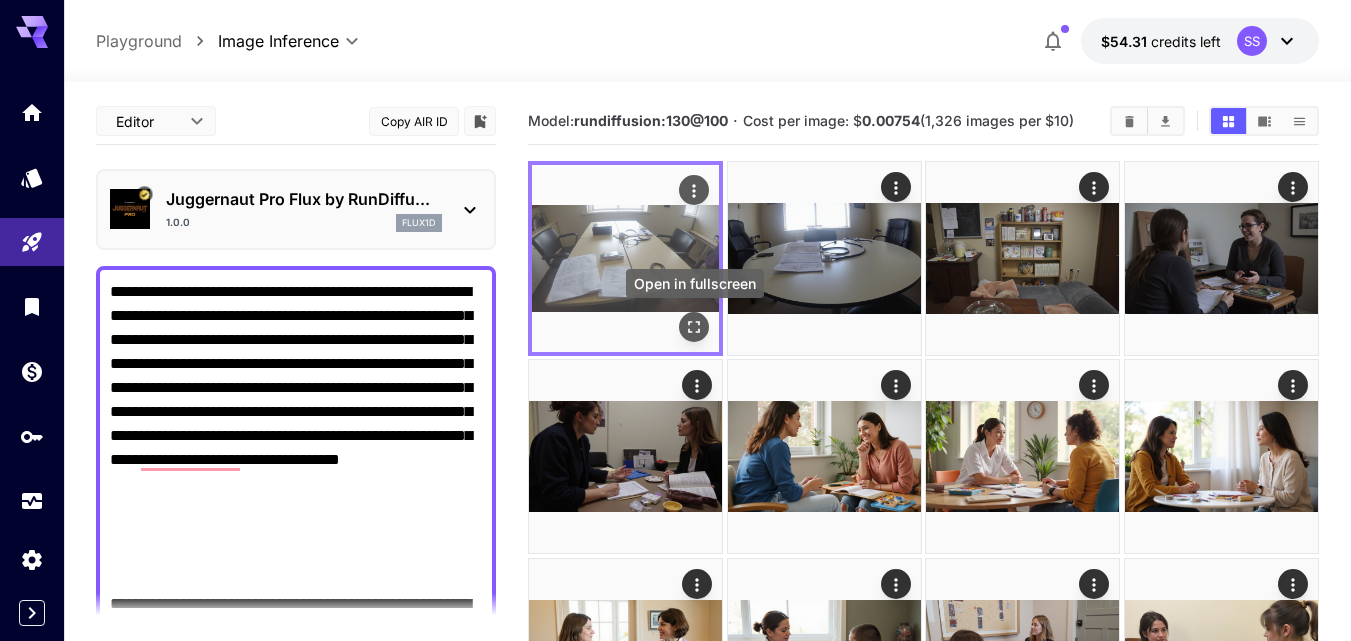click 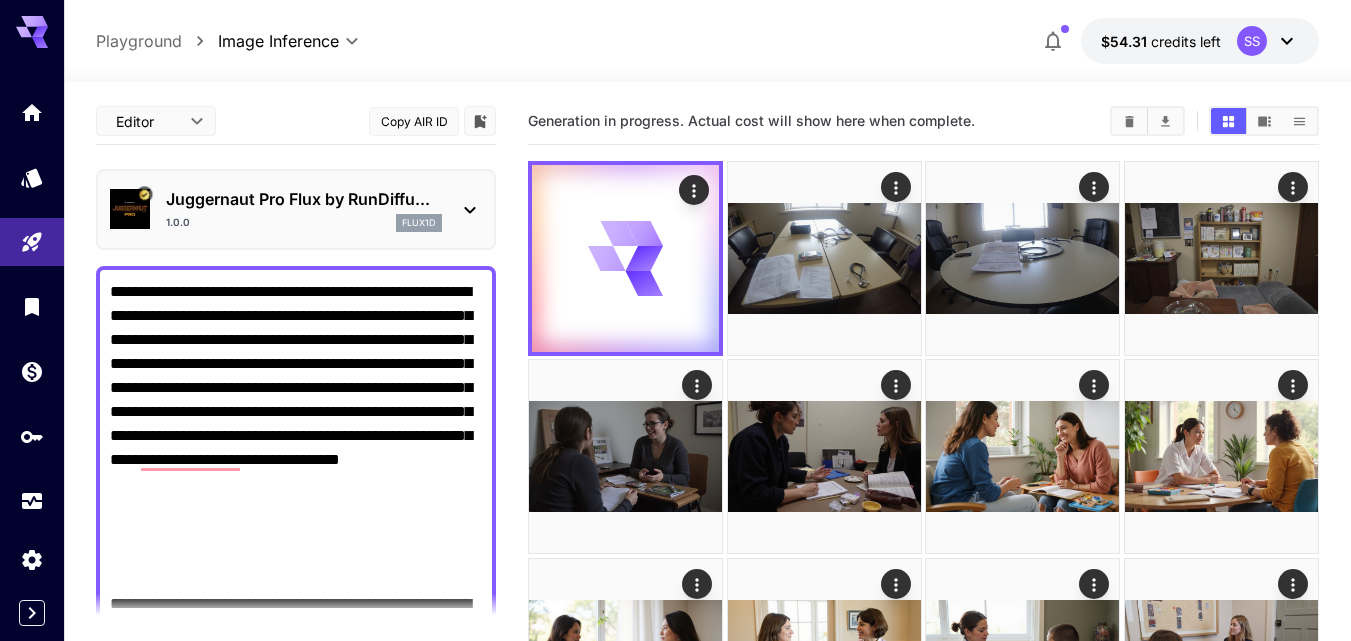 click on "**********" at bounding box center (296, 844) 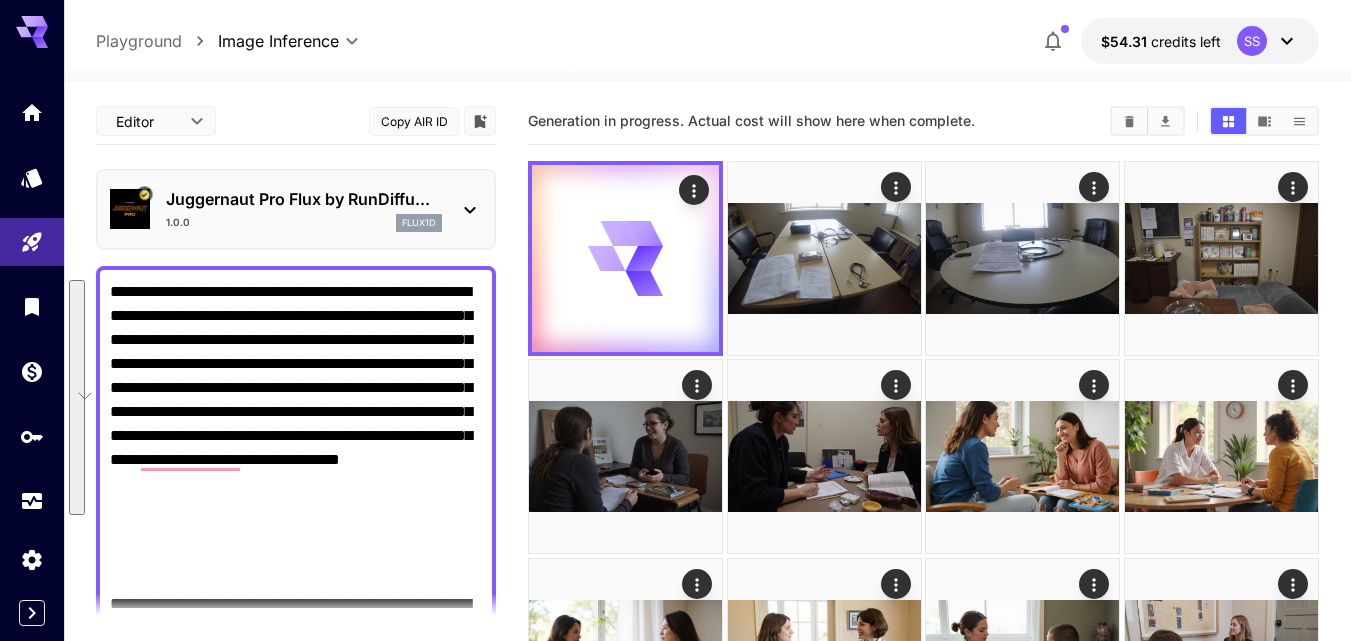 paste on "**********" 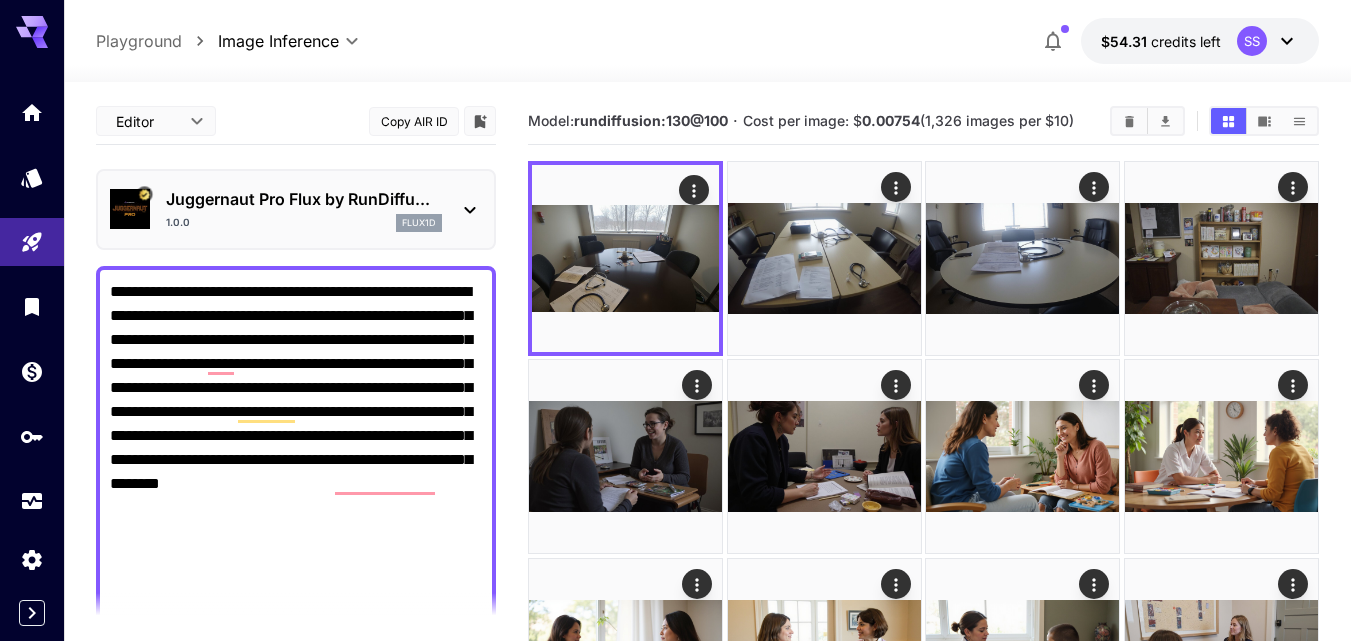 click on "**********" at bounding box center [296, 868] 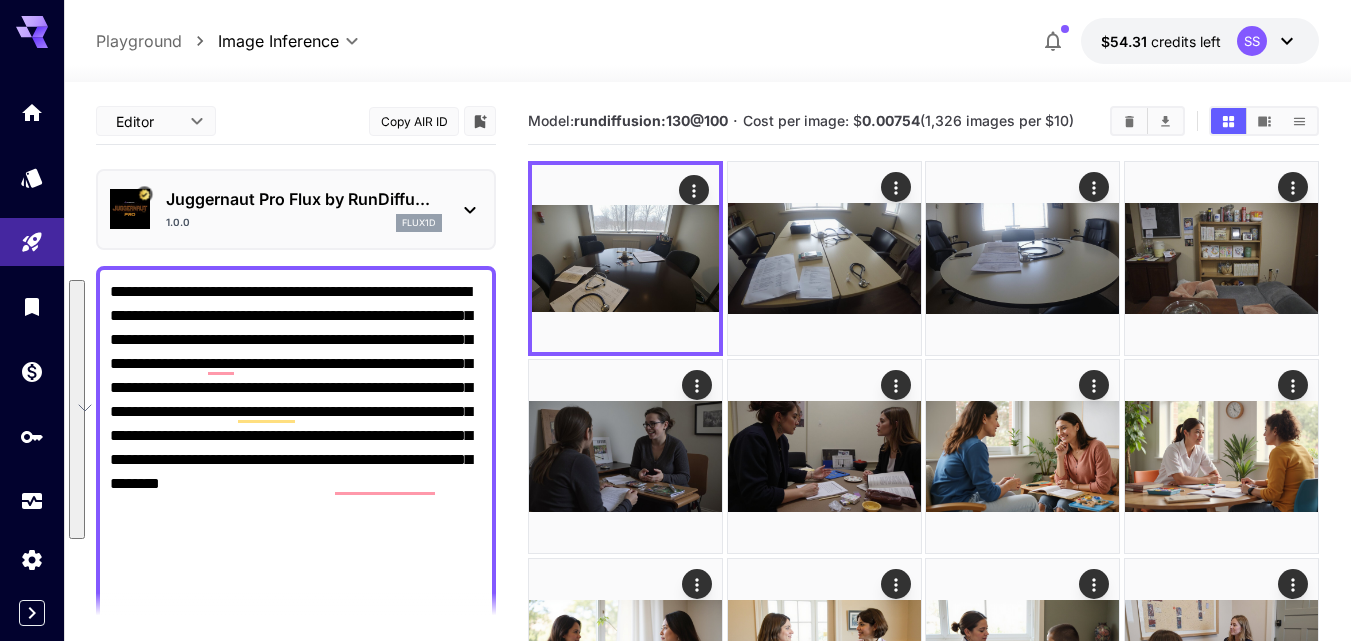paste 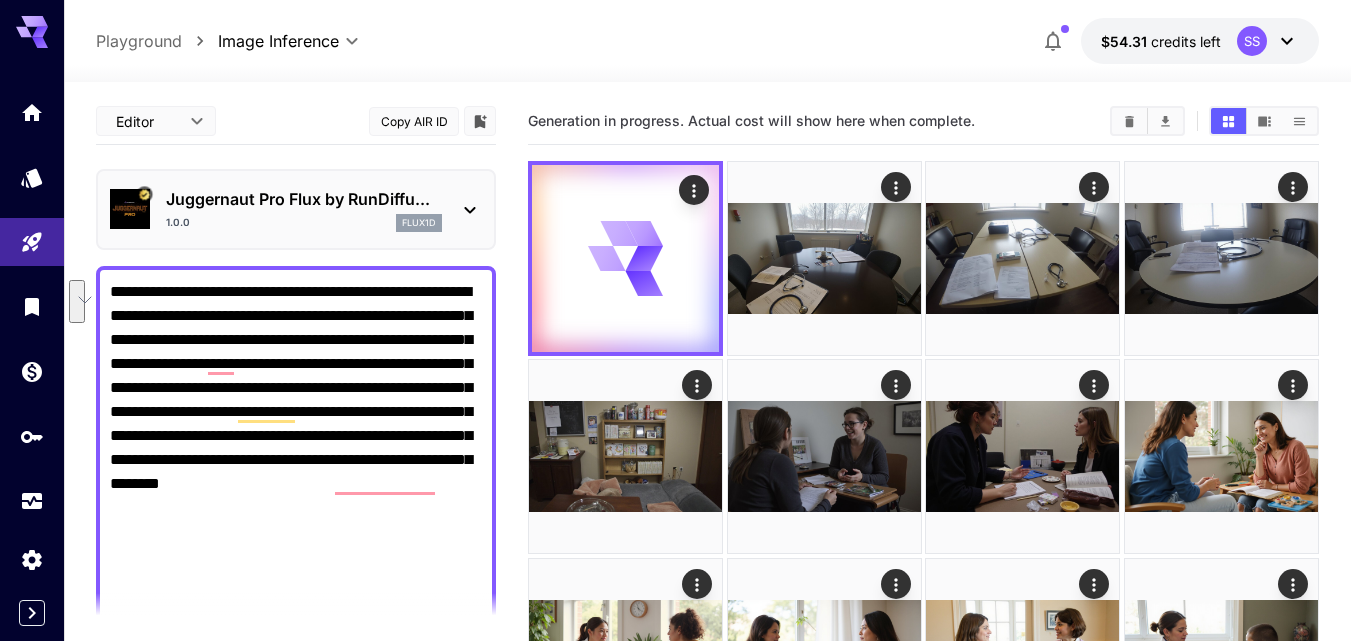 drag, startPoint x: 201, startPoint y: 362, endPoint x: 231, endPoint y: 389, distance: 40.36087 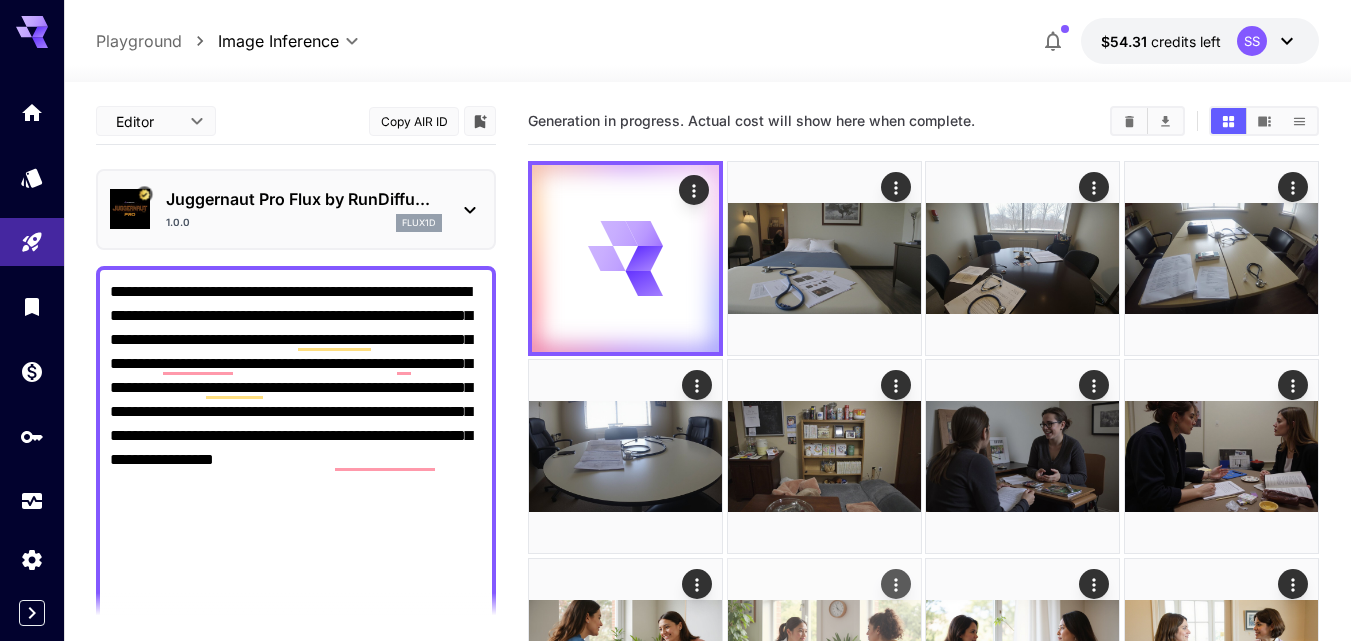 scroll, scrollTop: 200, scrollLeft: 0, axis: vertical 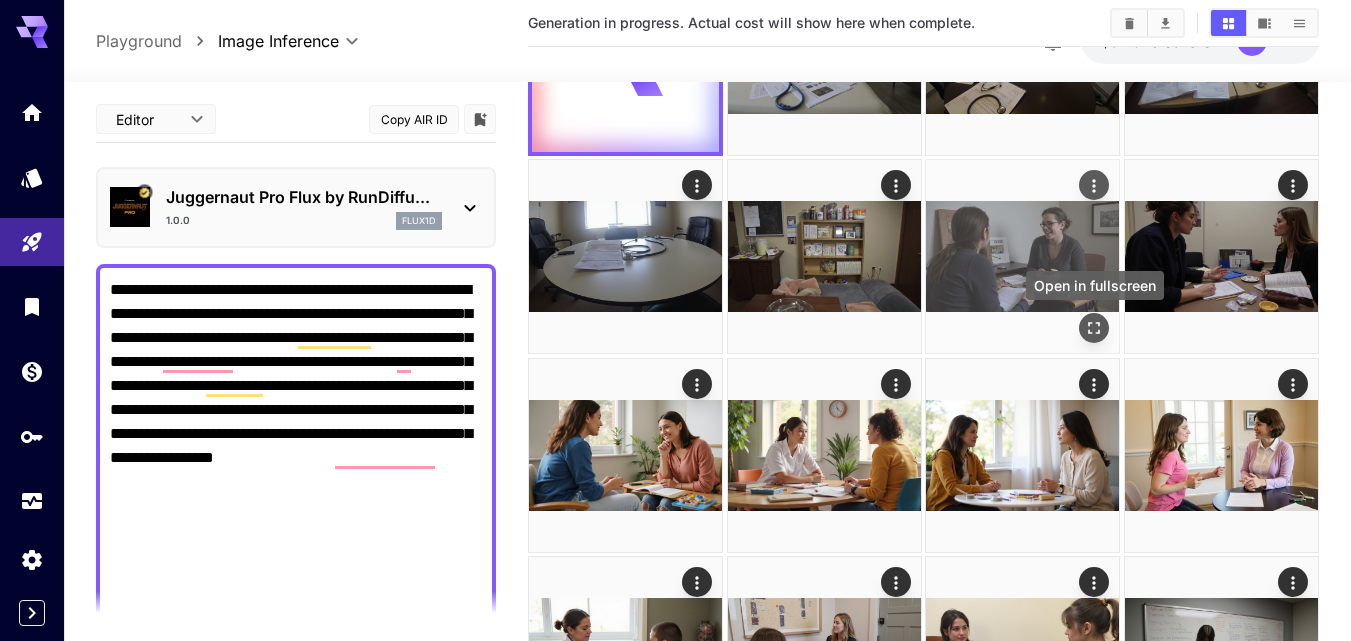 type on "**********" 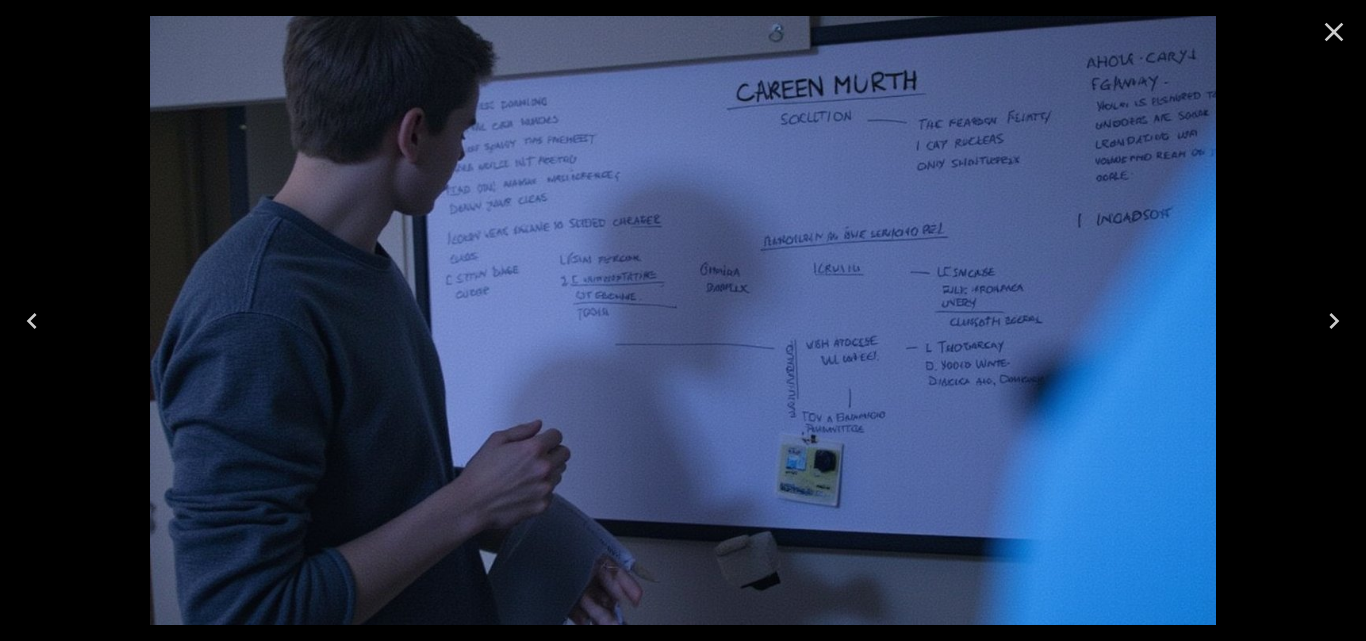 click 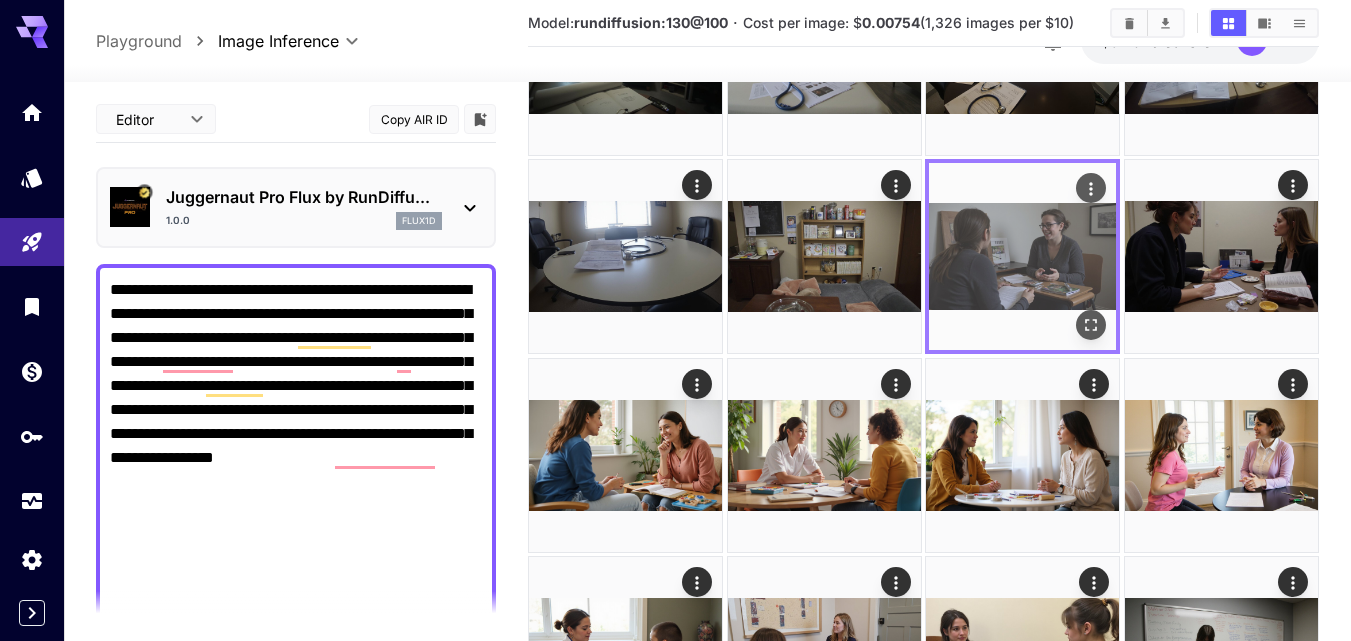 click 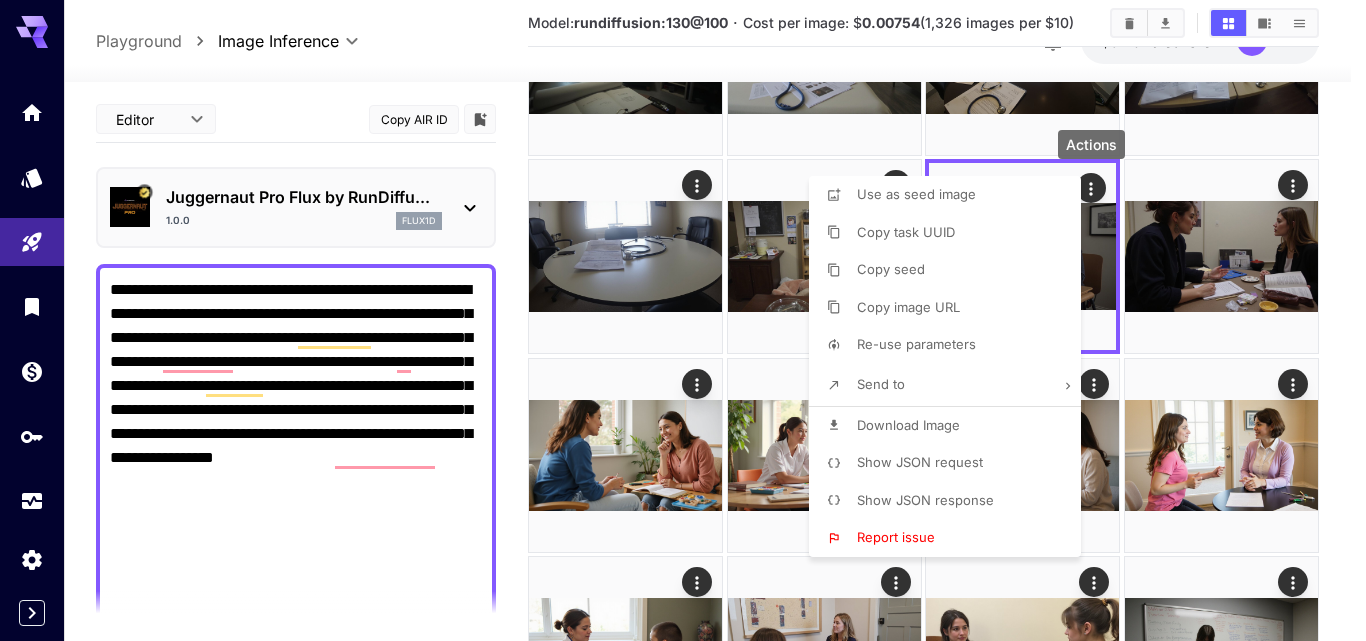 click on "Download Image" at bounding box center [951, 426] 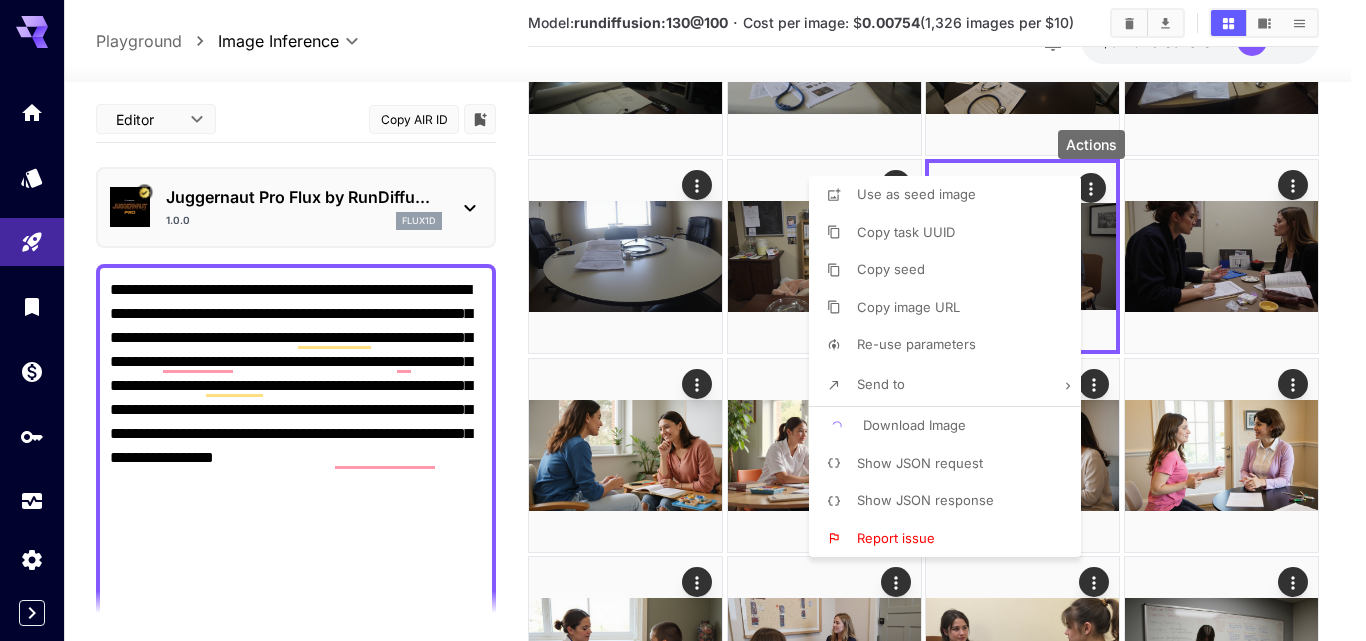 drag, startPoint x: 1242, startPoint y: 365, endPoint x: 1295, endPoint y: 356, distance: 53.75872 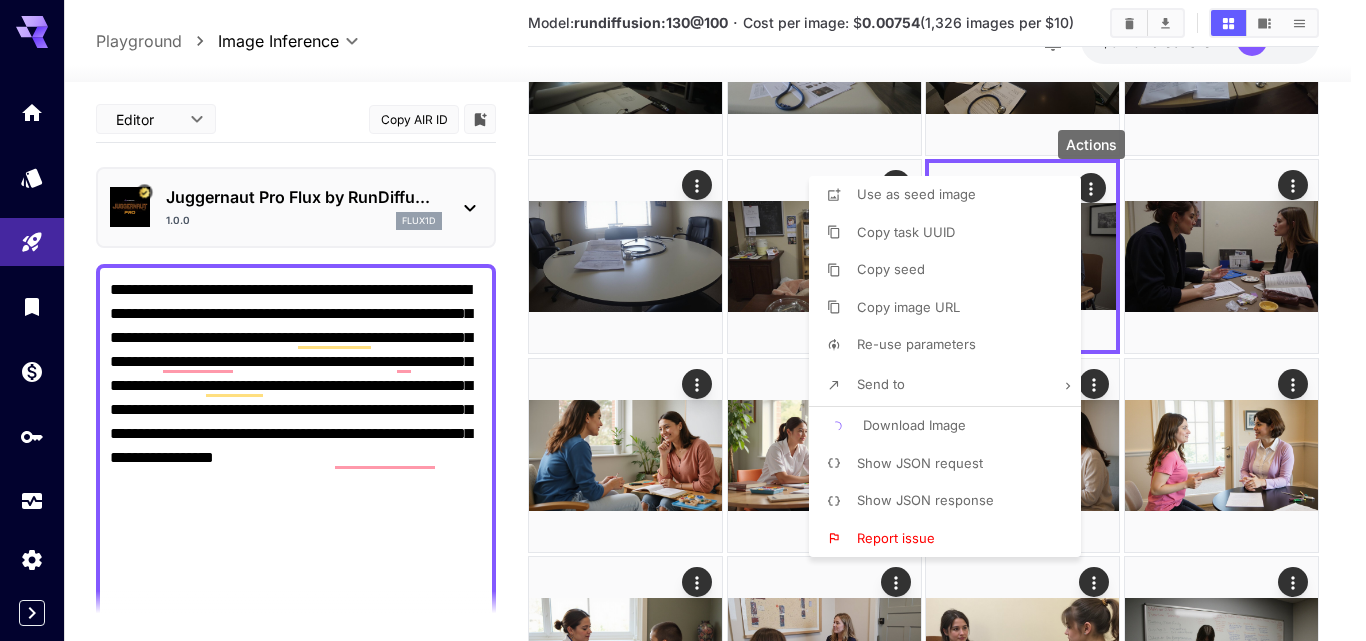 click at bounding box center (683, 320) 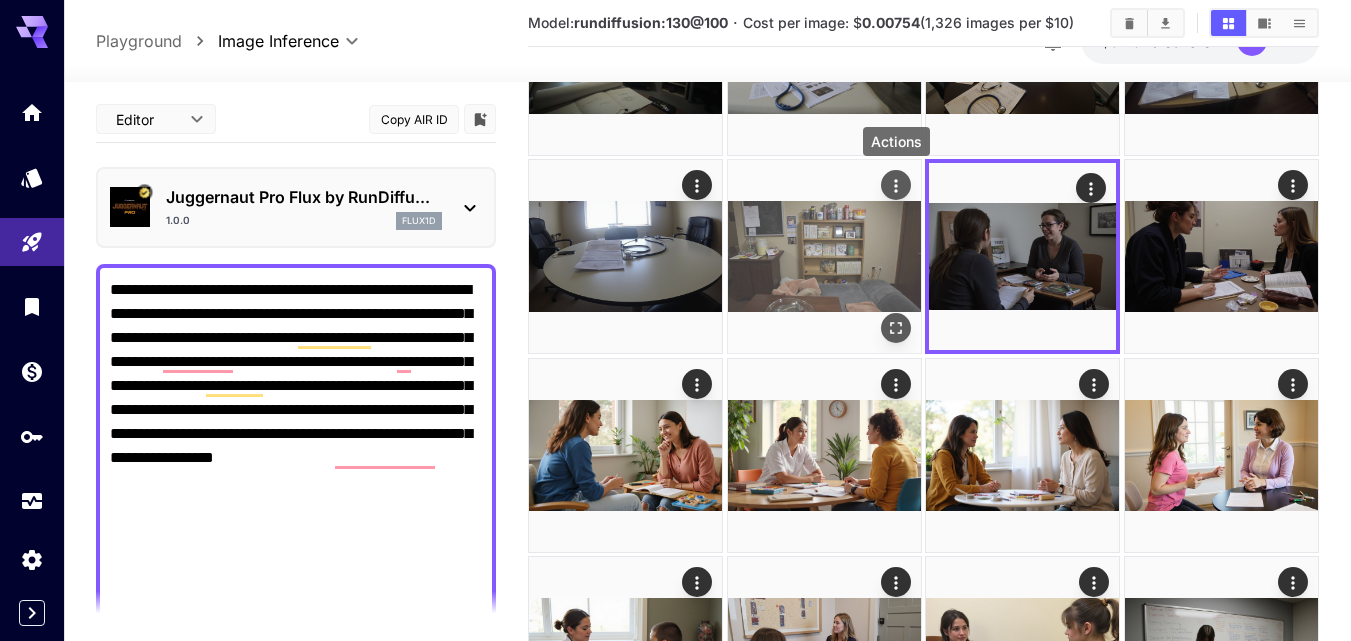 click 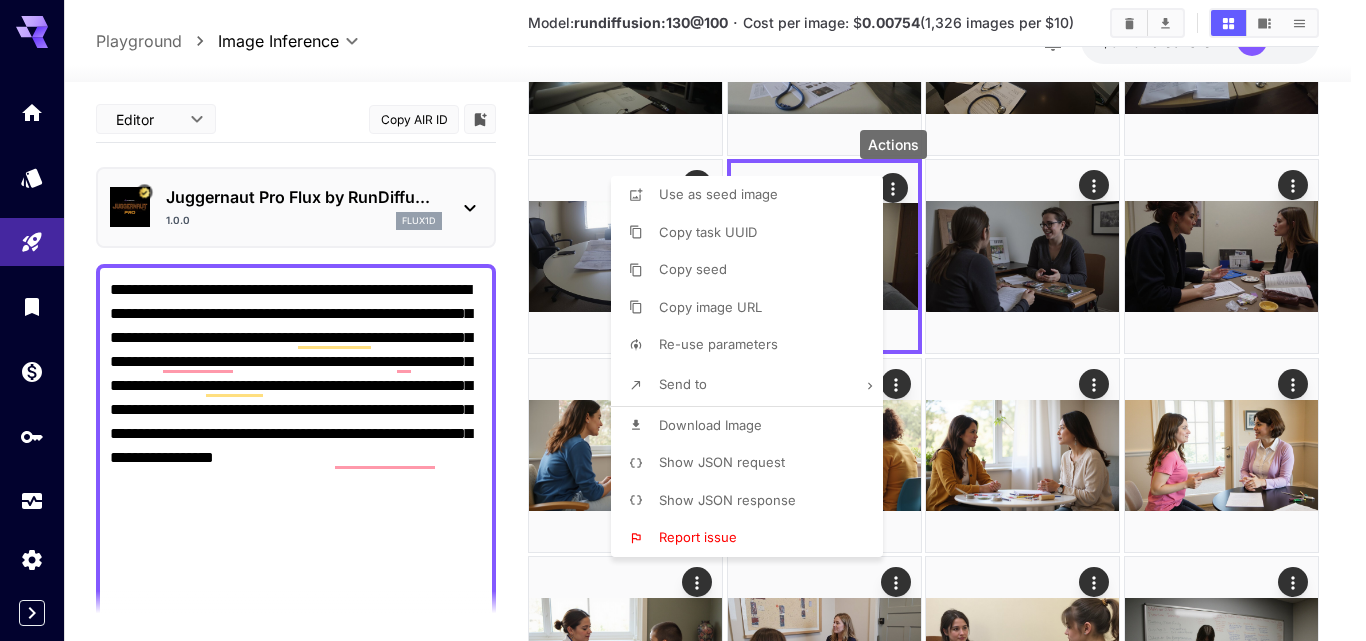 drag, startPoint x: 792, startPoint y: 435, endPoint x: 936, endPoint y: 438, distance: 144.03125 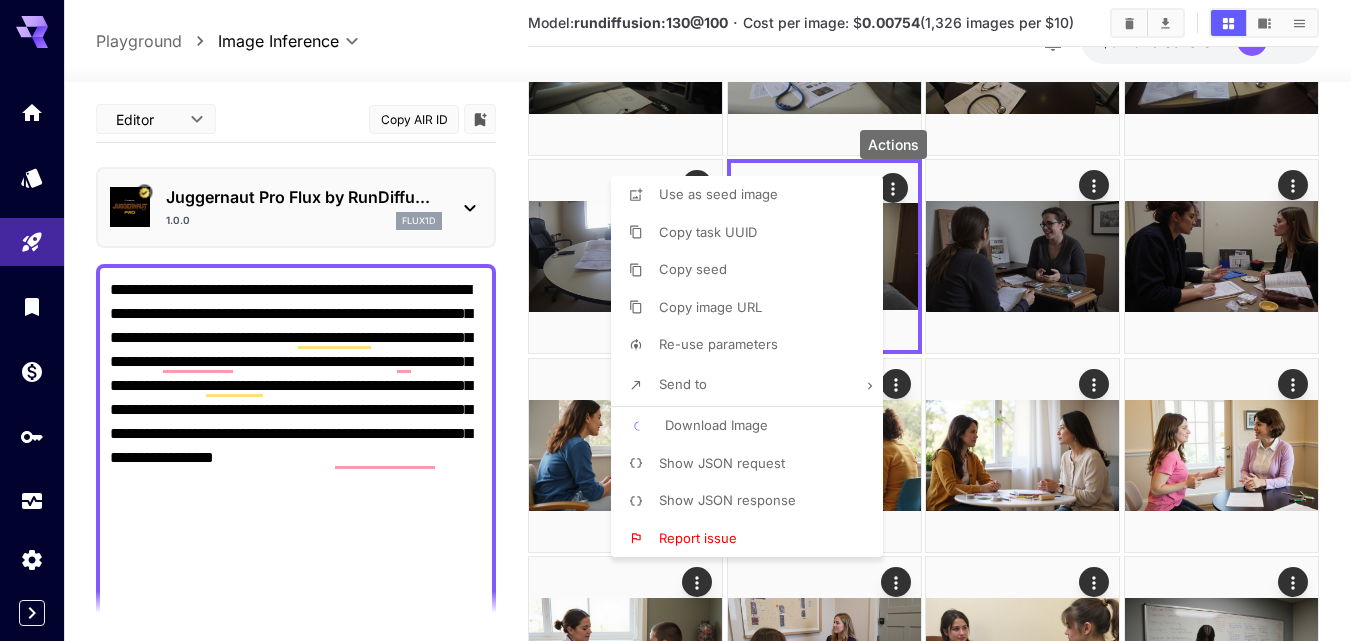 click at bounding box center (683, 320) 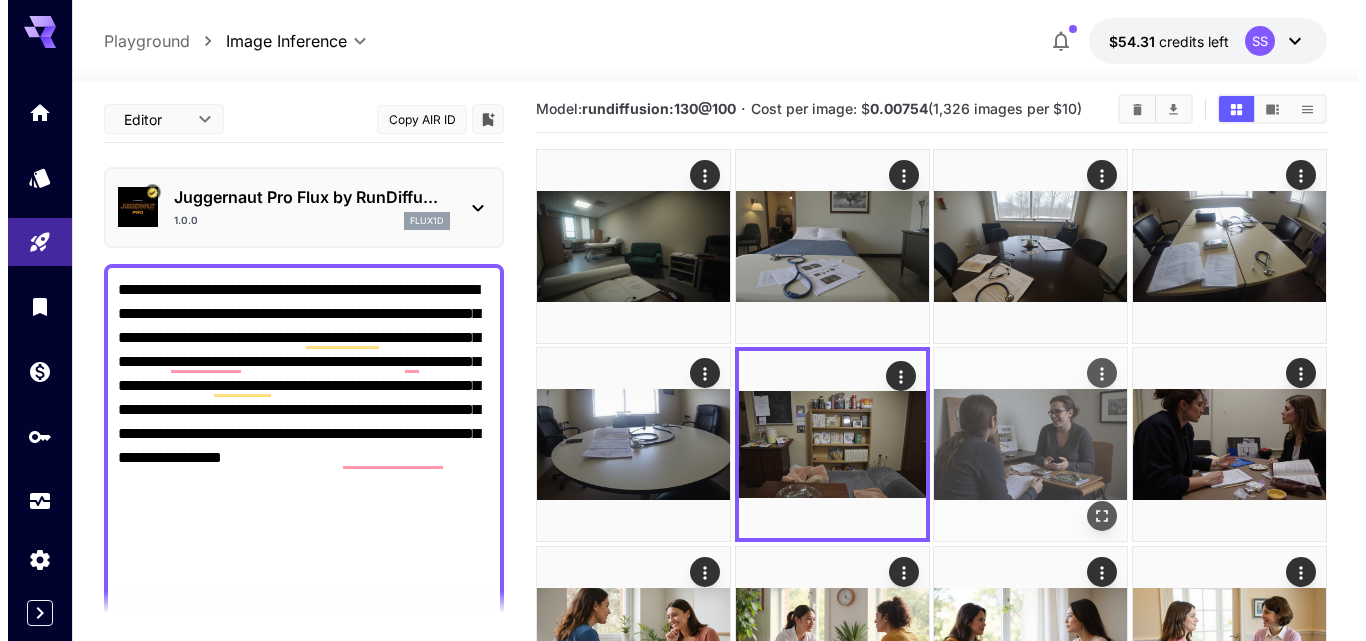 scroll, scrollTop: 0, scrollLeft: 0, axis: both 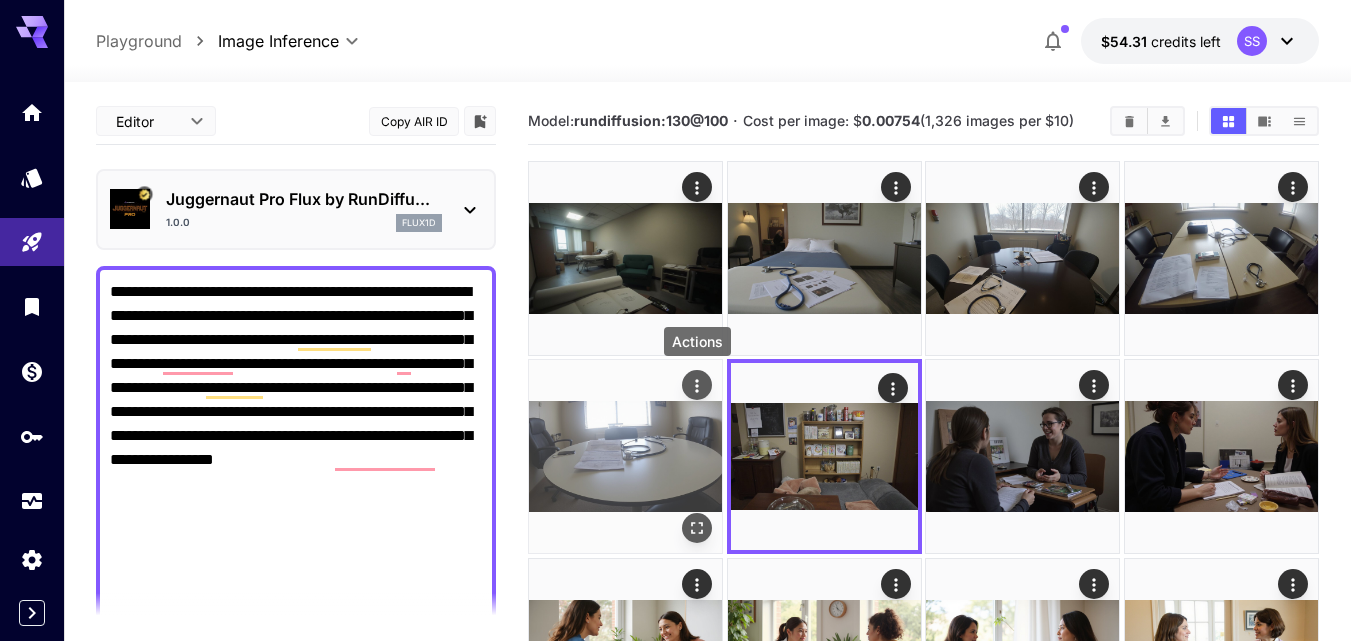 click at bounding box center [697, 385] 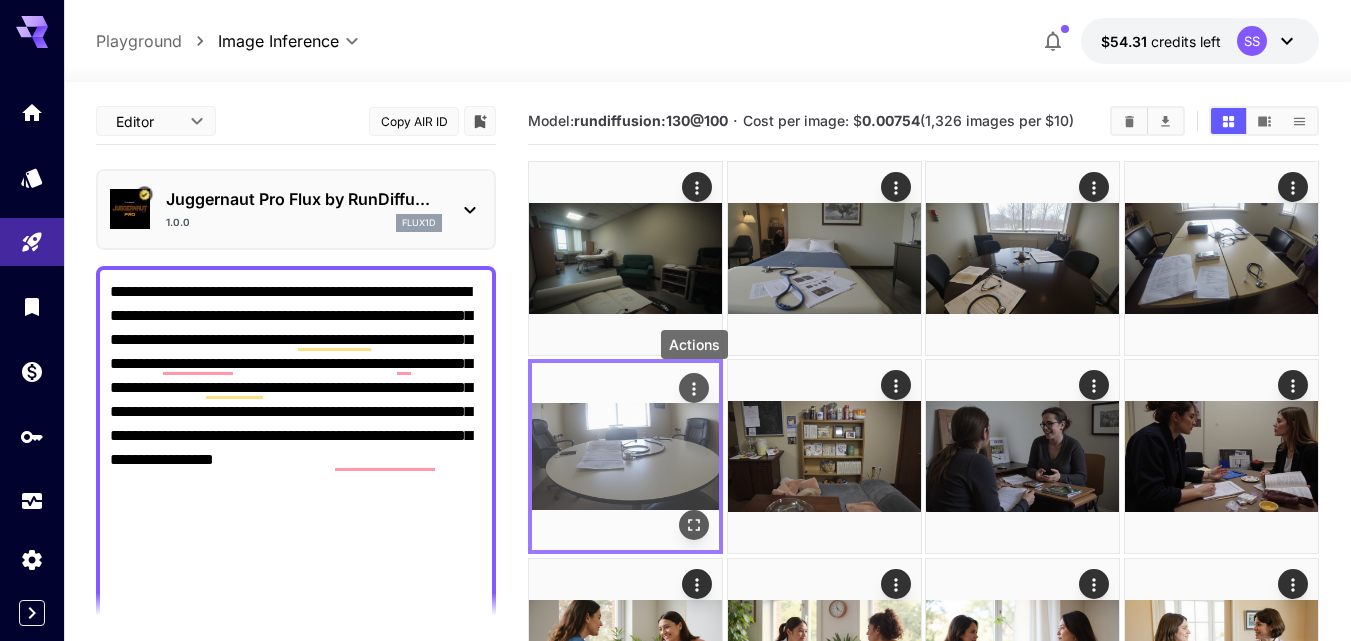 click 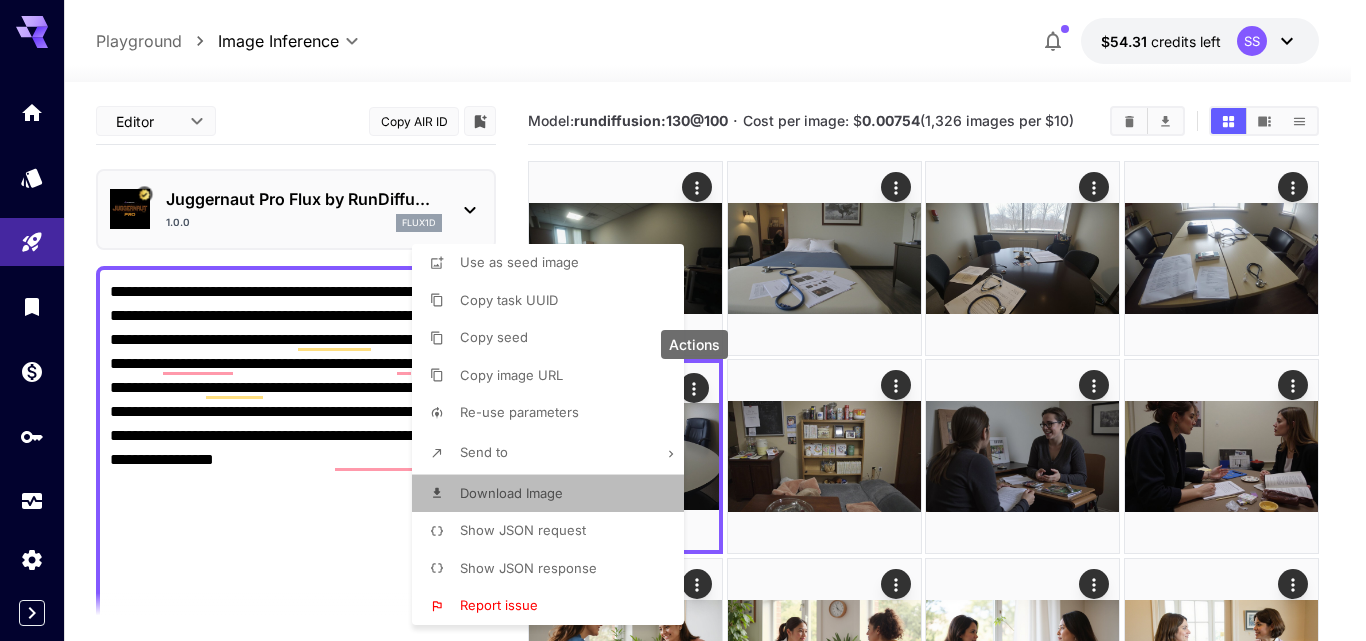 click on "Download Image" at bounding box center (511, 493) 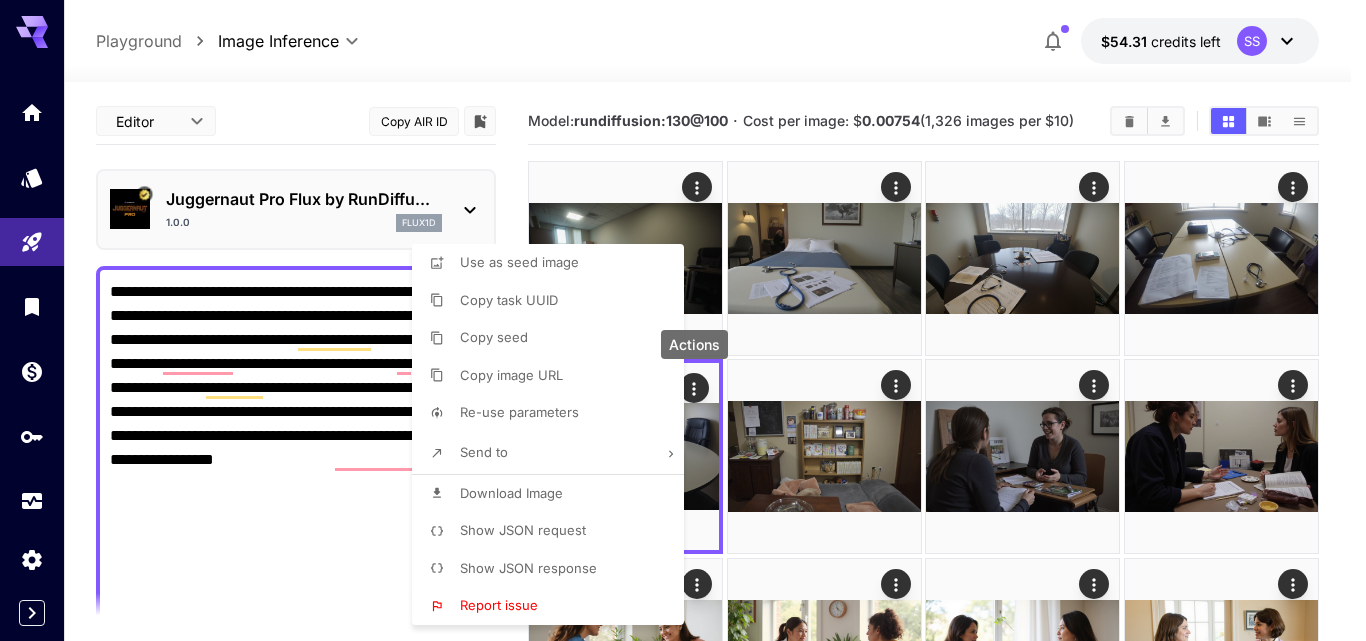 drag, startPoint x: 888, startPoint y: 52, endPoint x: 1173, endPoint y: 163, distance: 305.8529 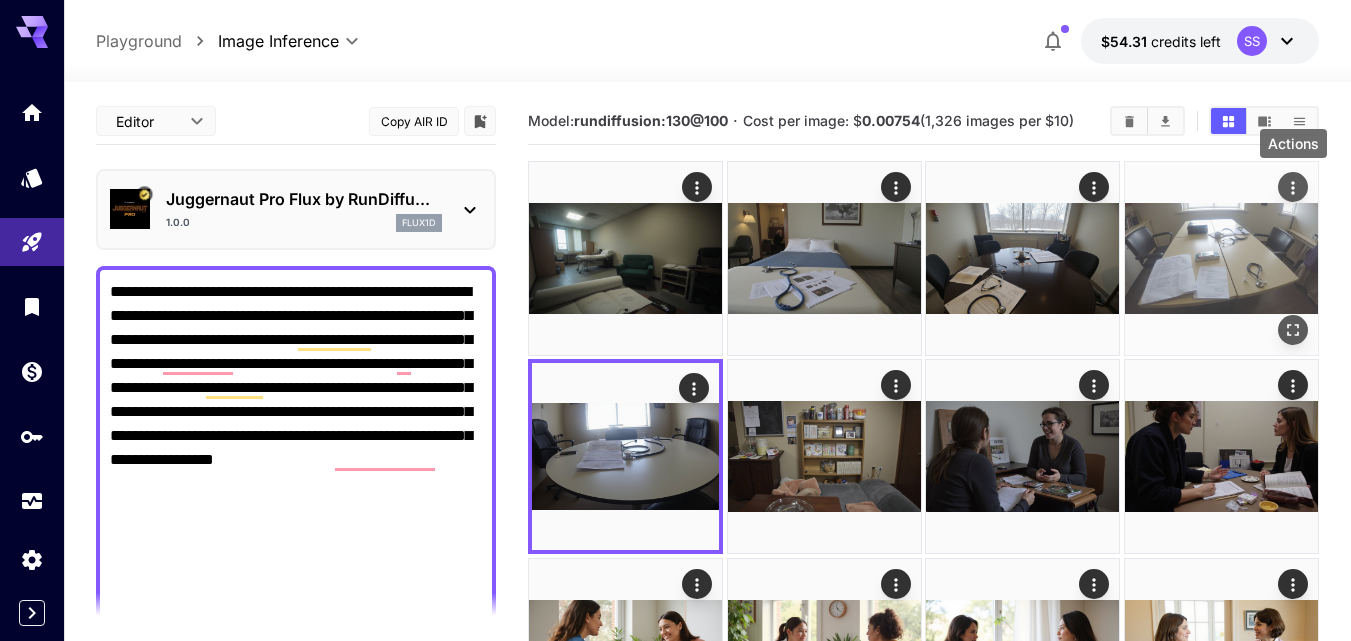 click 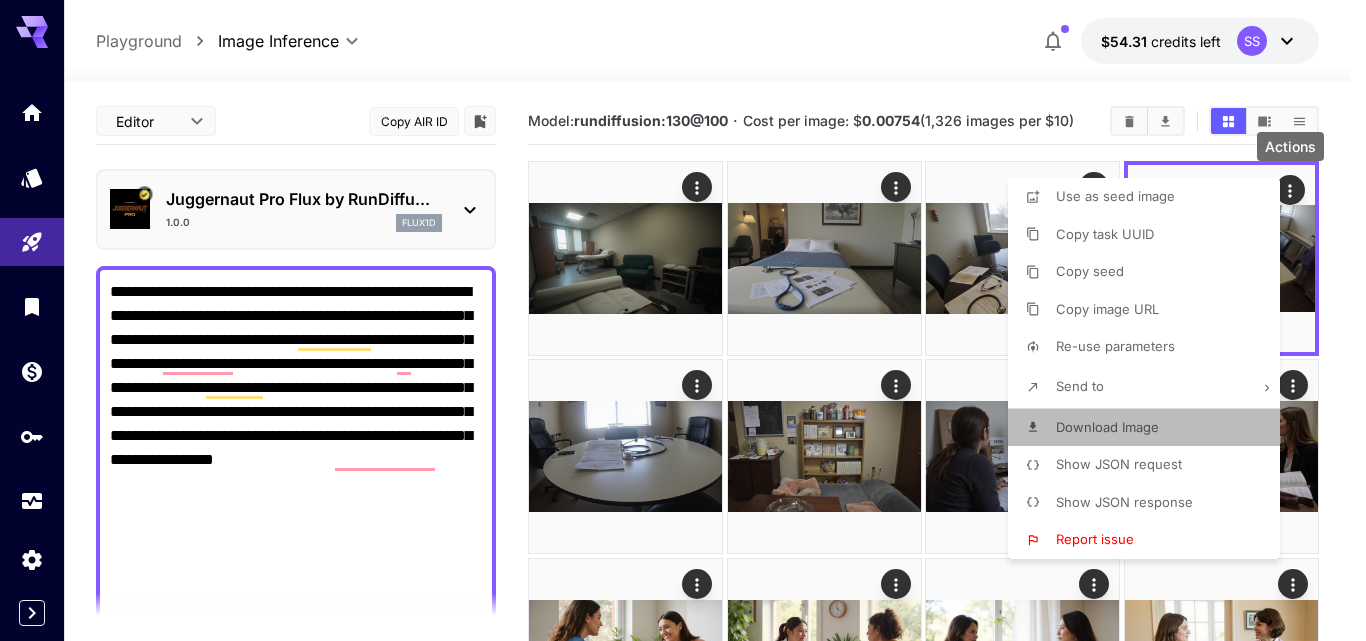 click on "Download Image" at bounding box center (1107, 427) 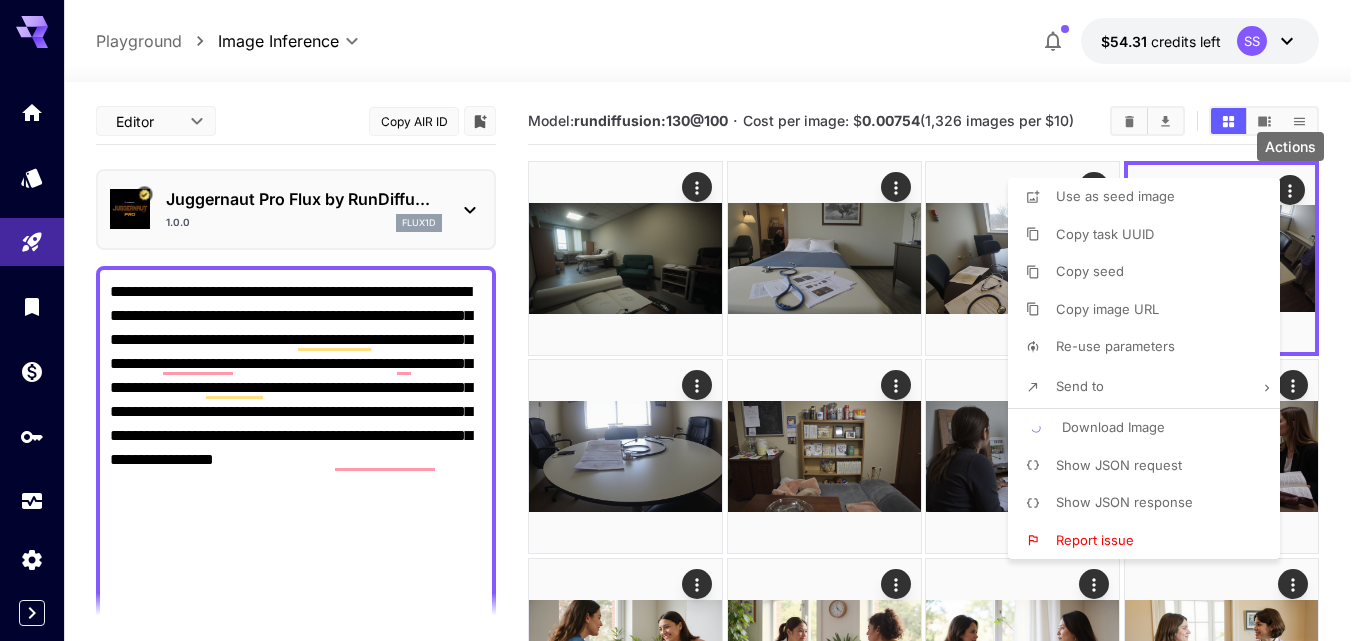 click at bounding box center [683, 320] 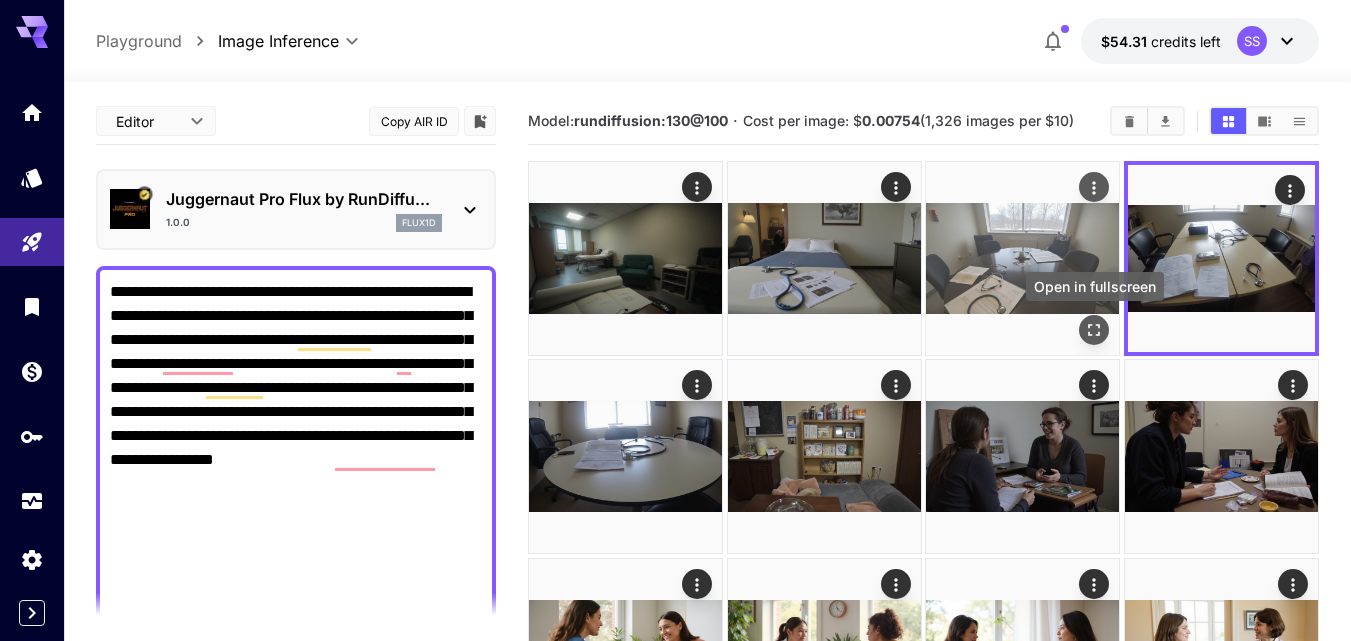 click 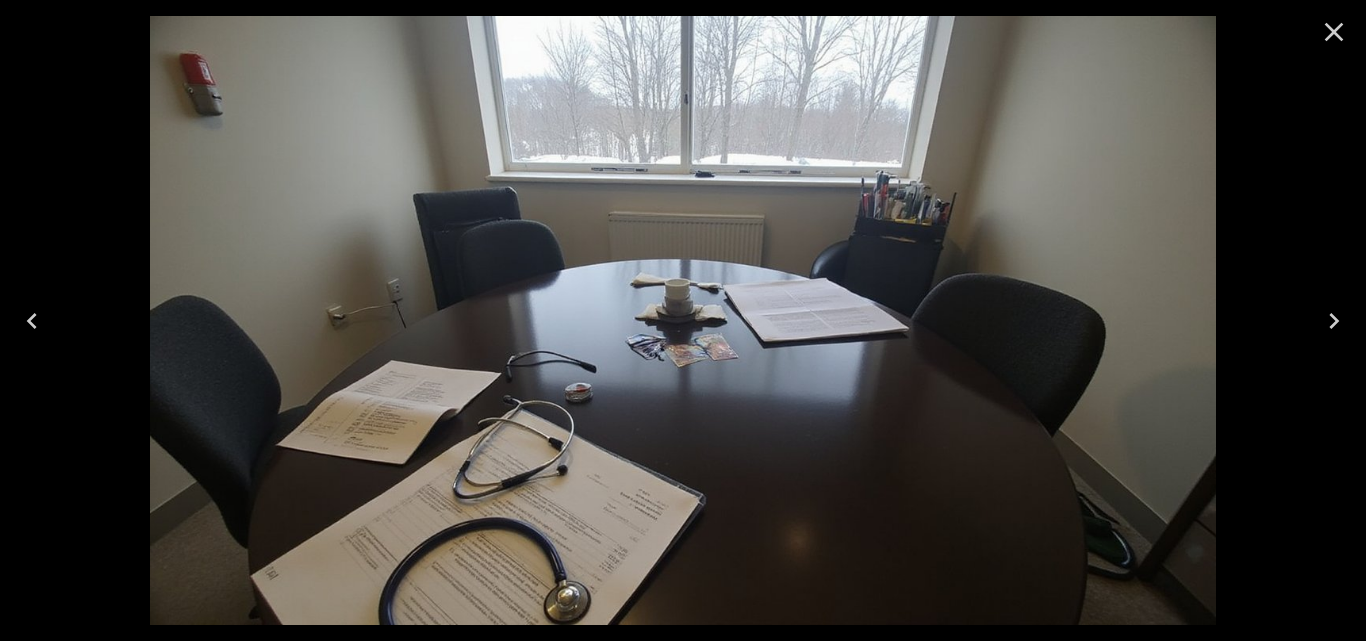 click 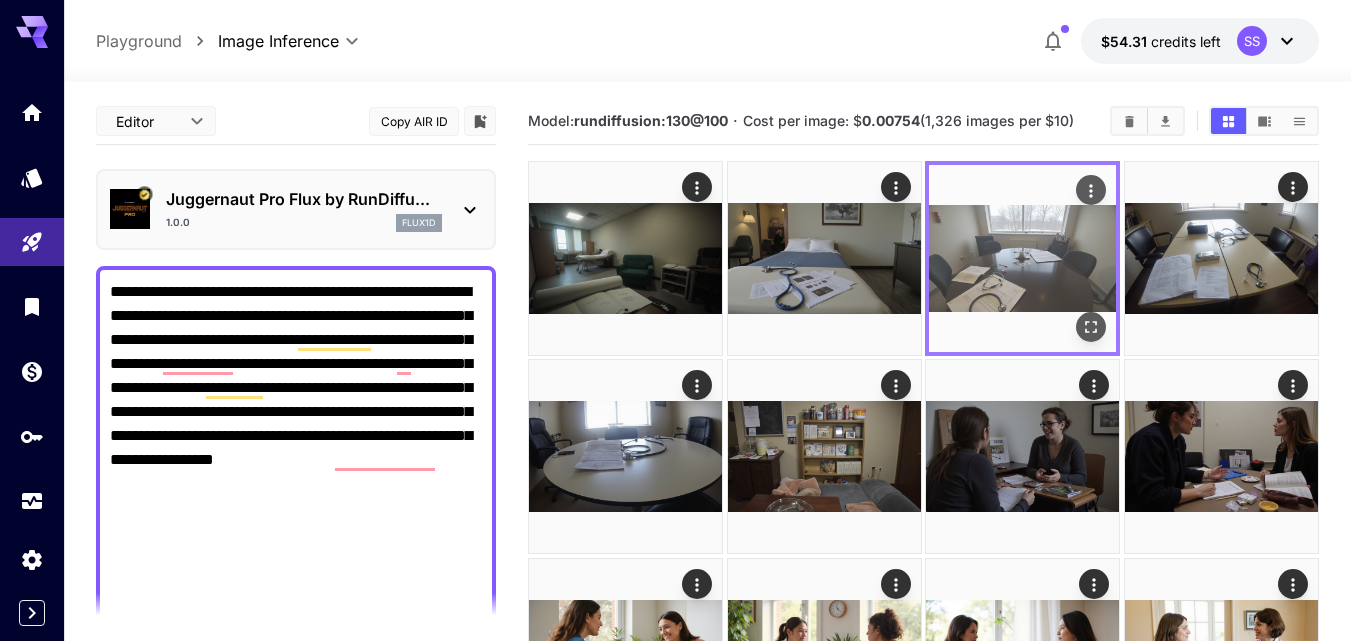 click 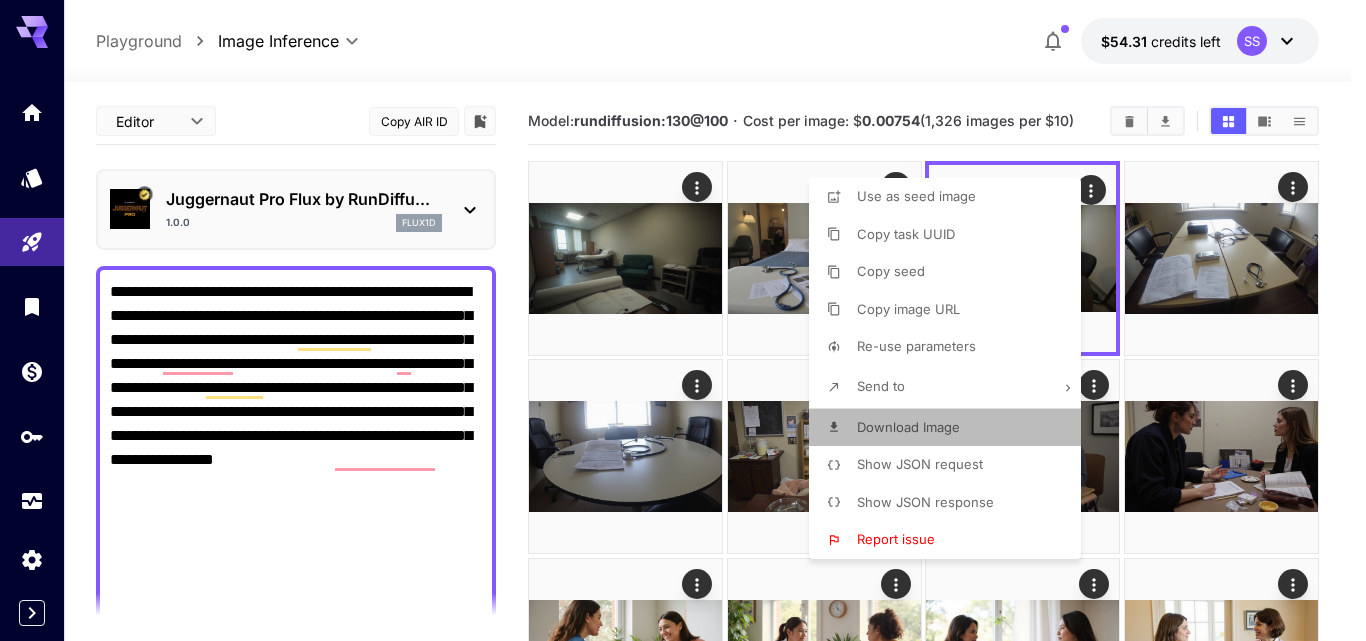 click on "Download Image" at bounding box center [908, 427] 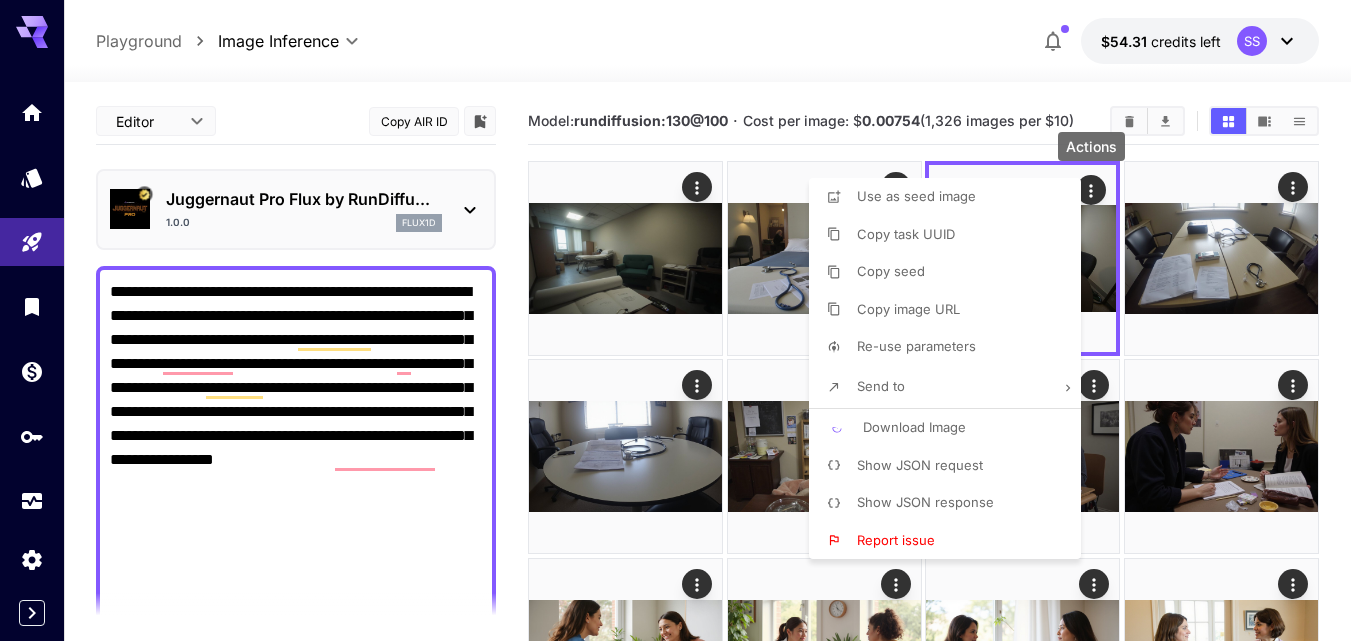 click at bounding box center [683, 320] 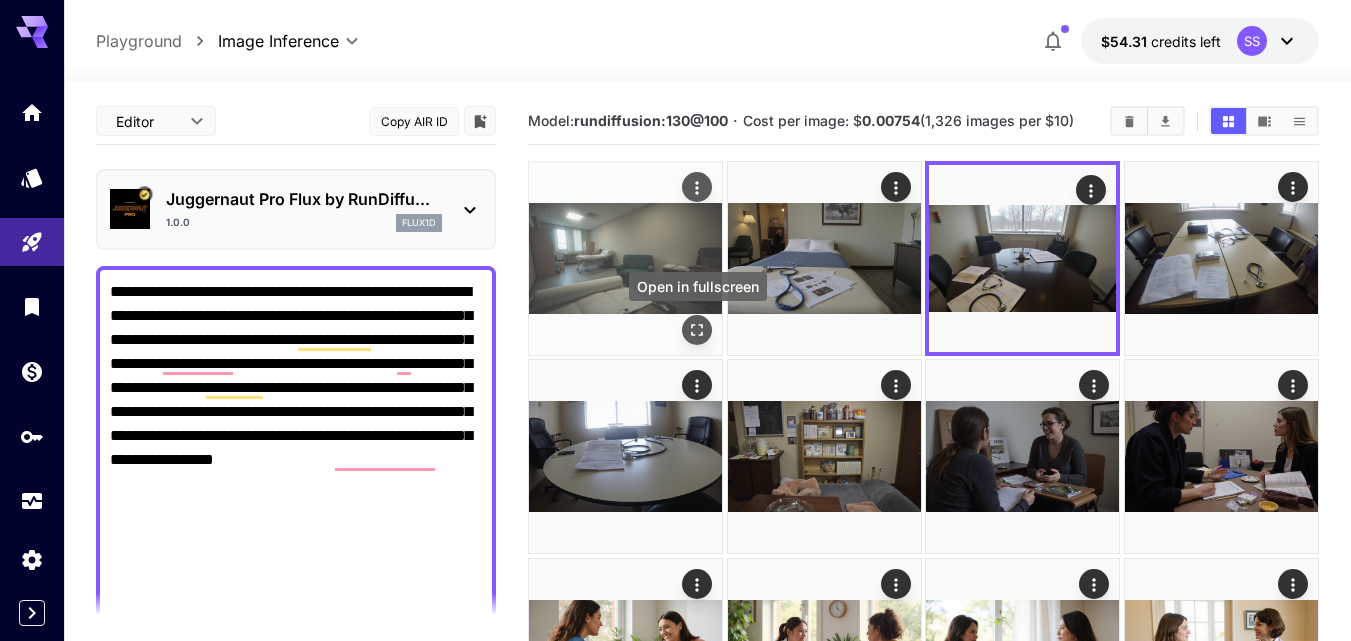 click at bounding box center [697, 330] 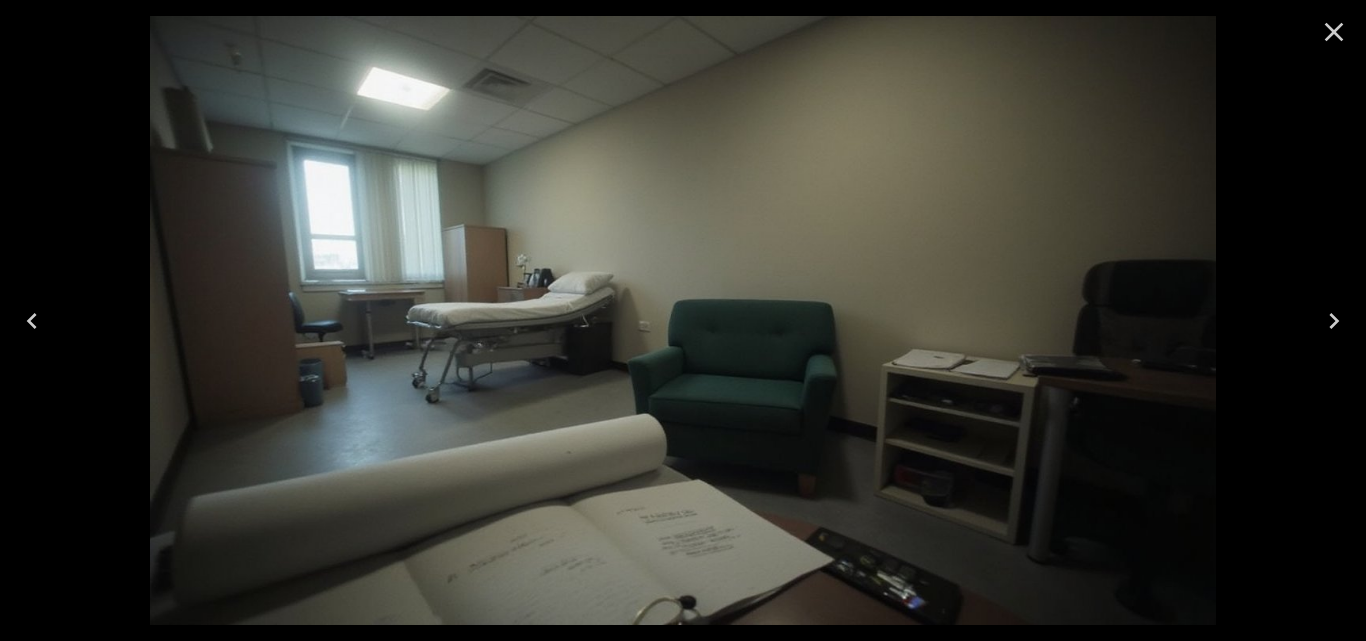 click 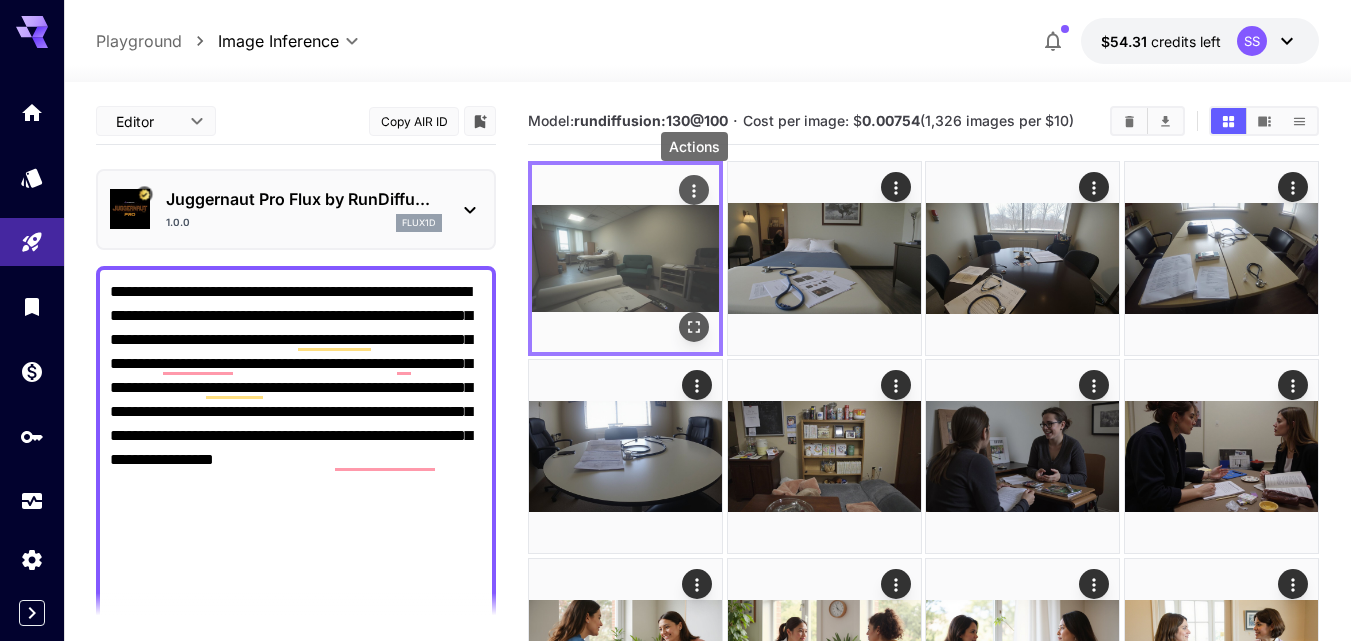 click 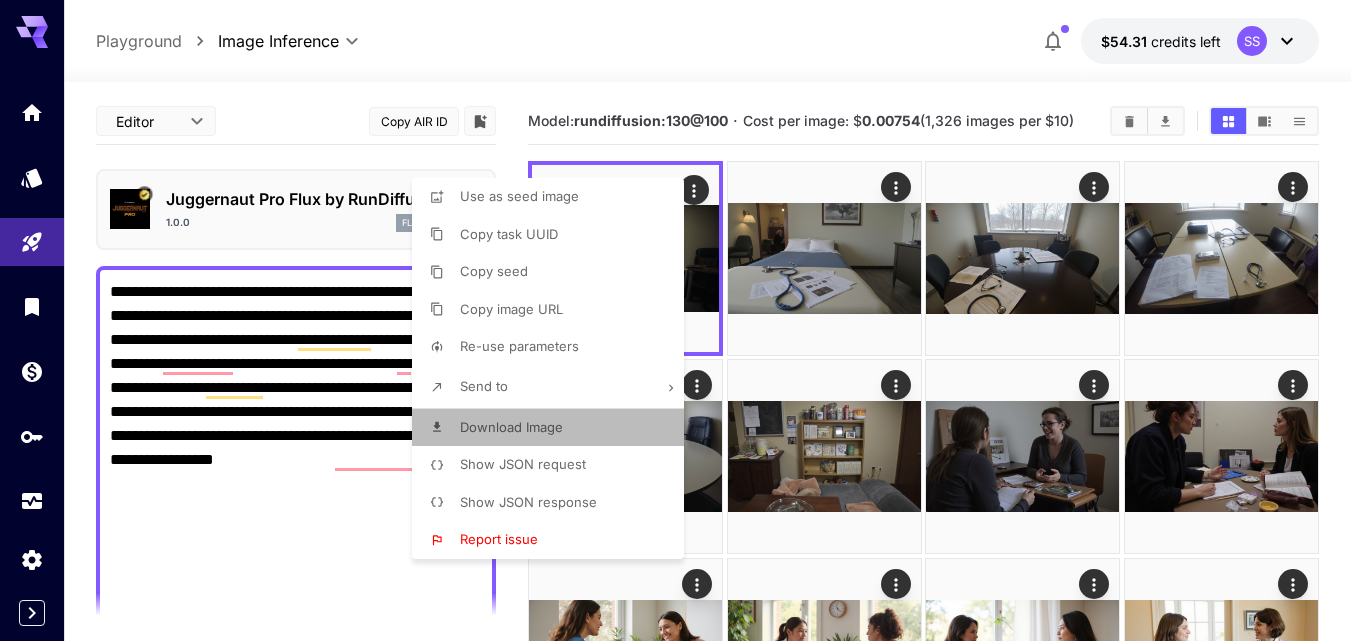 click on "Download Image" at bounding box center [511, 427] 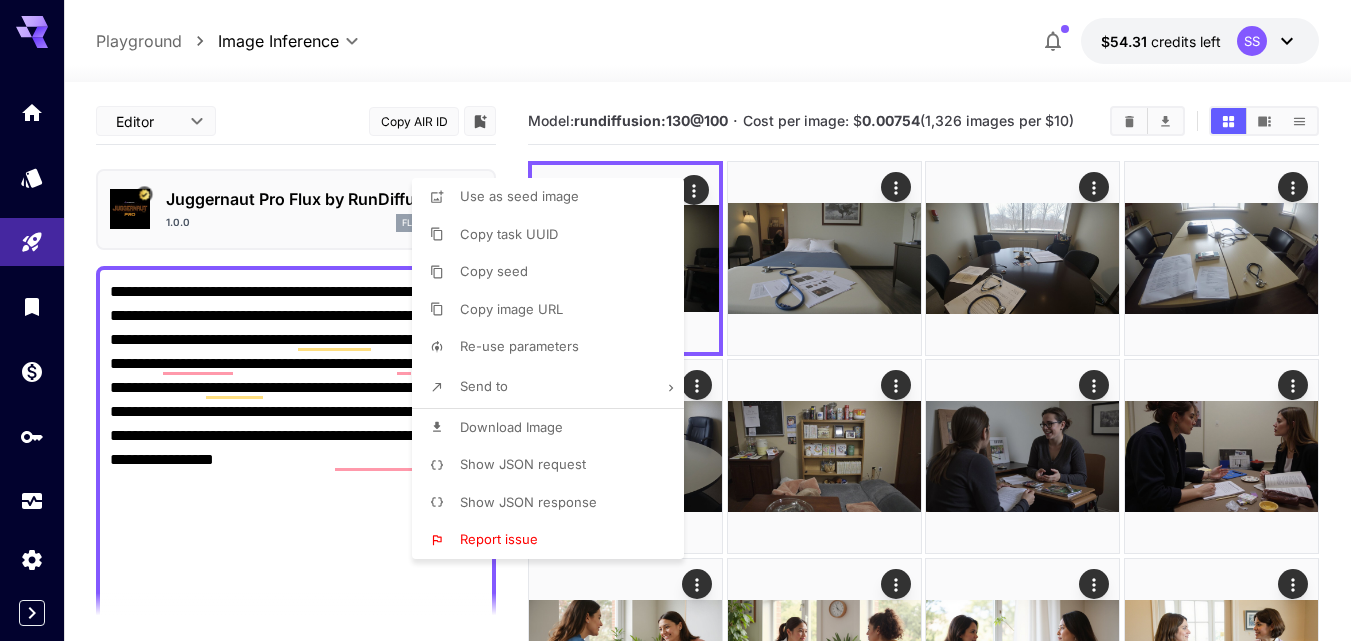 click at bounding box center [683, 320] 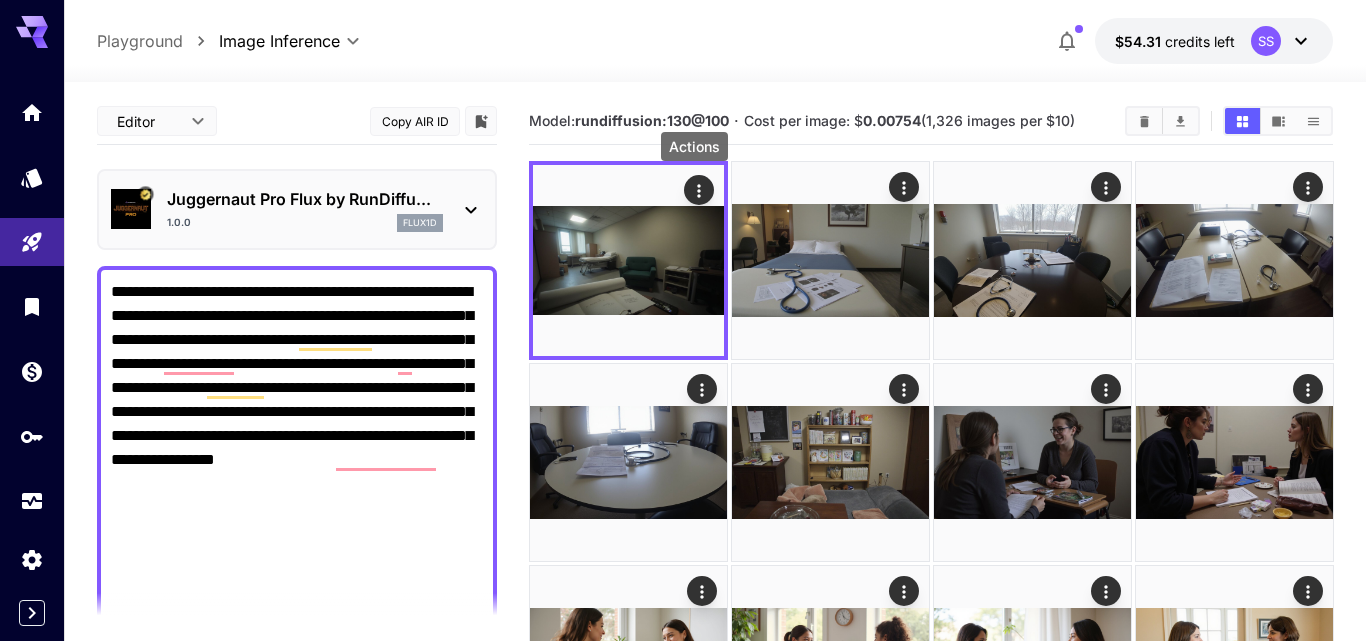 click at bounding box center (683, 320) 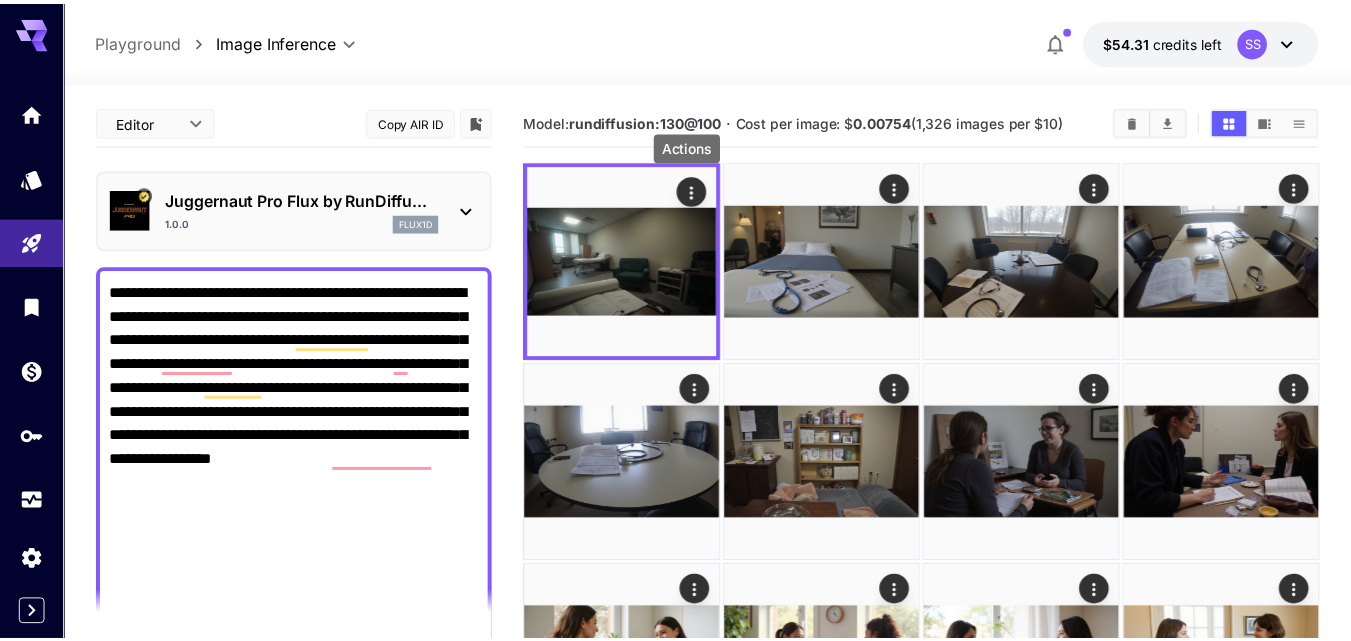 scroll, scrollTop: 0, scrollLeft: 0, axis: both 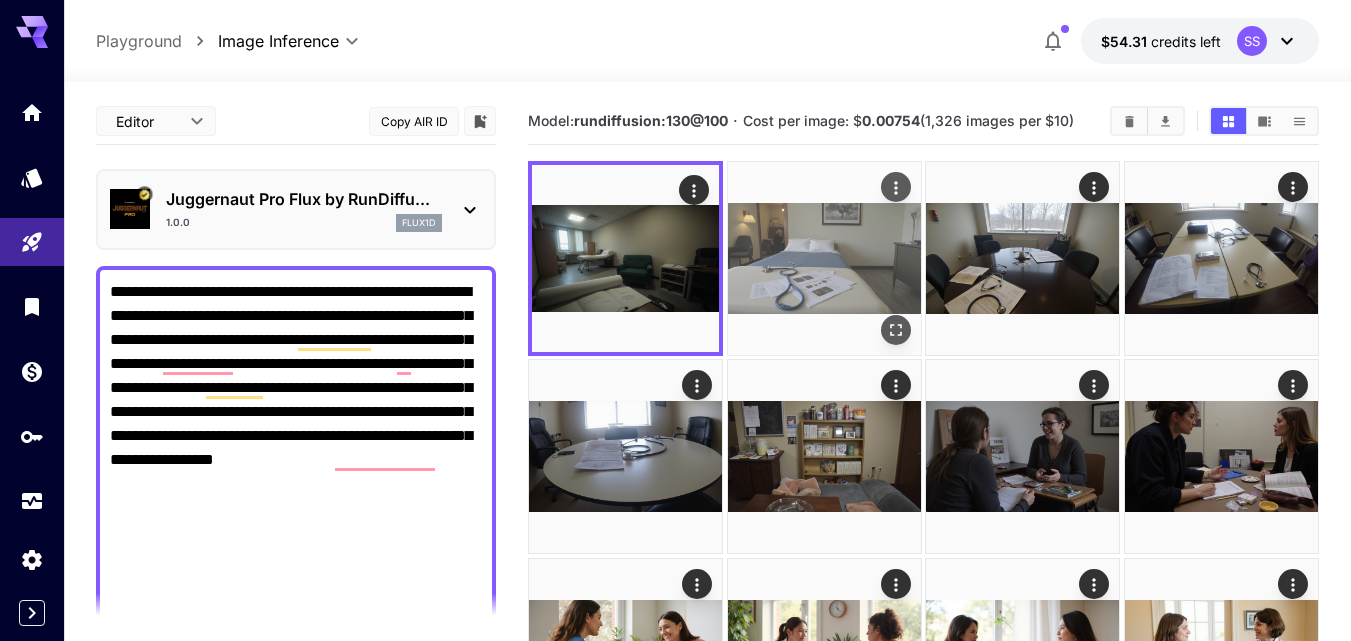 click 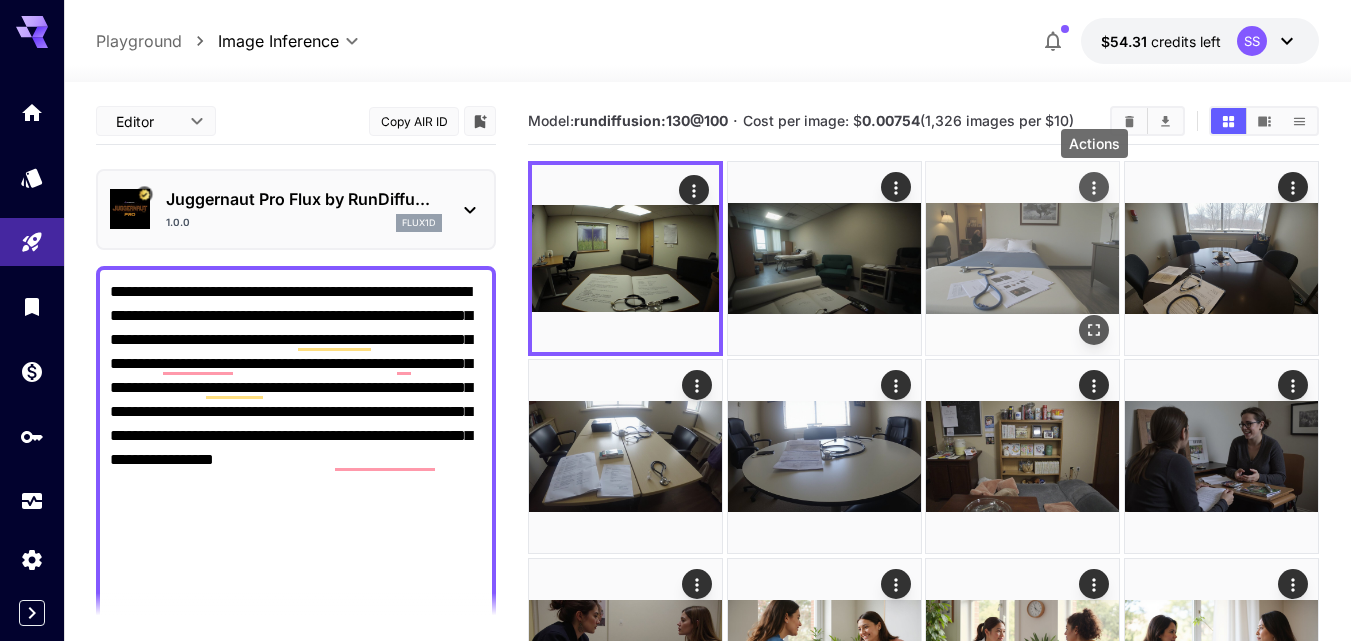 click 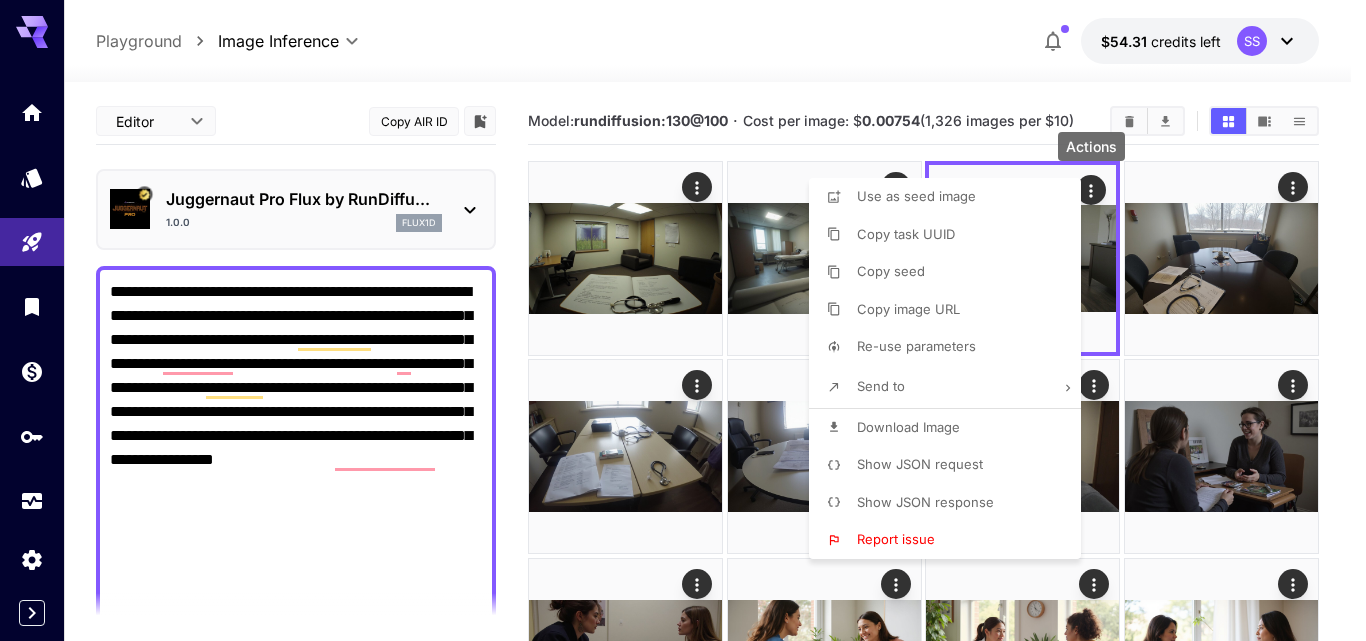 click on "Download Image" at bounding box center (908, 427) 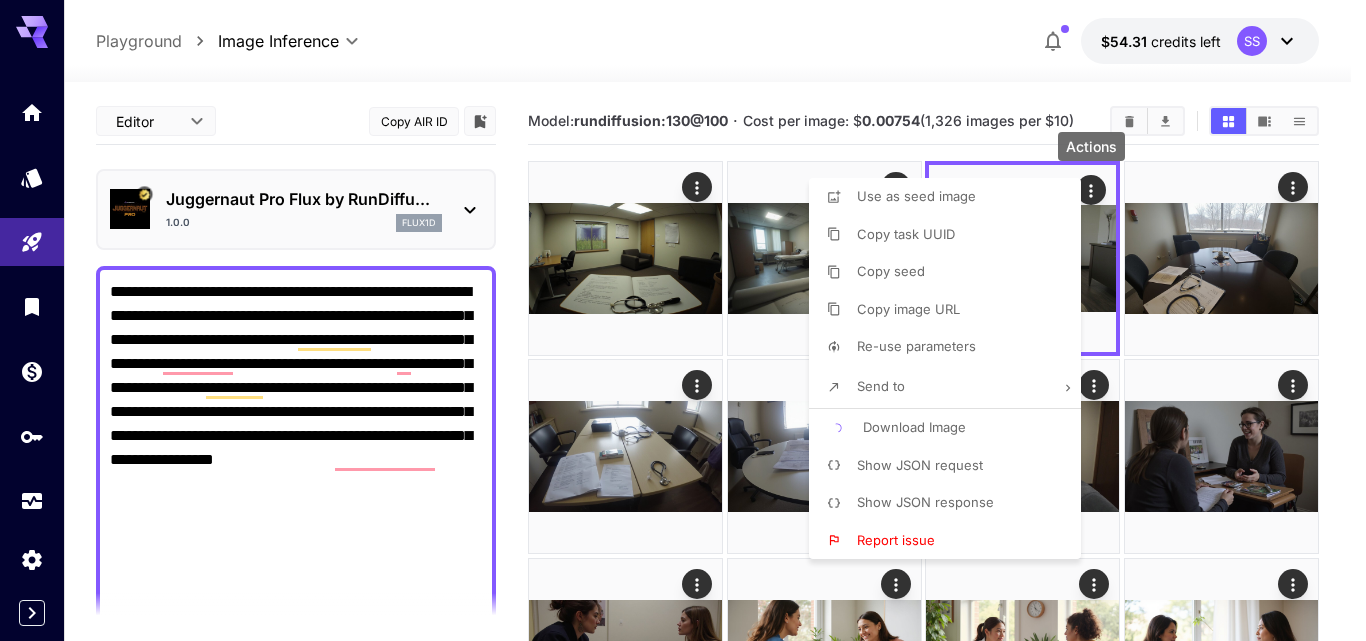 click at bounding box center (683, 320) 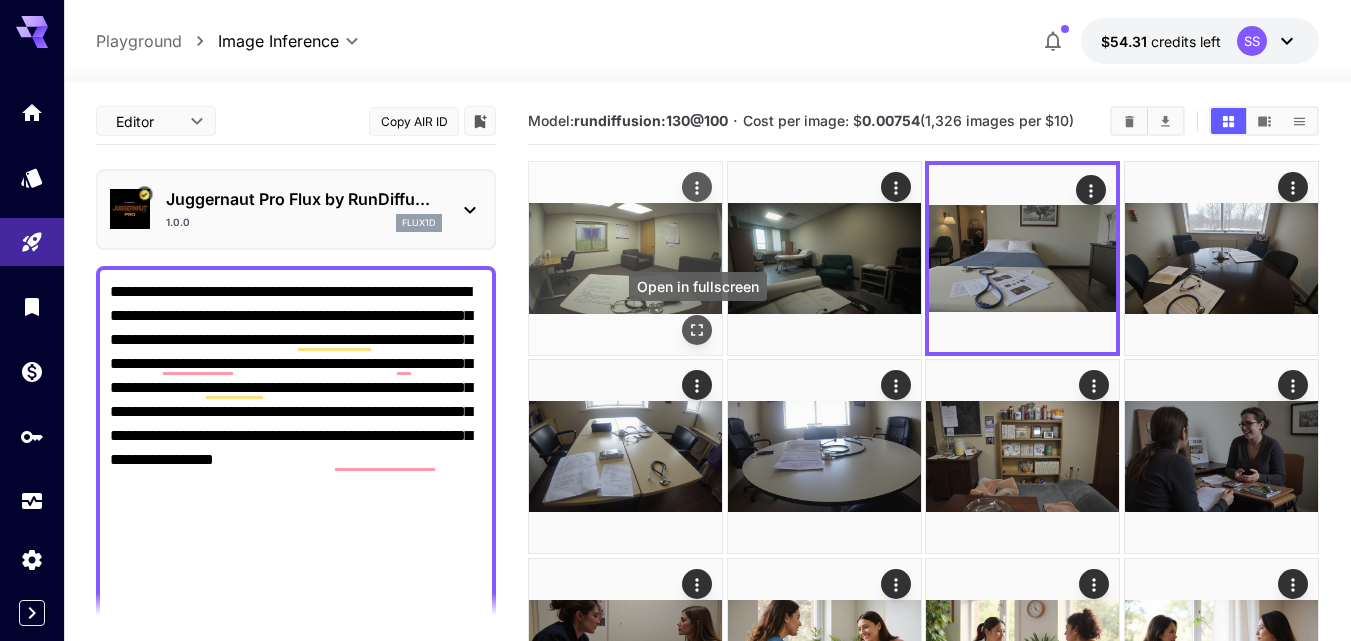 click 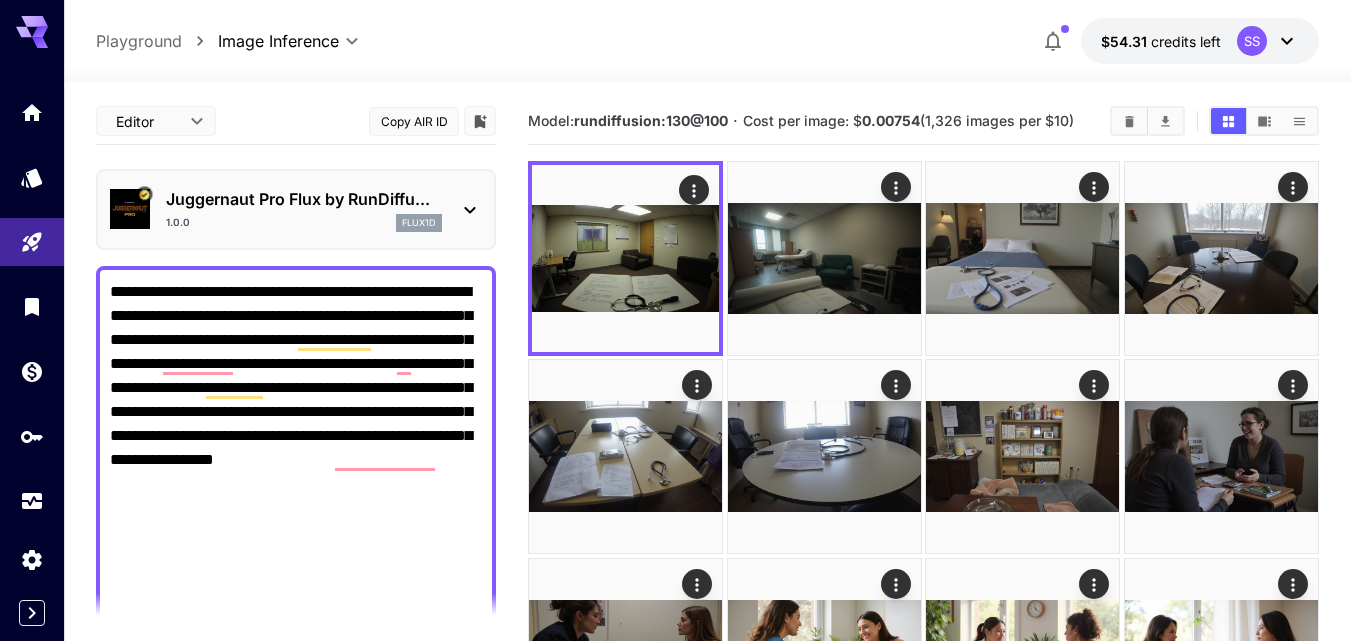 scroll, scrollTop: 500, scrollLeft: 0, axis: vertical 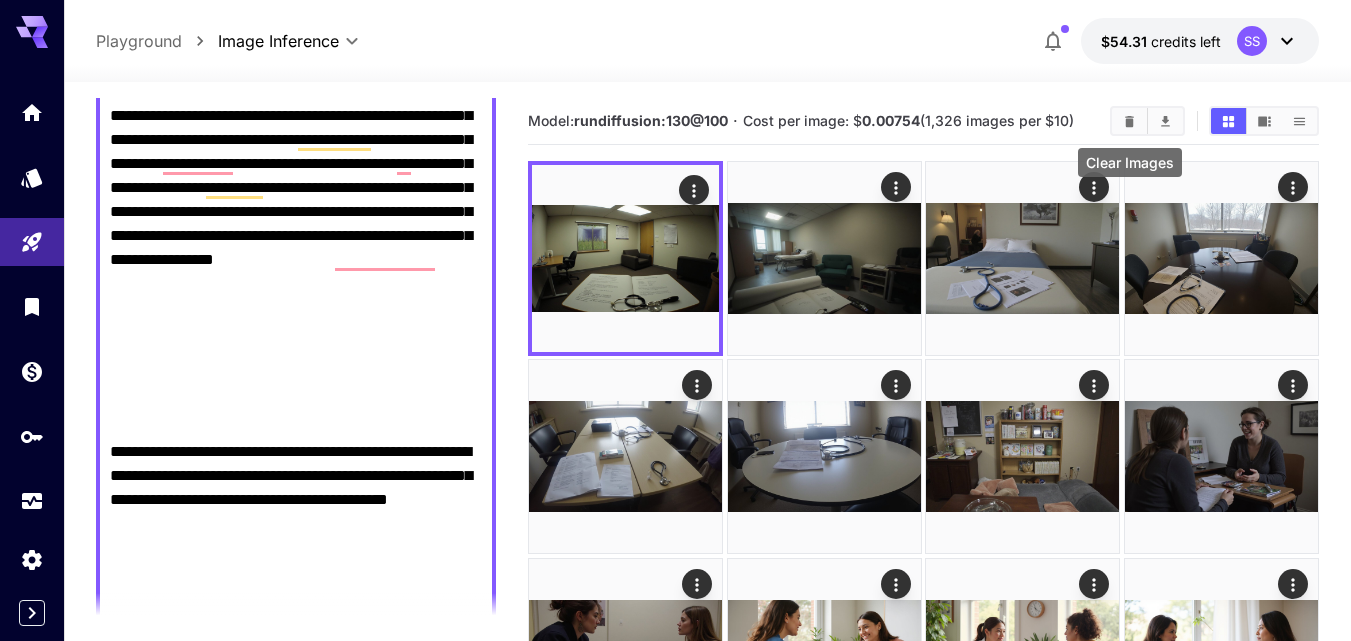 click at bounding box center [1129, 121] 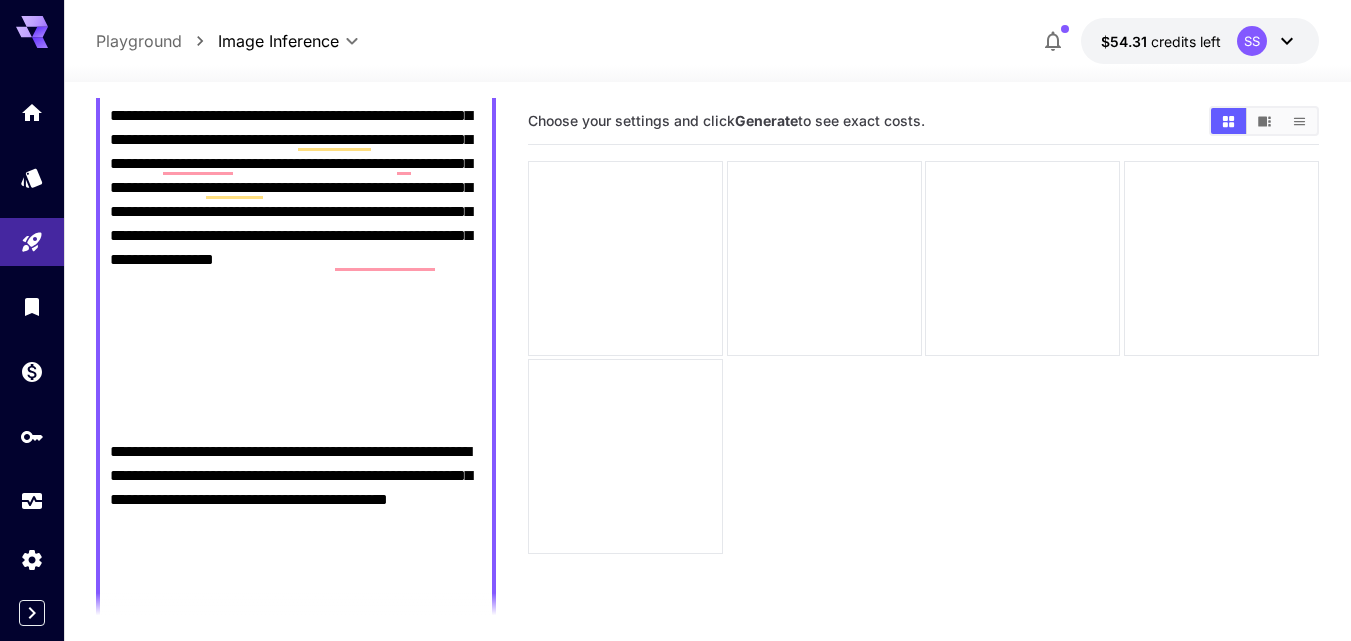 click on "**********" at bounding box center [296, 668] 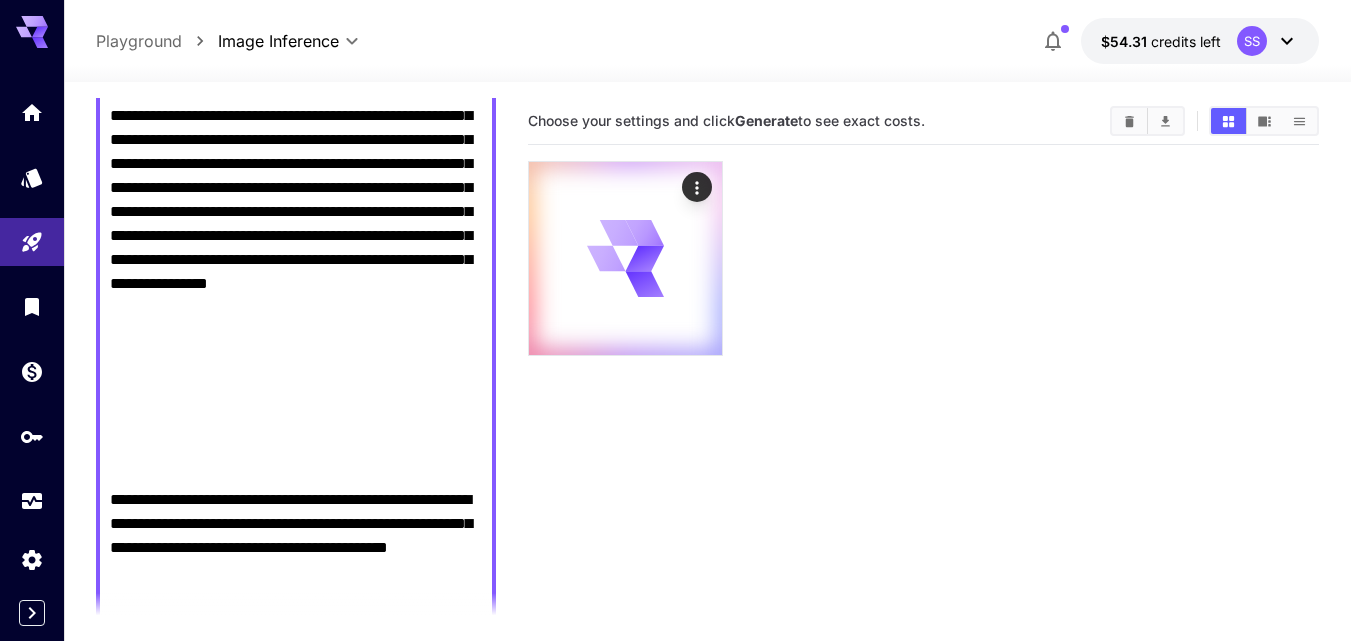 scroll, scrollTop: 0, scrollLeft: 0, axis: both 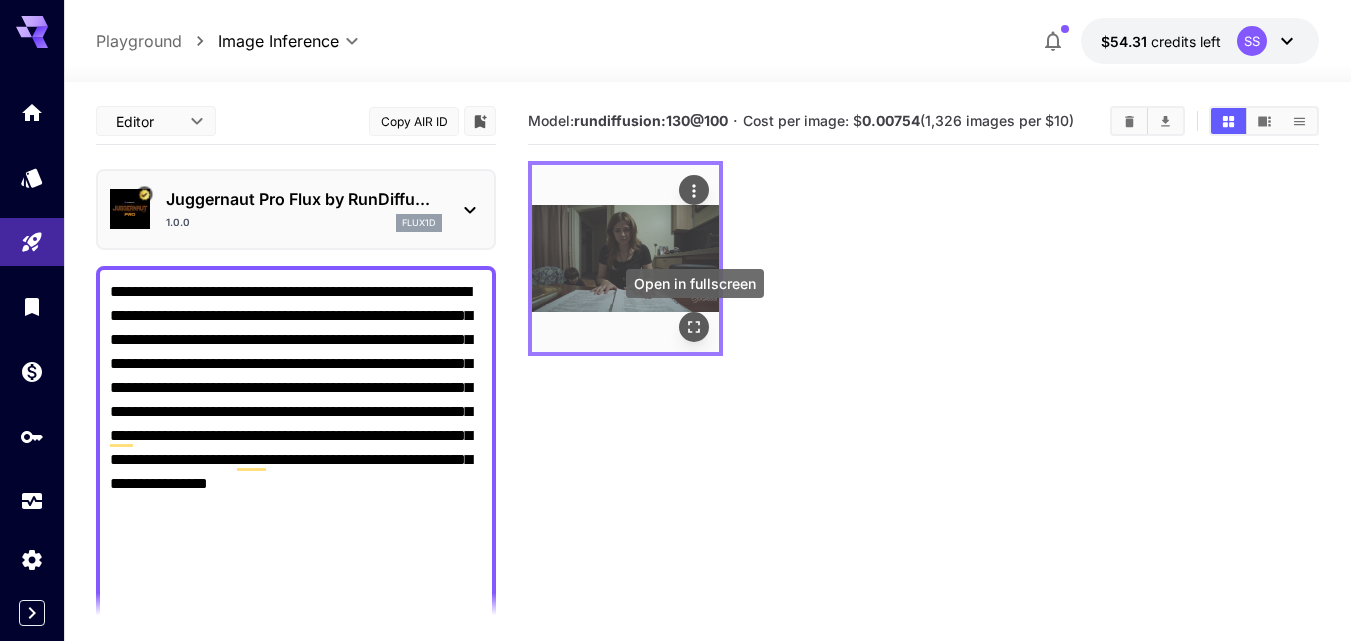 click 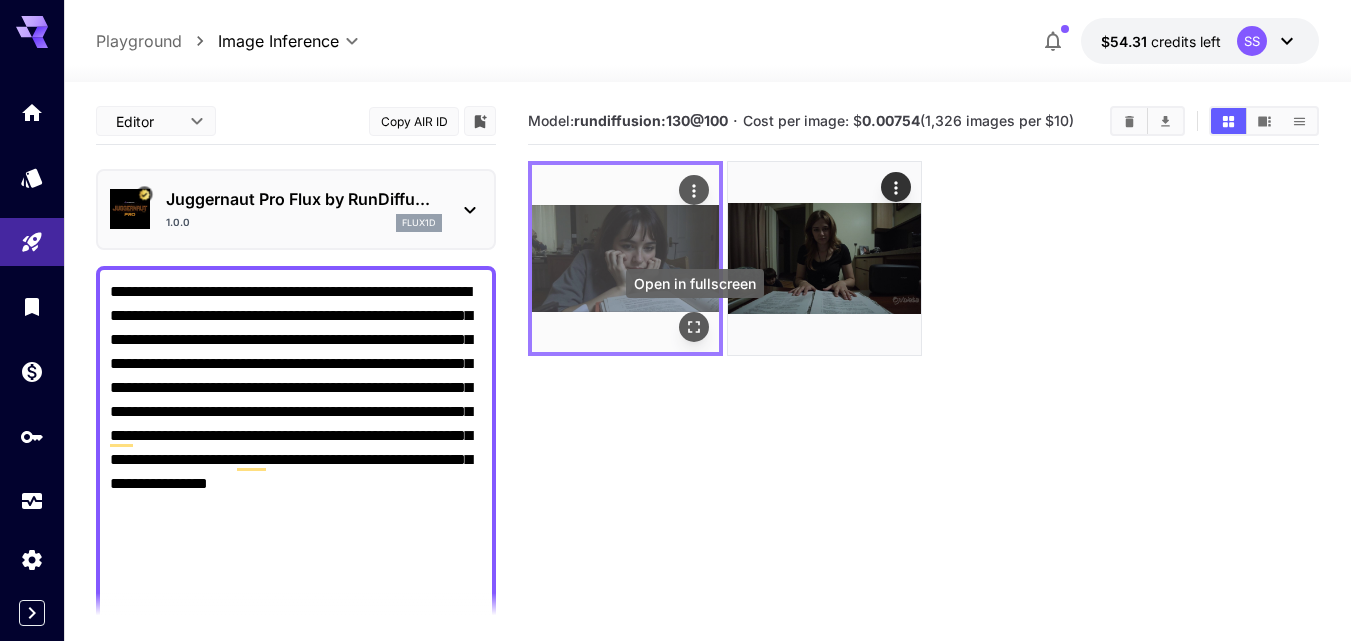 click 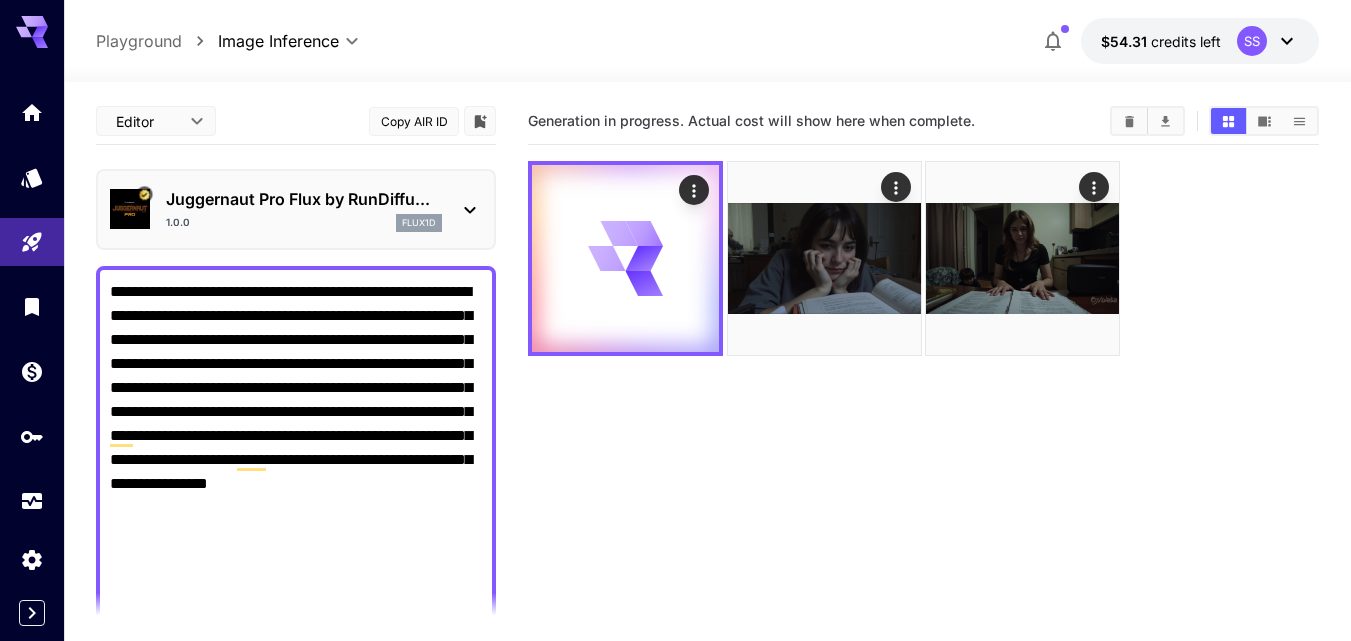click on "**********" at bounding box center [296, 880] 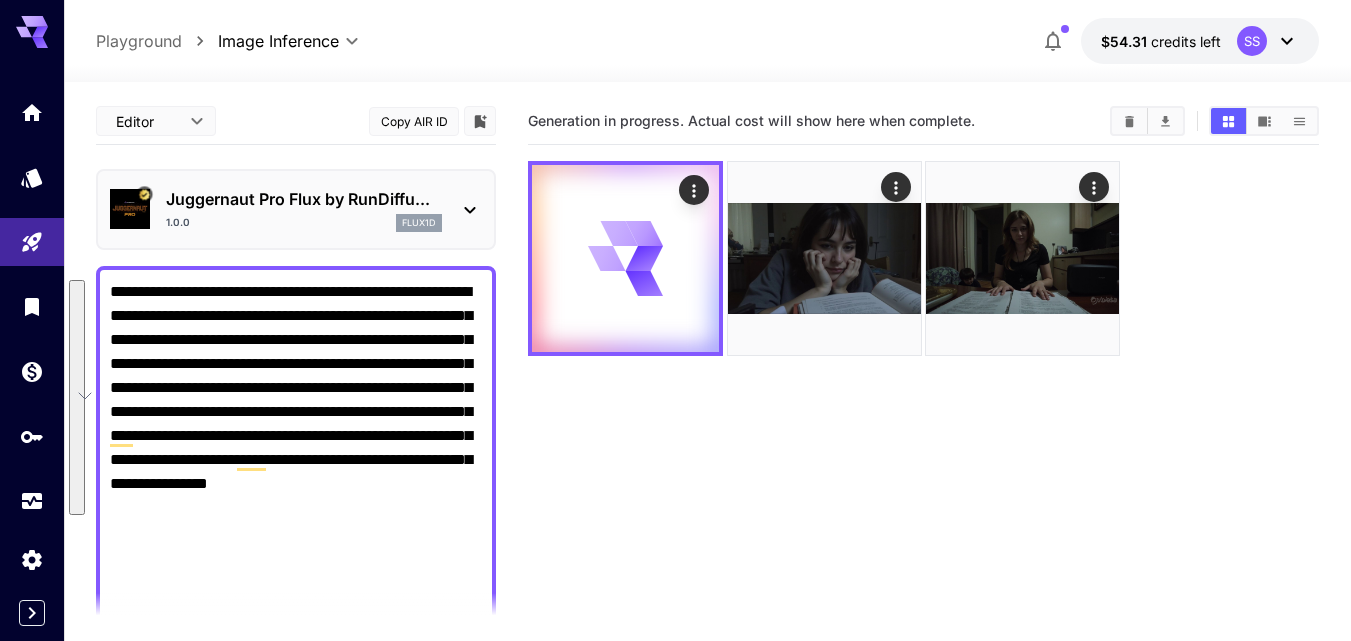paste on "**********" 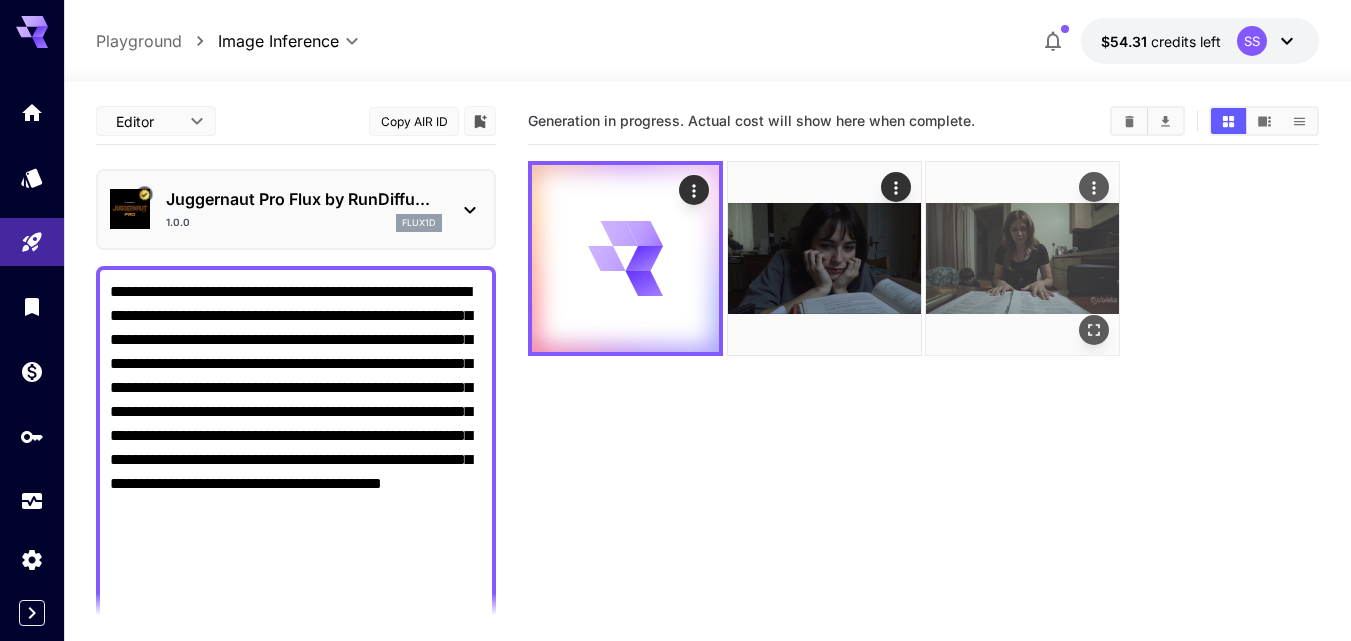 click 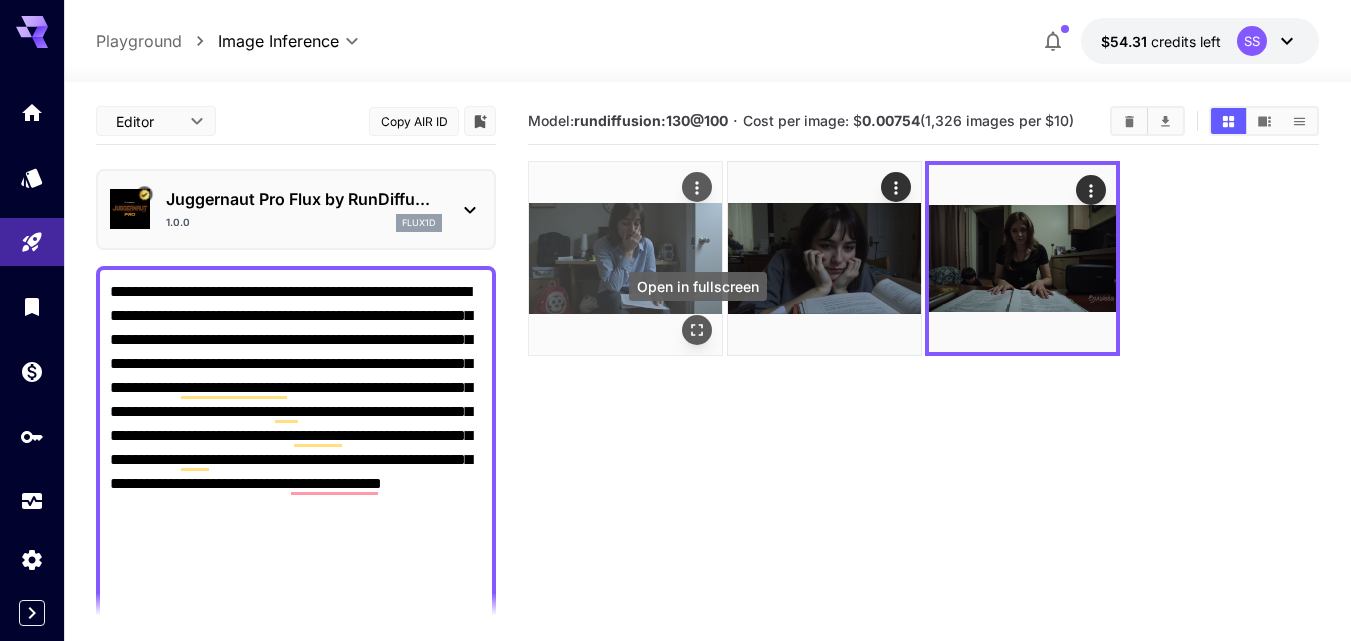 click 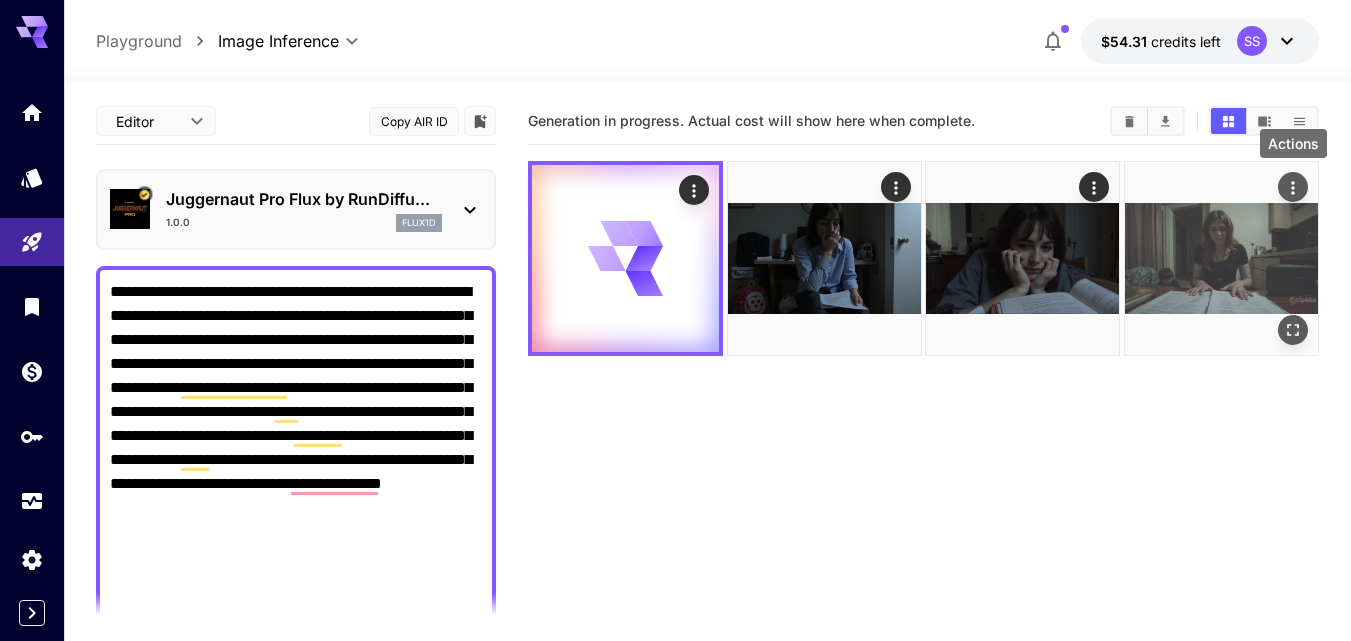 click 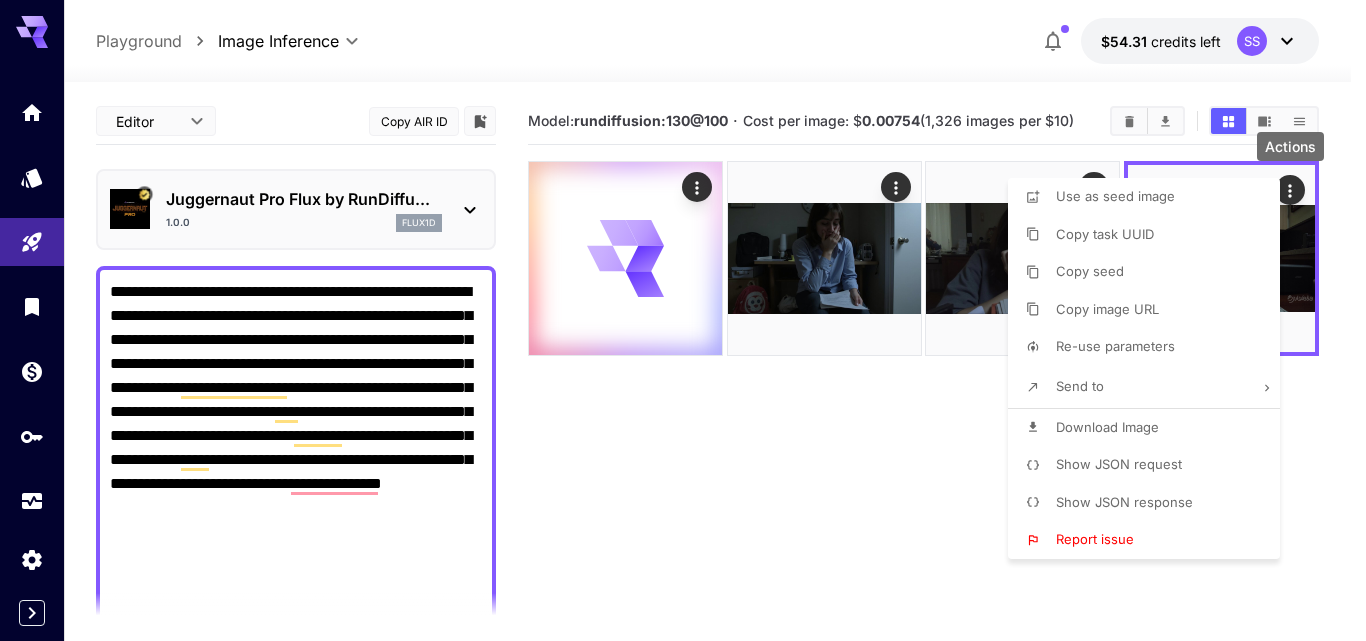 click on "Download Image" at bounding box center (1107, 427) 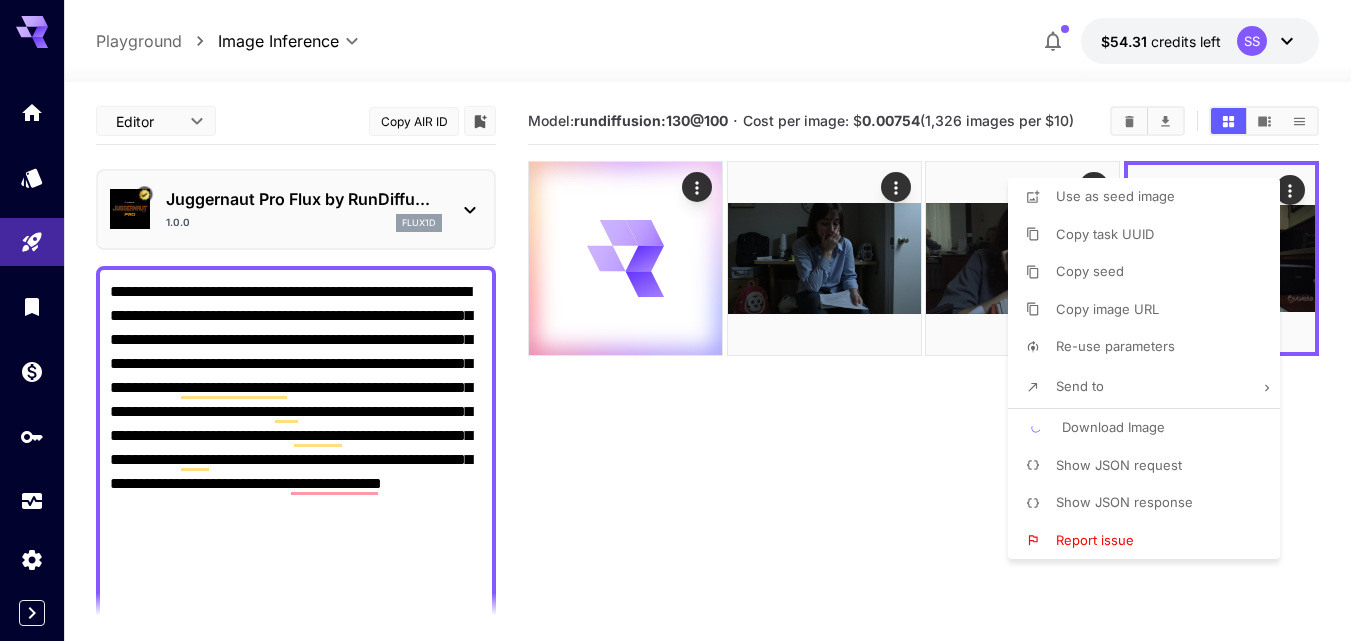 click at bounding box center [683, 320] 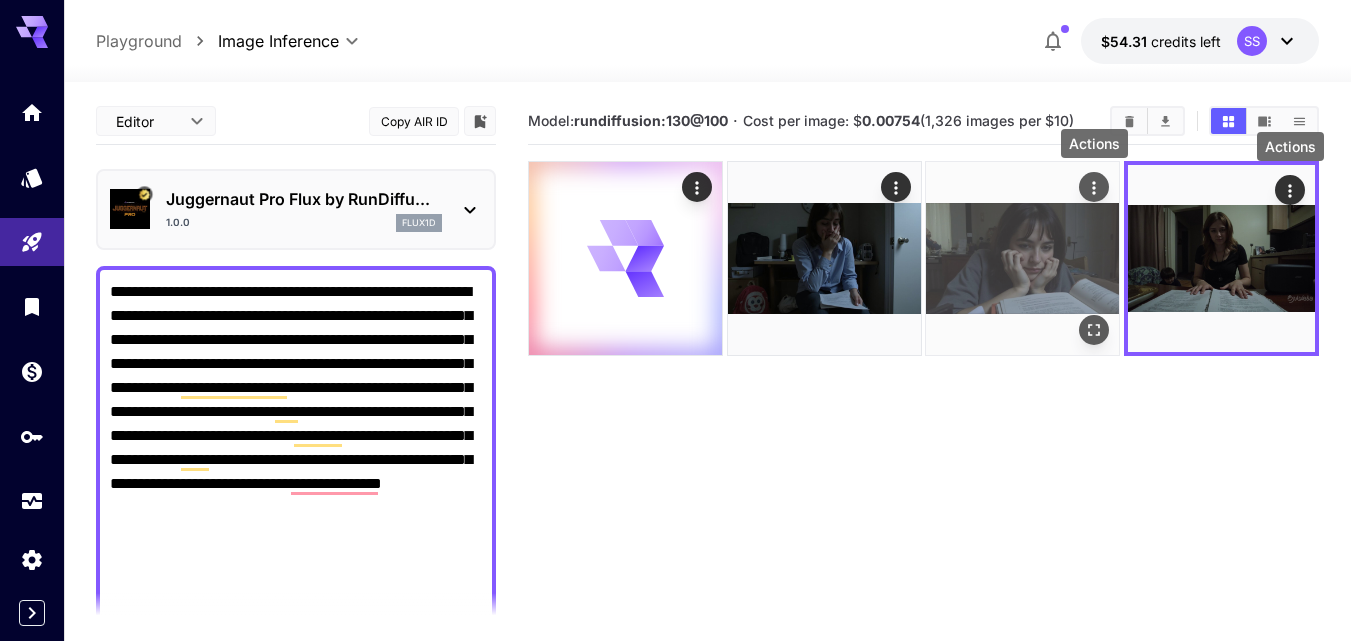click 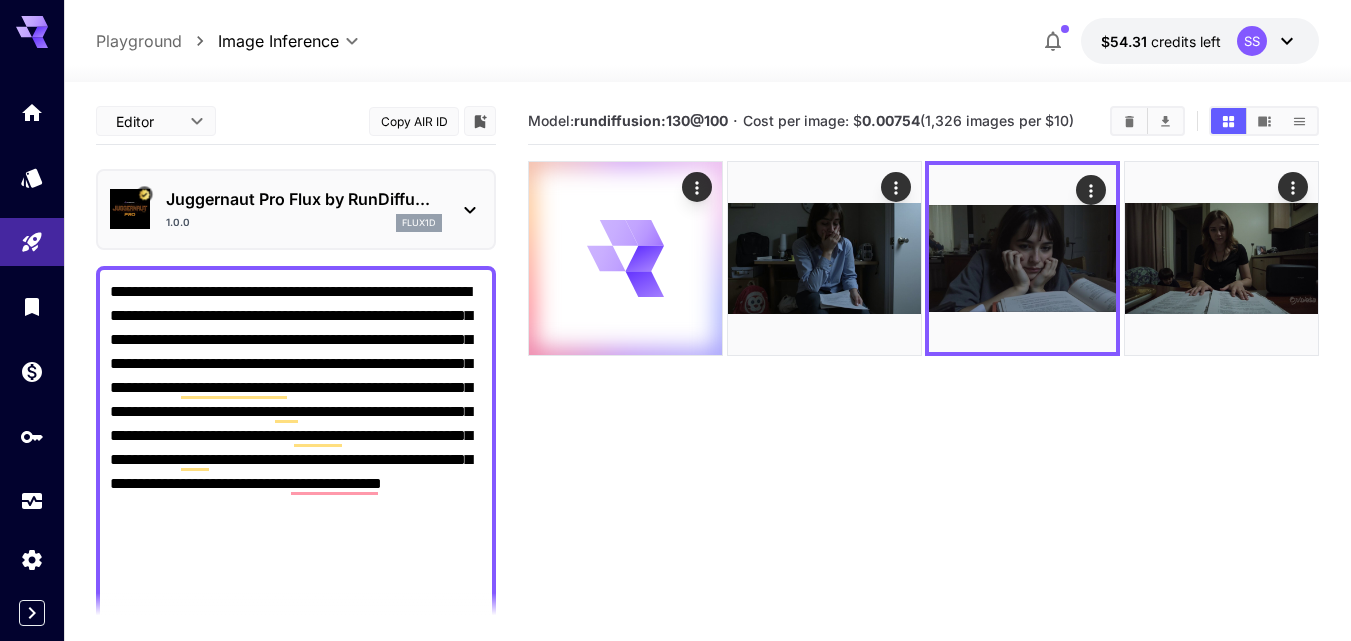 click on "Model:  rundiffusion:130@100 · Cost per image: $ 0.00754  (1,326 images per $10)" at bounding box center (923, 418) 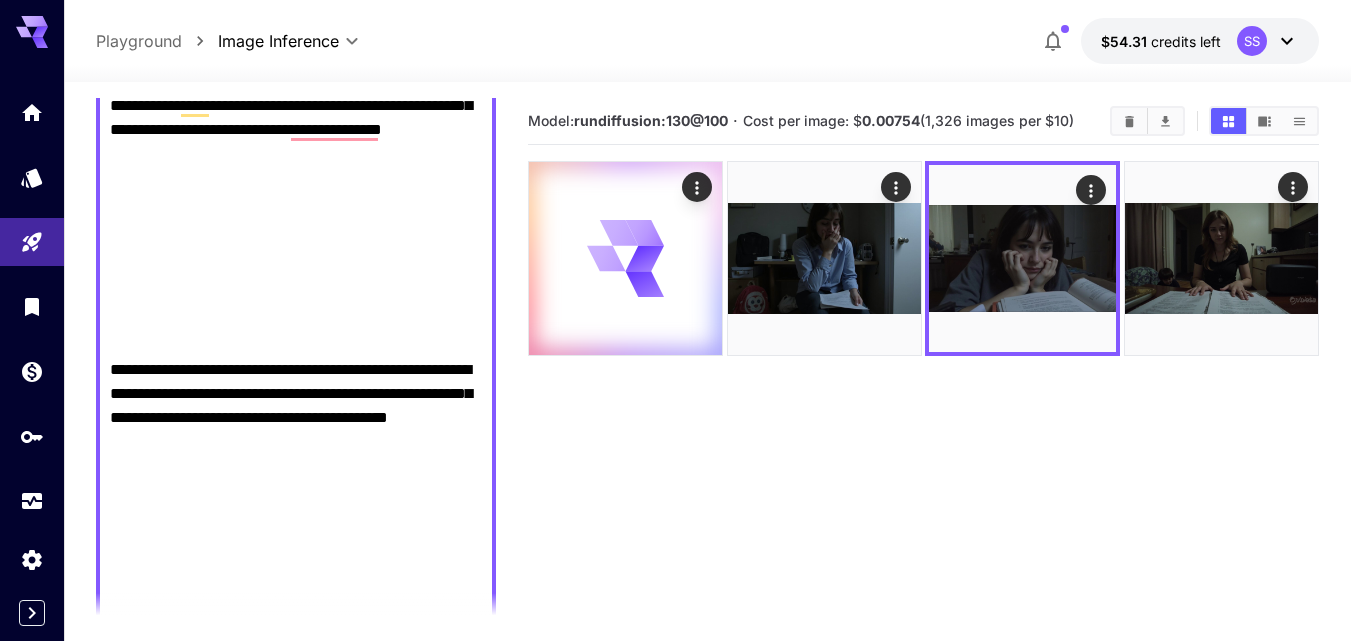 scroll, scrollTop: 400, scrollLeft: 0, axis: vertical 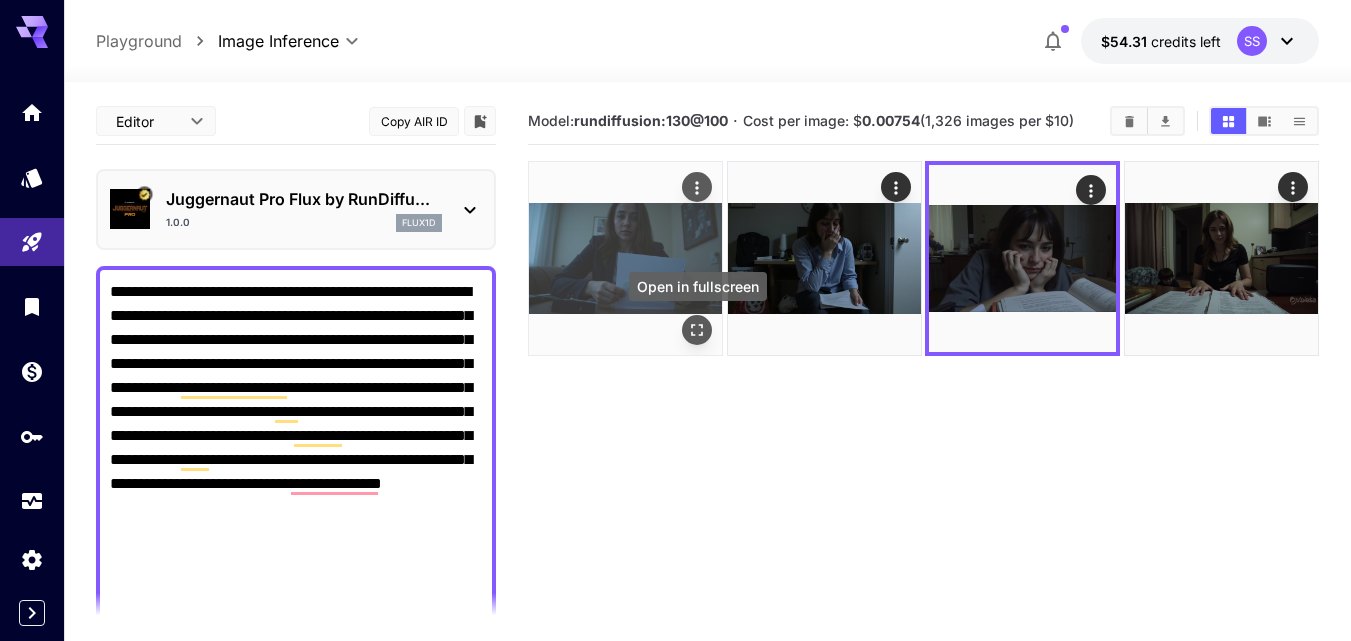 click 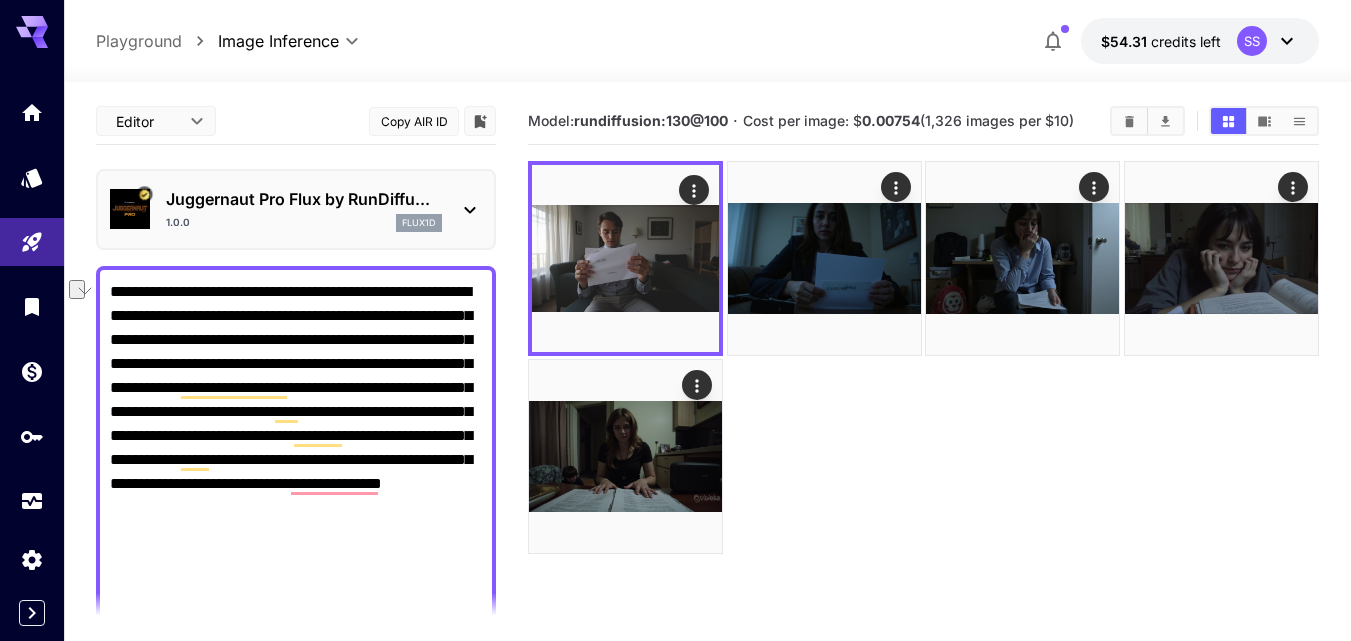 drag, startPoint x: 384, startPoint y: 344, endPoint x: 184, endPoint y: 336, distance: 200.15994 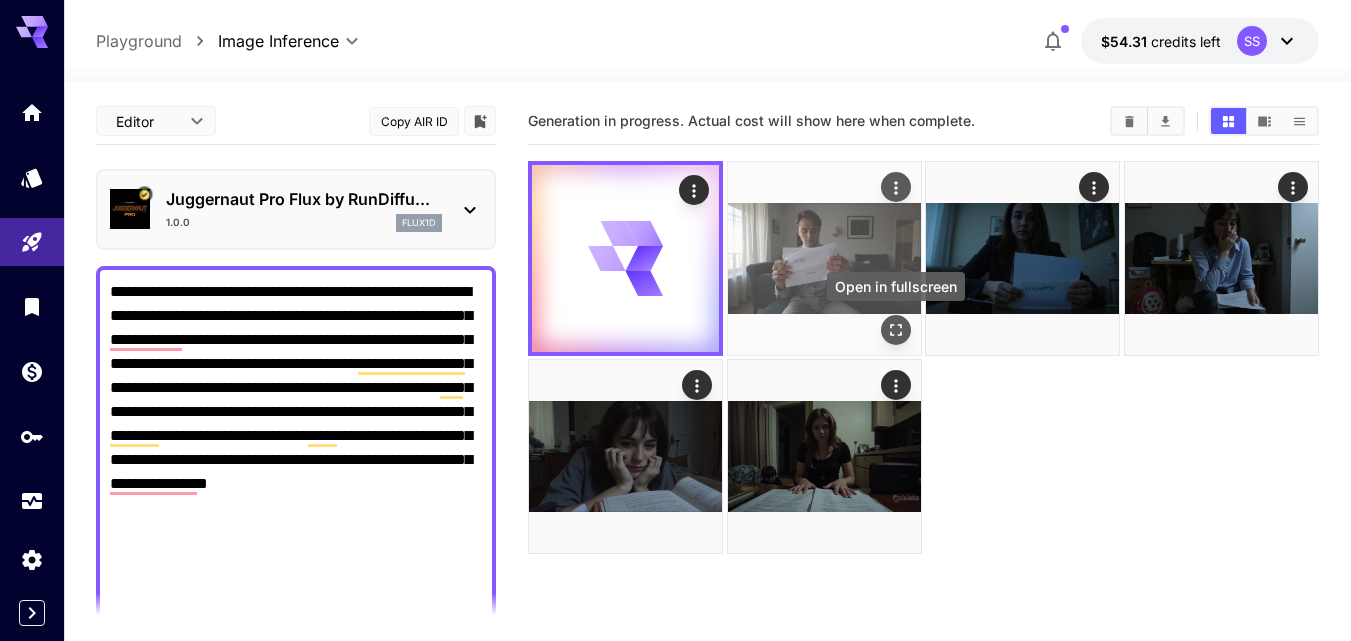 type on "**********" 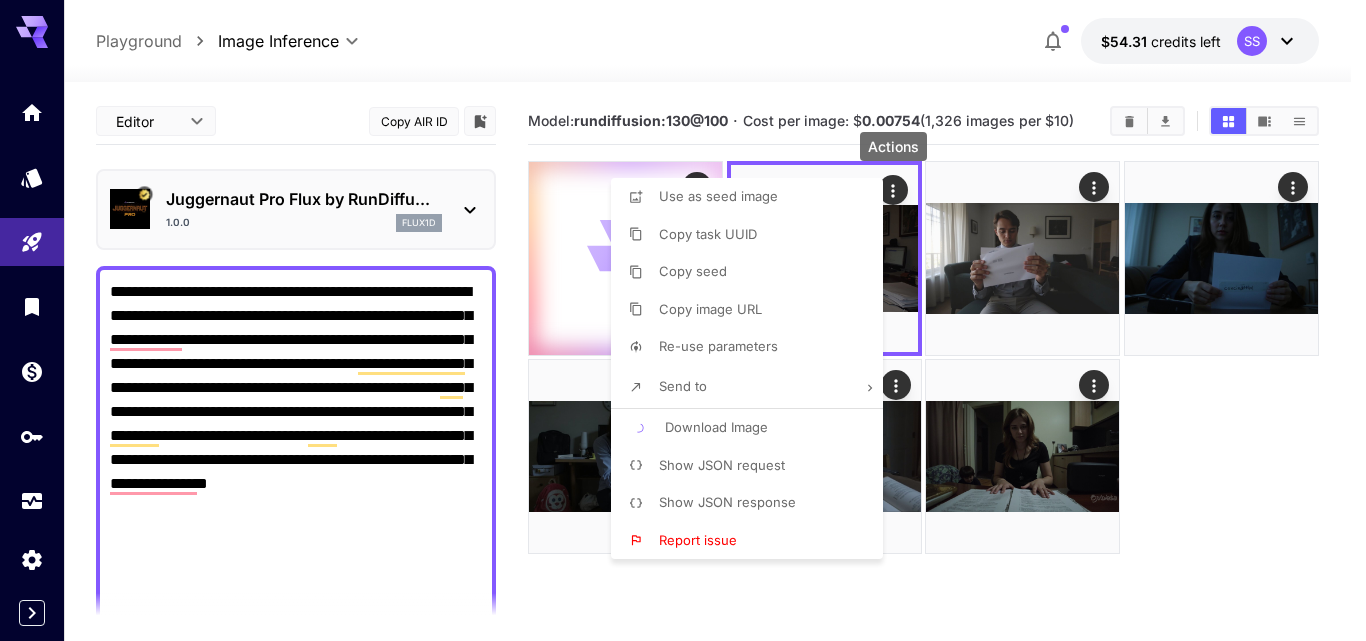 scroll, scrollTop: 0, scrollLeft: 0, axis: both 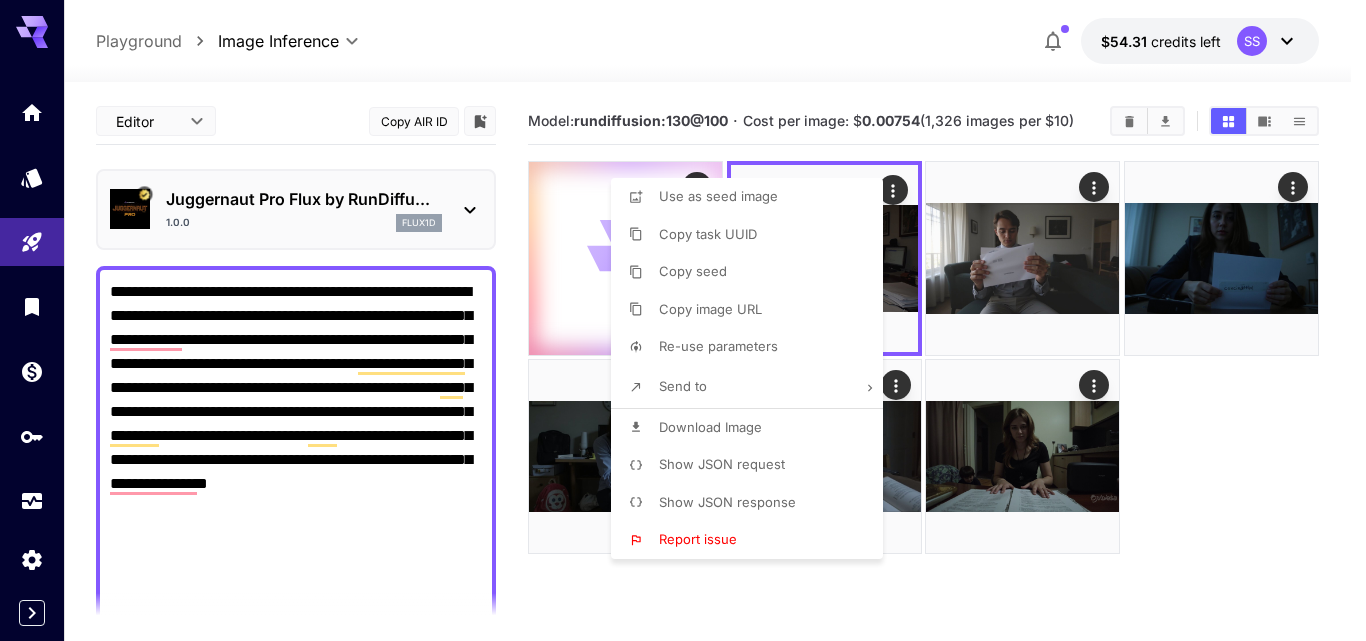 click at bounding box center (683, 320) 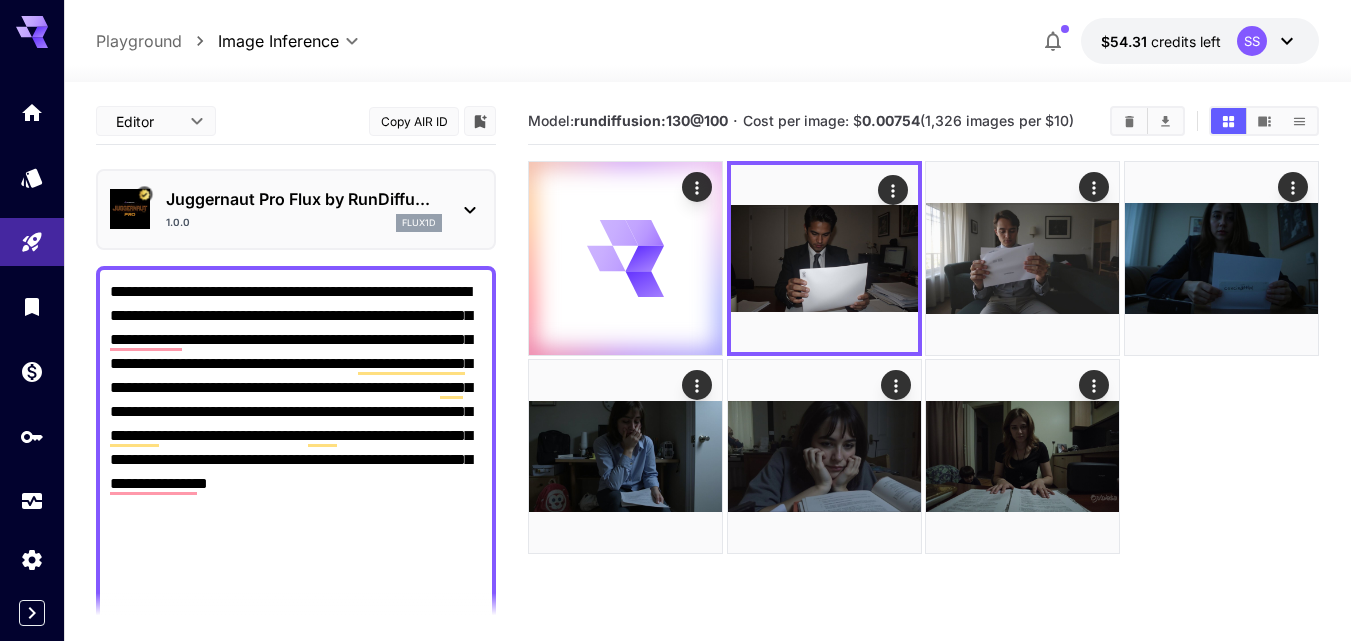 click on "**********" at bounding box center [296, 892] 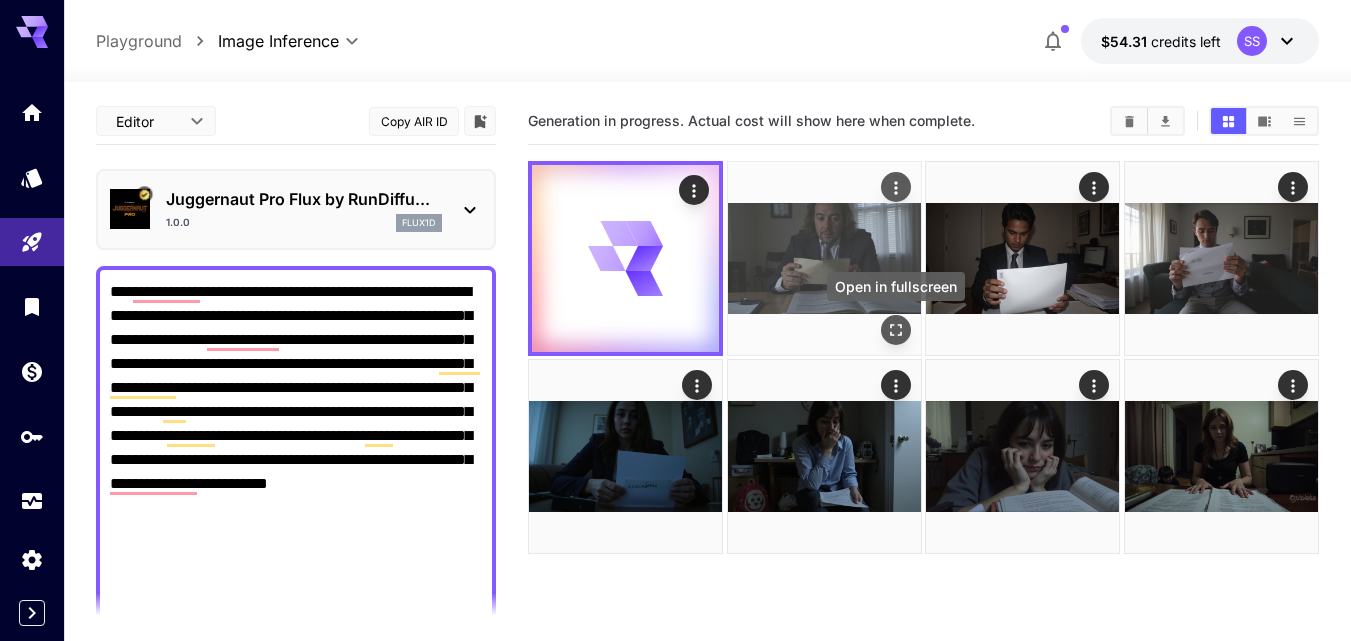 type on "**********" 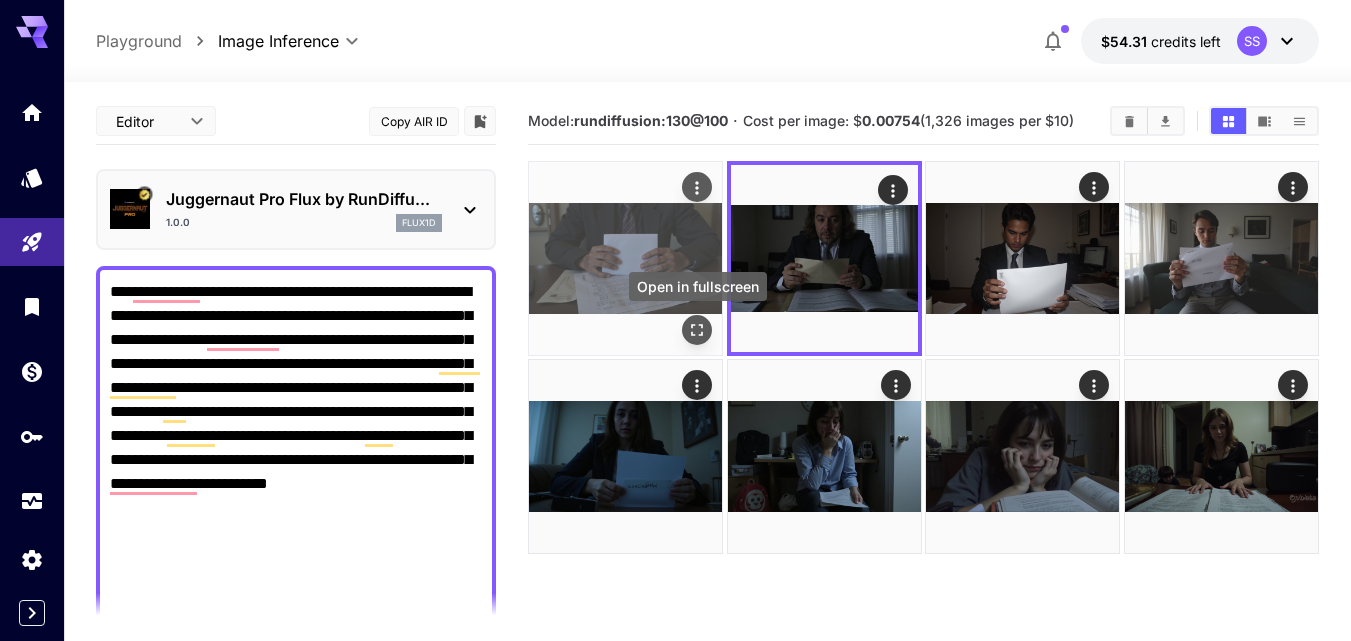 click 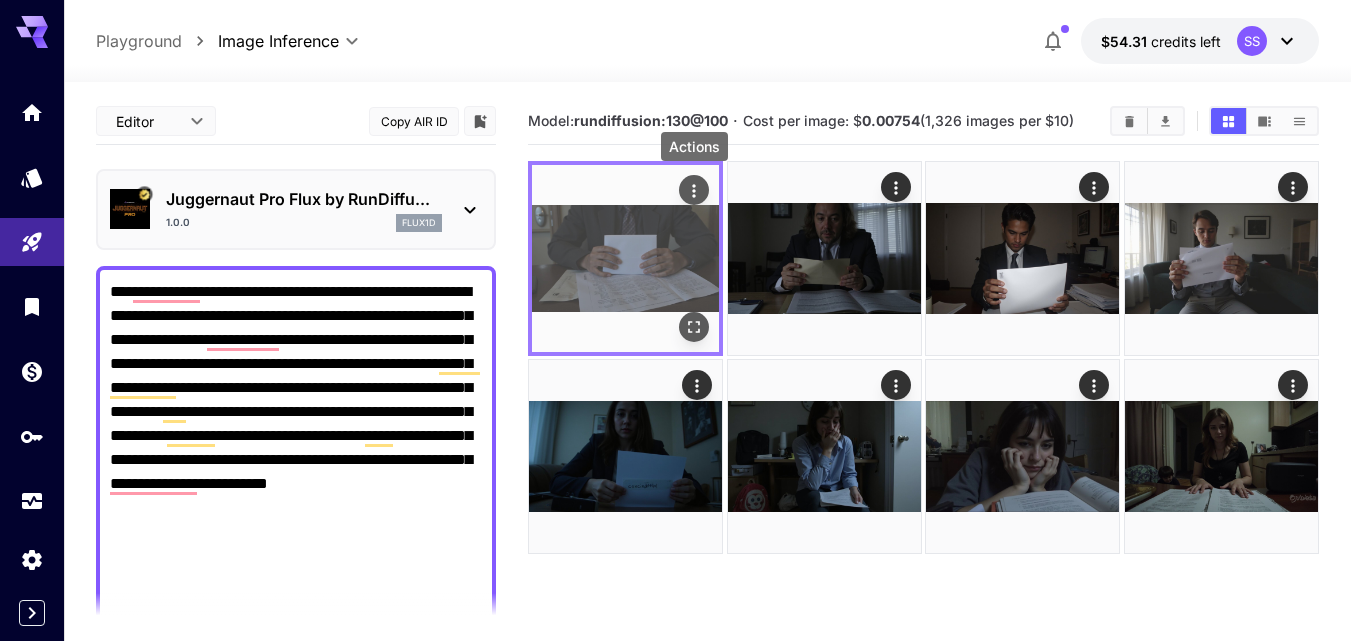 click 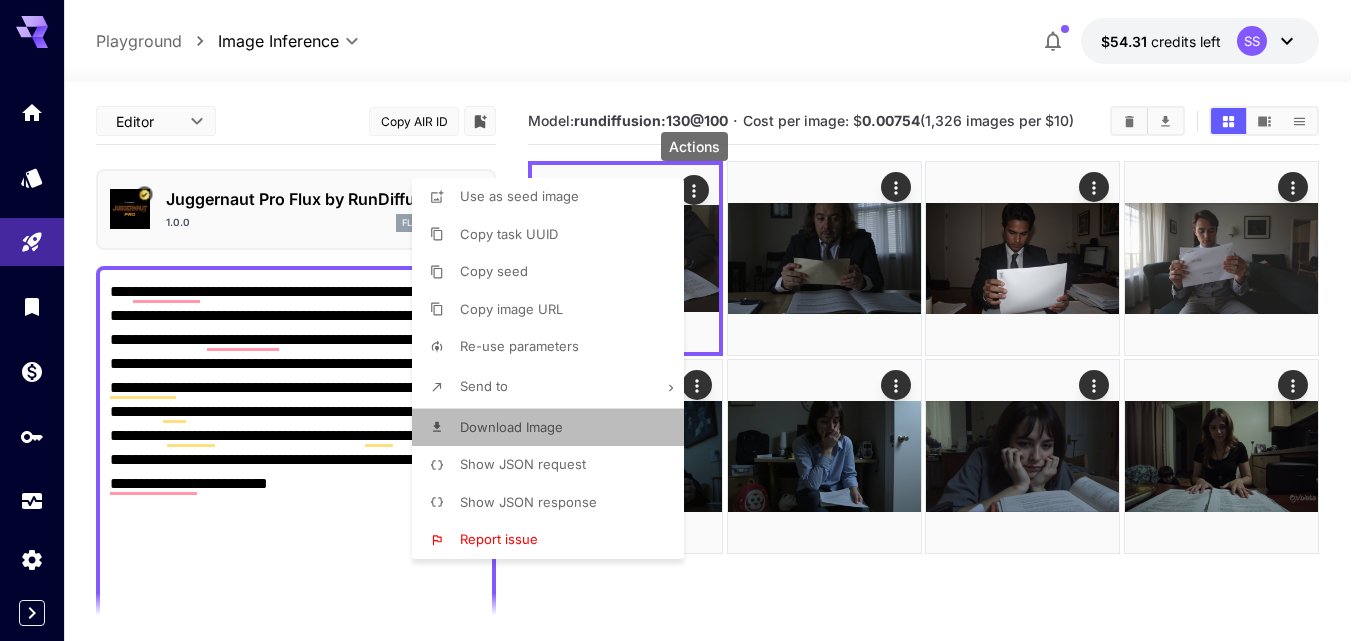 click on "Download Image" at bounding box center (554, 428) 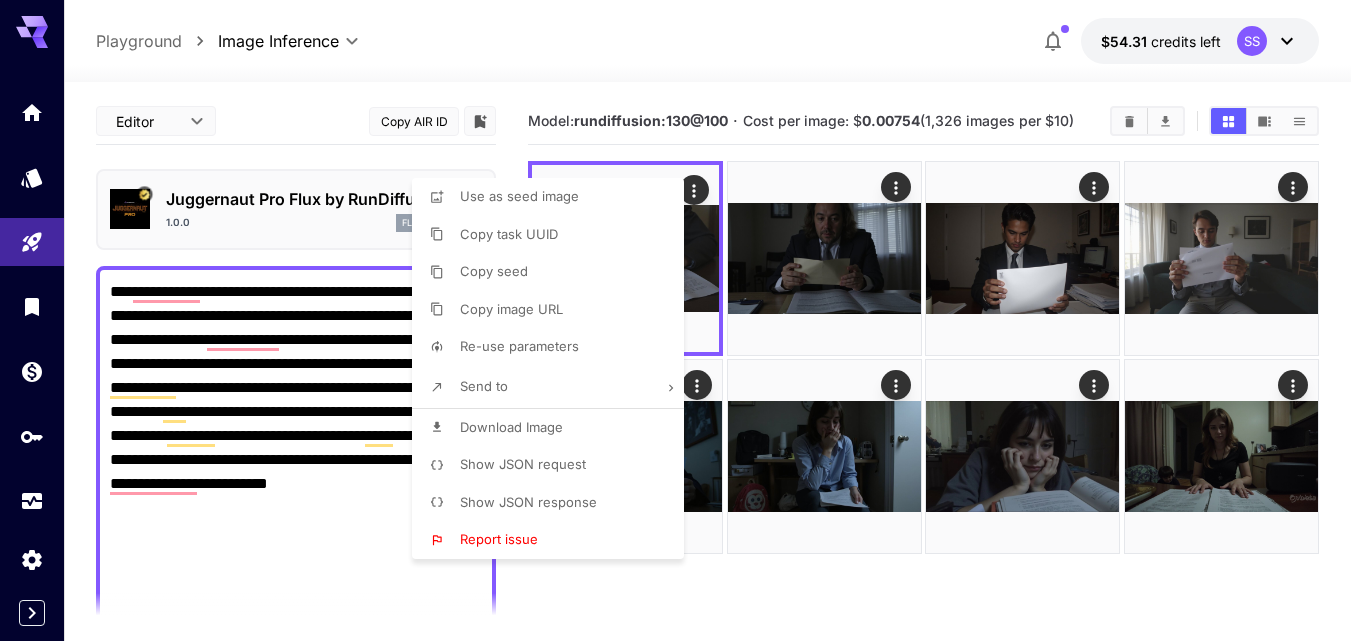 type 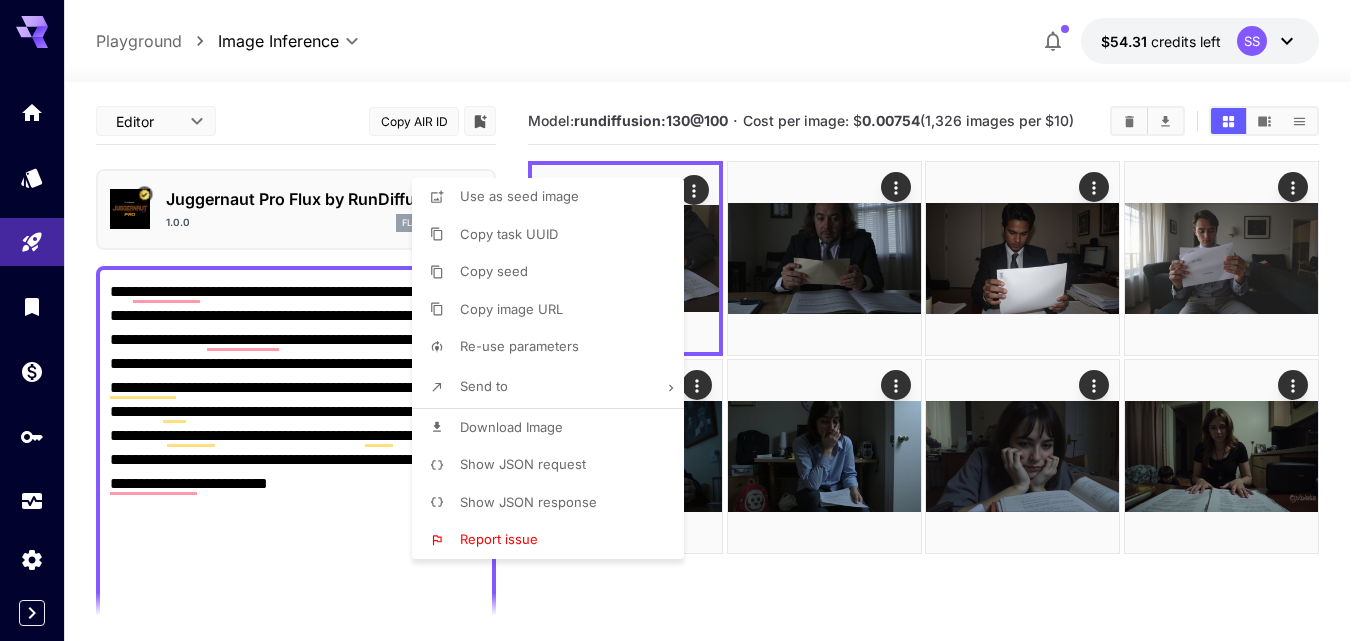 click at bounding box center (683, 320) 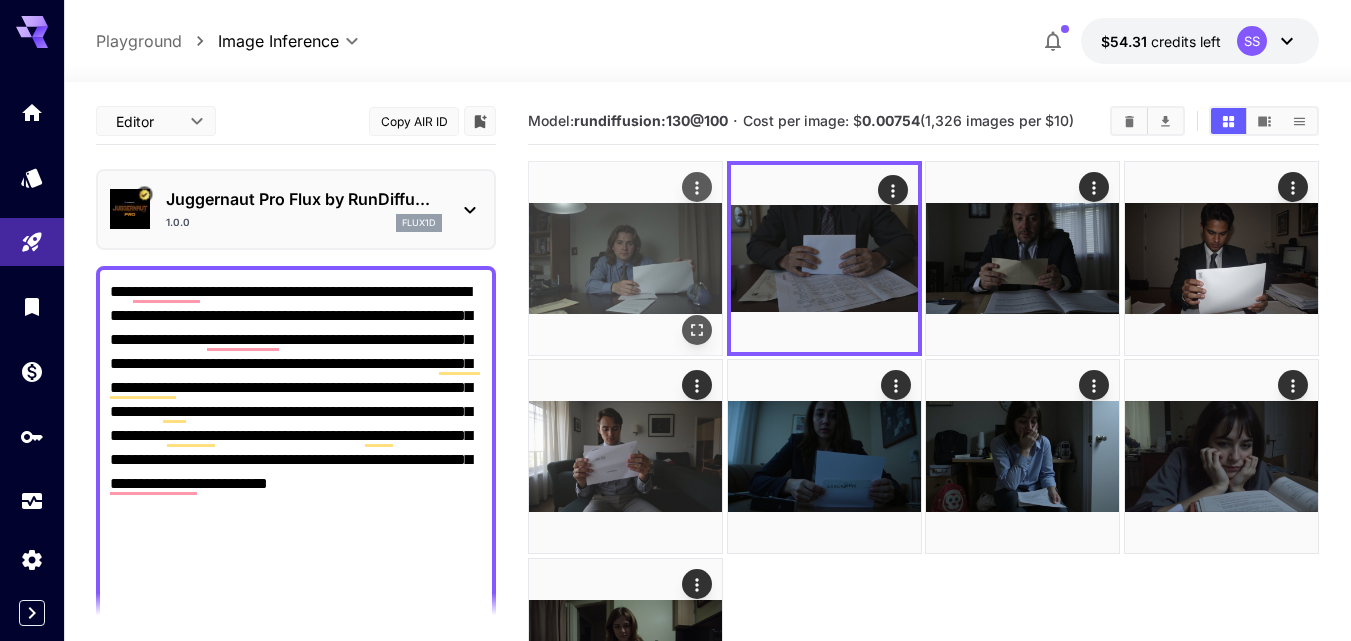 click 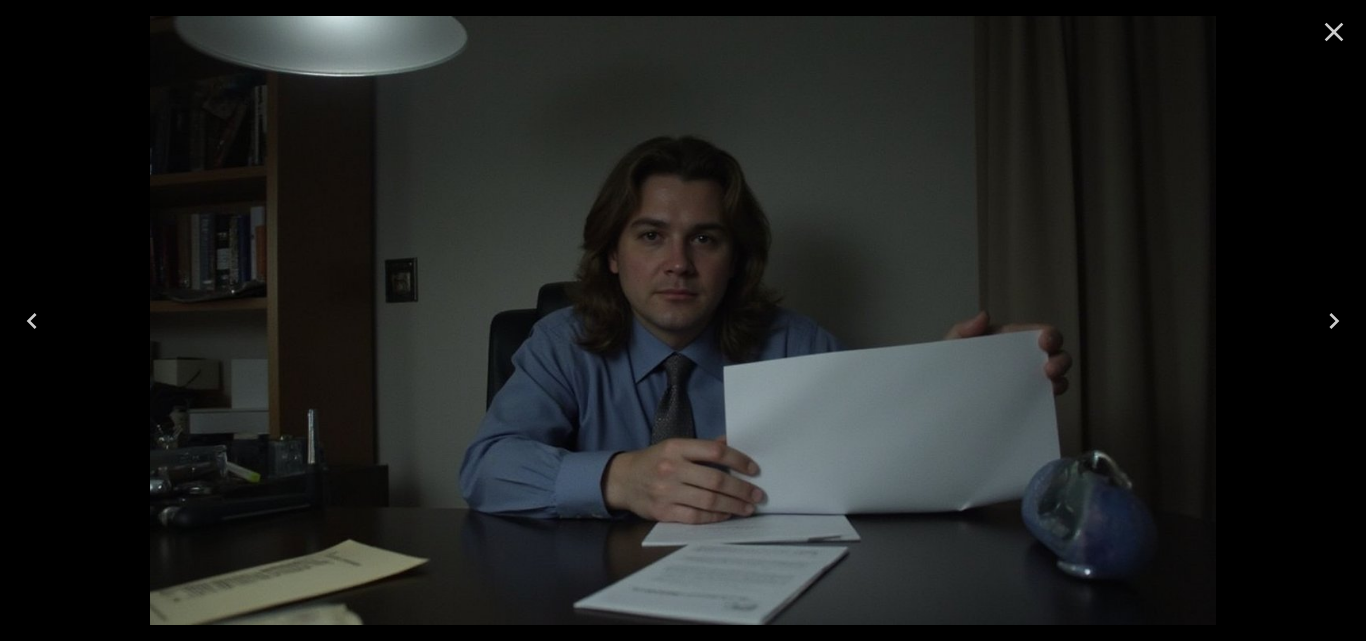 click 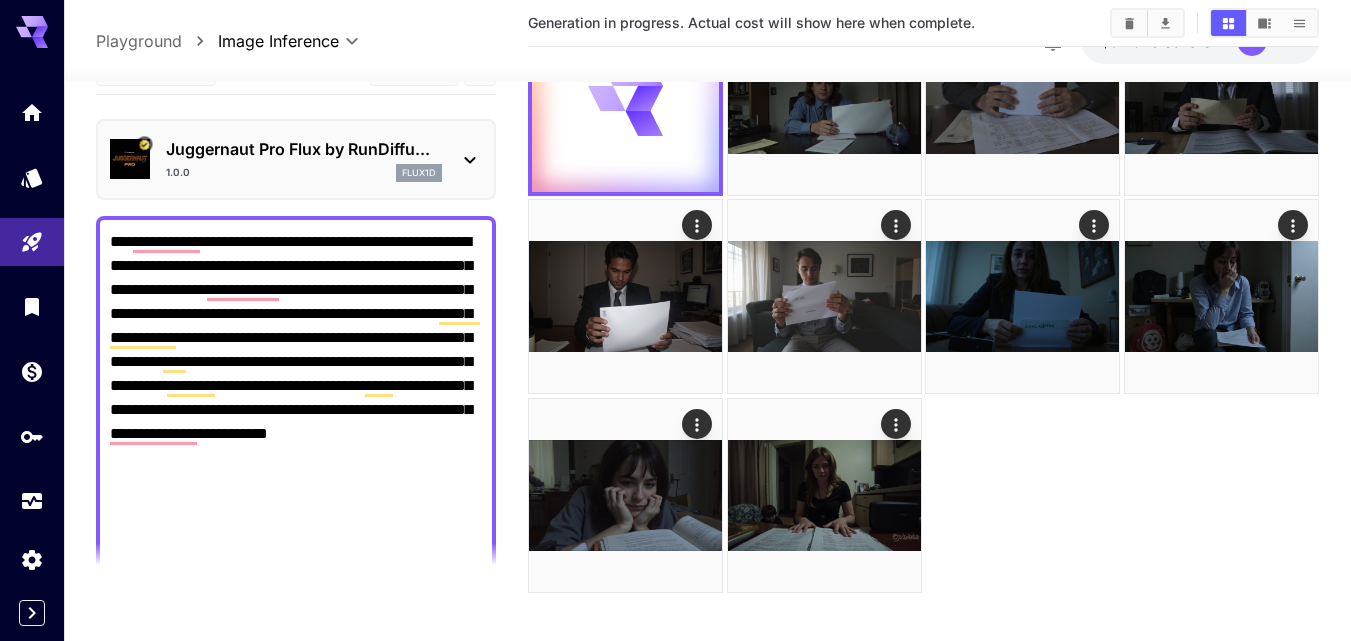 scroll, scrollTop: 172, scrollLeft: 0, axis: vertical 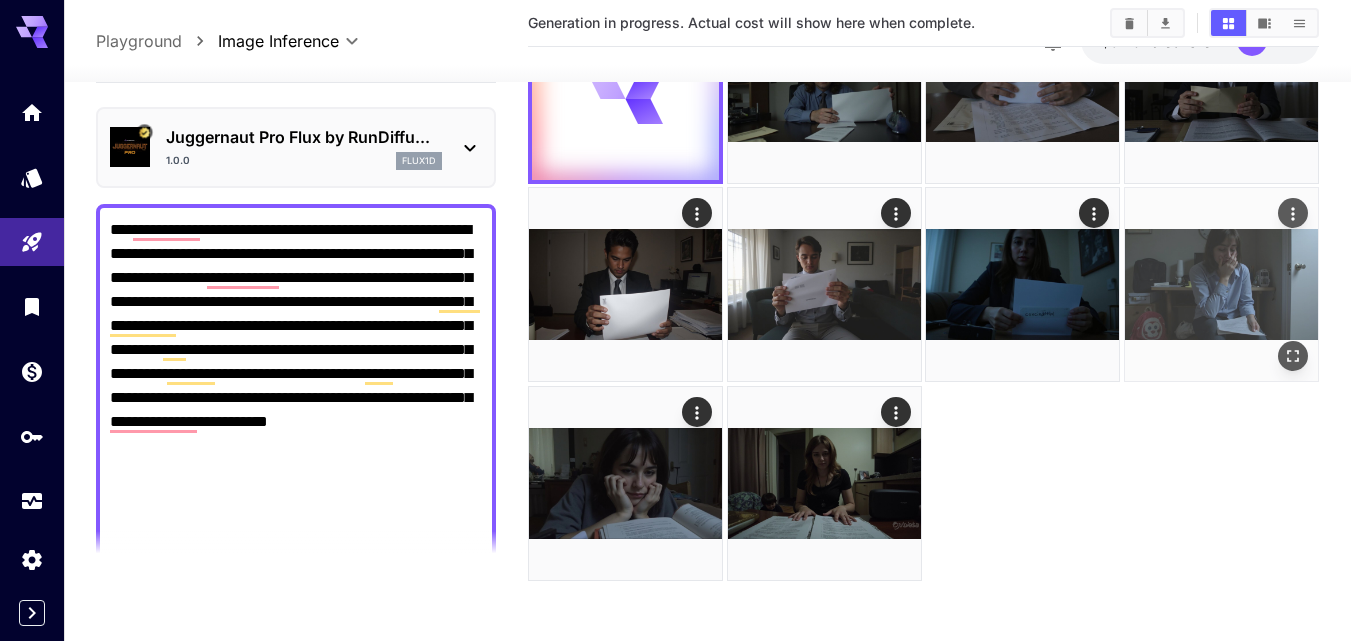 click 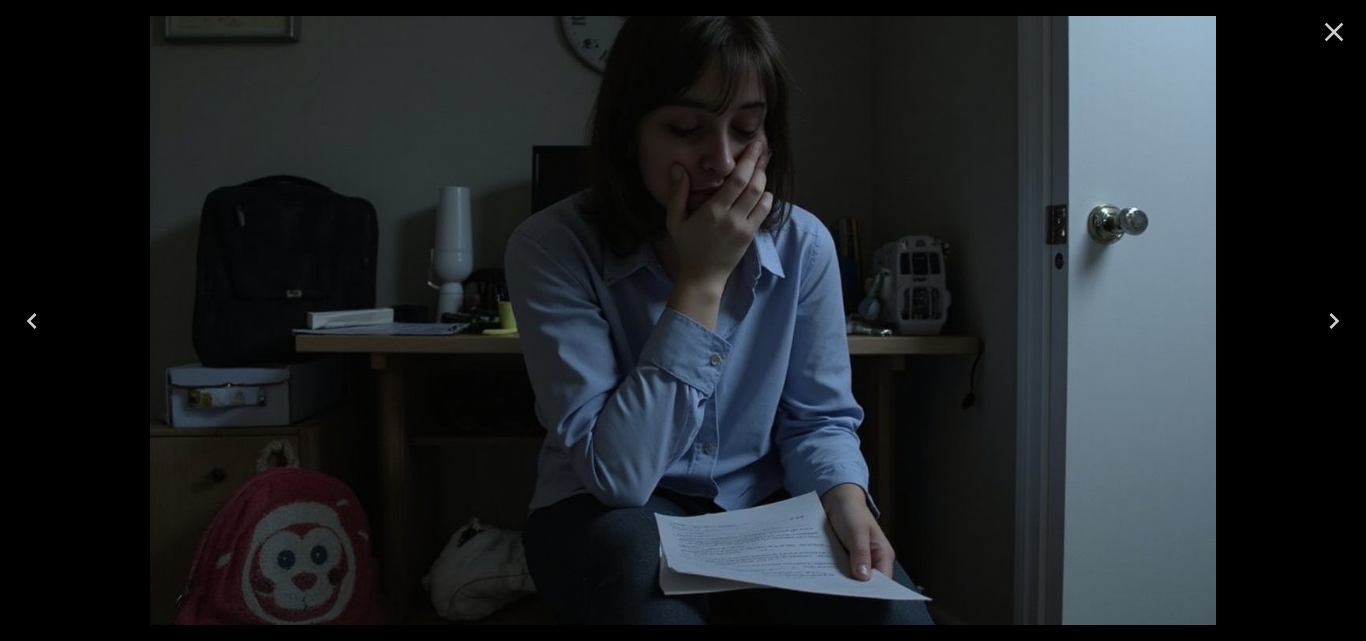 click 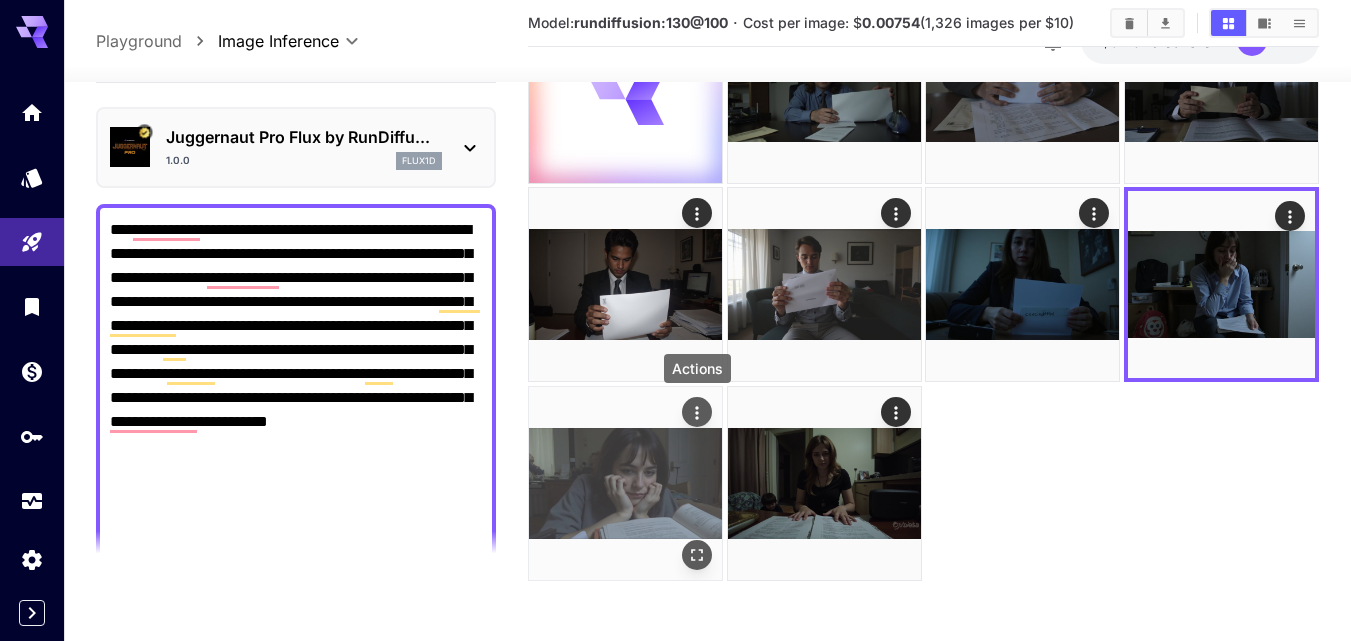 click at bounding box center (697, 412) 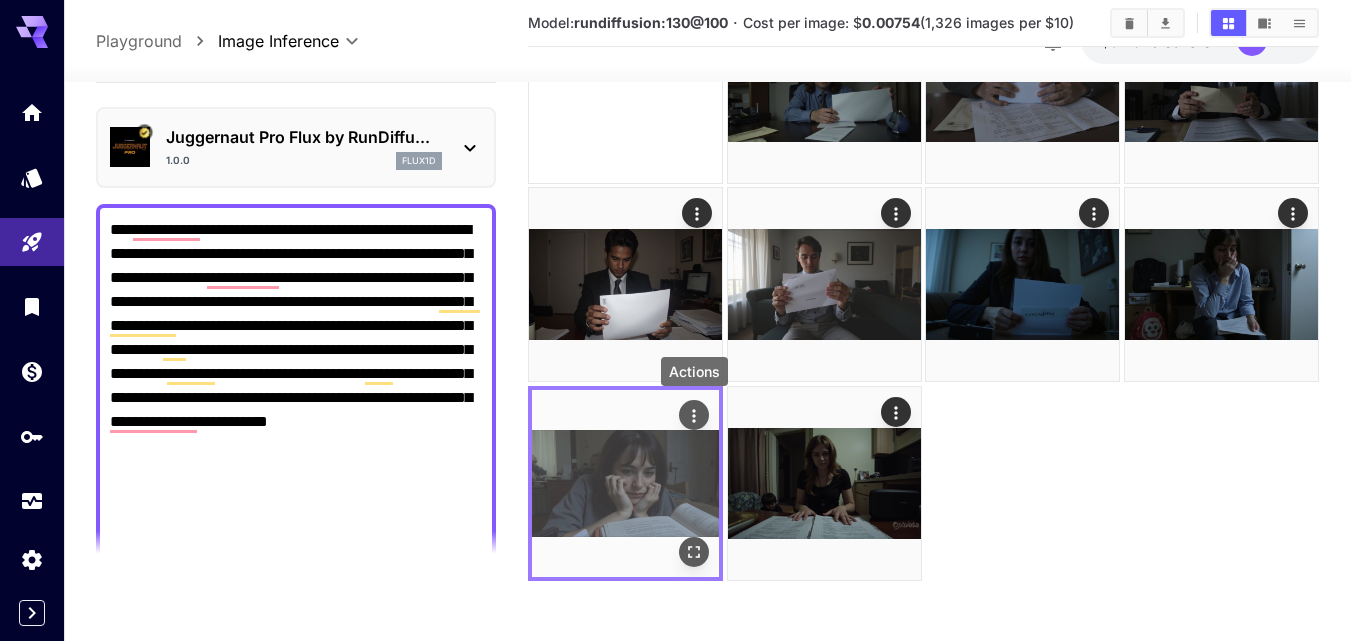 click 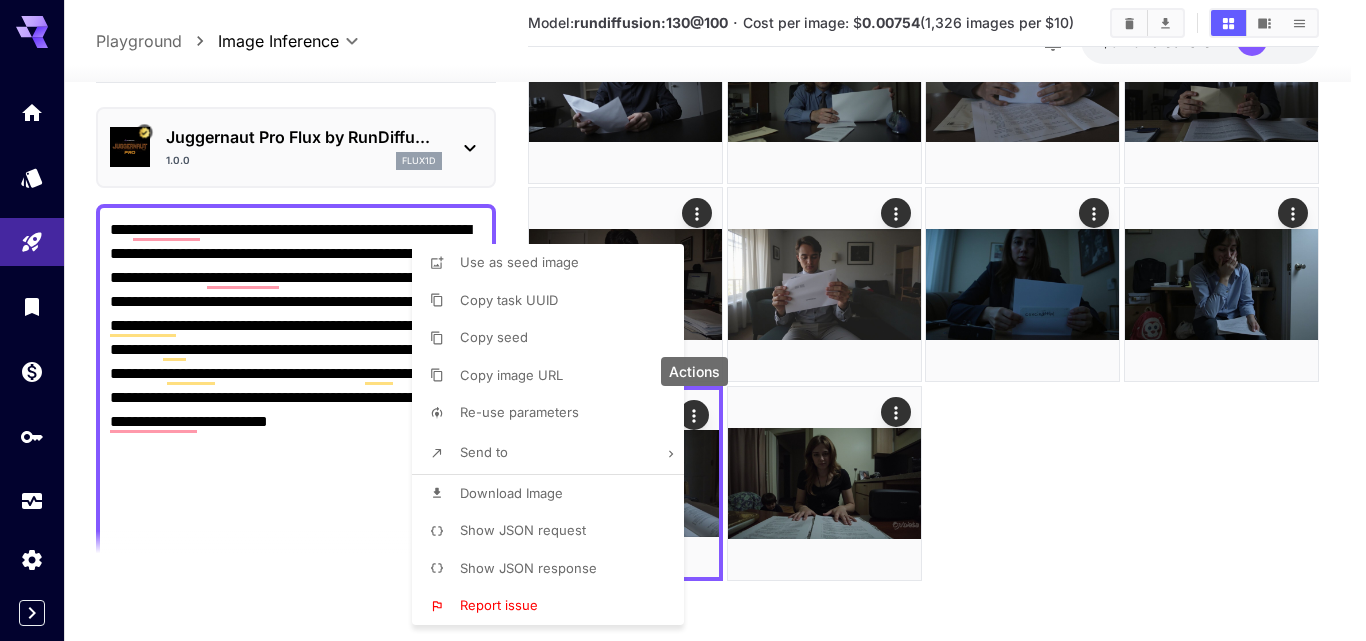 click on "Download Image" at bounding box center (554, 494) 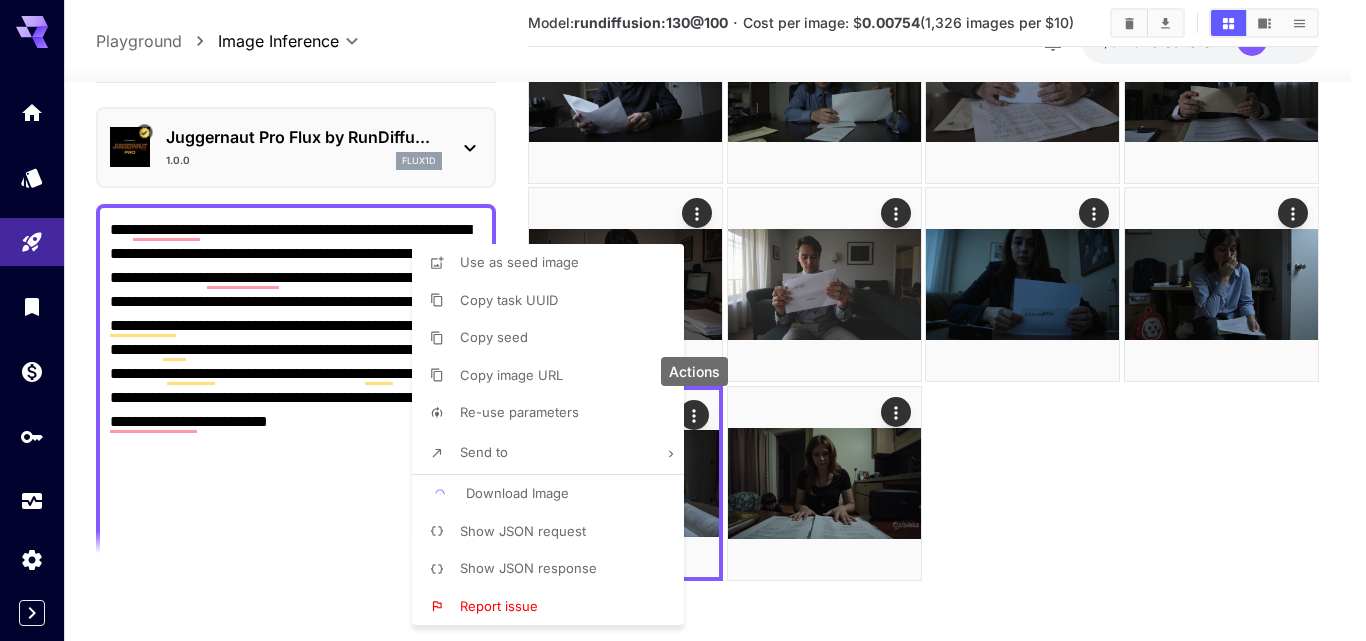 click at bounding box center [683, 320] 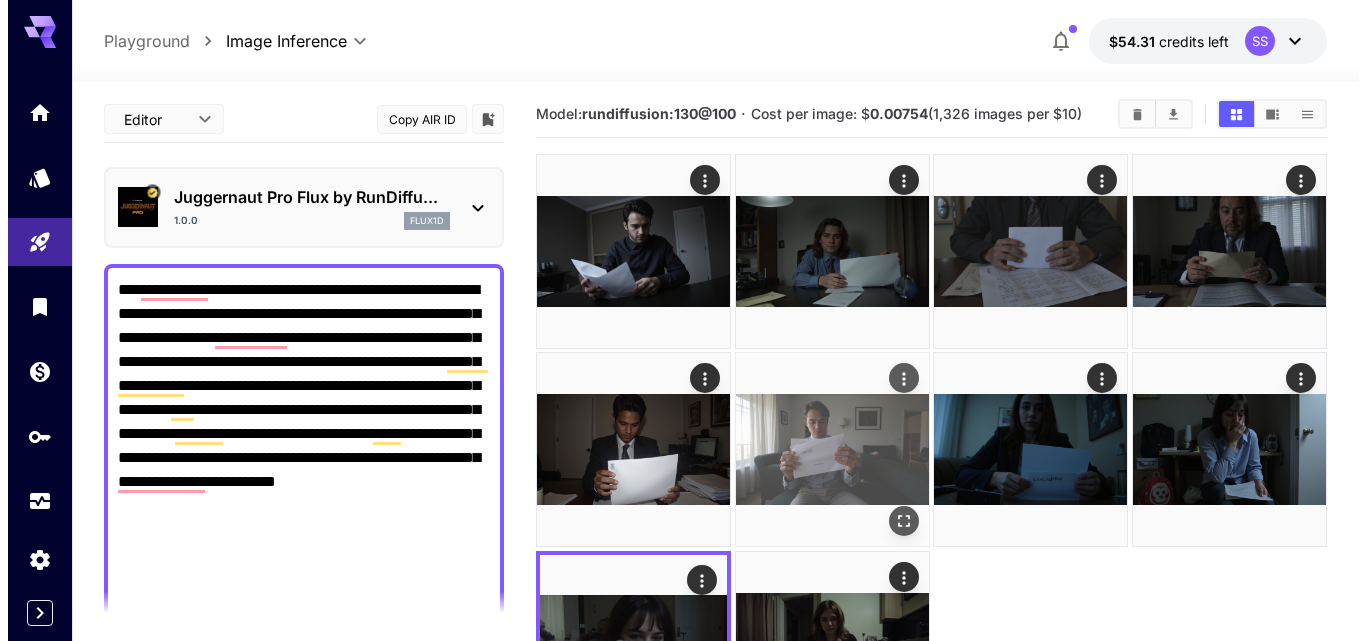 scroll, scrollTop: 0, scrollLeft: 0, axis: both 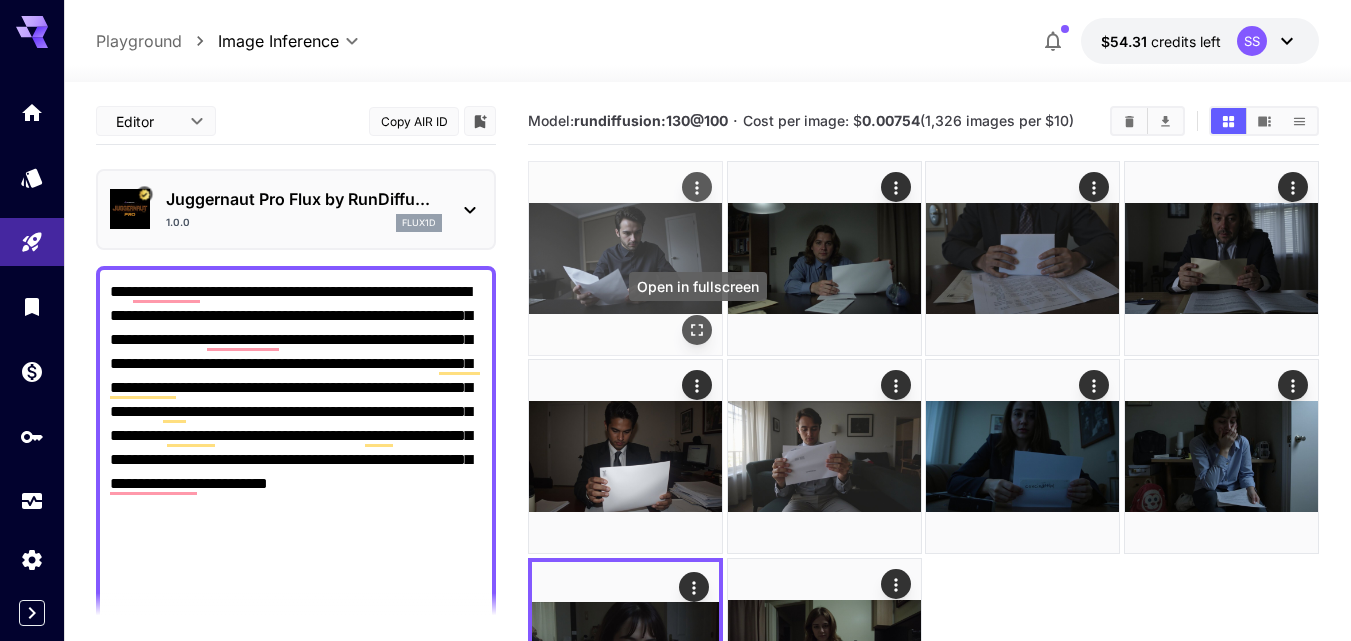 click 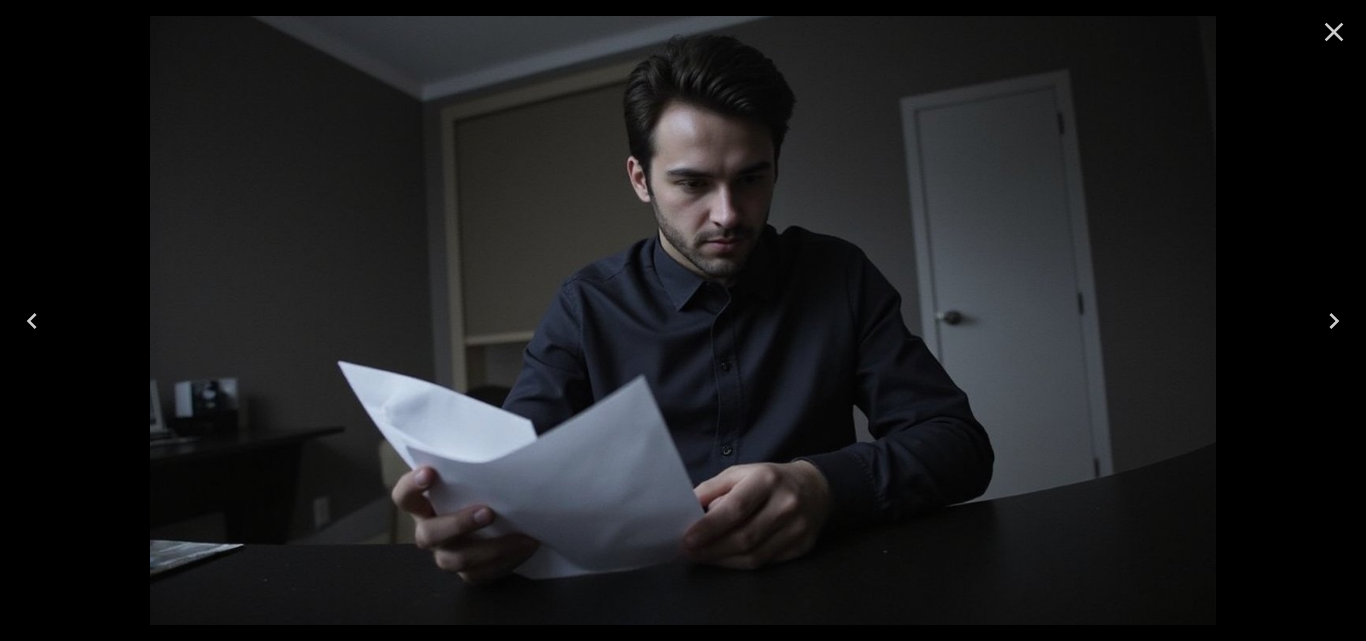 click at bounding box center [1334, 32] 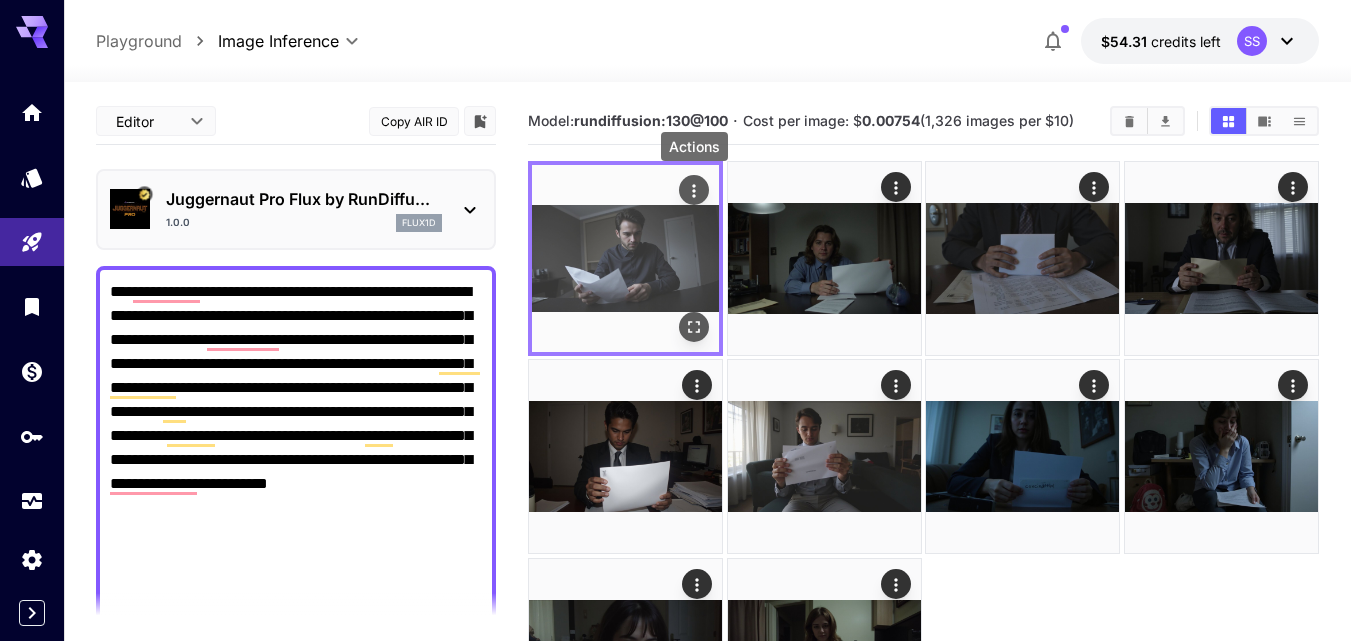click 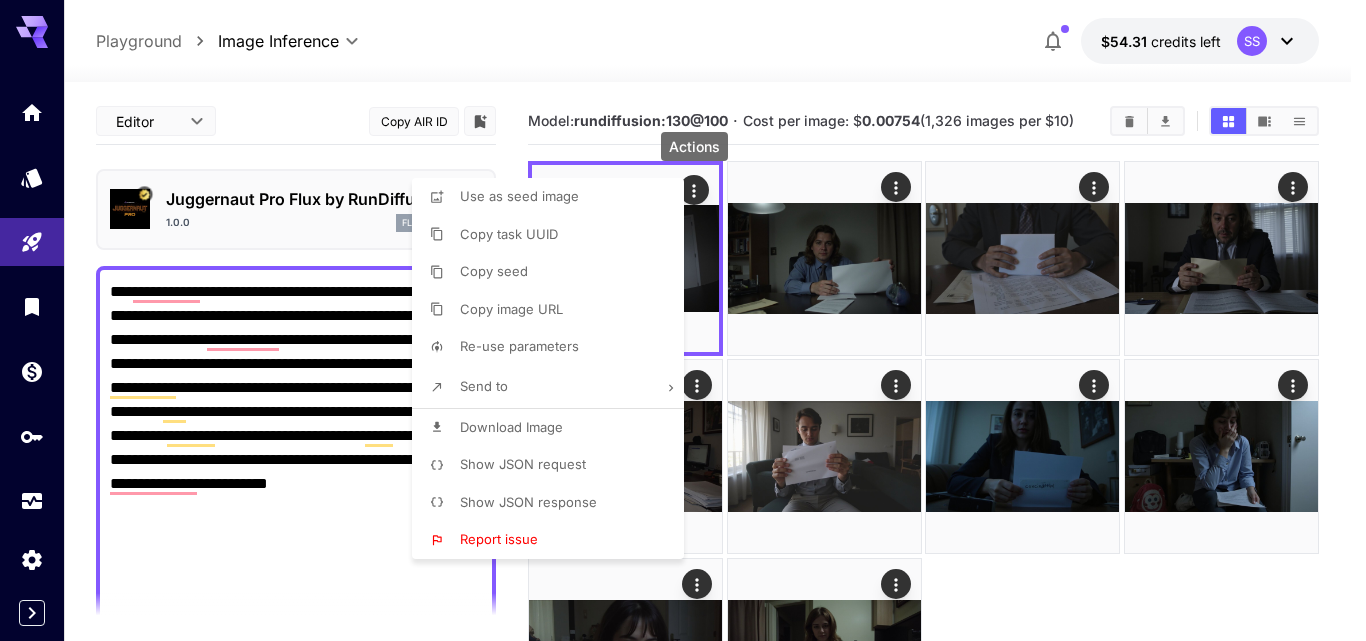 click on "Download Image" at bounding box center (554, 428) 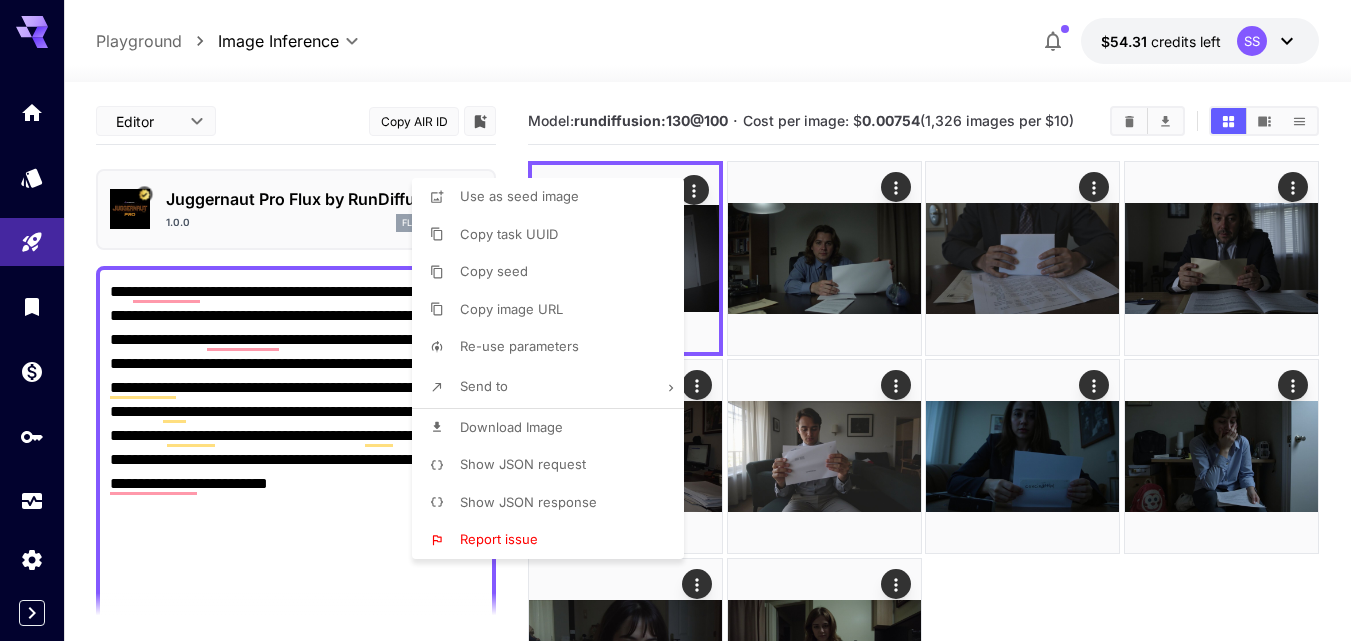 click at bounding box center [683, 320] 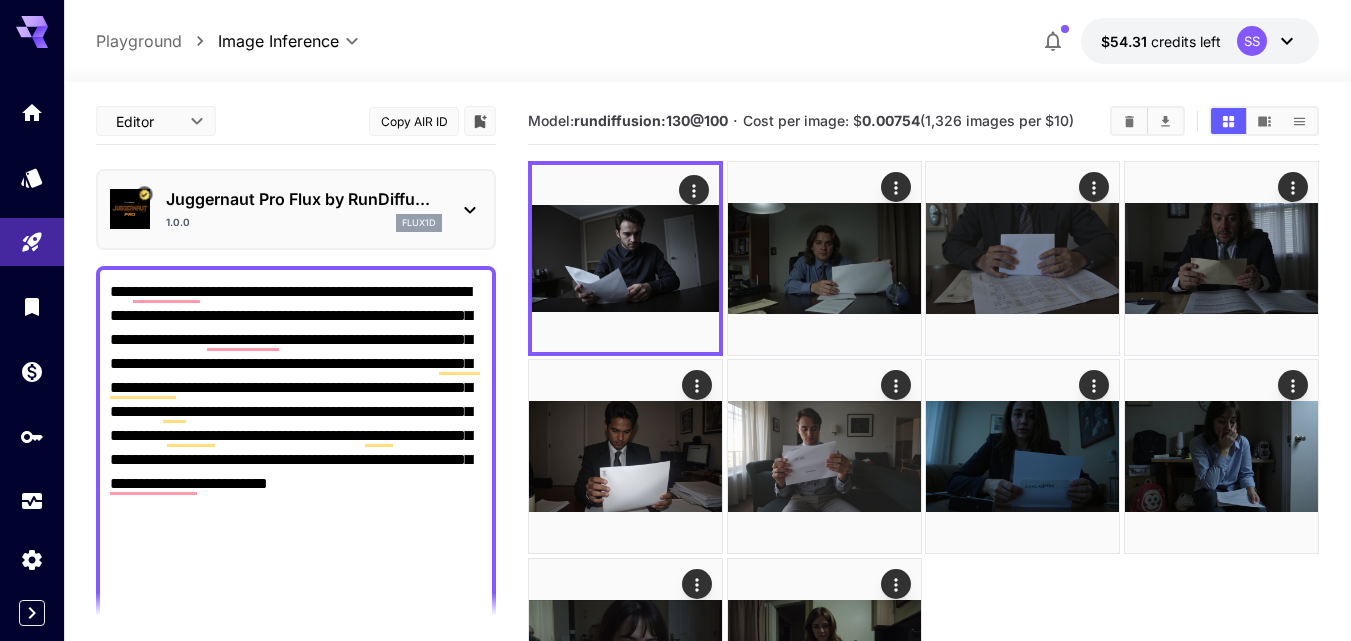 click 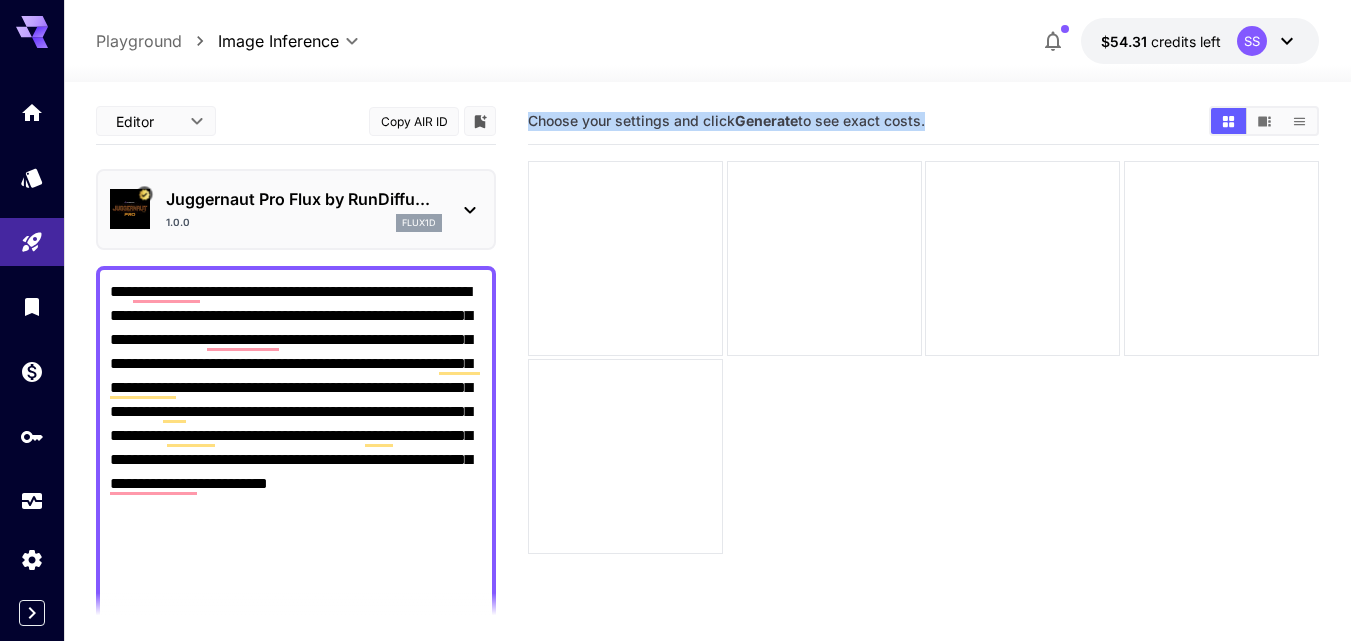 click on "**********" at bounding box center (296, 892) 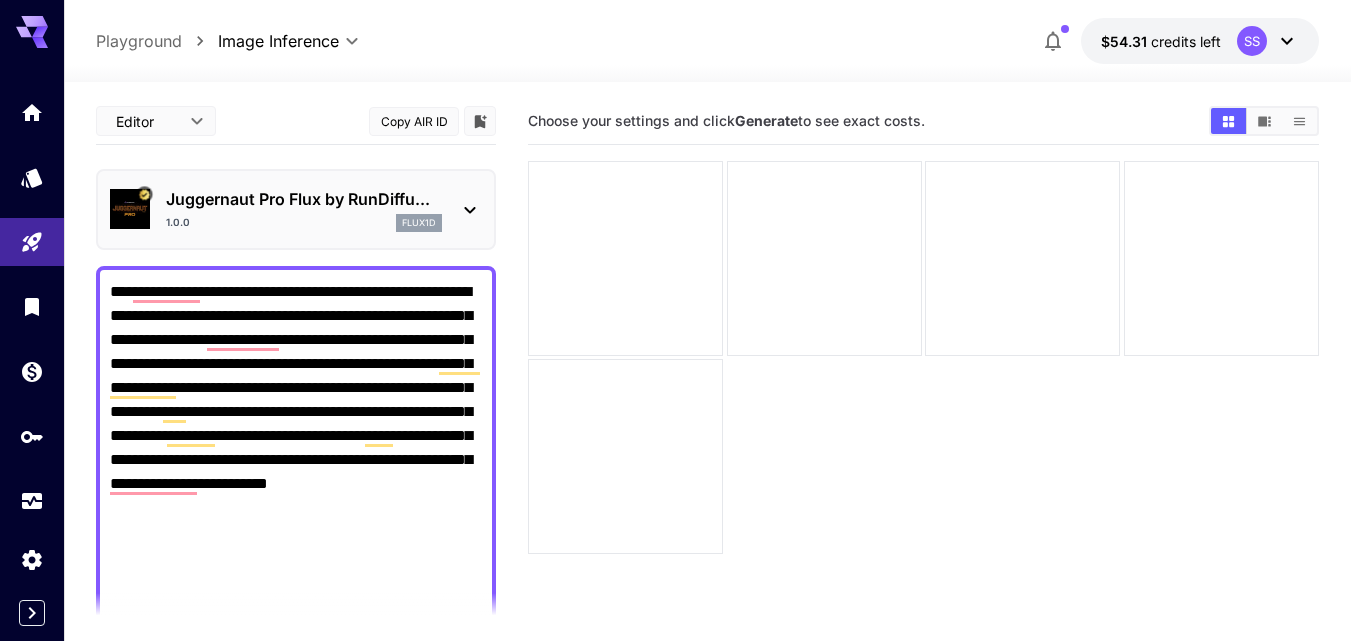 click on "**********" at bounding box center (296, 892) 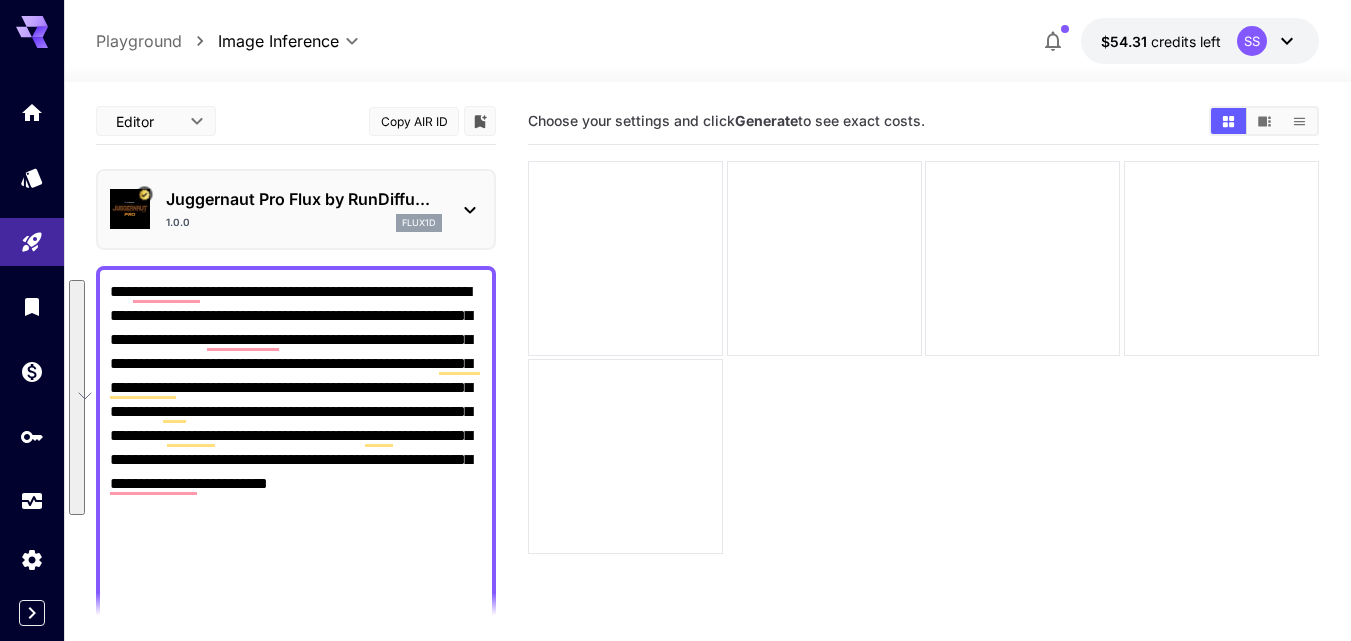 paste 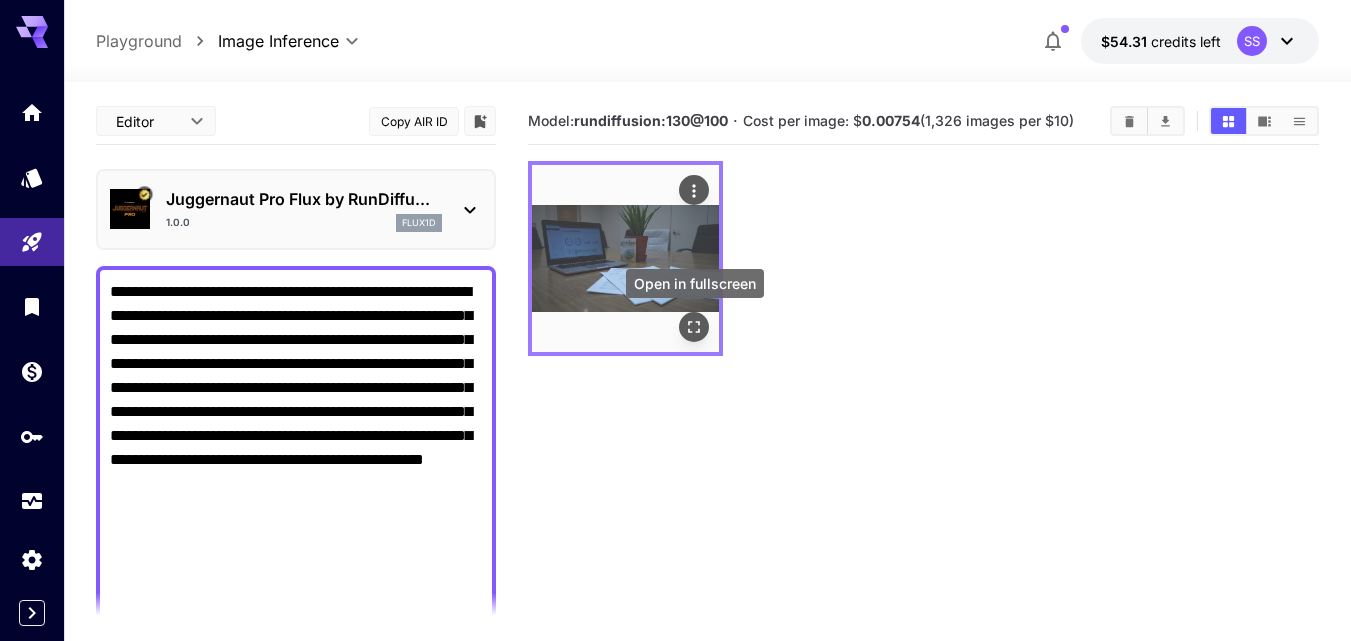 click 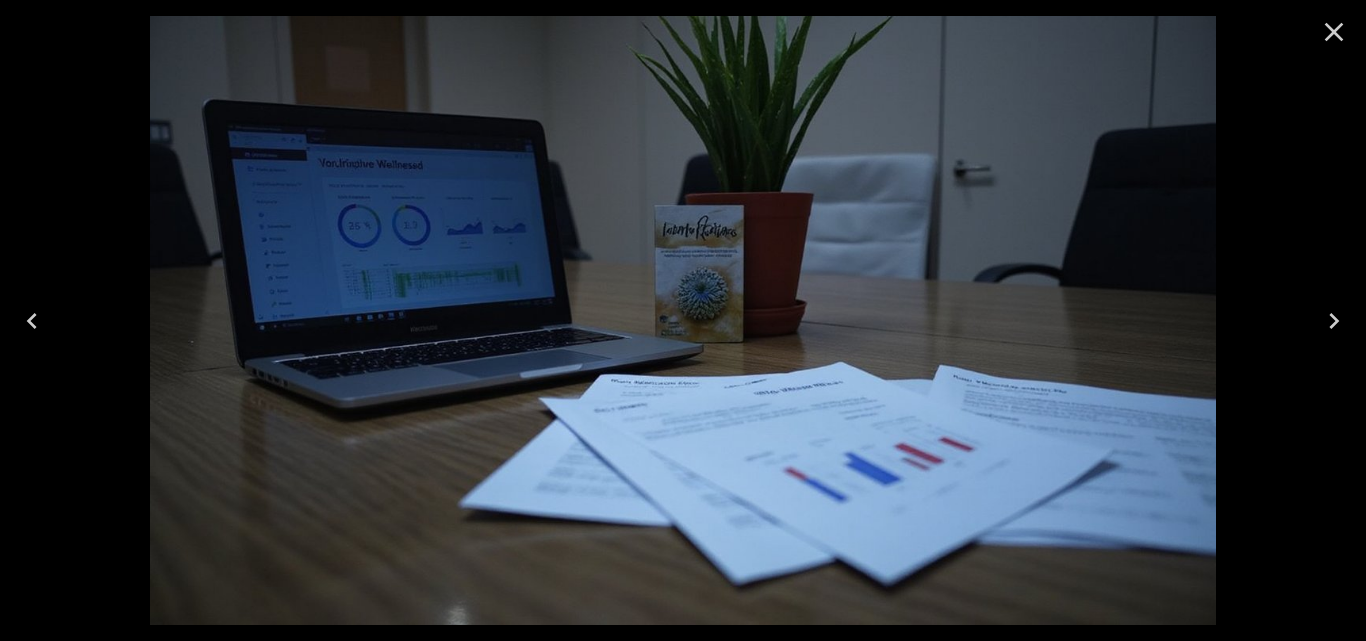 click 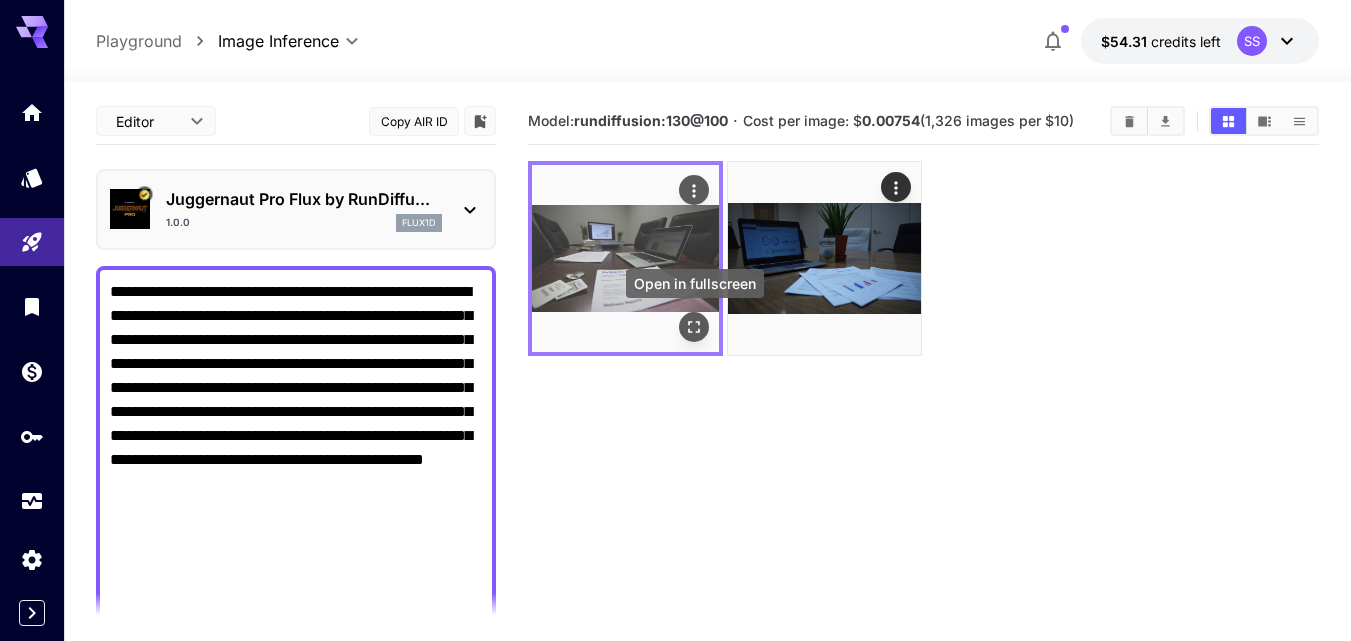 click 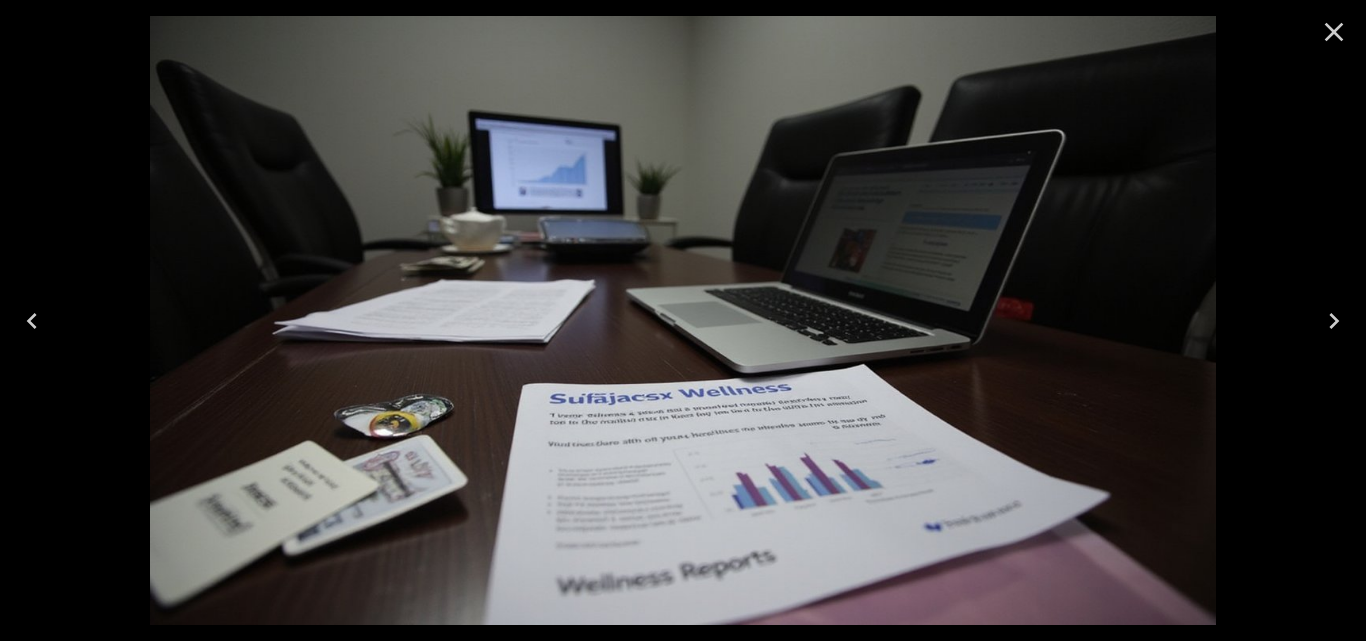 click 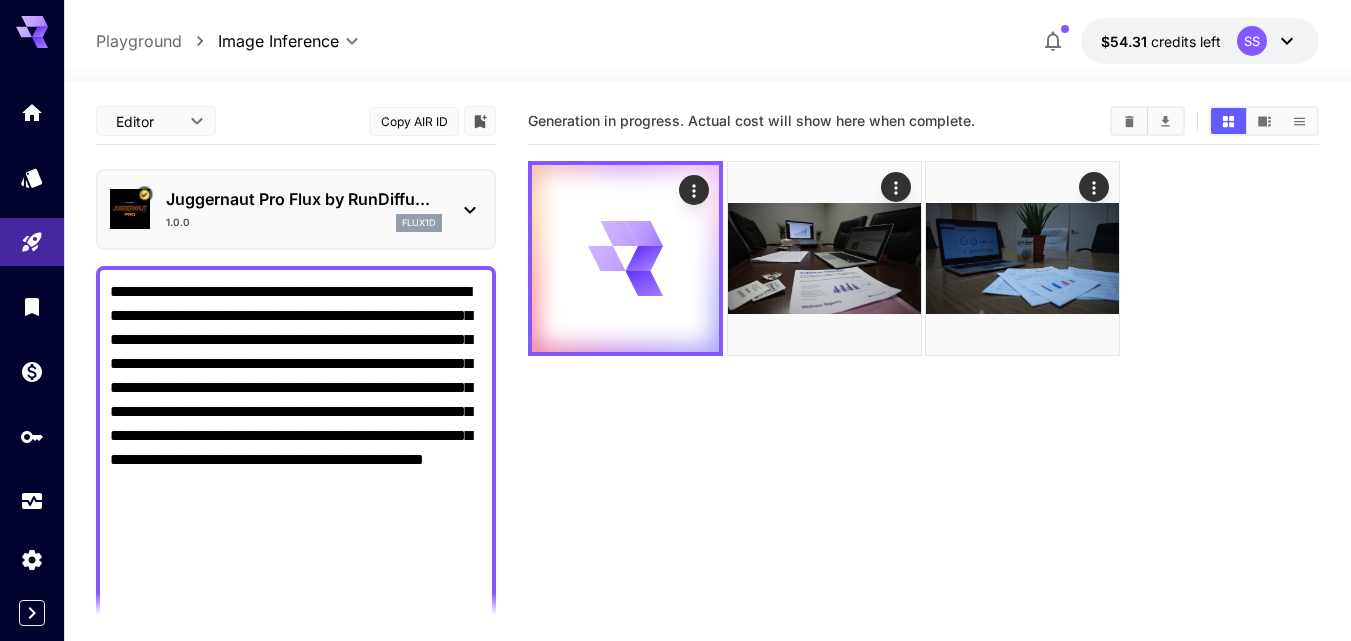 click on "**********" at bounding box center (296, 904) 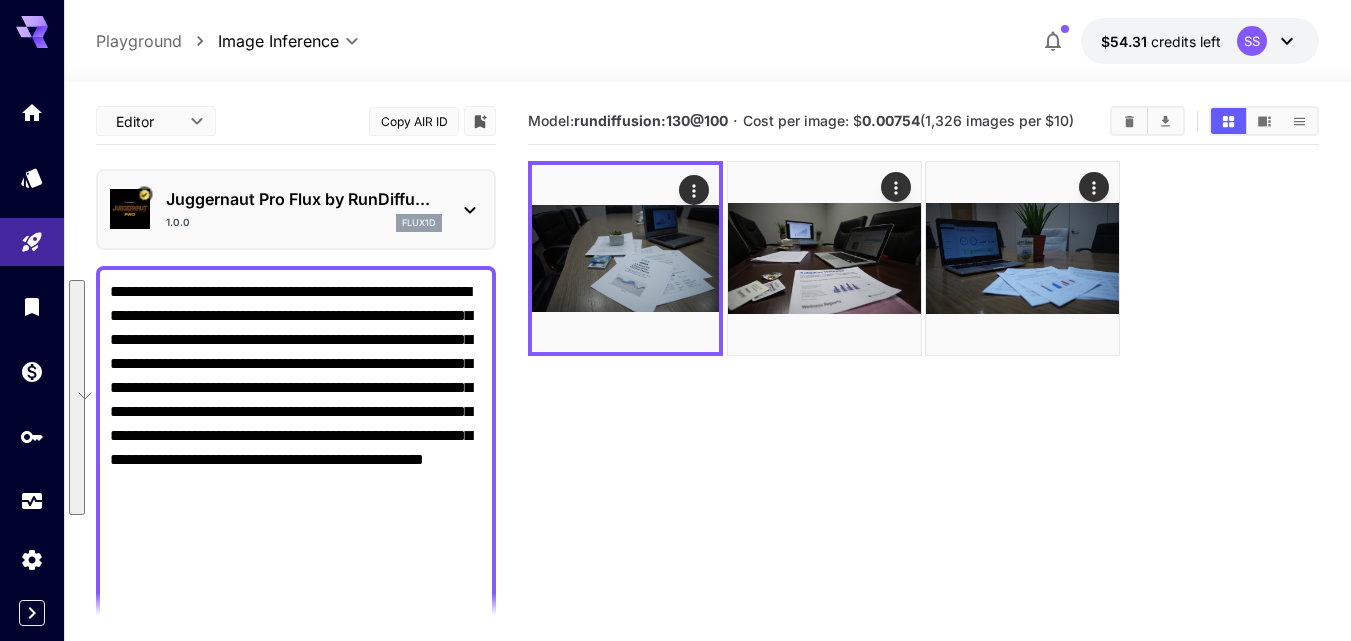 drag, startPoint x: 412, startPoint y: 353, endPoint x: 498, endPoint y: 319, distance: 92.47703 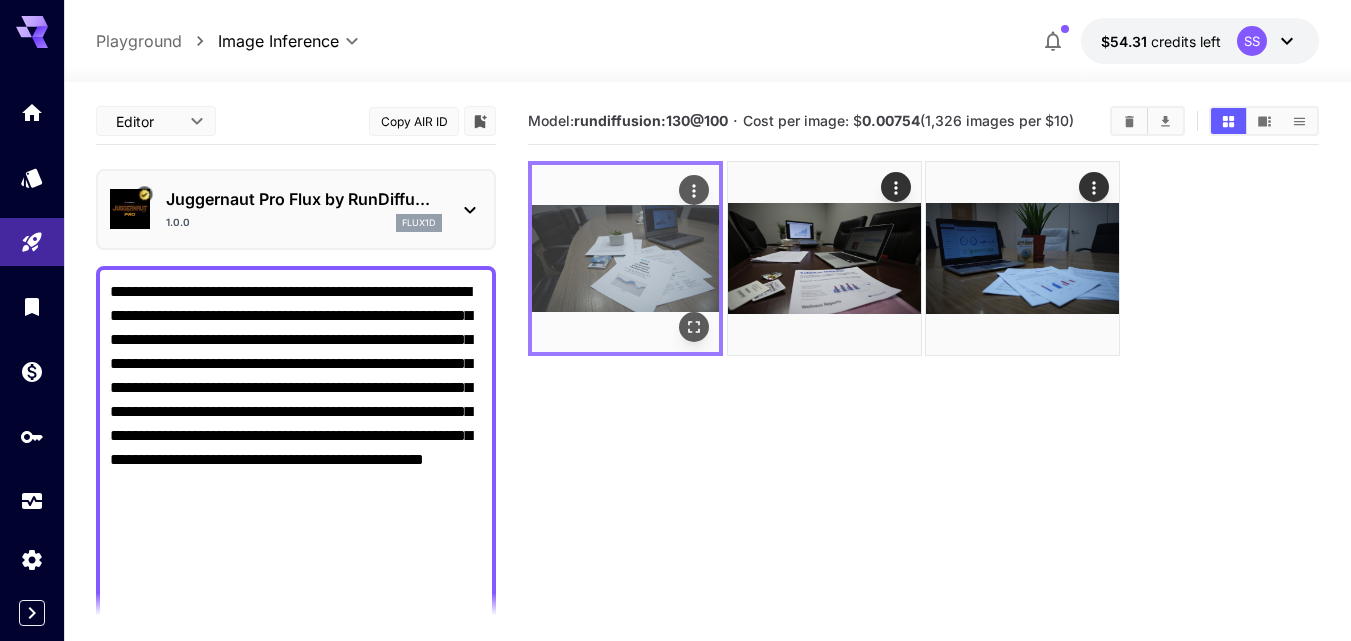 click 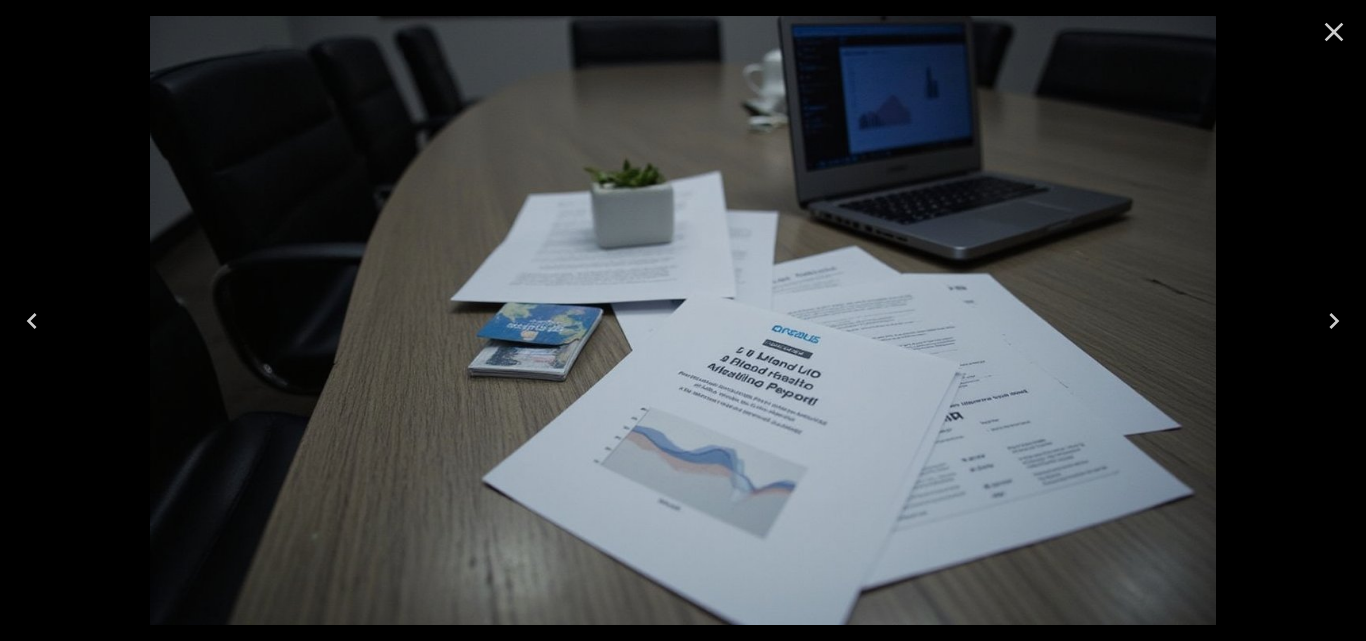 click 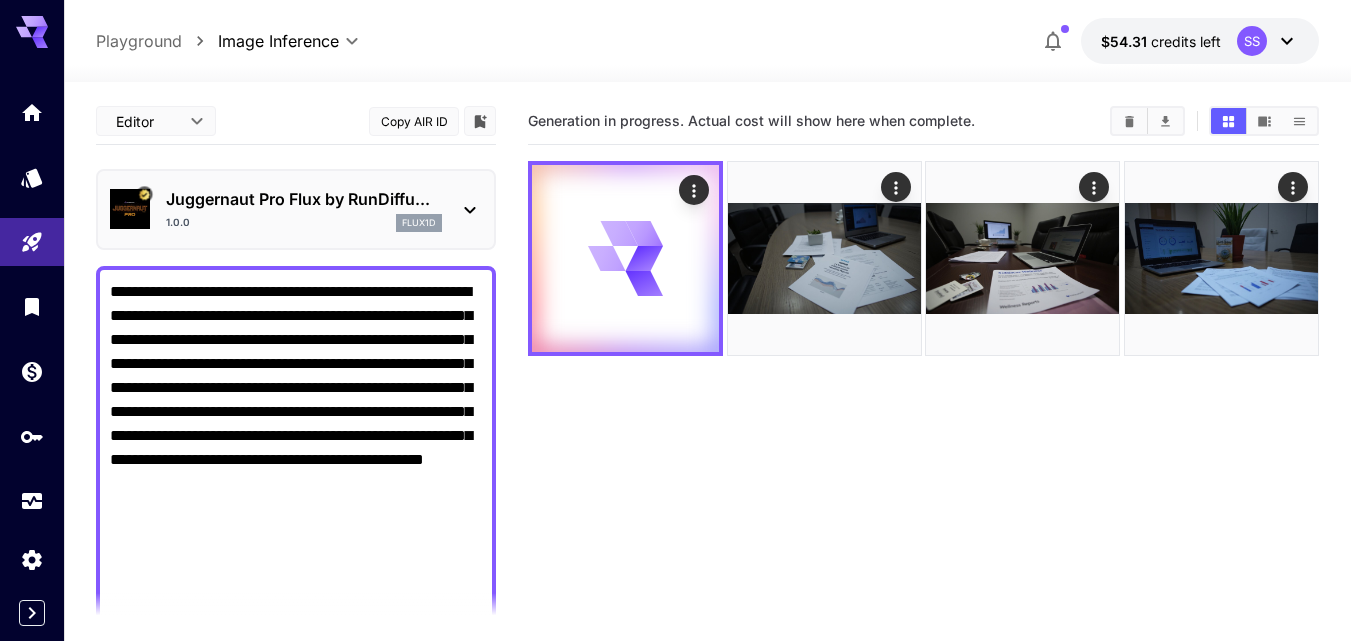 click on "**********" at bounding box center (296, 904) 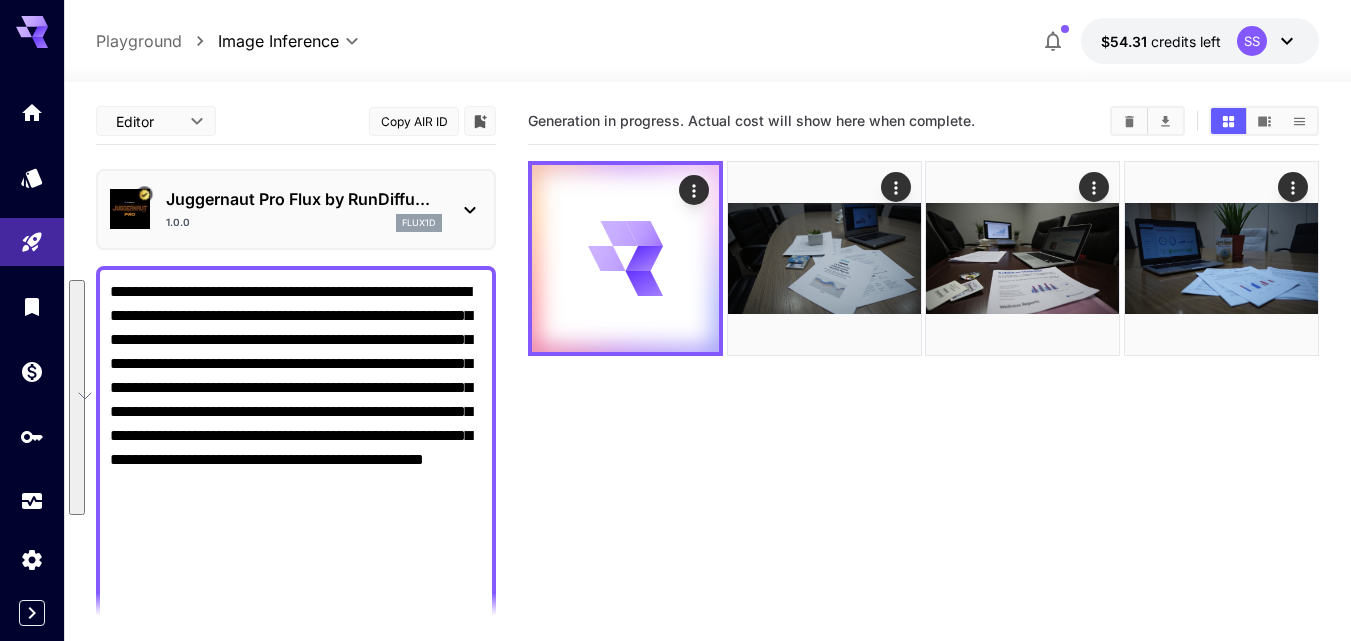 paste on "**********" 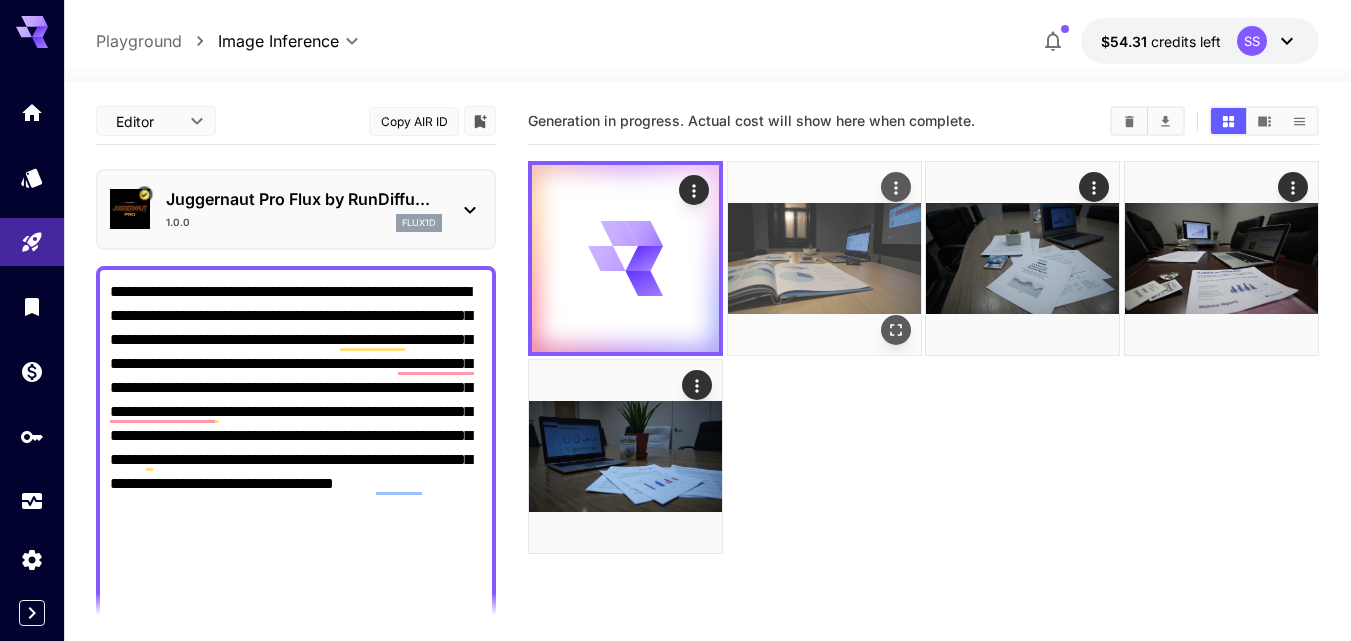 type on "**********" 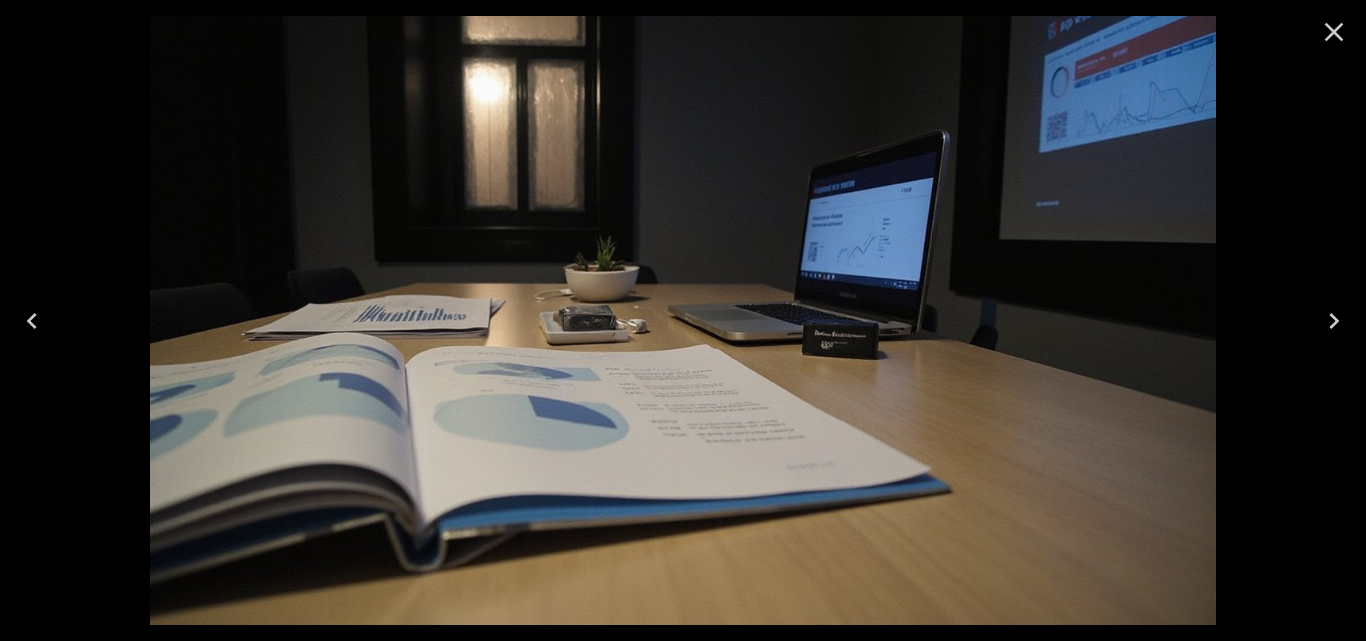 drag, startPoint x: 1330, startPoint y: 42, endPoint x: 1281, endPoint y: 87, distance: 66.52819 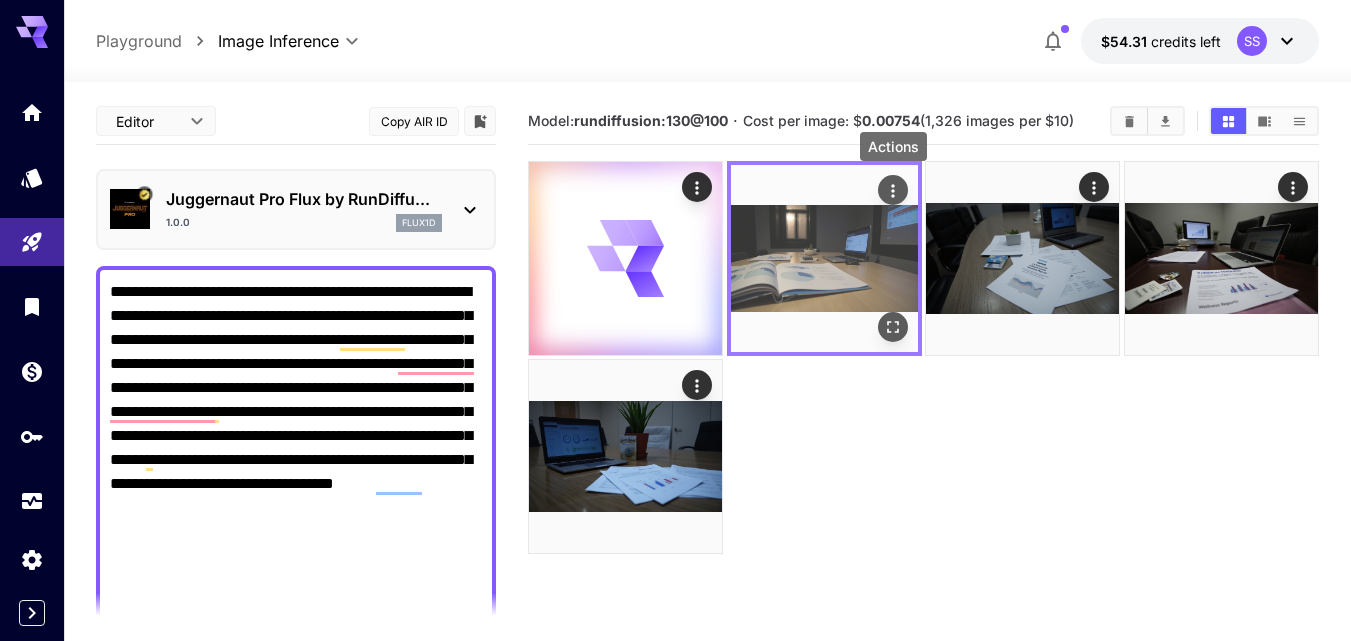 click 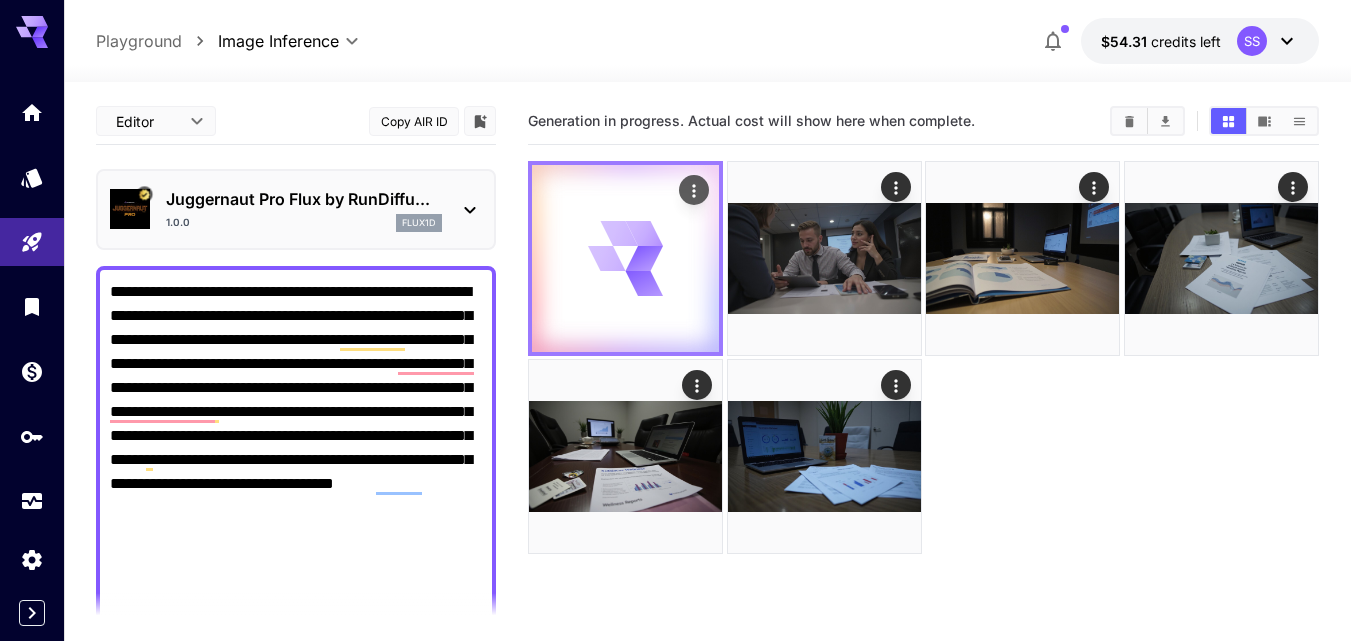 scroll, scrollTop: 0, scrollLeft: 0, axis: both 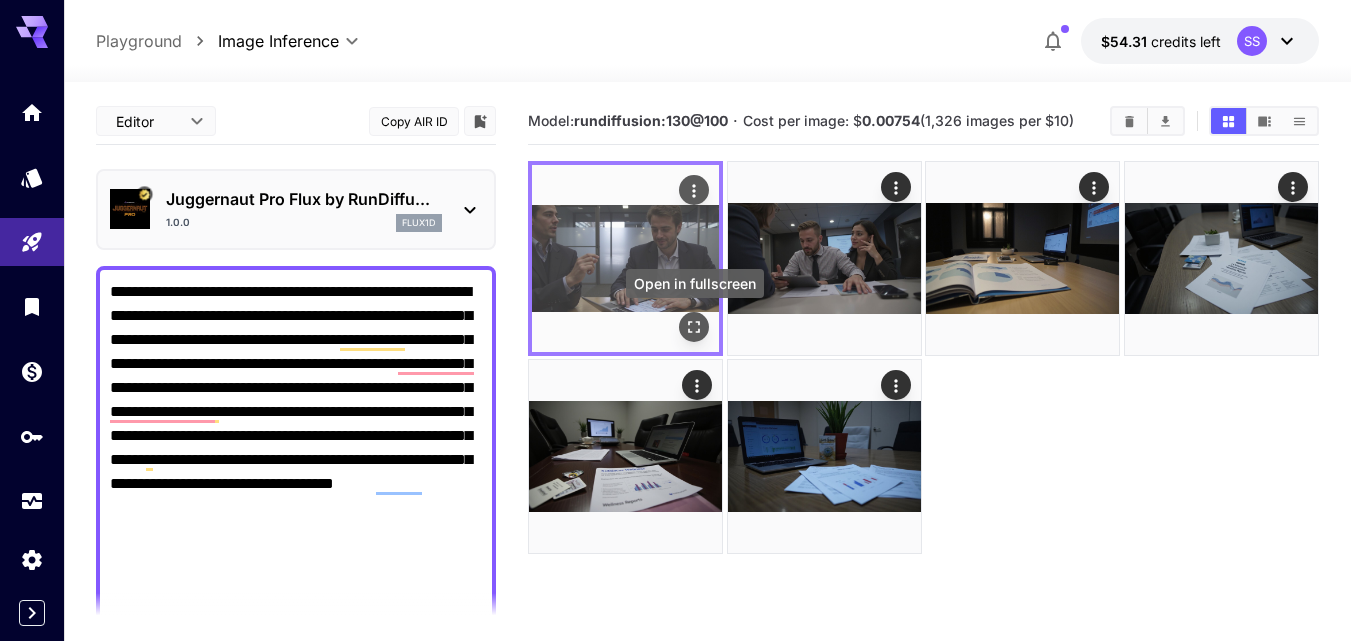 click 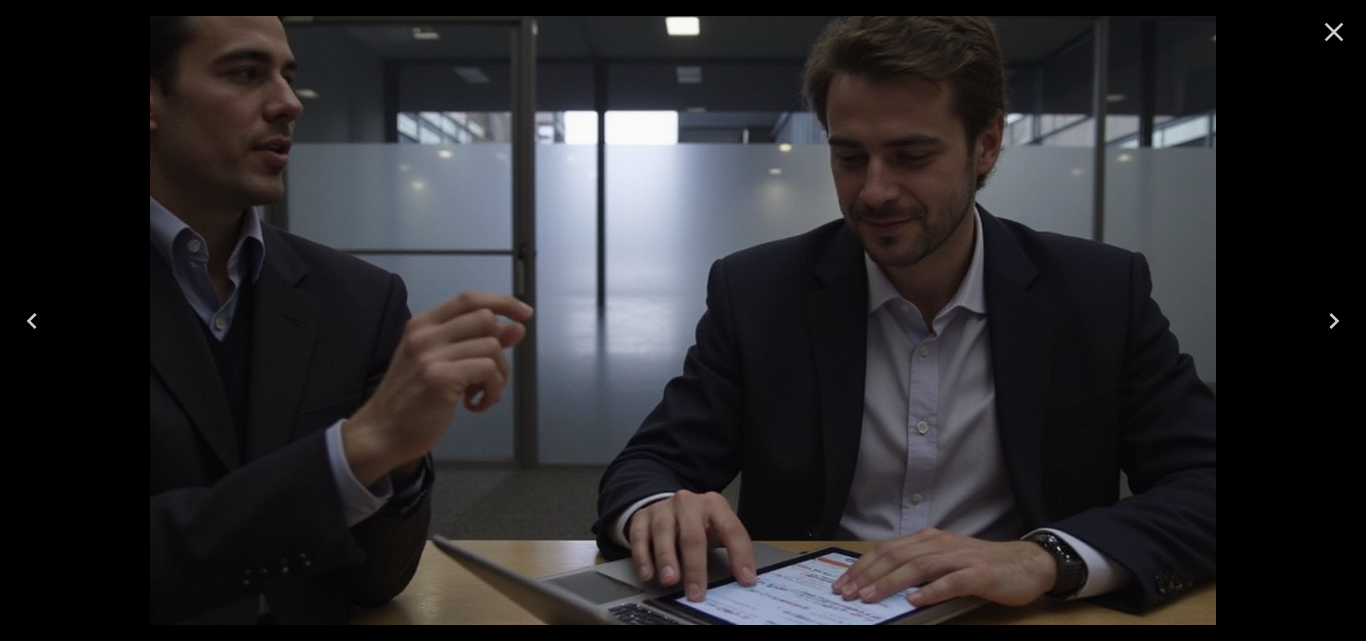click 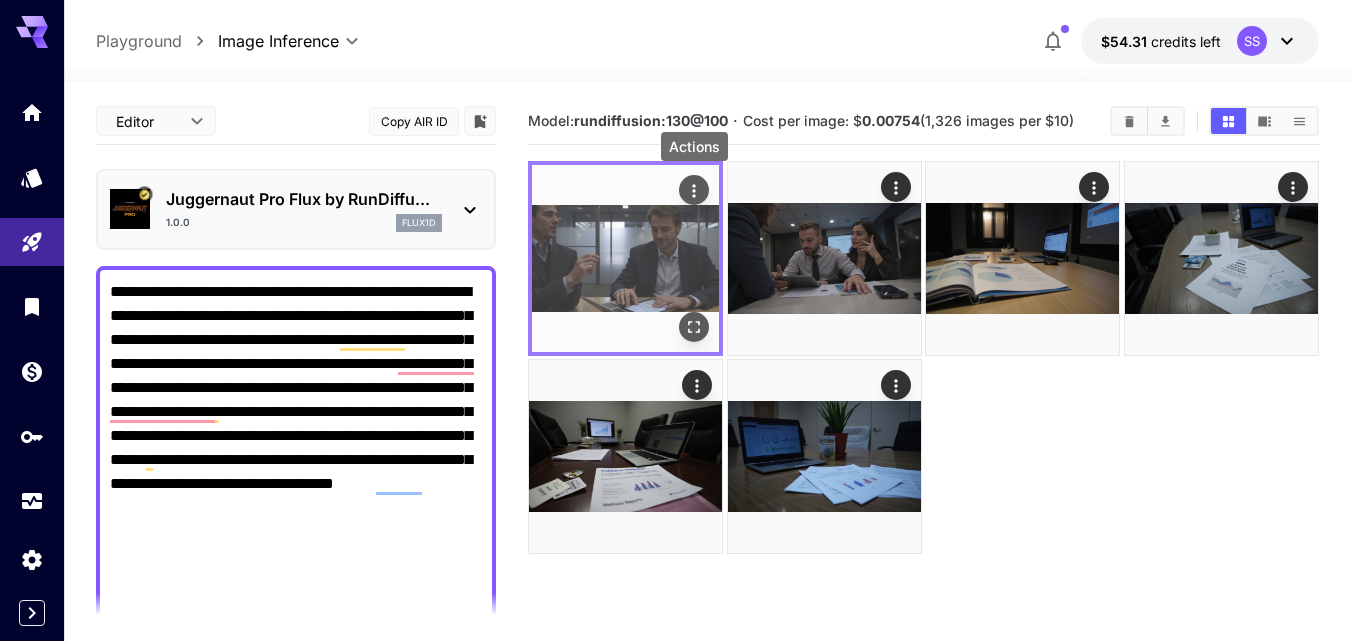 click 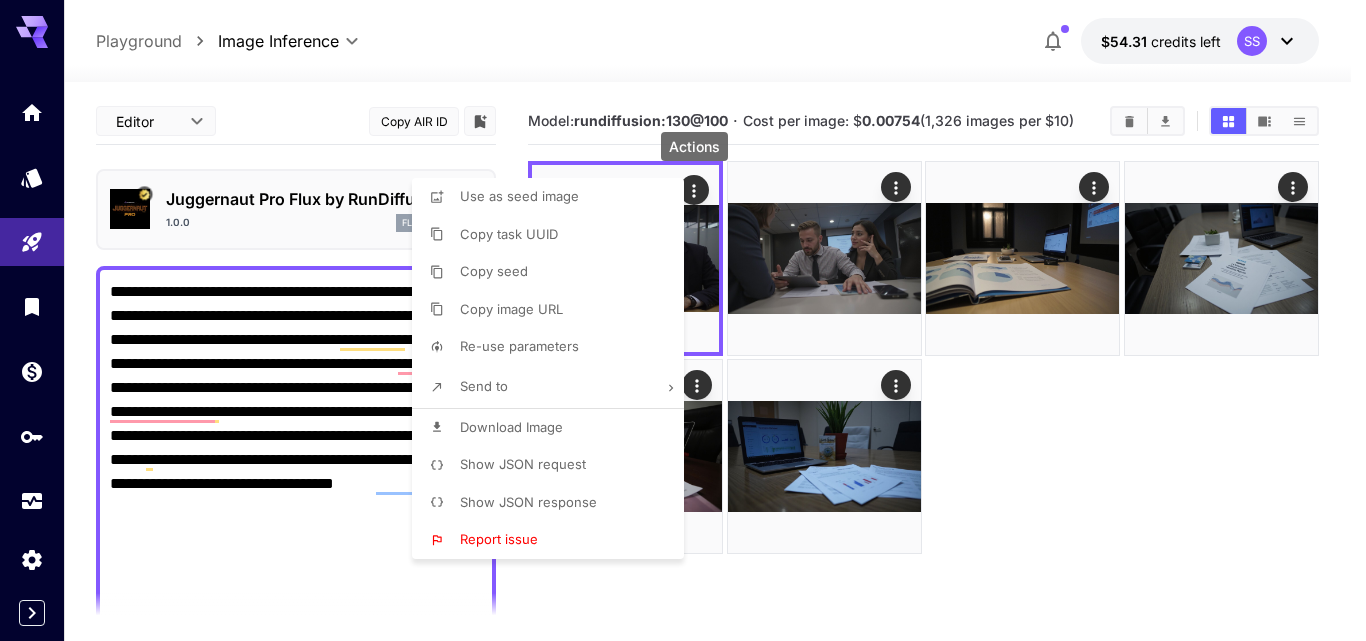 click on "Download Image" at bounding box center (554, 428) 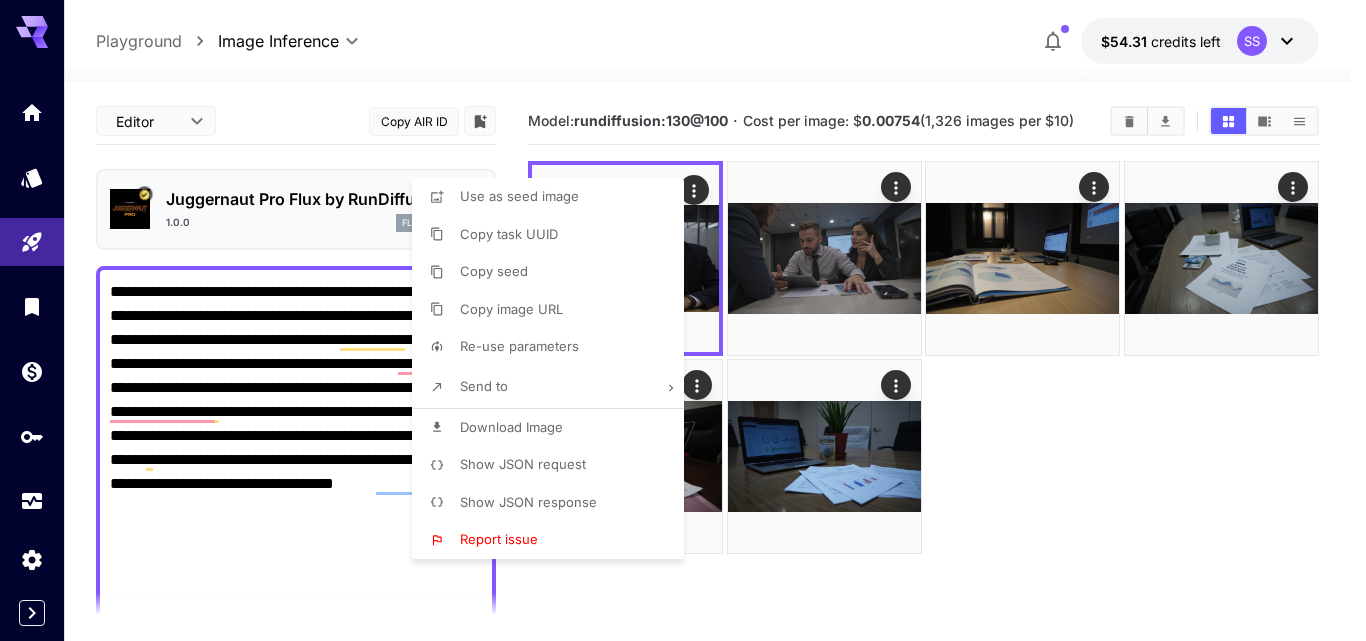 click at bounding box center [683, 320] 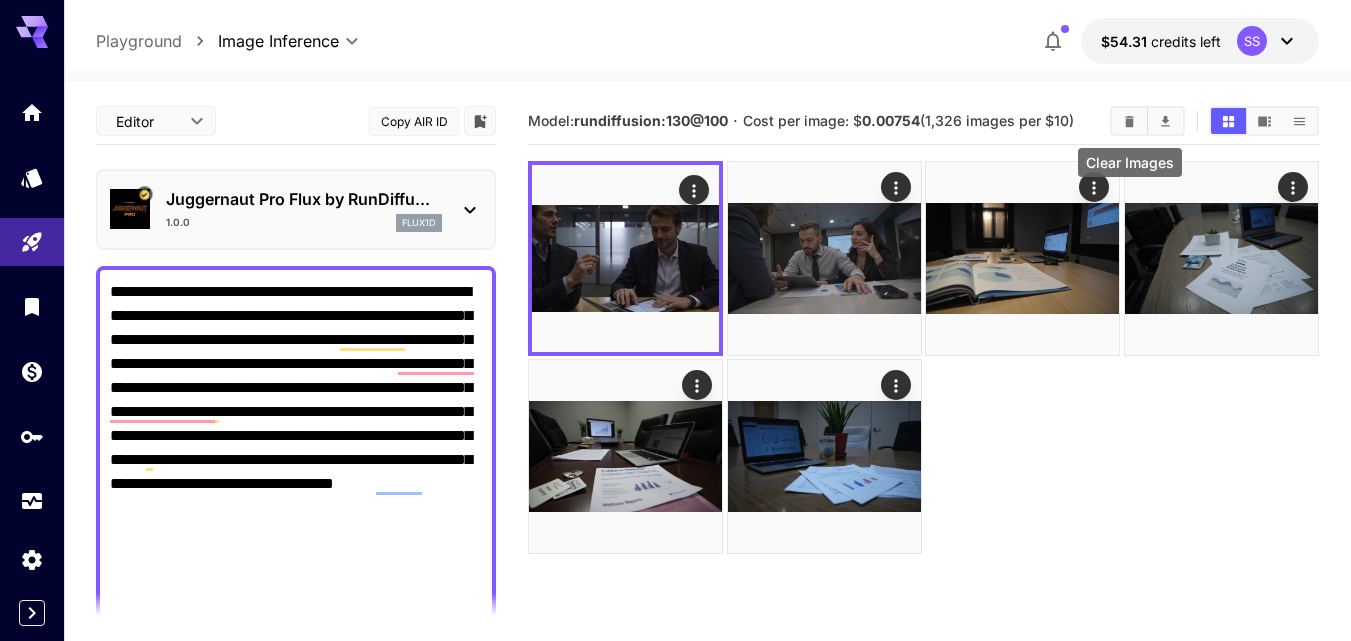 click at bounding box center [1129, 121] 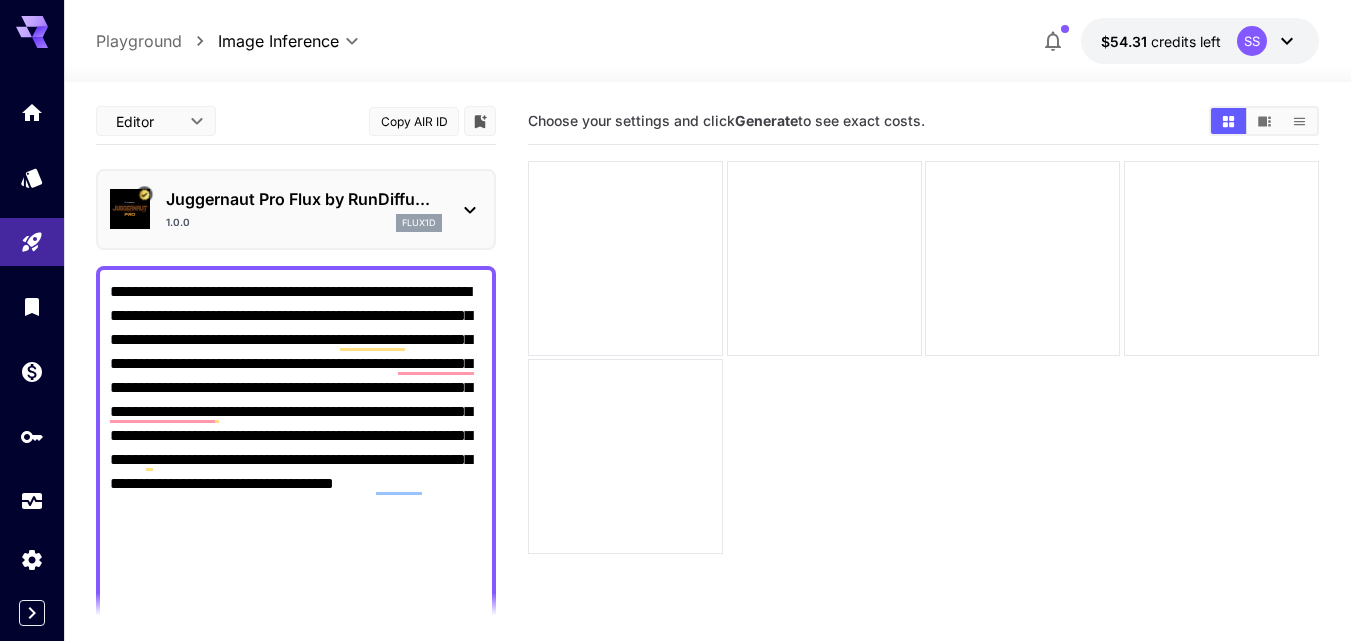 click on "**********" at bounding box center (296, 928) 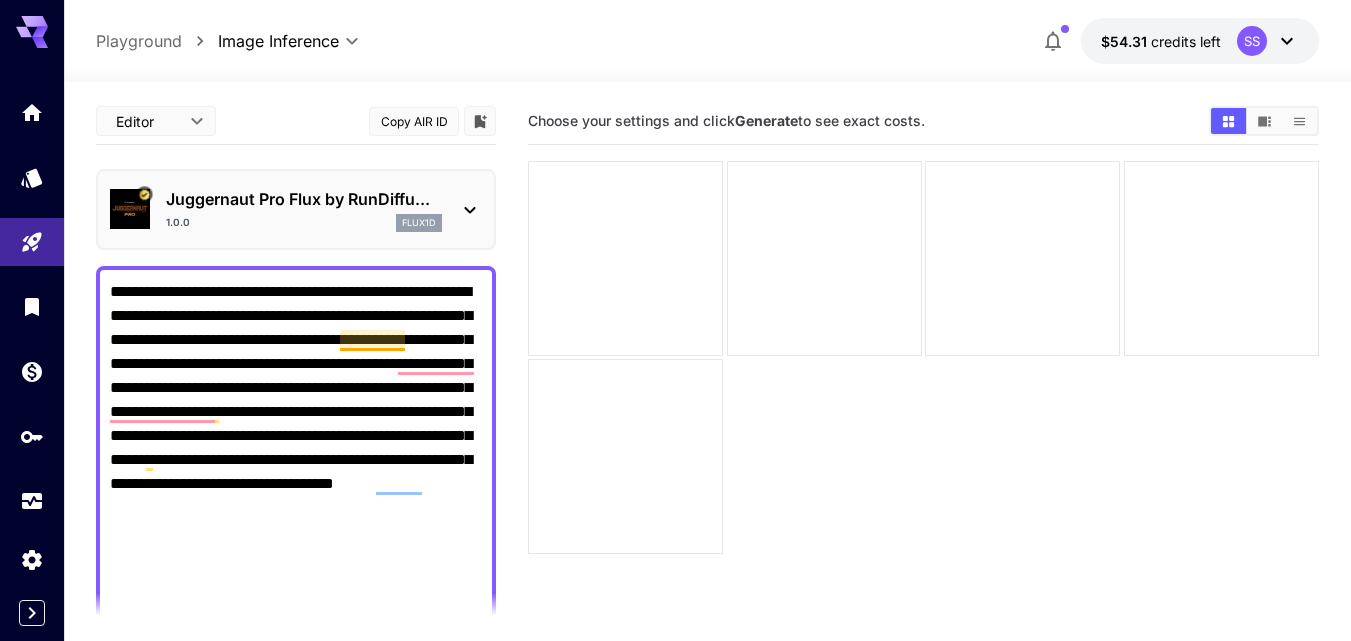 click on "**********" at bounding box center (296, 928) 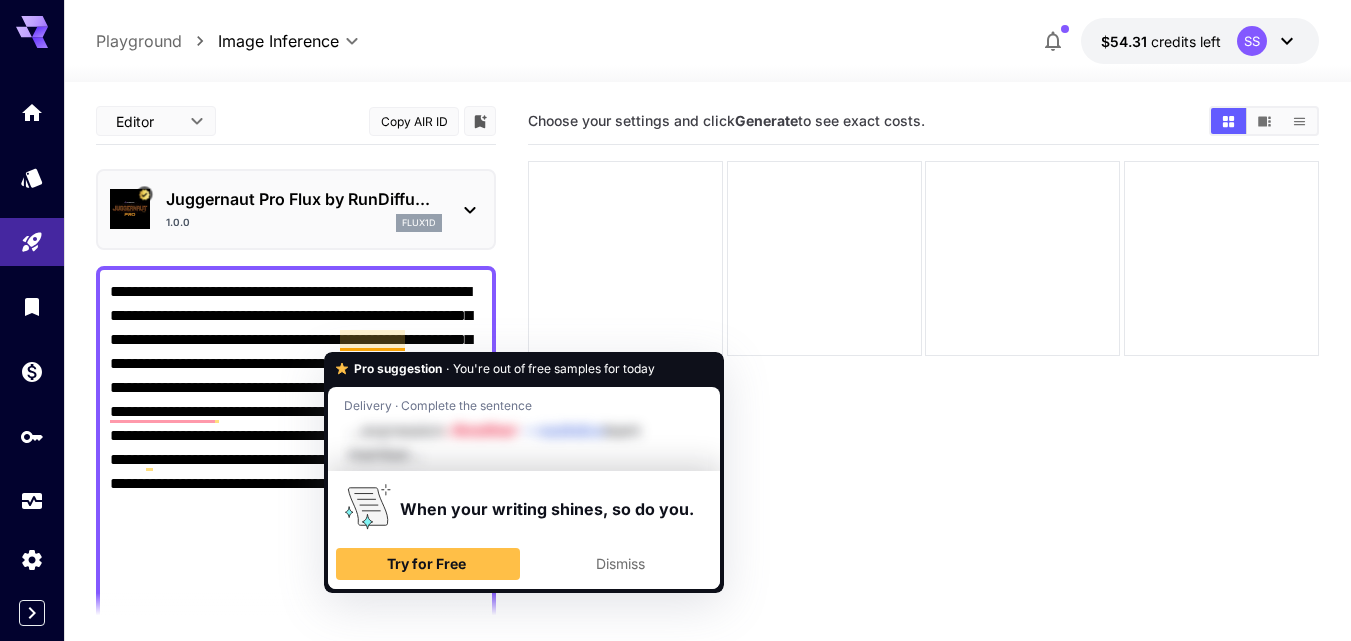 paste 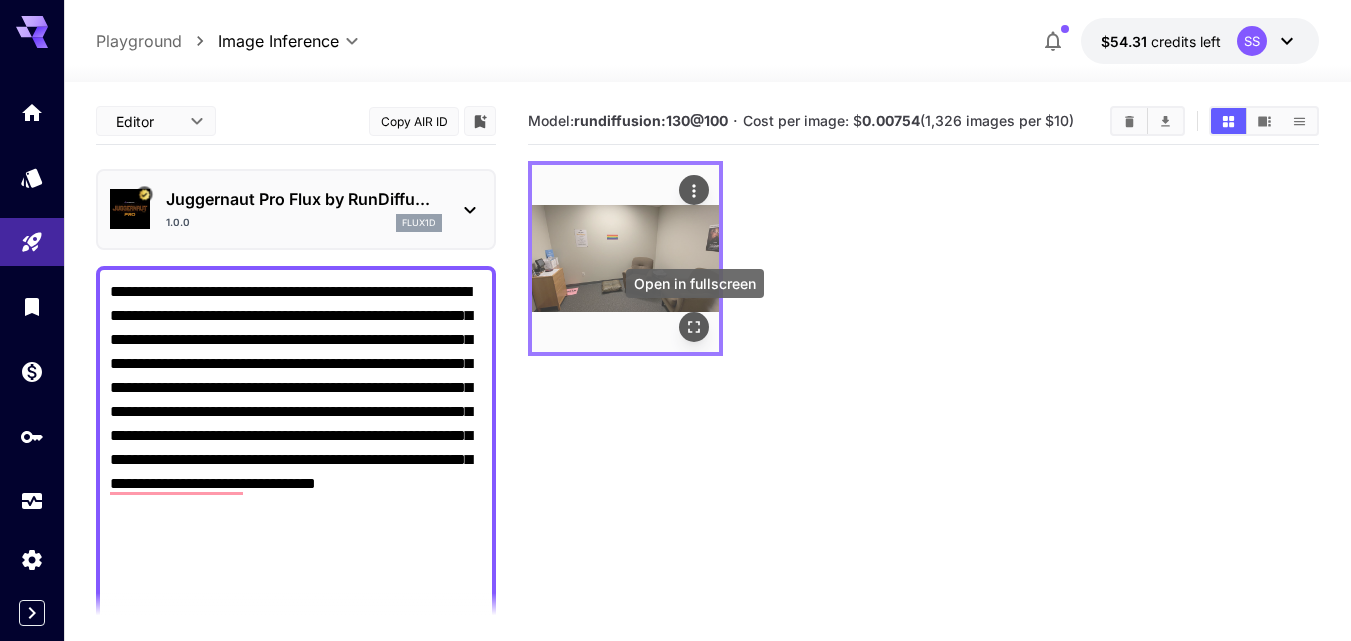 click 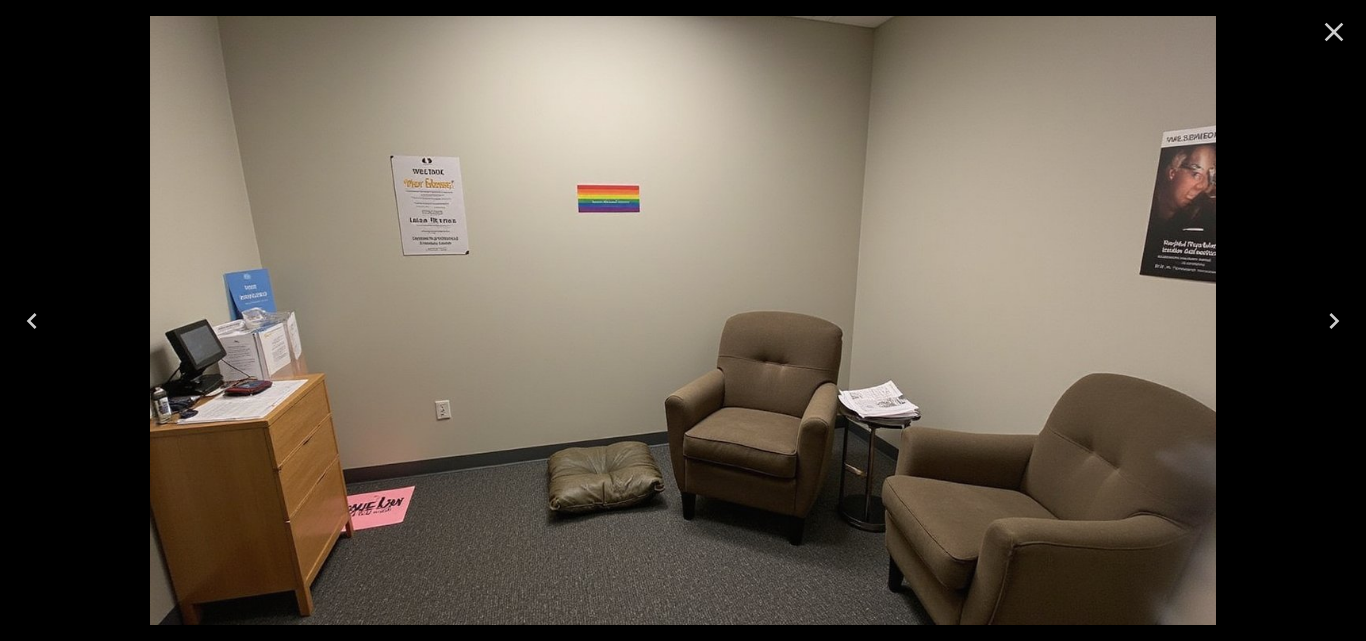 click 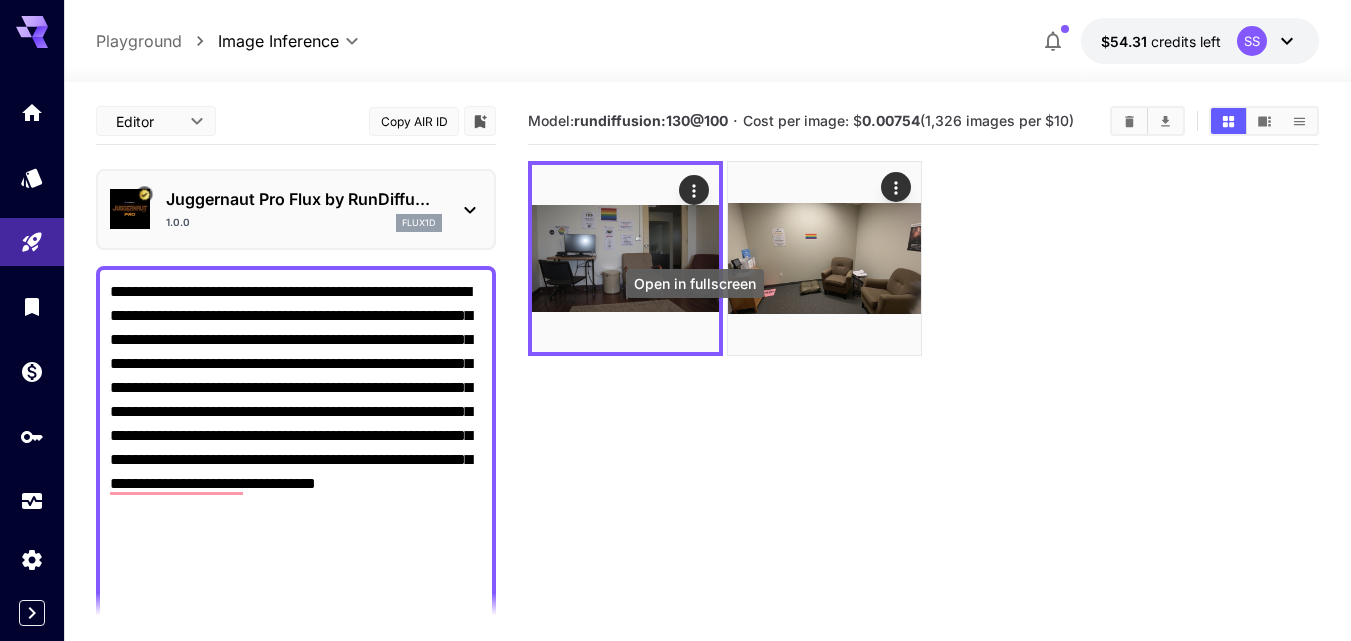click 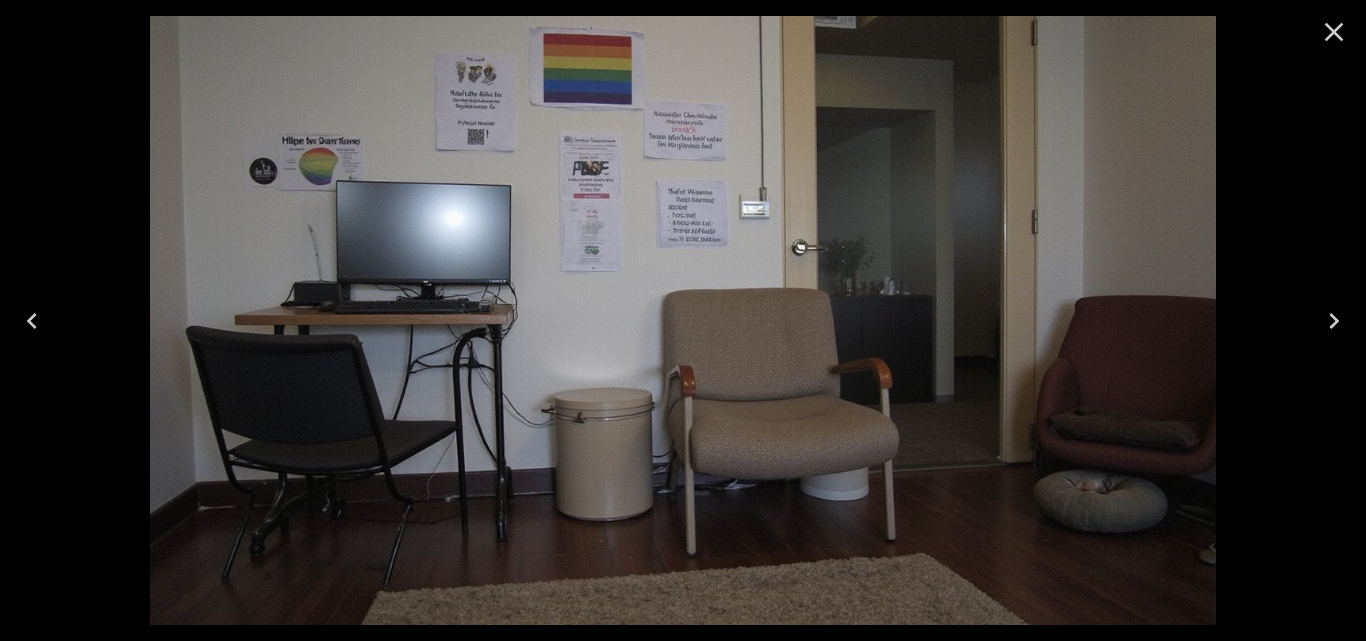 click 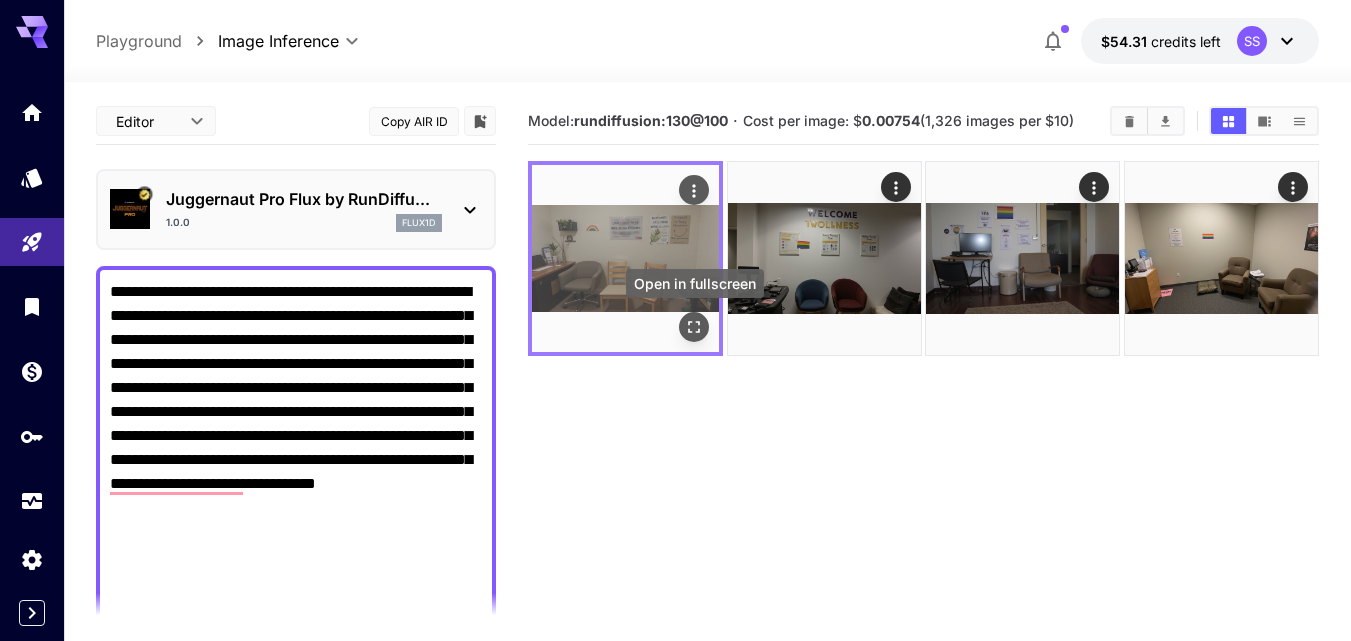 click at bounding box center [694, 327] 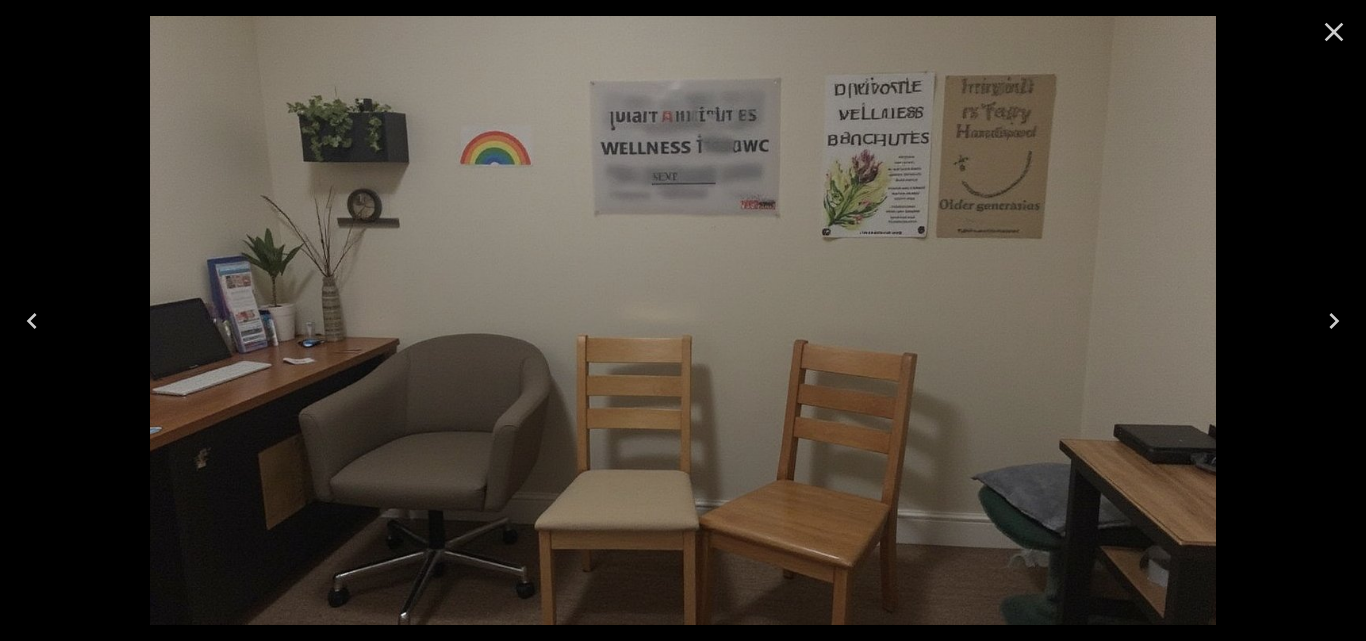 click 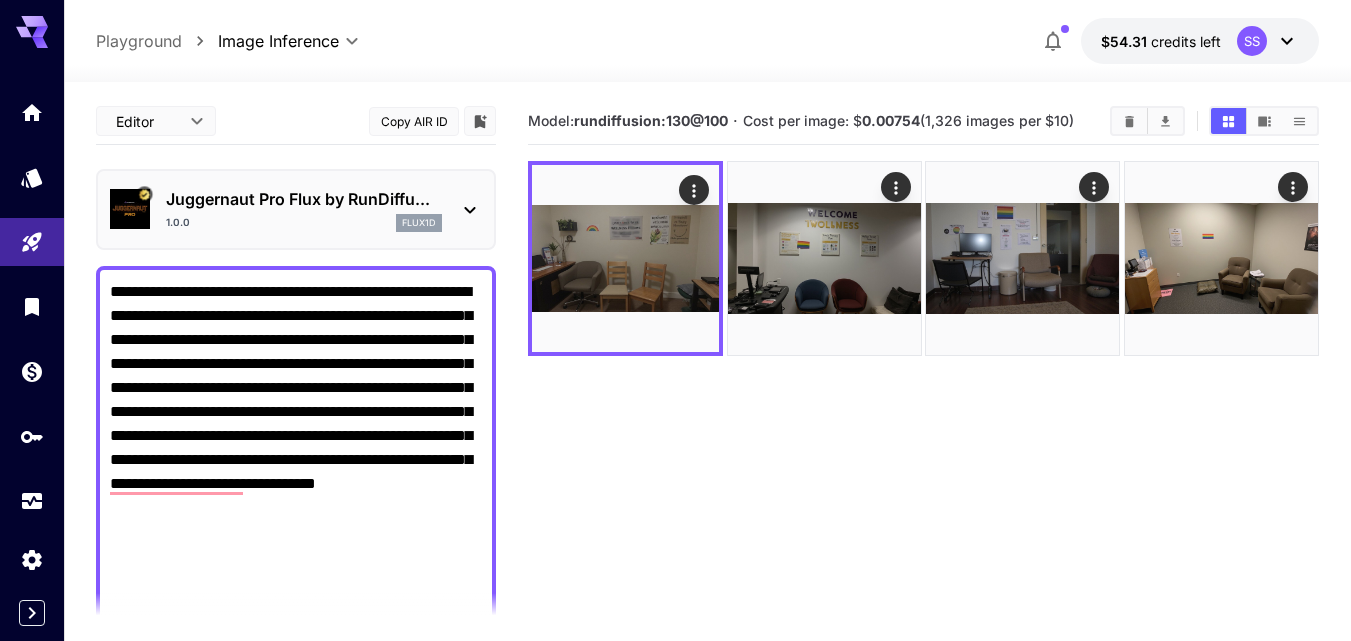 click on "**********" at bounding box center (296, 940) 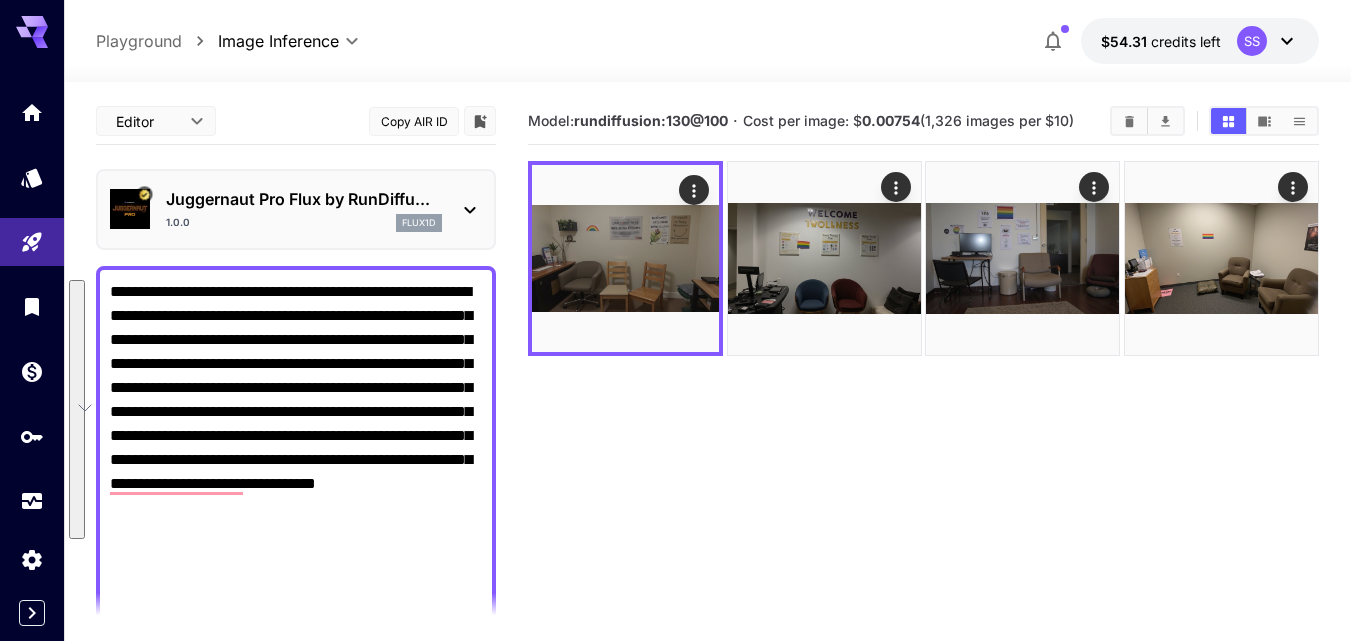 paste 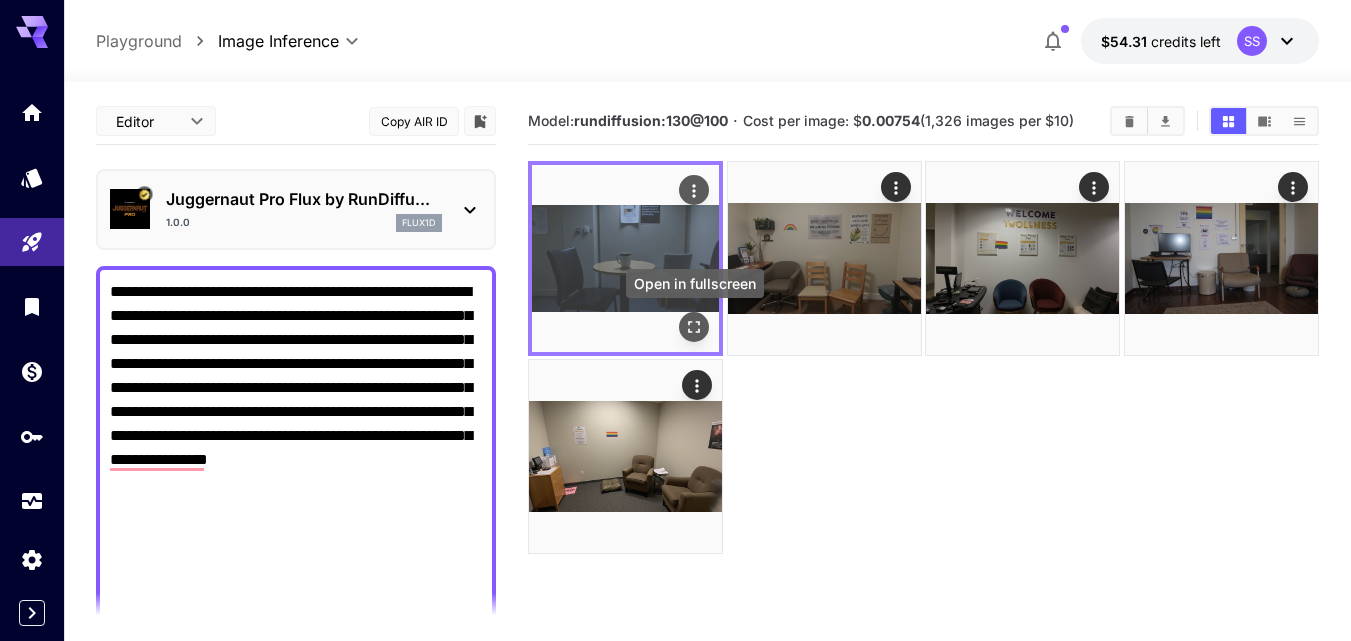 click 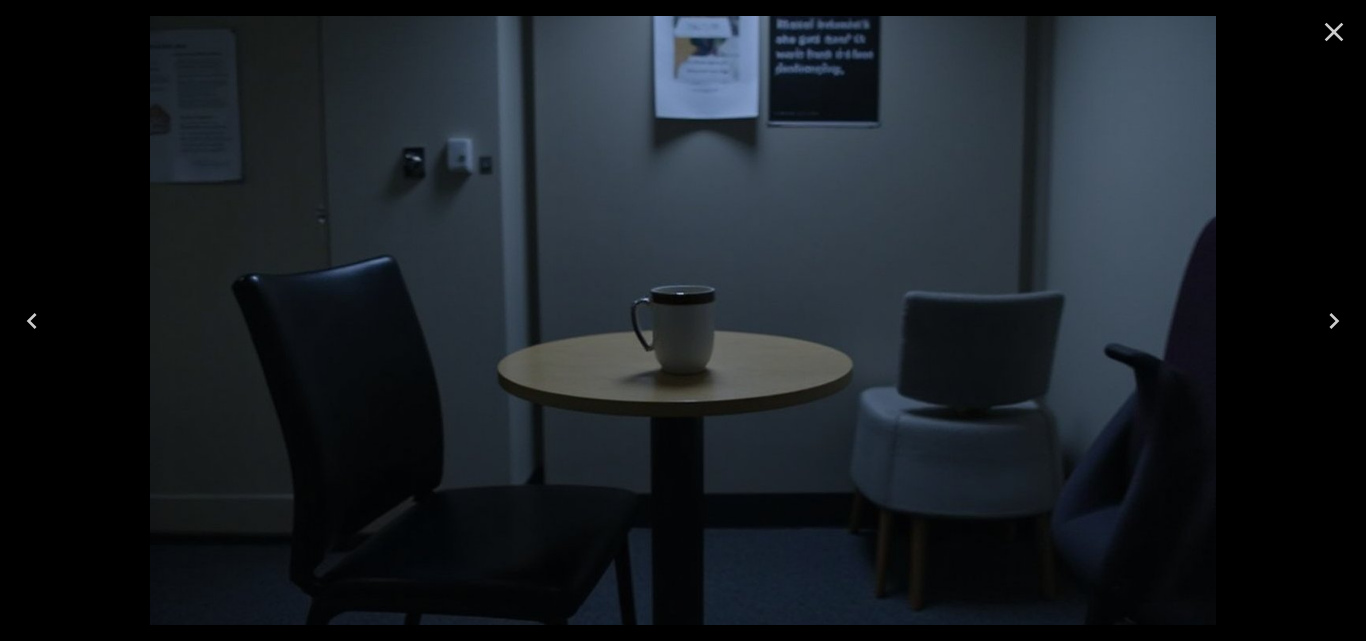 click 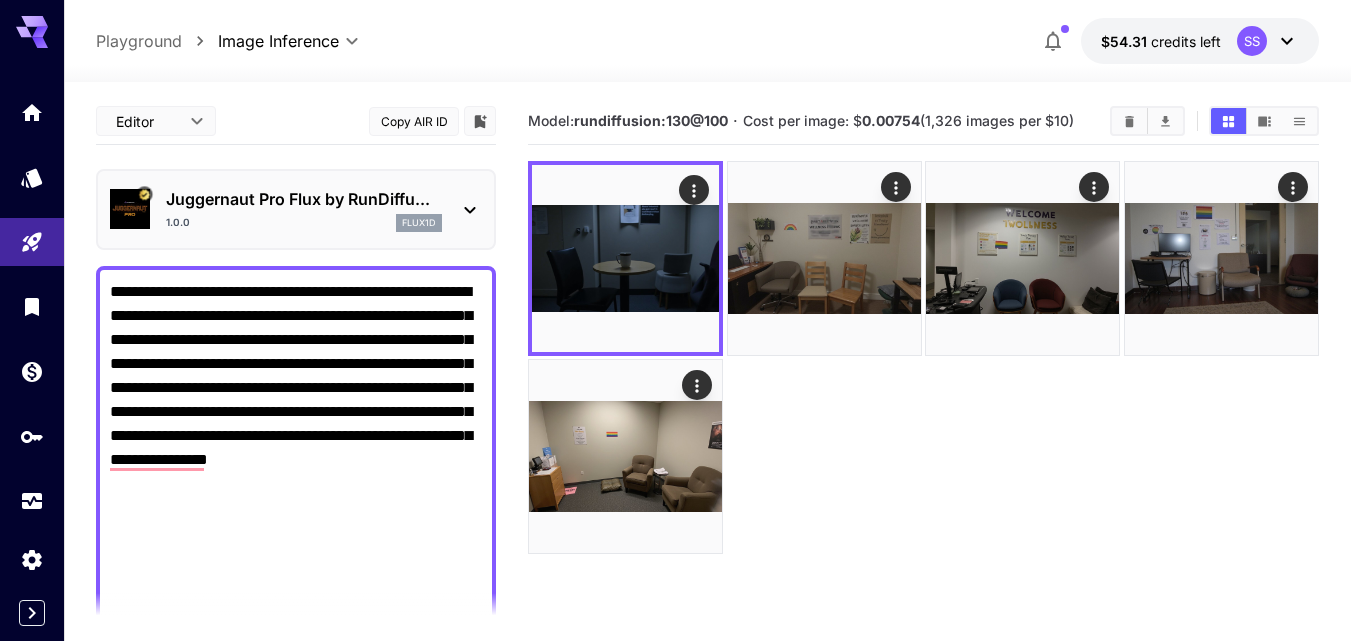 scroll, scrollTop: 130, scrollLeft: 0, axis: vertical 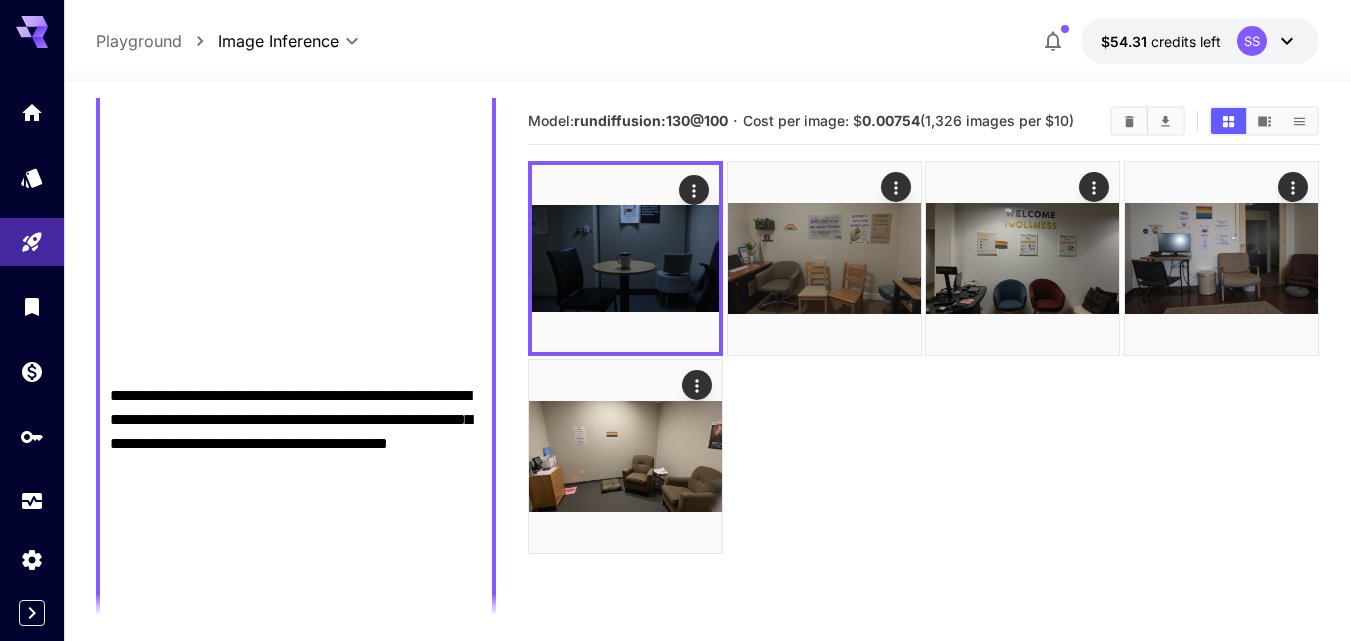 drag, startPoint x: 237, startPoint y: 421, endPoint x: 324, endPoint y: 418, distance: 87.05171 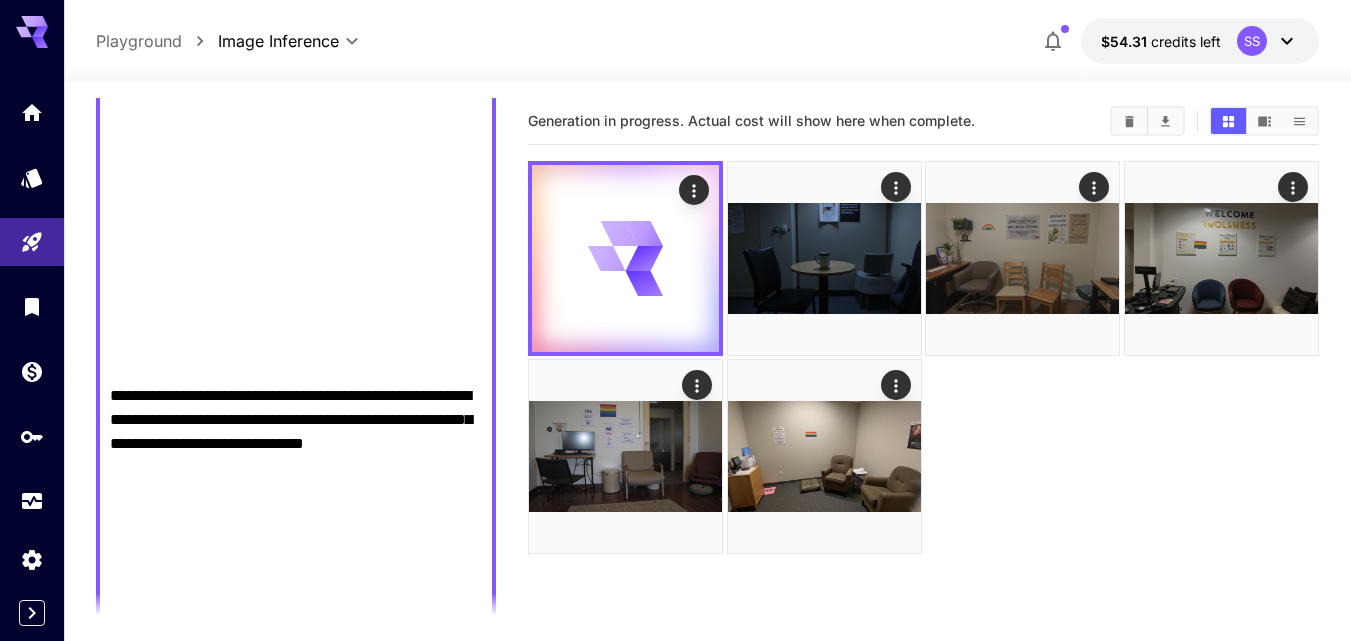scroll, scrollTop: 100, scrollLeft: 0, axis: vertical 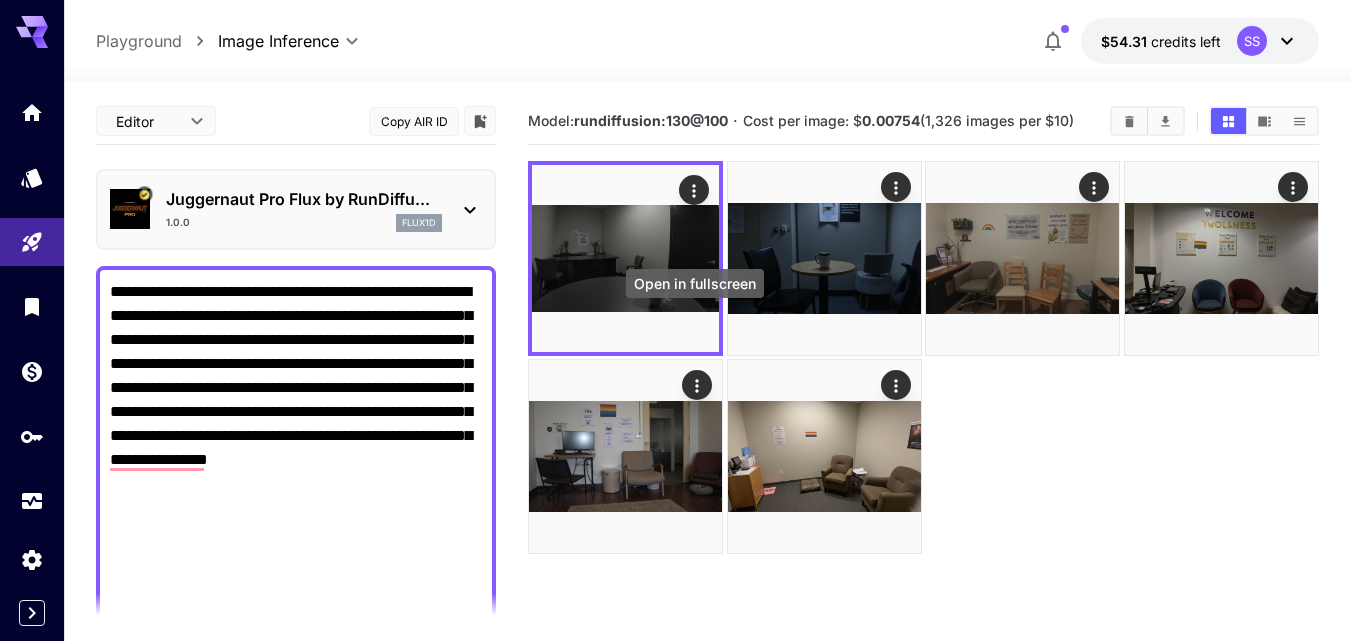click 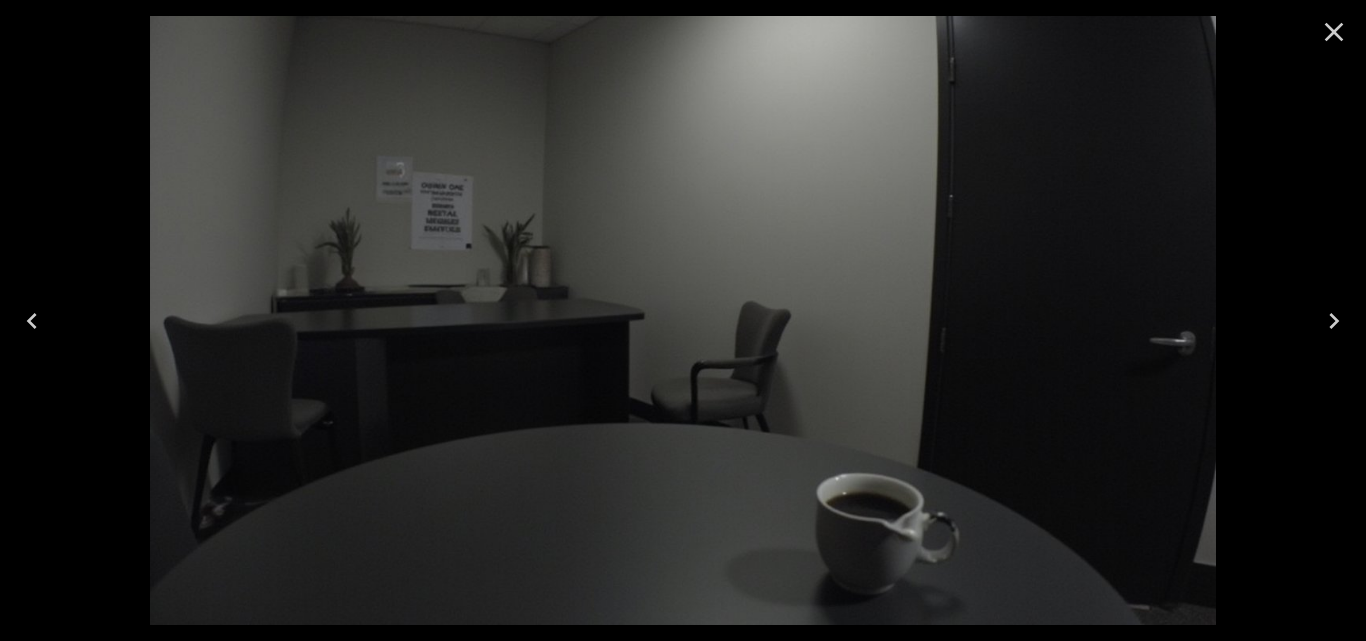 click 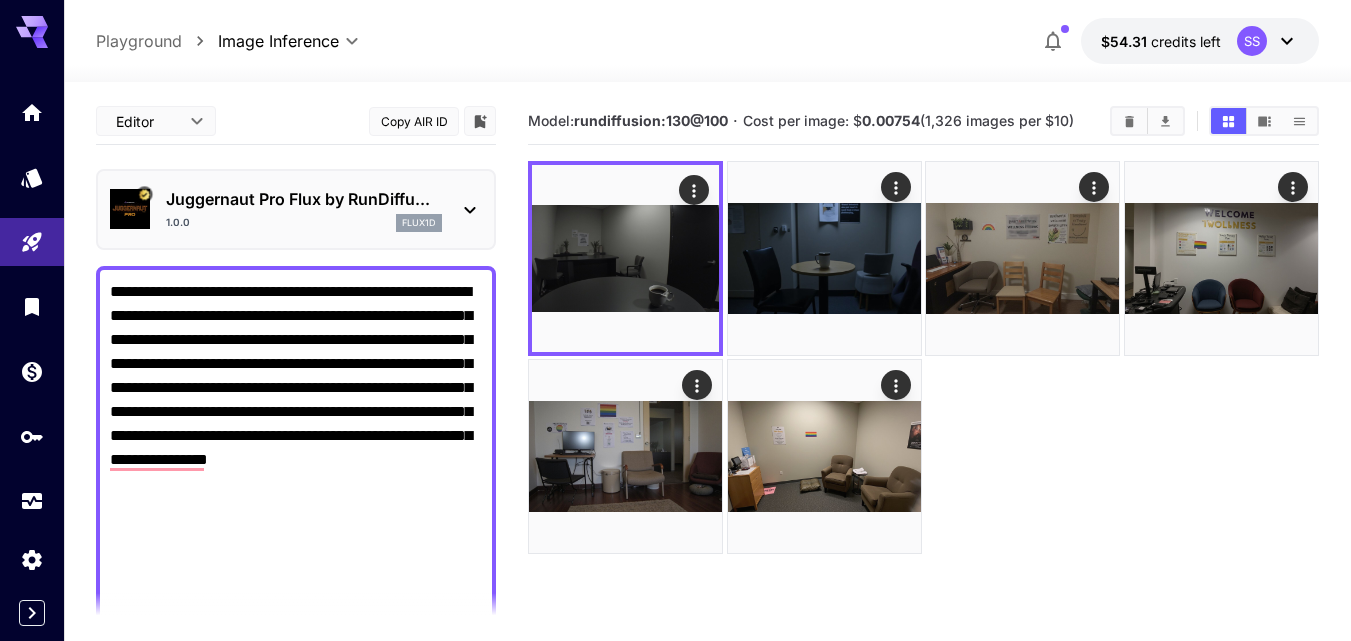 scroll, scrollTop: 231, scrollLeft: 0, axis: vertical 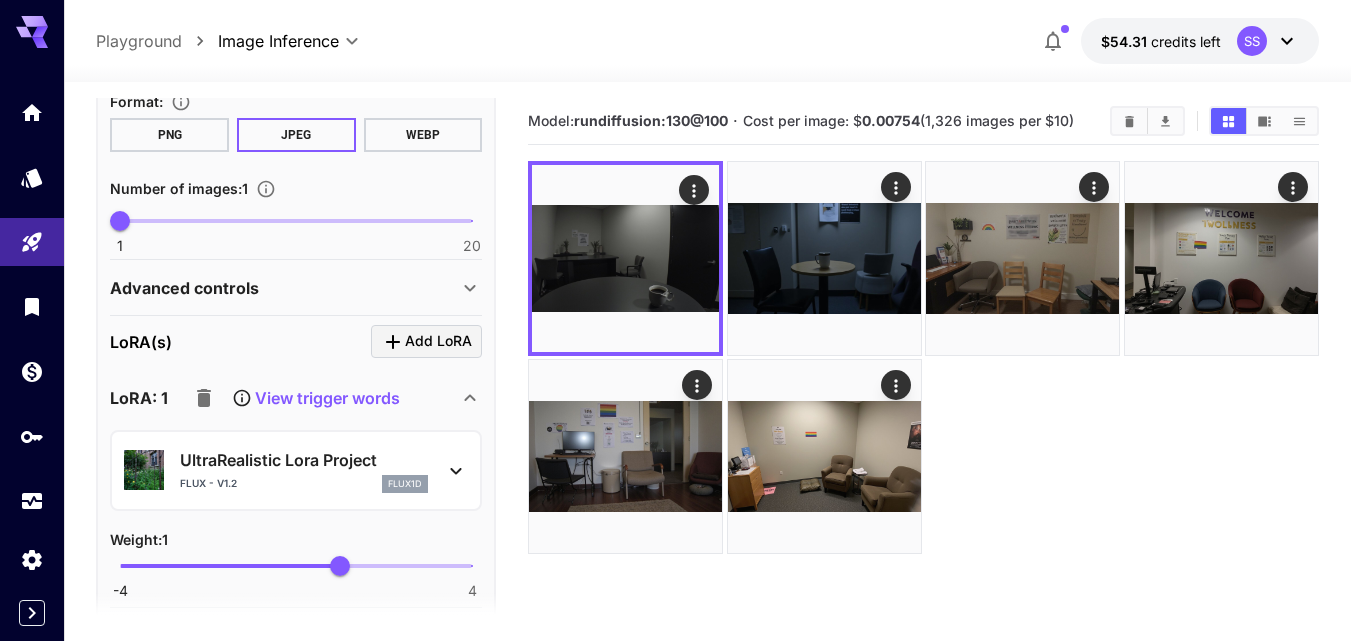 click 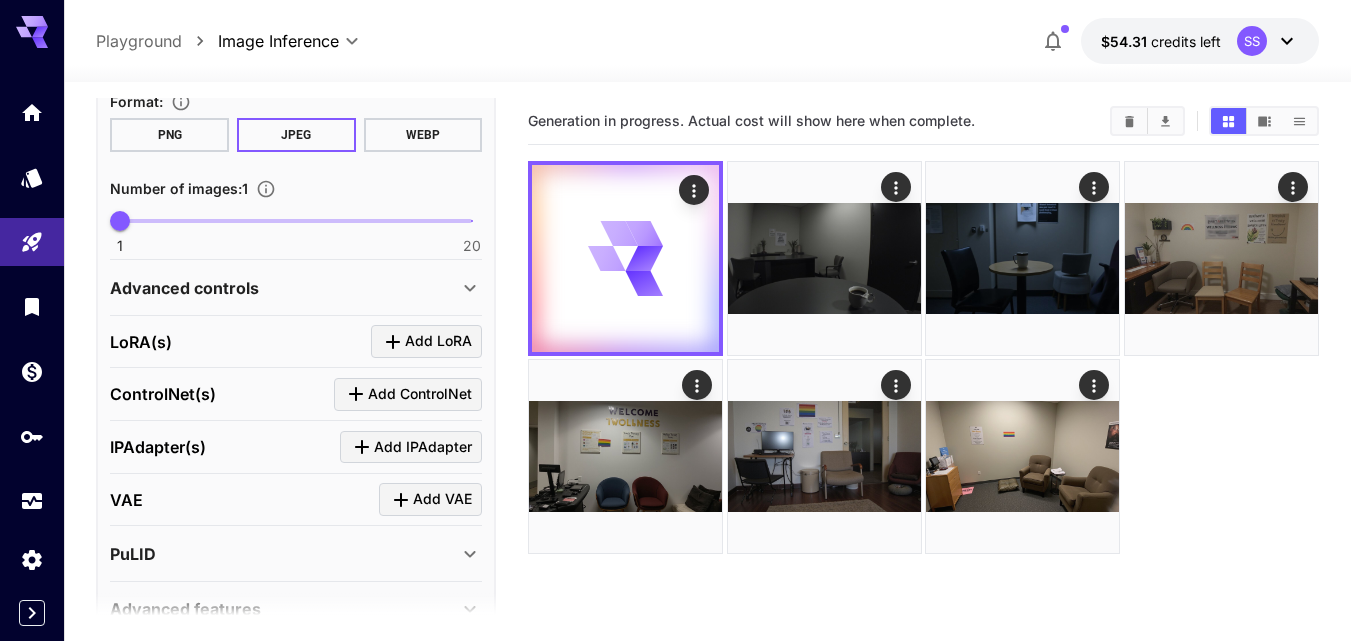 scroll, scrollTop: 1024, scrollLeft: 0, axis: vertical 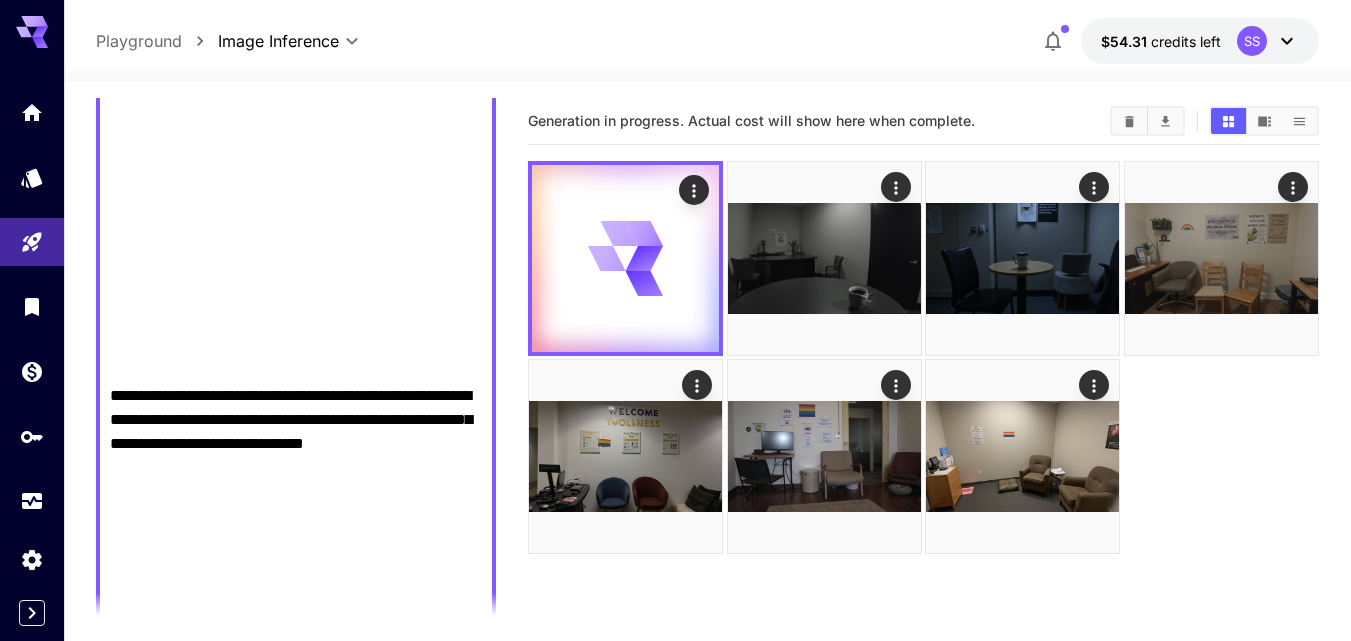 click on "**********" at bounding box center [296, 516] 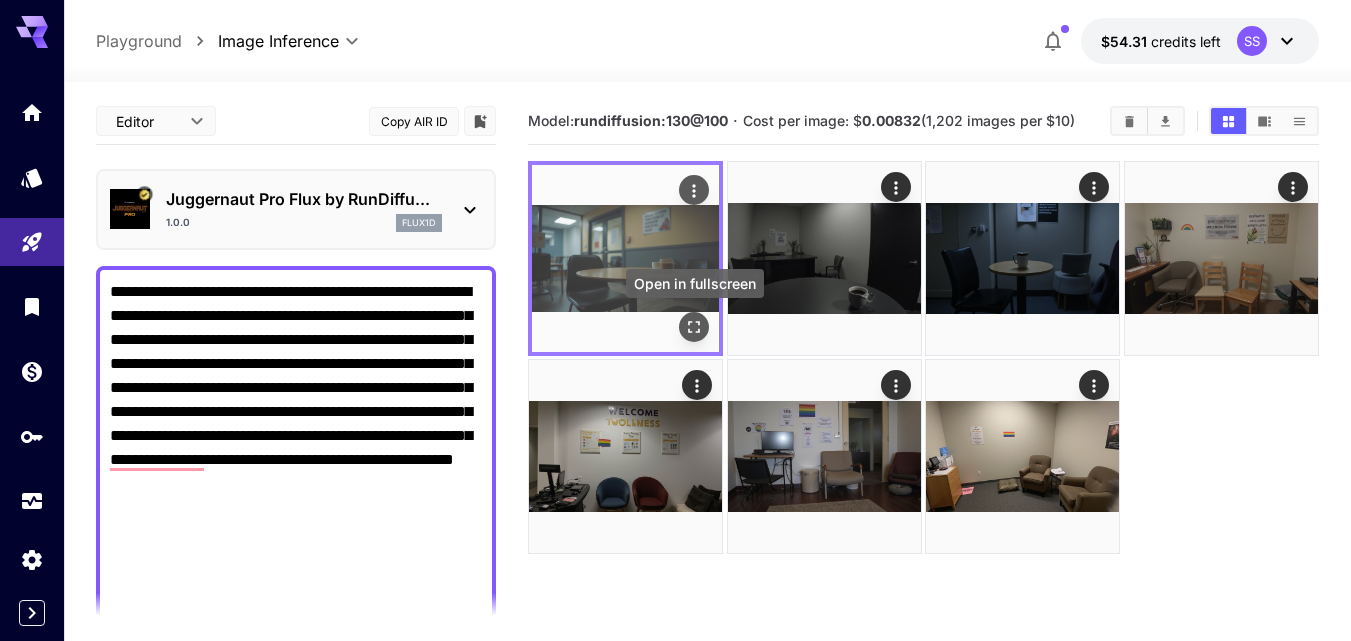 type on "**********" 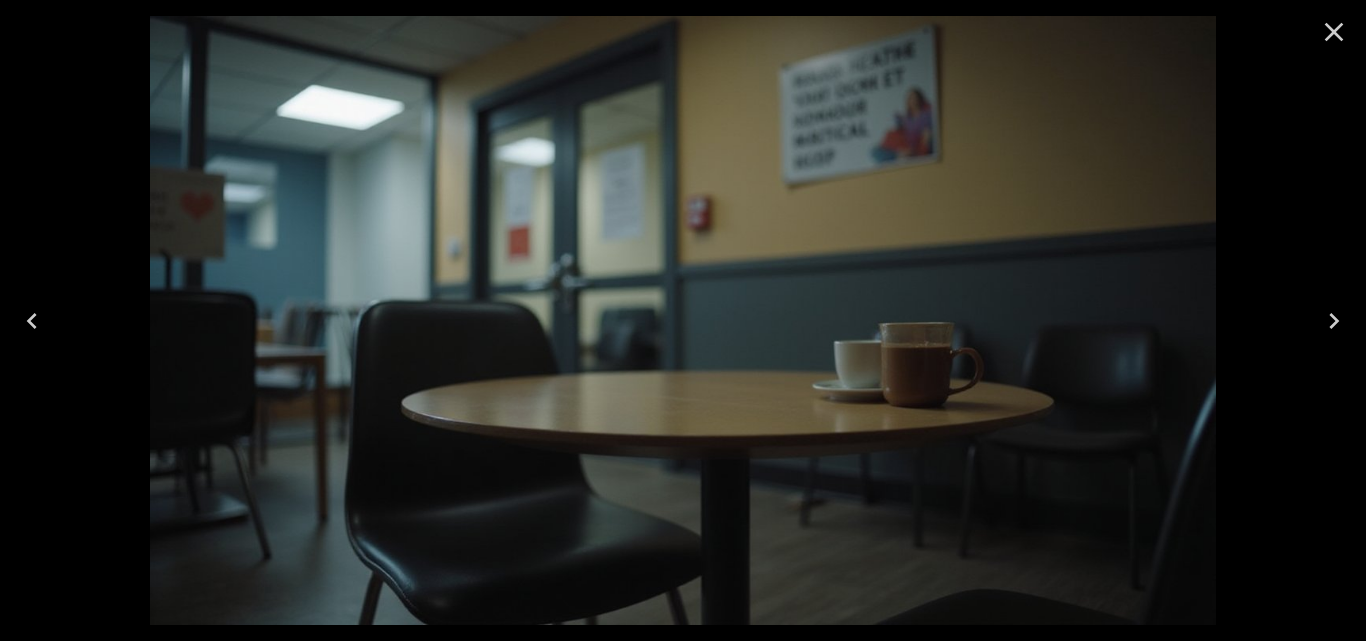 click at bounding box center [1334, 32] 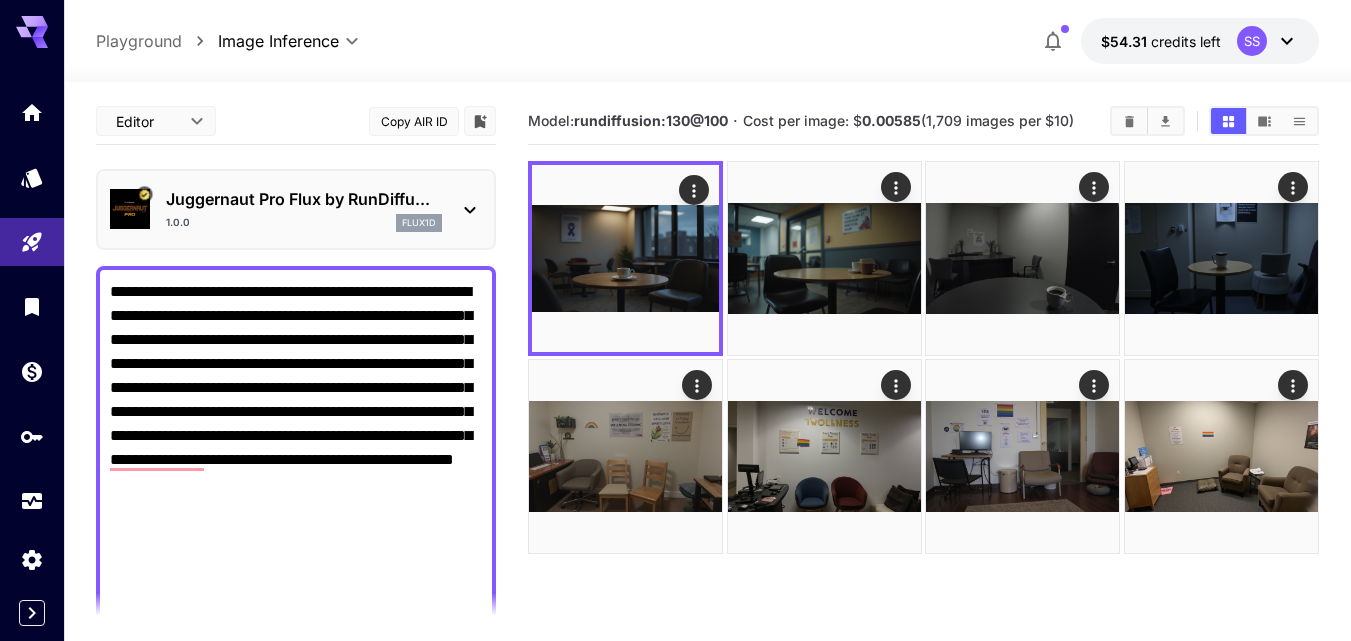 scroll, scrollTop: 0, scrollLeft: 0, axis: both 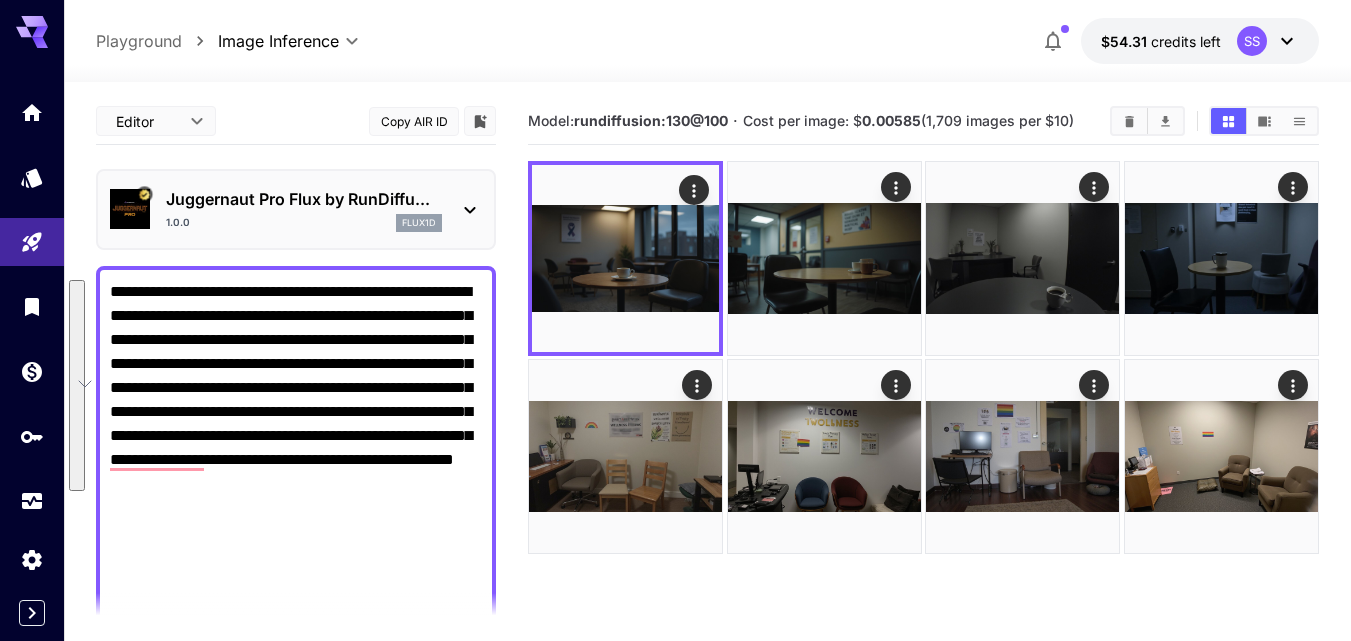 paste 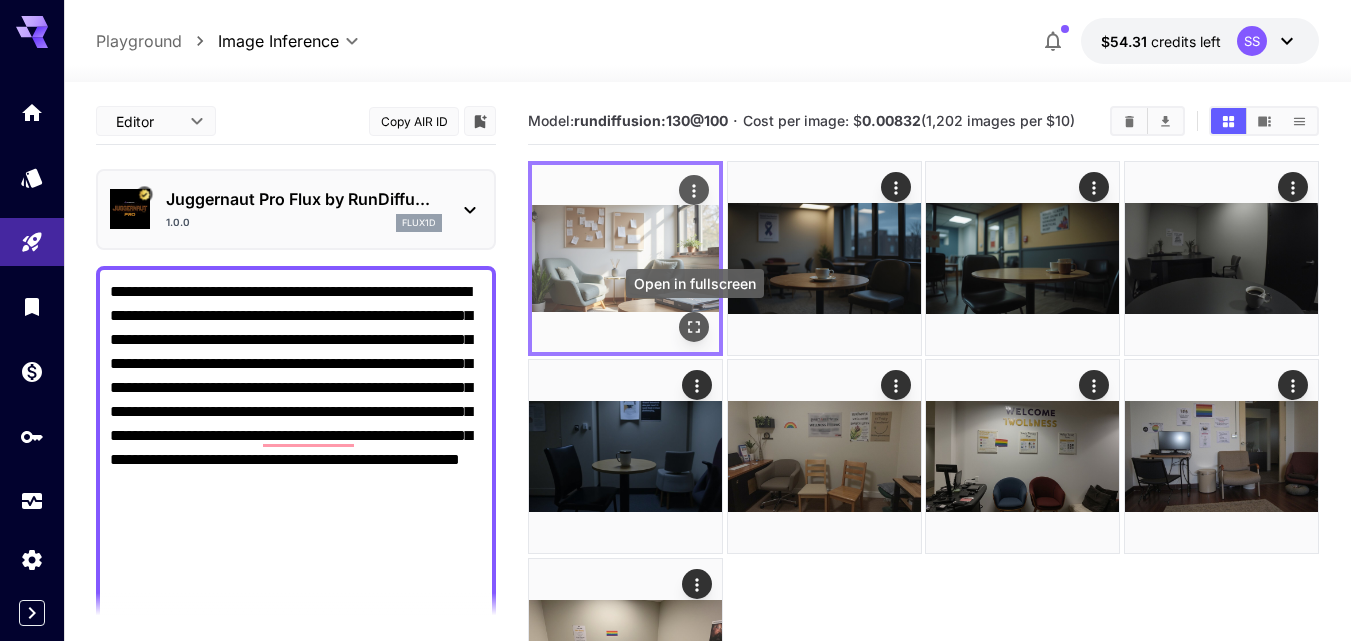 click 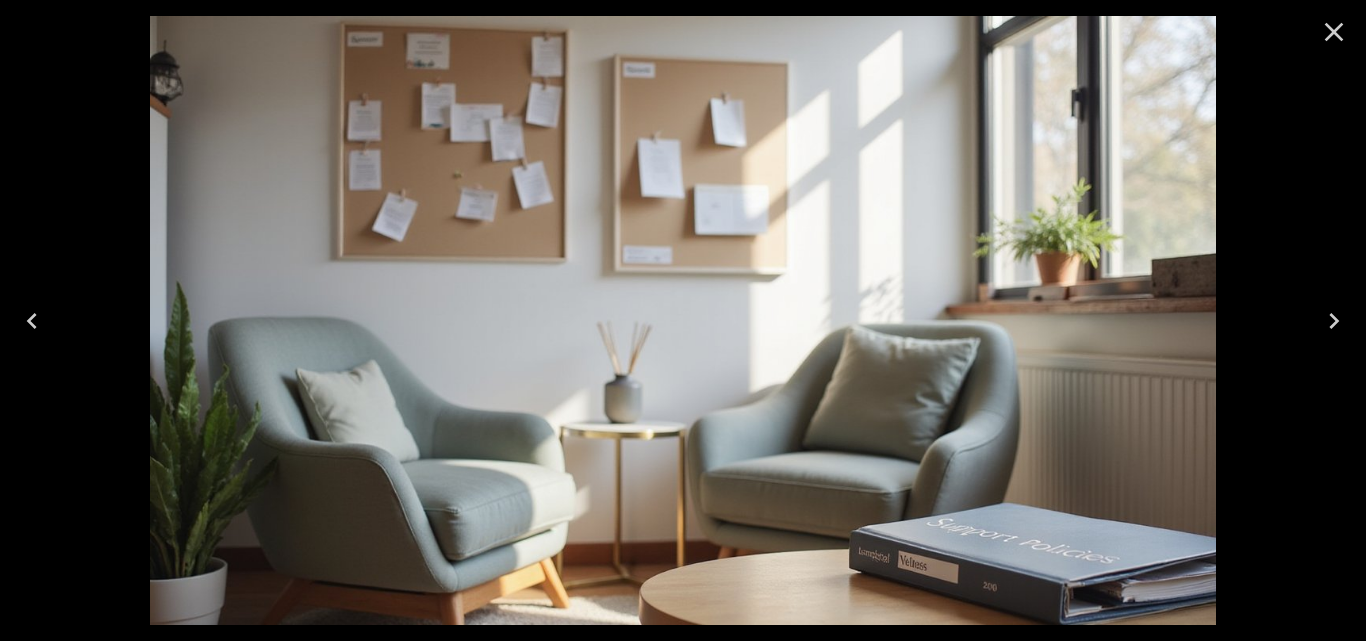 click 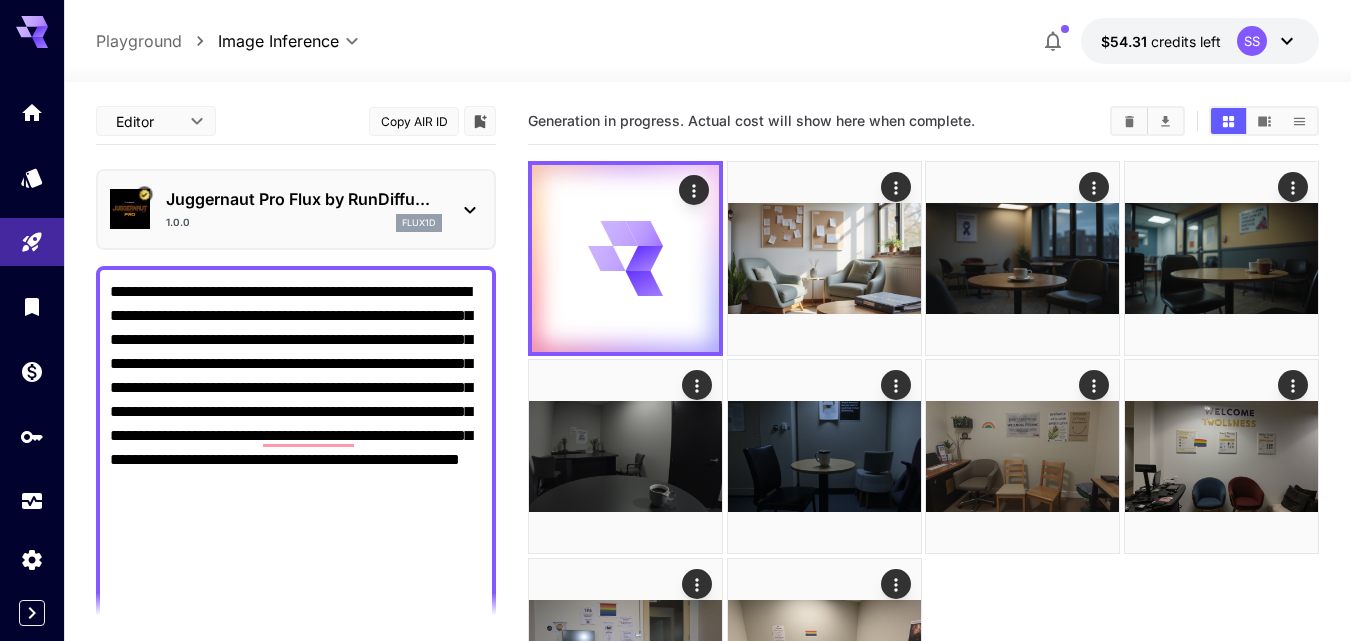 scroll, scrollTop: 400, scrollLeft: 0, axis: vertical 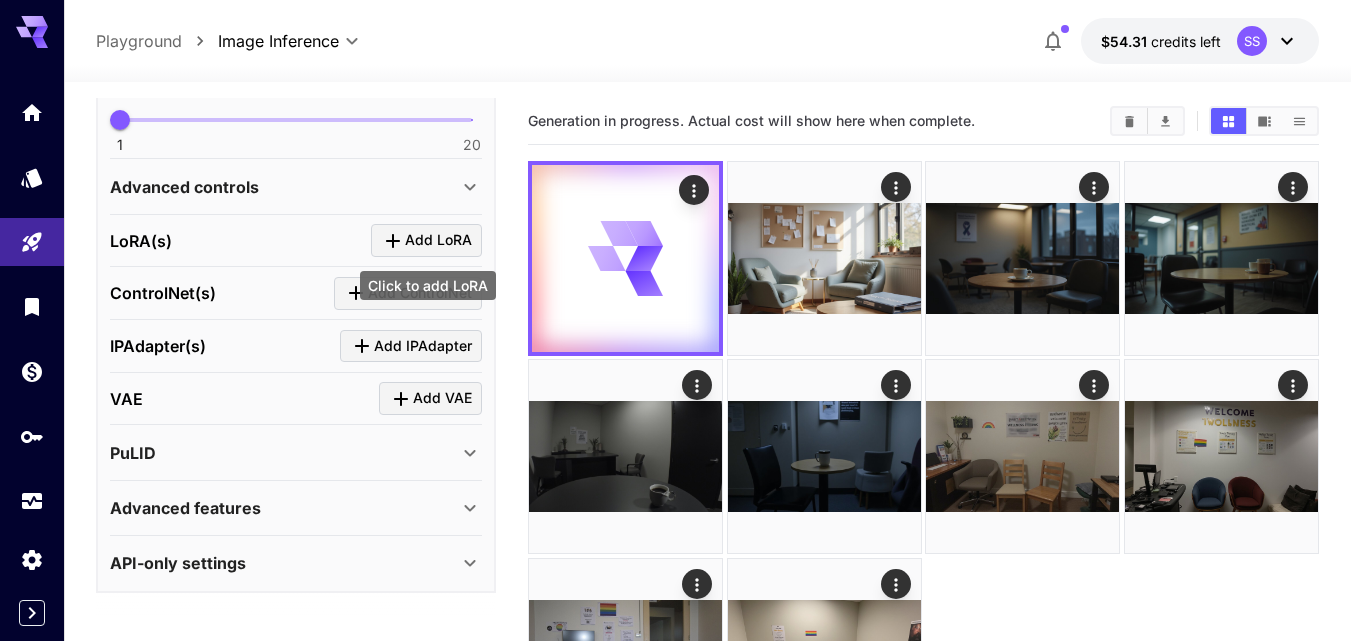 click on "Add LoRA" at bounding box center [438, 240] 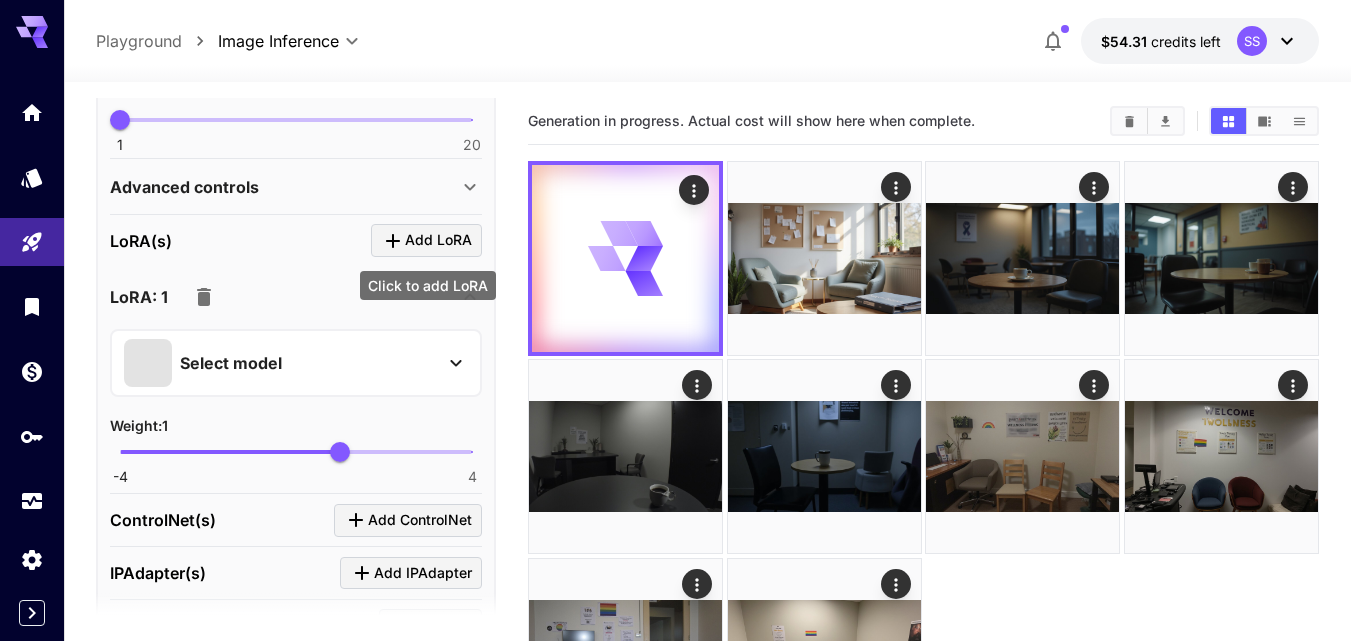 click on "Select model" at bounding box center [280, 363] 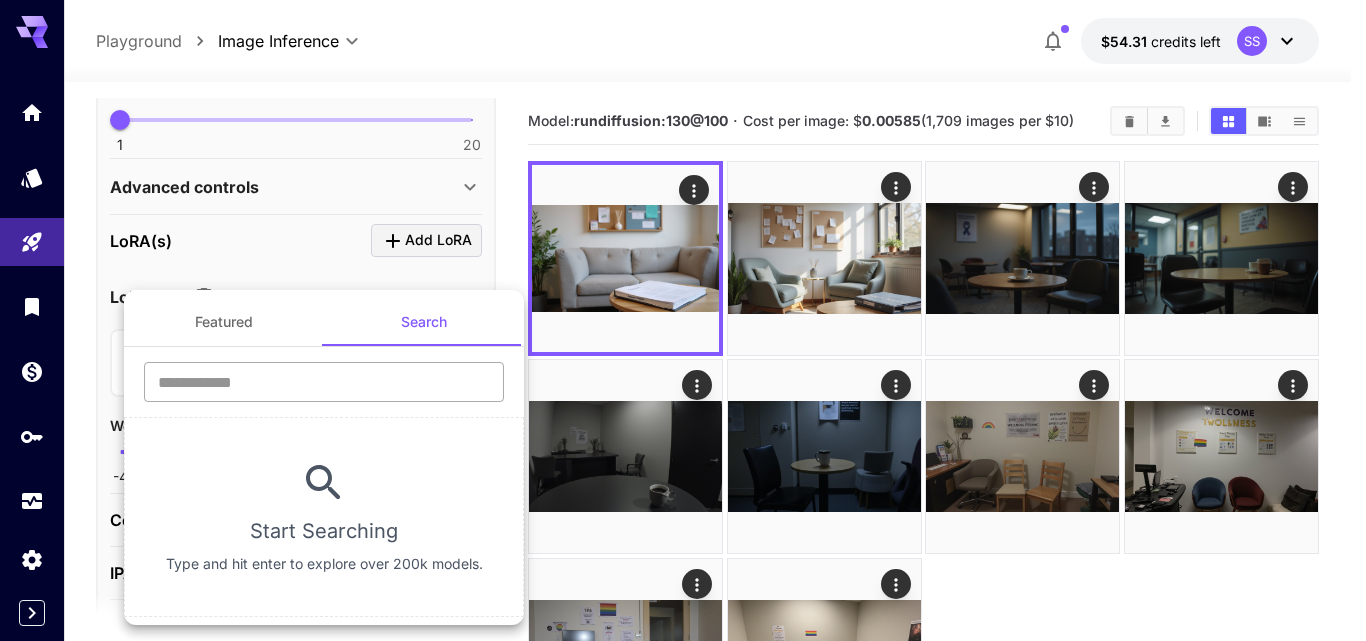 click at bounding box center (324, 382) 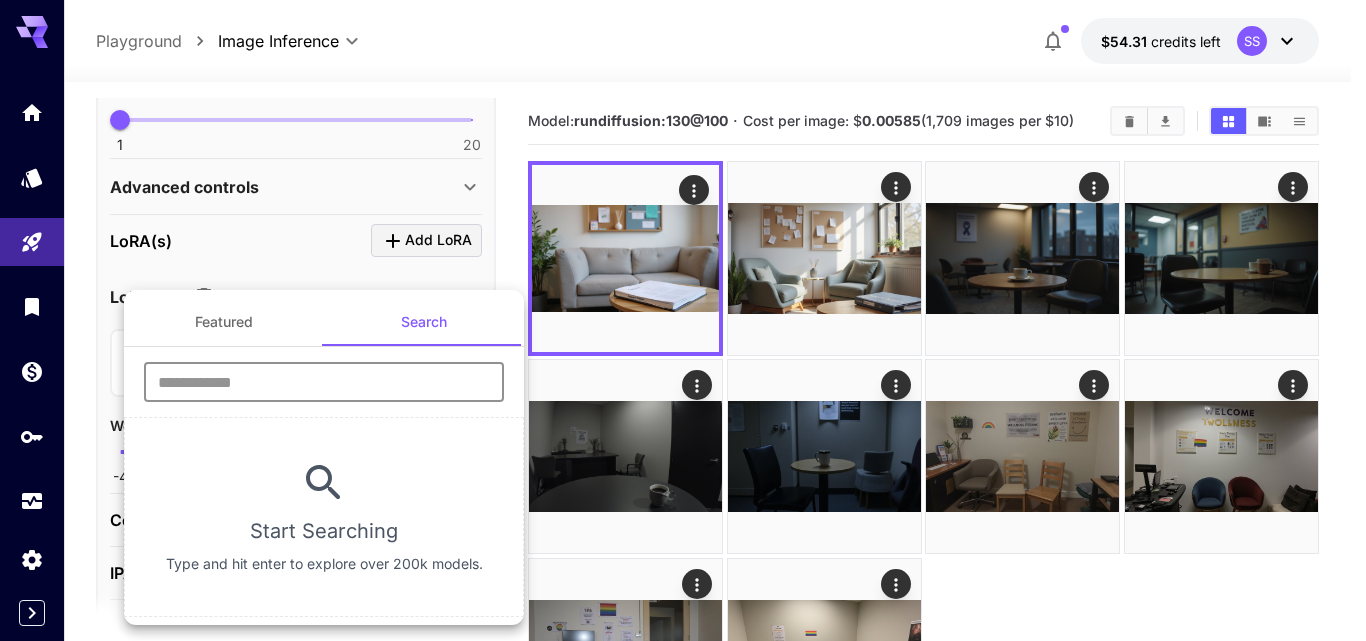 click on "Featured" at bounding box center [224, 322] 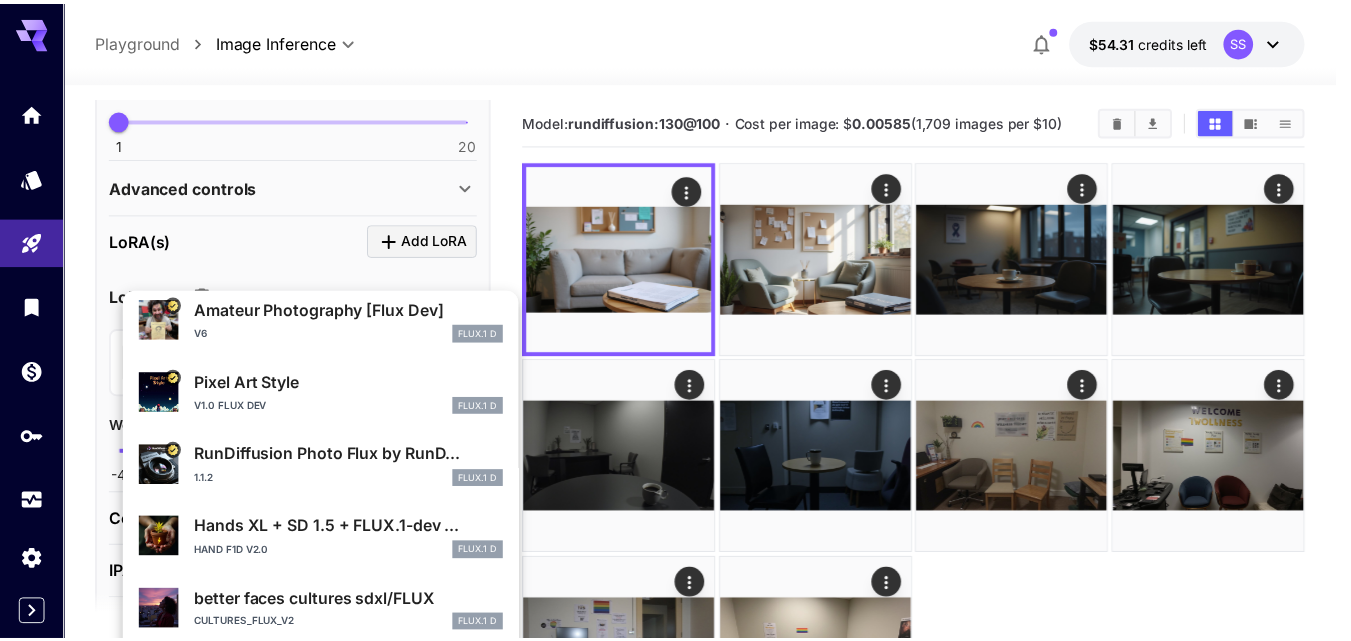 scroll, scrollTop: 77, scrollLeft: 0, axis: vertical 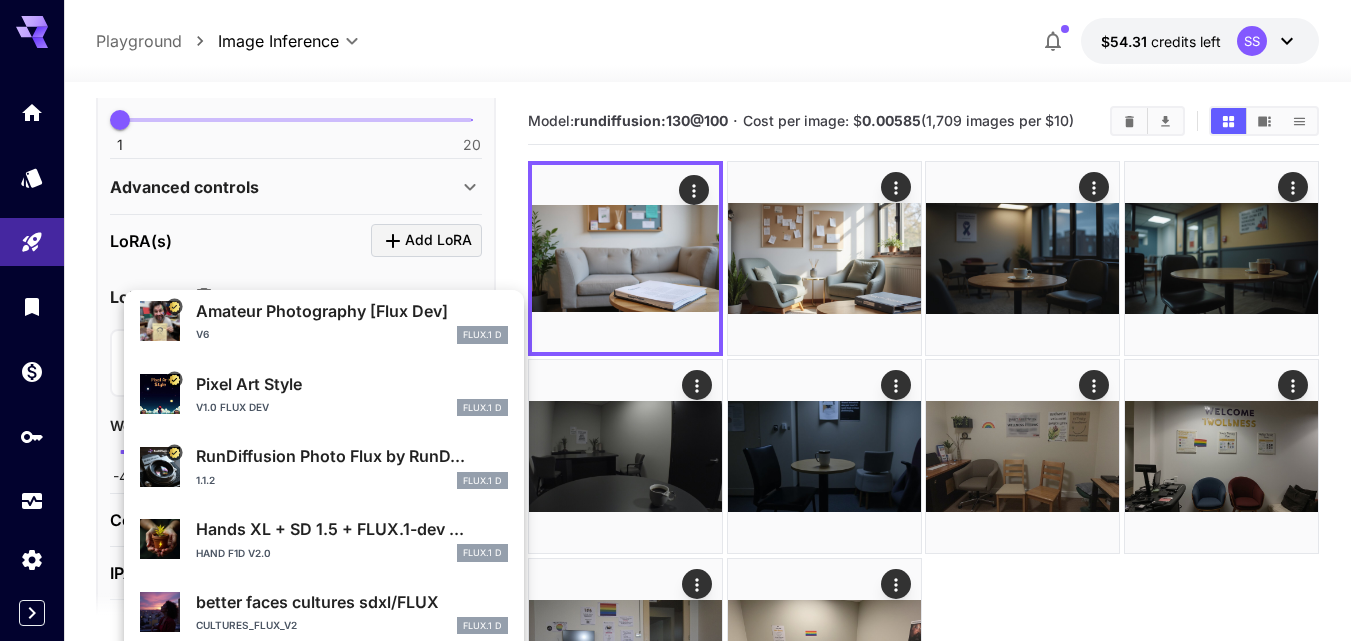 click on "RunDiffusion Photo Flux by RunD..." at bounding box center [352, 456] 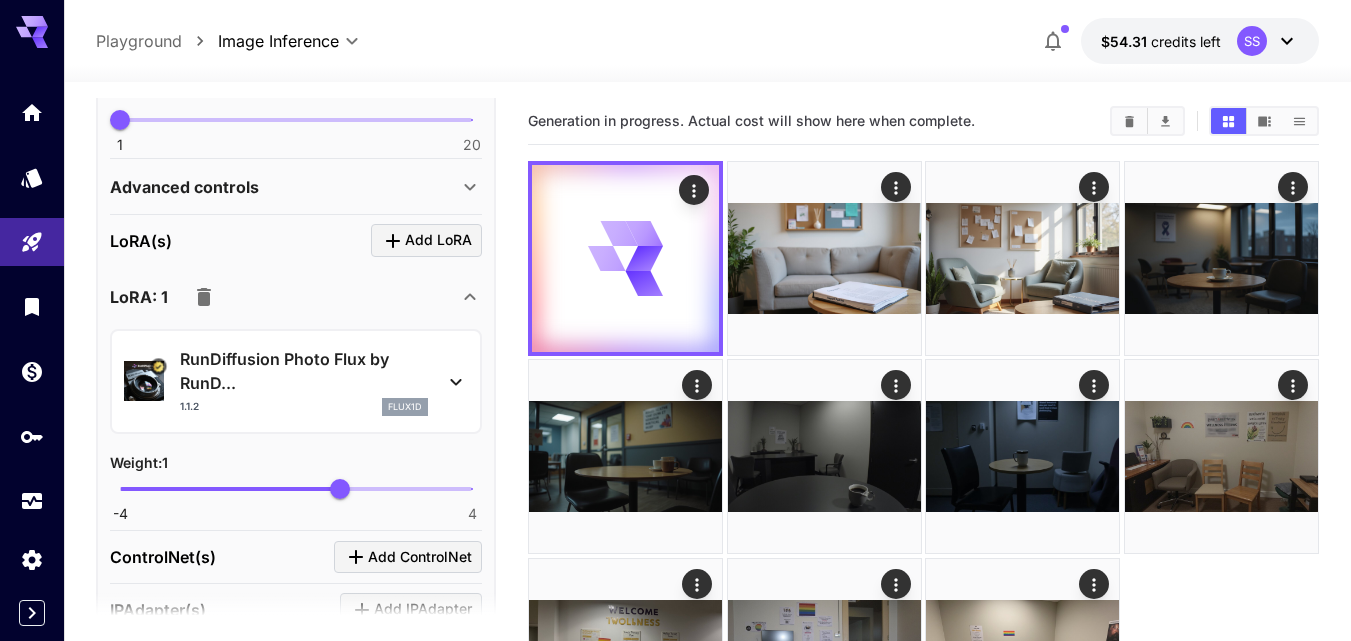 scroll, scrollTop: 1540, scrollLeft: 0, axis: vertical 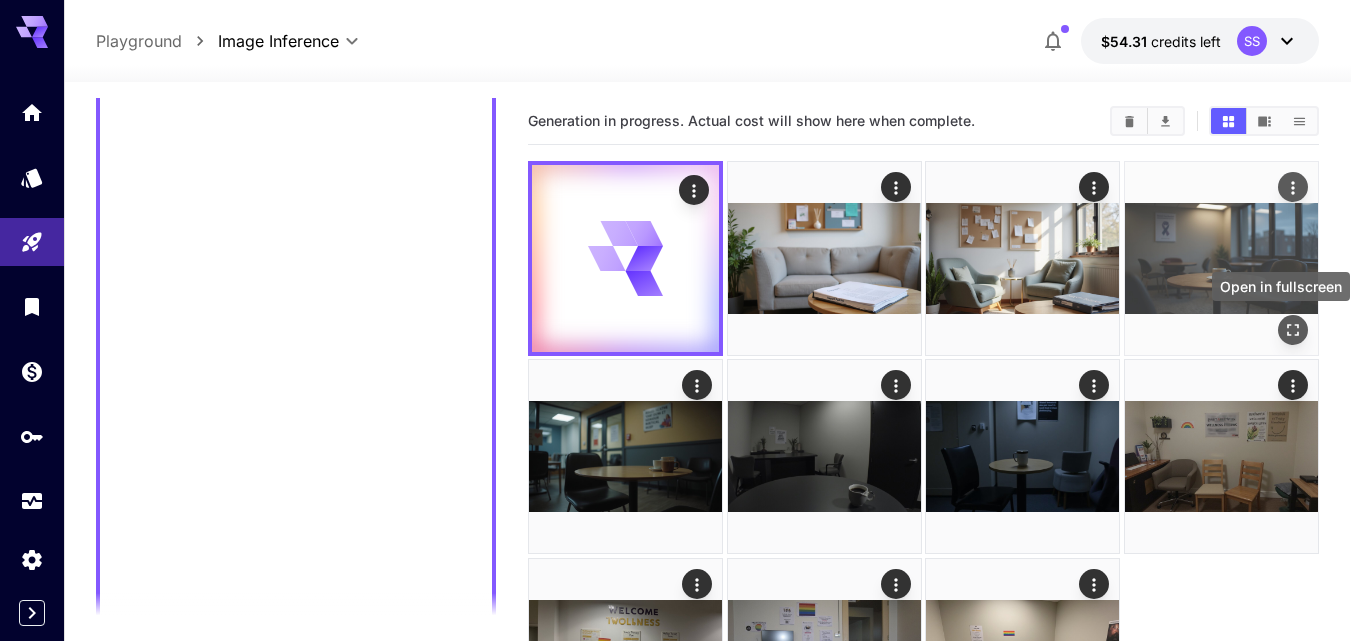 click 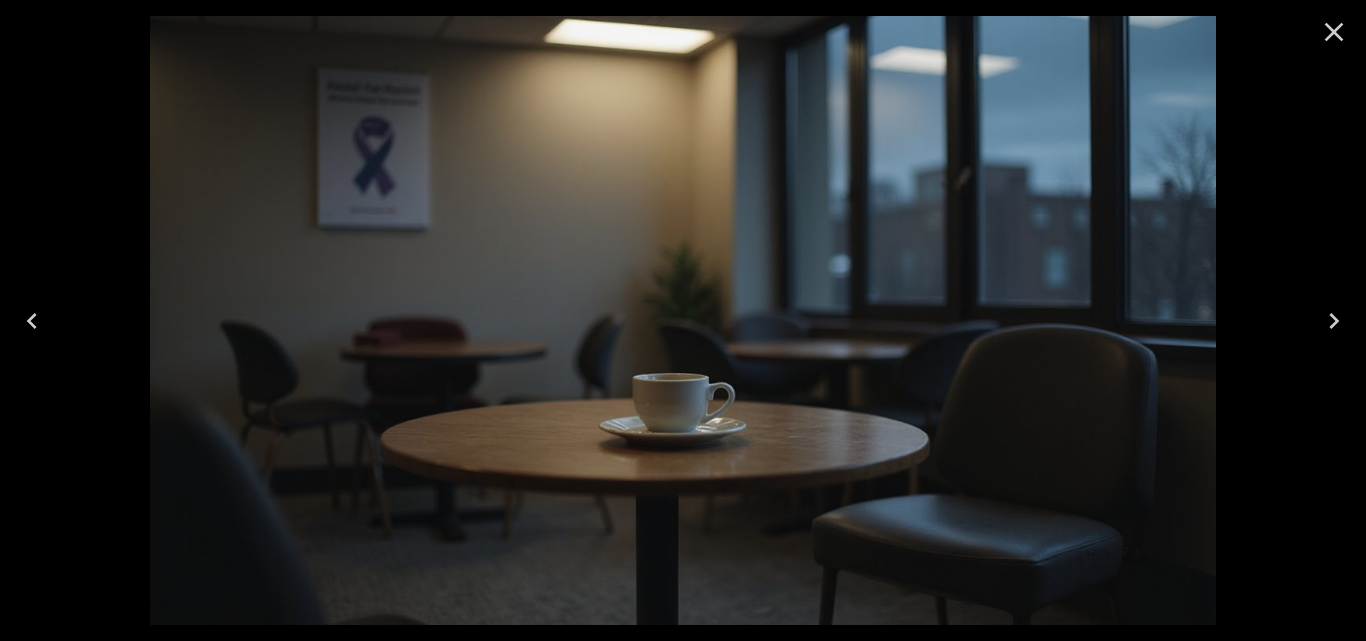 click 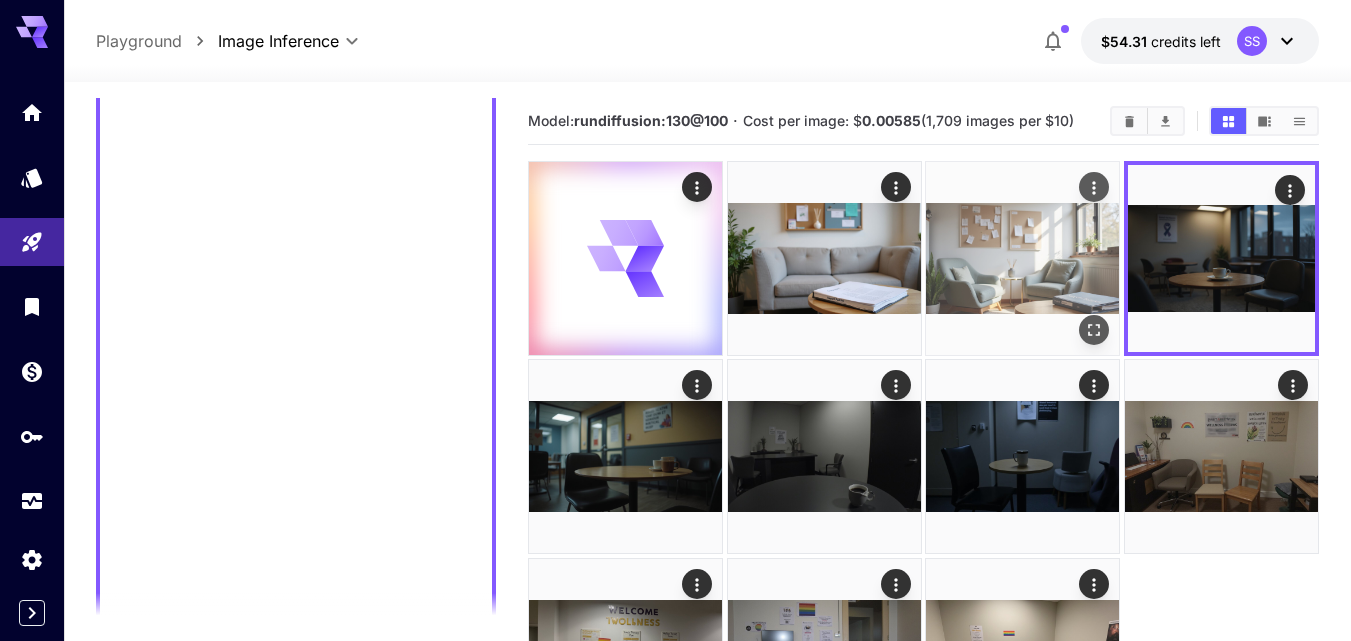 click 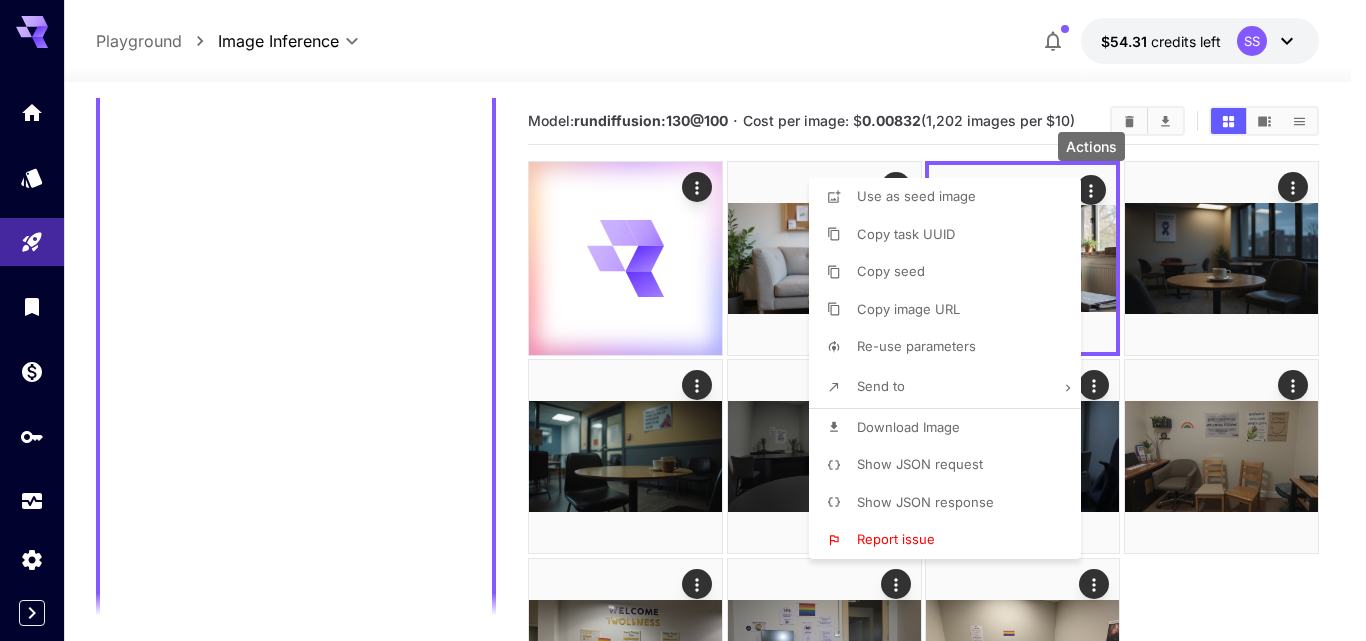 click on "Download Image" at bounding box center [908, 427] 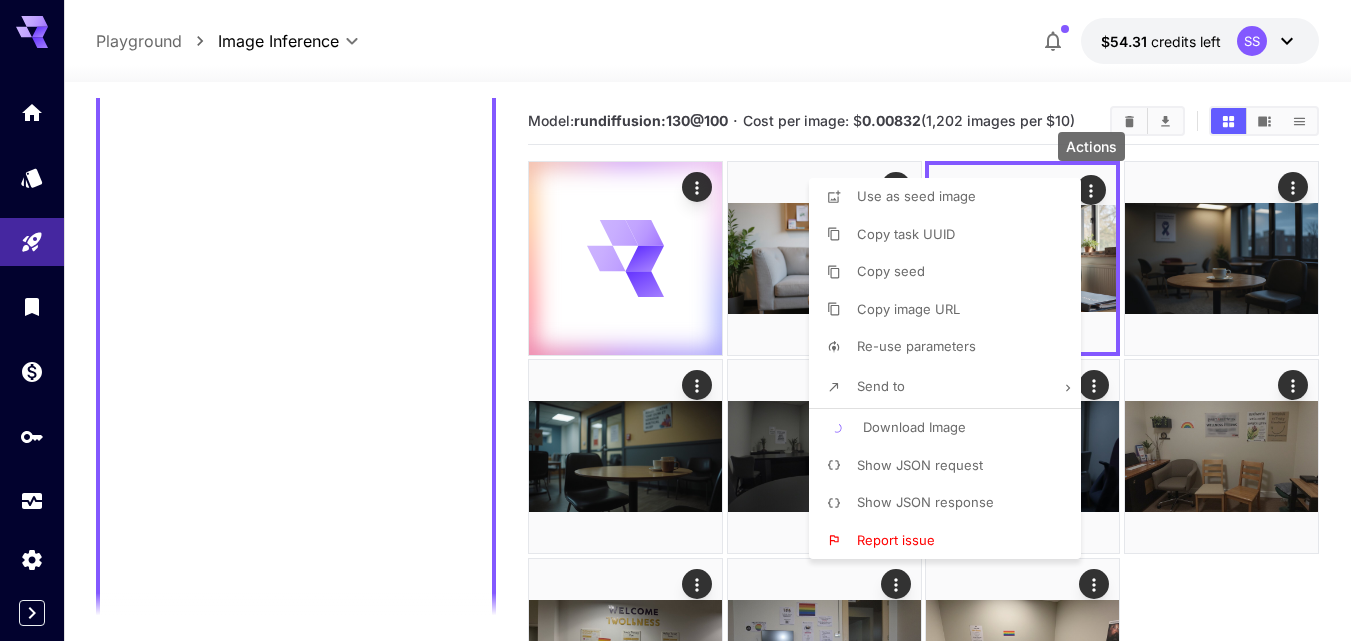 click at bounding box center (683, 320) 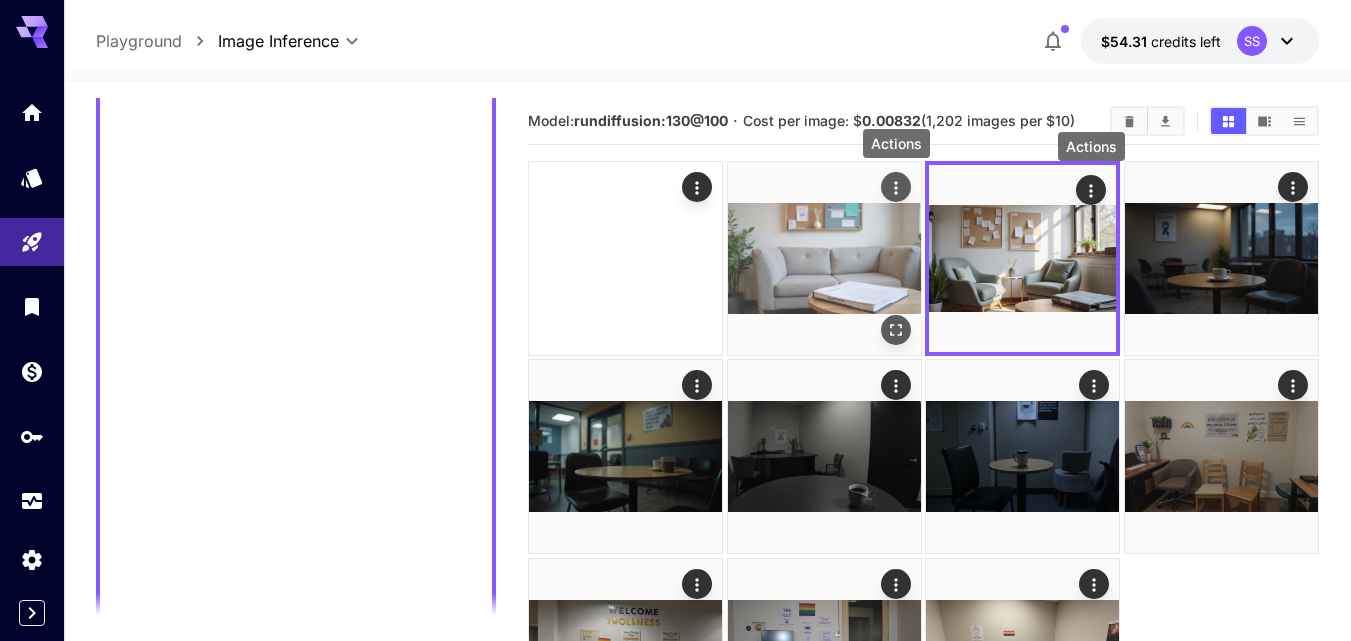 click 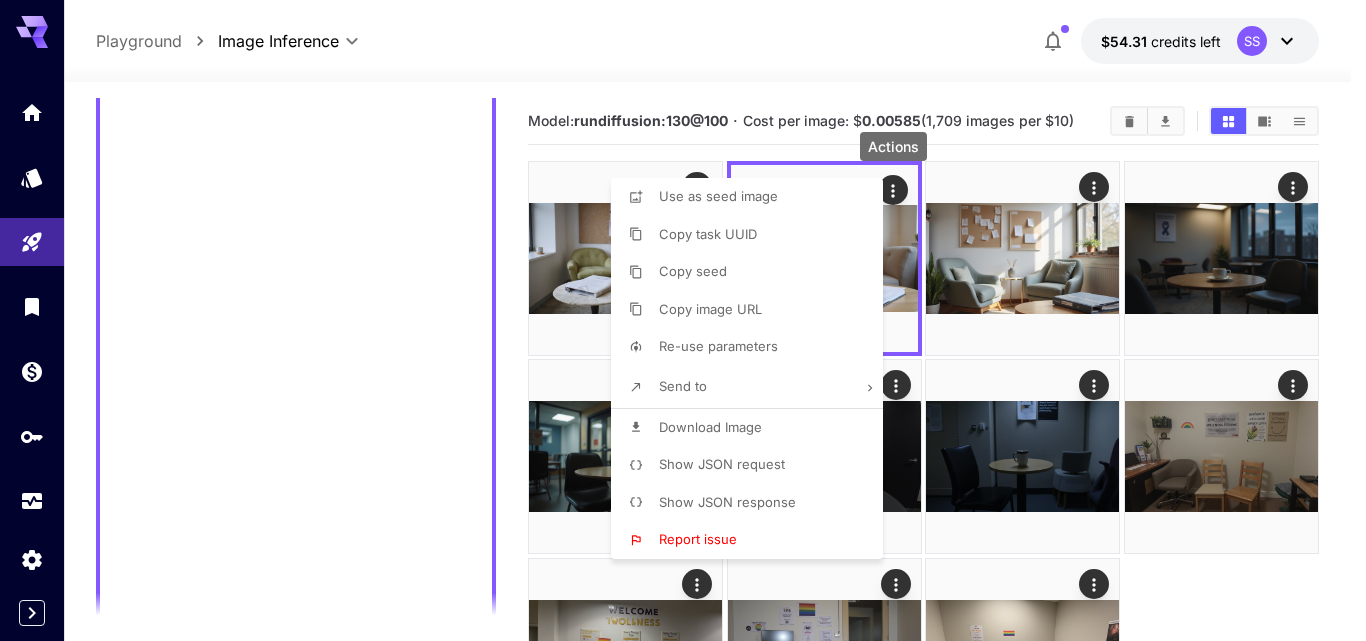 click on "Download Image" at bounding box center (710, 427) 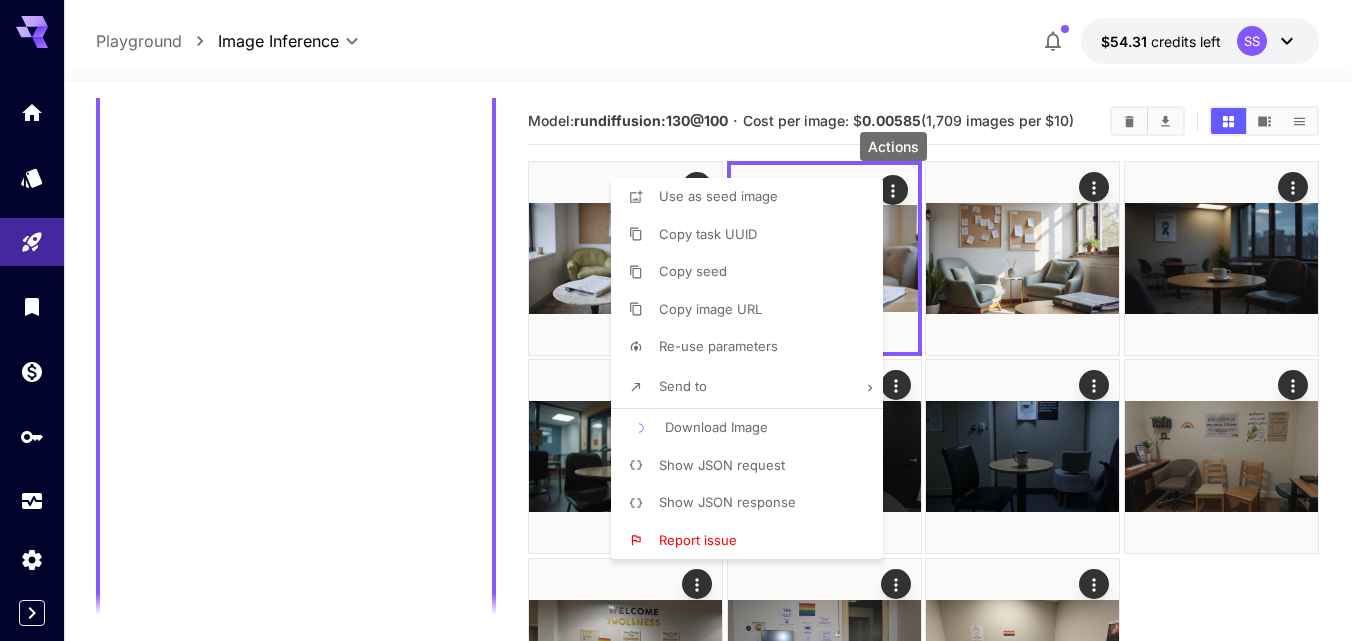 click at bounding box center [683, 320] 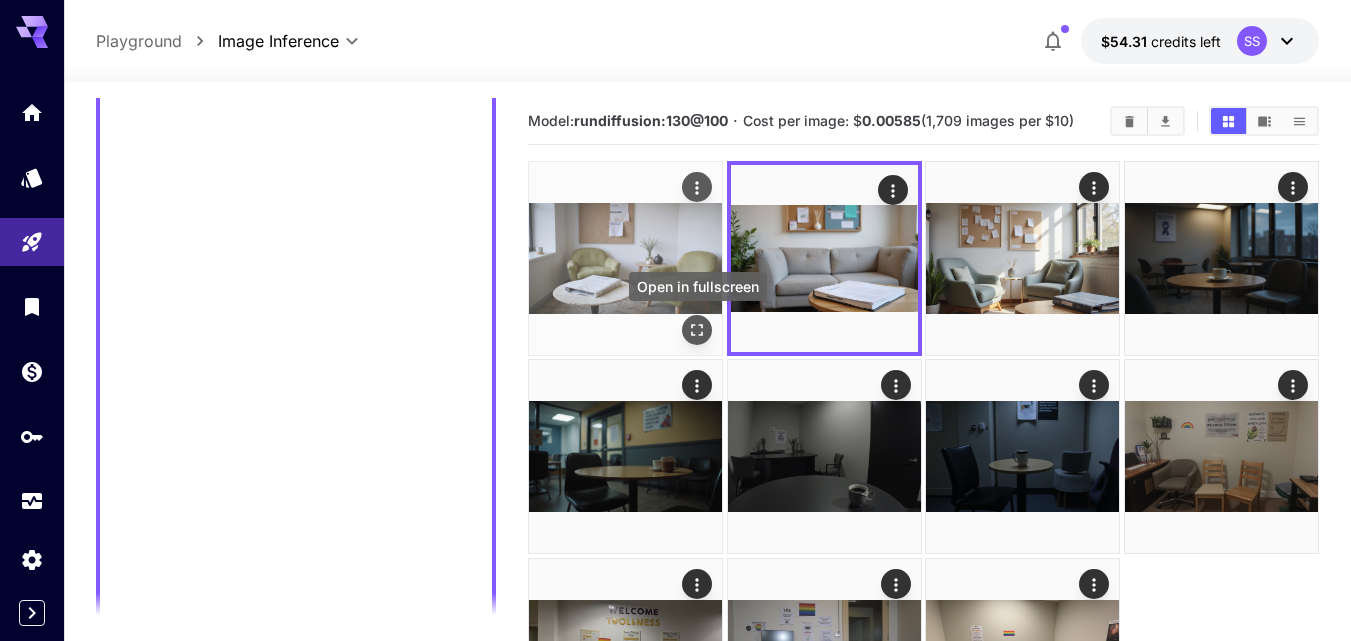 click 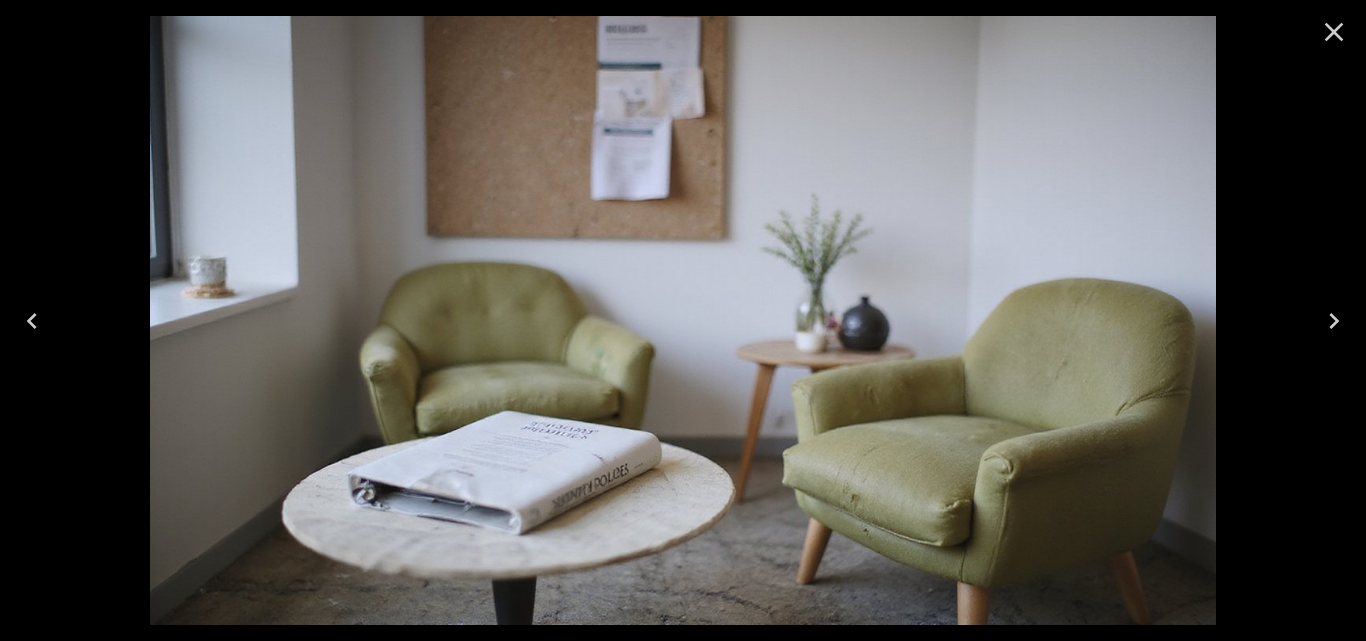 click 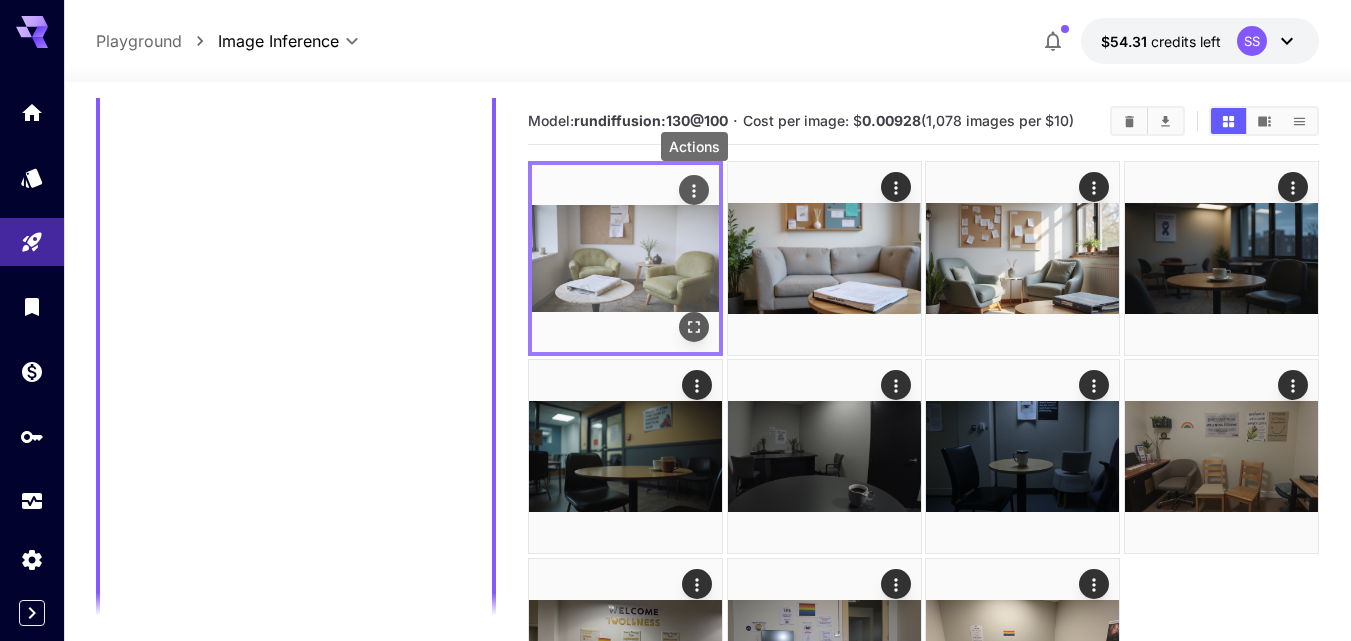 click 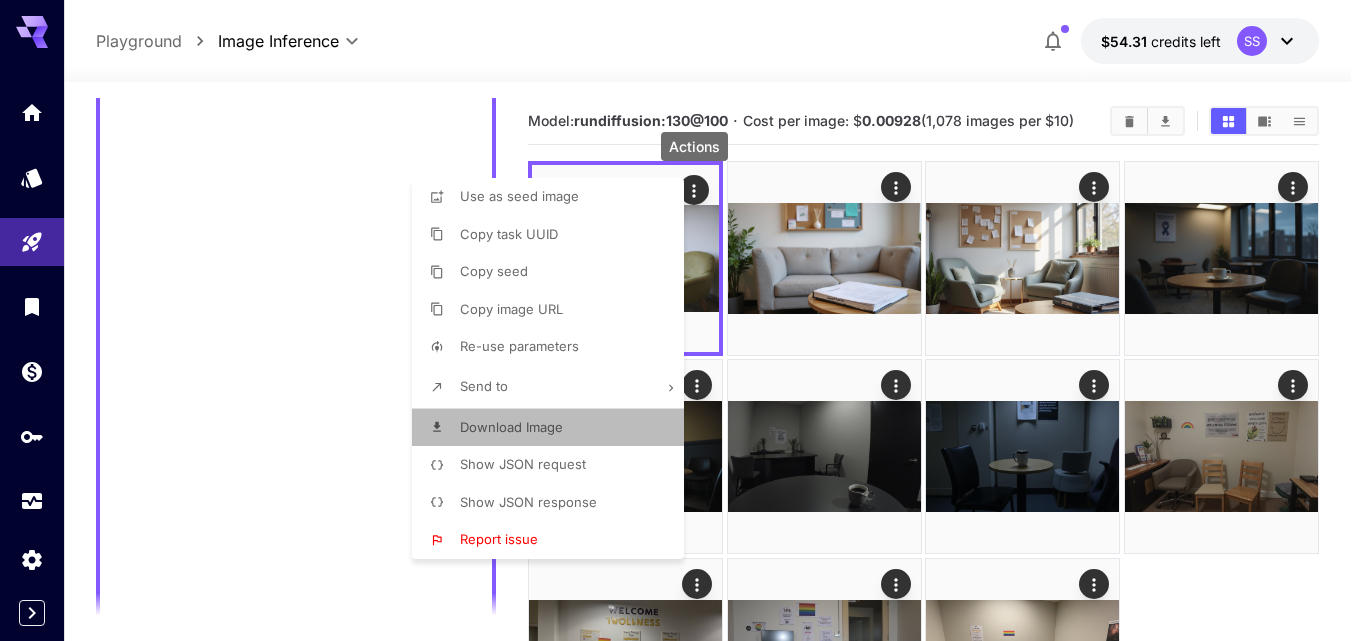 click on "Download Image" at bounding box center [511, 427] 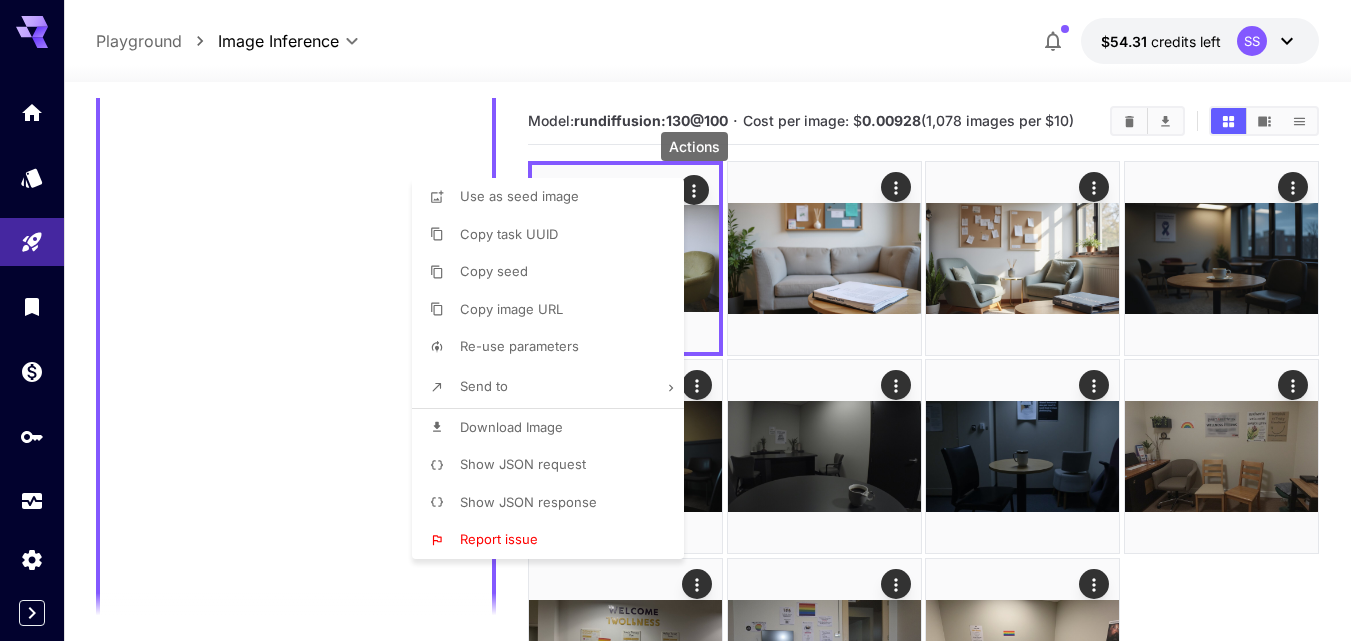 click at bounding box center [683, 320] 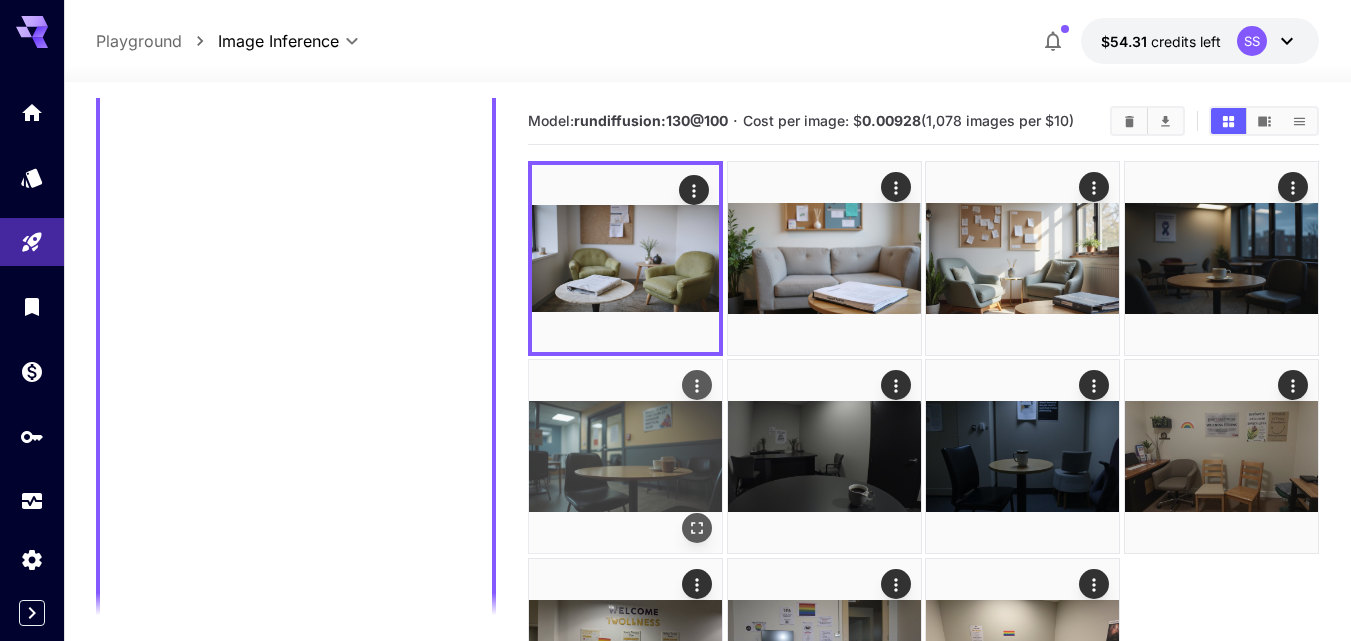click 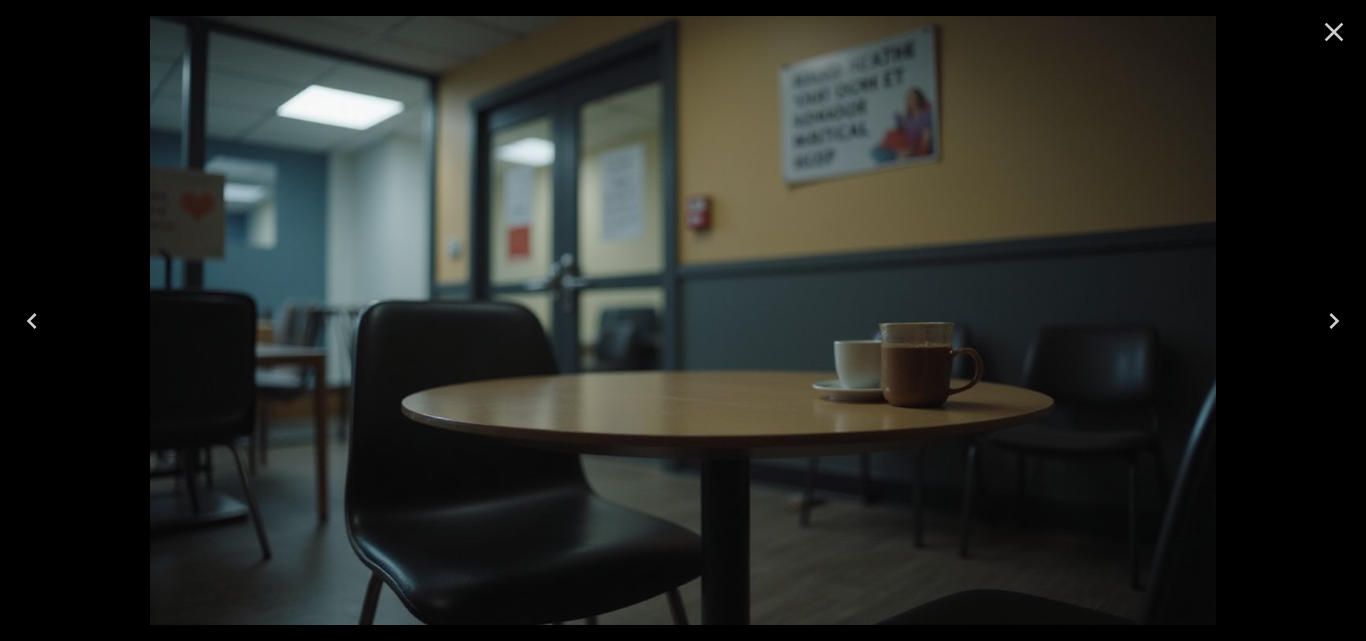 click 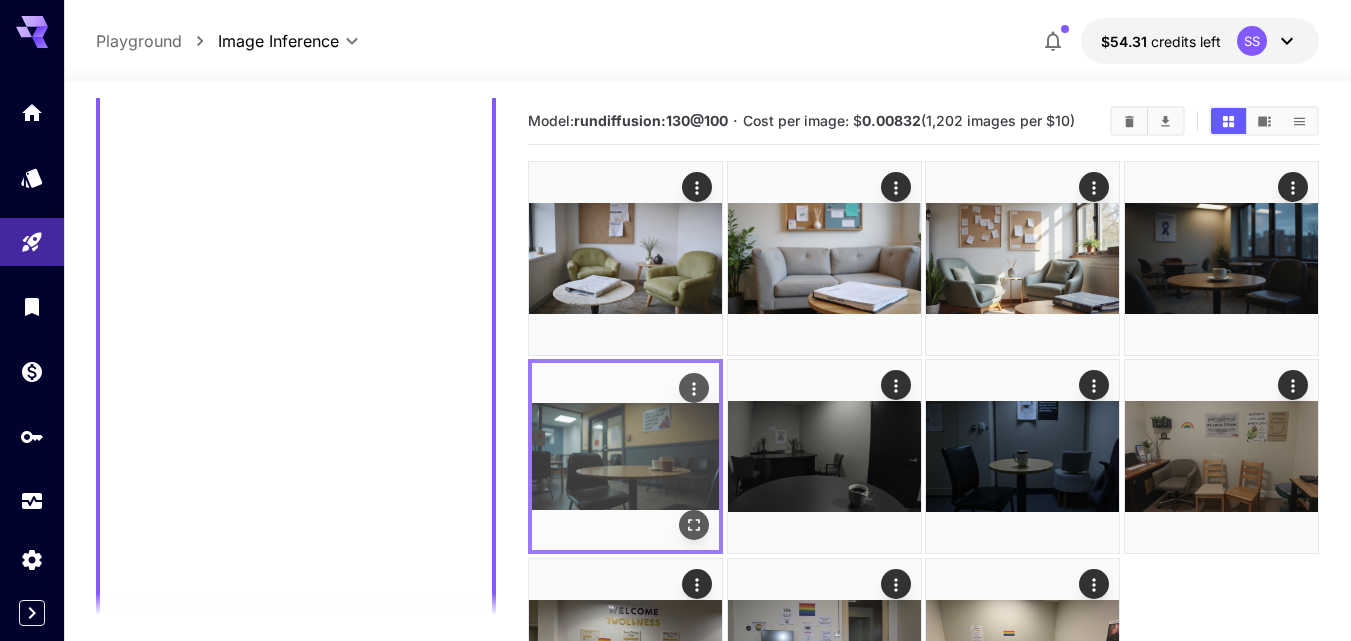 click 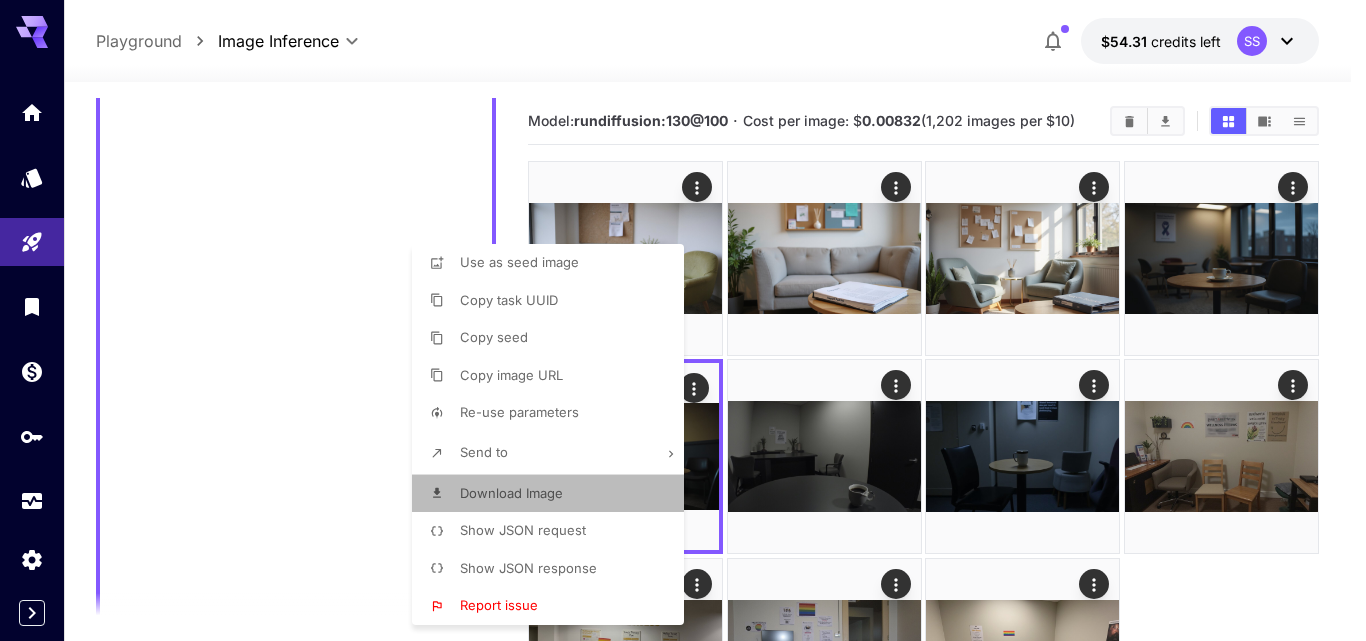 click on "Download Image" at bounding box center [554, 494] 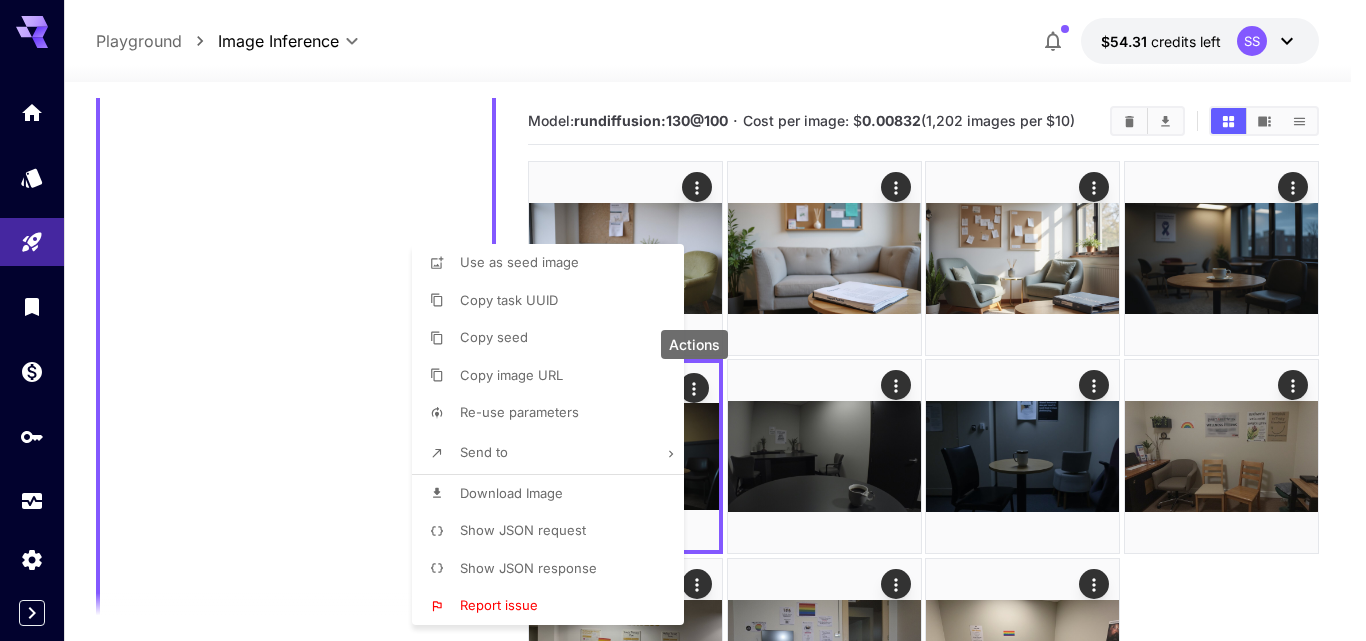 click at bounding box center (683, 320) 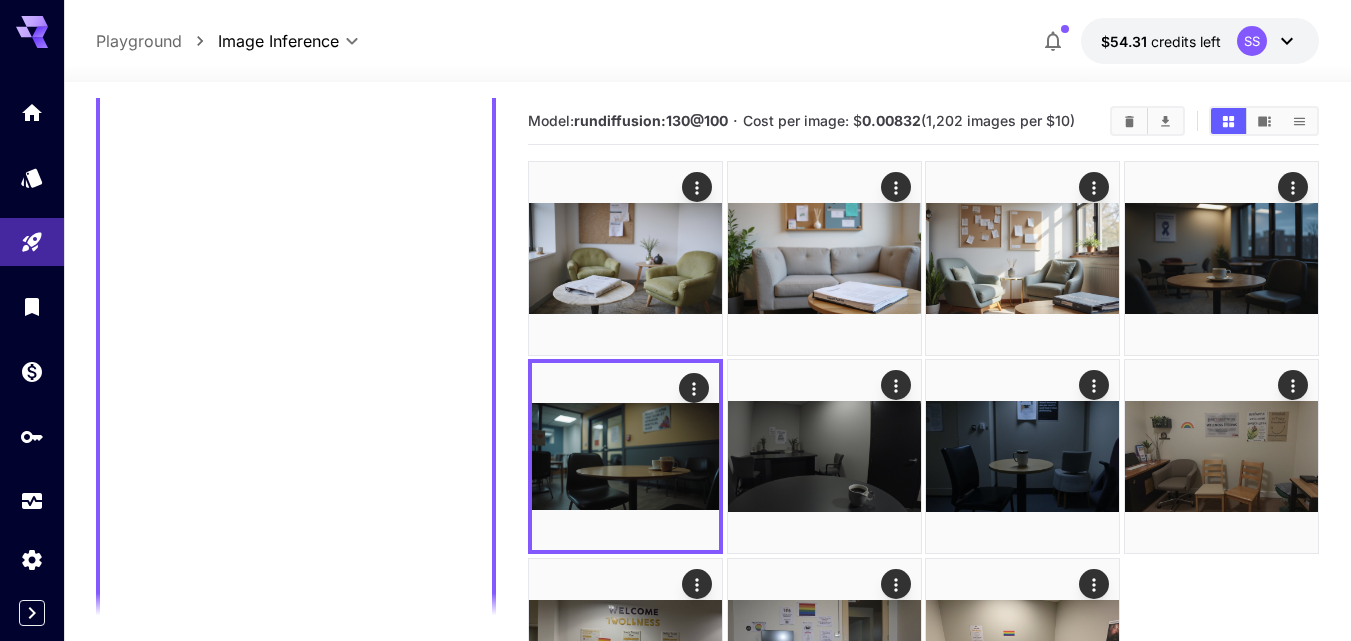 scroll, scrollTop: 172, scrollLeft: 0, axis: vertical 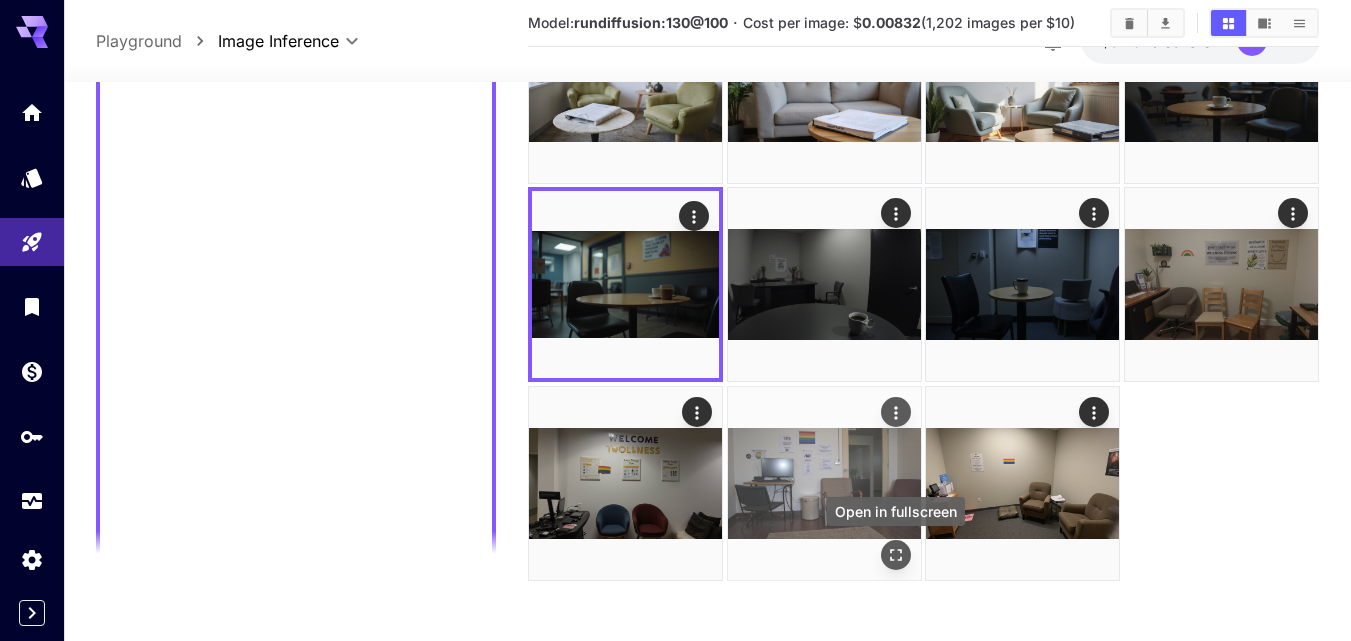 click 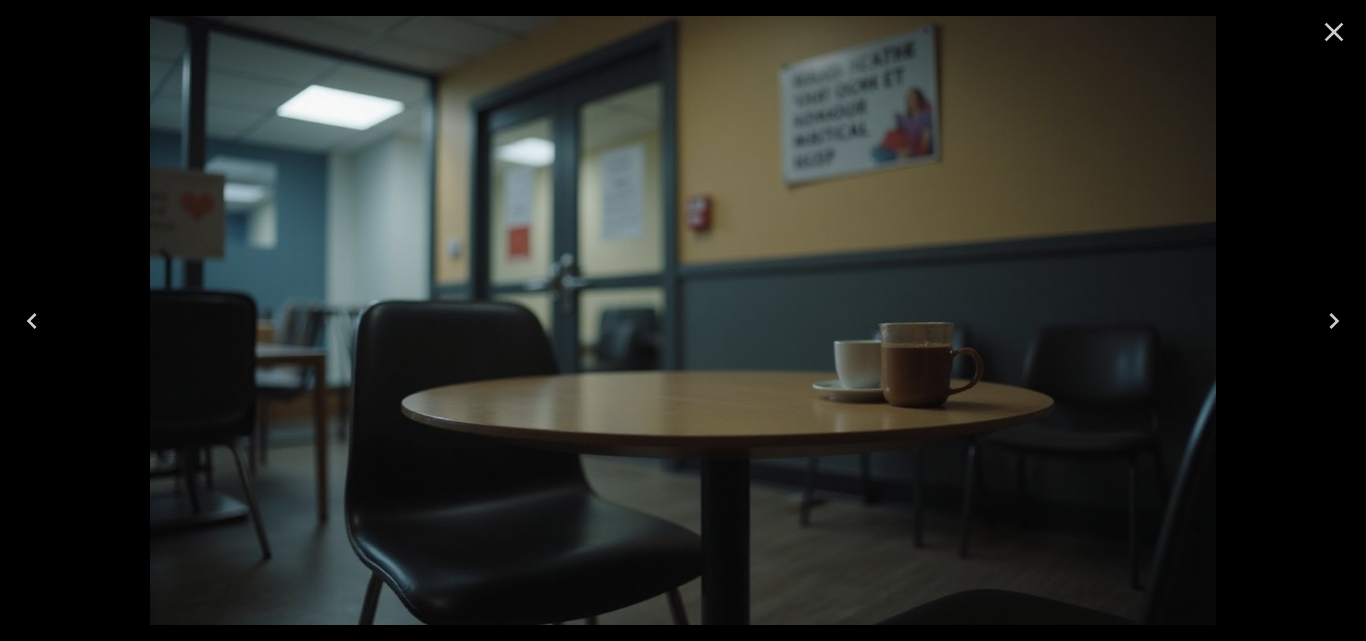 click 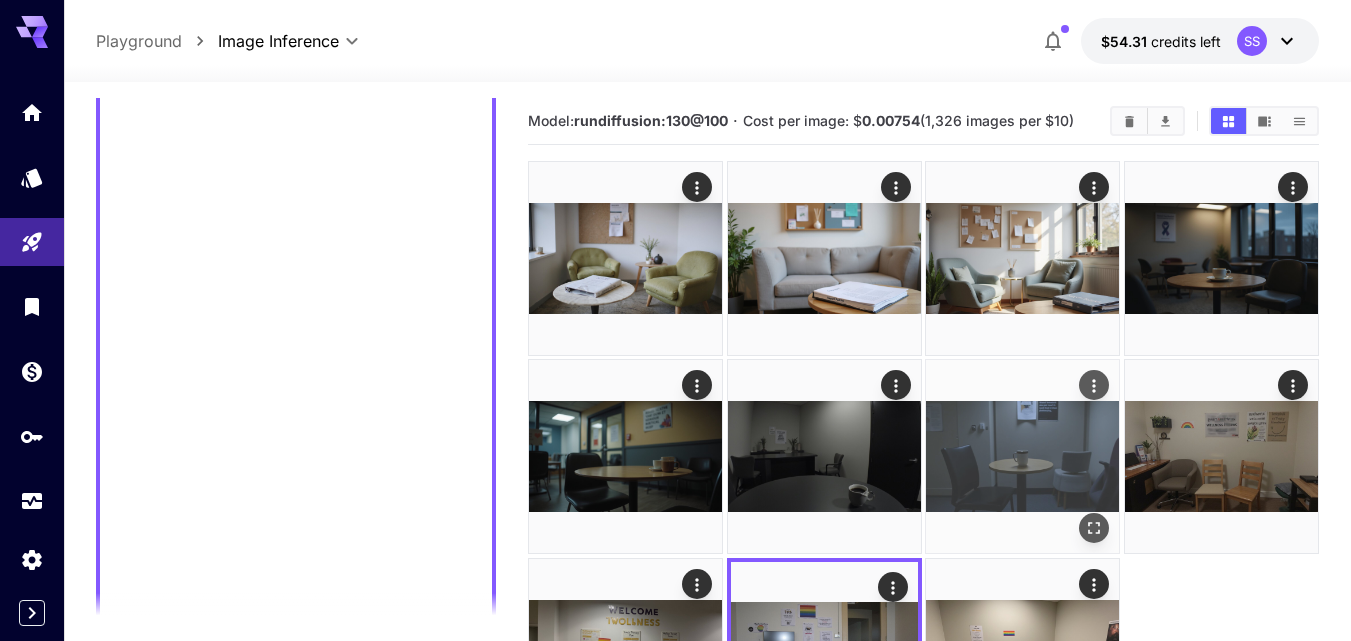 scroll, scrollTop: 172, scrollLeft: 0, axis: vertical 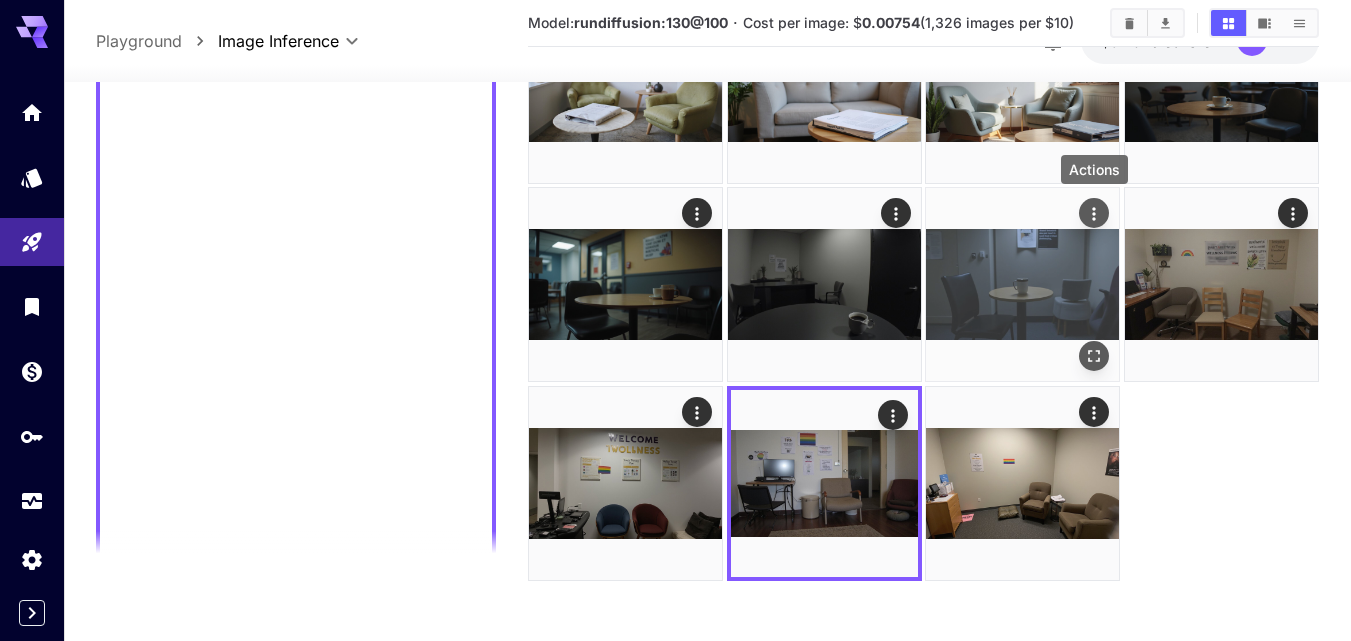 click 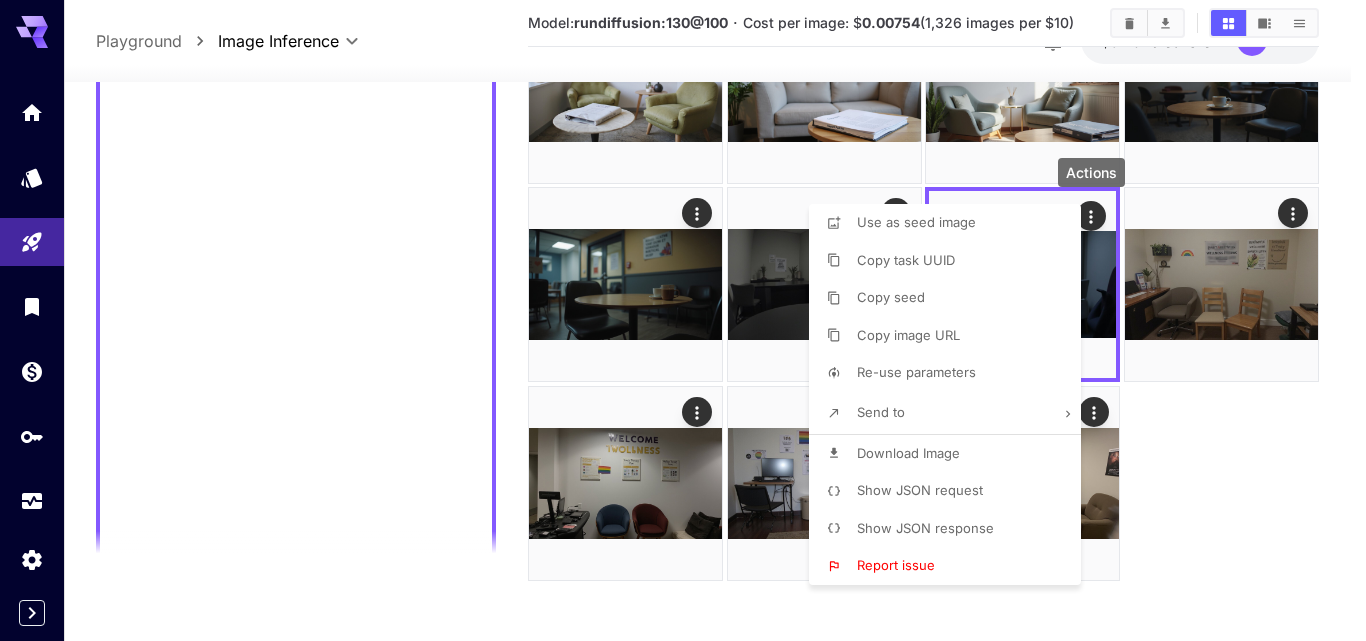 click on "Download Image" at bounding box center (908, 454) 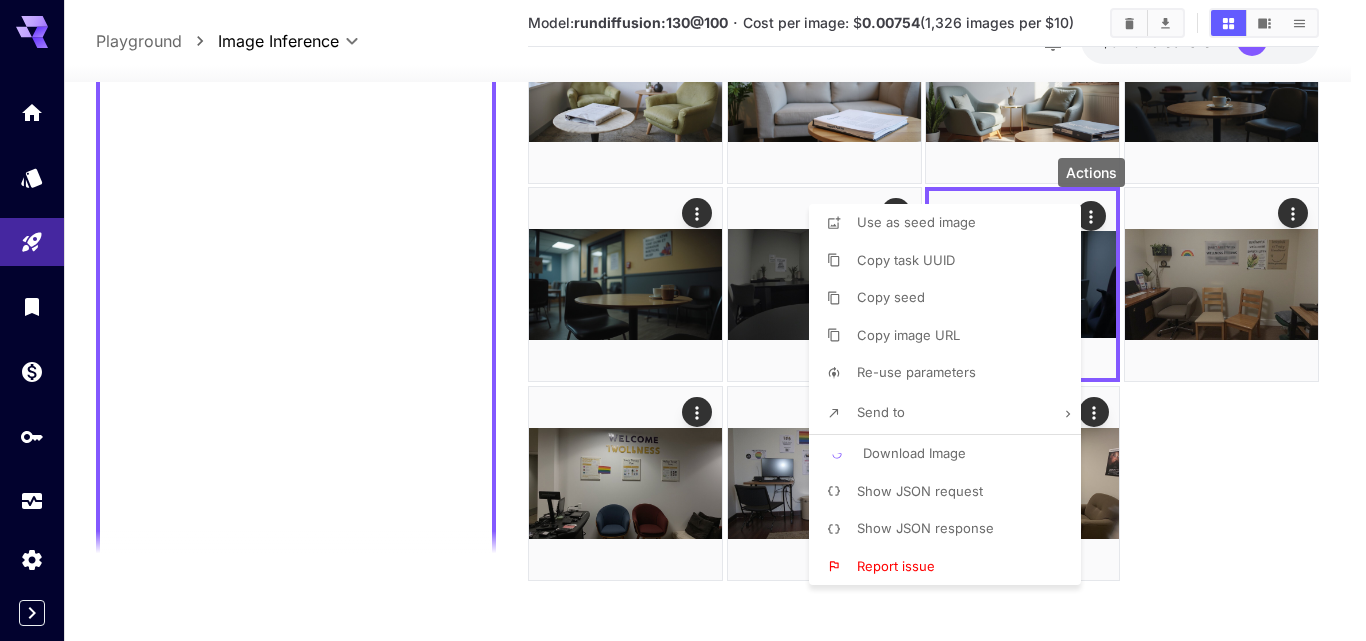 click at bounding box center (683, 320) 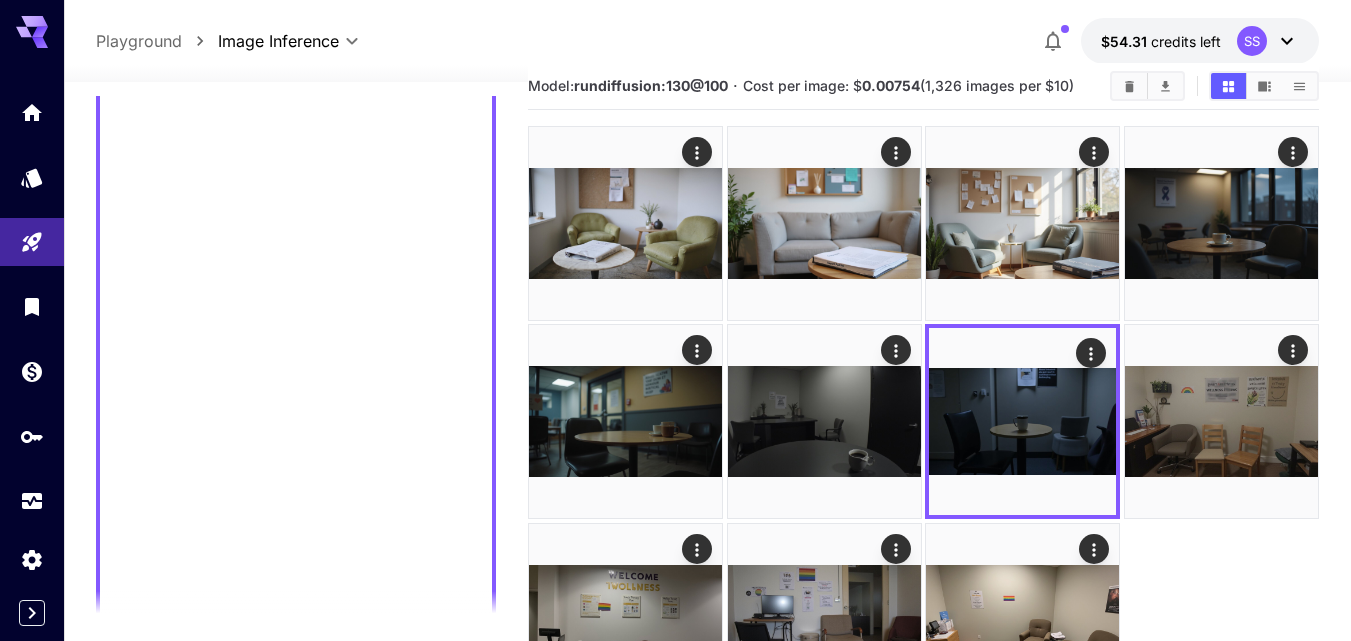 scroll, scrollTop: 0, scrollLeft: 0, axis: both 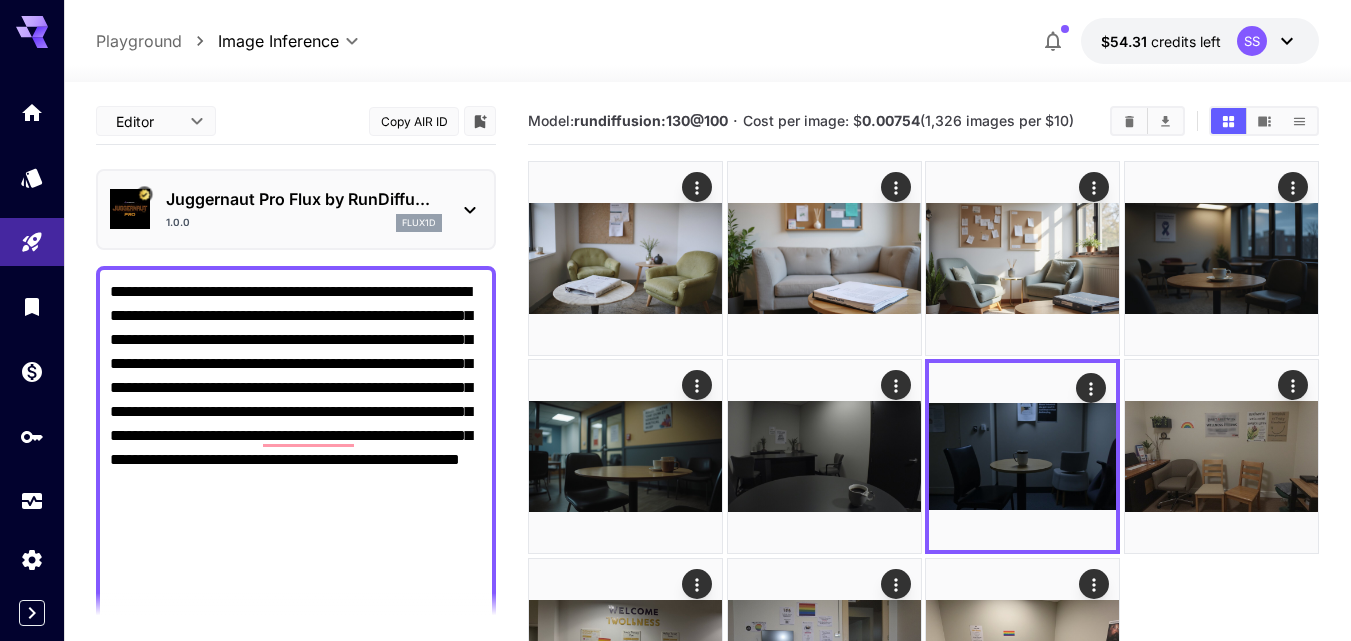 click on "**********" at bounding box center (296, 892) 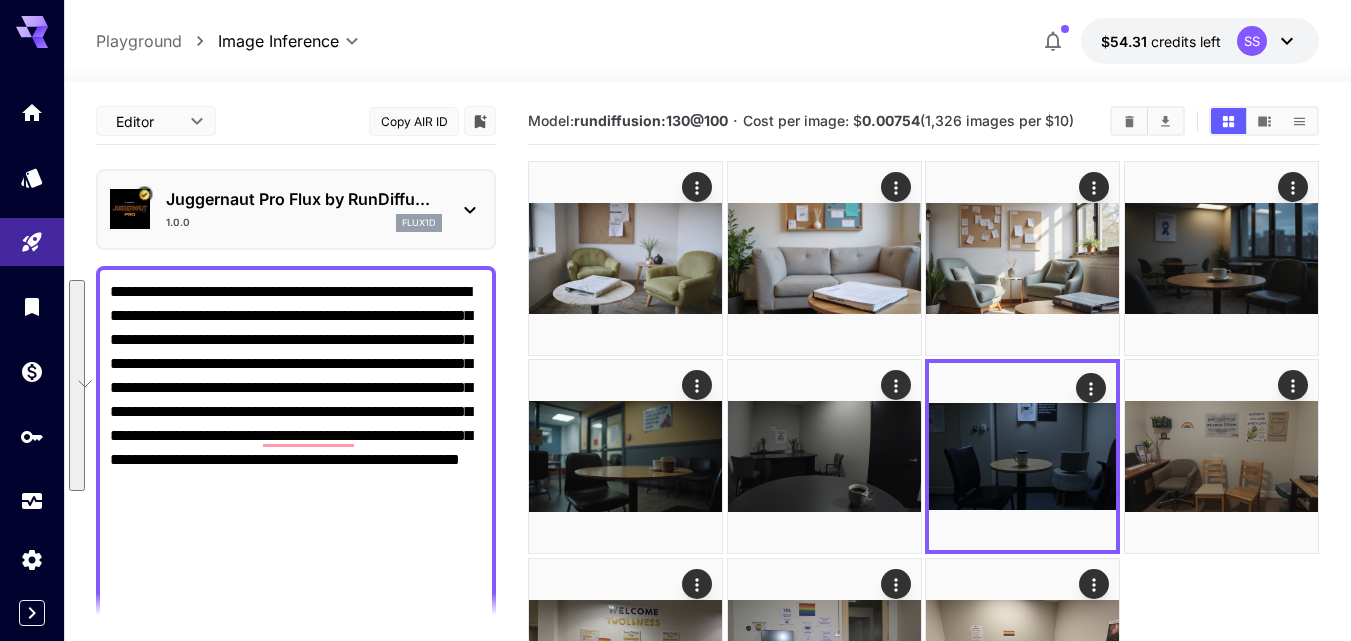 paste on "**********" 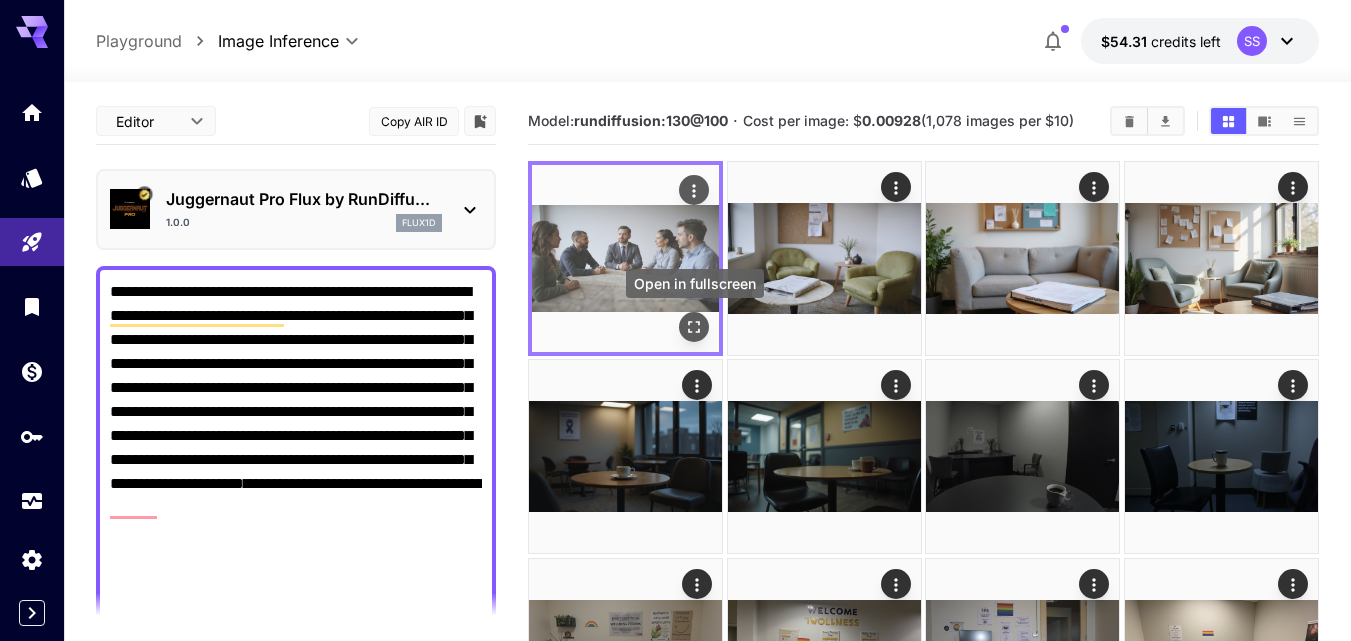 click 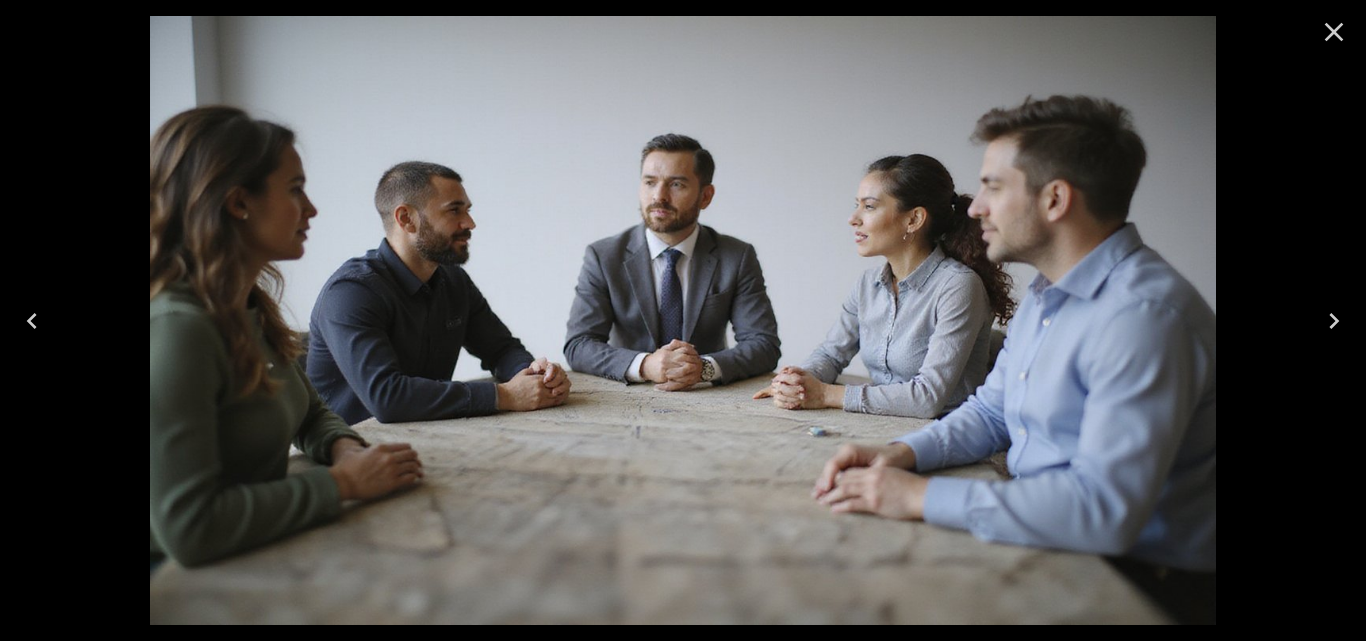 click 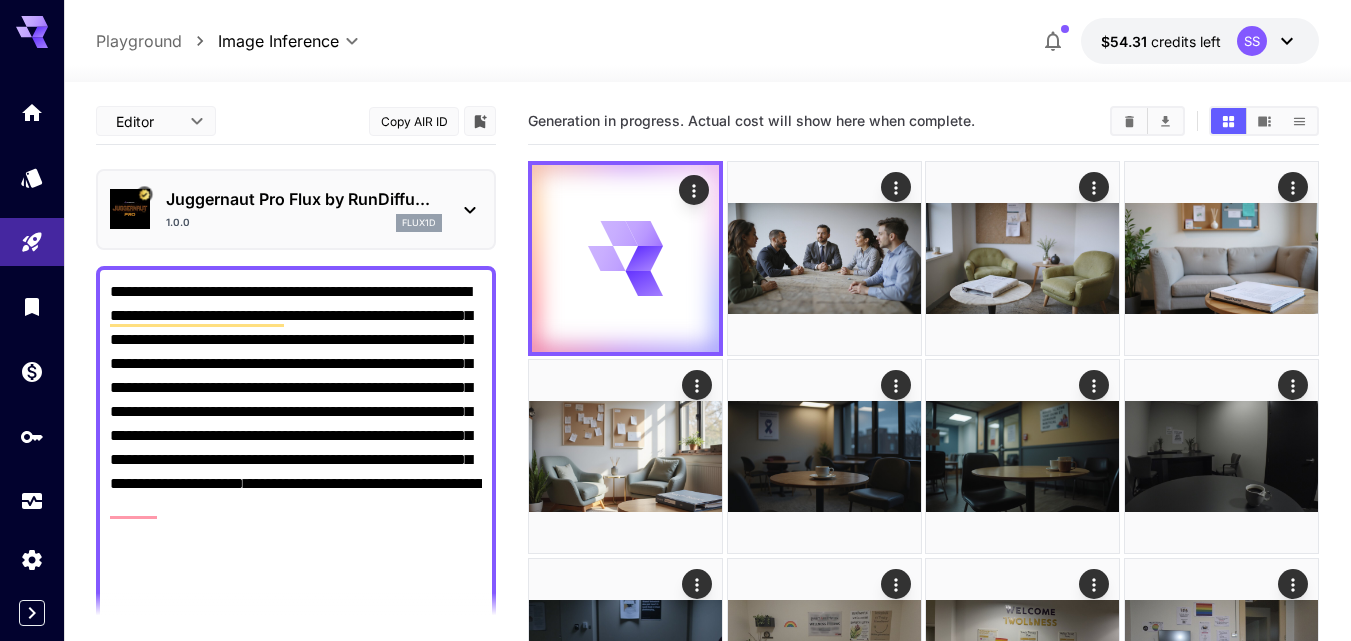 click on "**********" at bounding box center [296, 916] 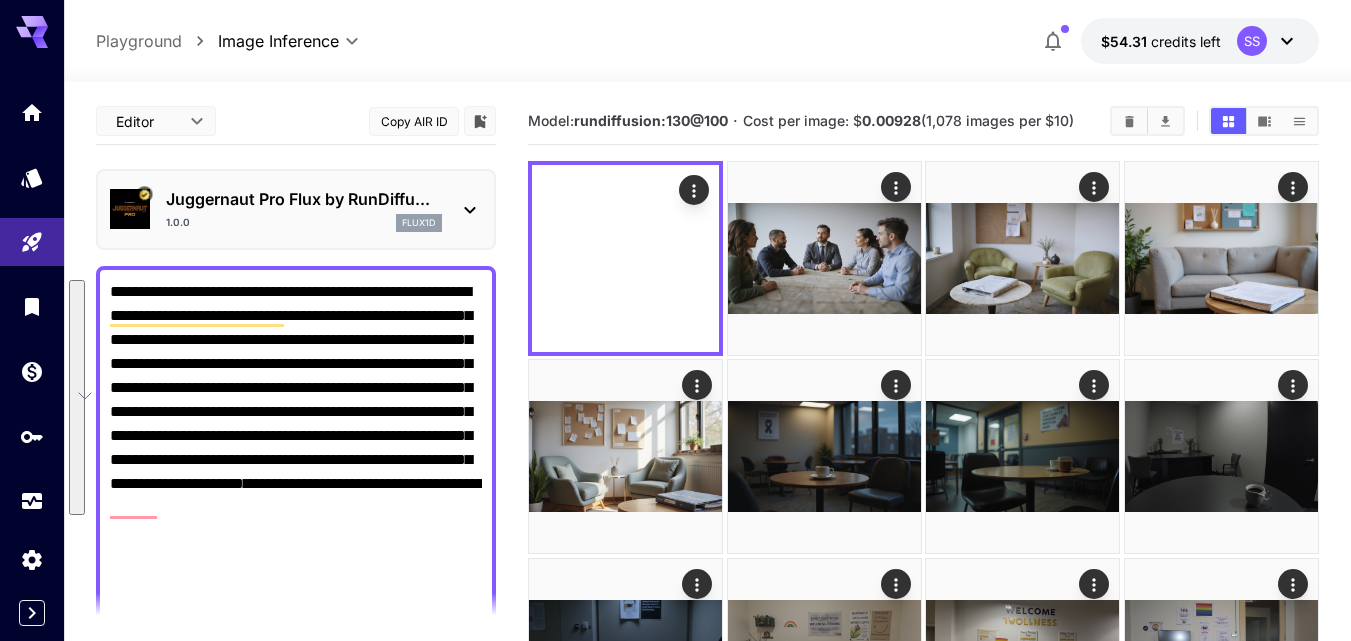 paste 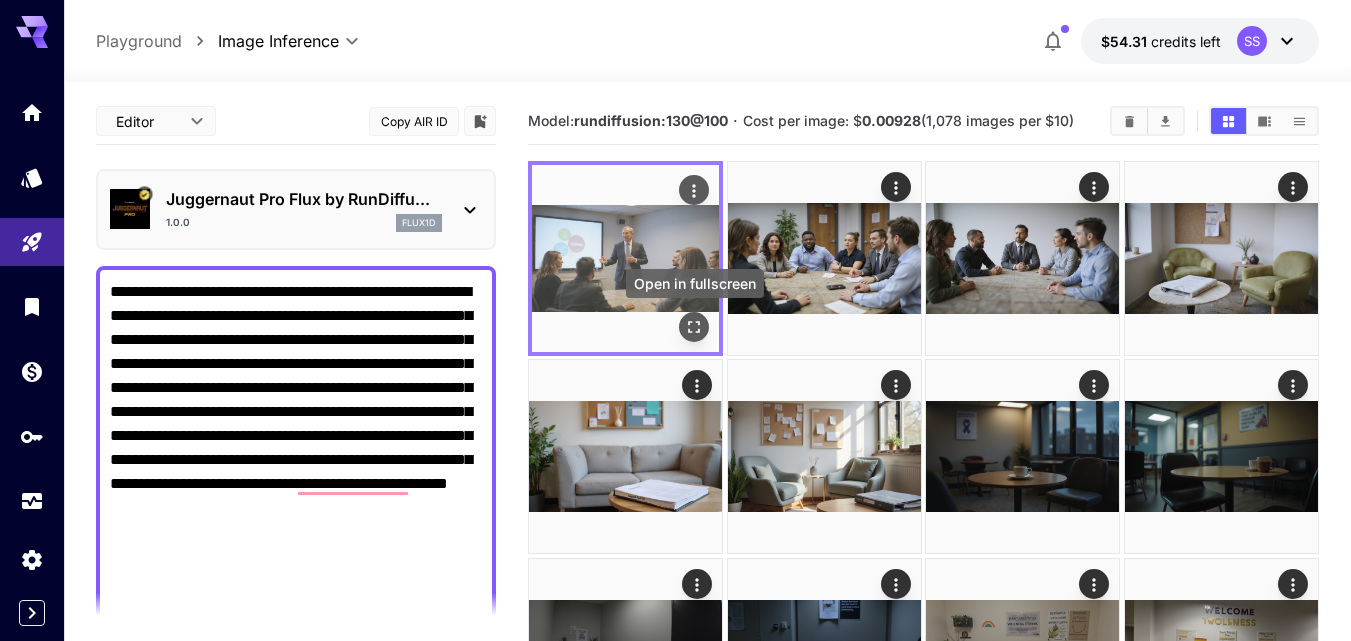 click 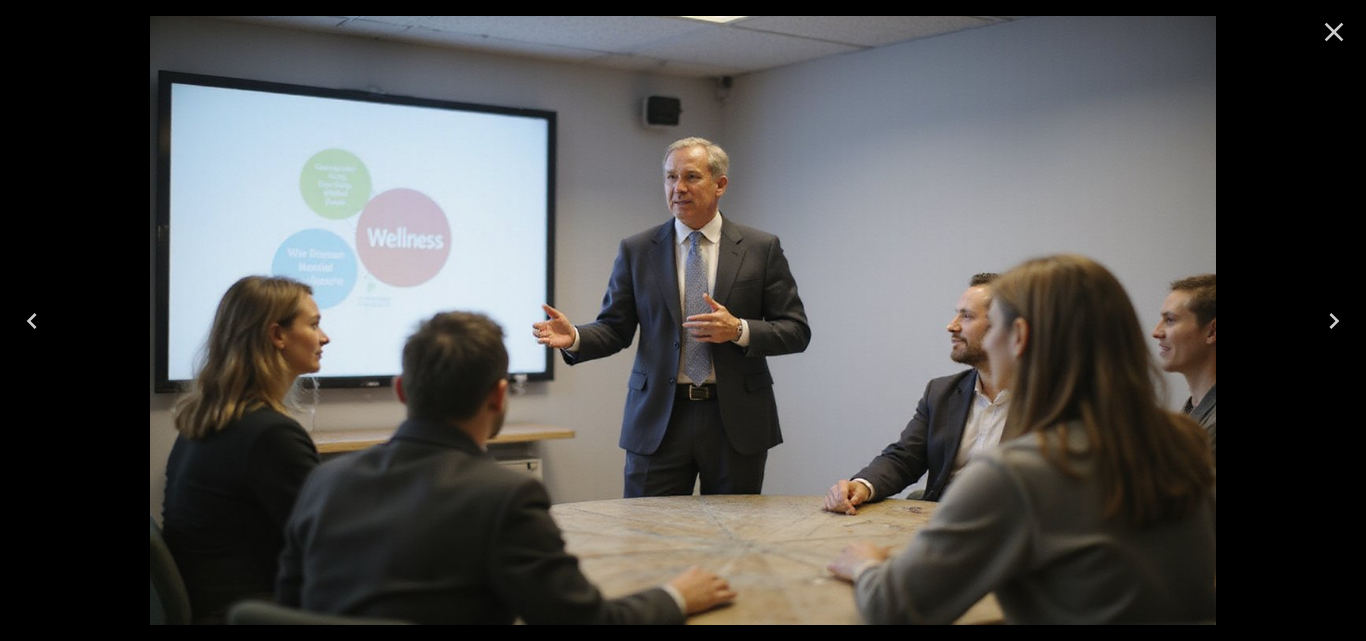 click at bounding box center [1334, 32] 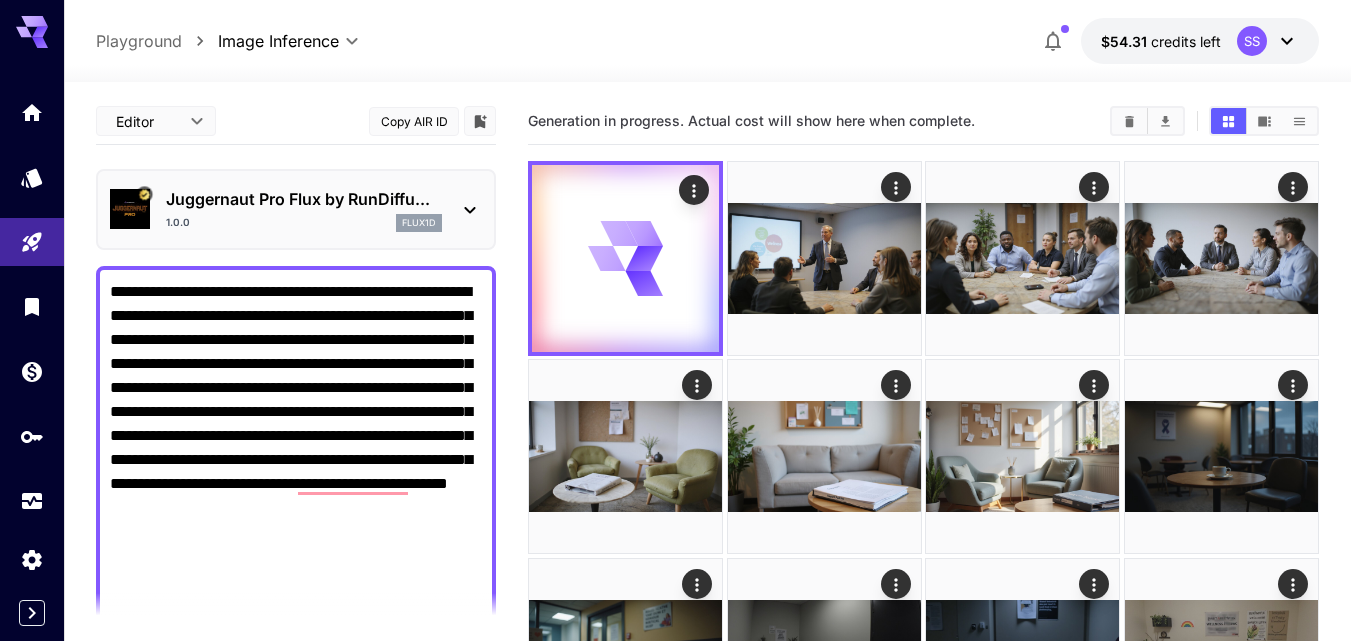 click on "**********" at bounding box center (296, 928) 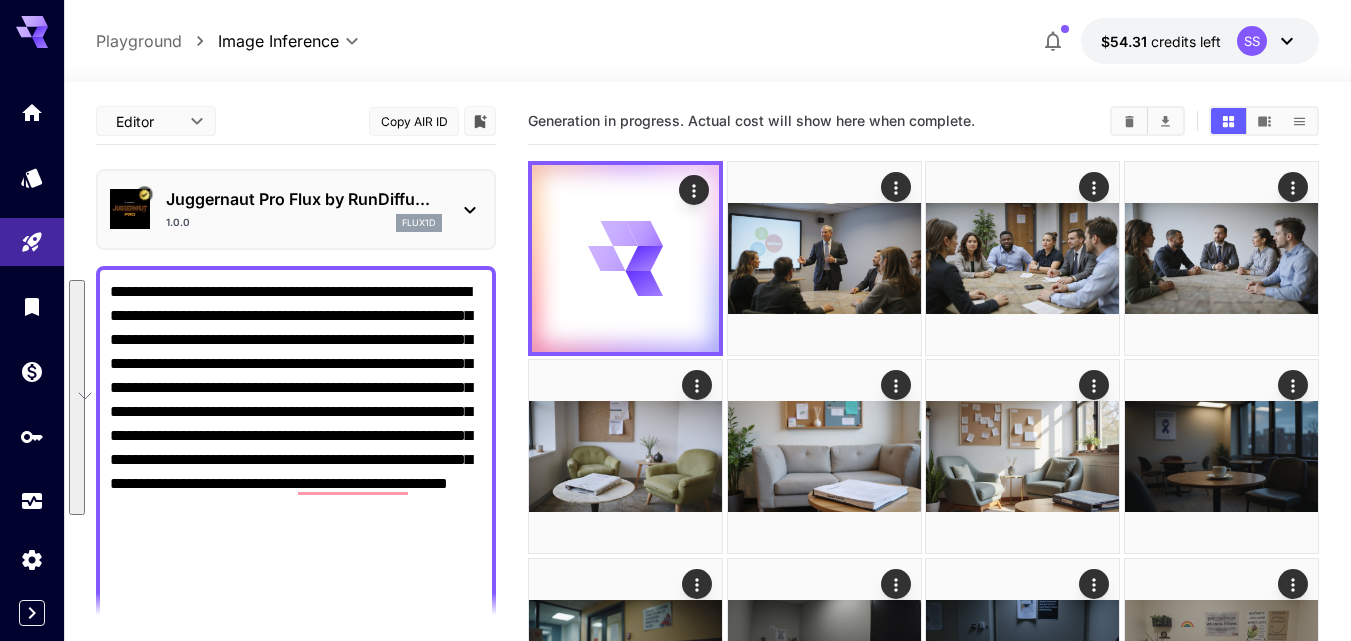 paste 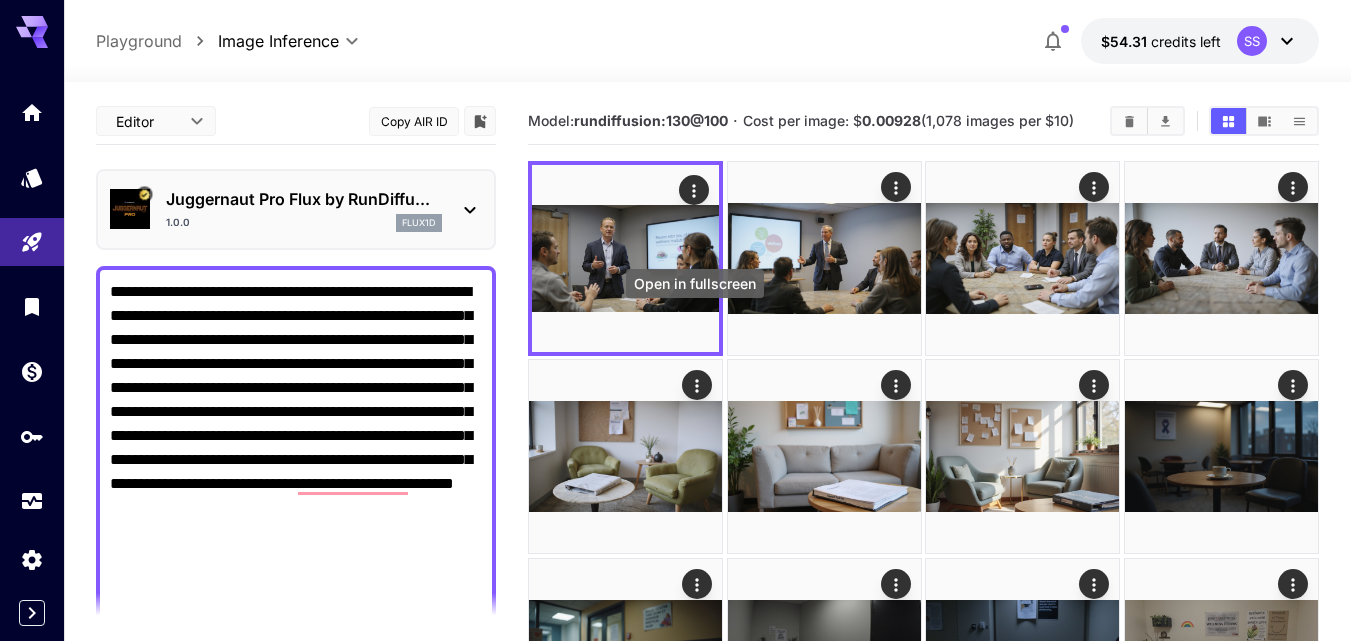 type on "**********" 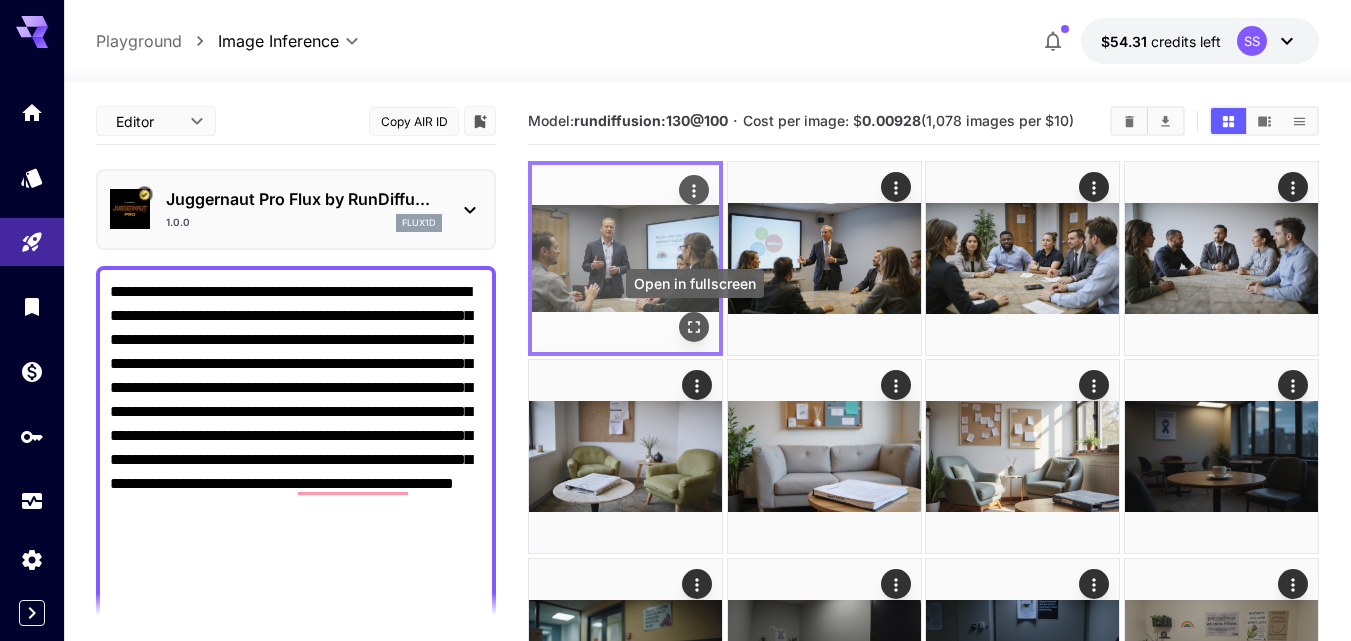 click 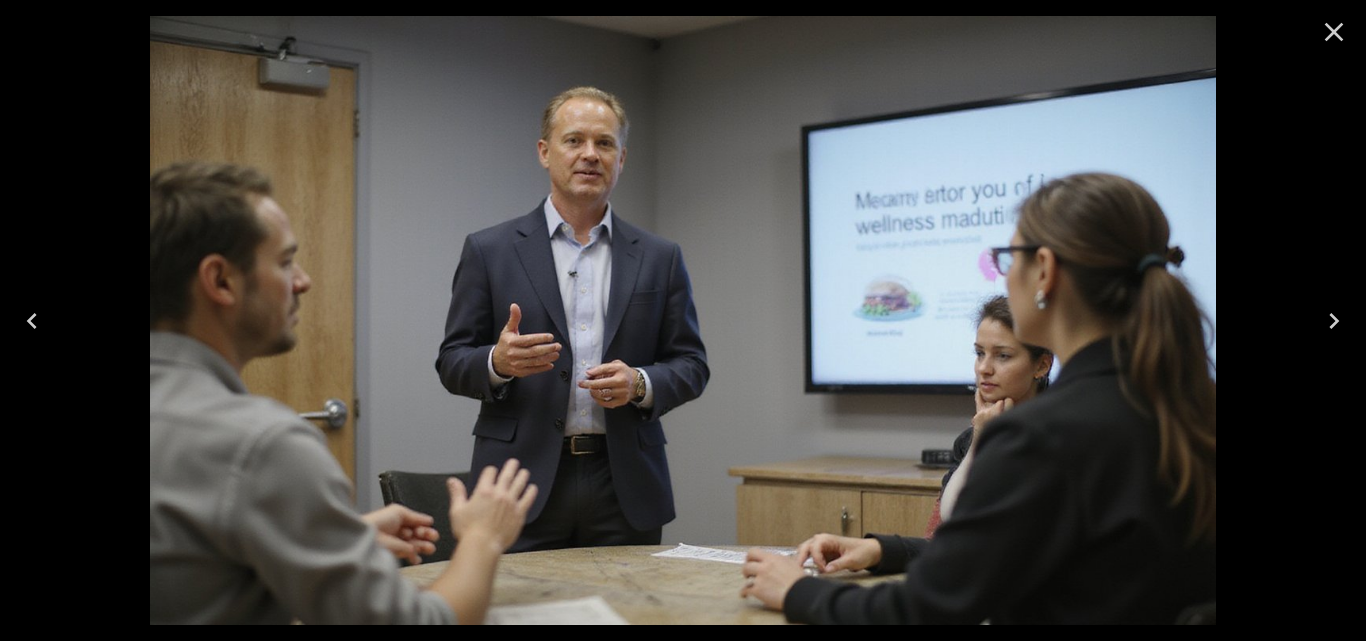 click 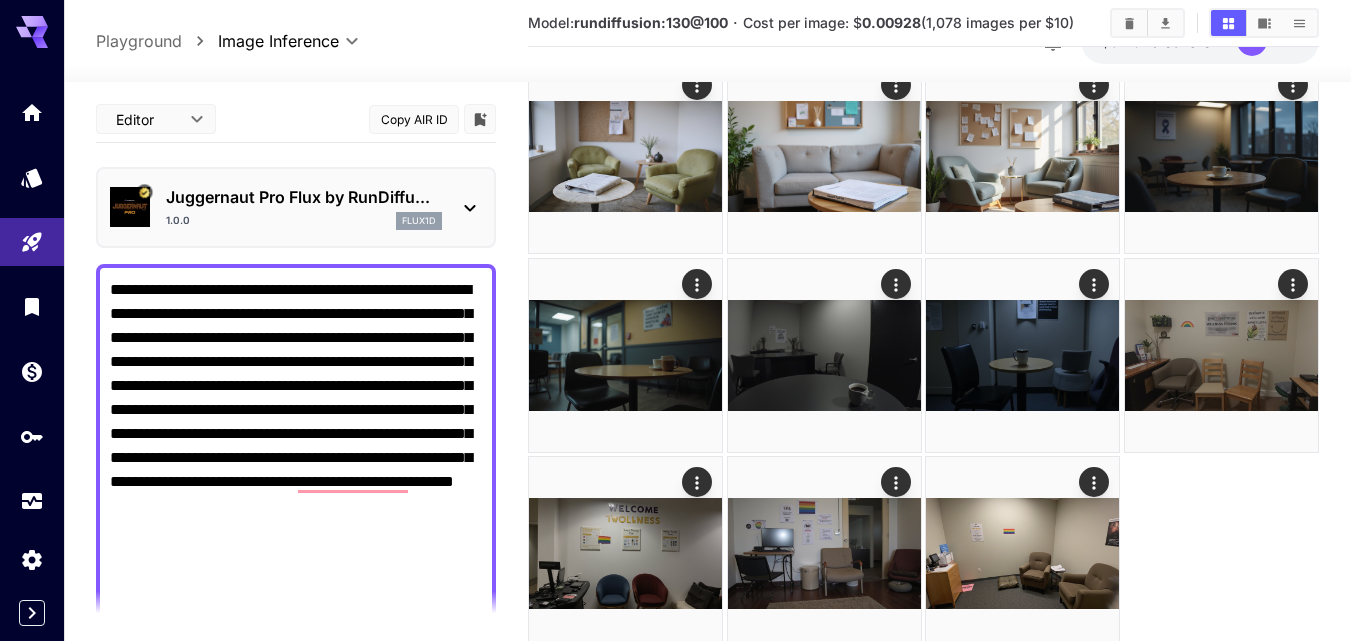 scroll, scrollTop: 0, scrollLeft: 0, axis: both 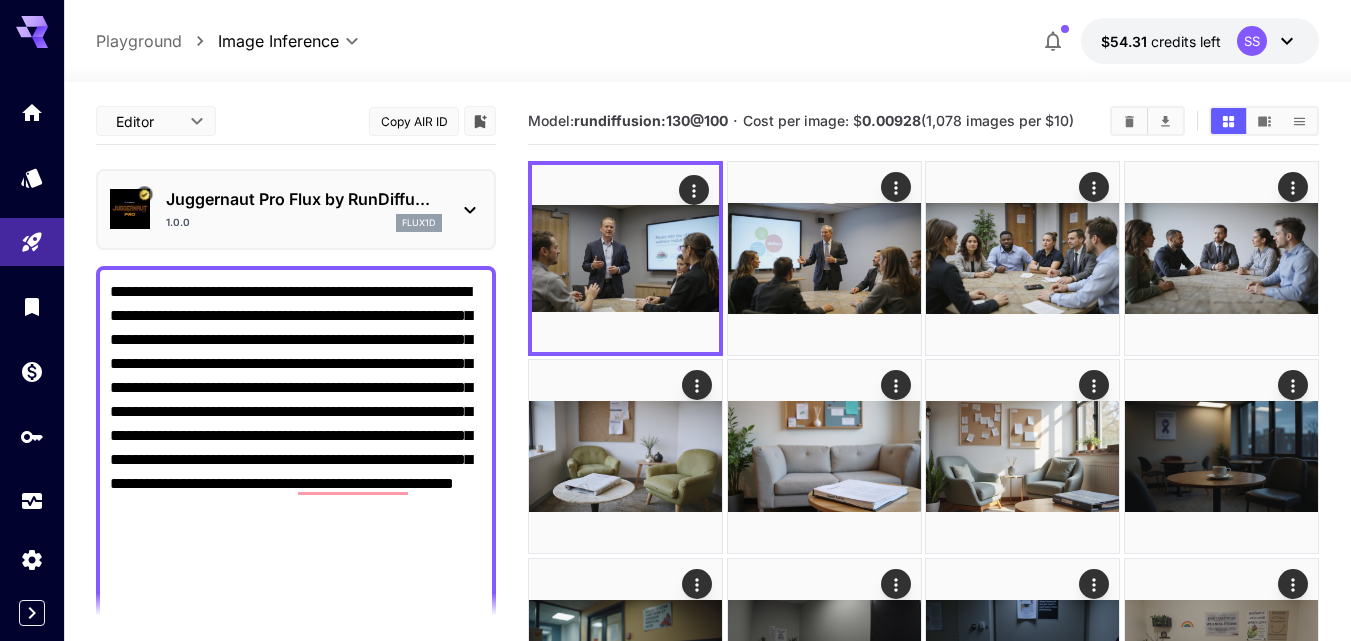 click on "**********" at bounding box center [296, 940] 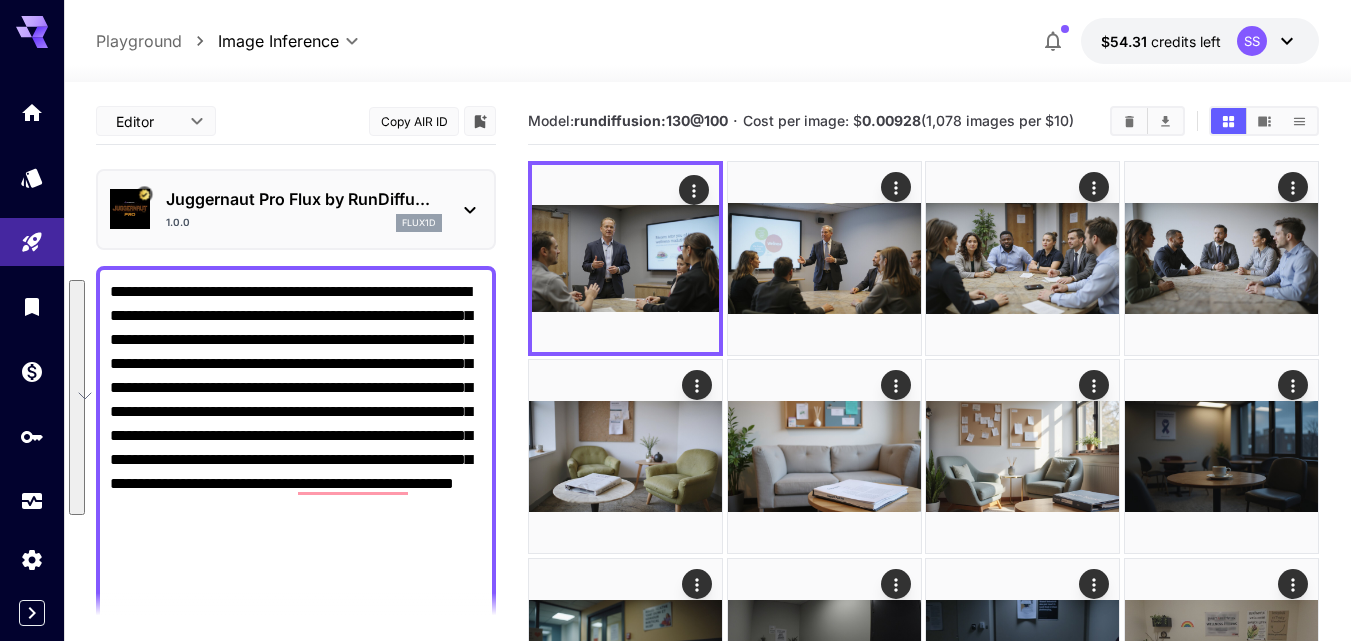 paste on "**********" 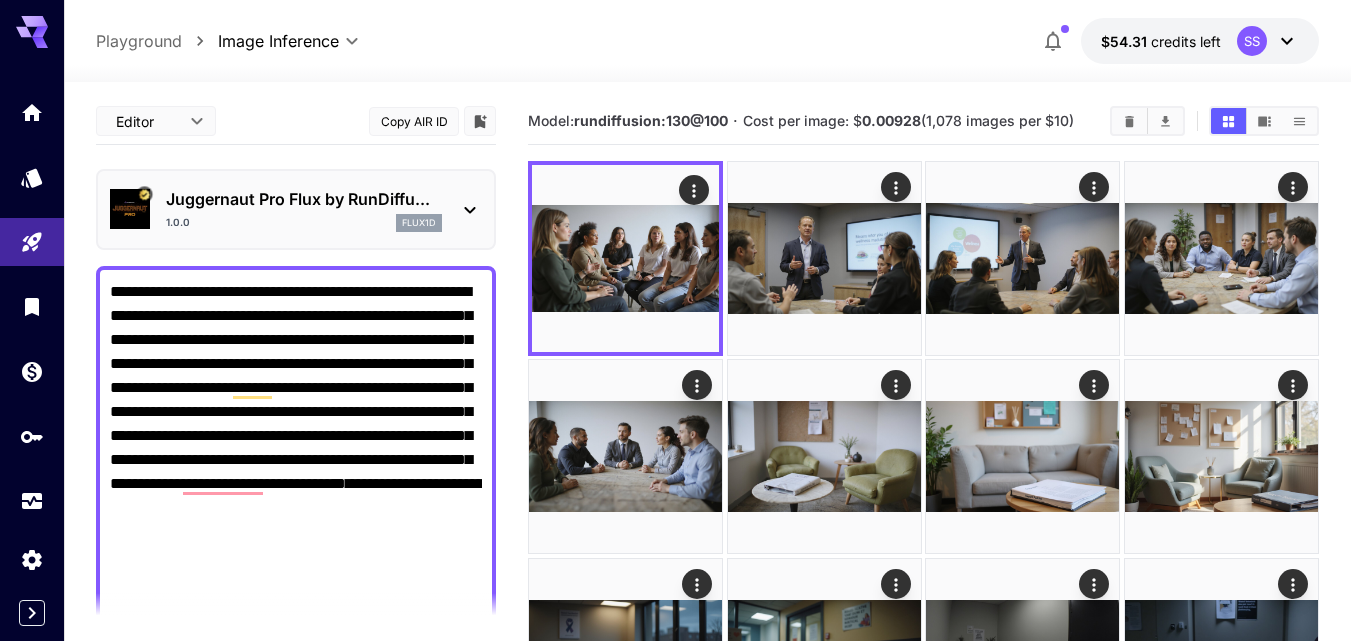 type on "**********" 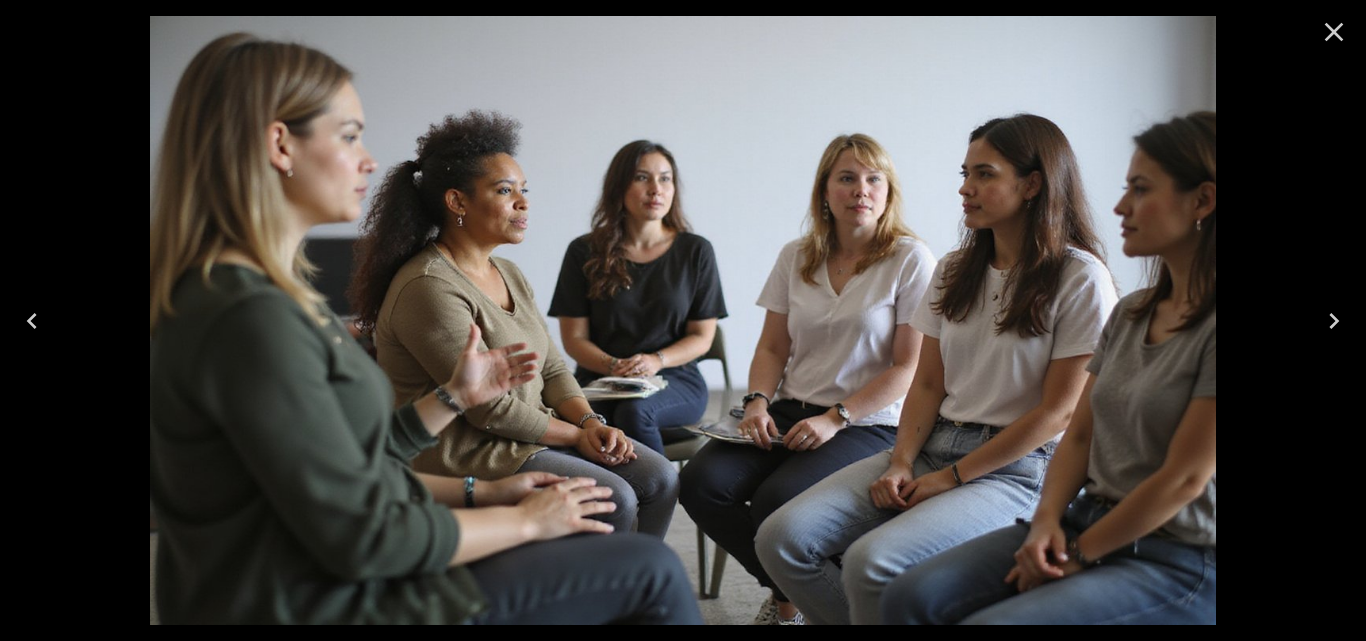 click 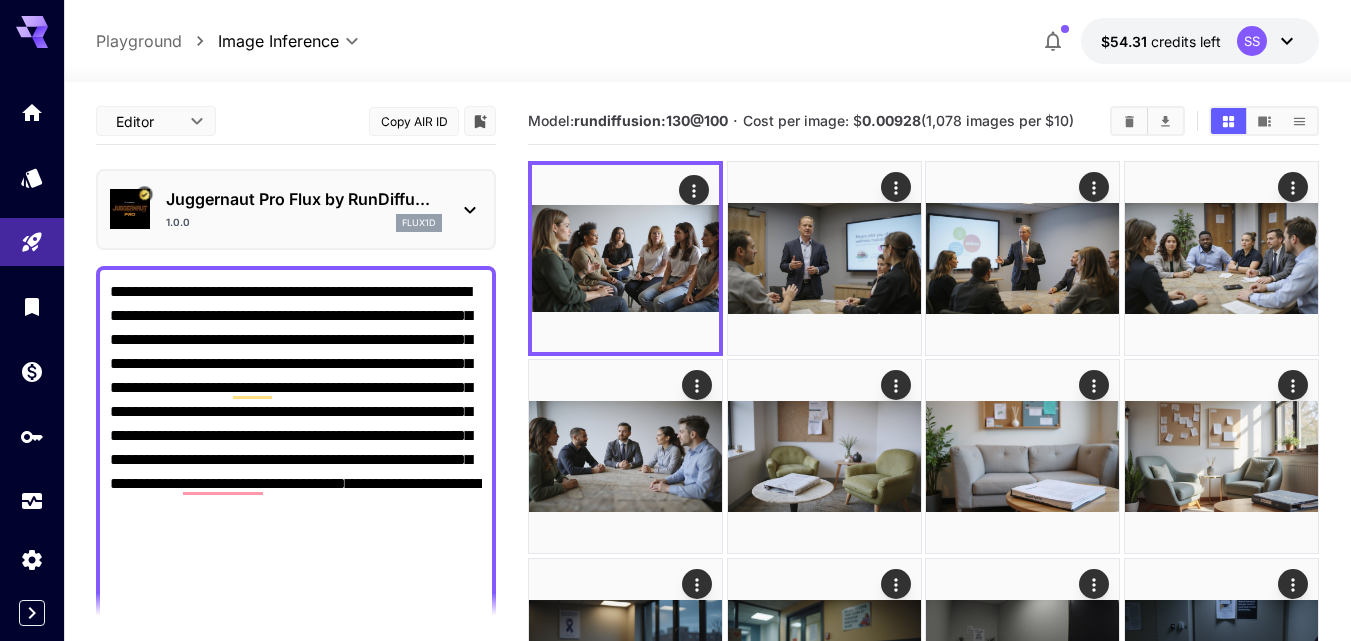 scroll, scrollTop: 1550, scrollLeft: 0, axis: vertical 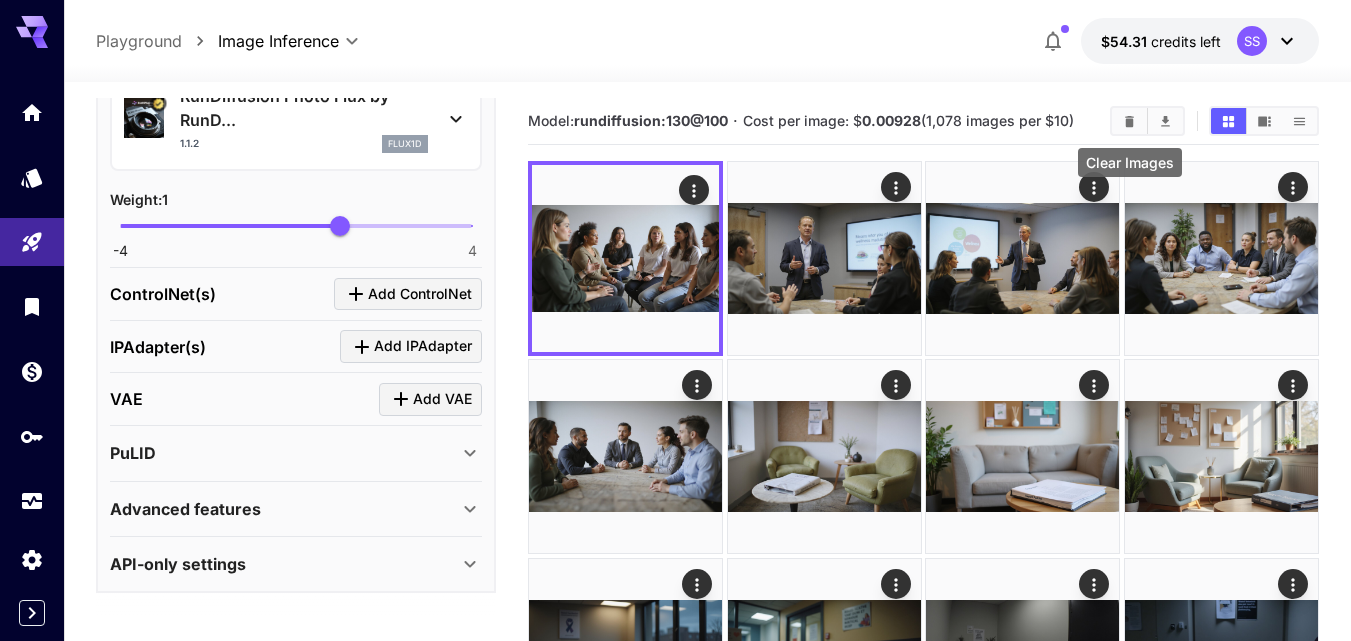 click 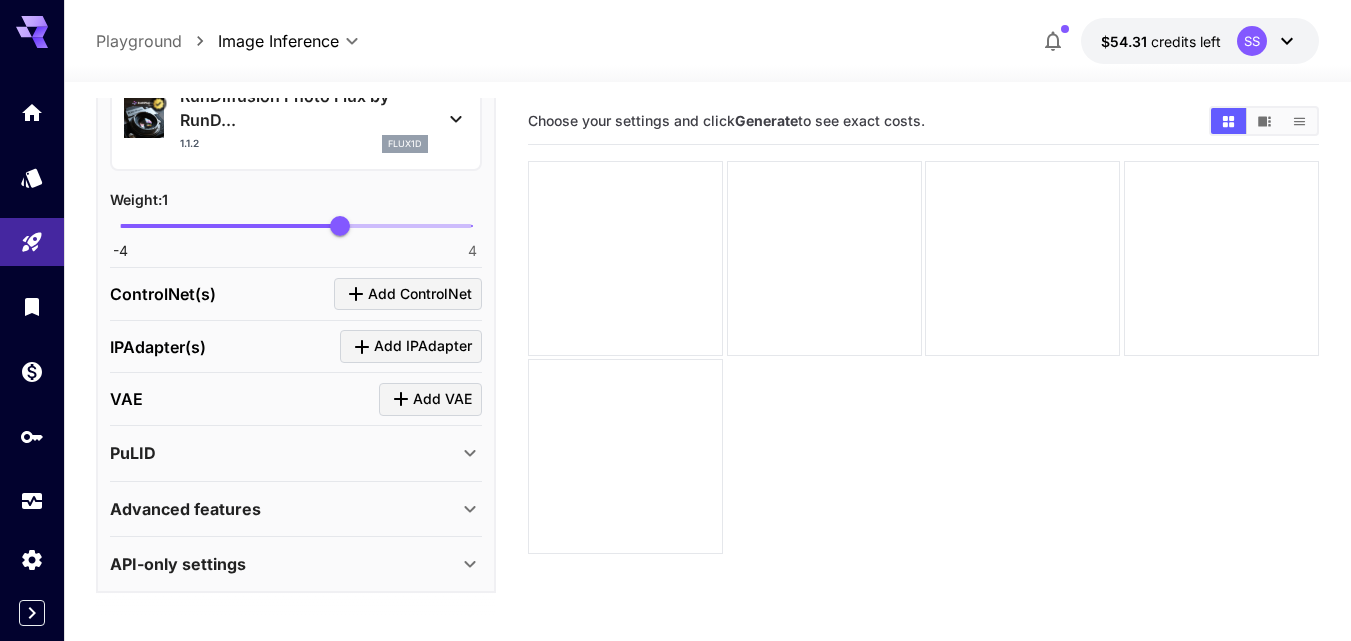 scroll, scrollTop: 1985, scrollLeft: 0, axis: vertical 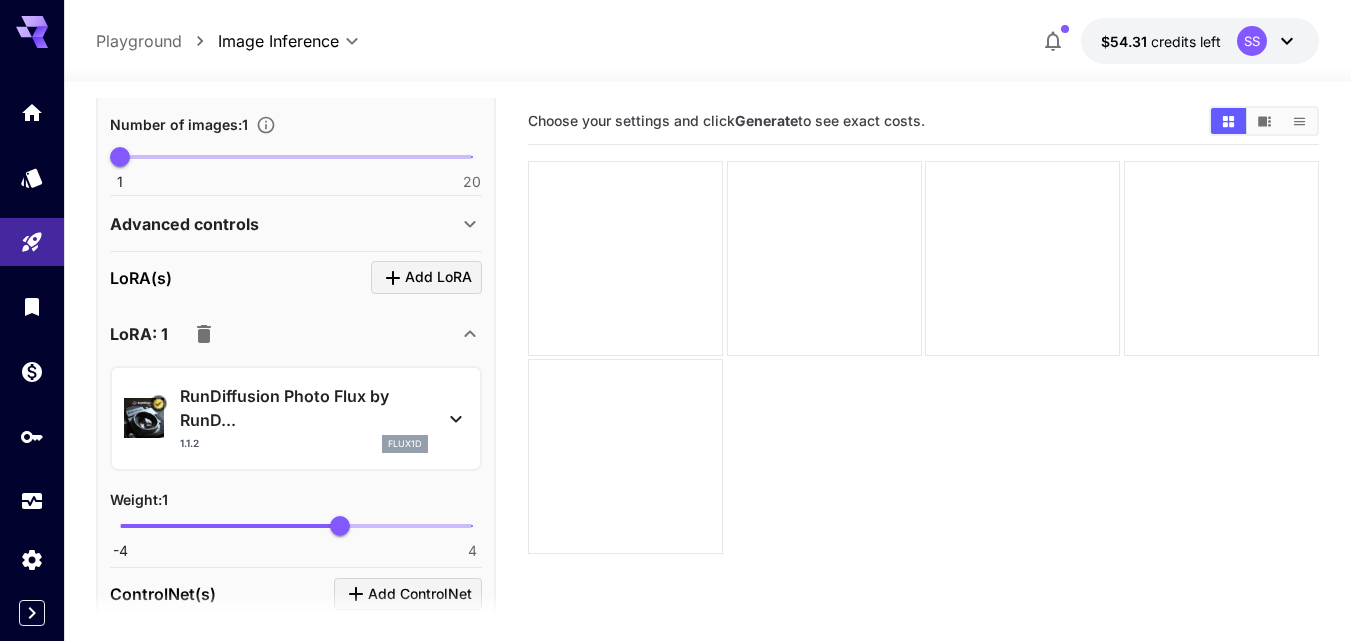 click 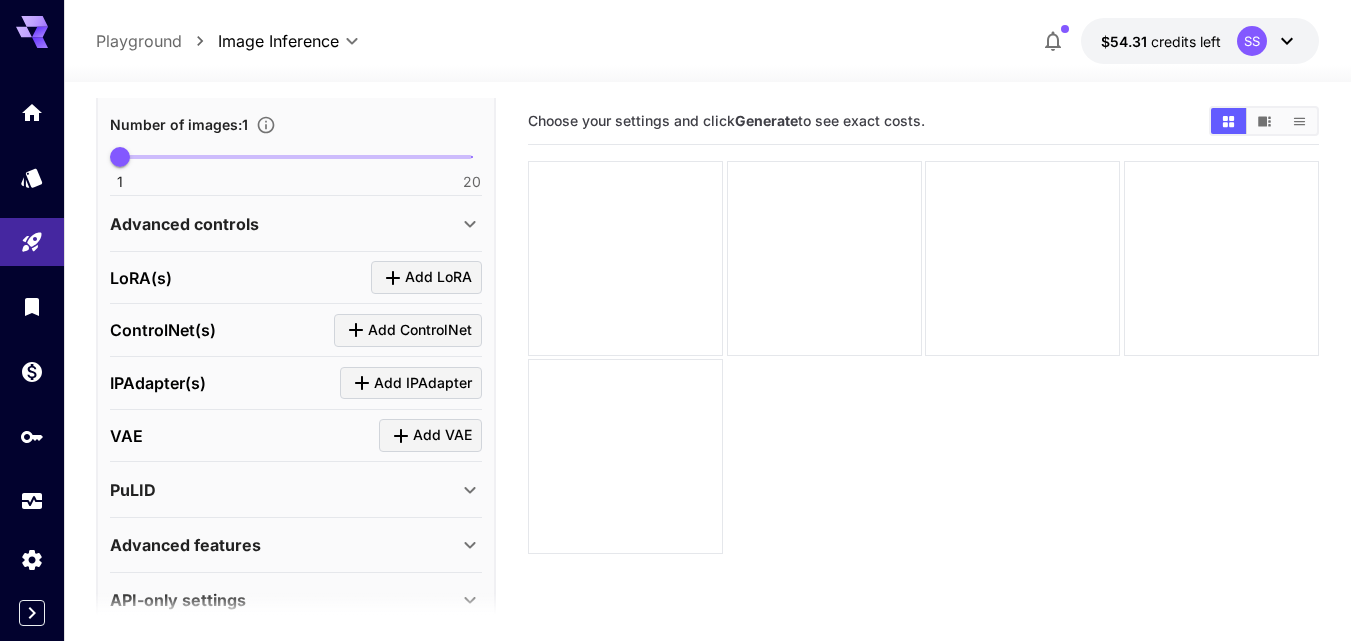 click on "Add LoRA" at bounding box center [438, 277] 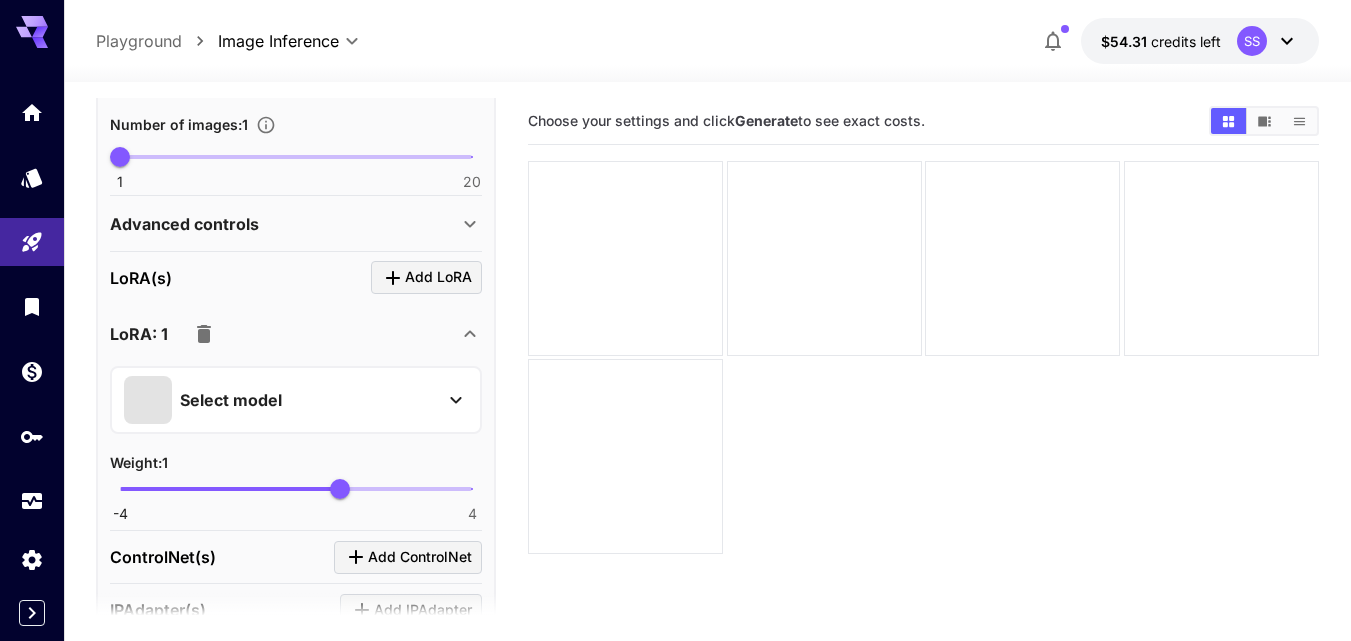 click on "Select model" at bounding box center (280, 400) 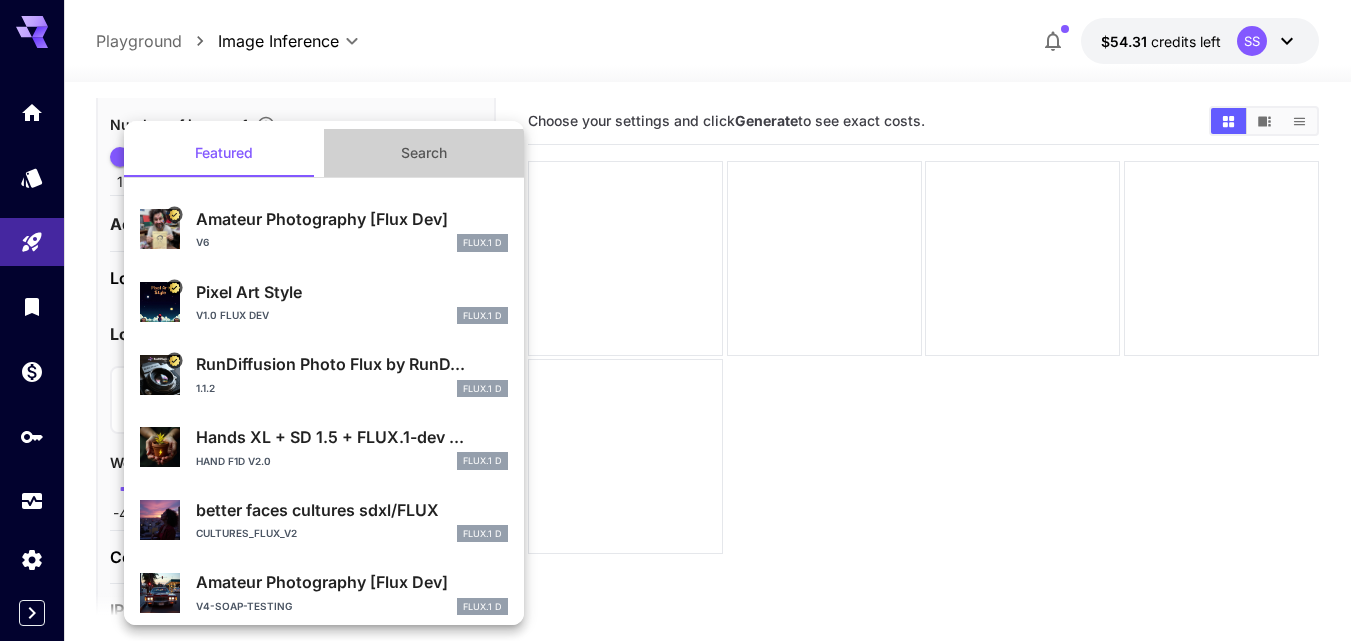 click on "Search" at bounding box center [424, 153] 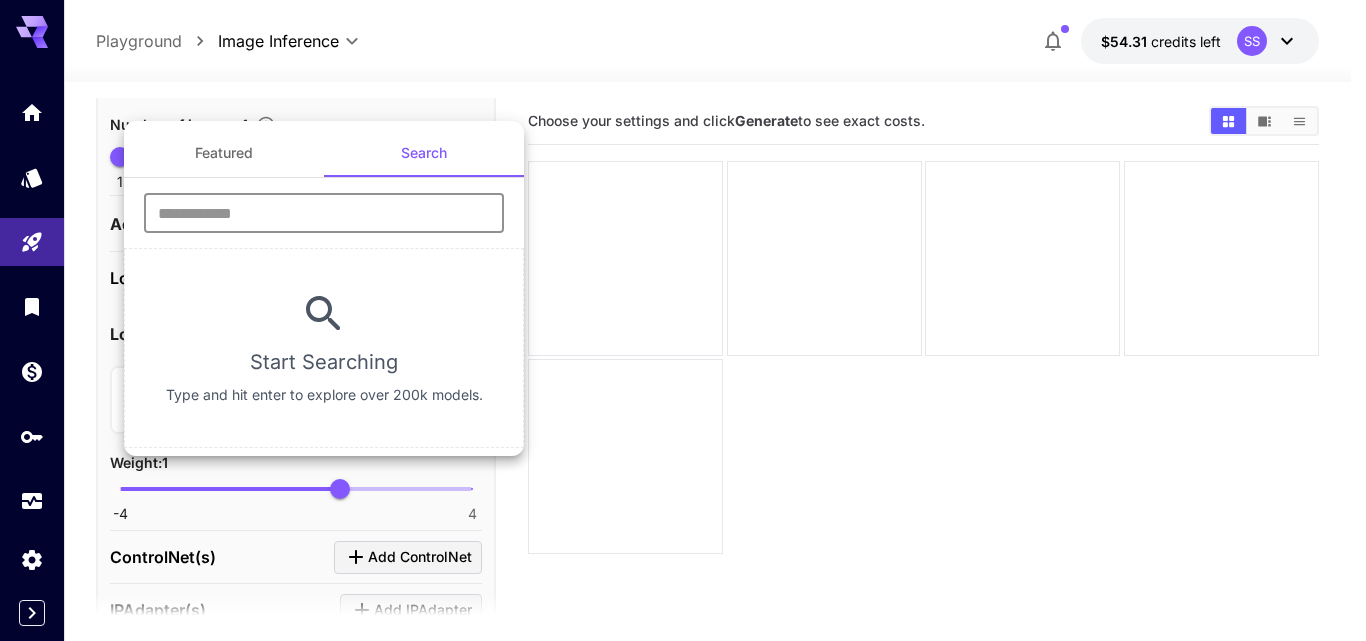 paste on "**********" 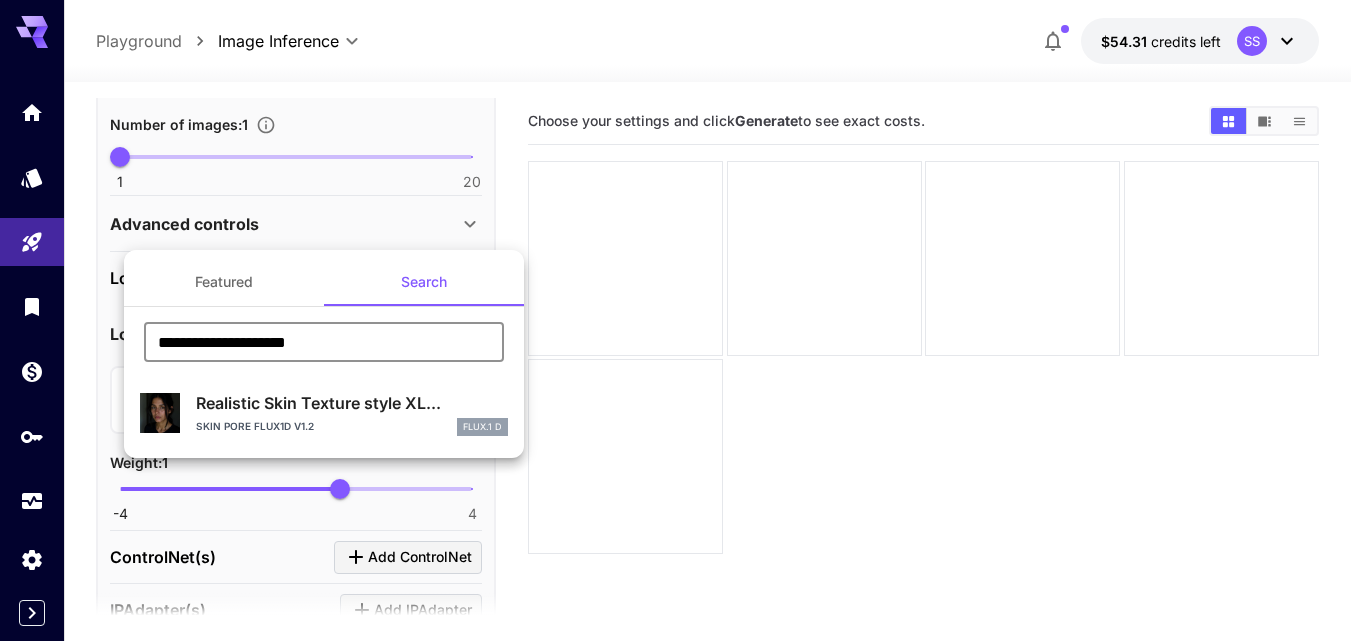 type on "**********" 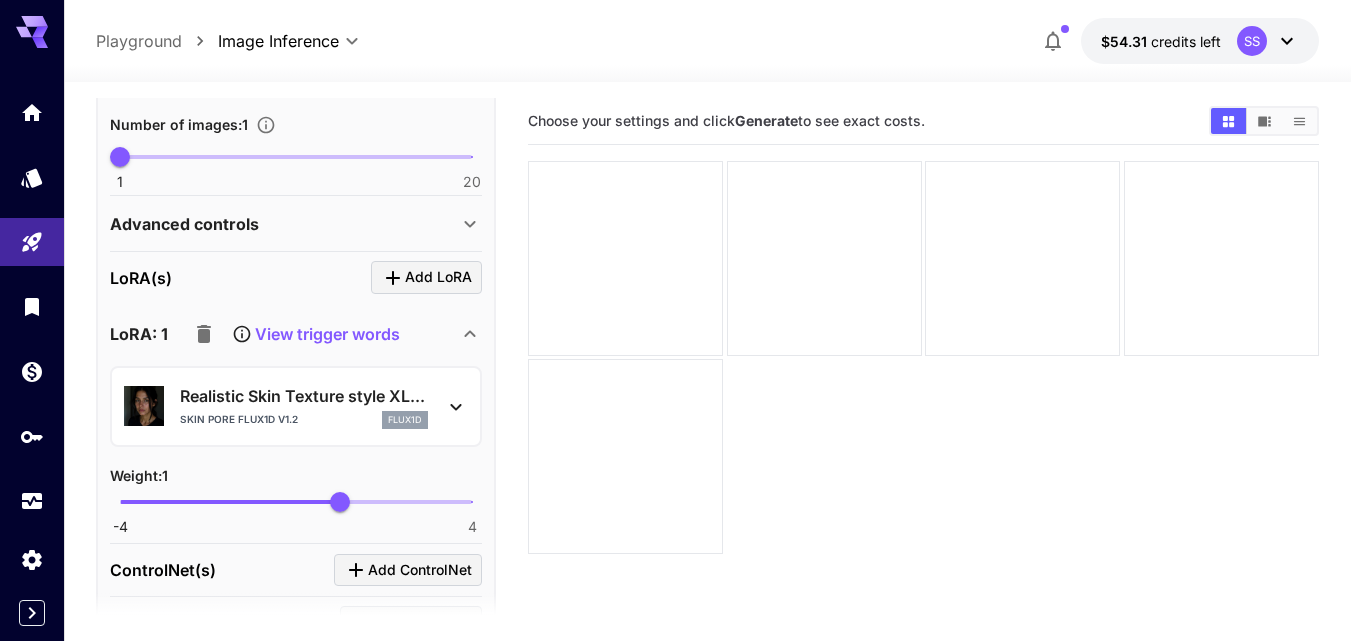 scroll, scrollTop: 1699, scrollLeft: 0, axis: vertical 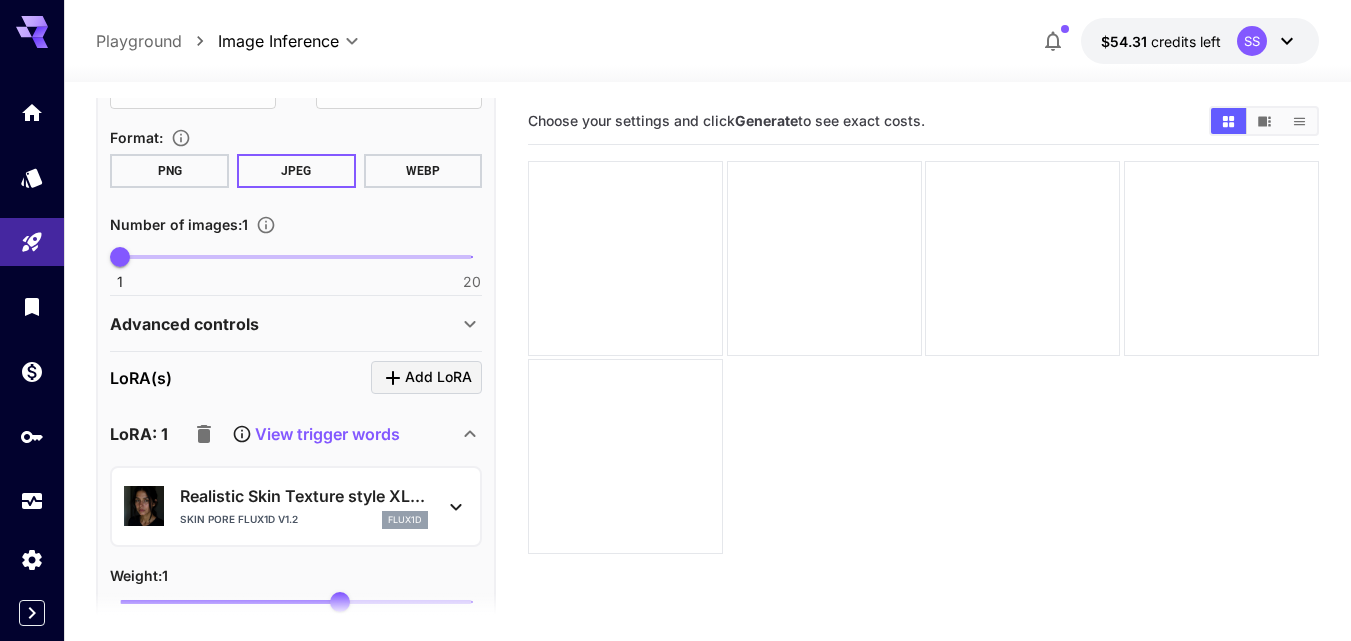 click on "View trigger words" at bounding box center (327, 434) 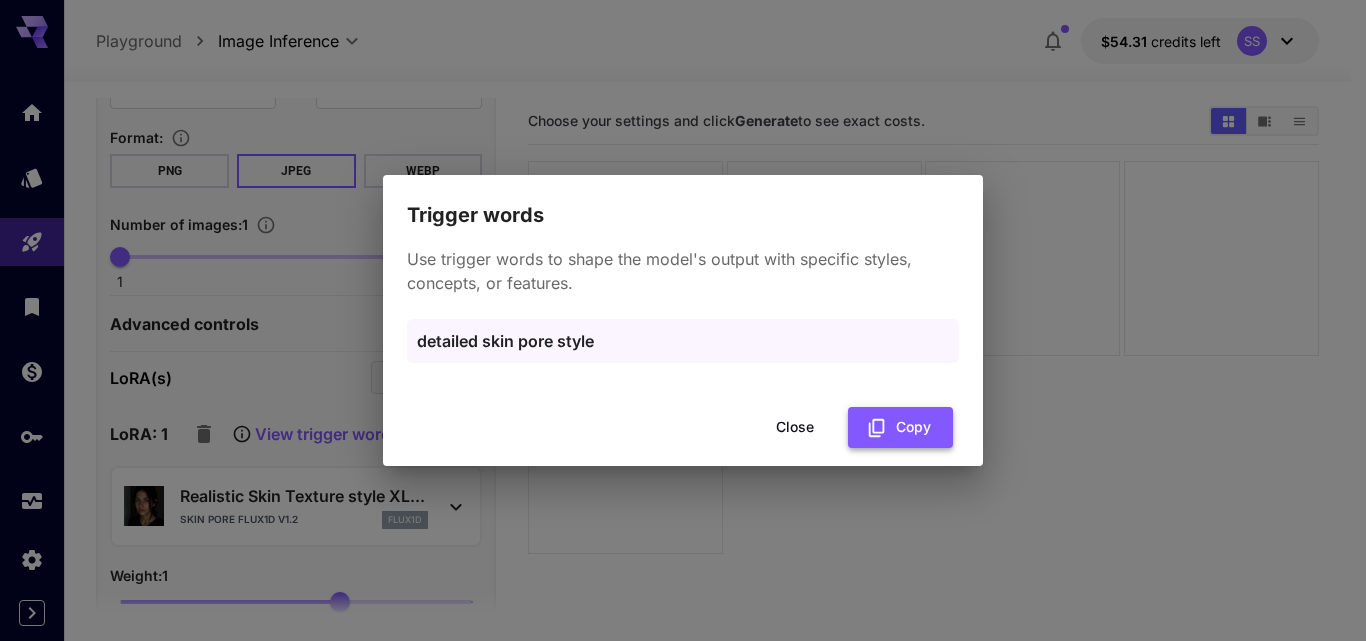 click on "Copy" at bounding box center [900, 427] 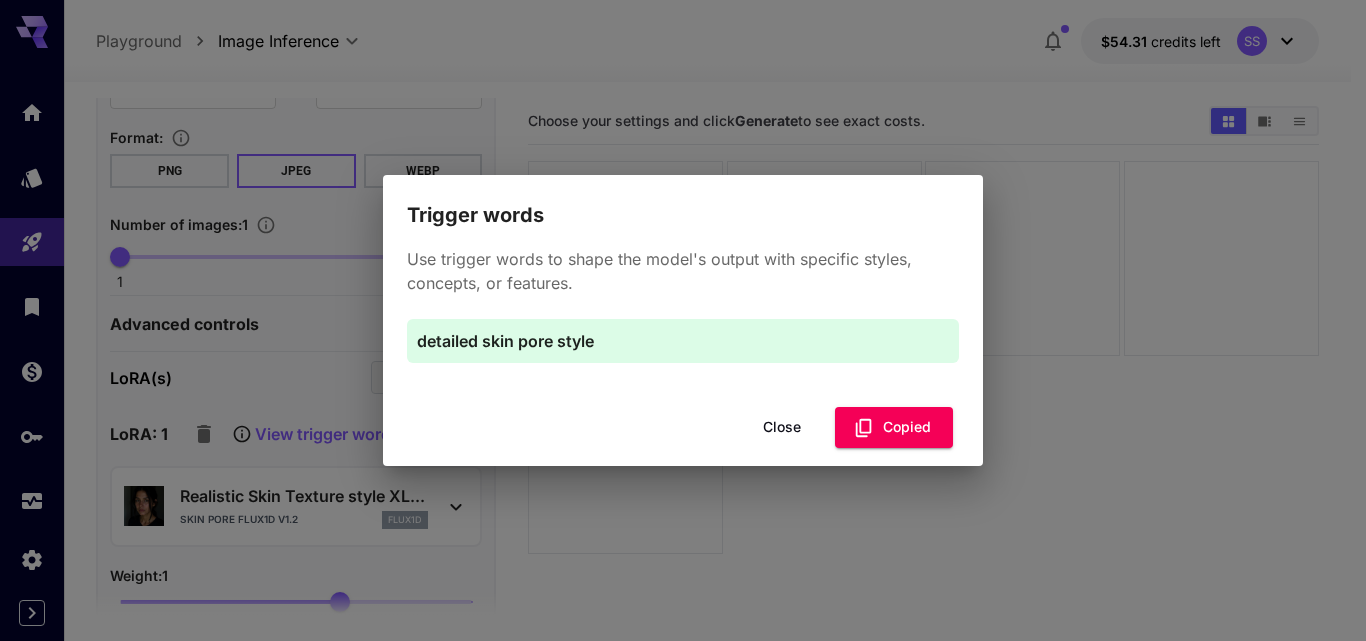 click on "Close" at bounding box center [782, 427] 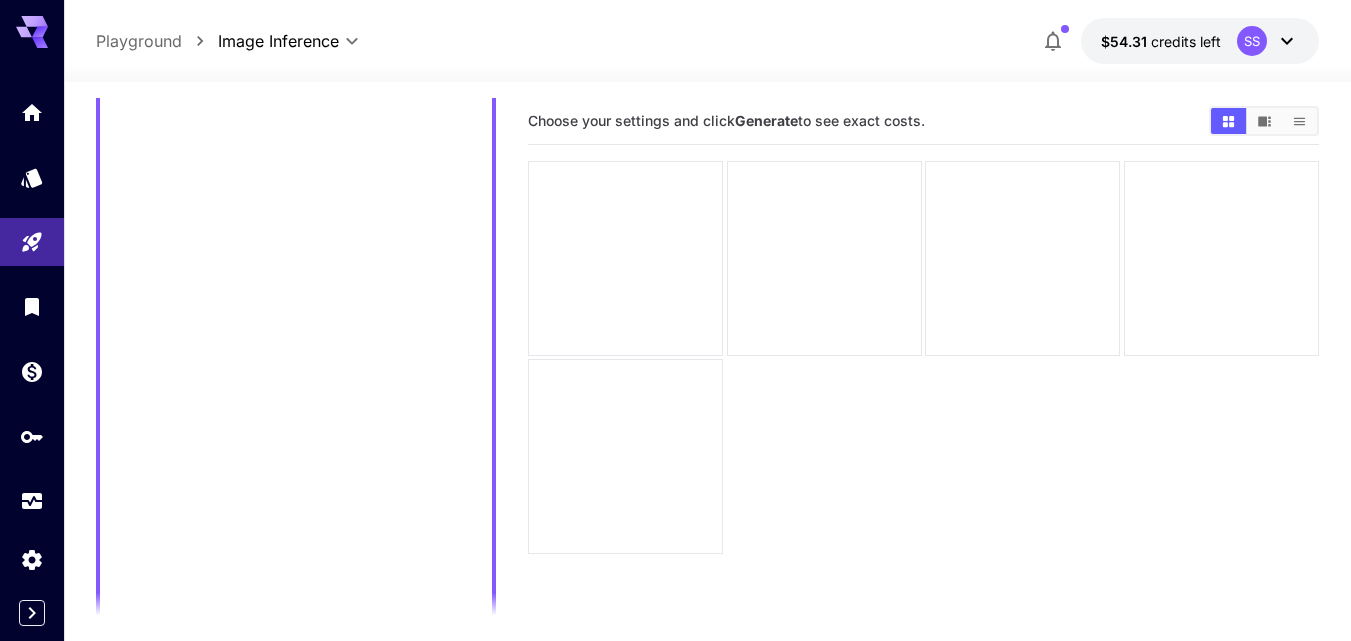 click on "**********" at bounding box center (296, 204) 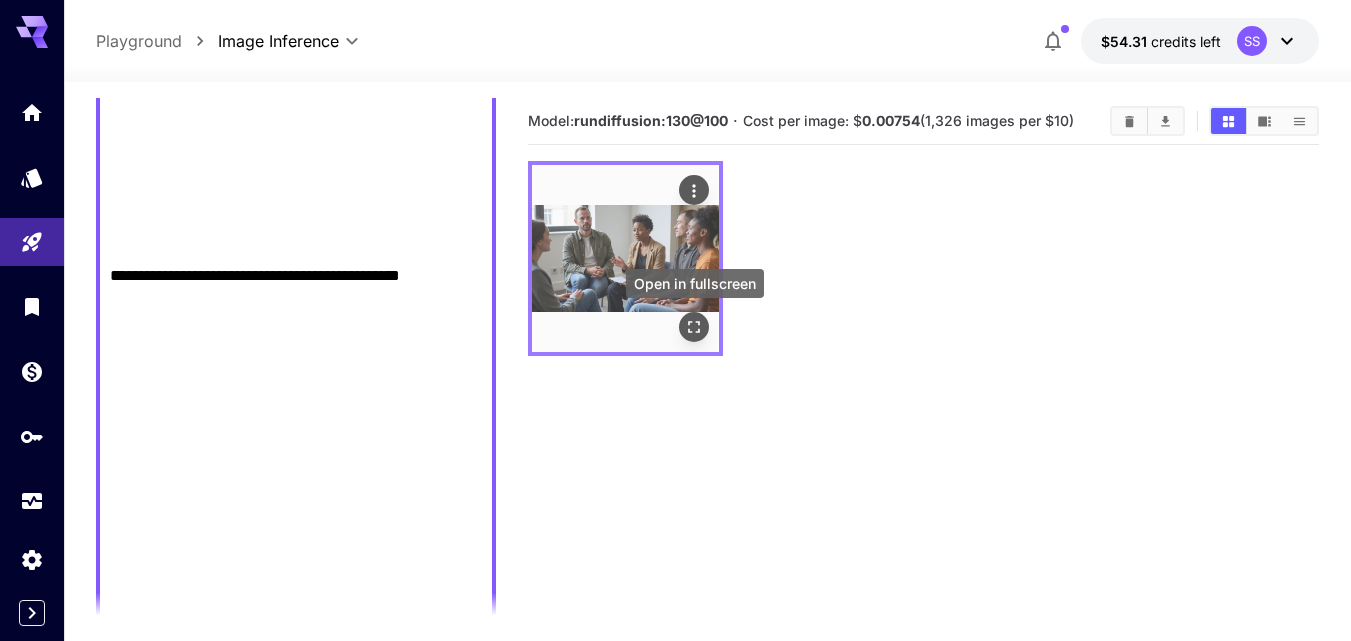 type on "**********" 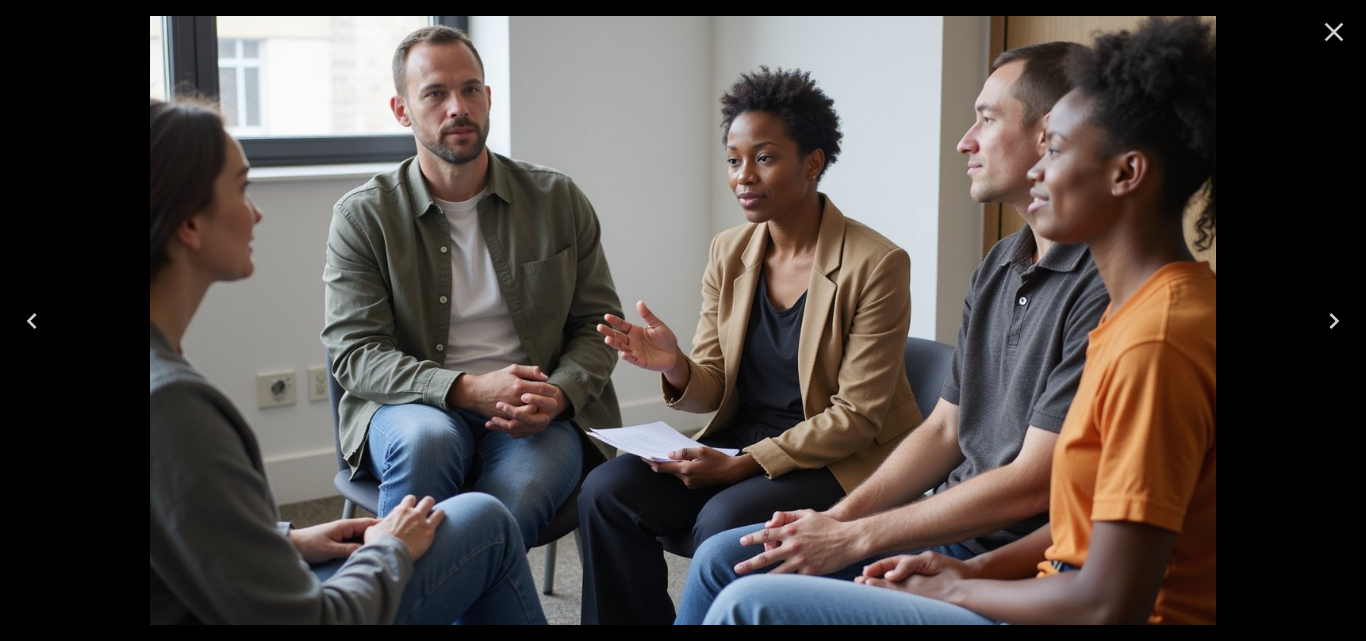 click 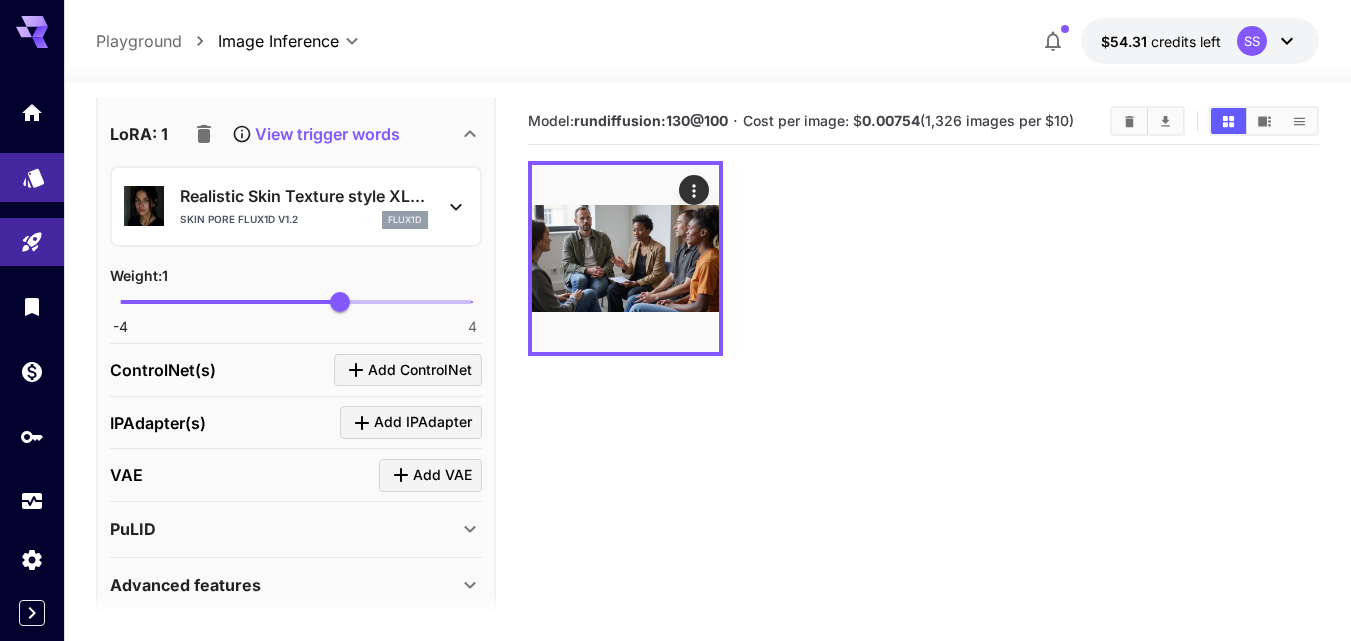 click 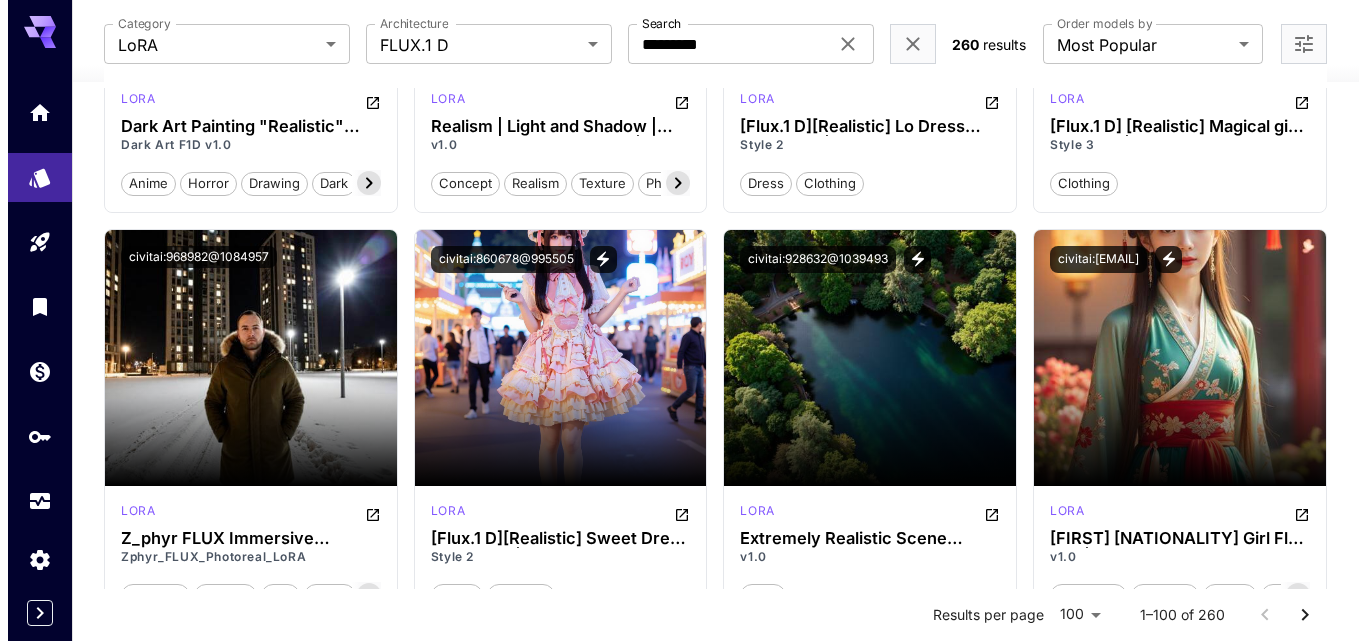 scroll, scrollTop: 9200, scrollLeft: 0, axis: vertical 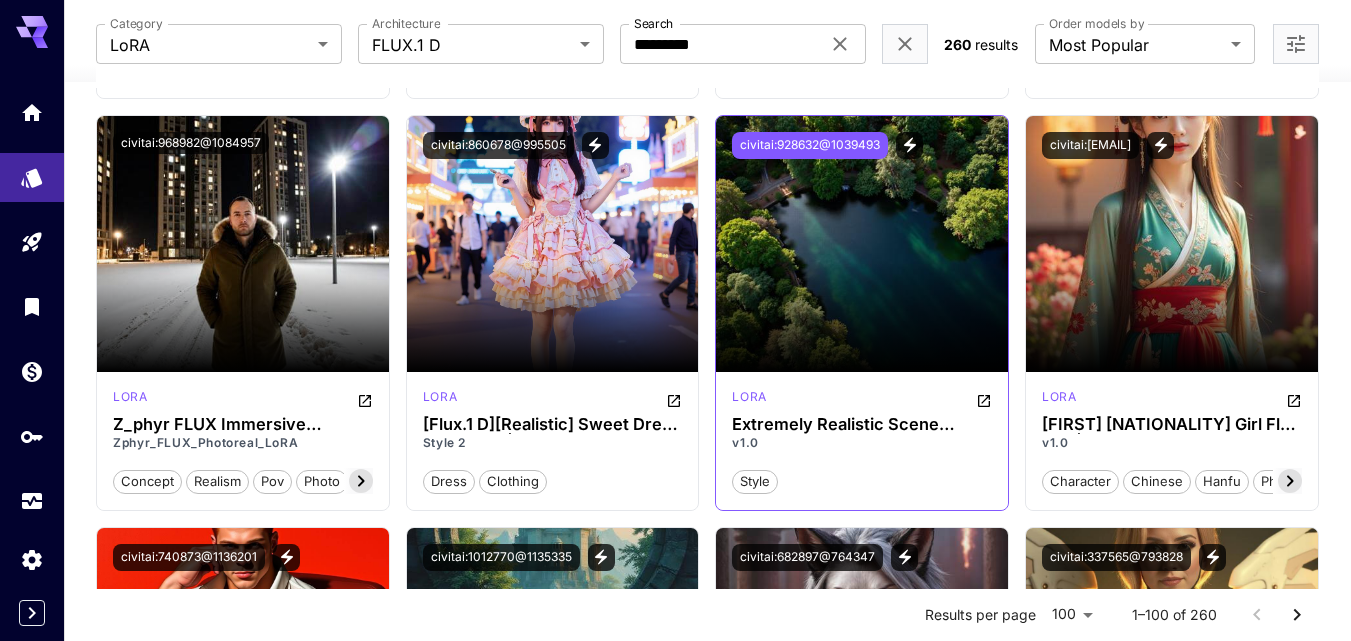 drag, startPoint x: 861, startPoint y: 139, endPoint x: 813, endPoint y: 140, distance: 48.010414 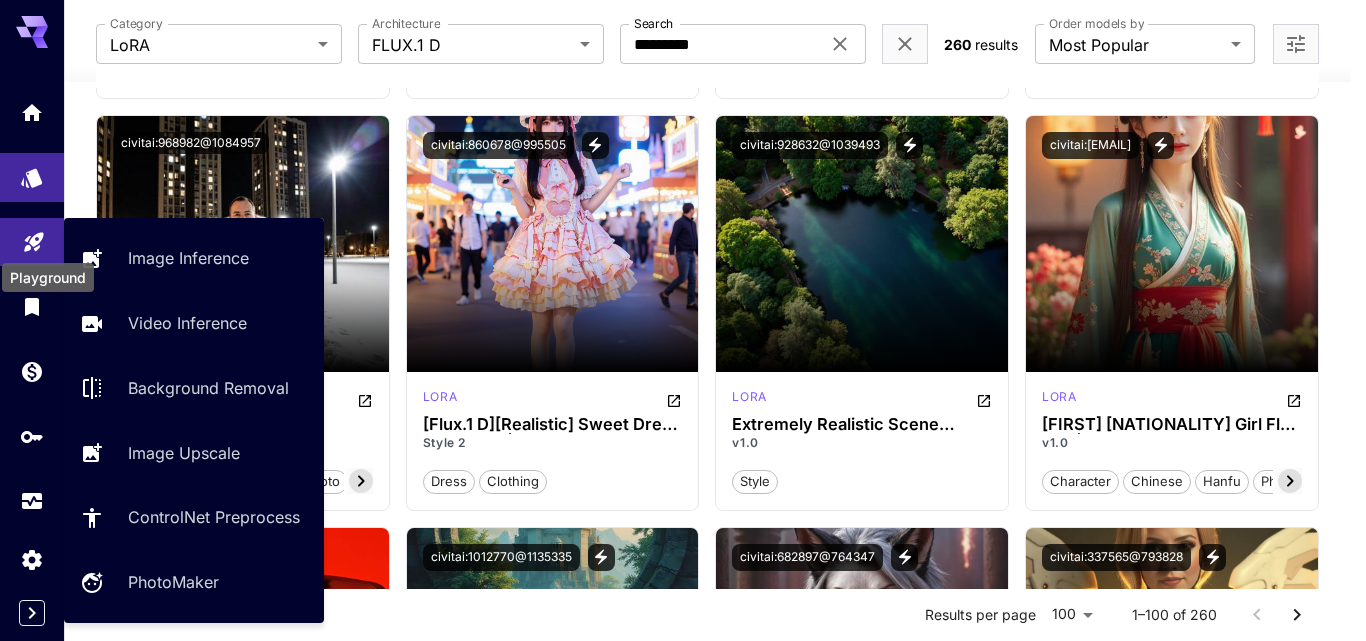 click 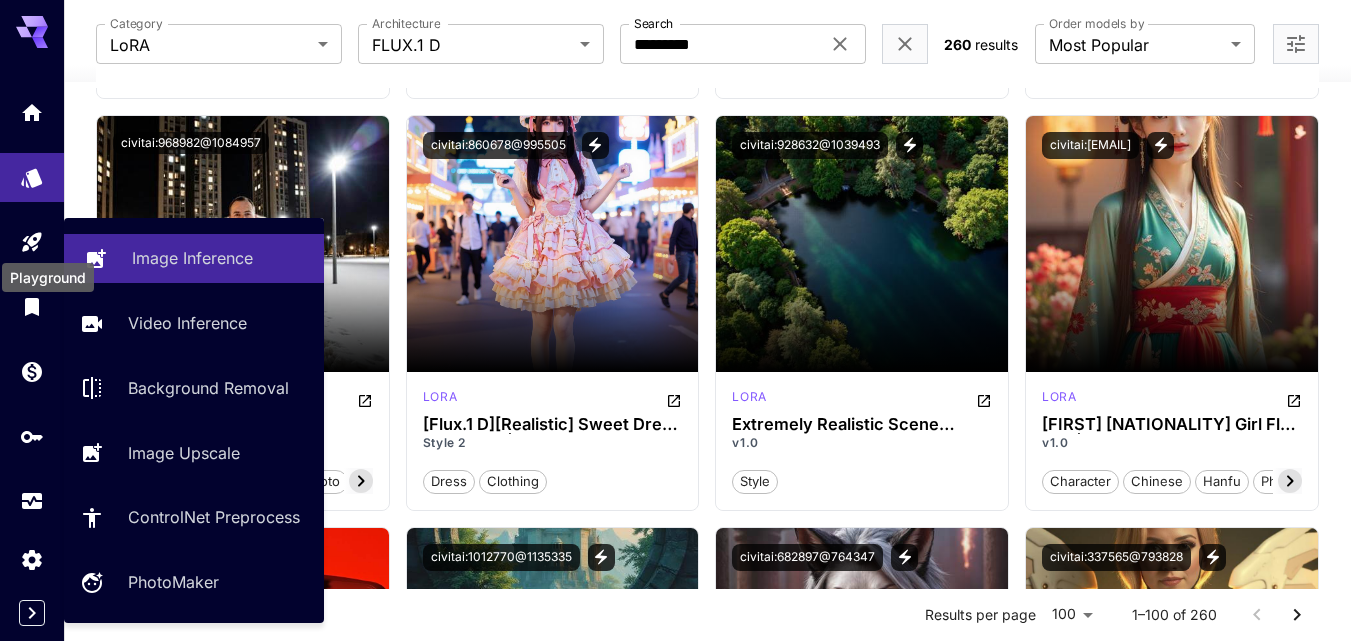 click on "Image Inference" at bounding box center [192, 258] 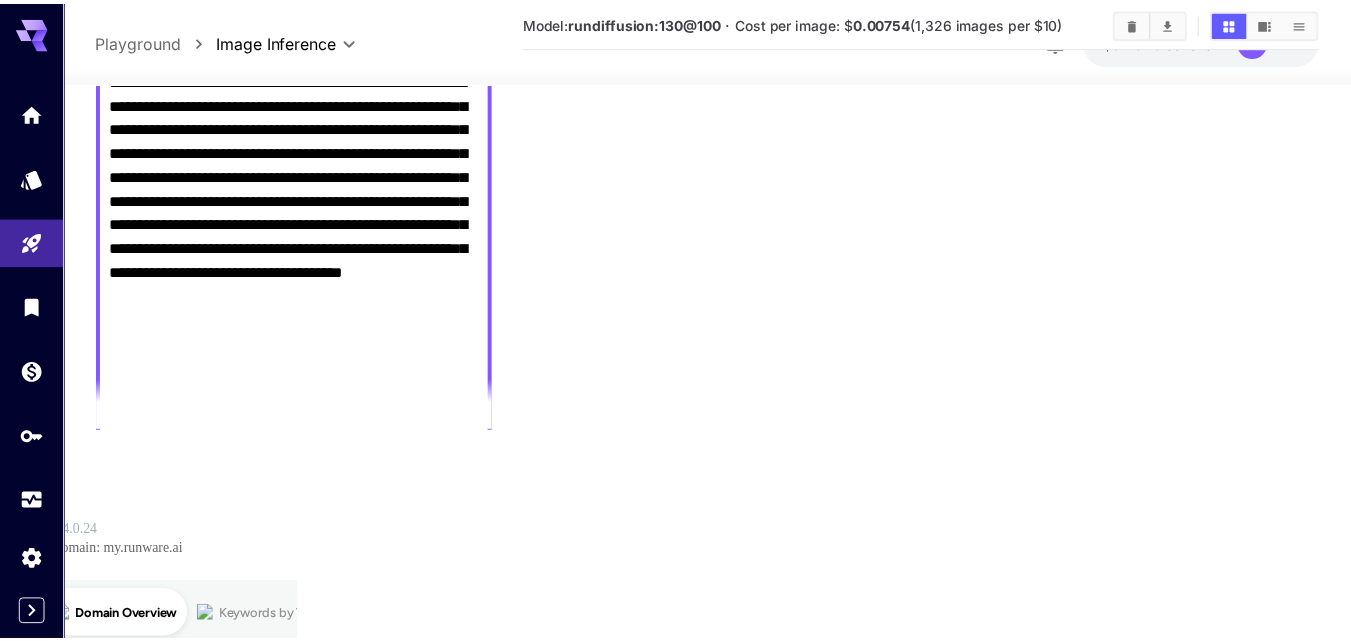 scroll, scrollTop: 158, scrollLeft: 0, axis: vertical 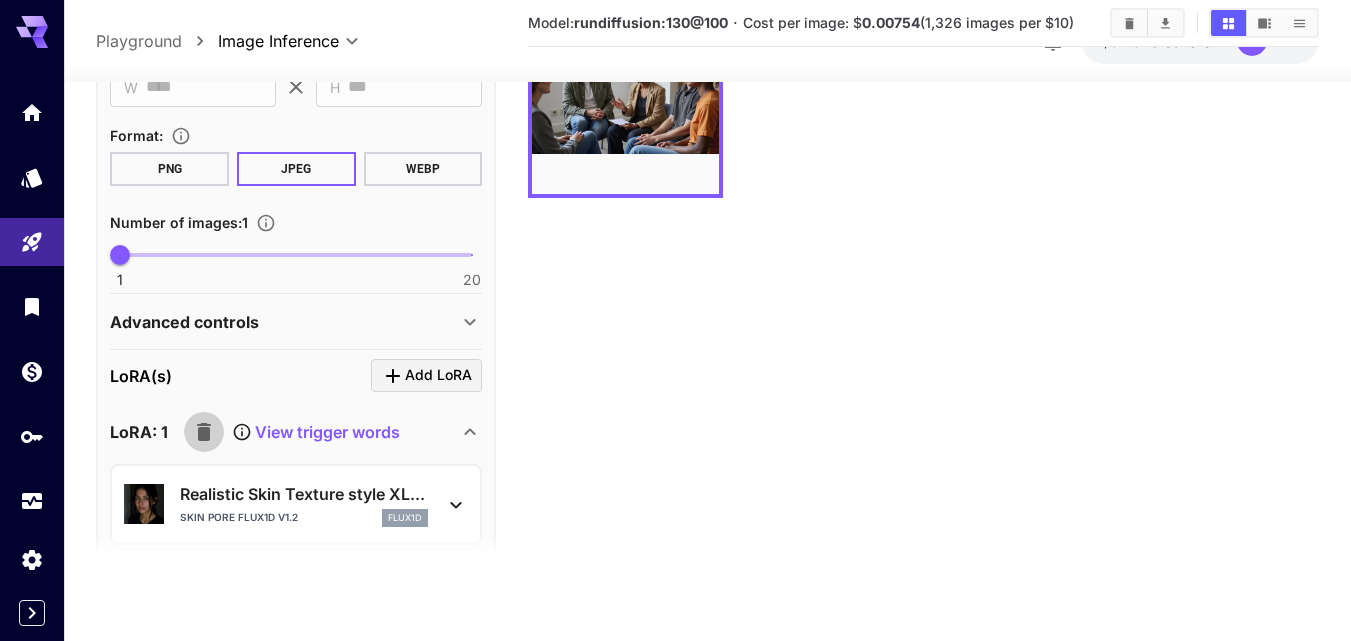click 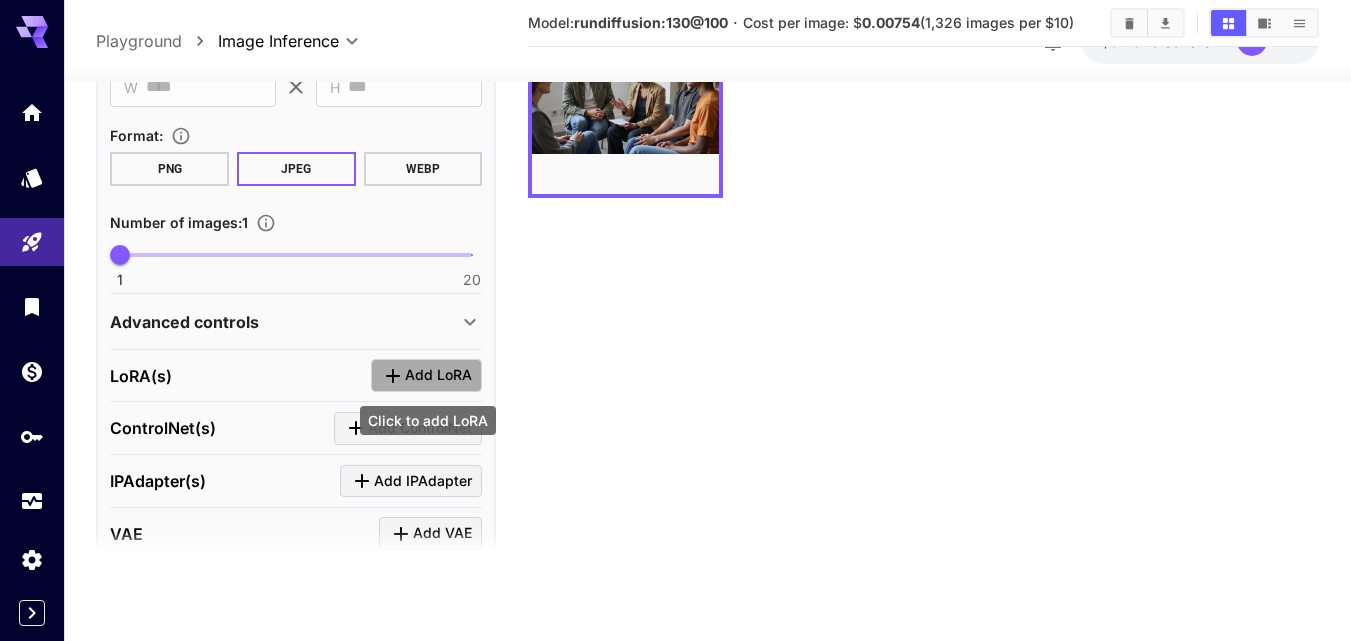 click 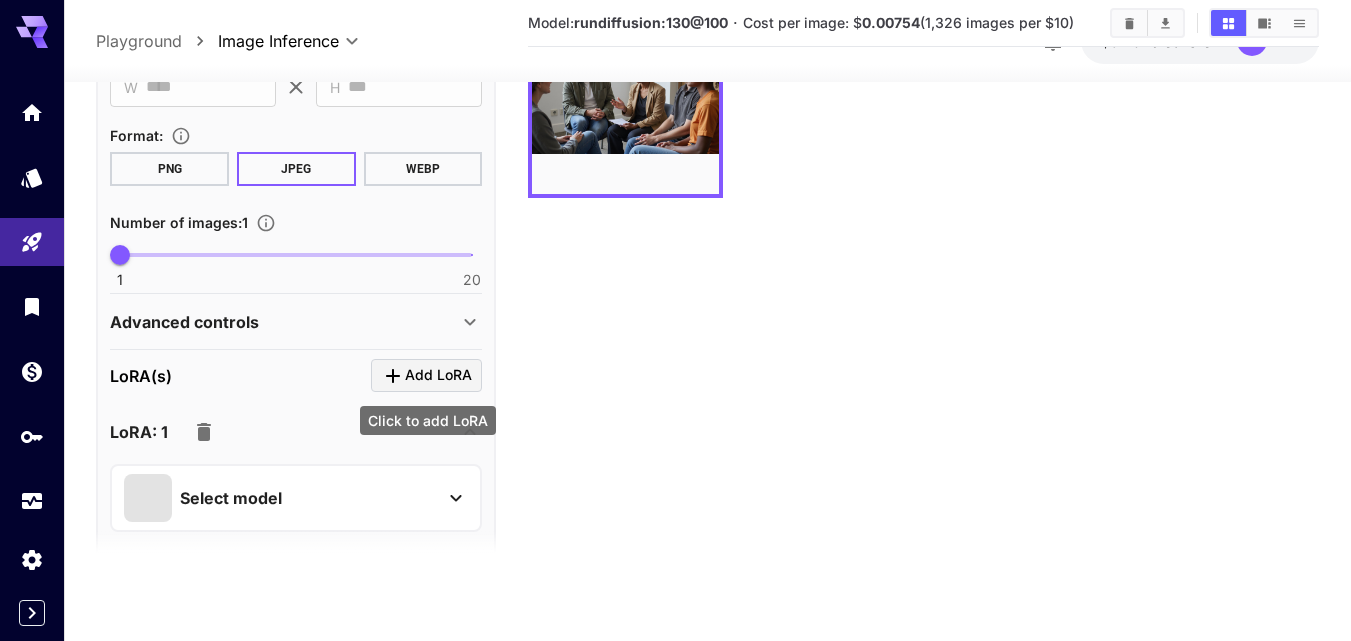 click on "Add LoRA" at bounding box center (438, 375) 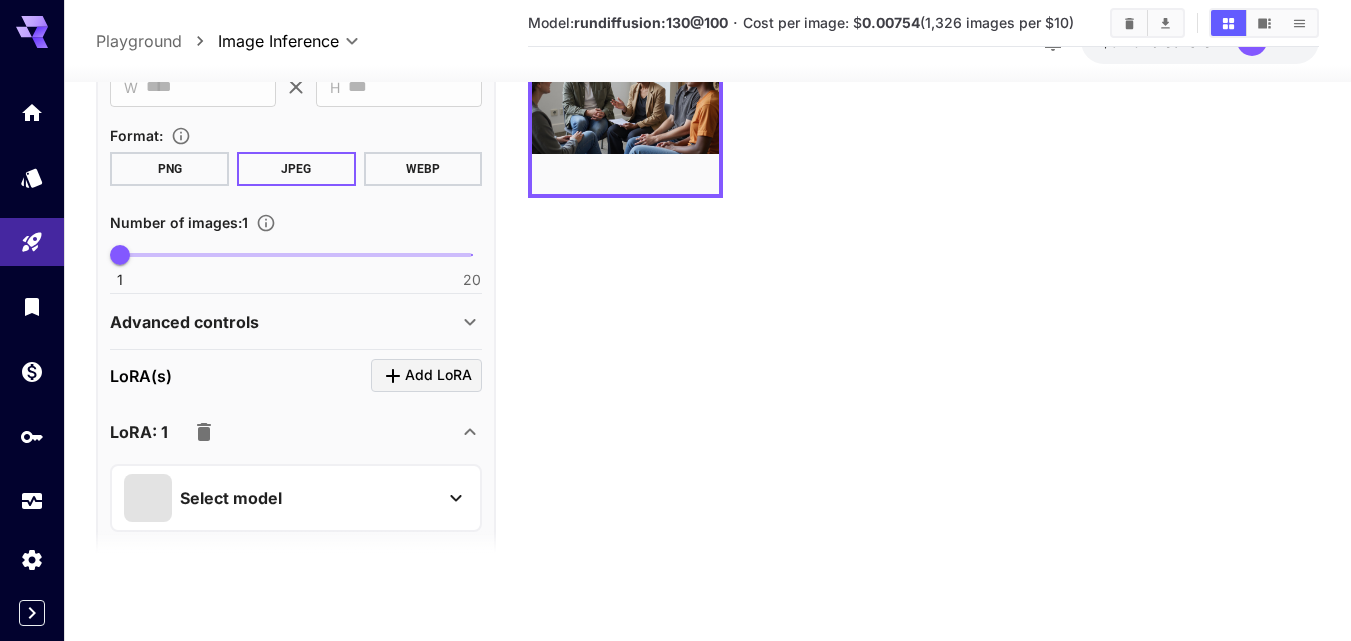 click on "Select model" at bounding box center (280, 498) 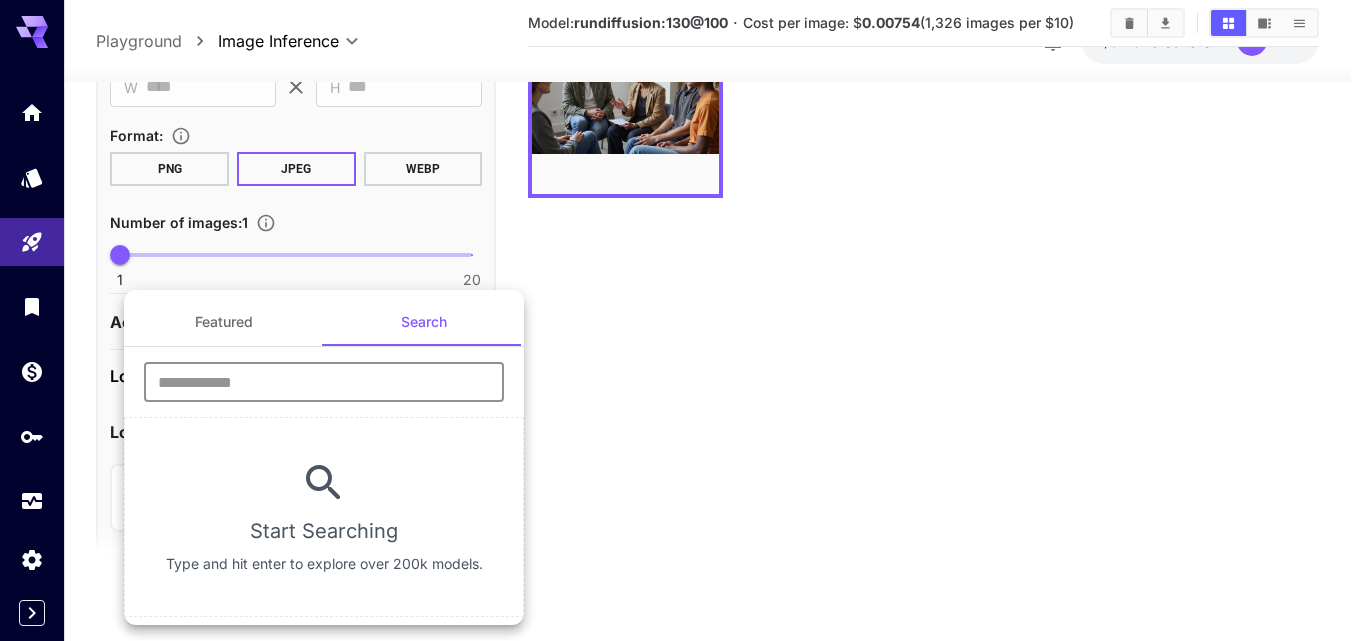 click at bounding box center [324, 382] 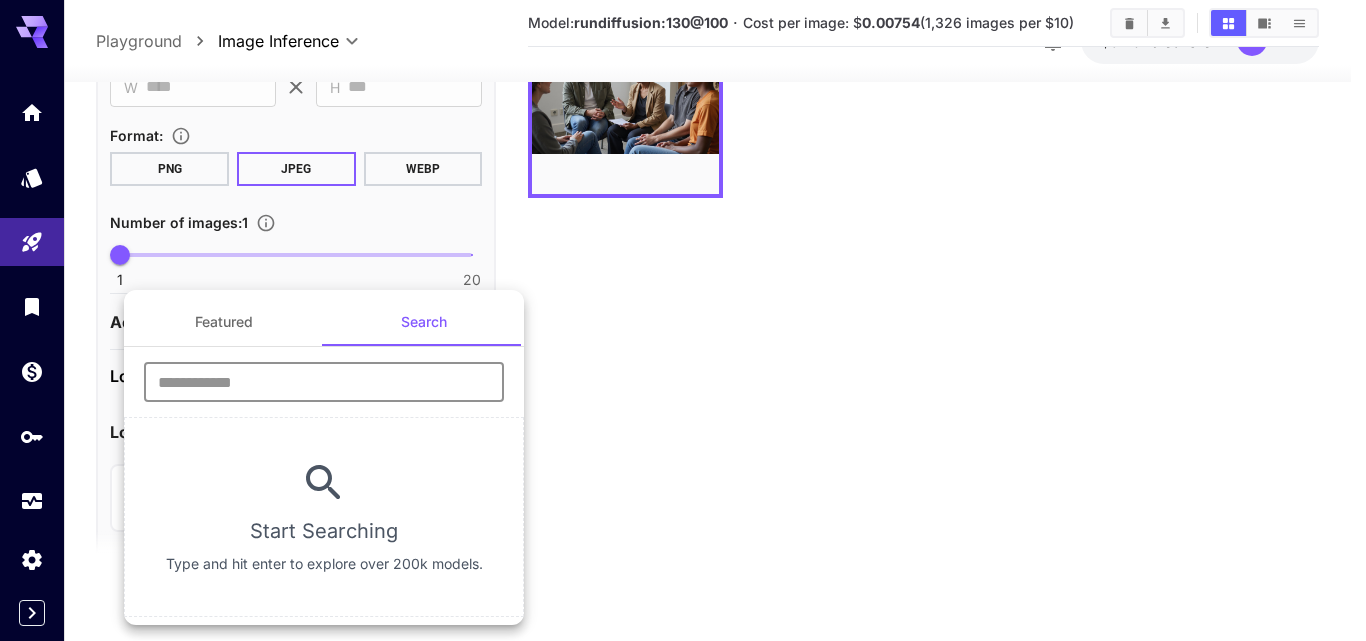 paste on "**********" 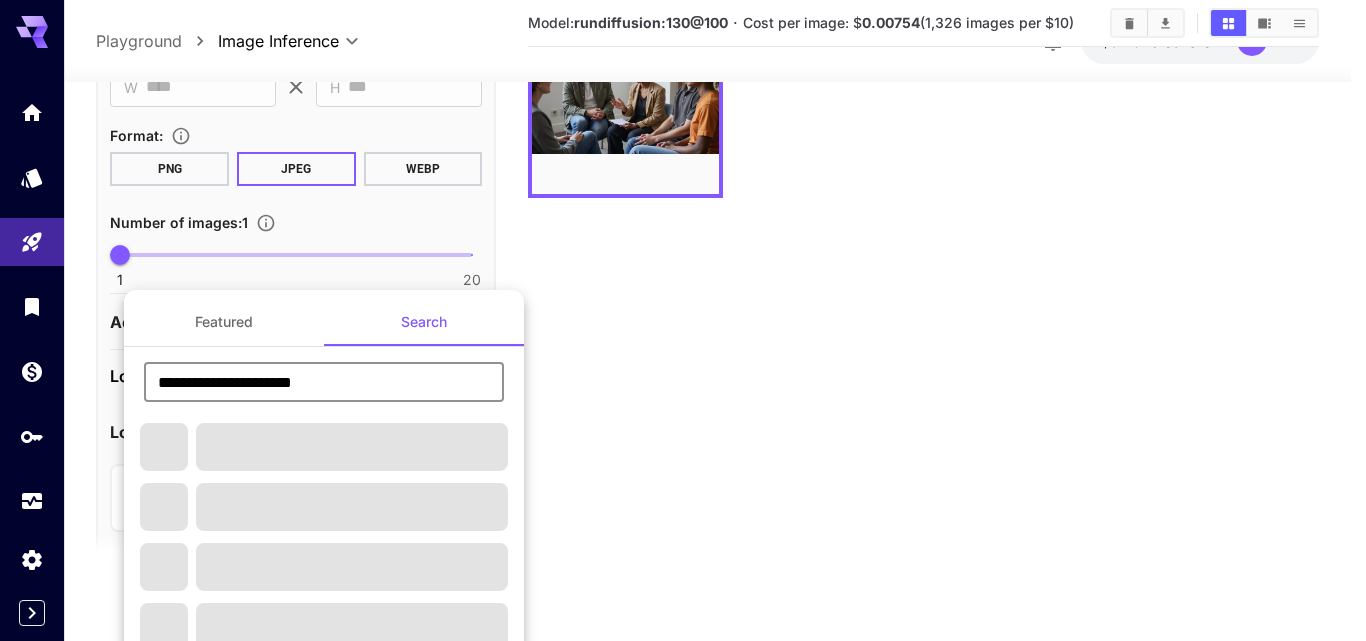 type on "**********" 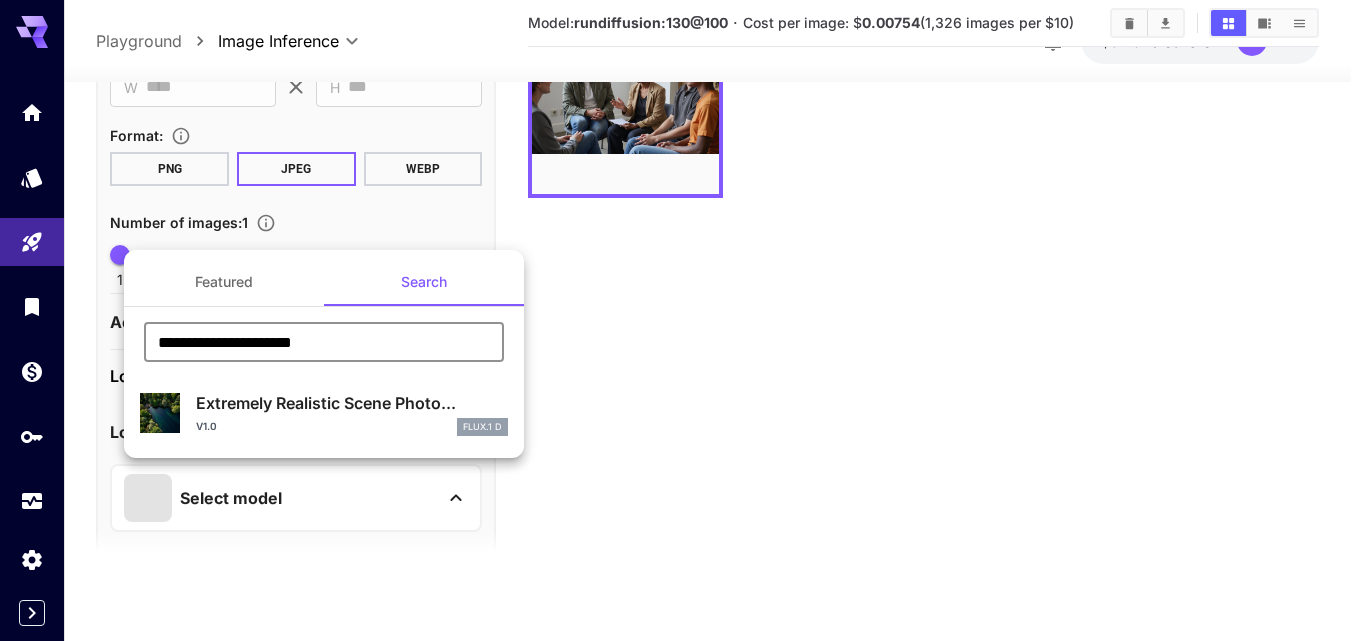 click on "Extremely Realistic Scene Photo..." at bounding box center [352, 403] 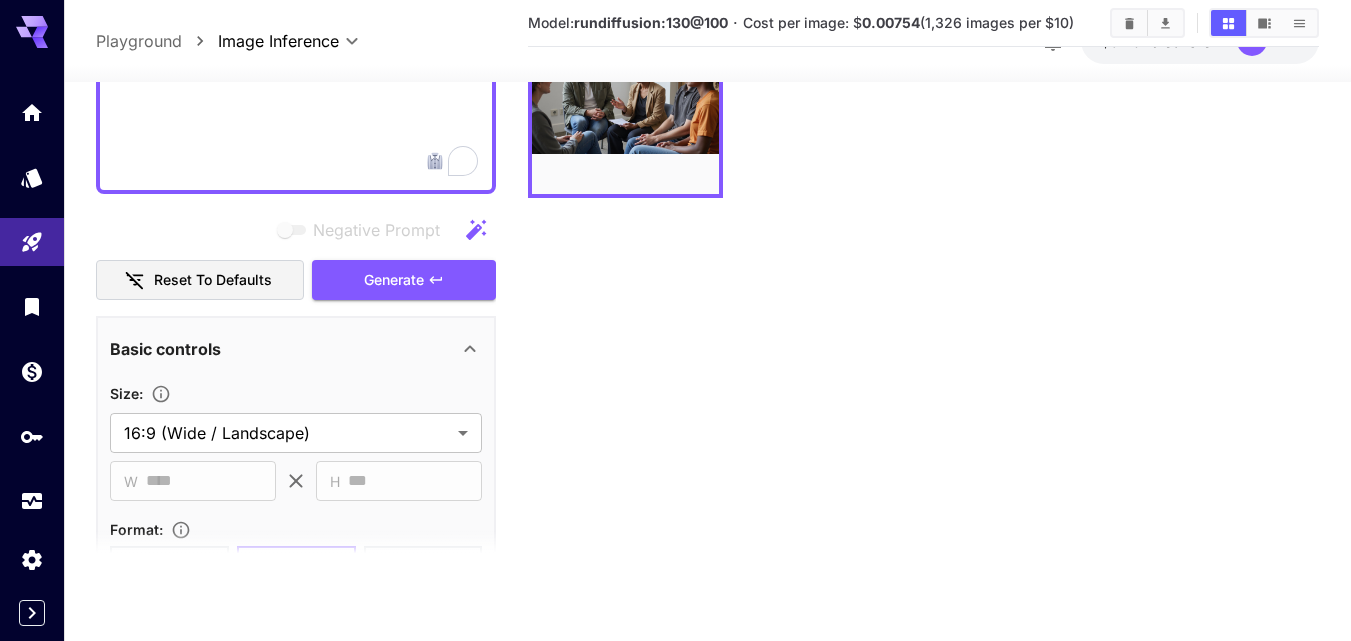 scroll, scrollTop: 1800, scrollLeft: 0, axis: vertical 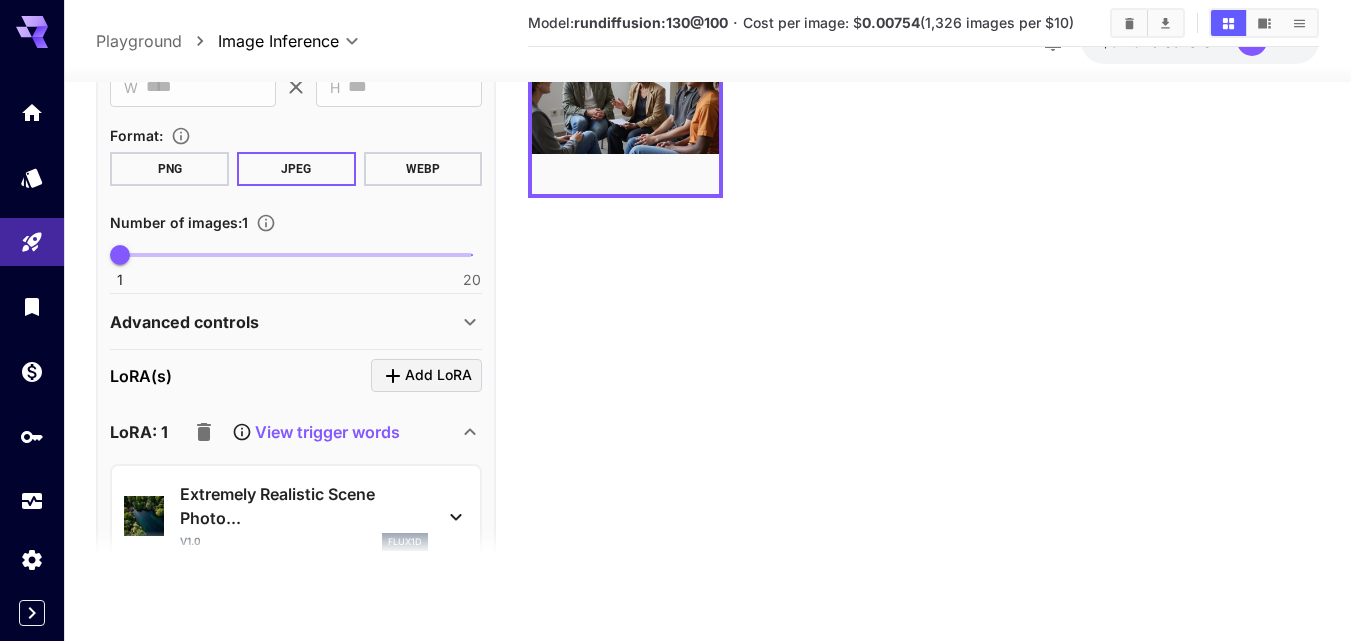 click on "View trigger words" at bounding box center (327, 432) 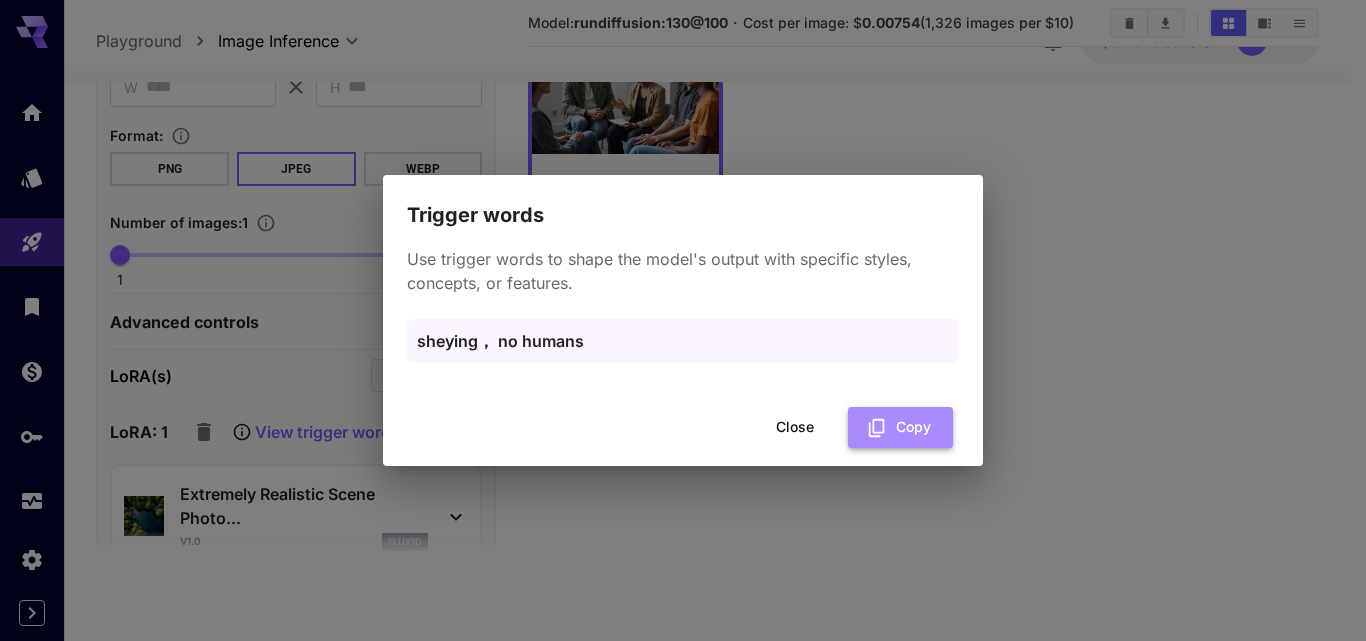 click on "Copy" at bounding box center (900, 427) 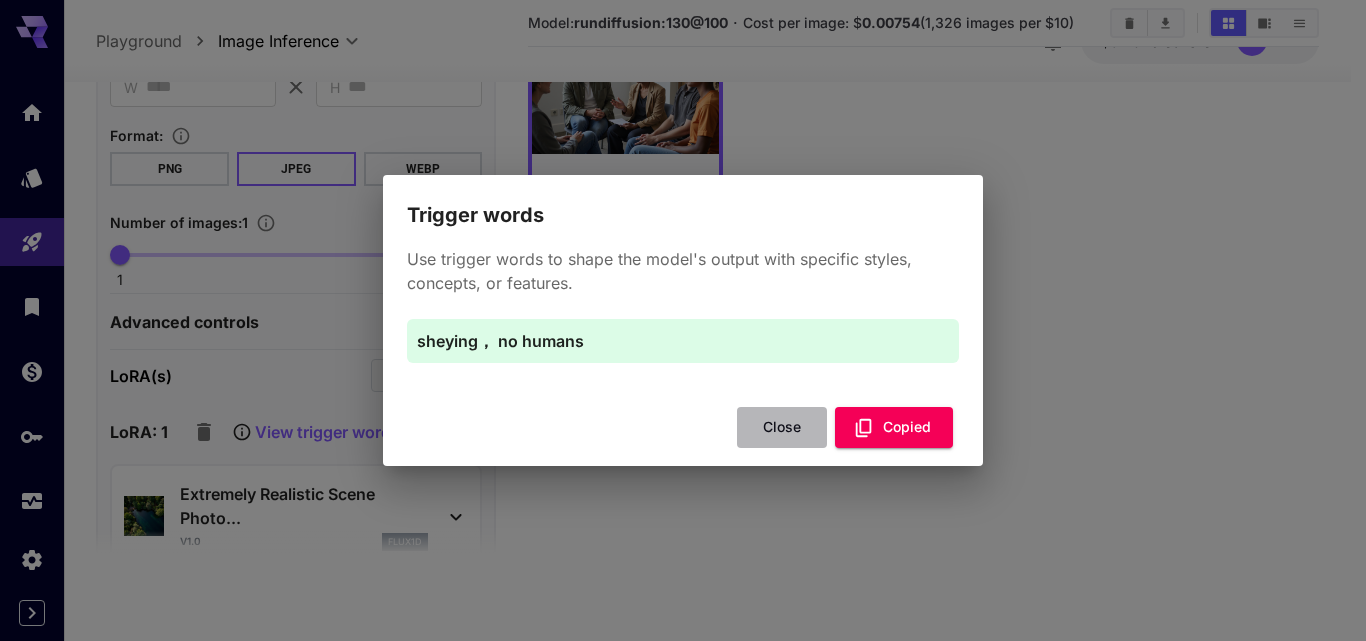 click on "Close" at bounding box center [782, 427] 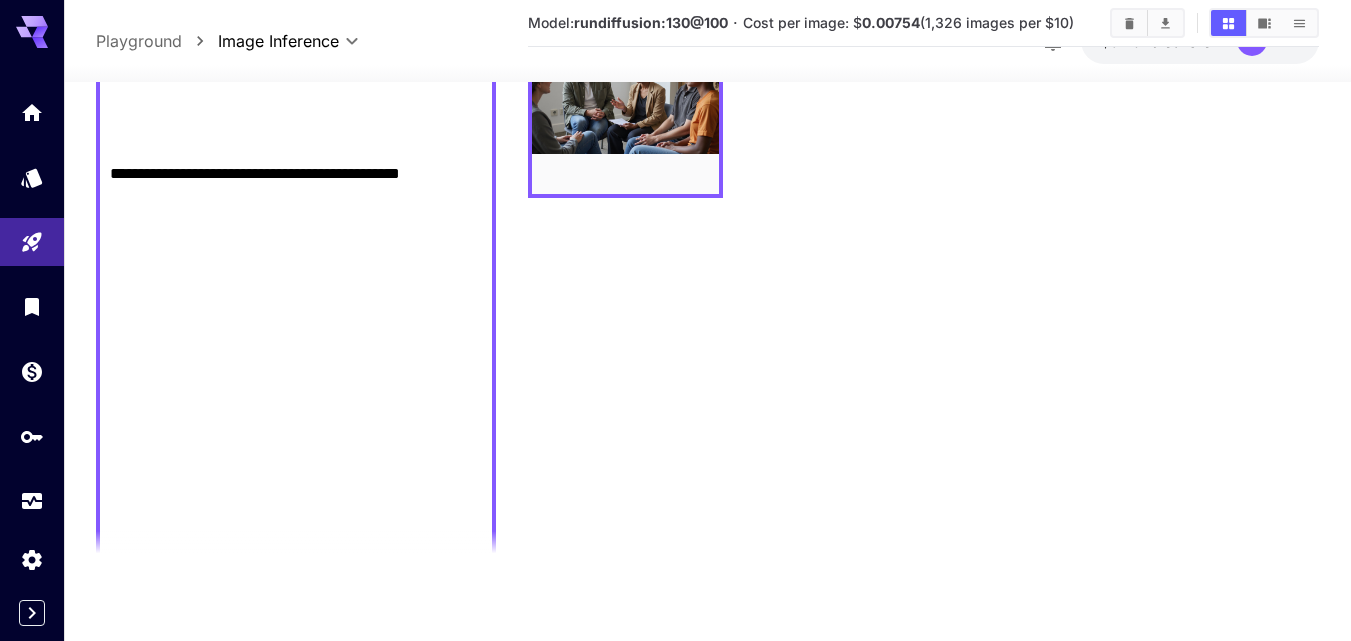 scroll, scrollTop: 700, scrollLeft: 0, axis: vertical 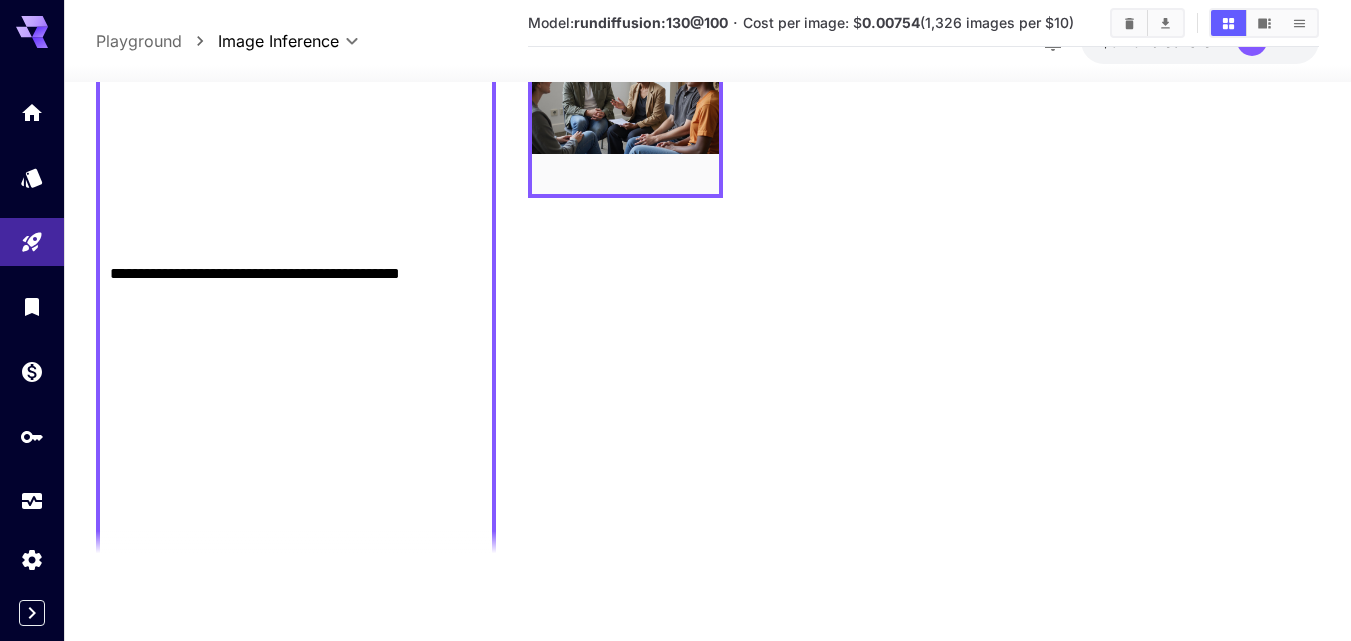 click on "**********" at bounding box center (296, 202) 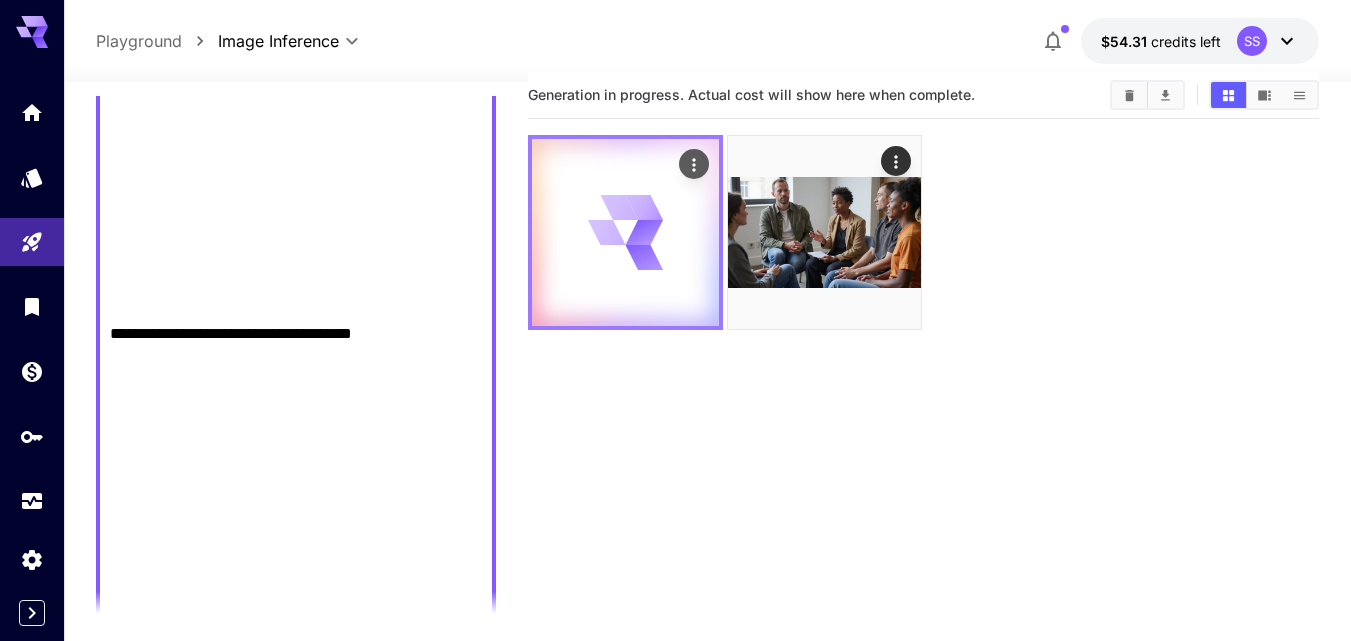 scroll, scrollTop: 0, scrollLeft: 0, axis: both 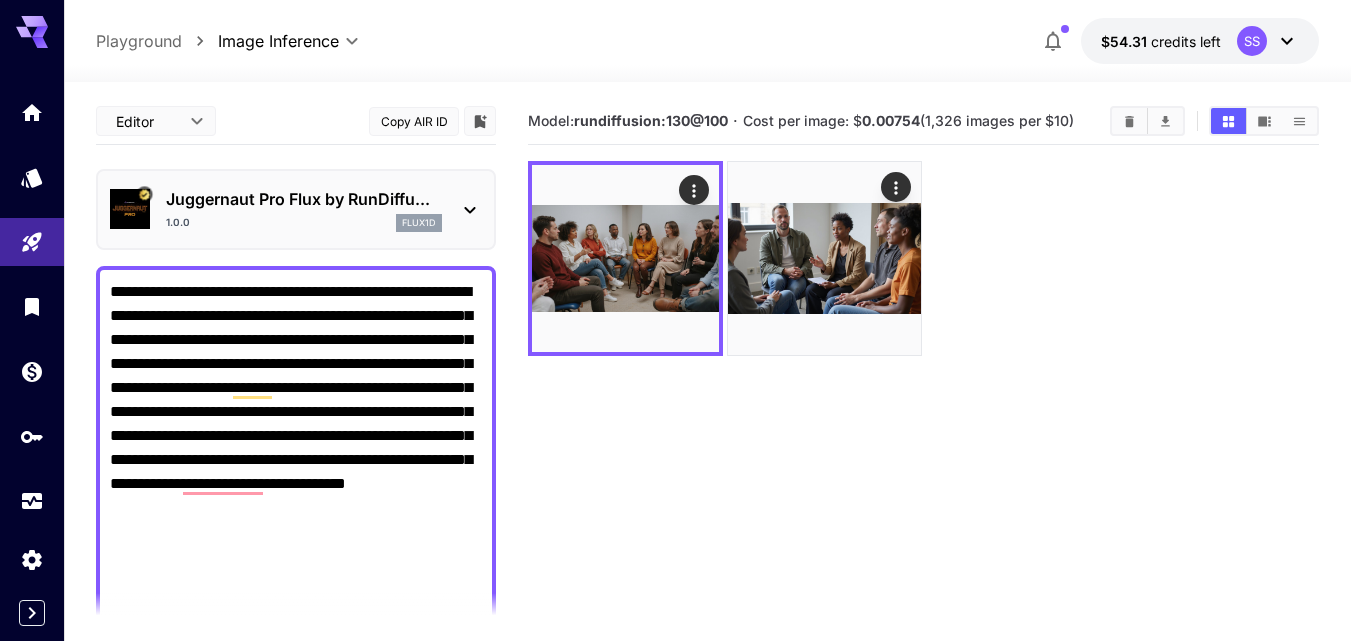 click on "**********" at bounding box center [296, 952] 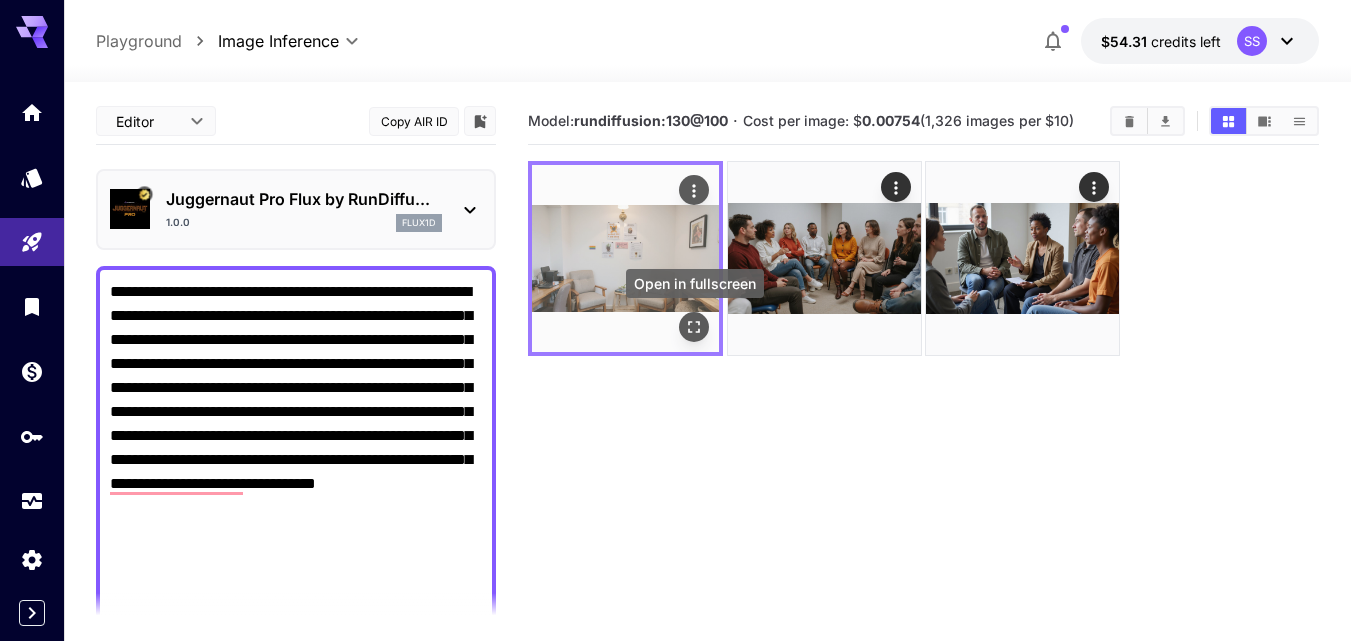 type on "**********" 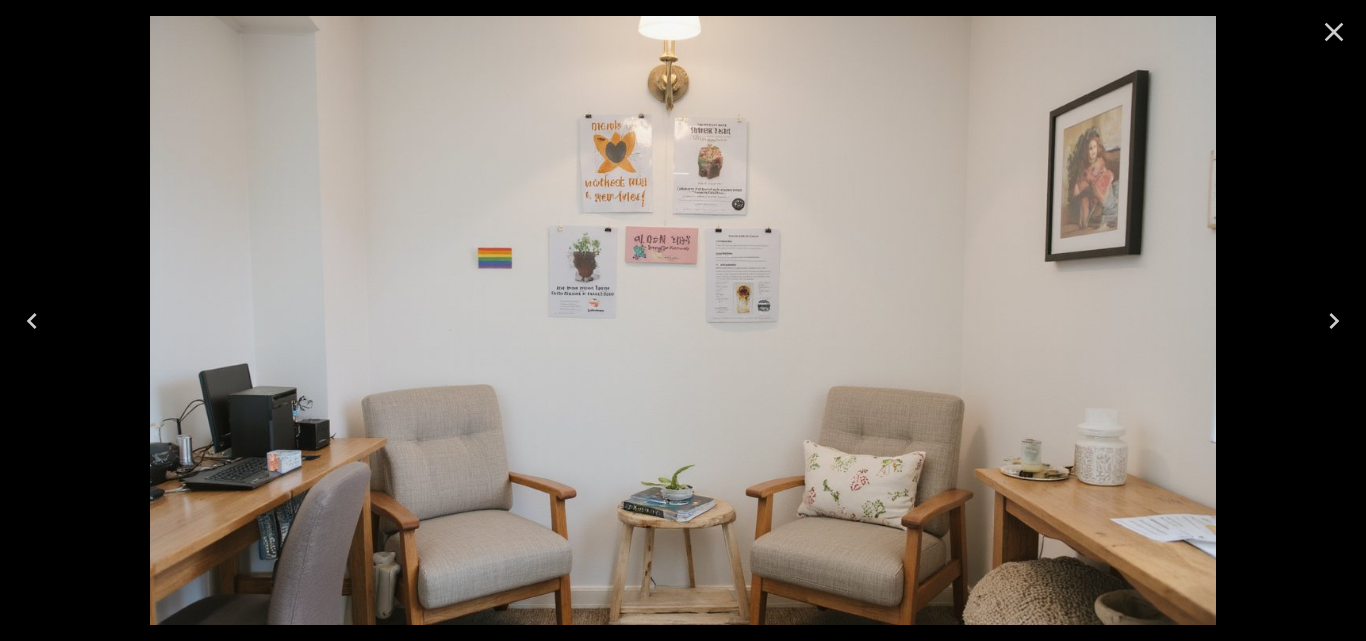 click 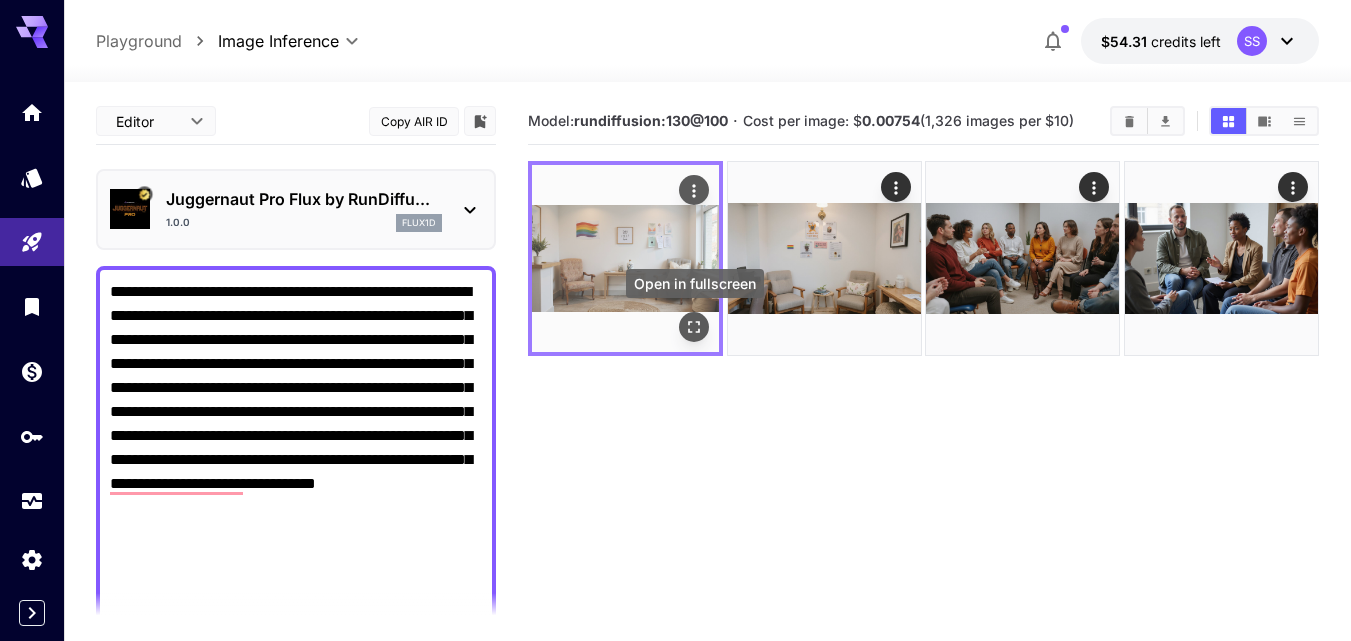 click 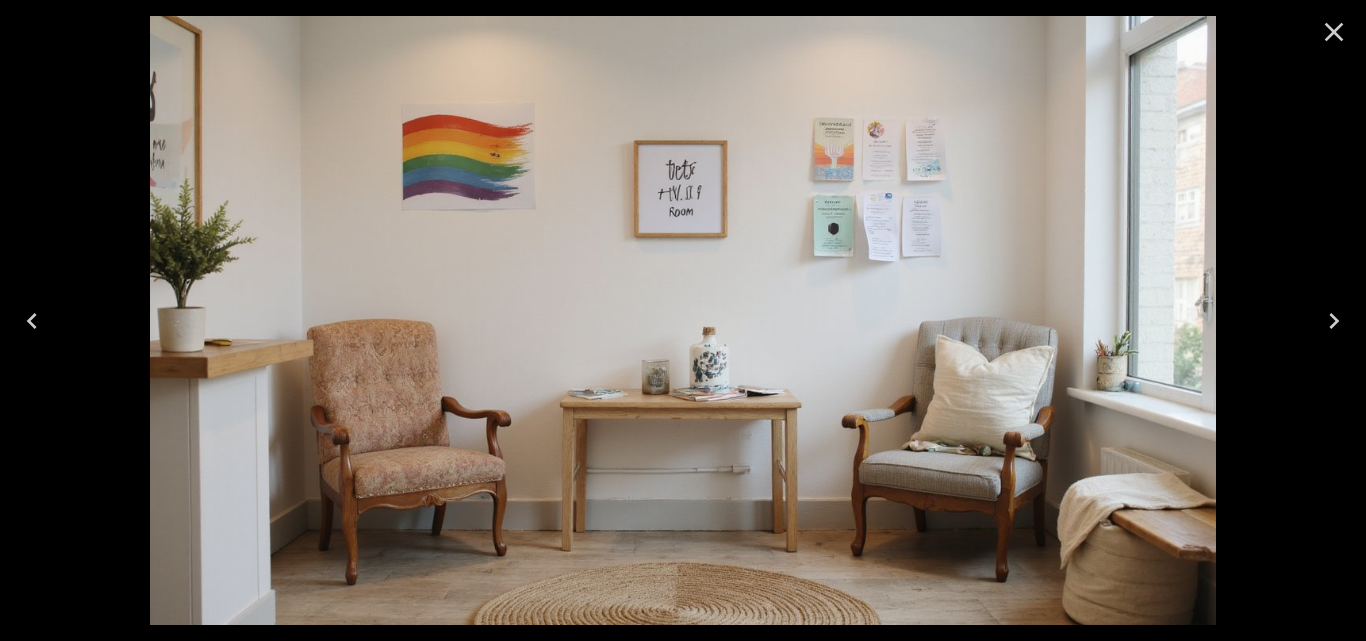 scroll, scrollTop: 0, scrollLeft: 0, axis: both 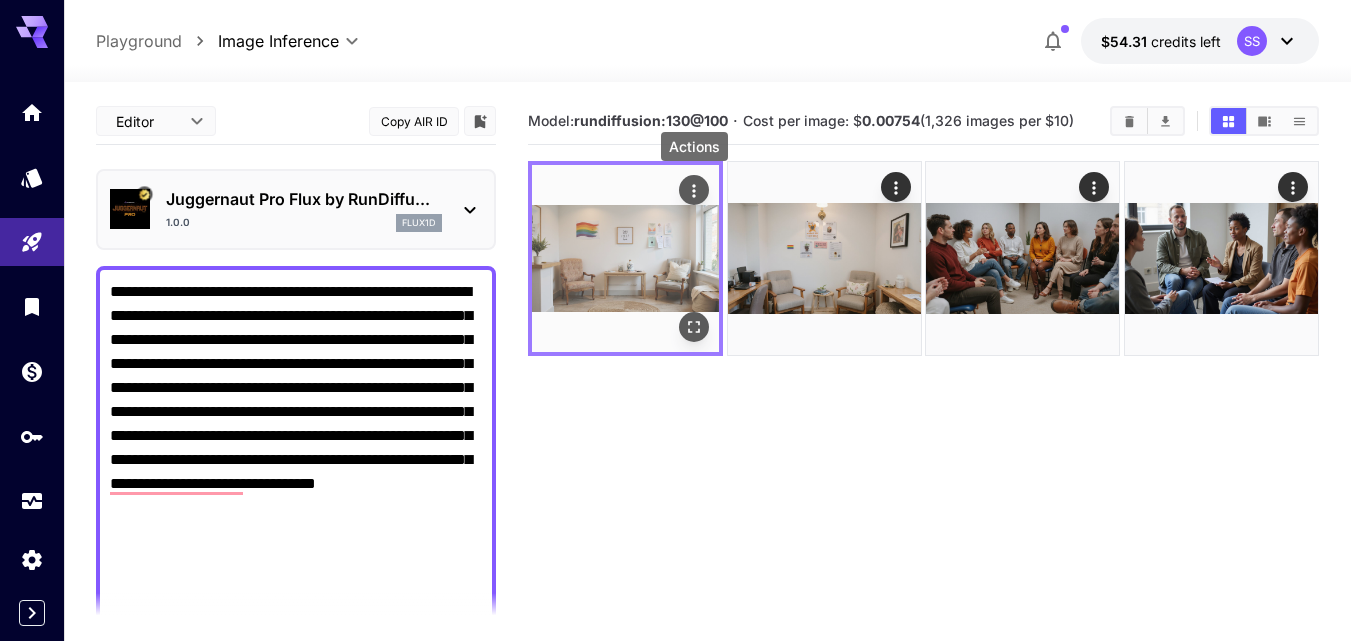 click 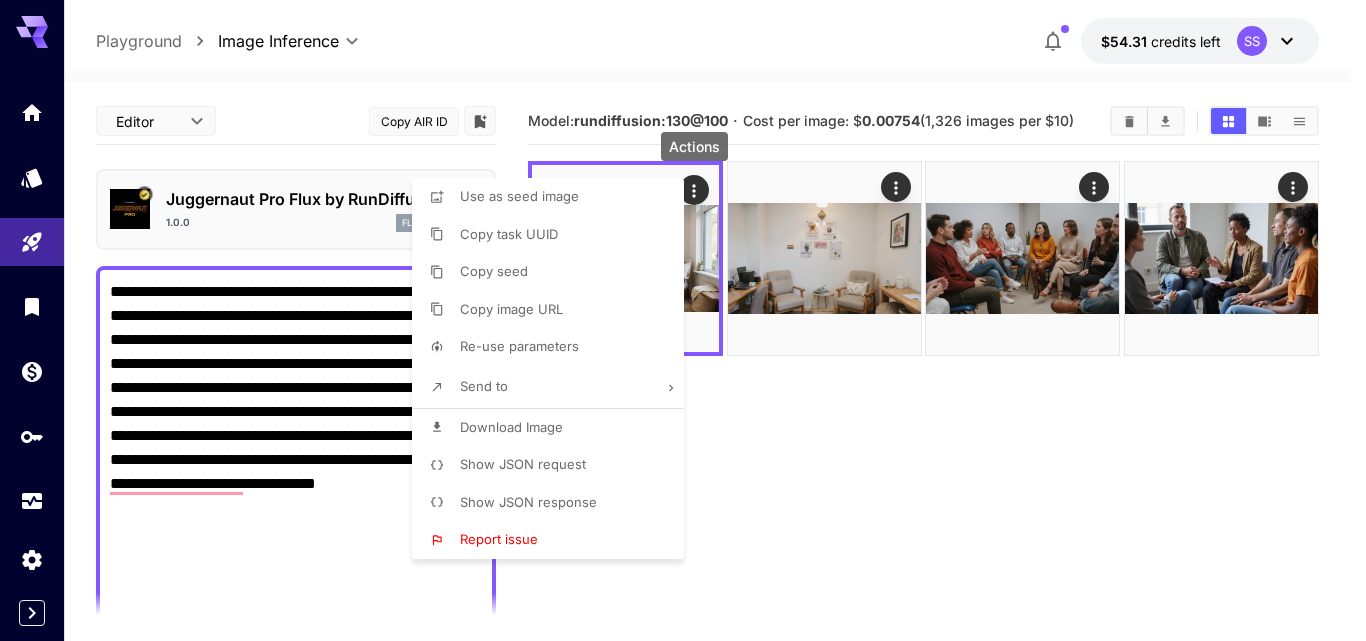 click on "Download Image" 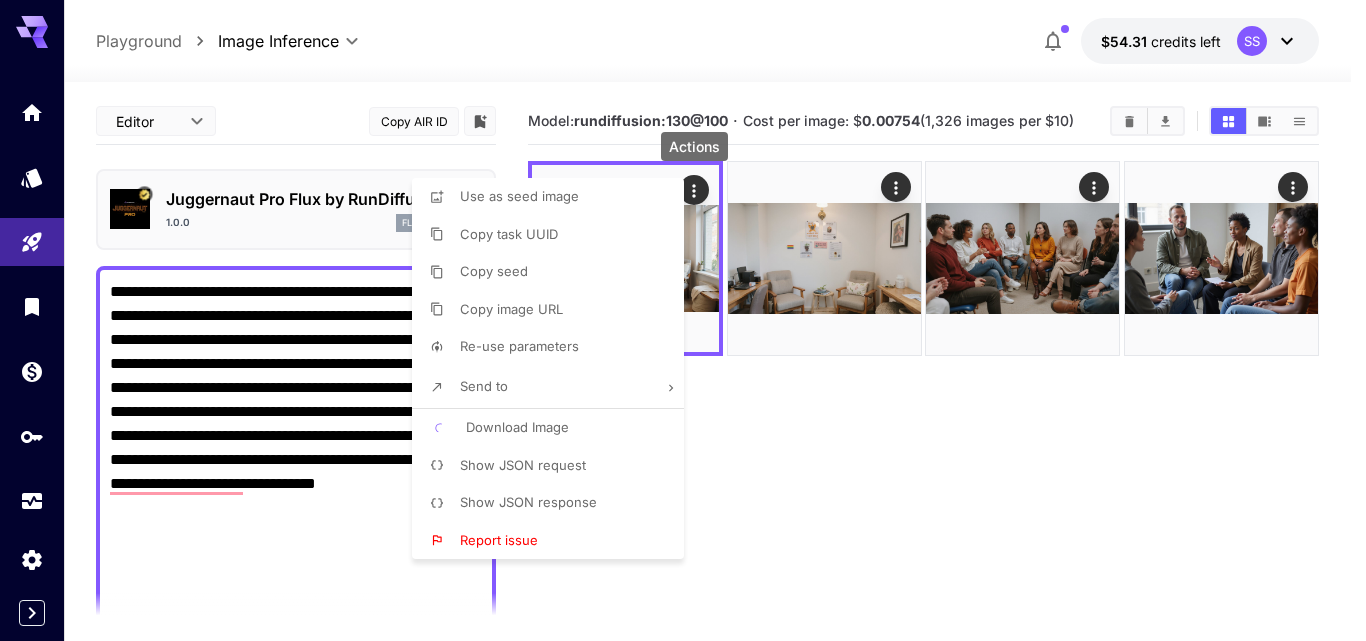 click 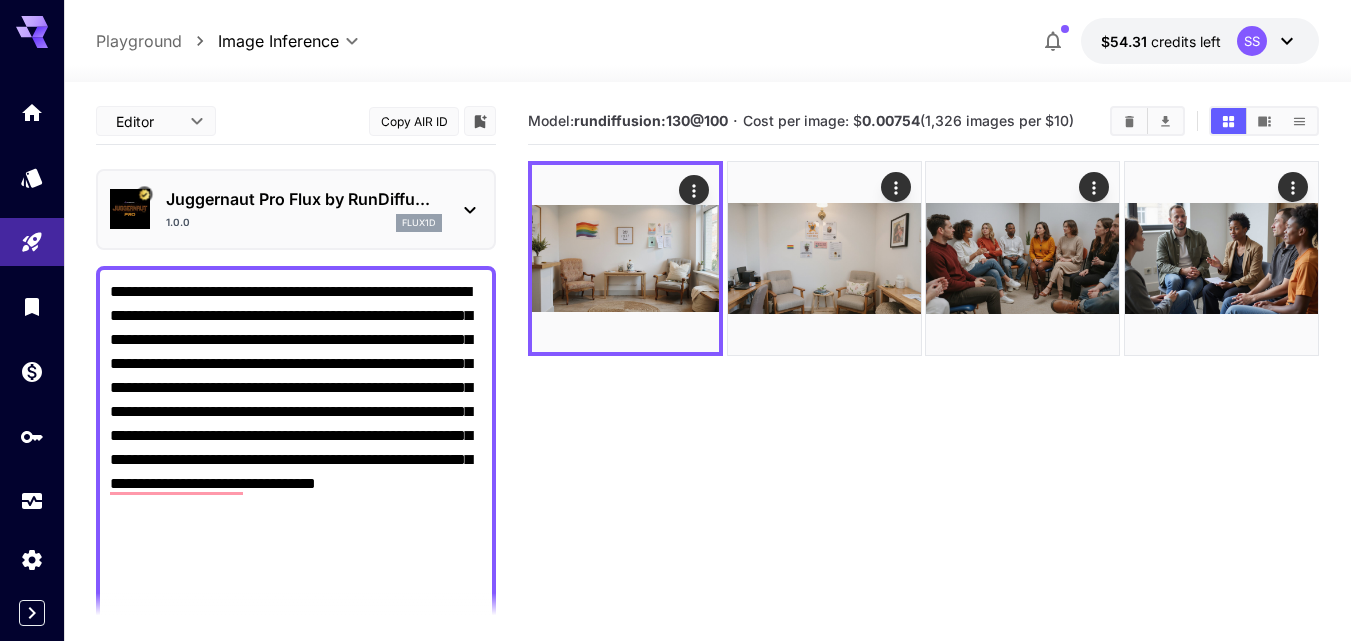 type 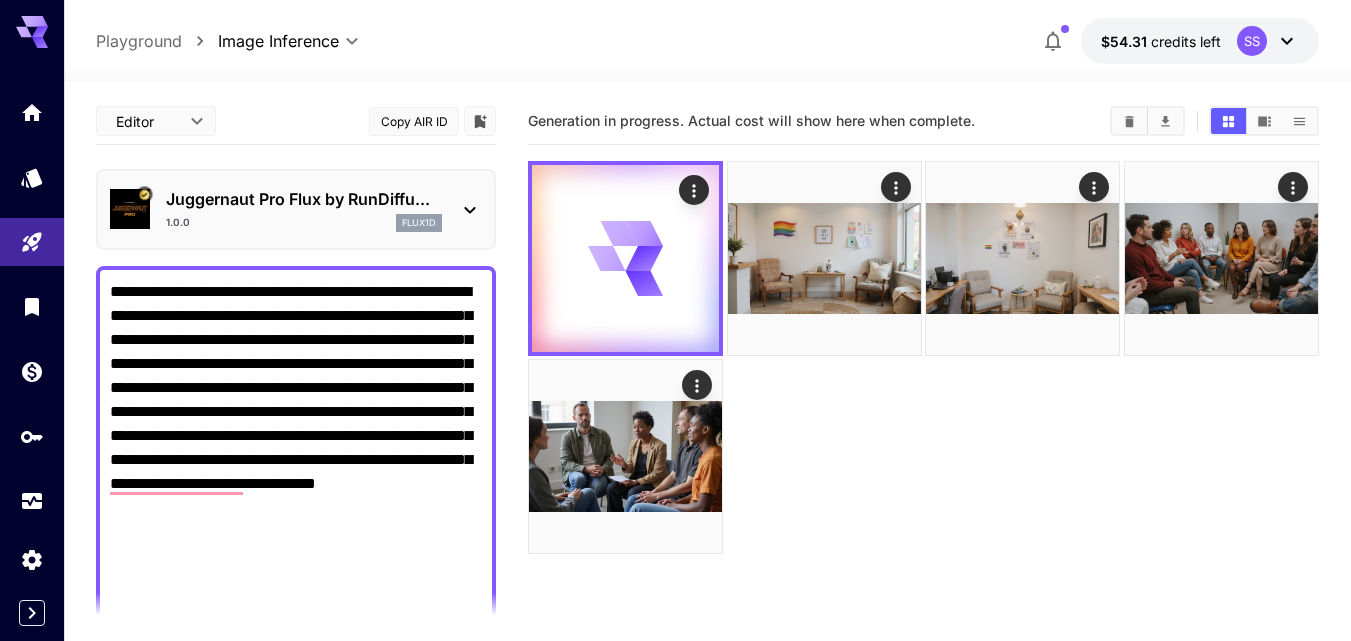 drag, startPoint x: 902, startPoint y: 403, endPoint x: 965, endPoint y: 387, distance: 65 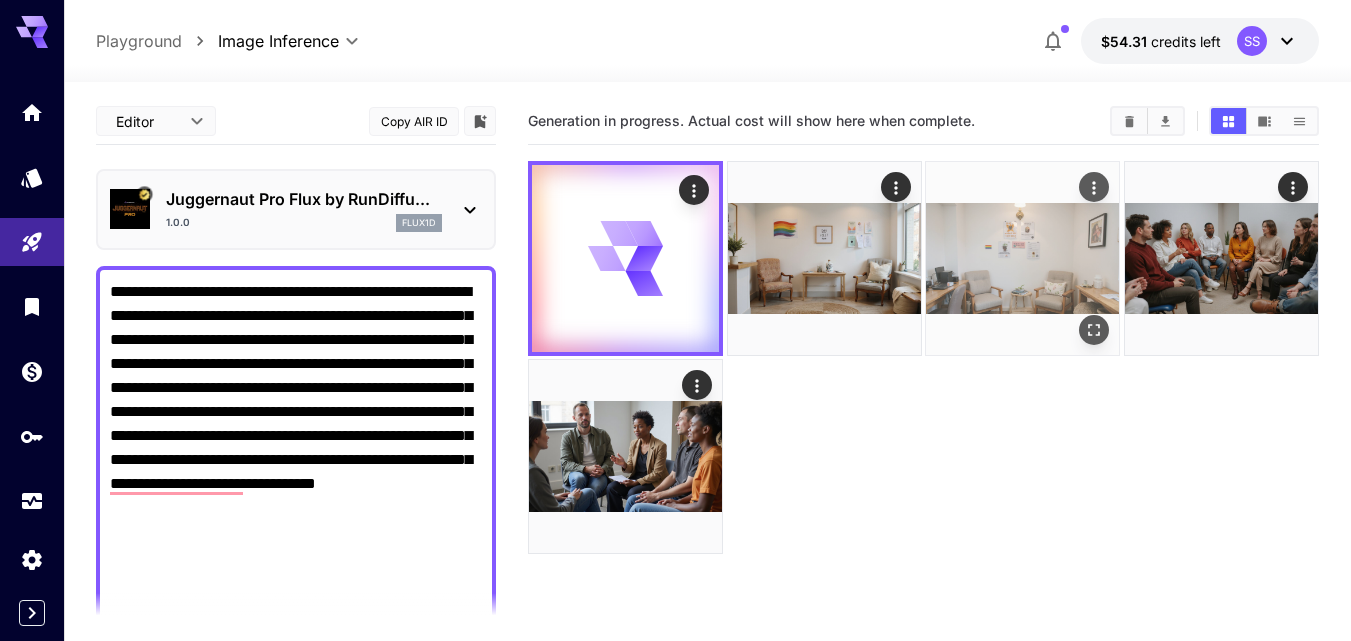click 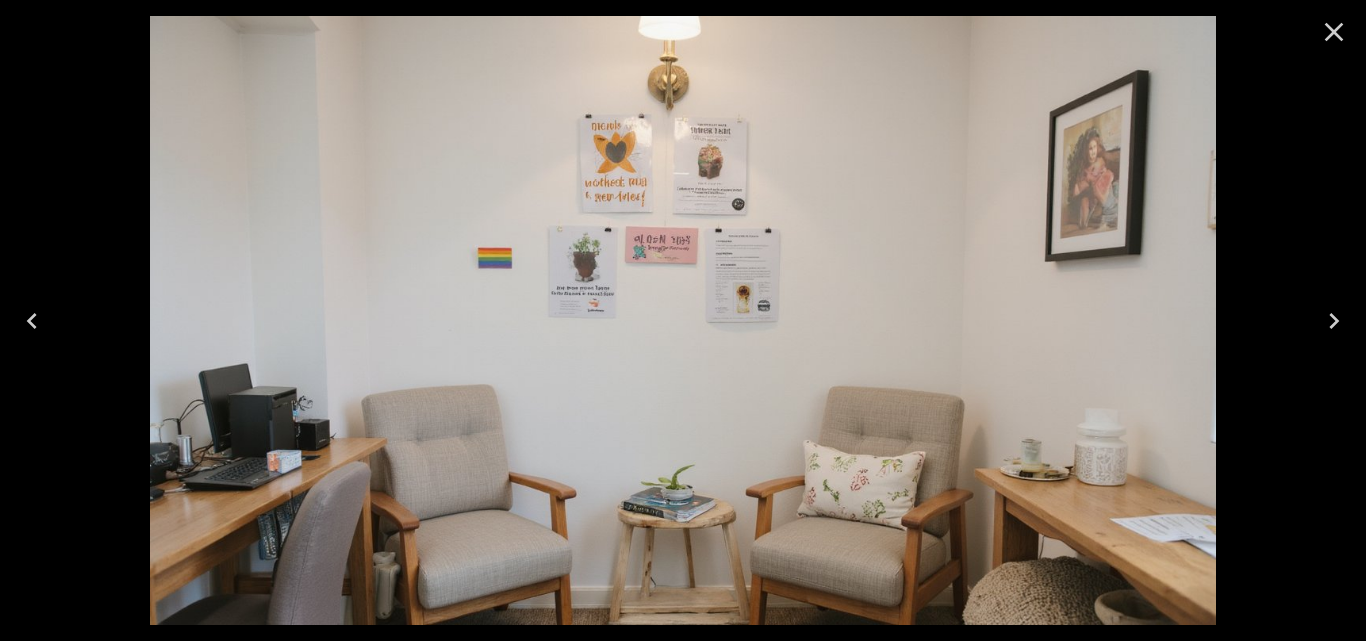 click 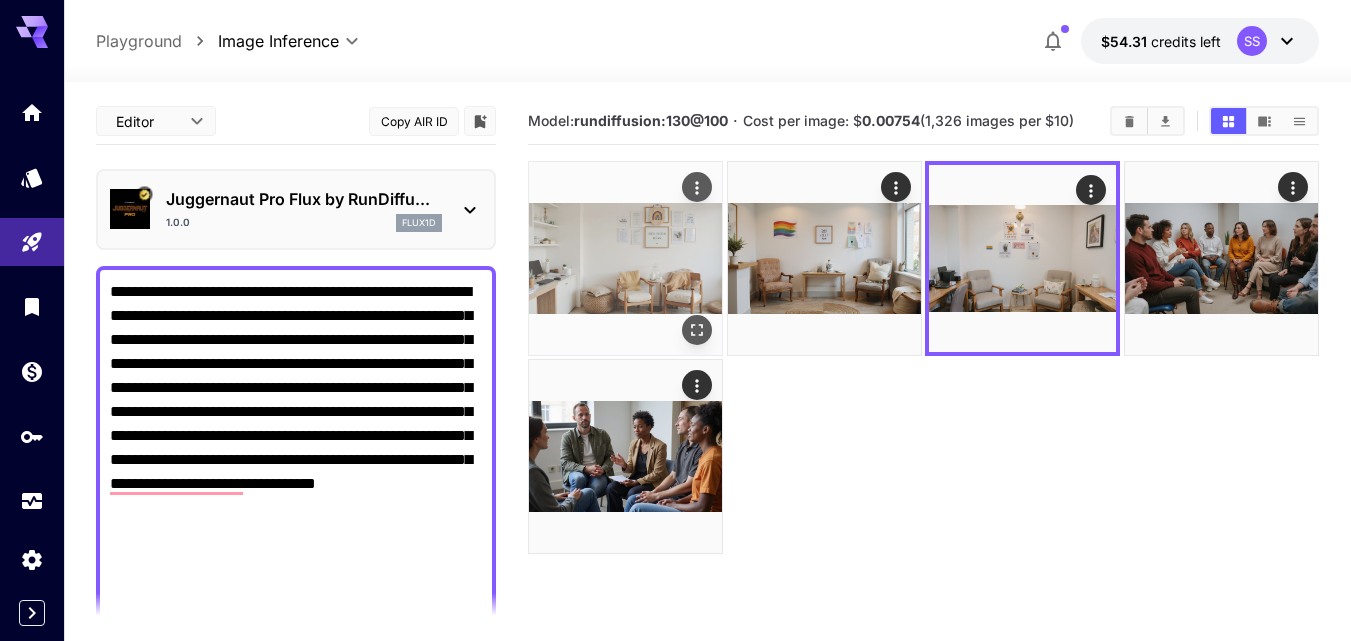 click 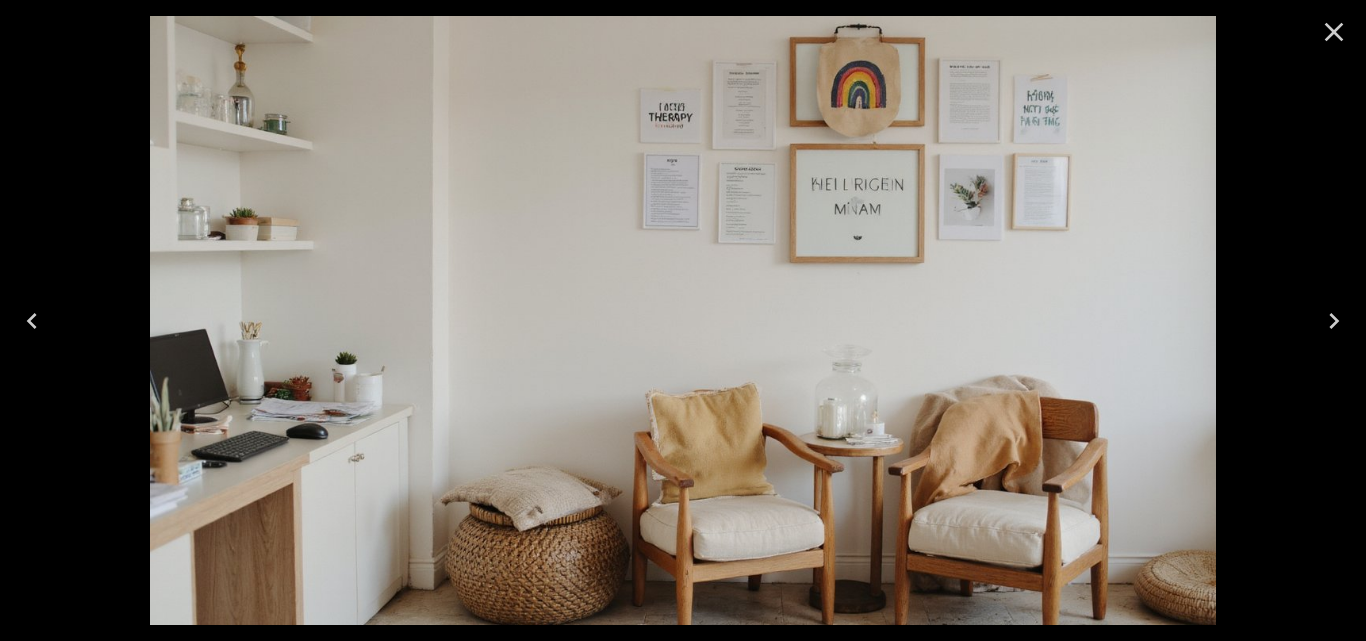 click 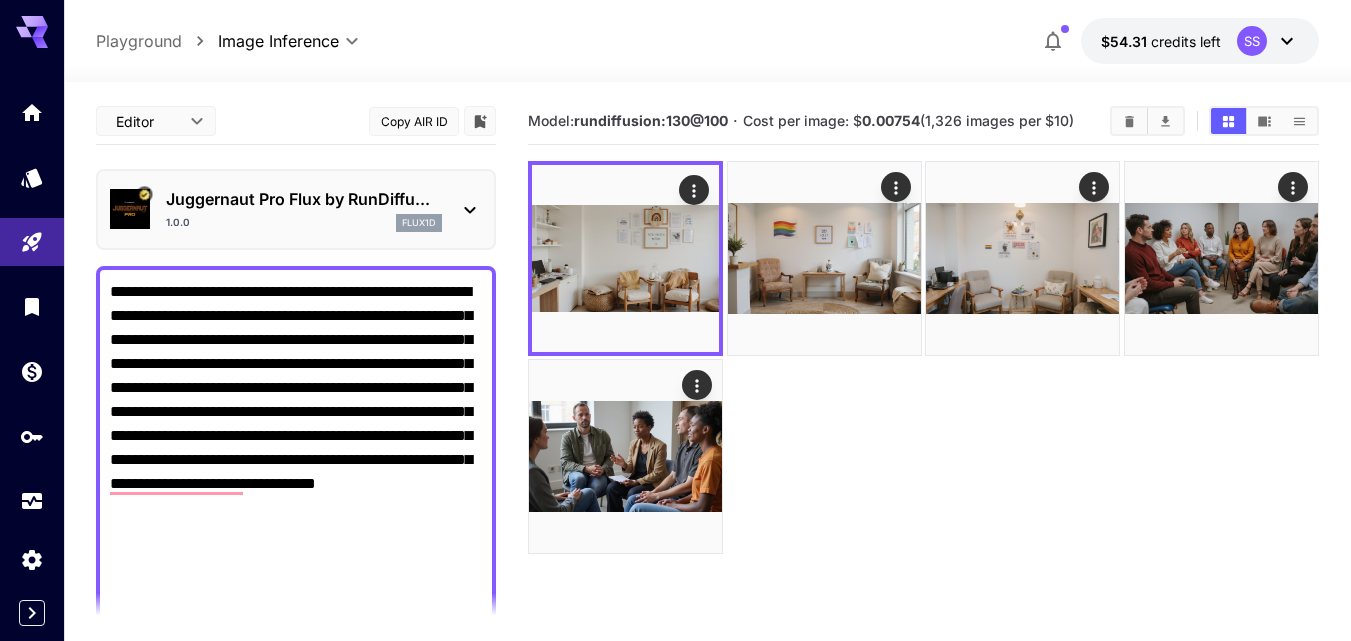 click on "**********" 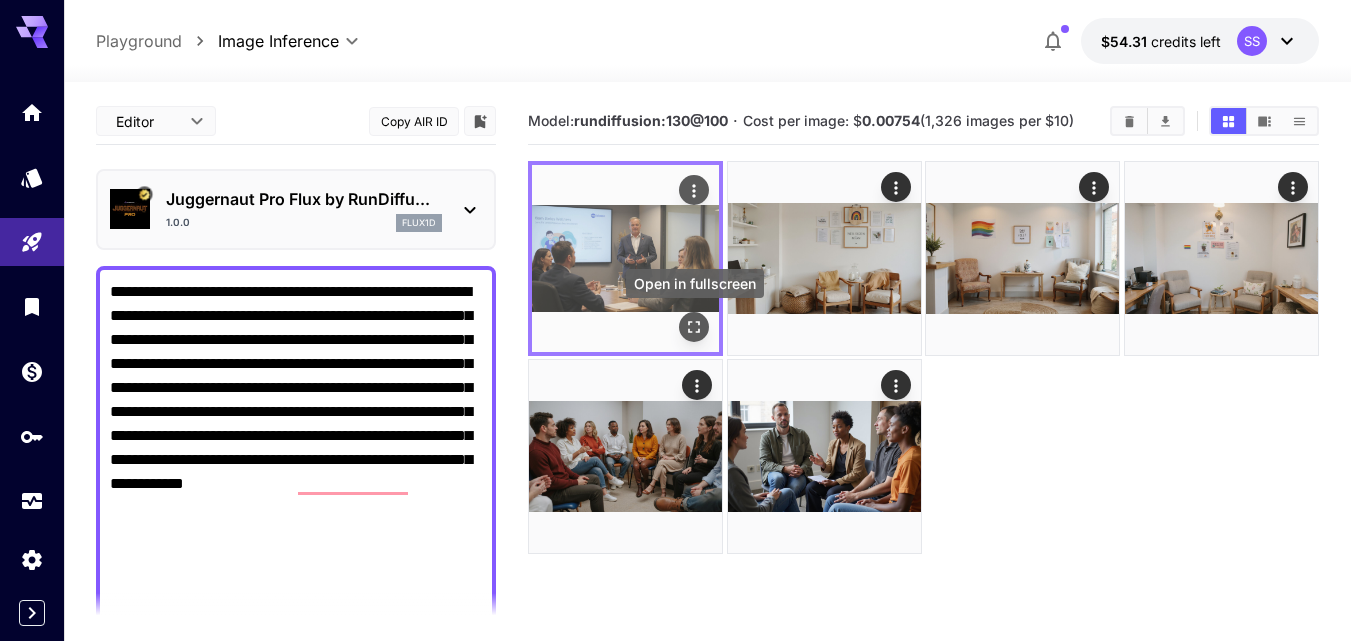 click 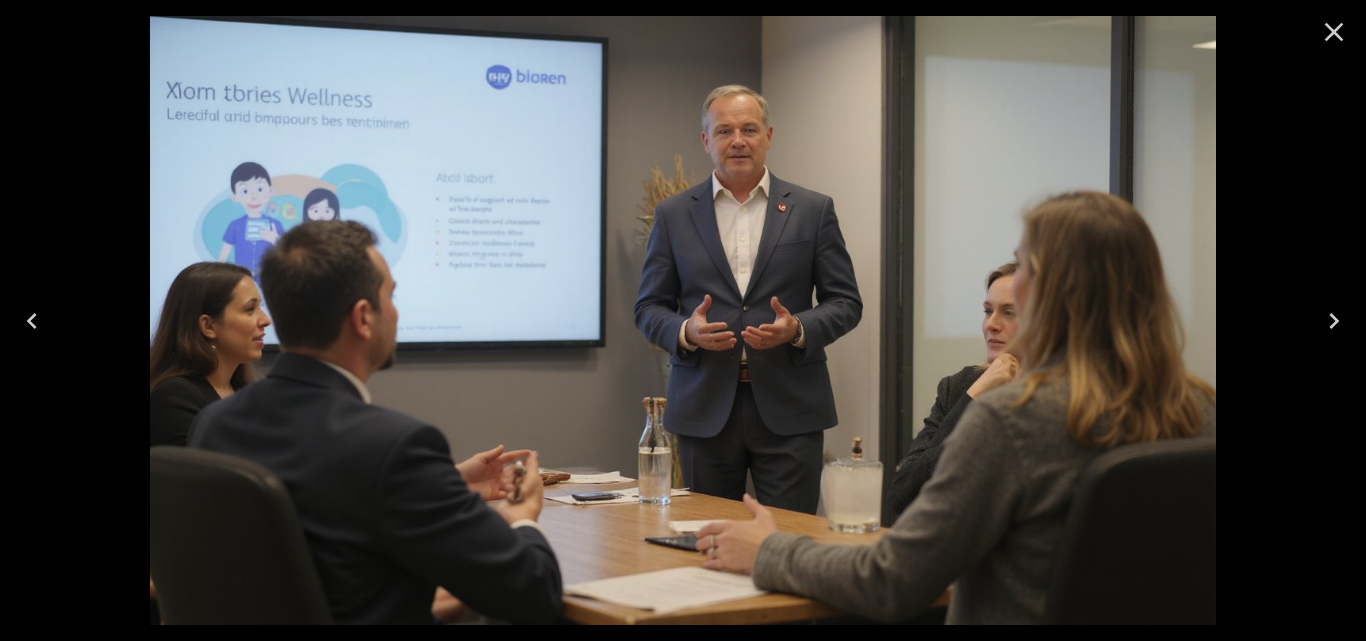 click 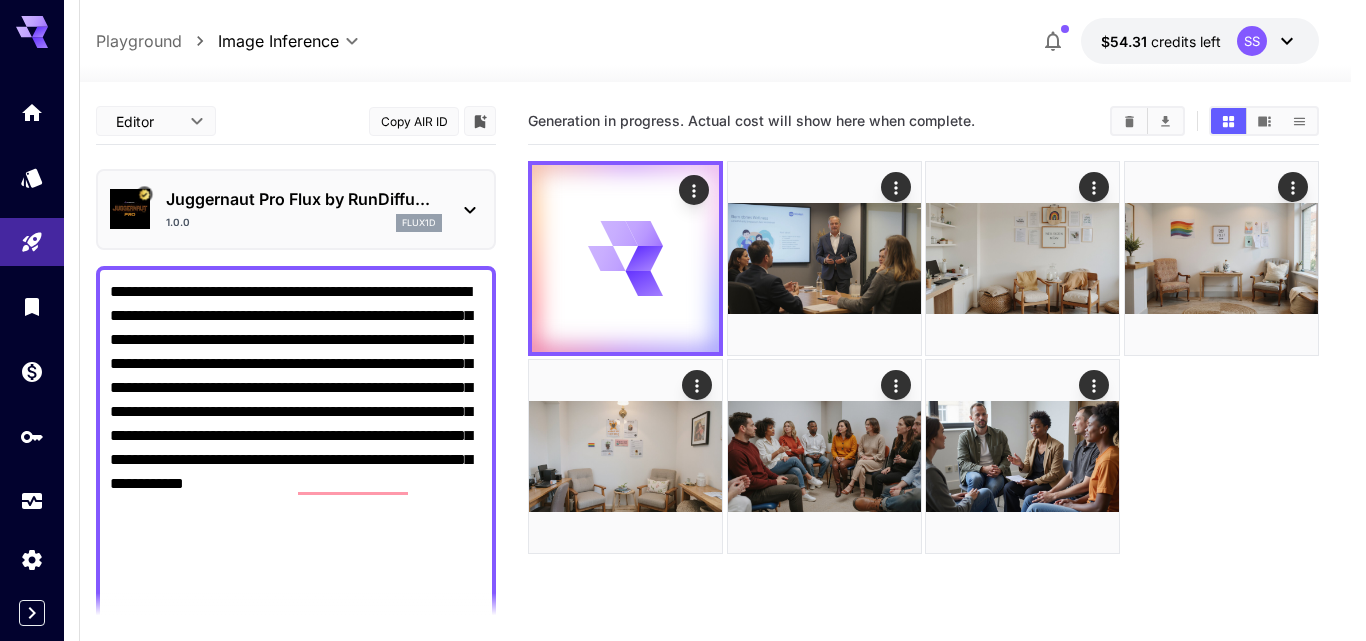click on "**********" 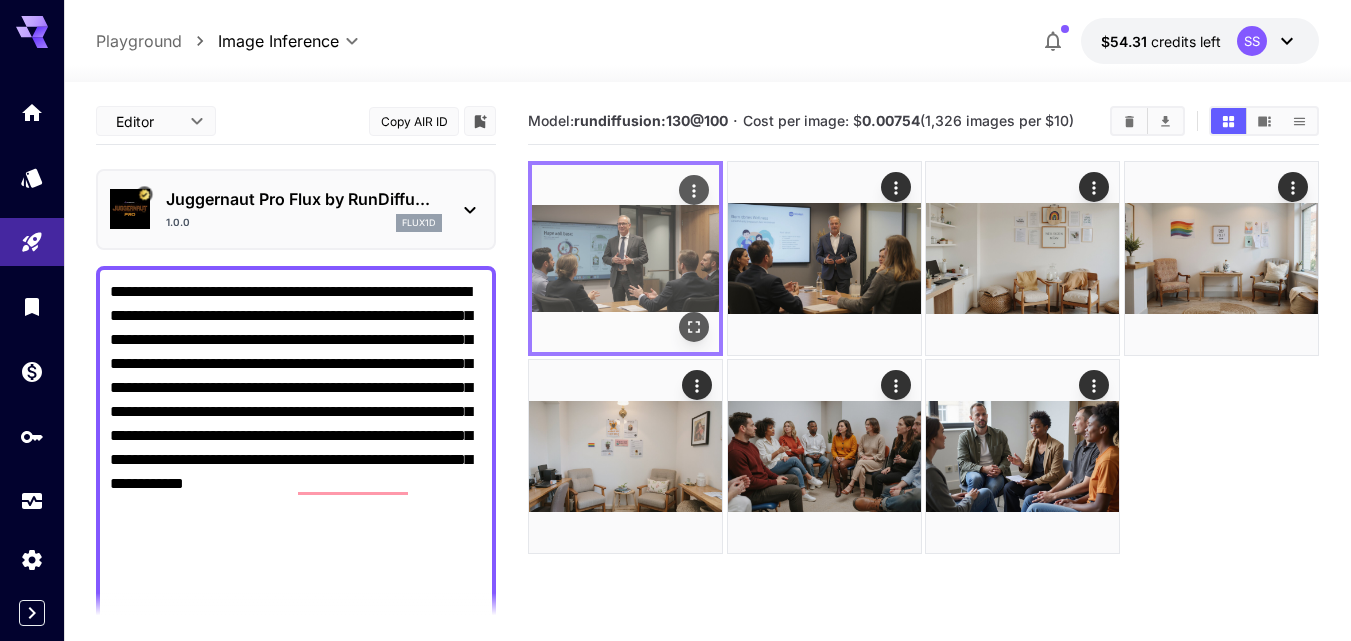 click 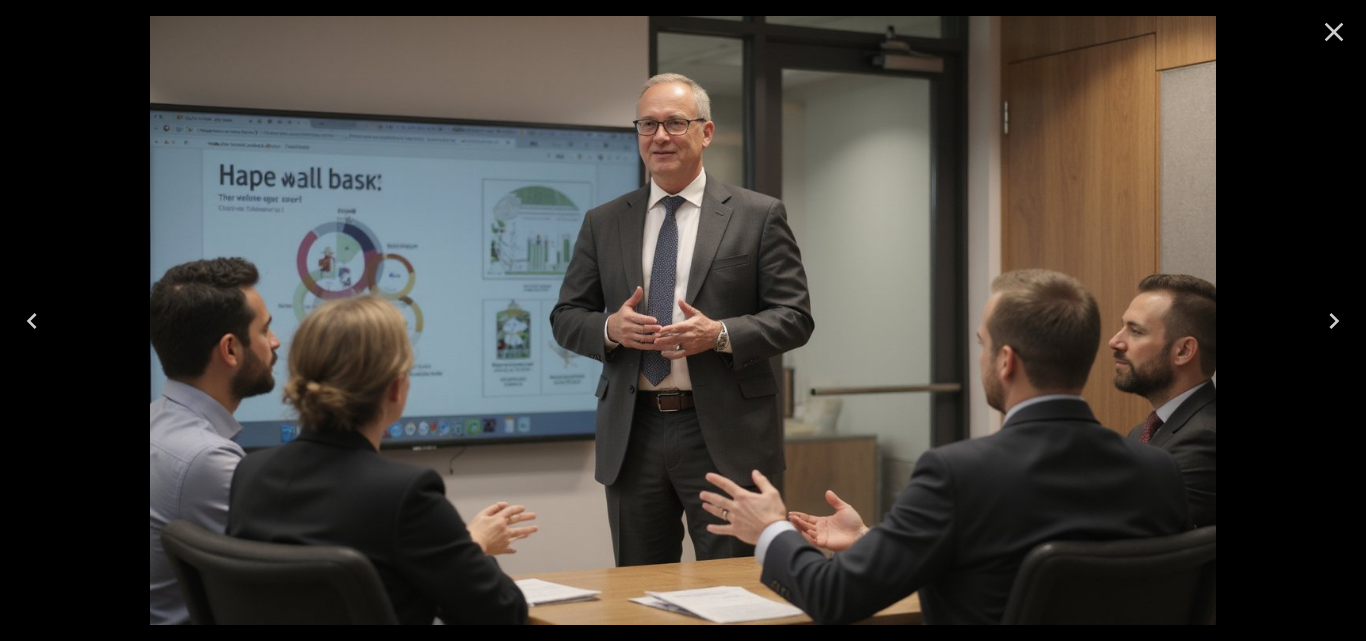 click 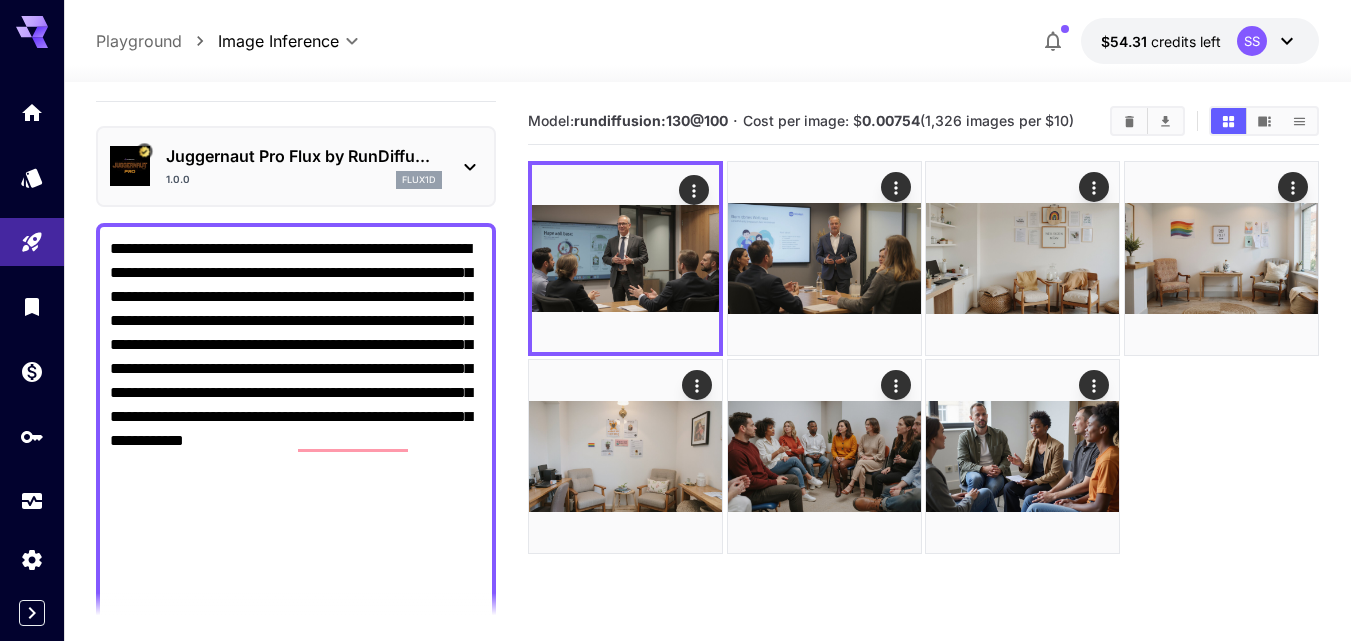 scroll, scrollTop: 100, scrollLeft: 0, axis: vertical 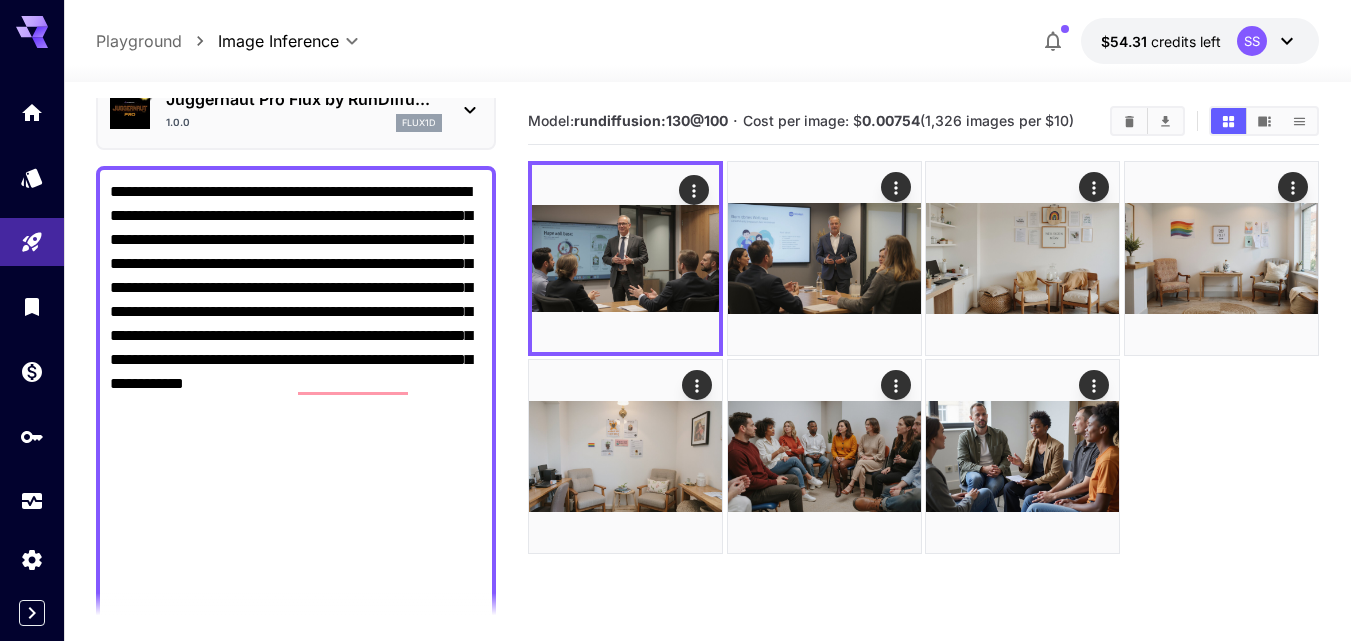 drag, startPoint x: 240, startPoint y: 306, endPoint x: 503, endPoint y: 309, distance: 263.01712 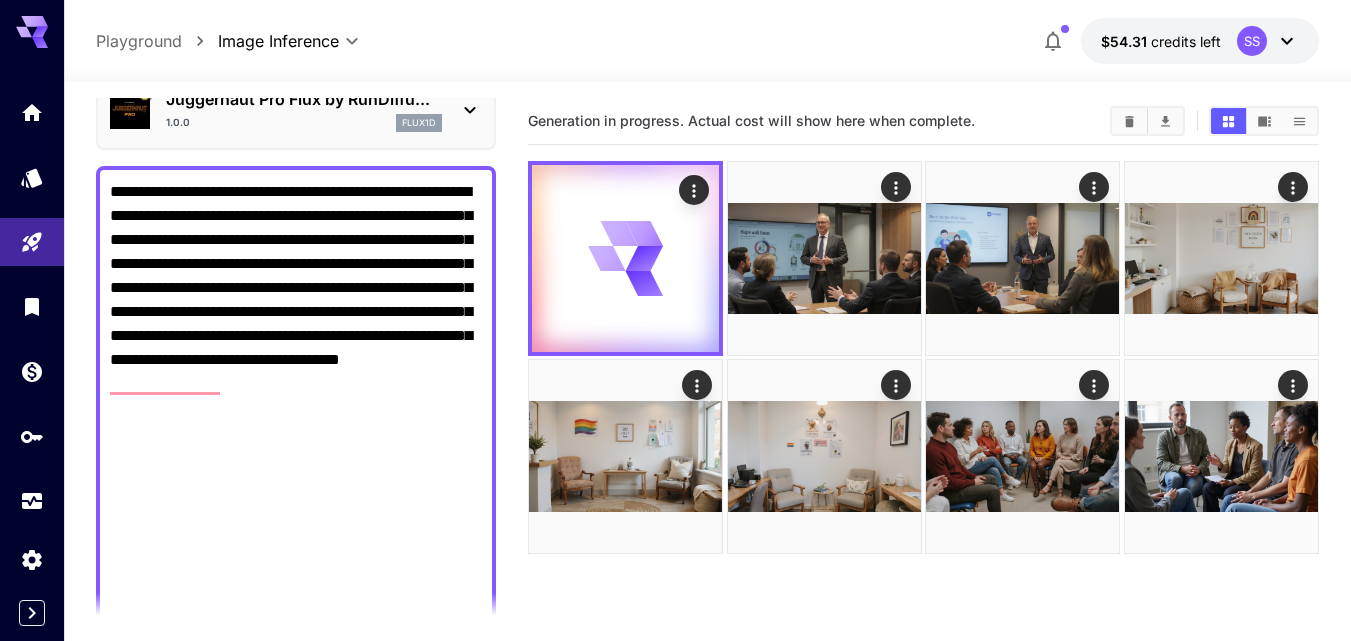 type on "**********" 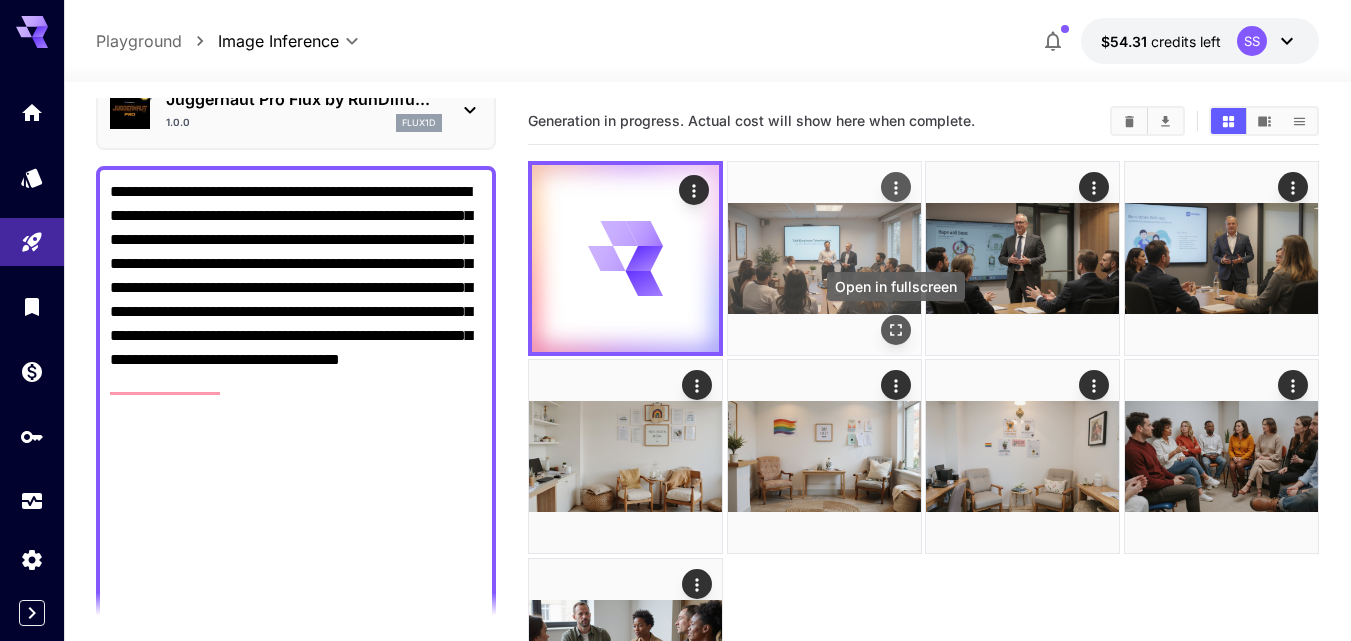 click 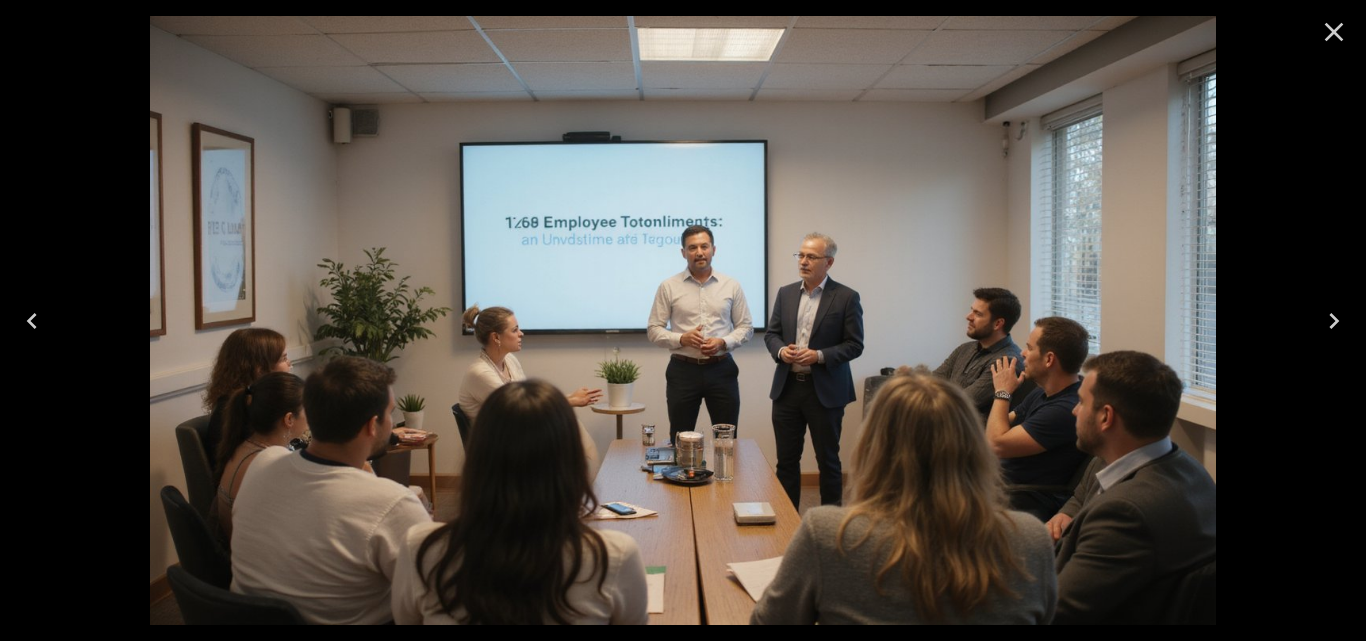 click 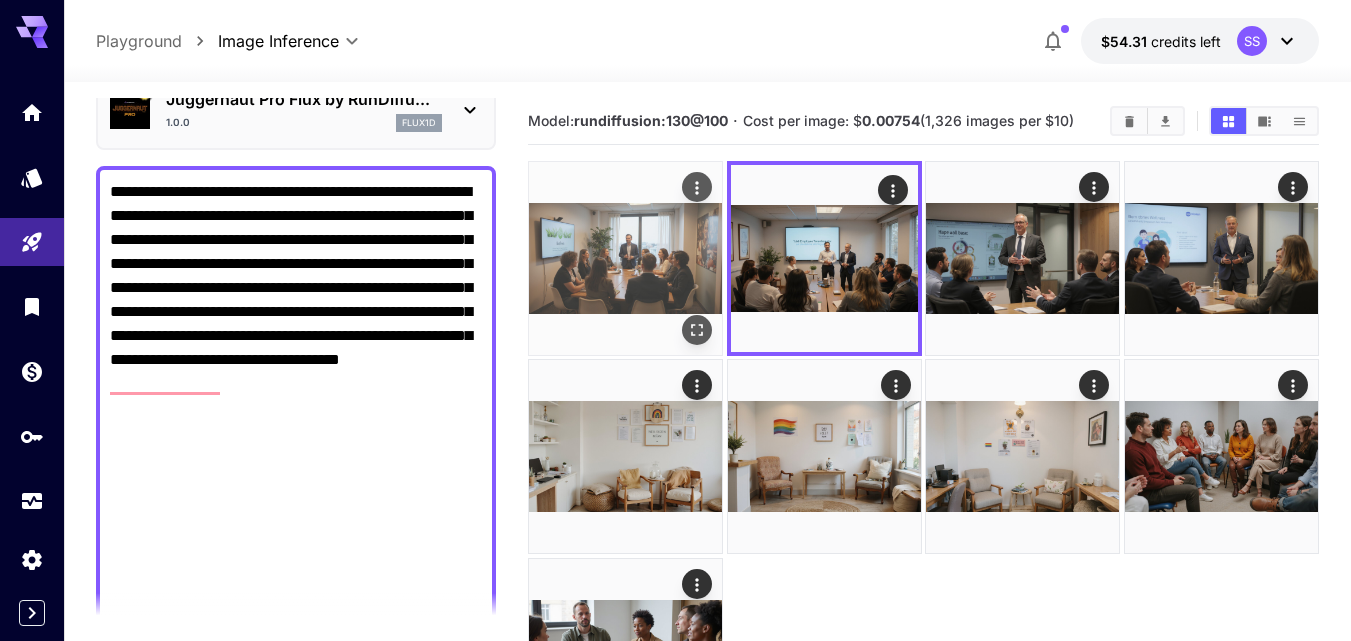 click 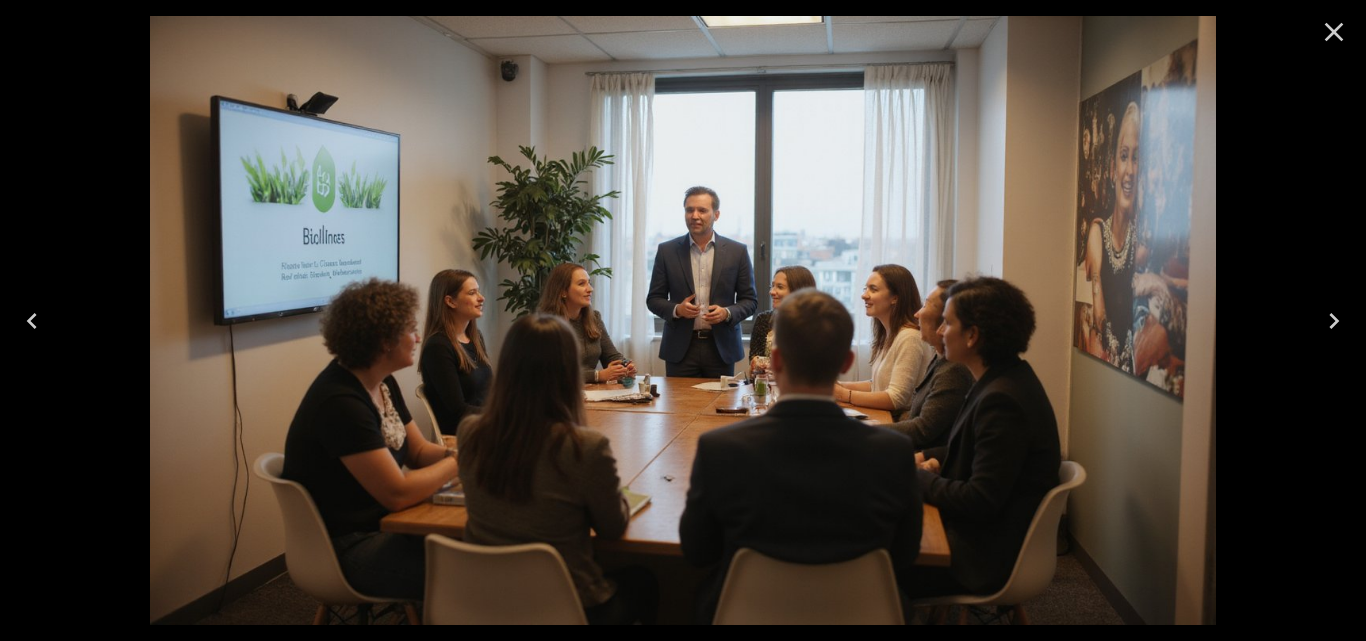 click 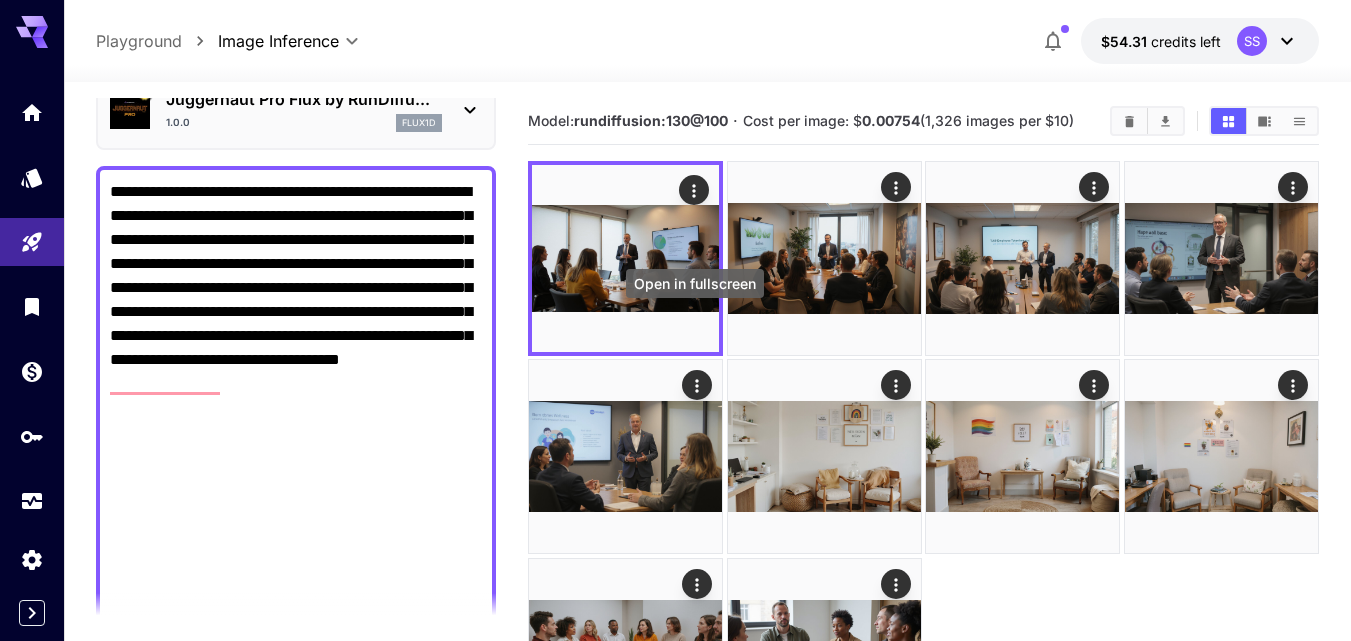 click 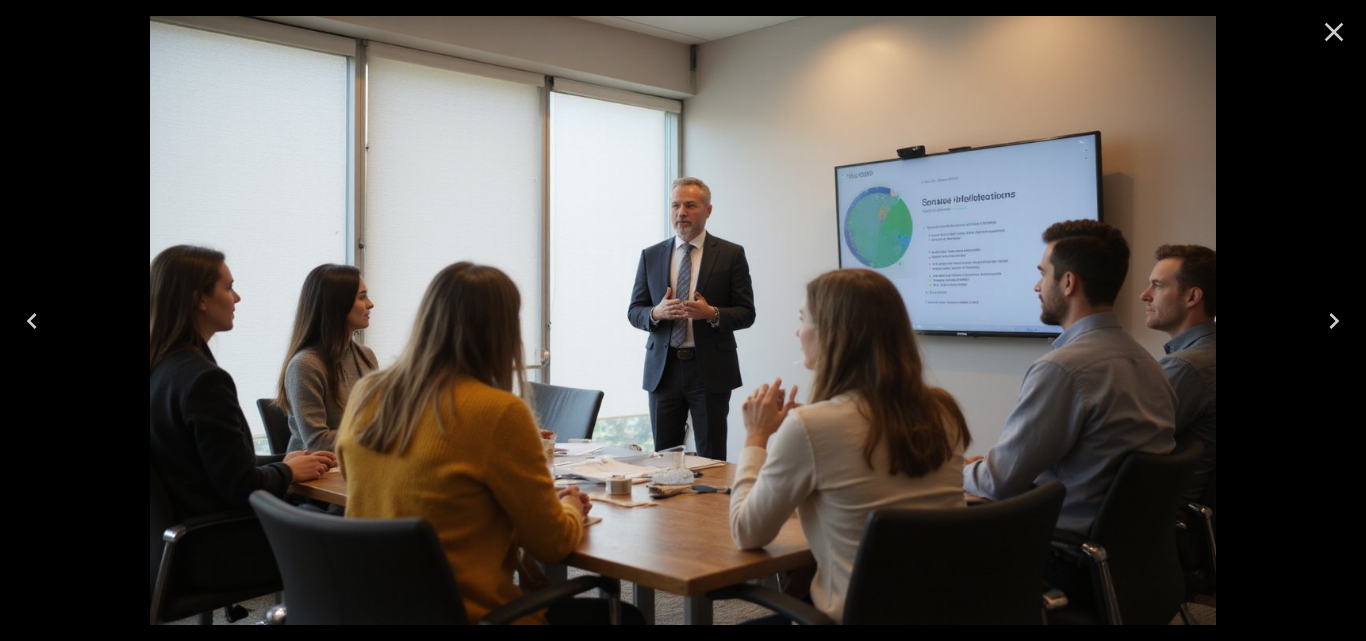 click 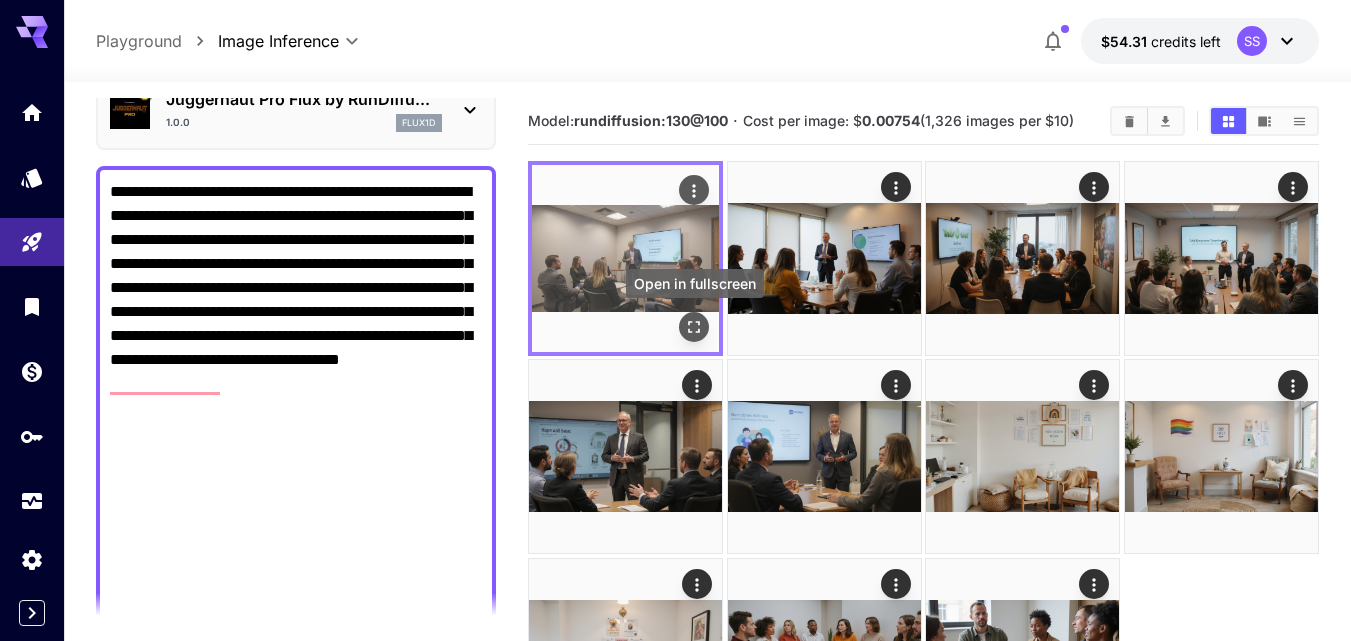 click 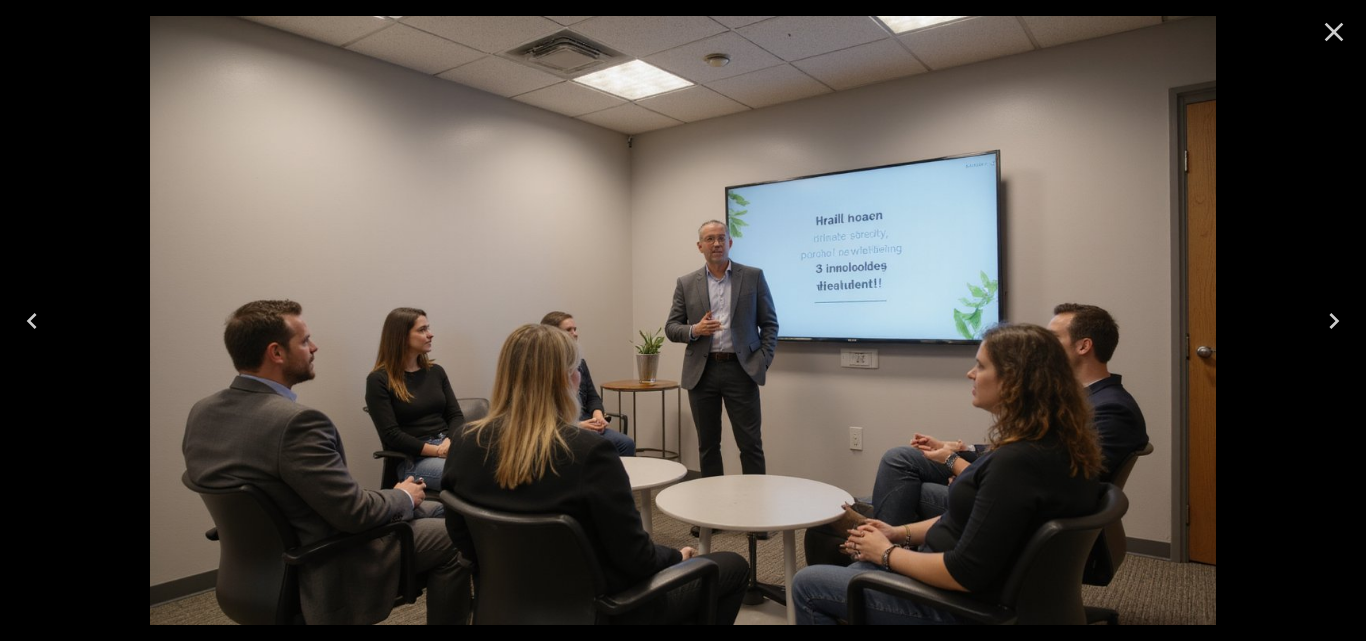 click 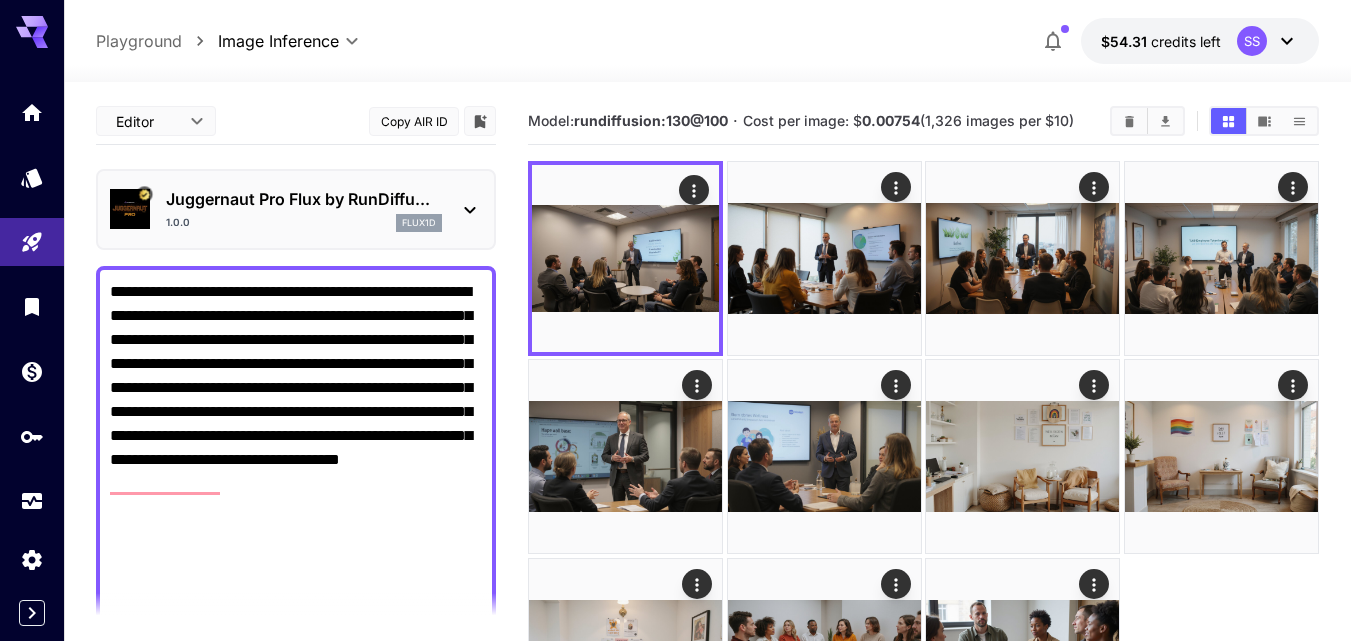 scroll, scrollTop: 0, scrollLeft: 0, axis: both 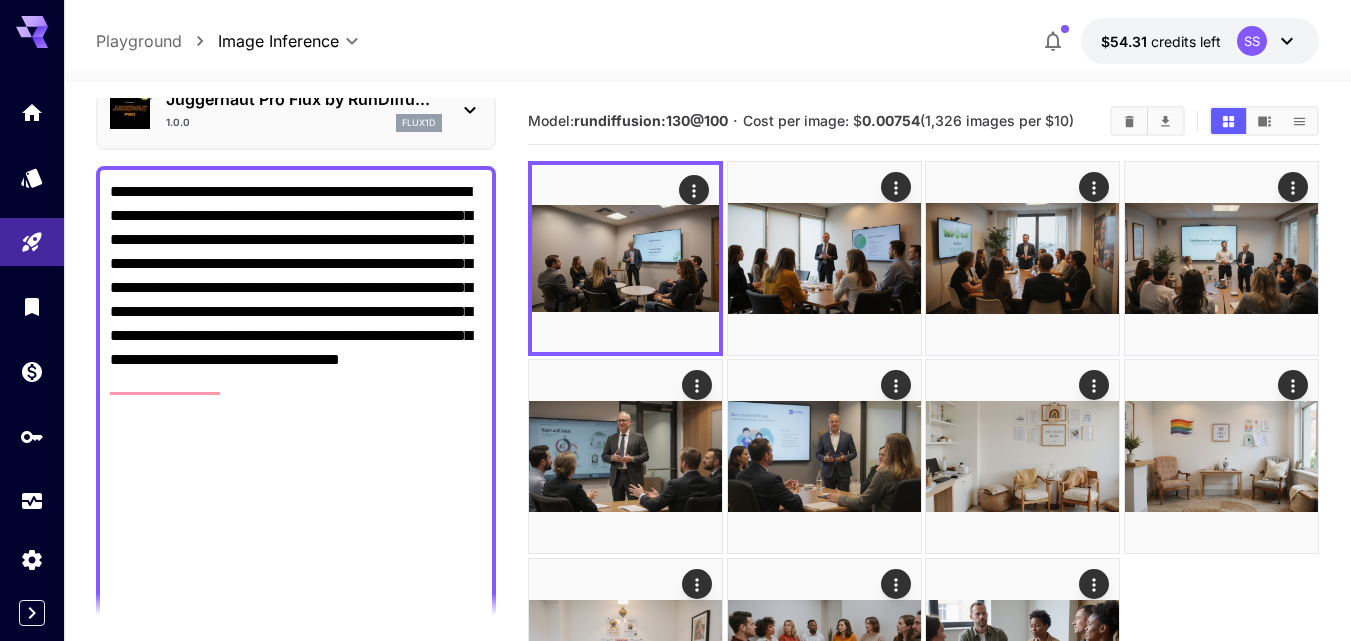 click at bounding box center (1129, 121) 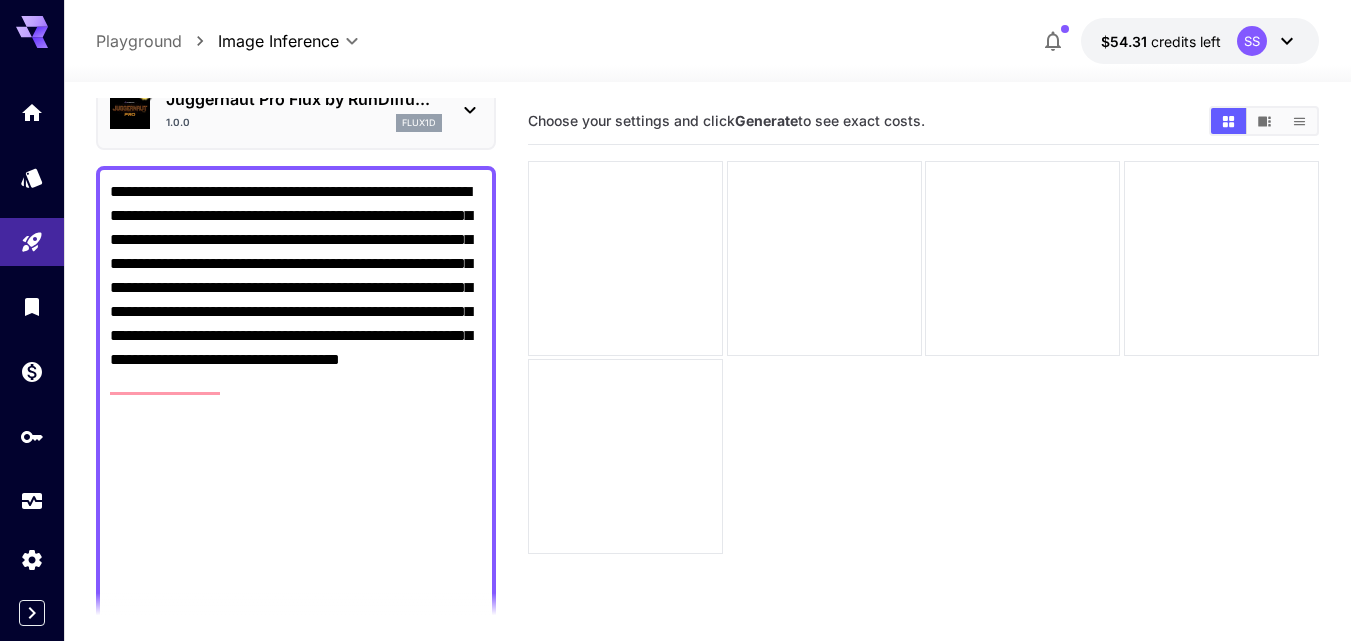 click on "Choose your settings and click  Generate  to see exact costs." at bounding box center [860, 121] 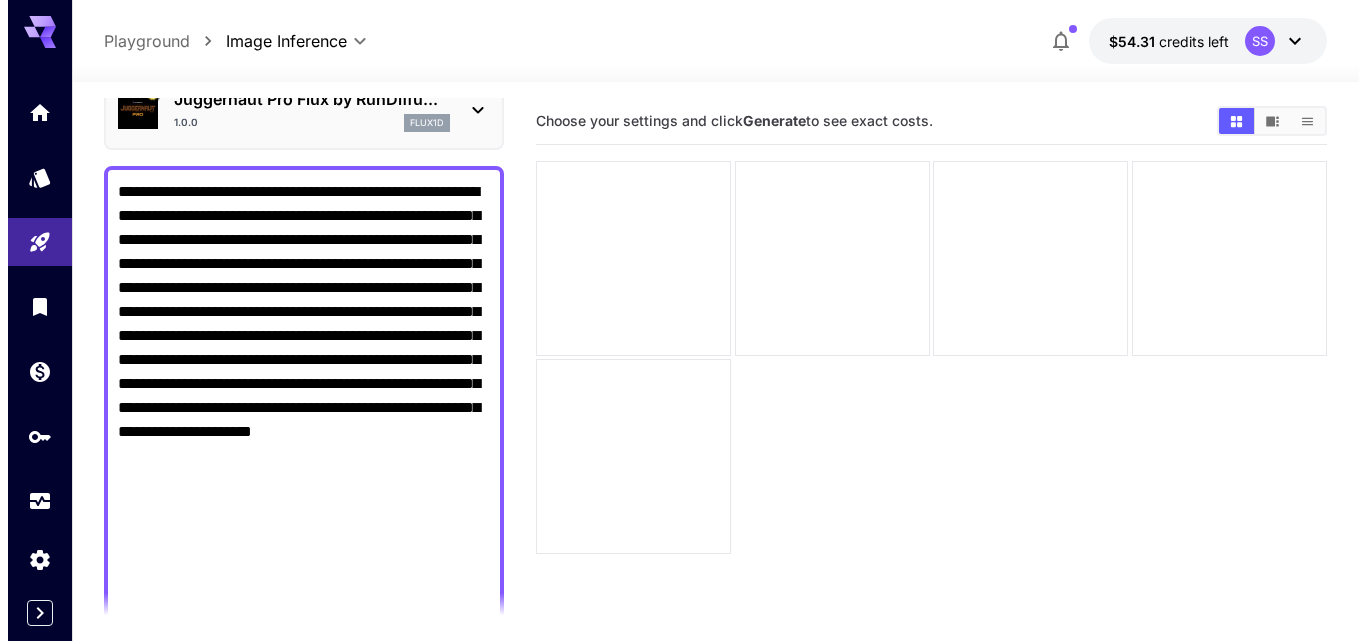 scroll, scrollTop: 900, scrollLeft: 0, axis: vertical 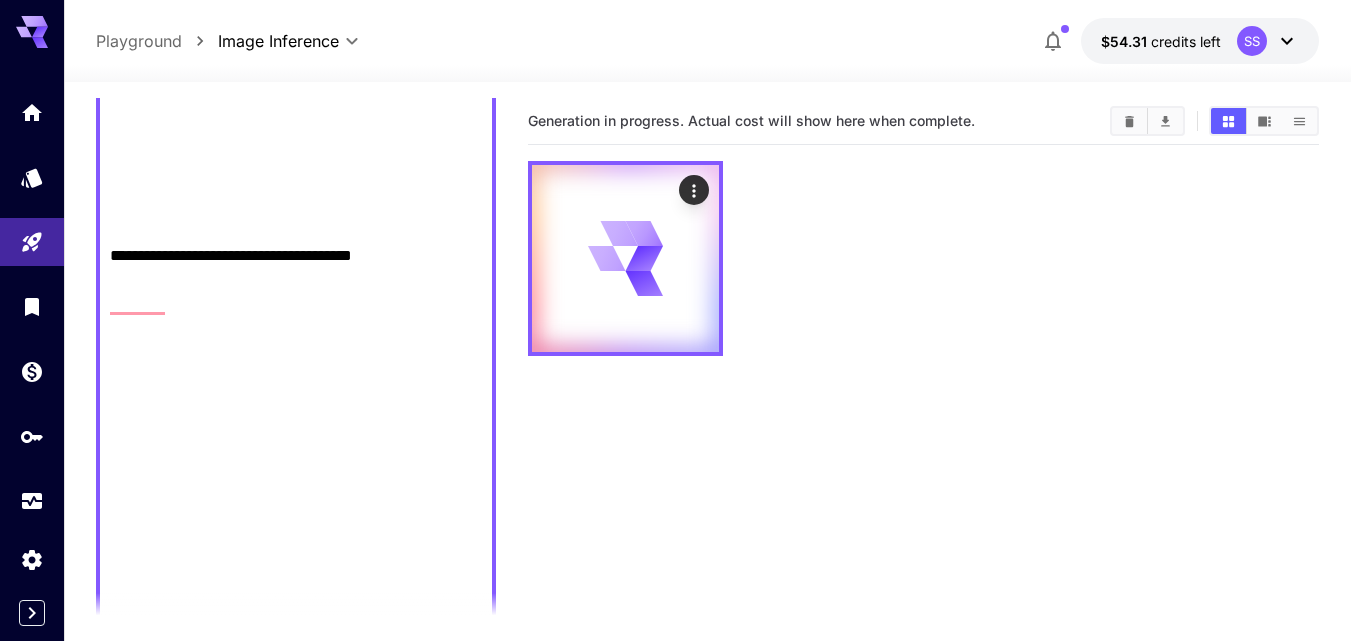 type on "**********" 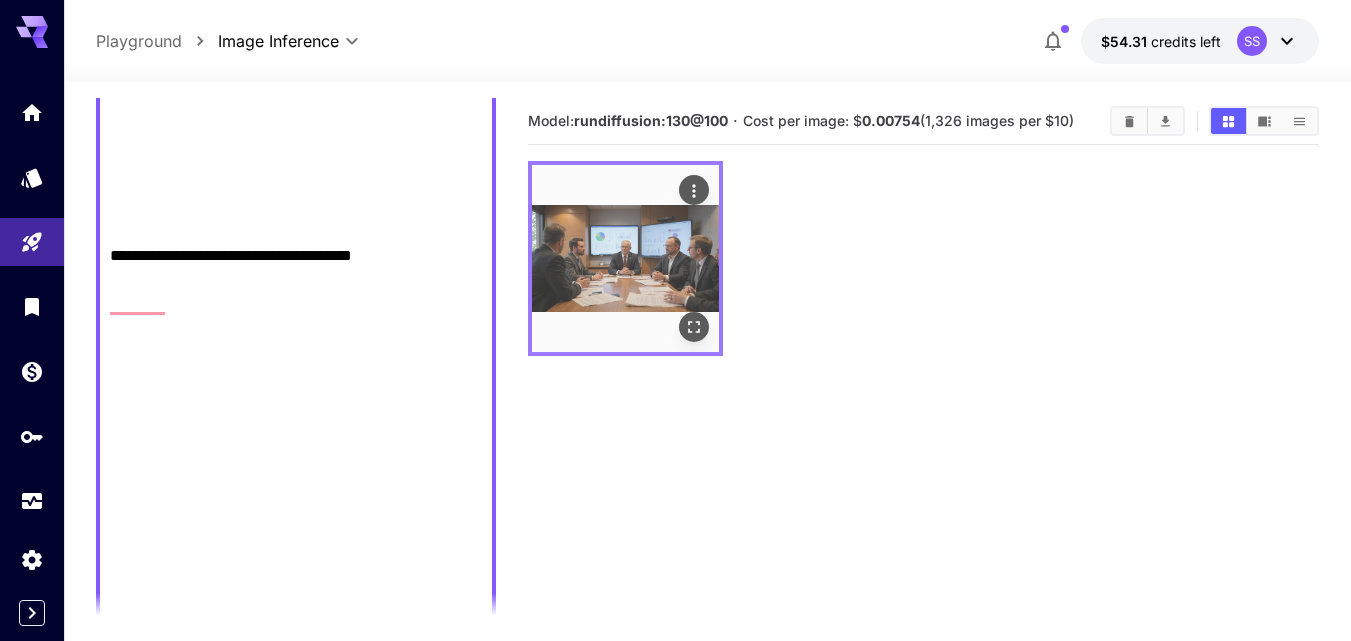 click at bounding box center [694, 327] 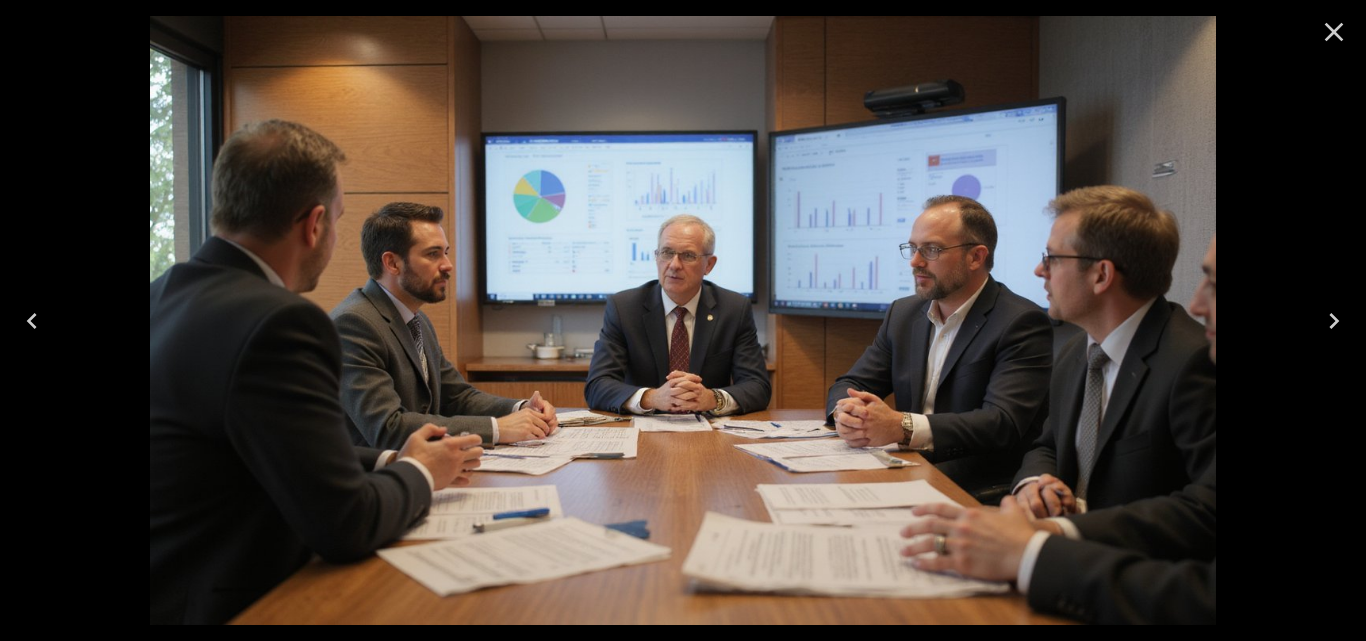 click 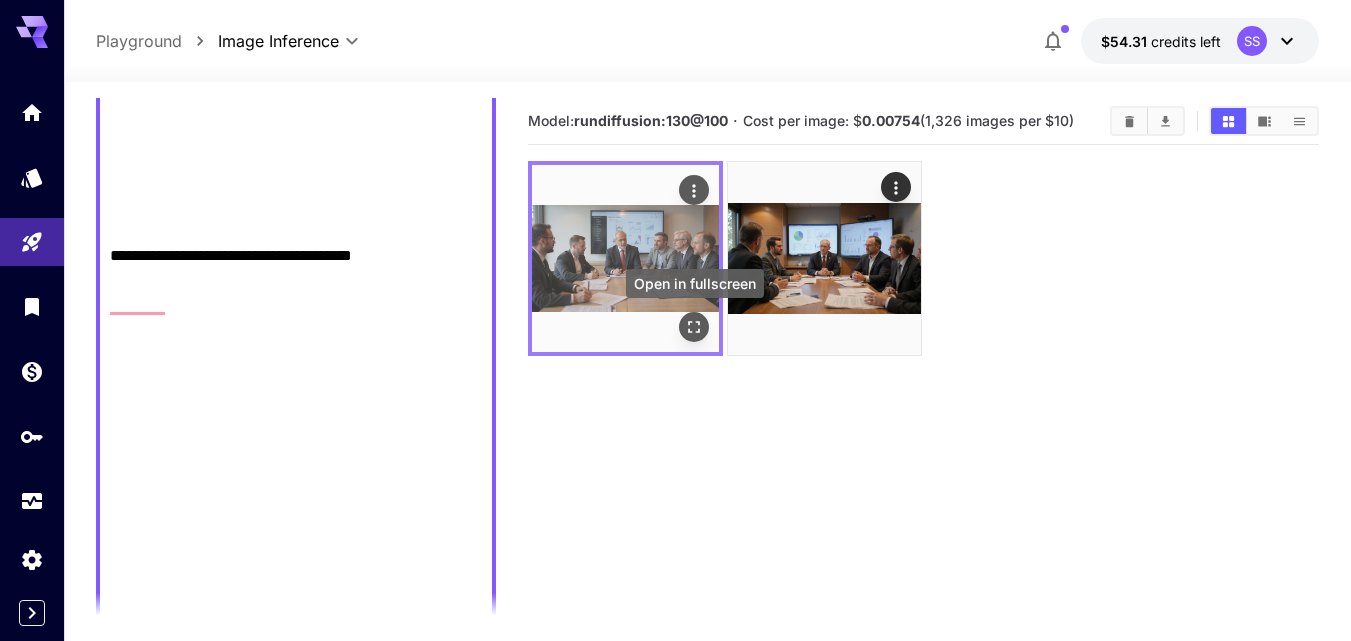 click 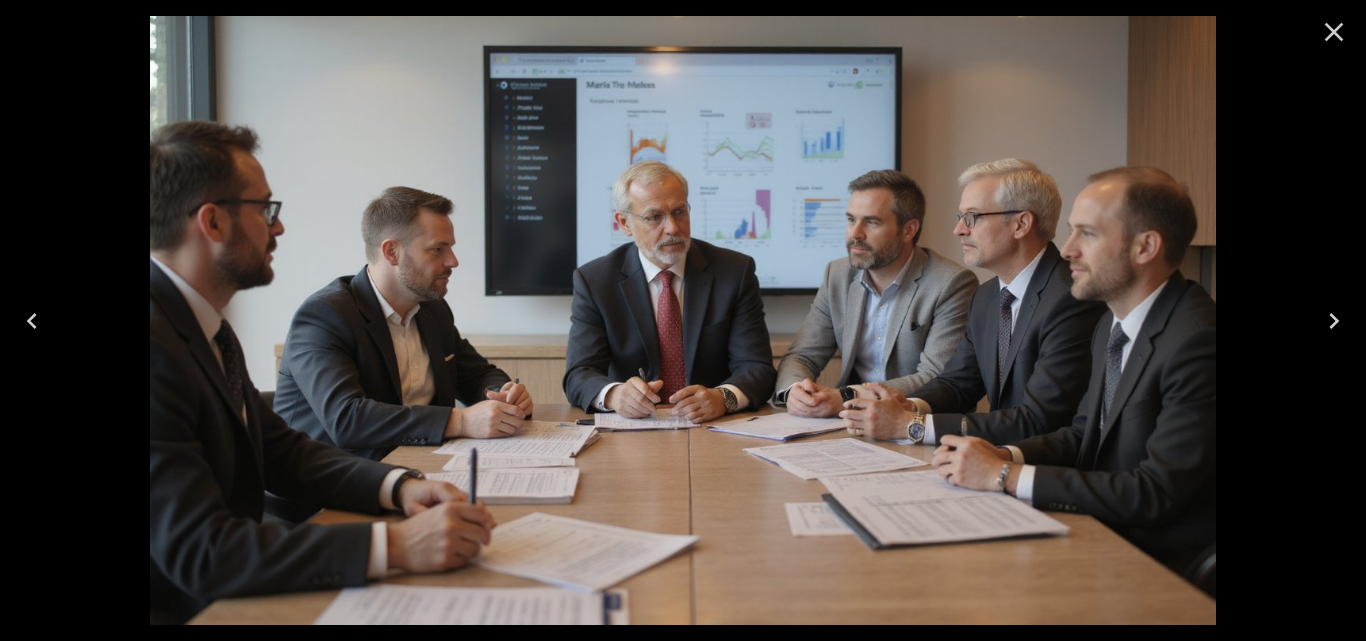 click 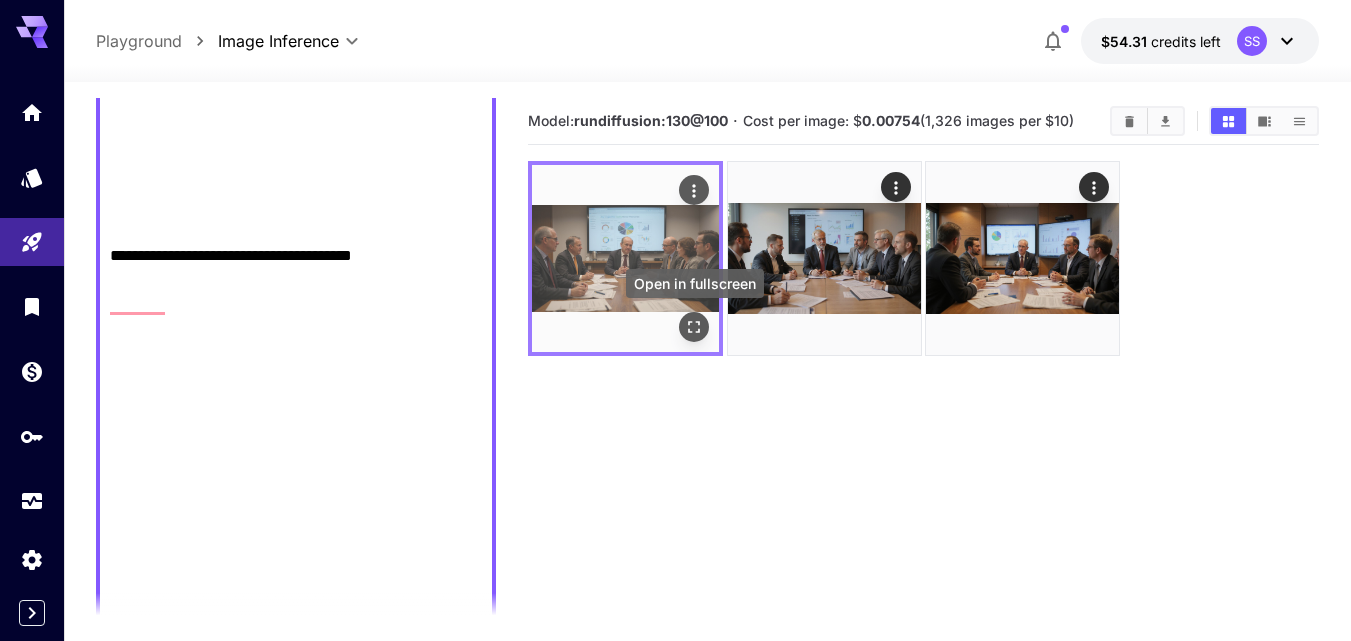 click 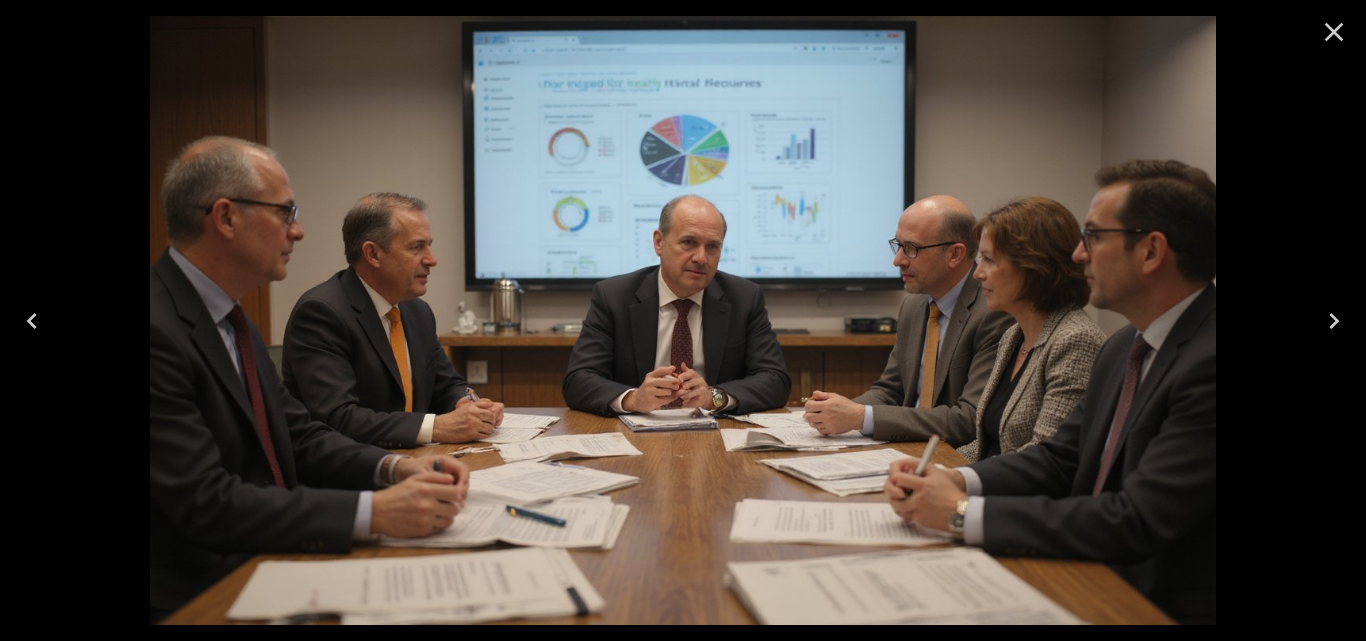 click 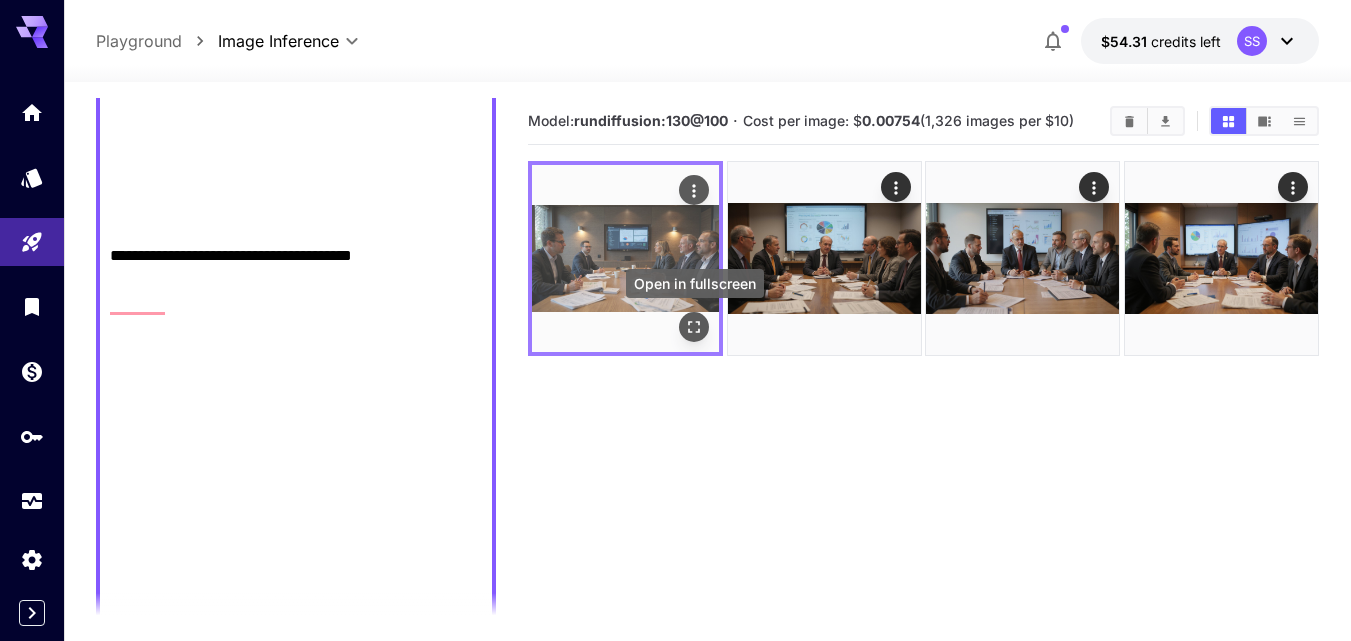 click 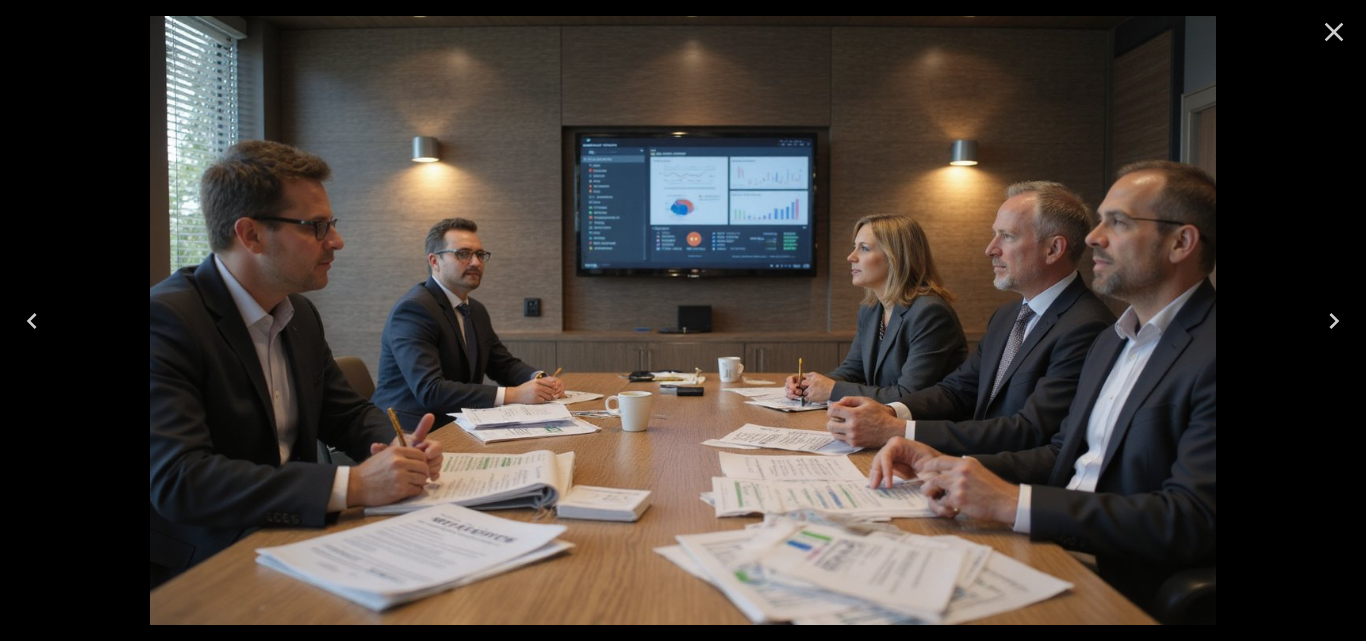 click 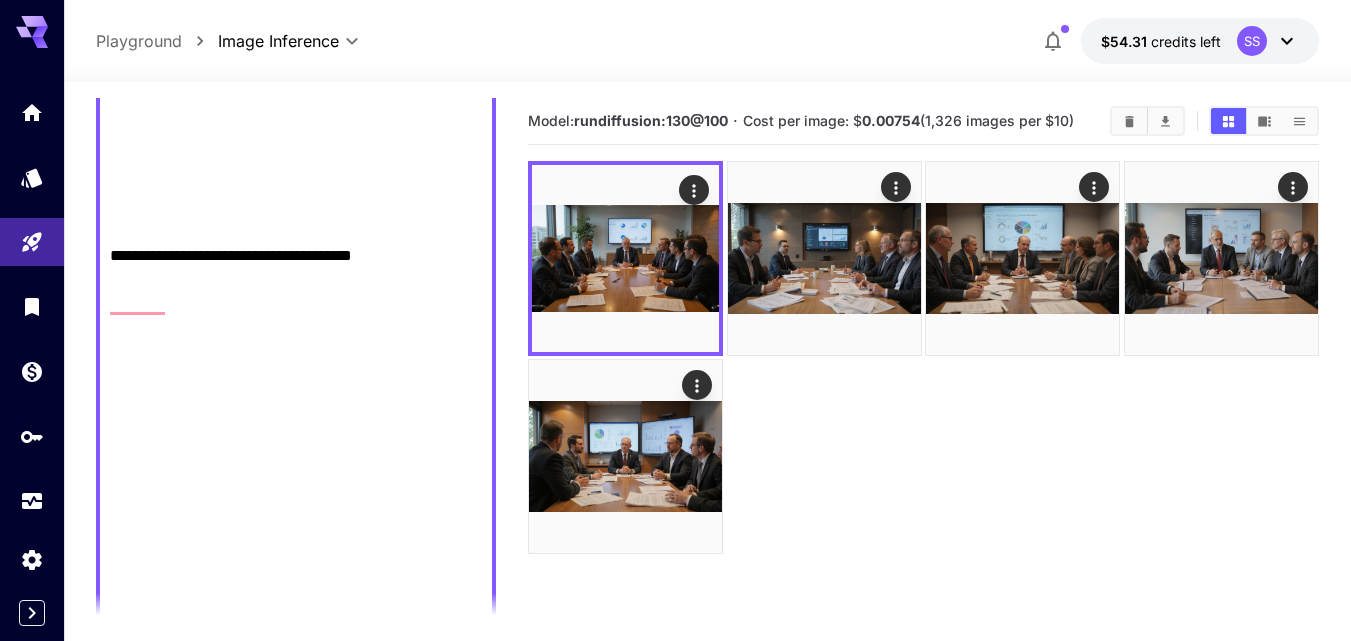 click at bounding box center [707, 70] 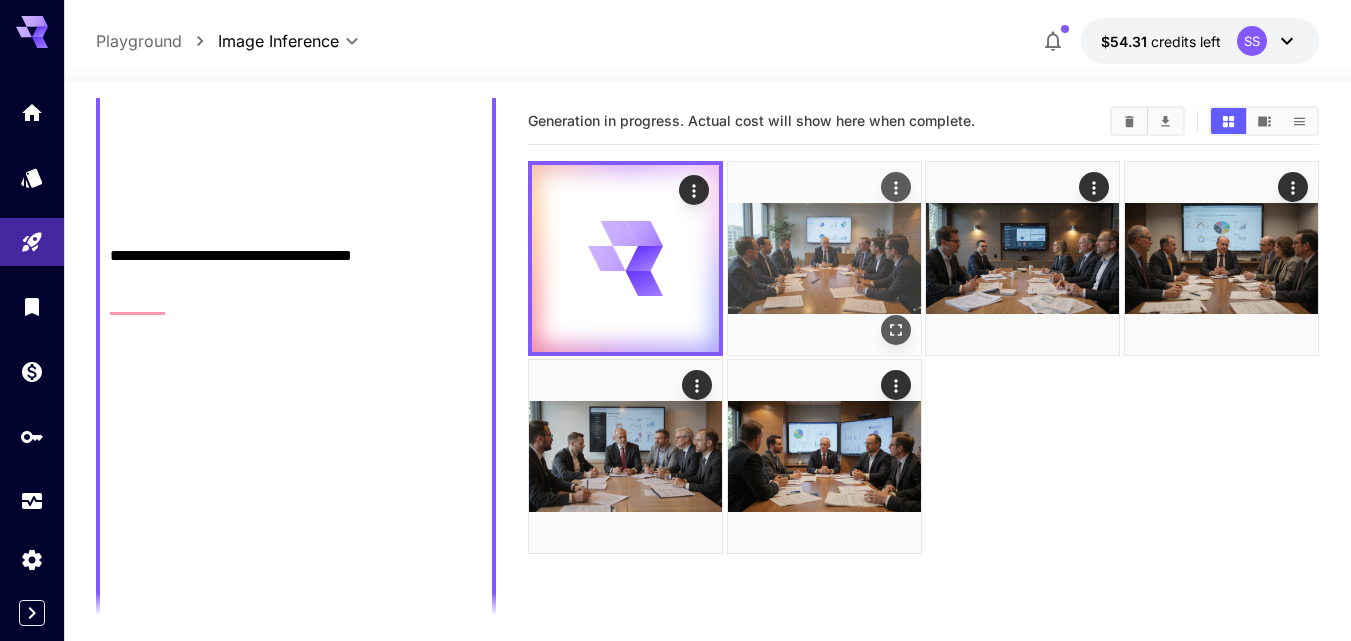 click 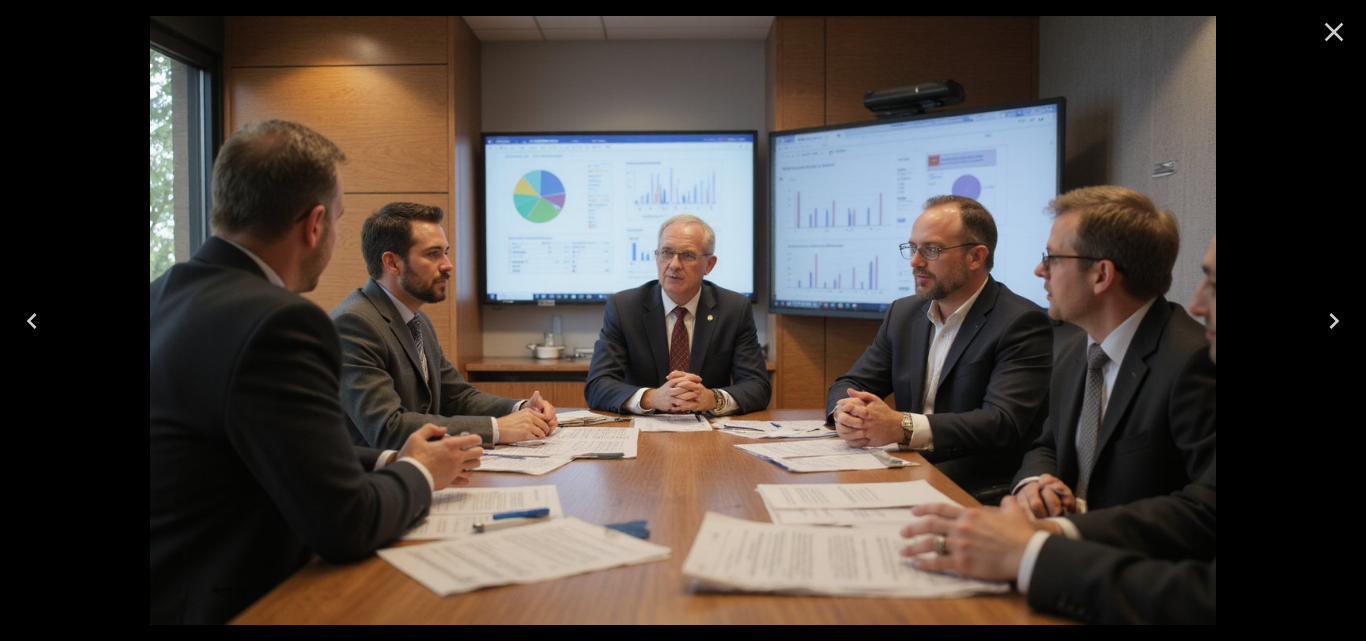 click 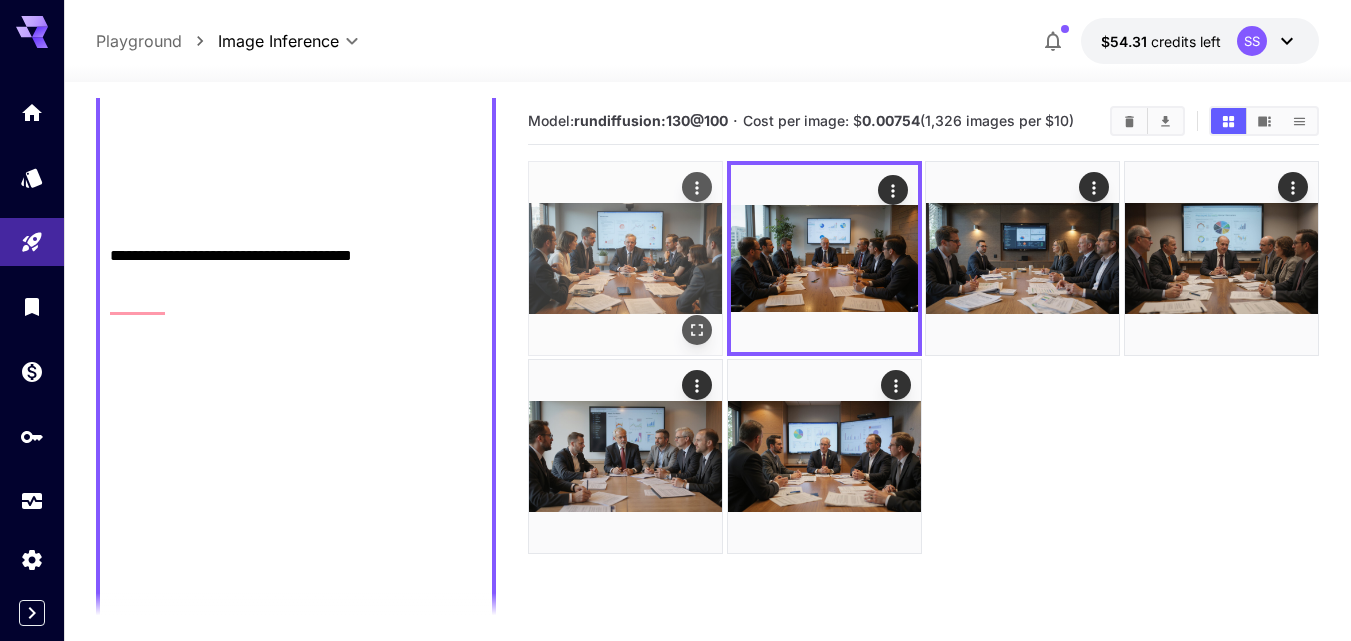 click 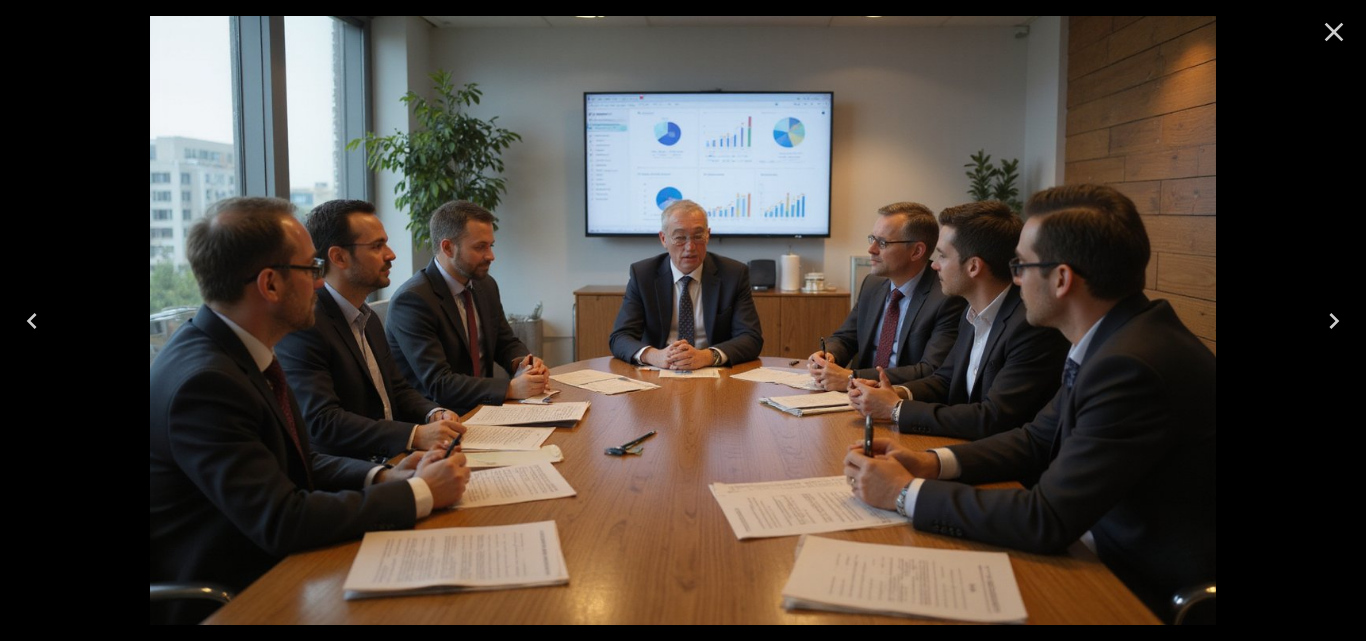 click at bounding box center [1334, 321] 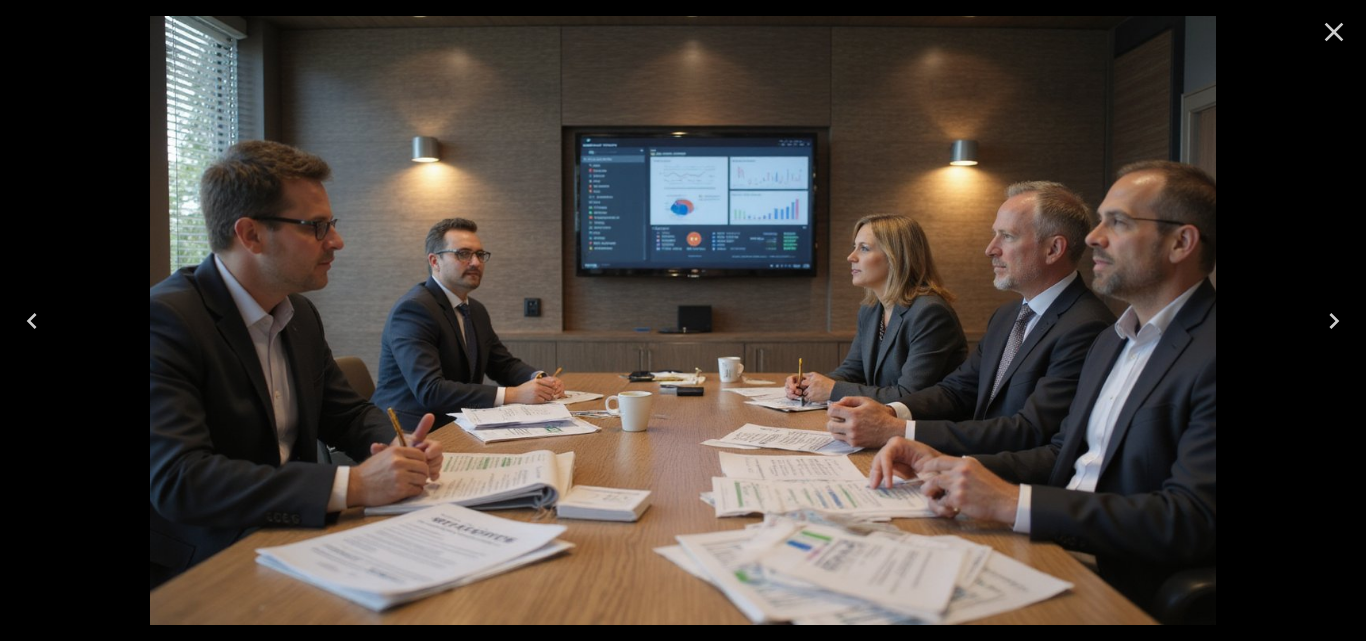 click at bounding box center [1334, 321] 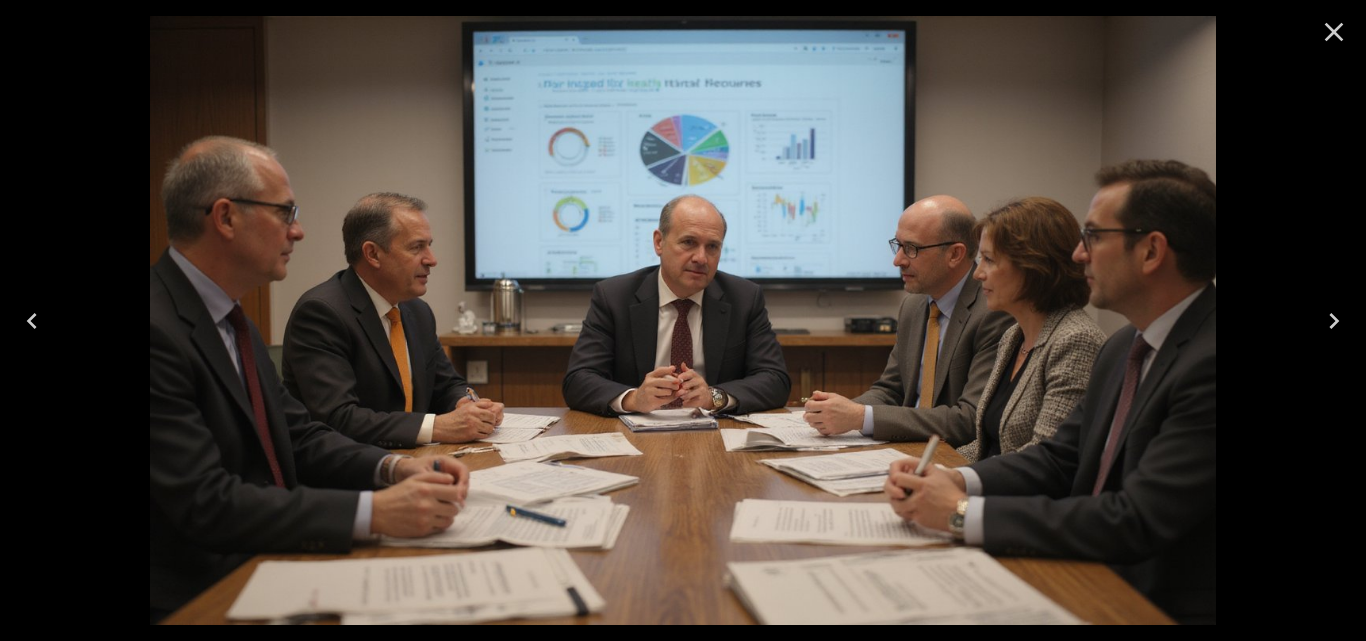 click 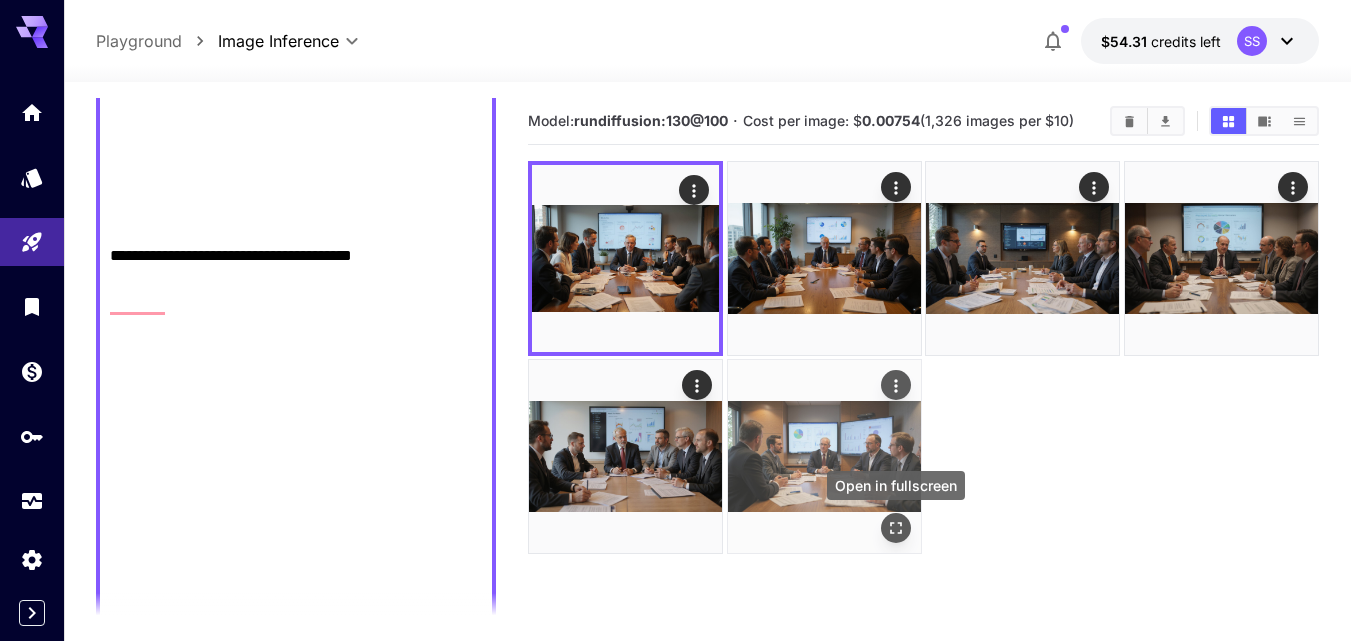 click 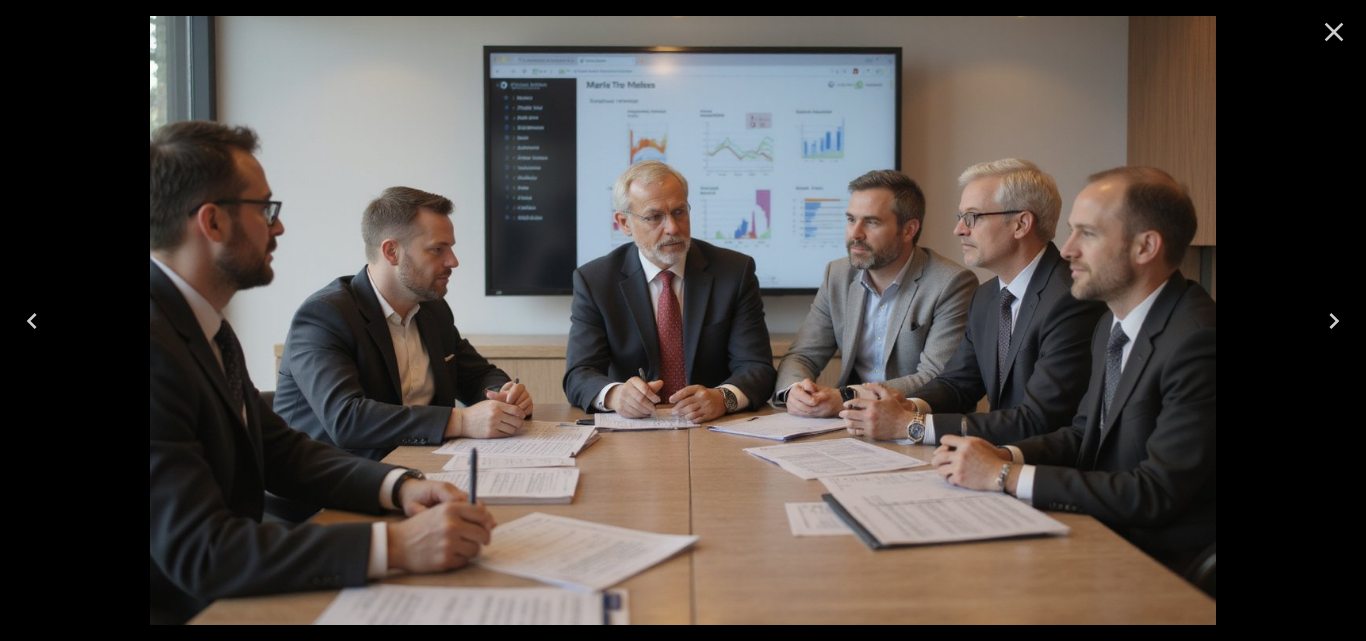 scroll, scrollTop: 0, scrollLeft: 0, axis: both 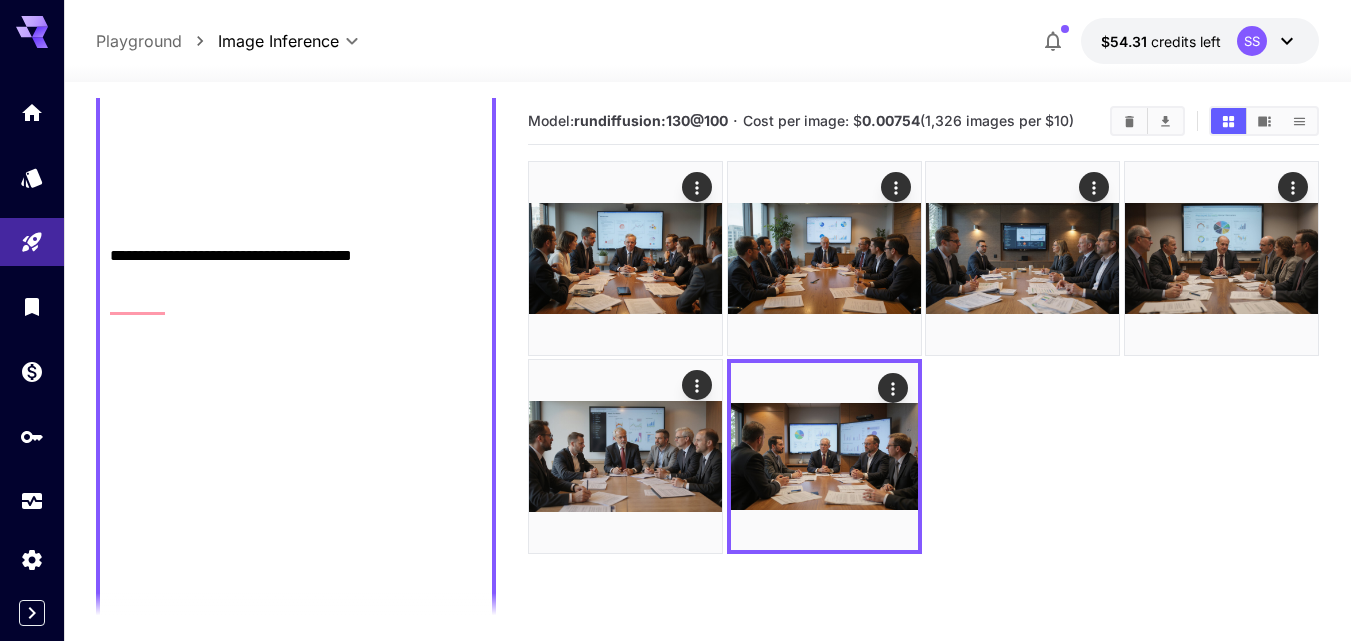 click on "**********" at bounding box center (296, 112) 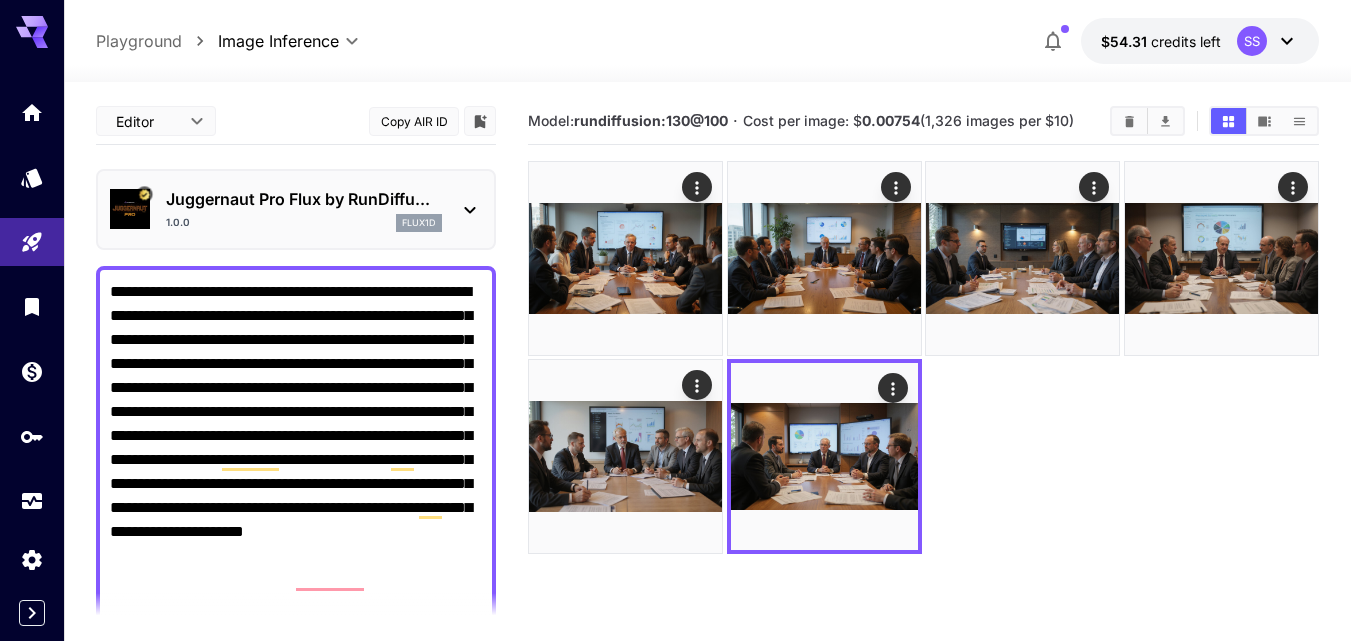 click on "**********" at bounding box center (296, 1012) 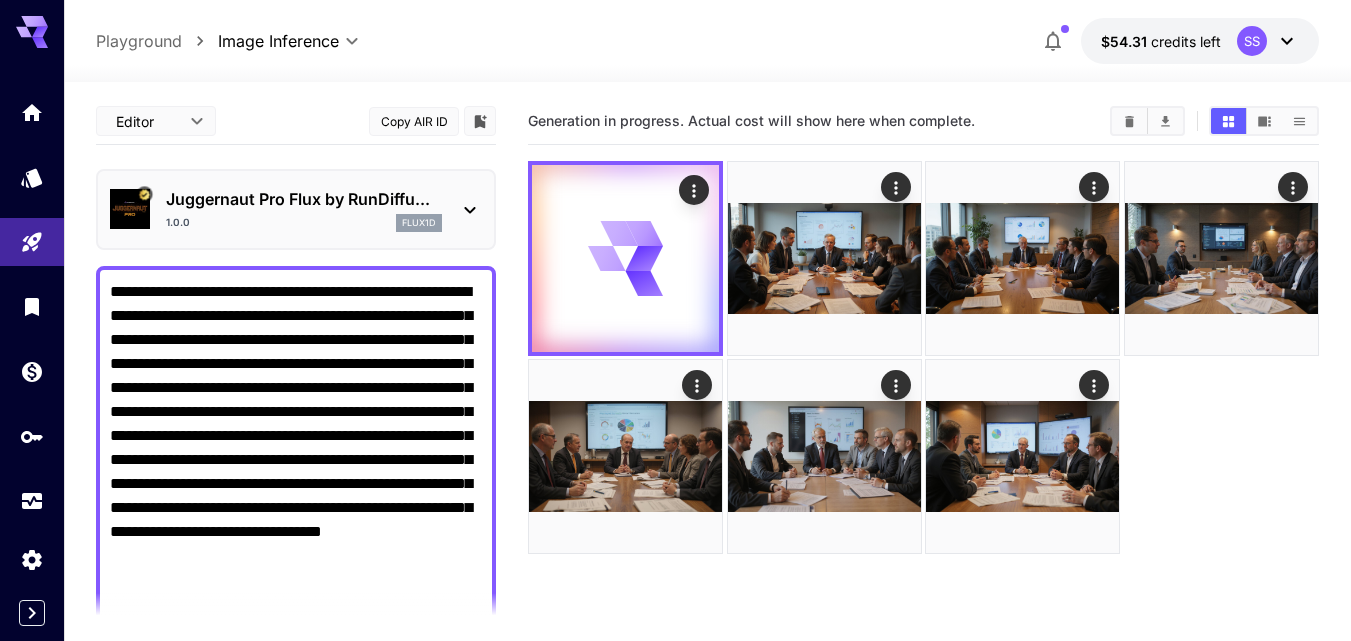 scroll, scrollTop: 2, scrollLeft: 0, axis: vertical 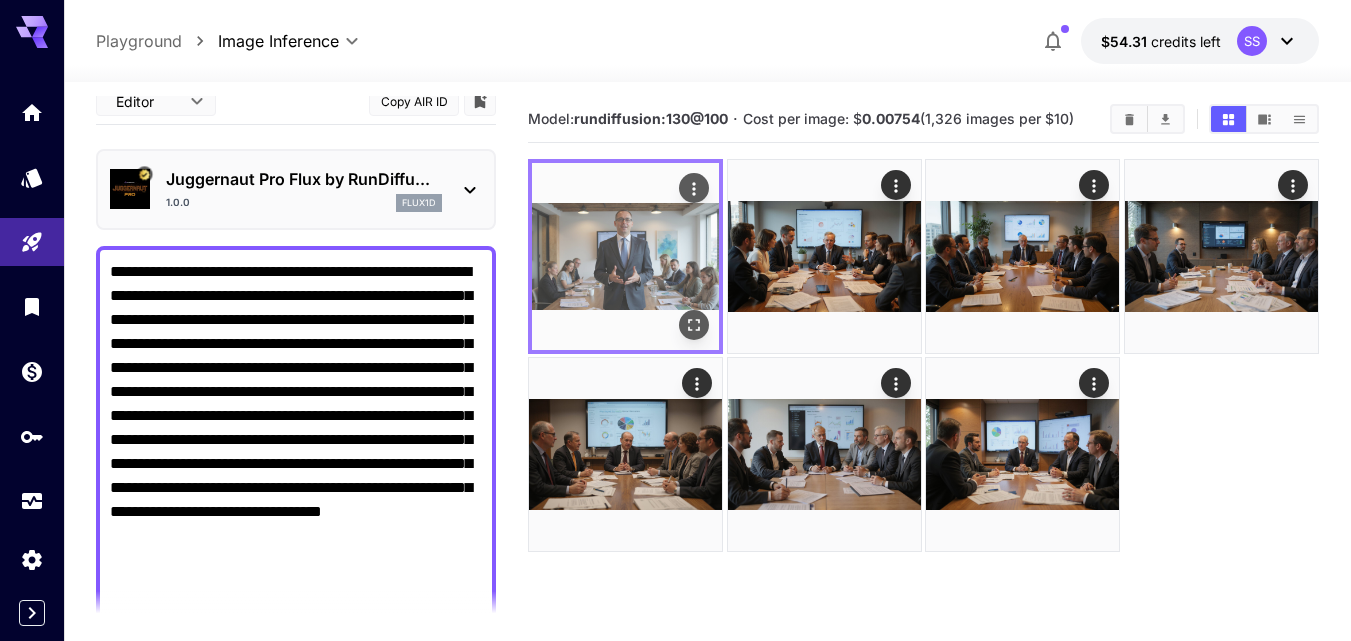 type on "**********" 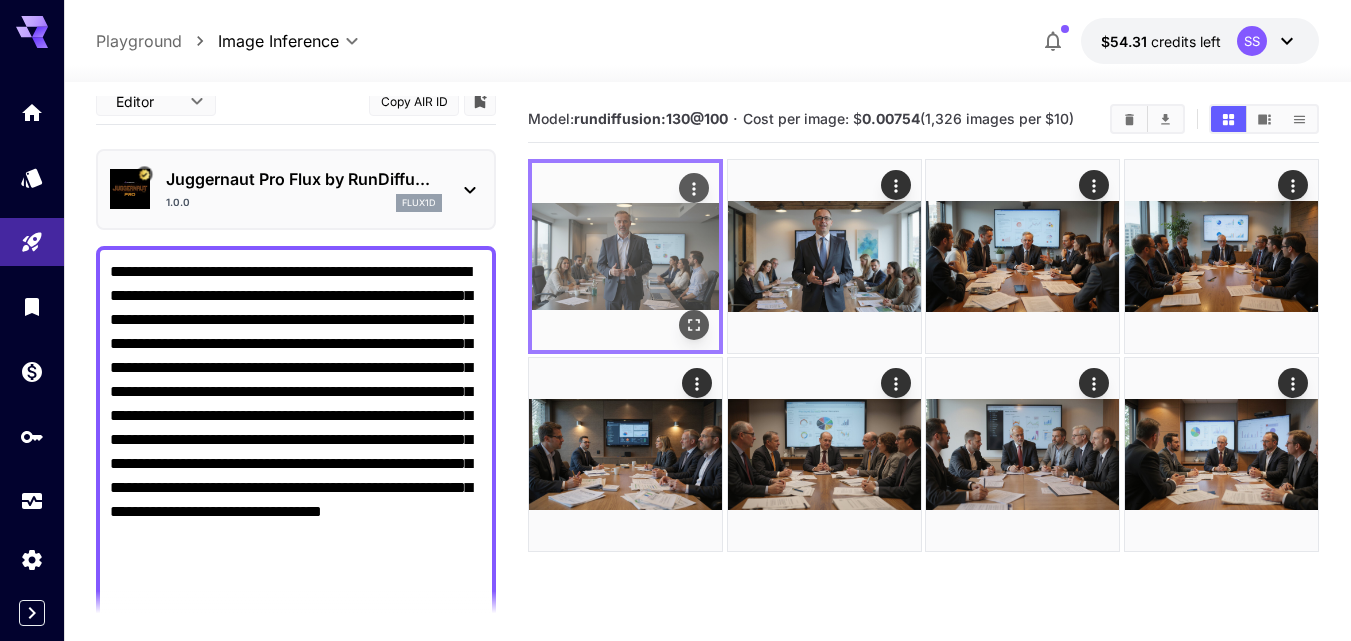click 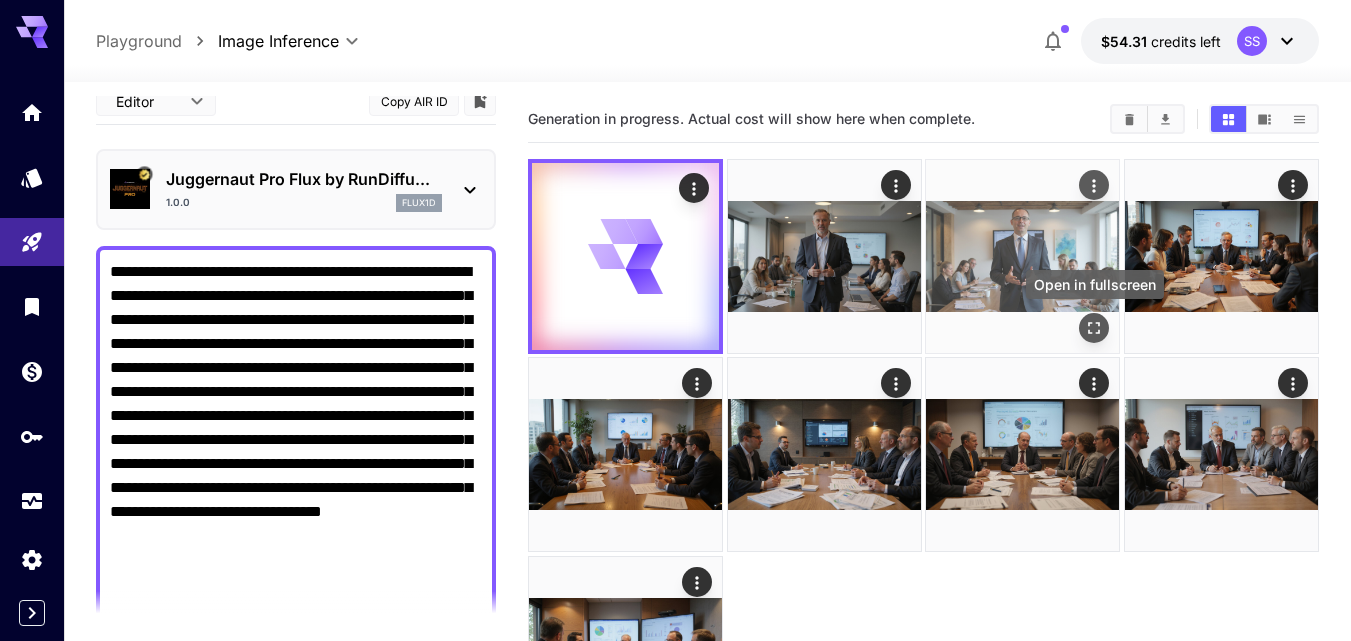 click 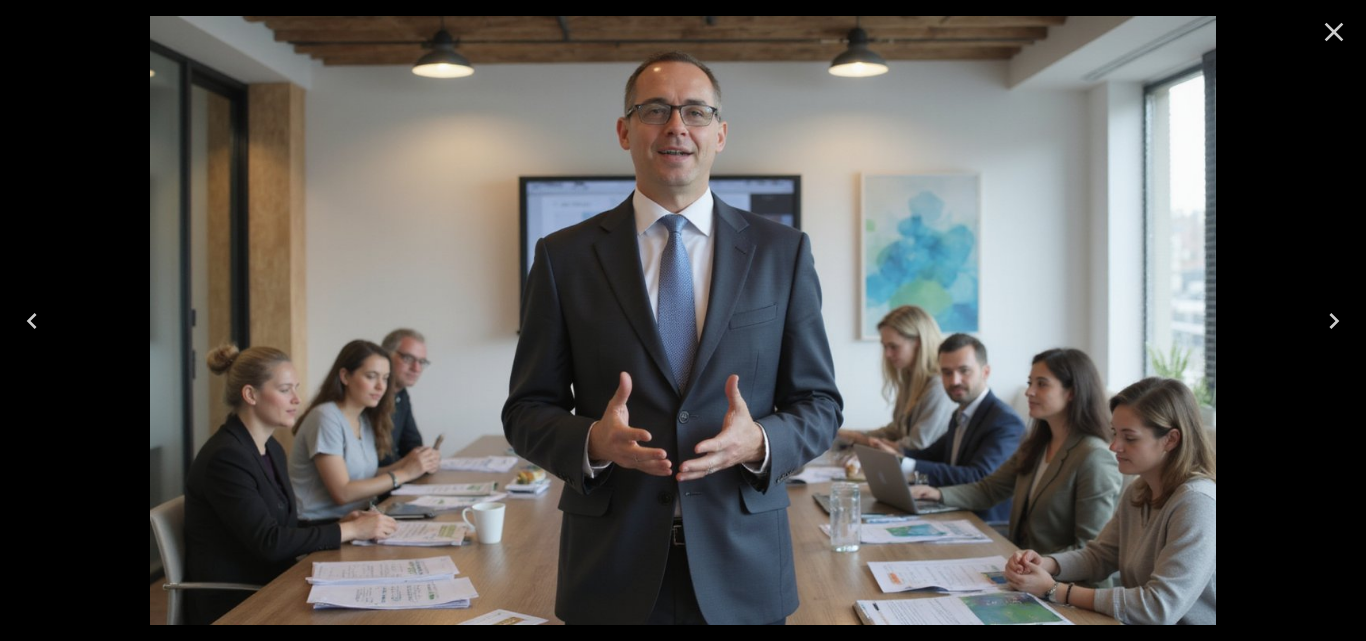click 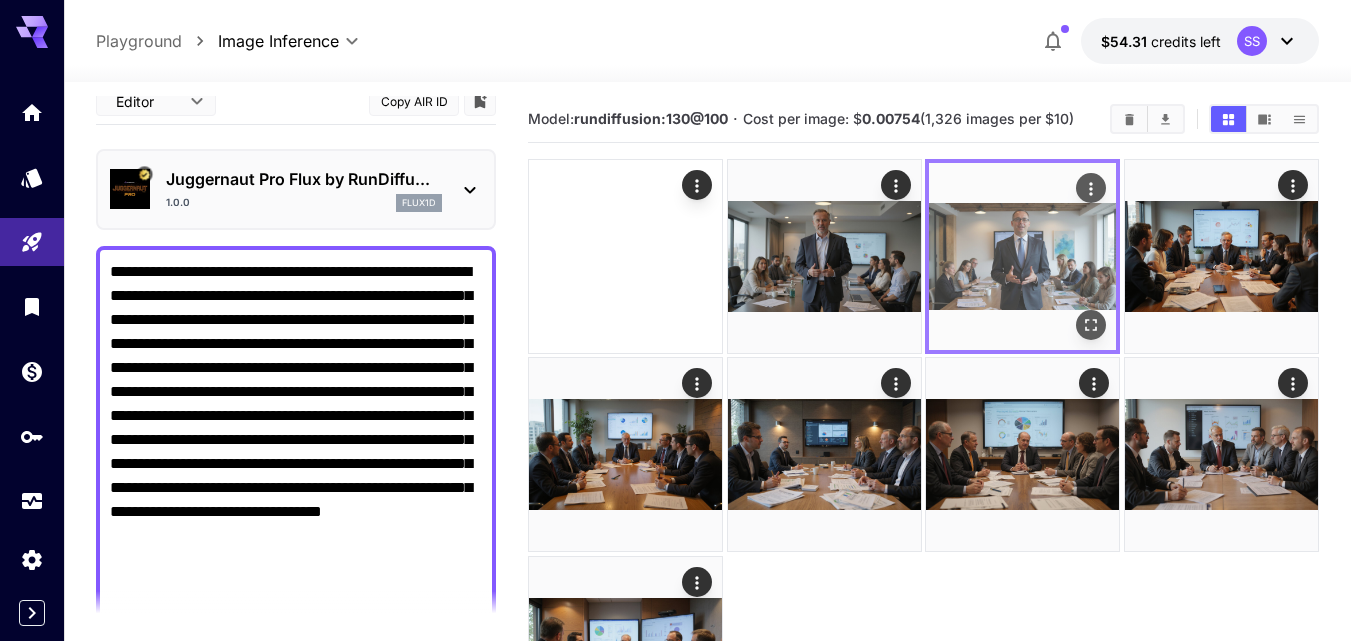 click 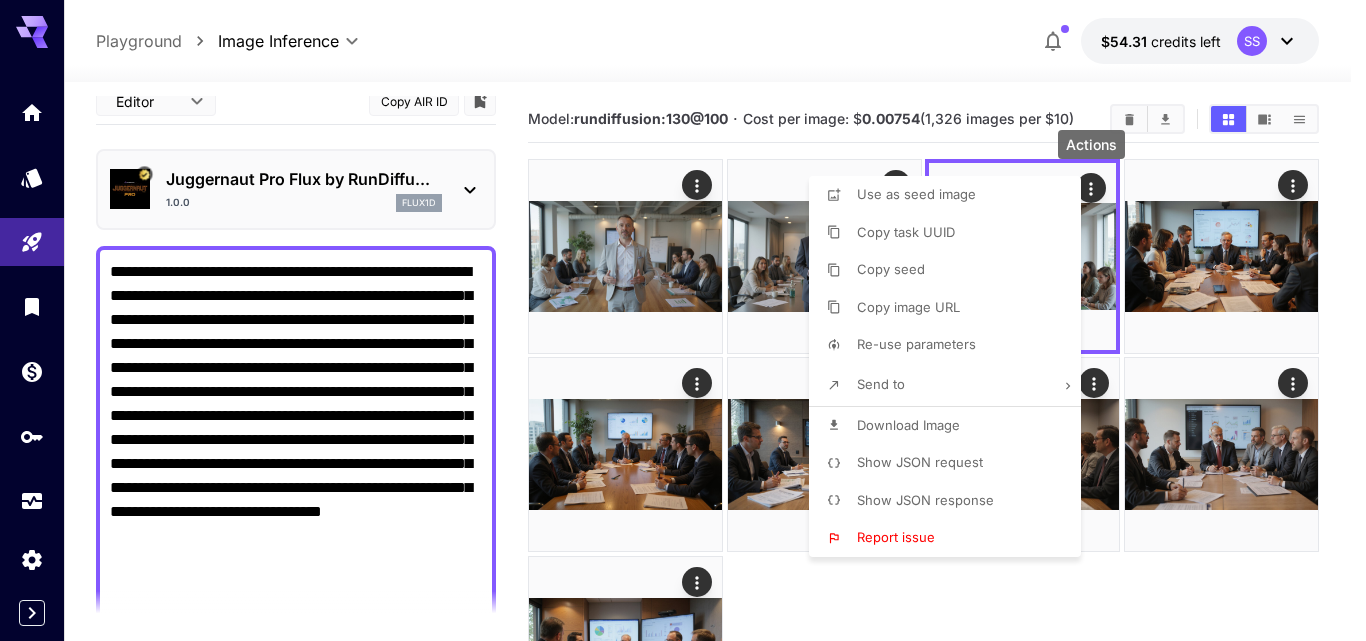 click on "Download Image" at bounding box center [908, 425] 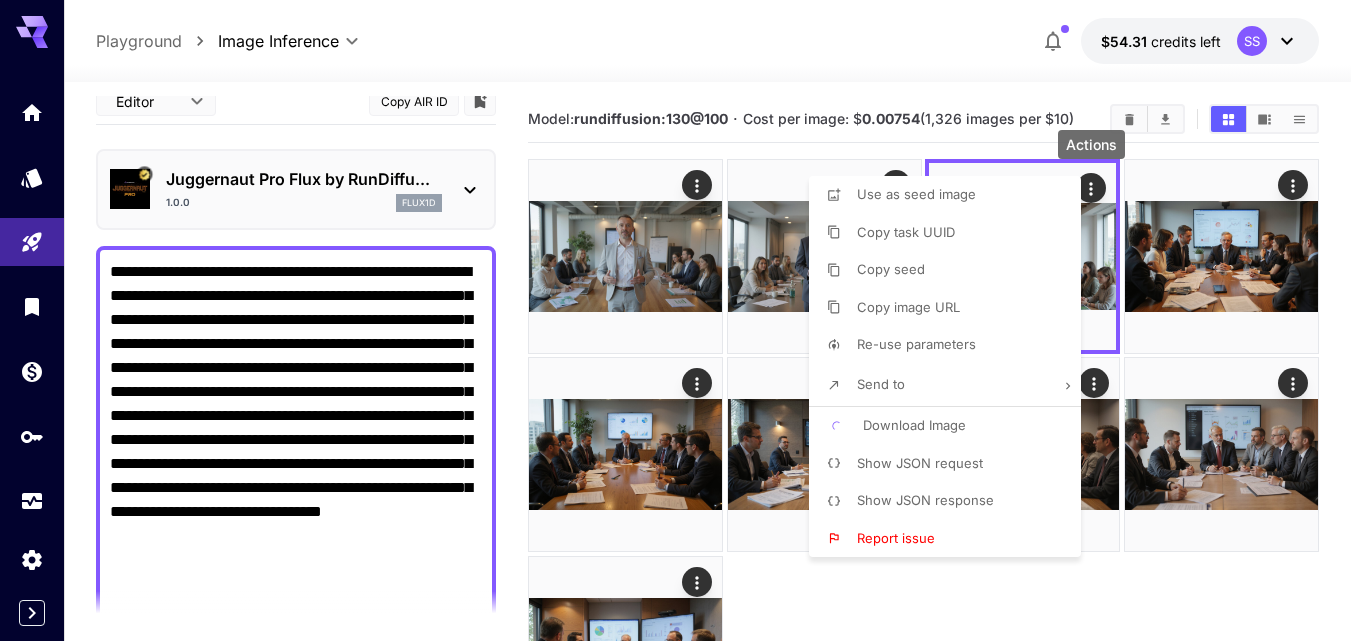 click at bounding box center (683, 320) 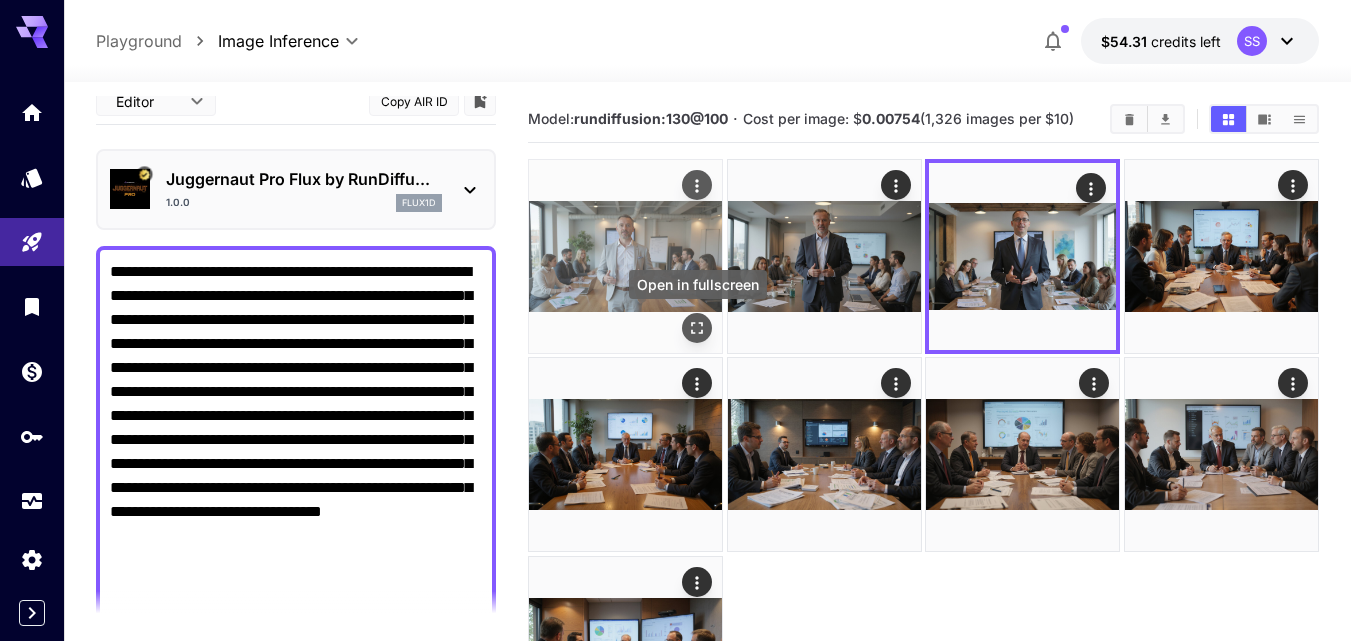 click 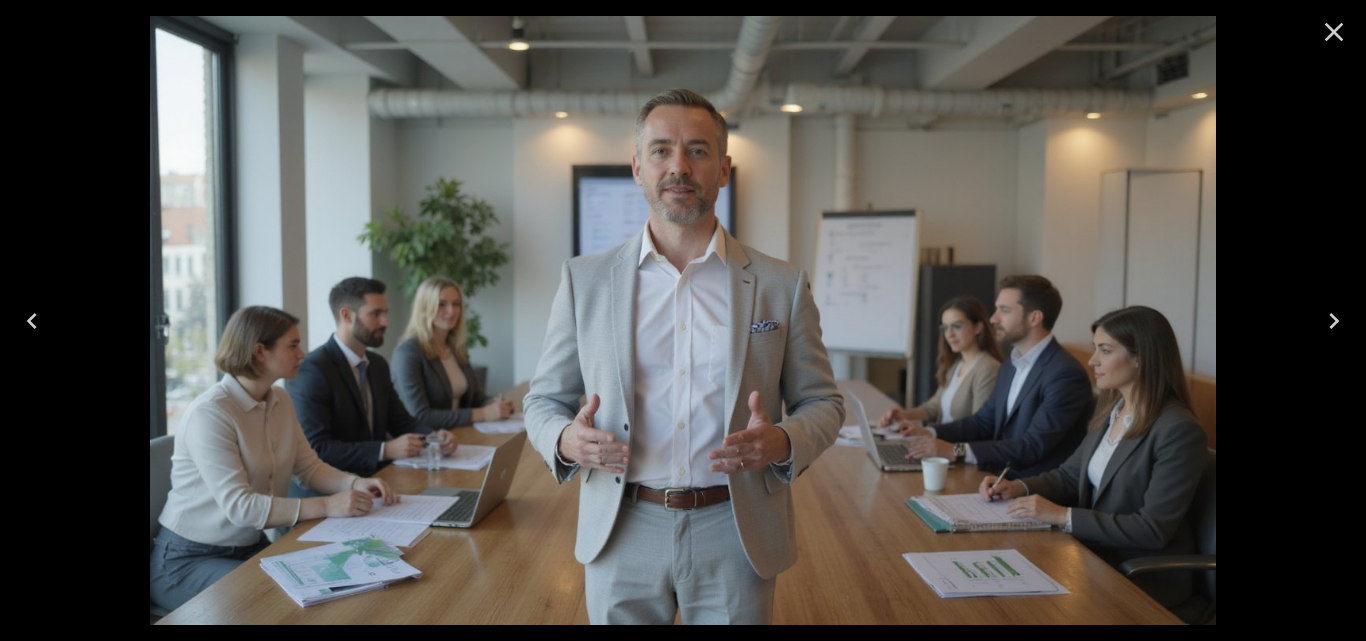 drag, startPoint x: 1340, startPoint y: 23, endPoint x: 1166, endPoint y: 66, distance: 179.23448 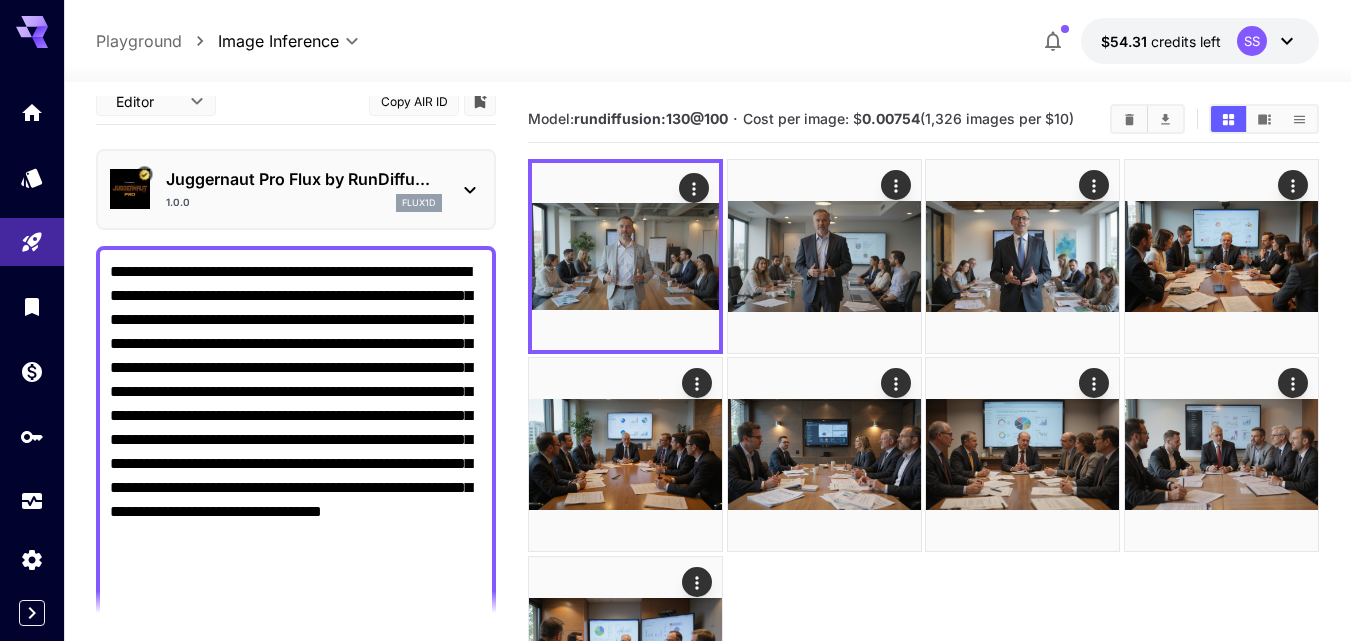 click 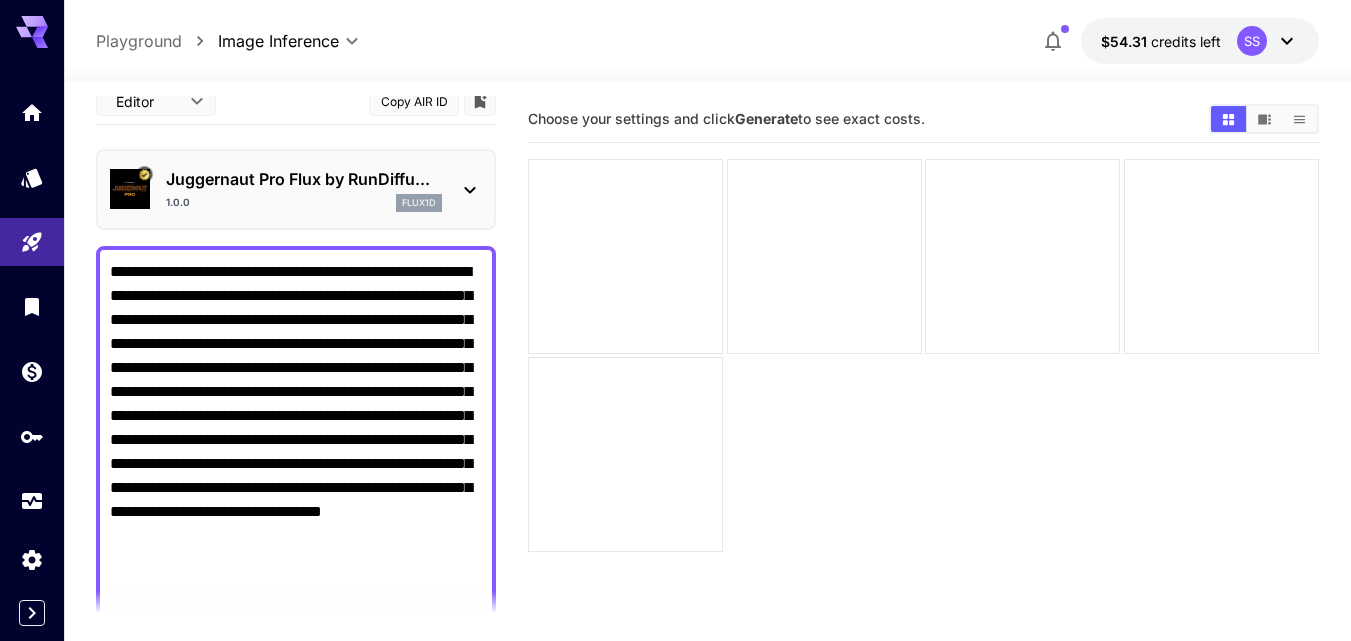 click on "**********" at bounding box center [296, 2095] 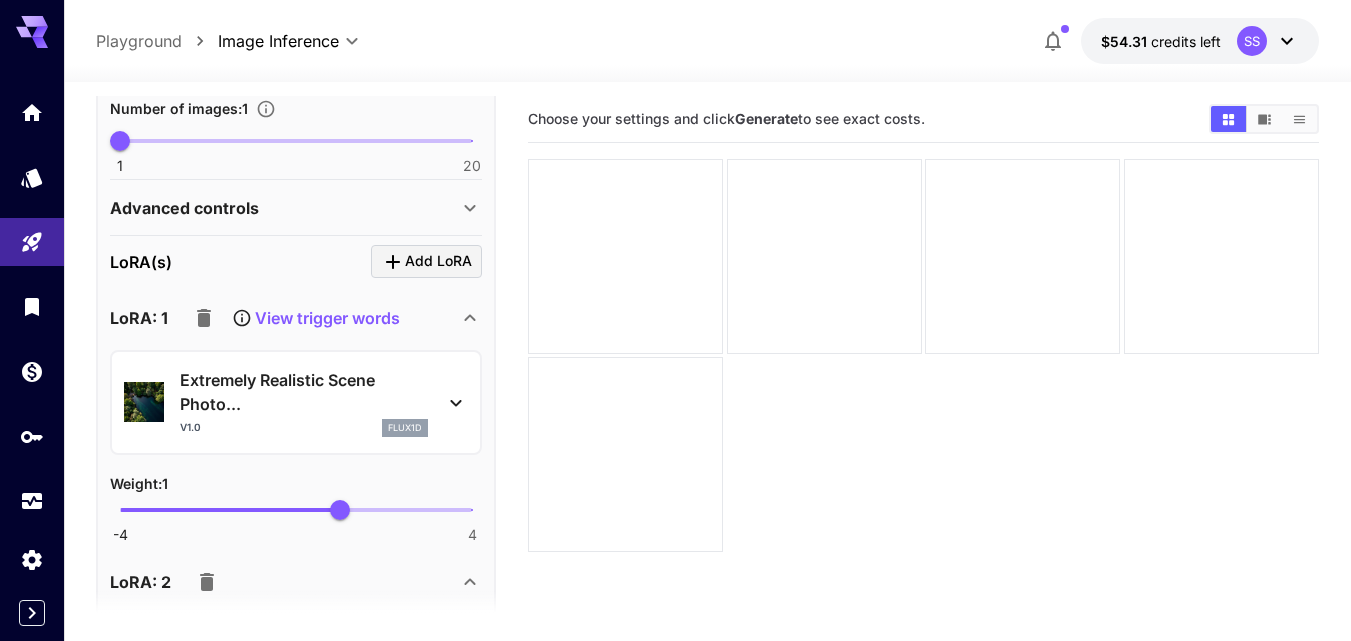 click 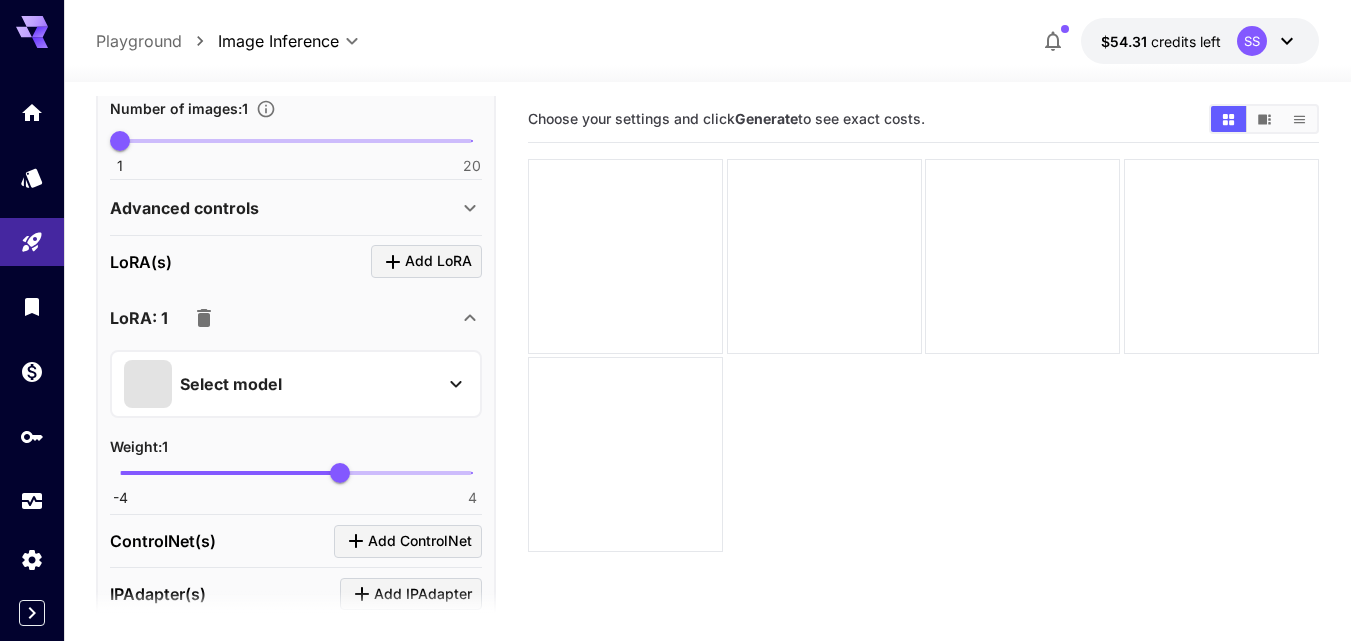 click 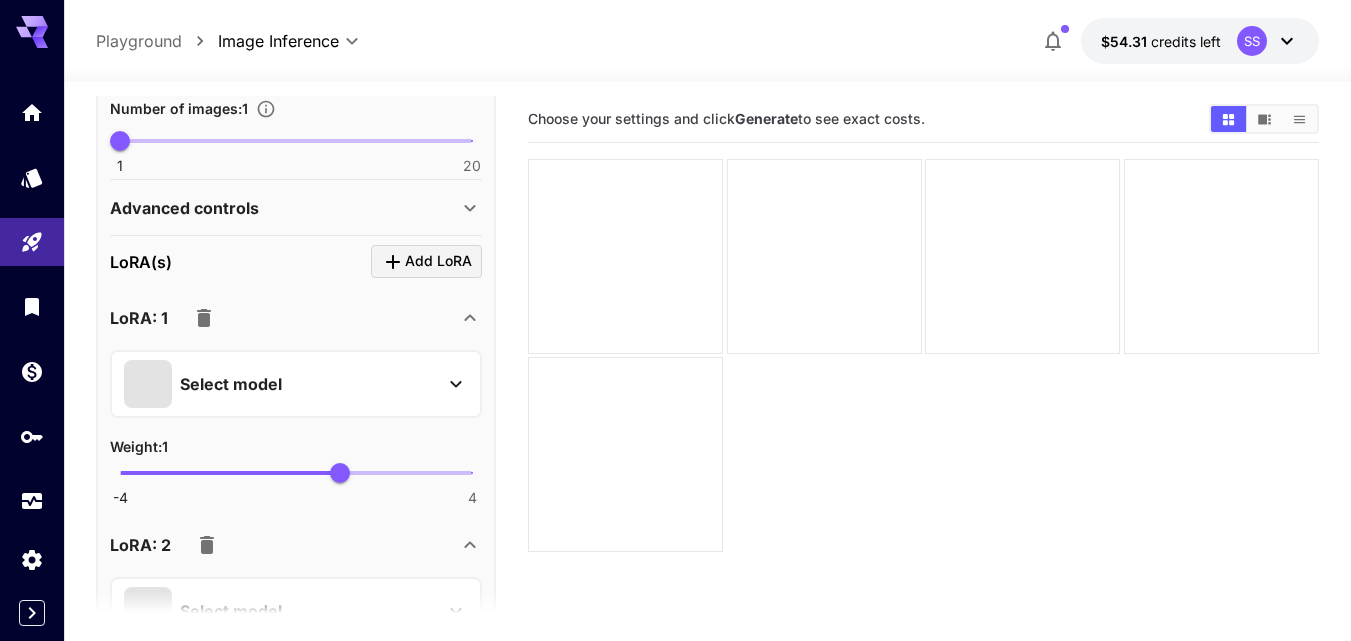click on "Select model" at bounding box center (280, 384) 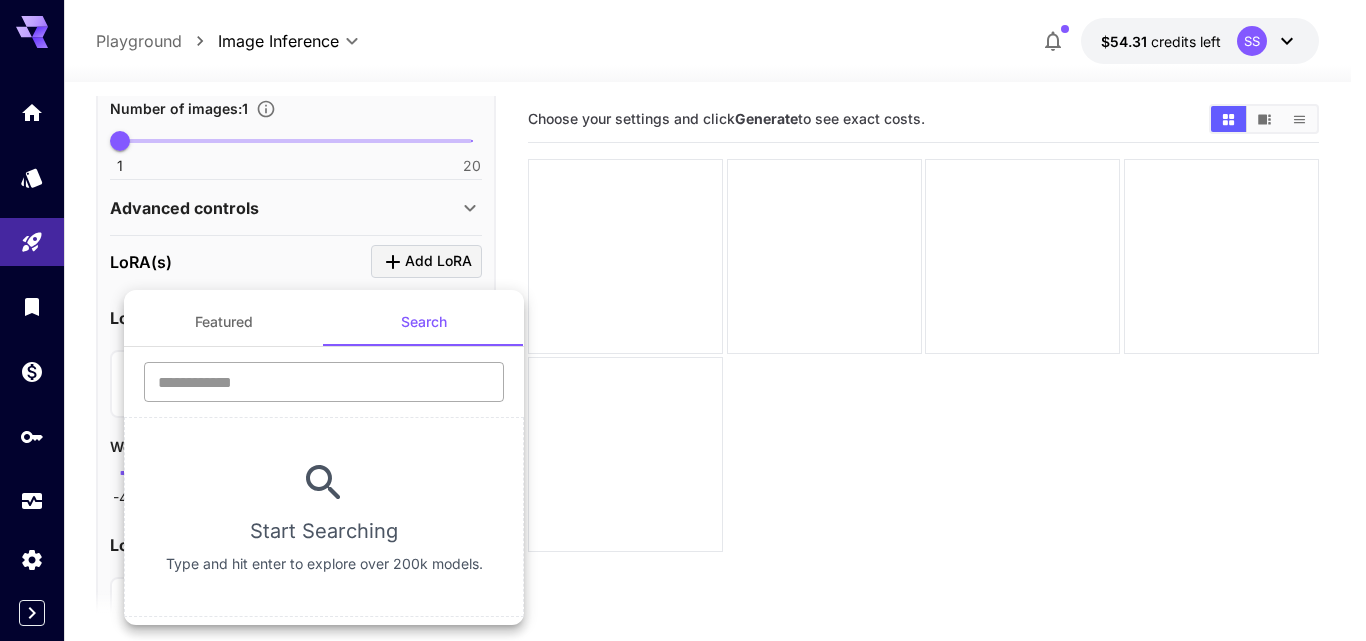 click at bounding box center [324, 382] 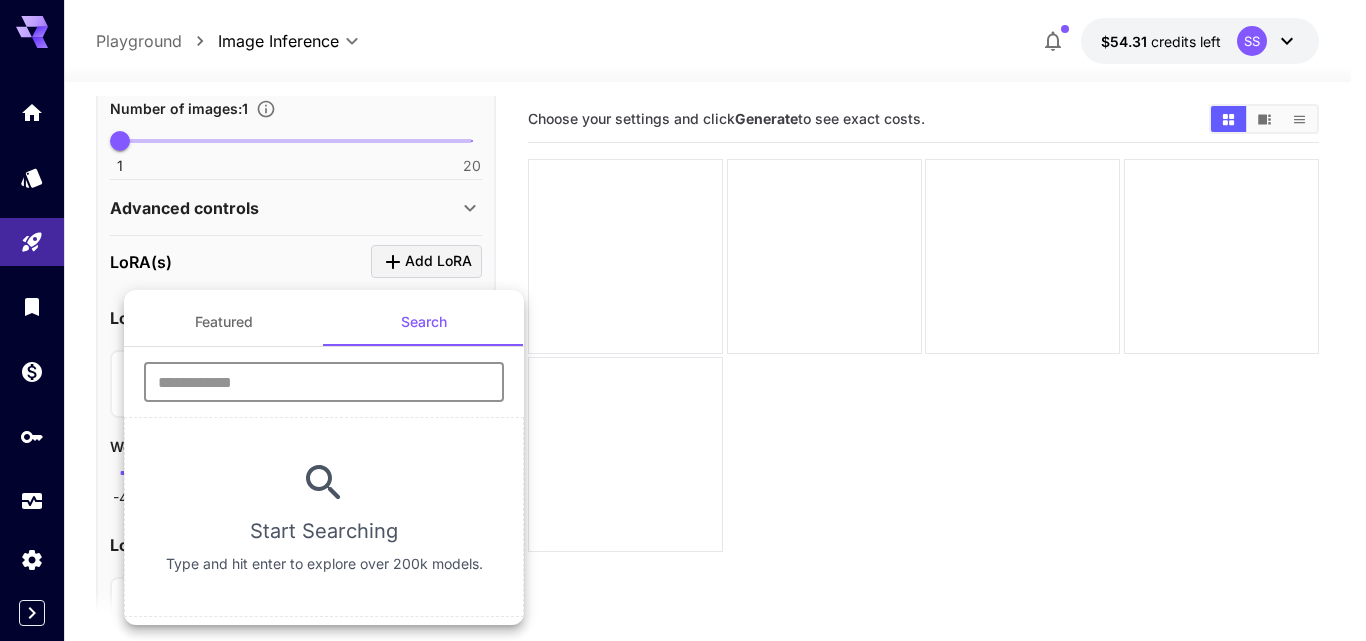 paste on "**********" 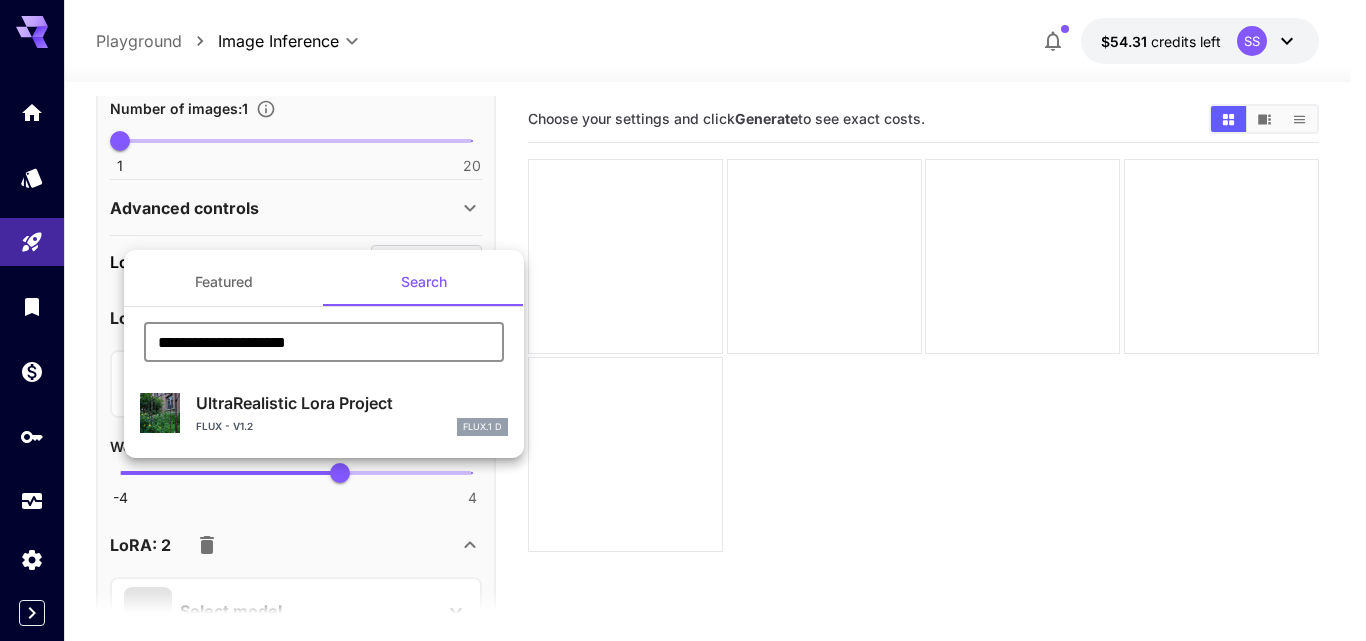 type on "**********" 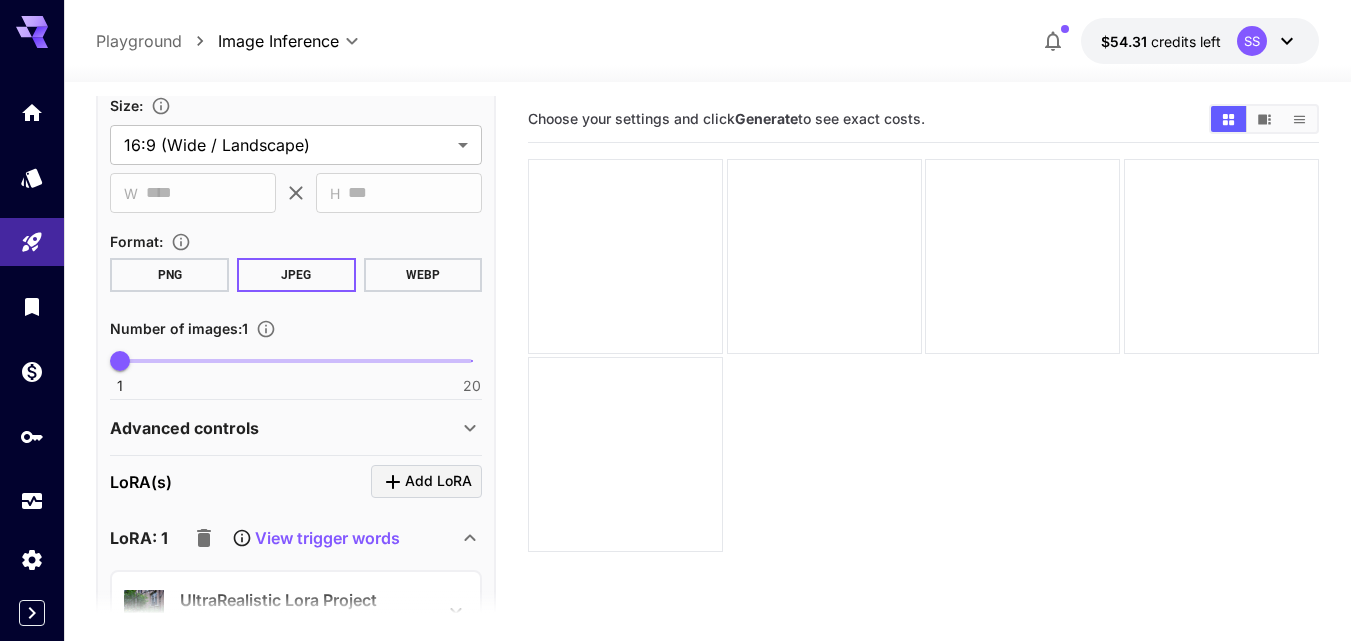 scroll, scrollTop: 2018, scrollLeft: 0, axis: vertical 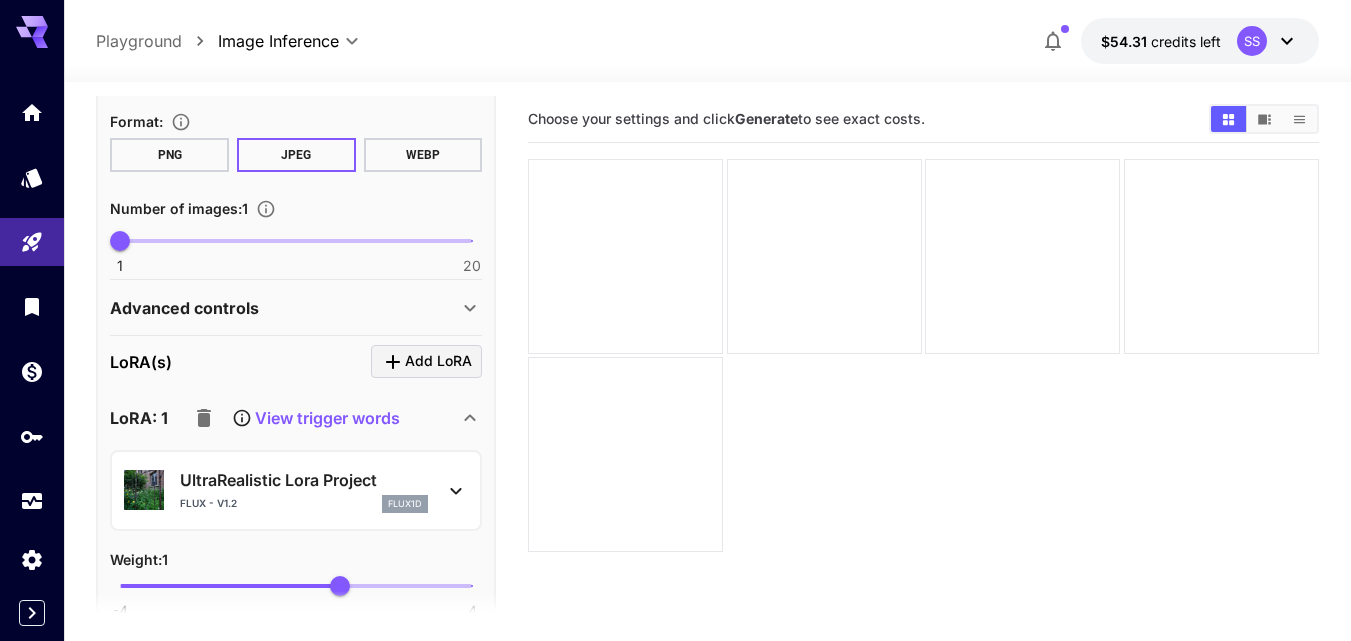 click on "View trigger words" at bounding box center [327, 418] 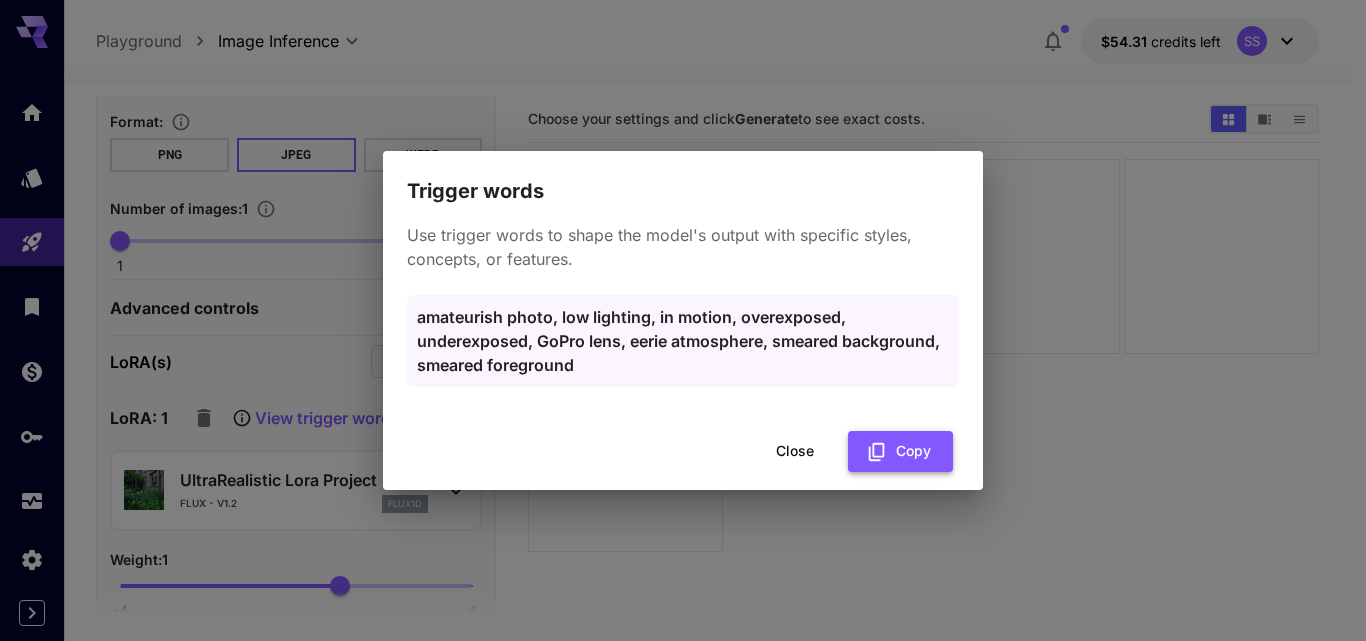 click 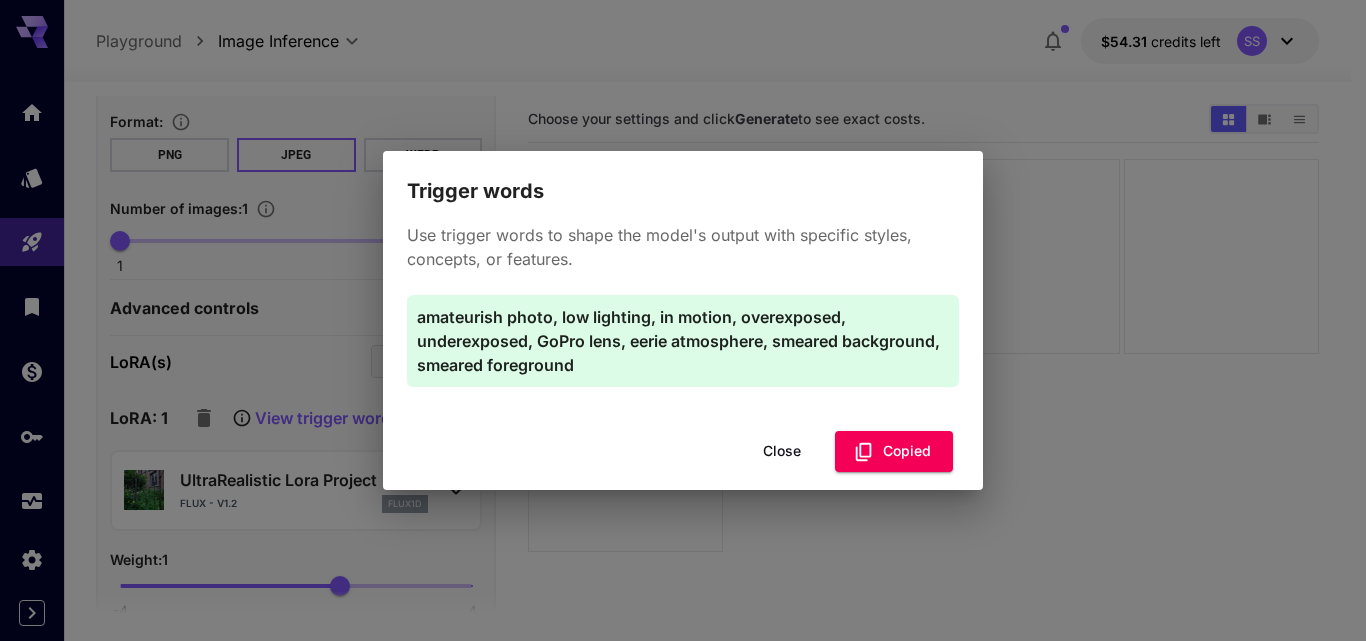 click on "Trigger words Use trigger words to shape the model's output with specific styles, concepts, or features. amateurish photo, low lighting, in motion, overexposed, underexposed, GoPro lens, eerie atmosphere, smeared background, smeared foreground Close Copied" at bounding box center (683, 320) 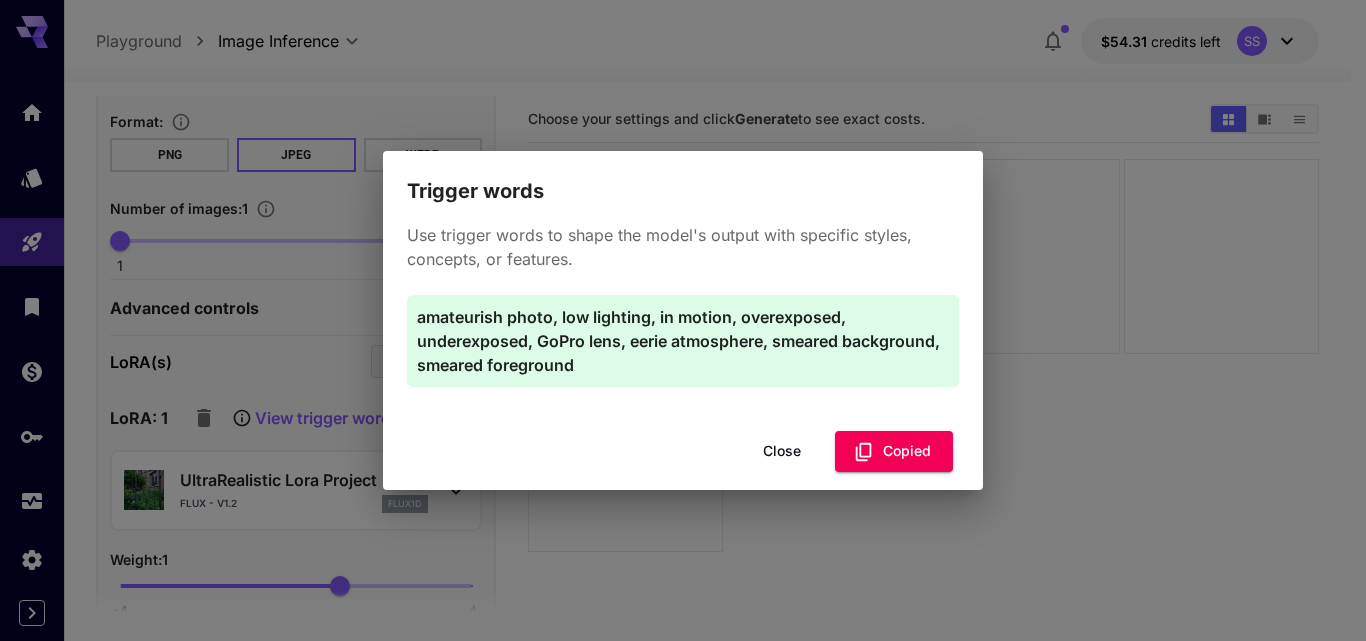 click on "Close" at bounding box center [782, 451] 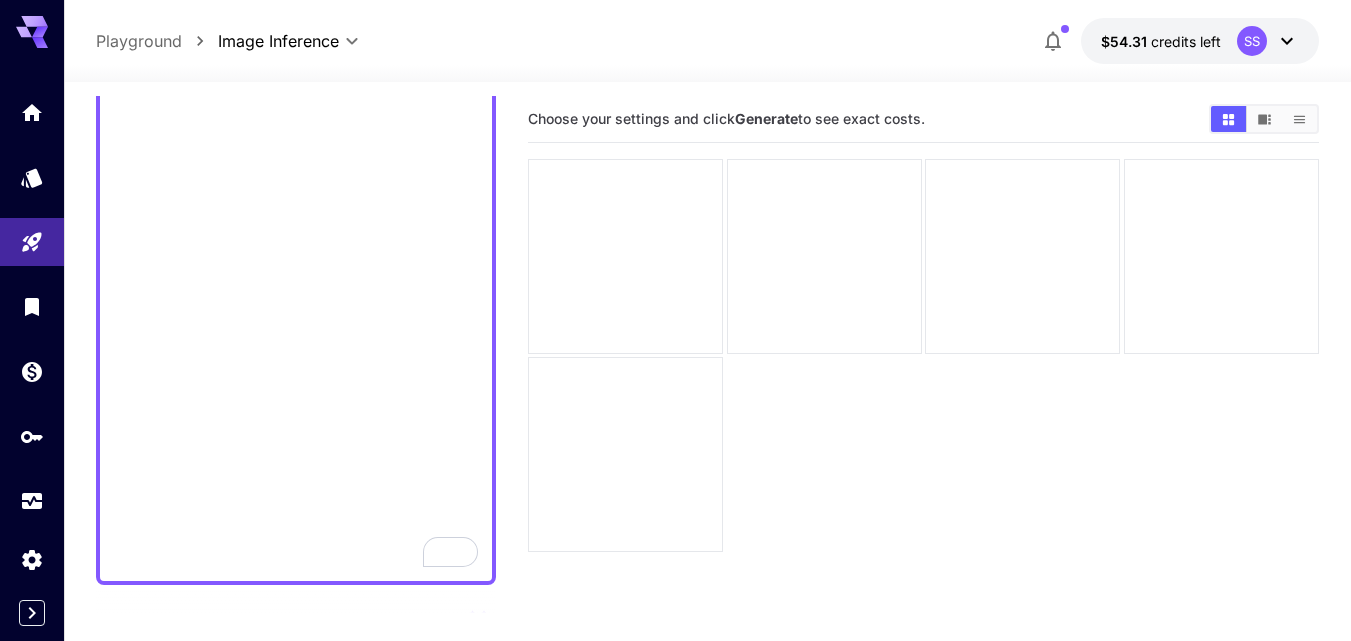 scroll, scrollTop: 1218, scrollLeft: 0, axis: vertical 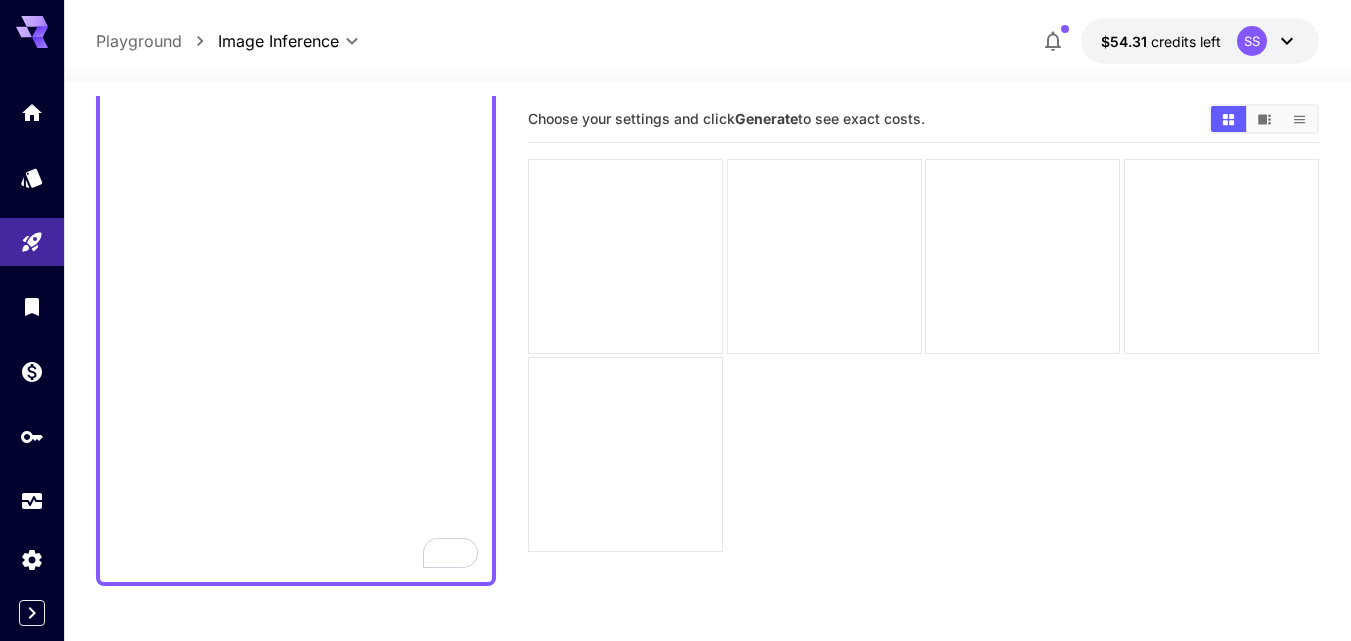 click on "**********" at bounding box center [296, -184] 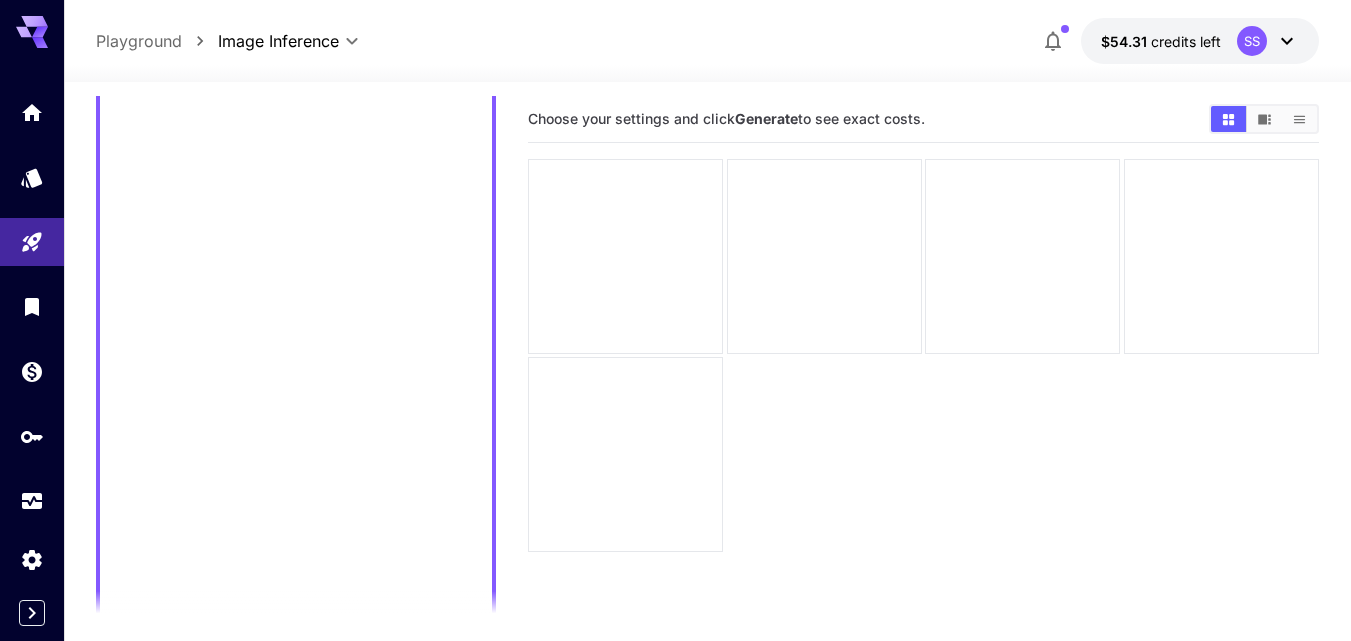 scroll, scrollTop: 749, scrollLeft: 0, axis: vertical 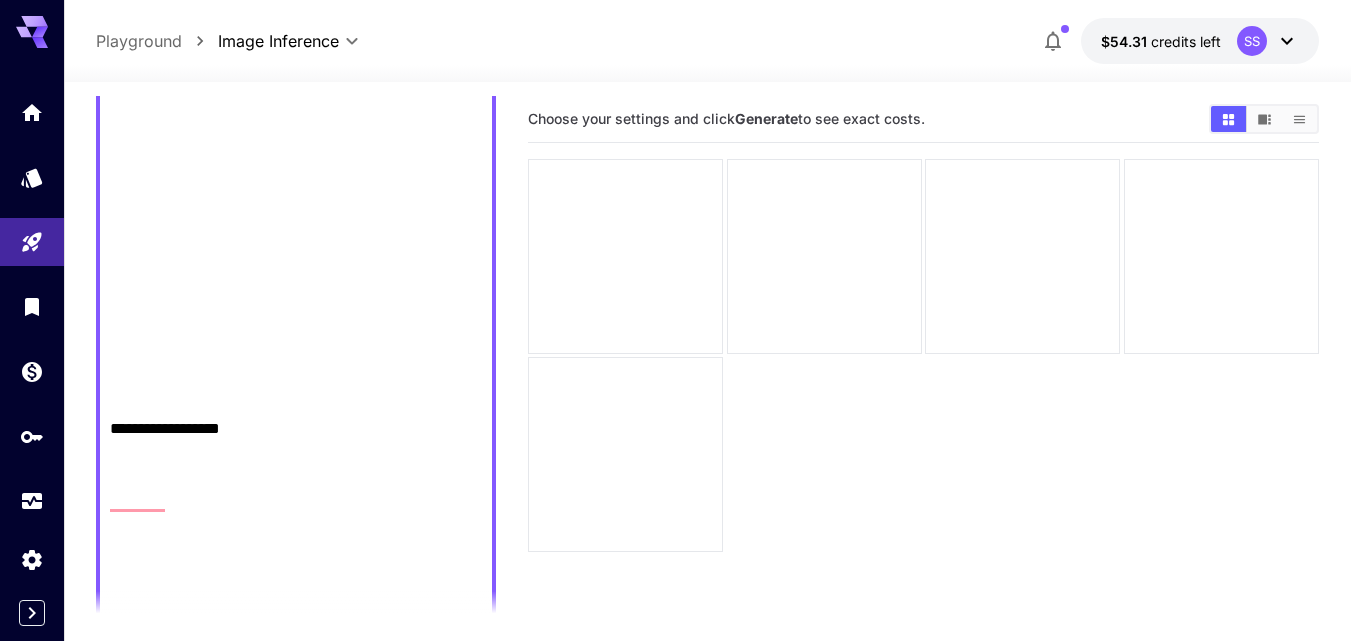click on "**********" at bounding box center [675, 472] 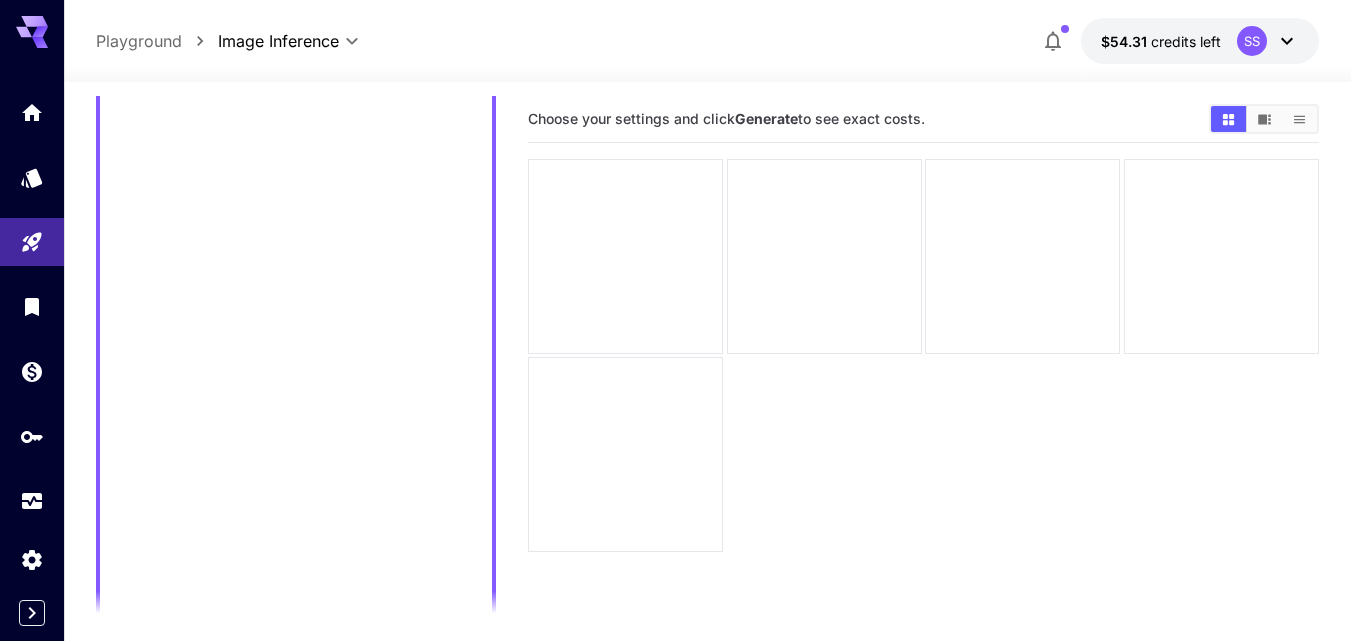 click on "**********" at bounding box center [296, 309] 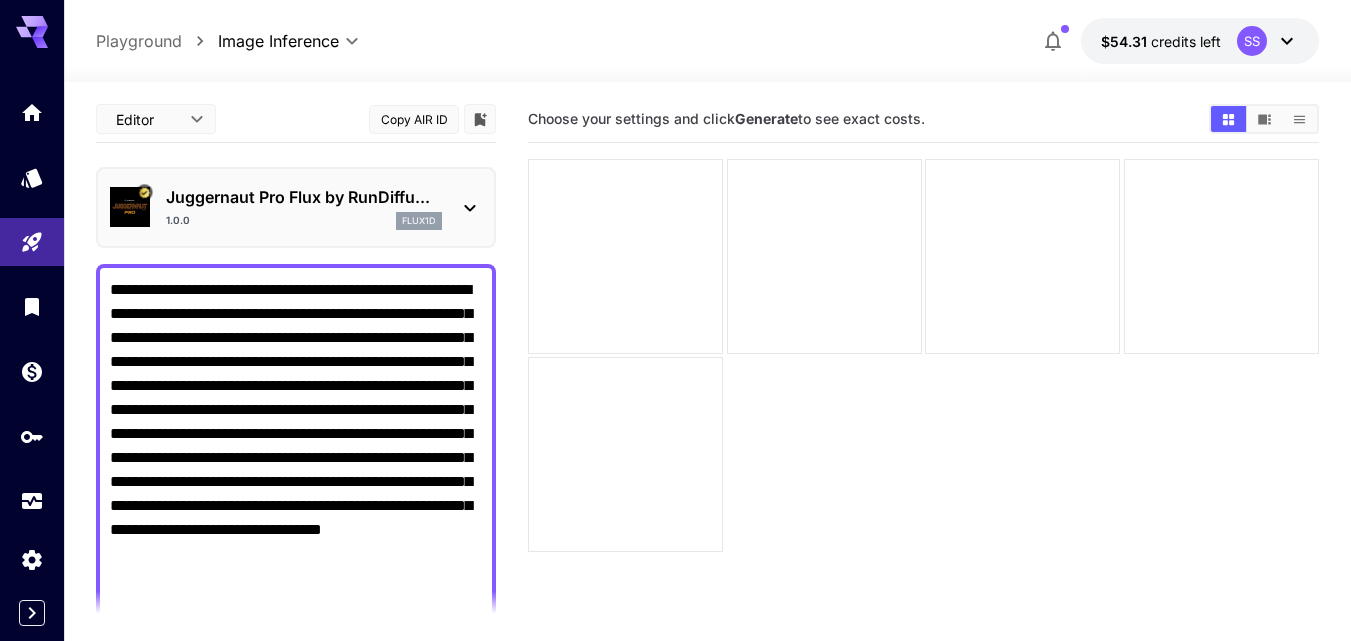 click on "**********" at bounding box center [296, 1058] 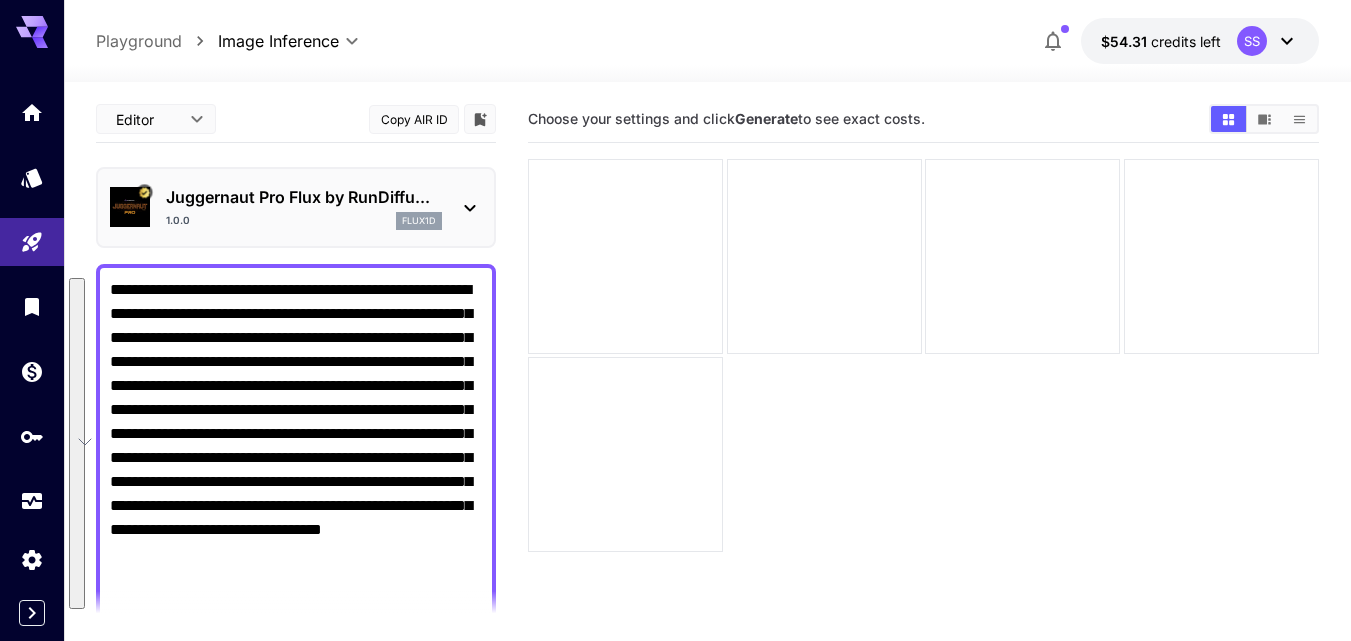 paste 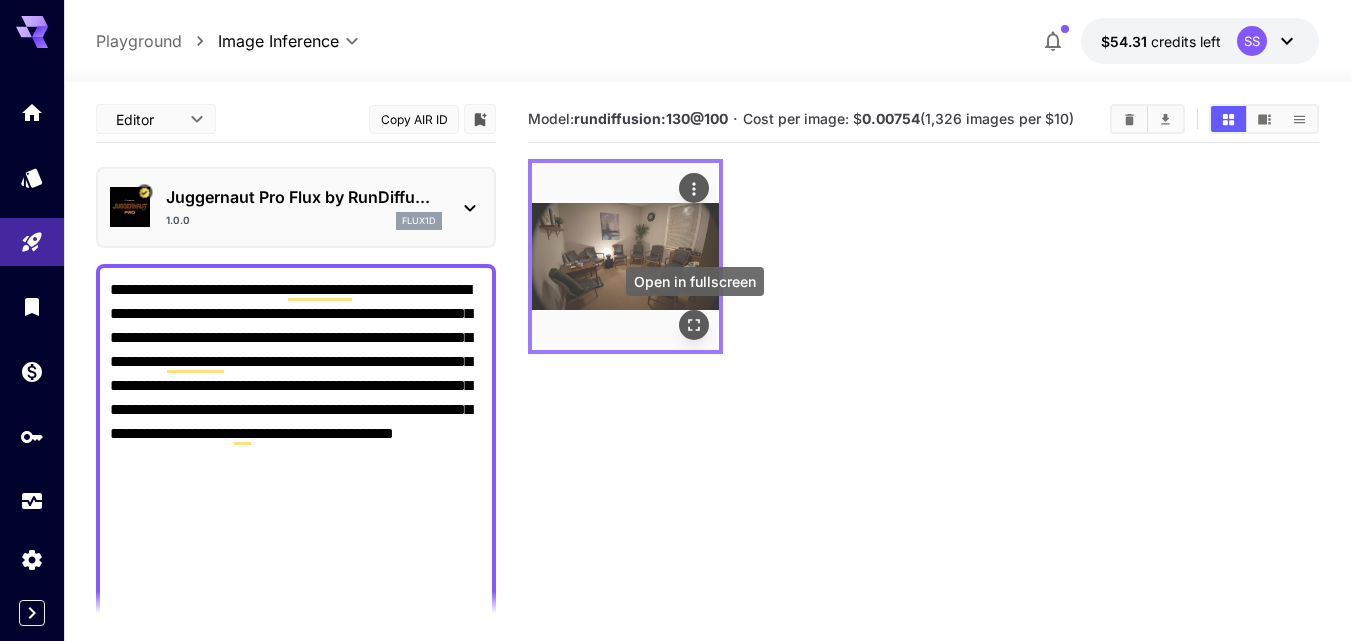 type on "**********" 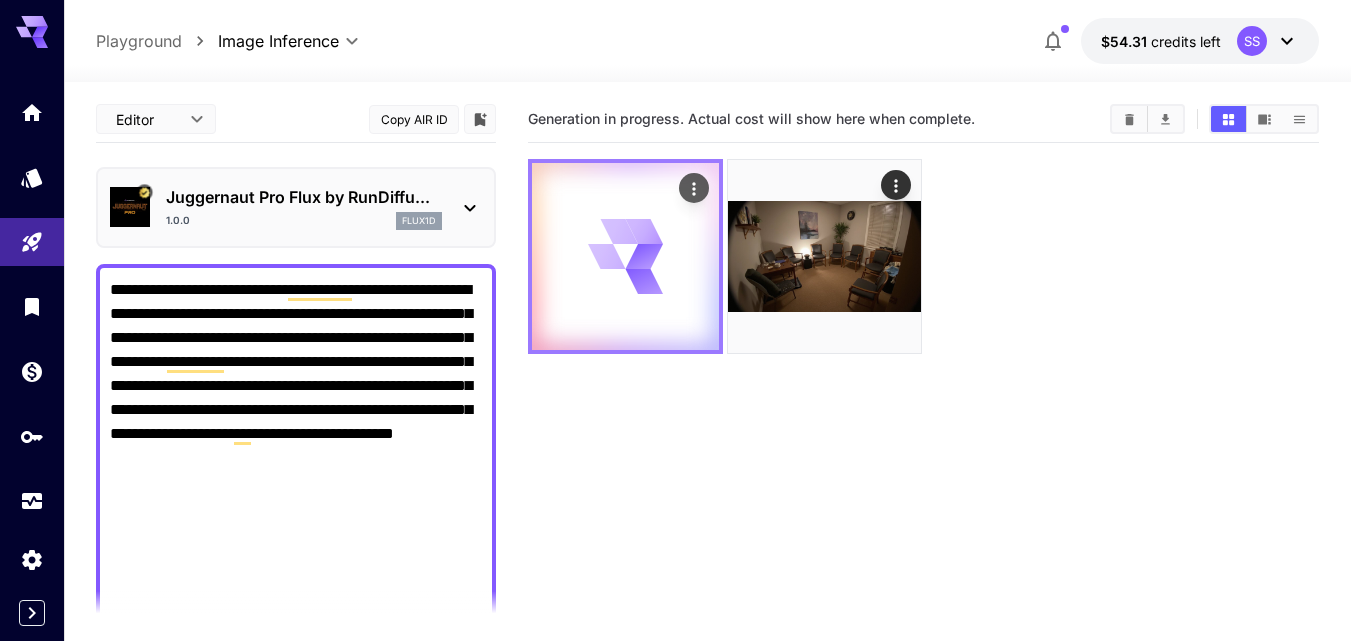 scroll, scrollTop: 2, scrollLeft: 0, axis: vertical 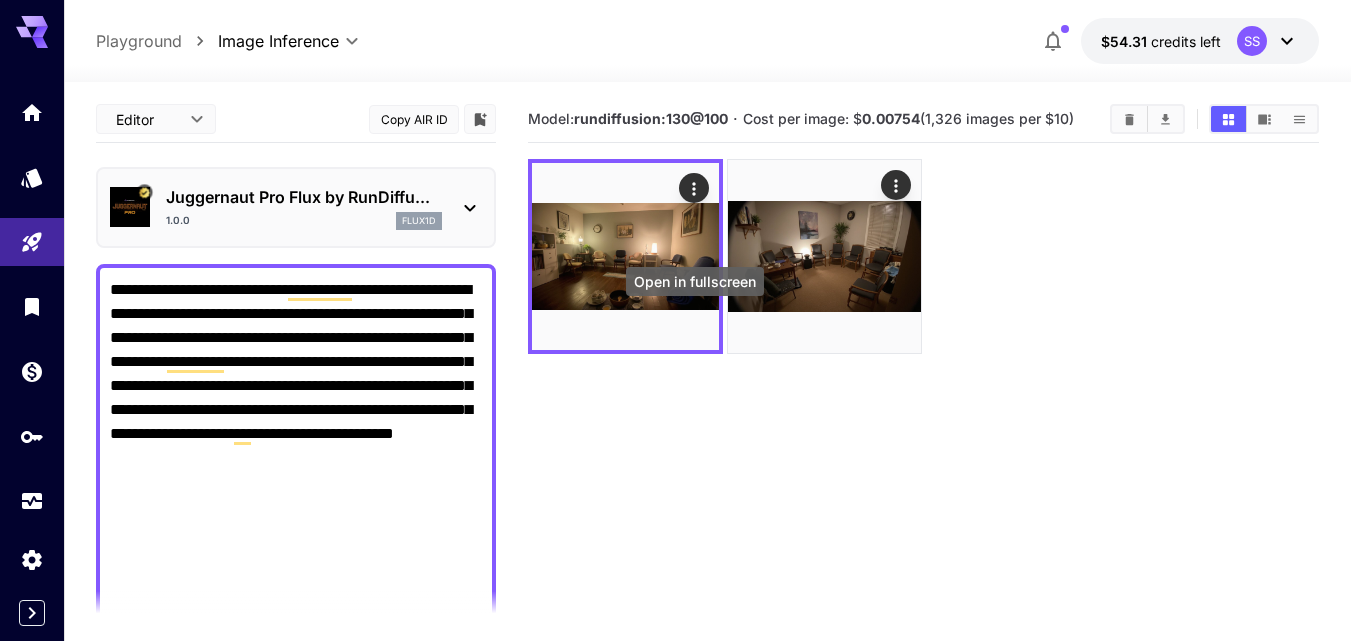 click 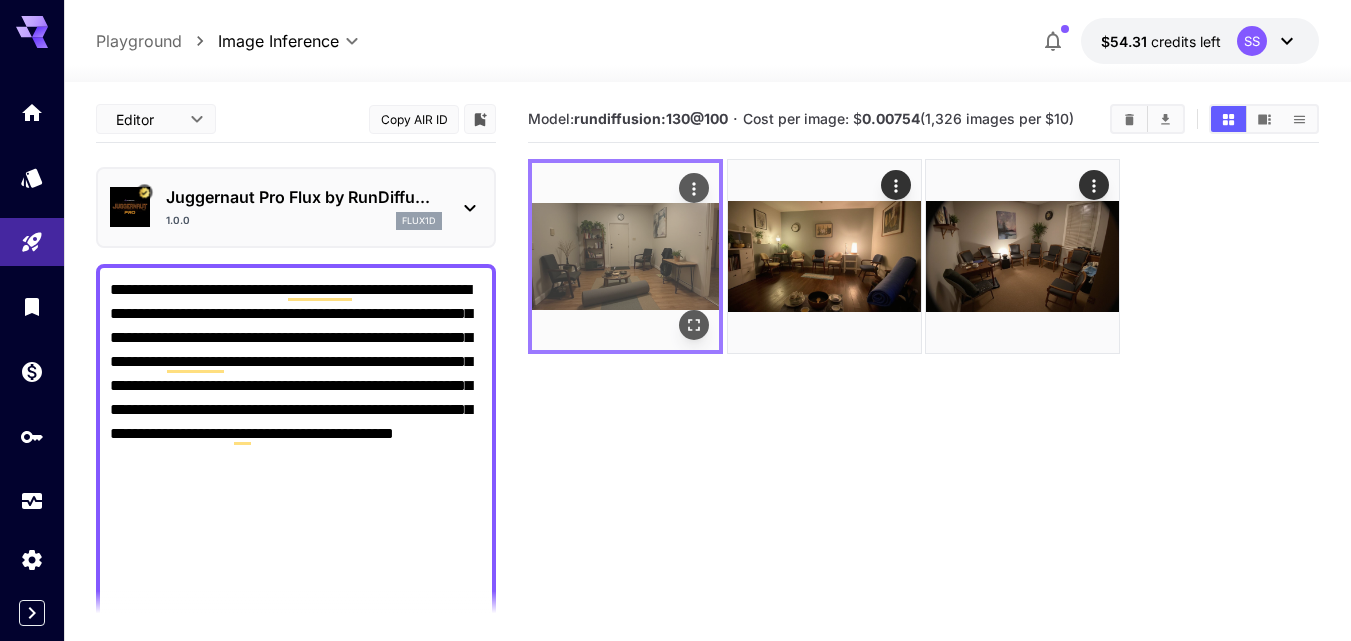 click 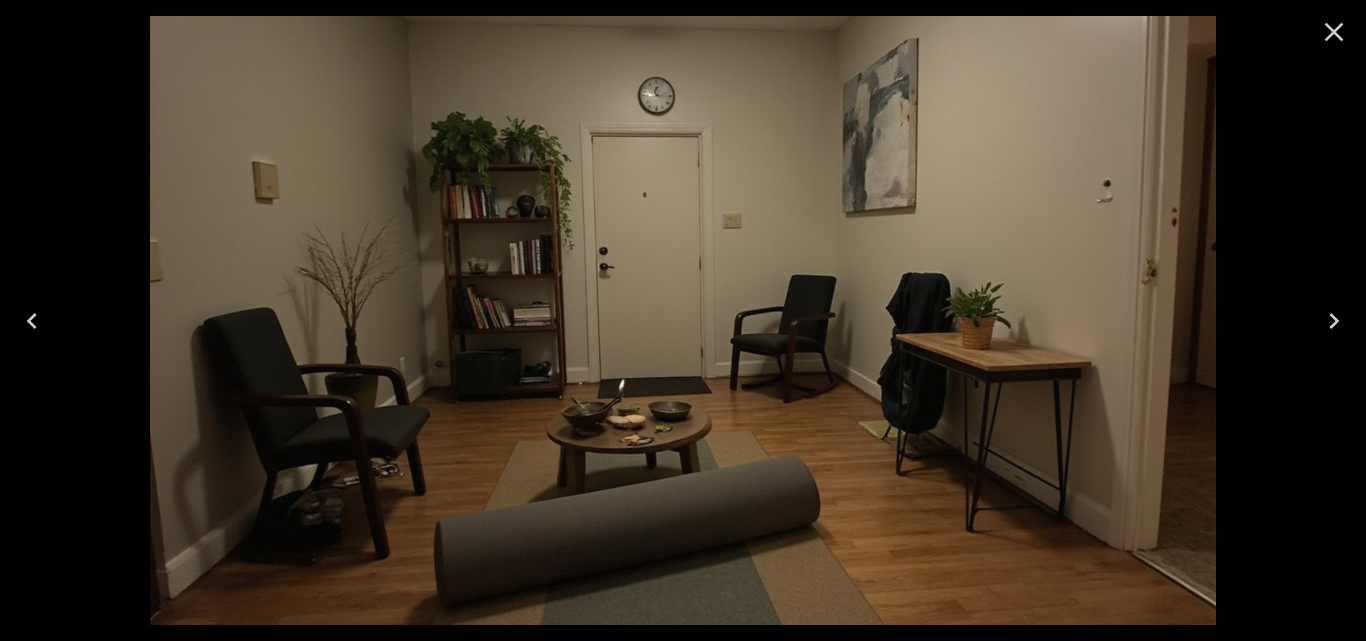 click at bounding box center [1334, 32] 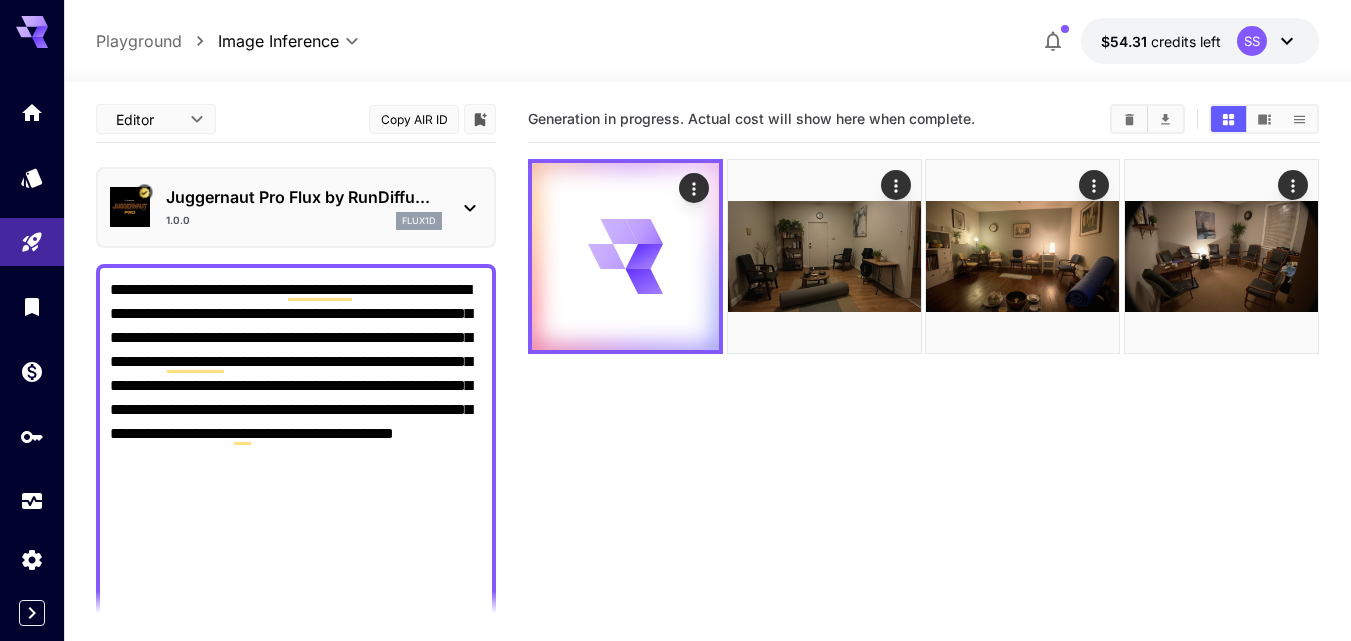 click on "**********" at bounding box center [296, 1010] 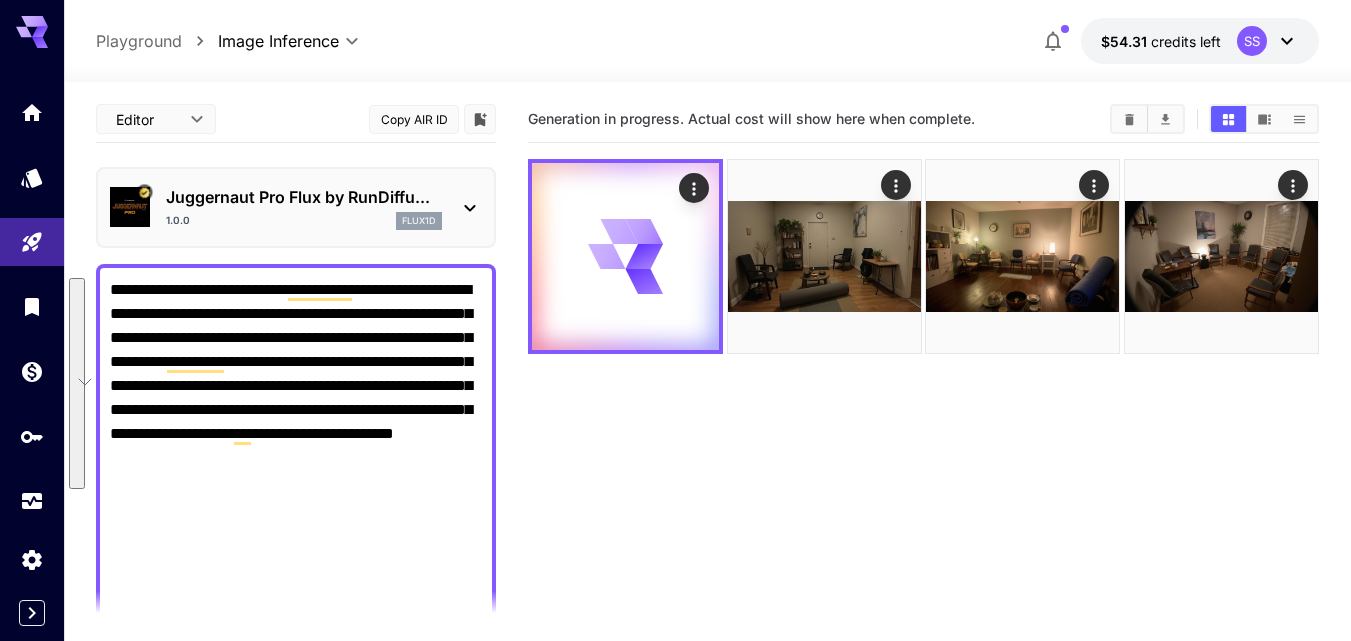paste on "**********" 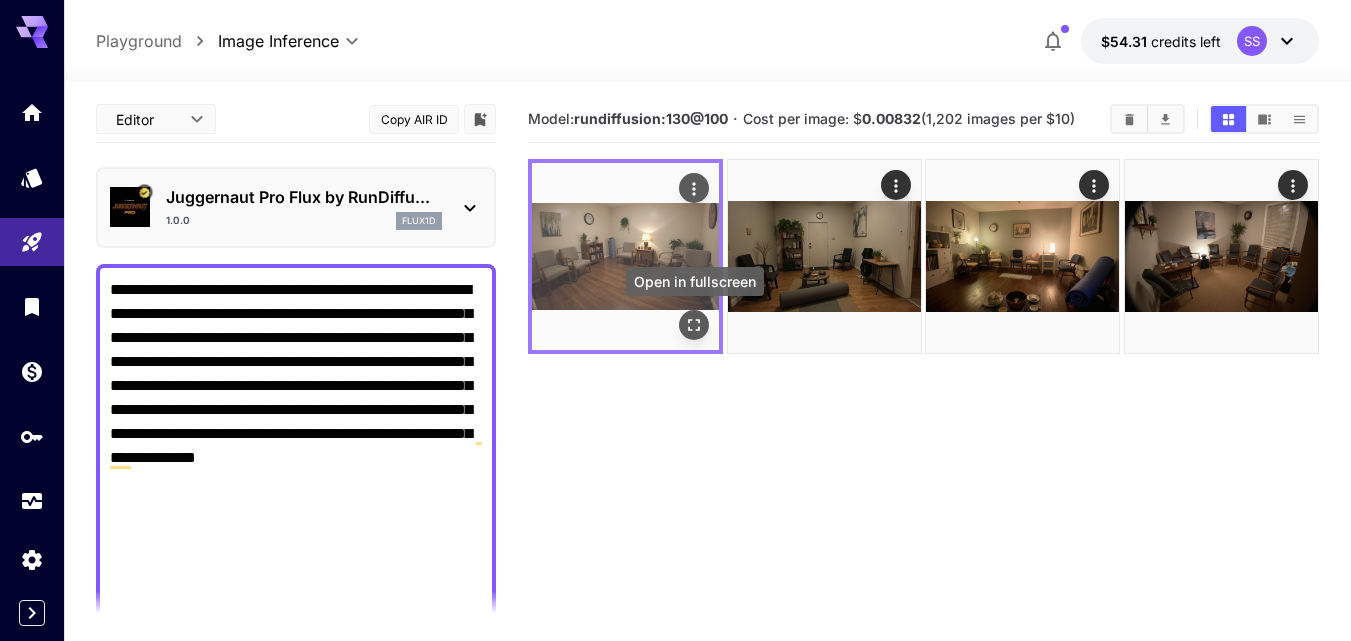 click 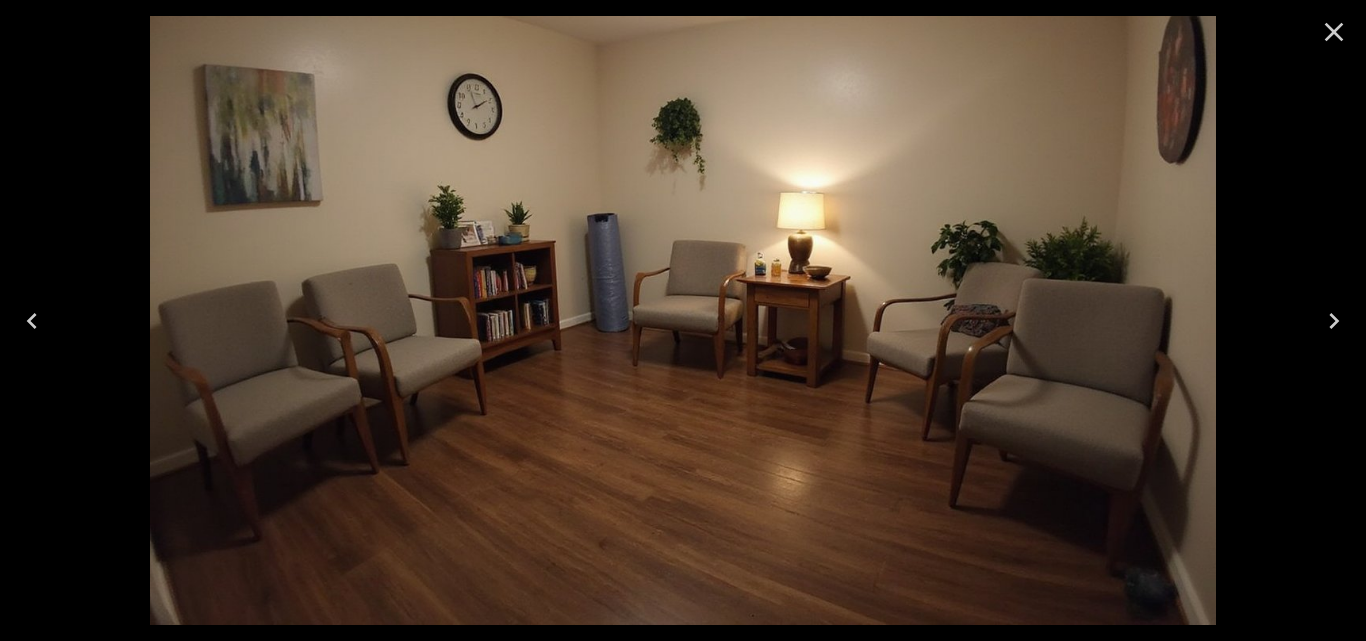 click 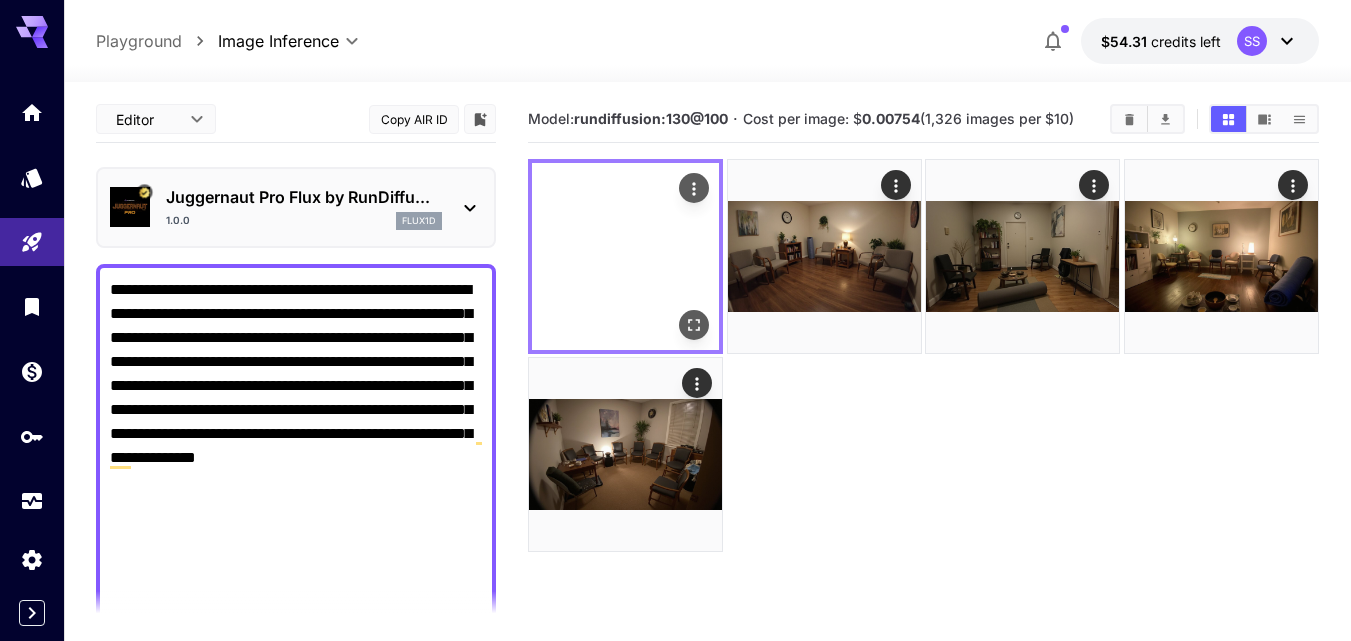 click 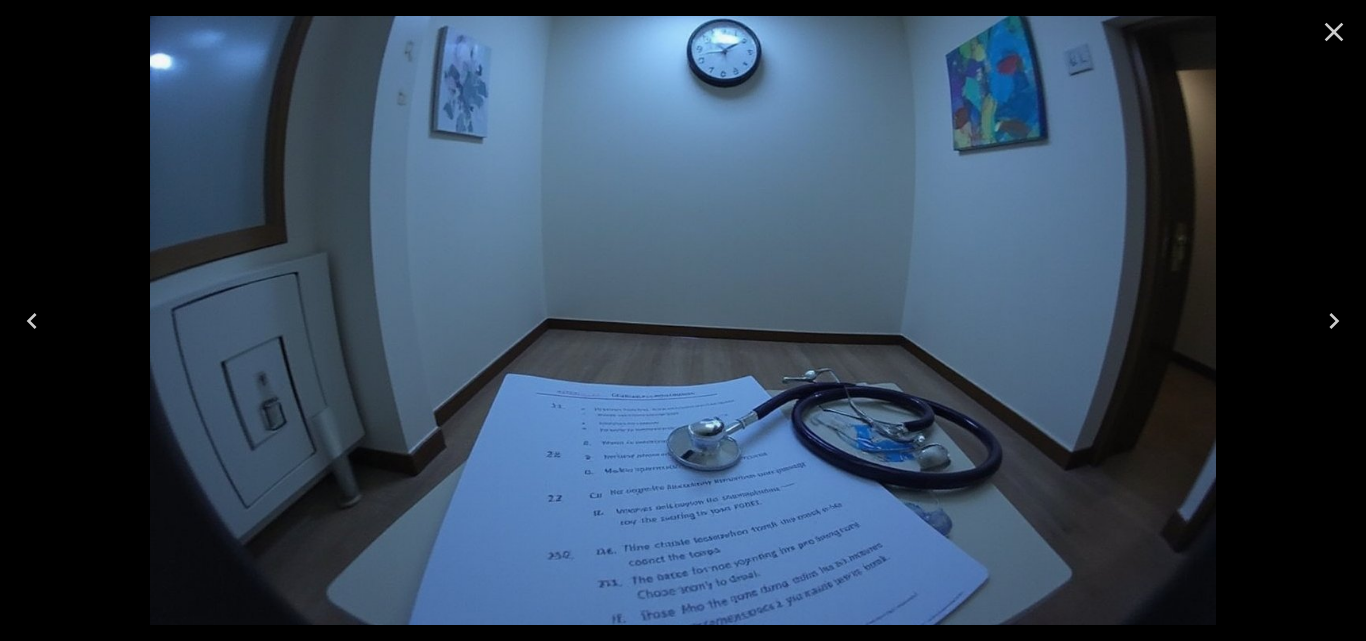 click 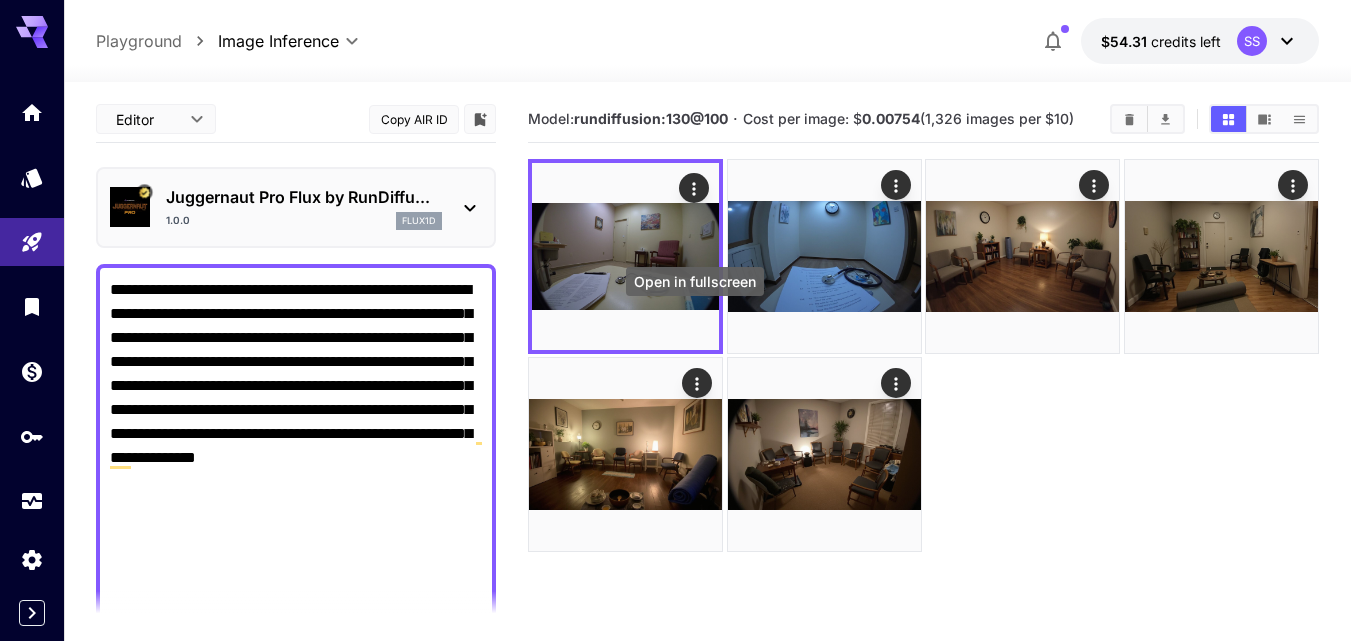 click 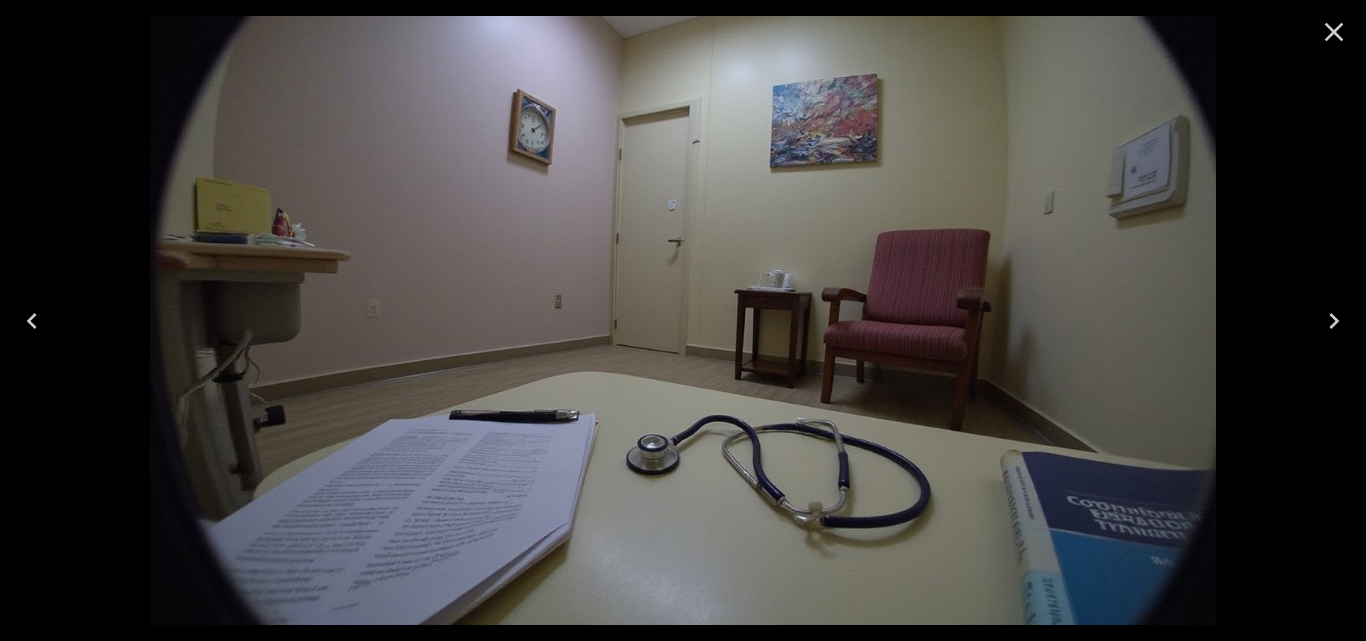 click 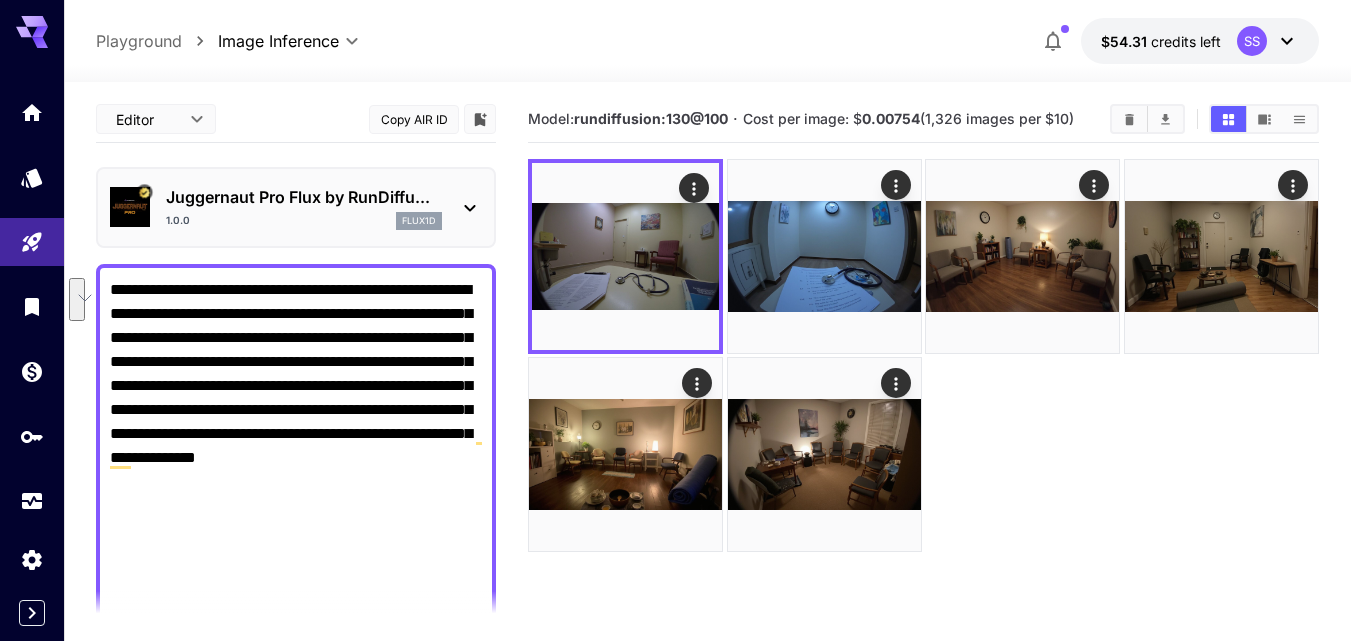drag, startPoint x: 167, startPoint y: 365, endPoint x: 300, endPoint y: 339, distance: 135.51753 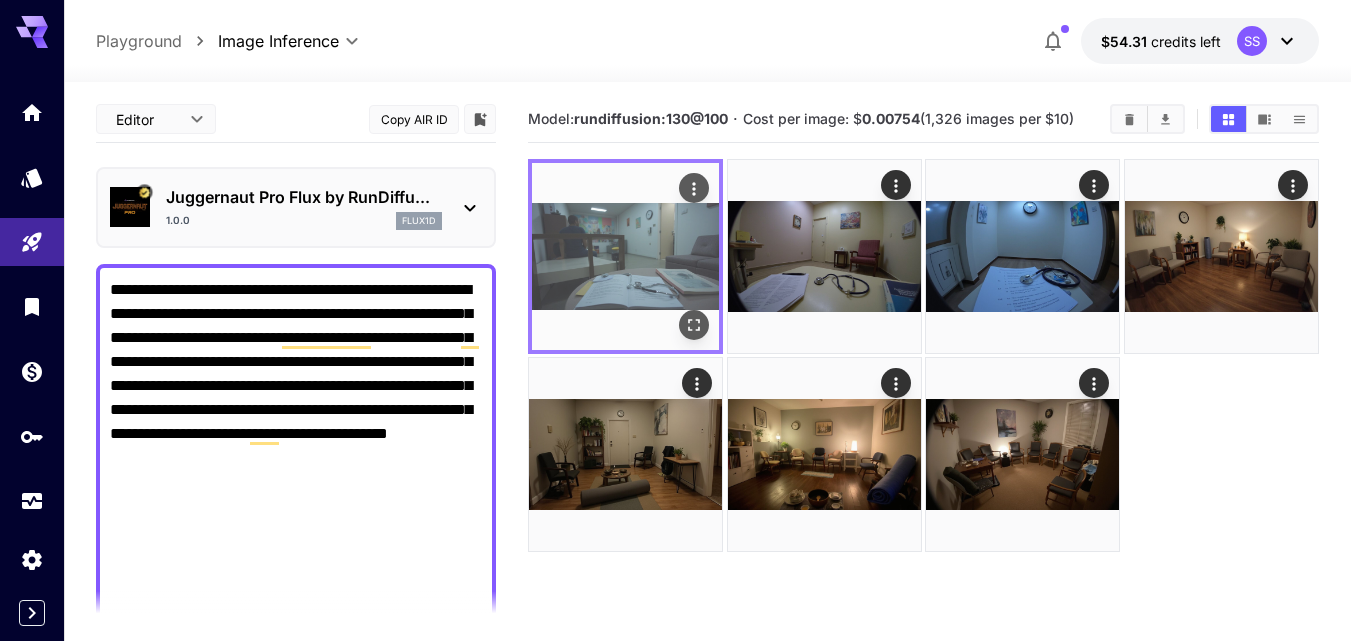 click at bounding box center [694, 325] 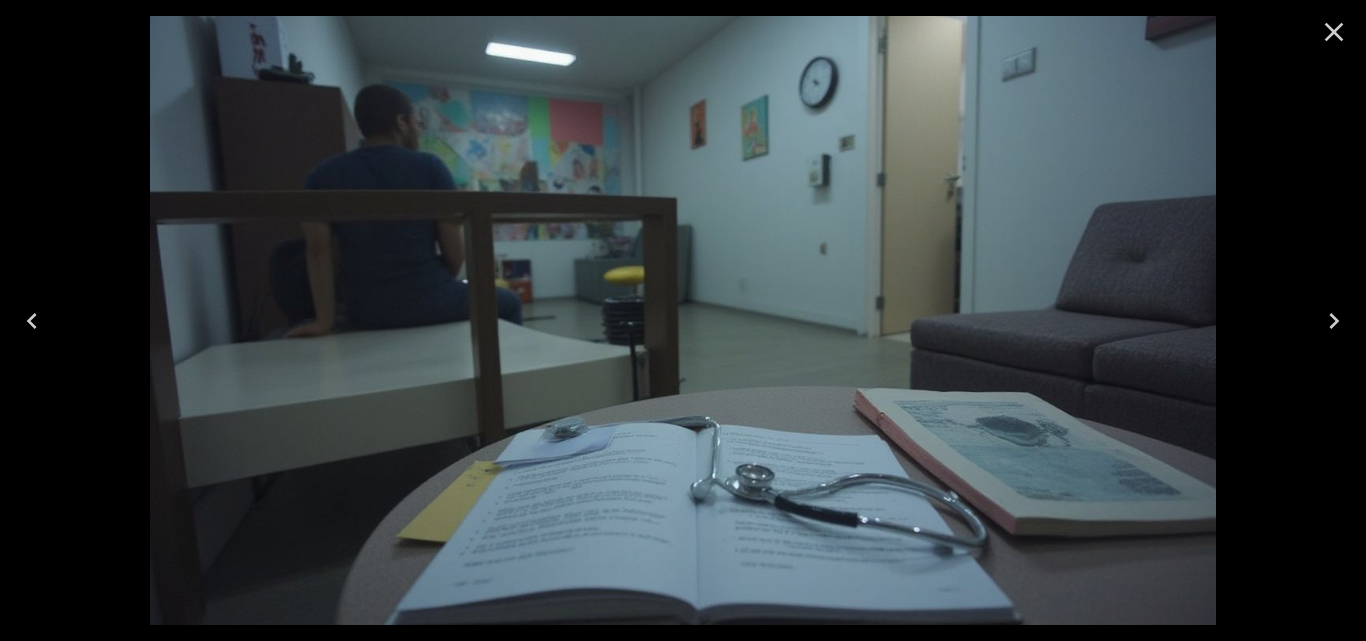 click at bounding box center (1334, 32) 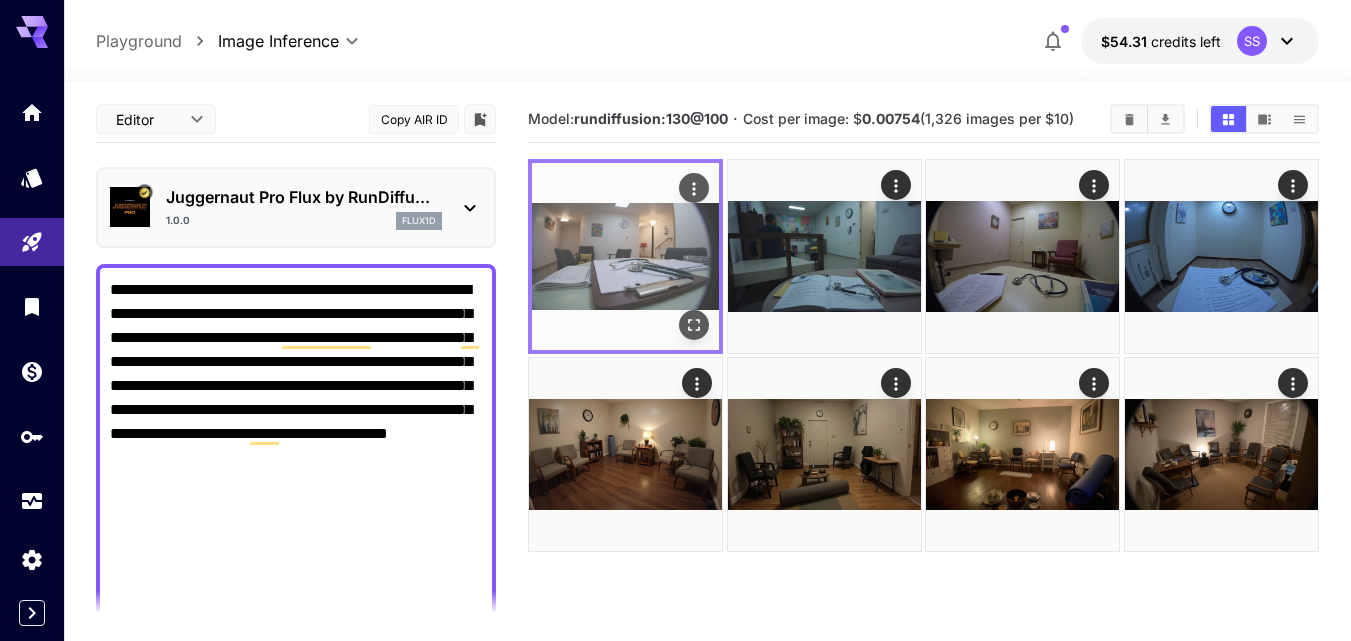 click 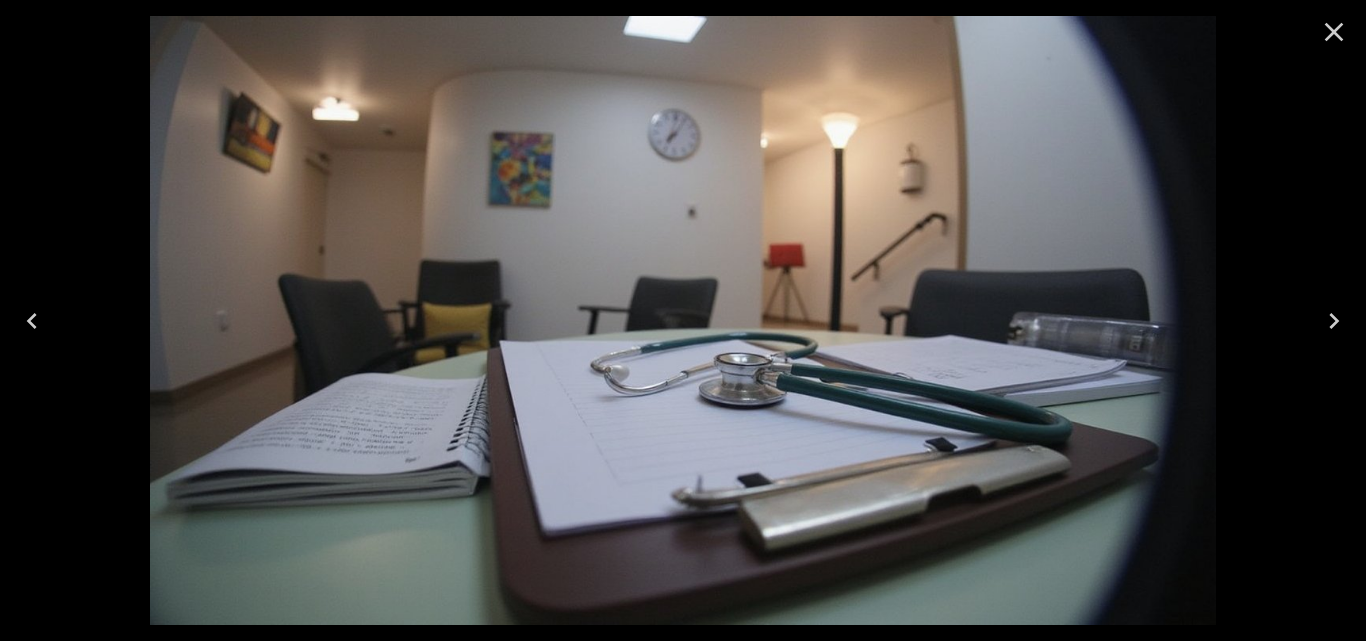 click 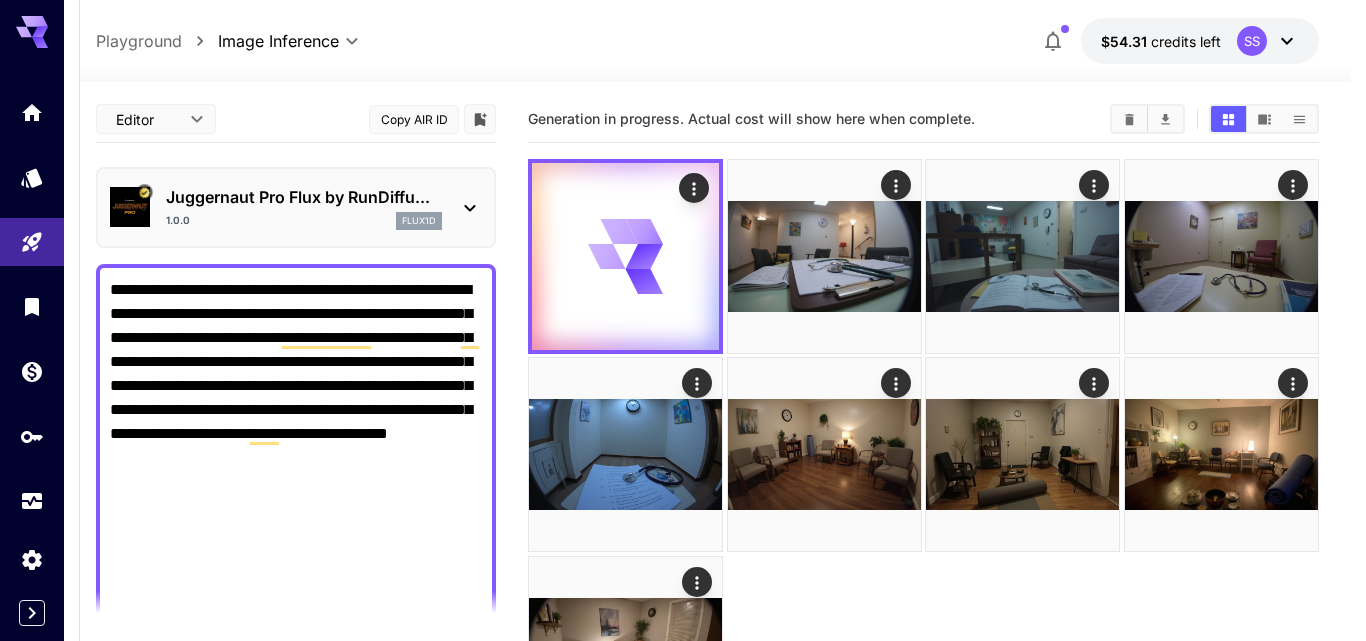click 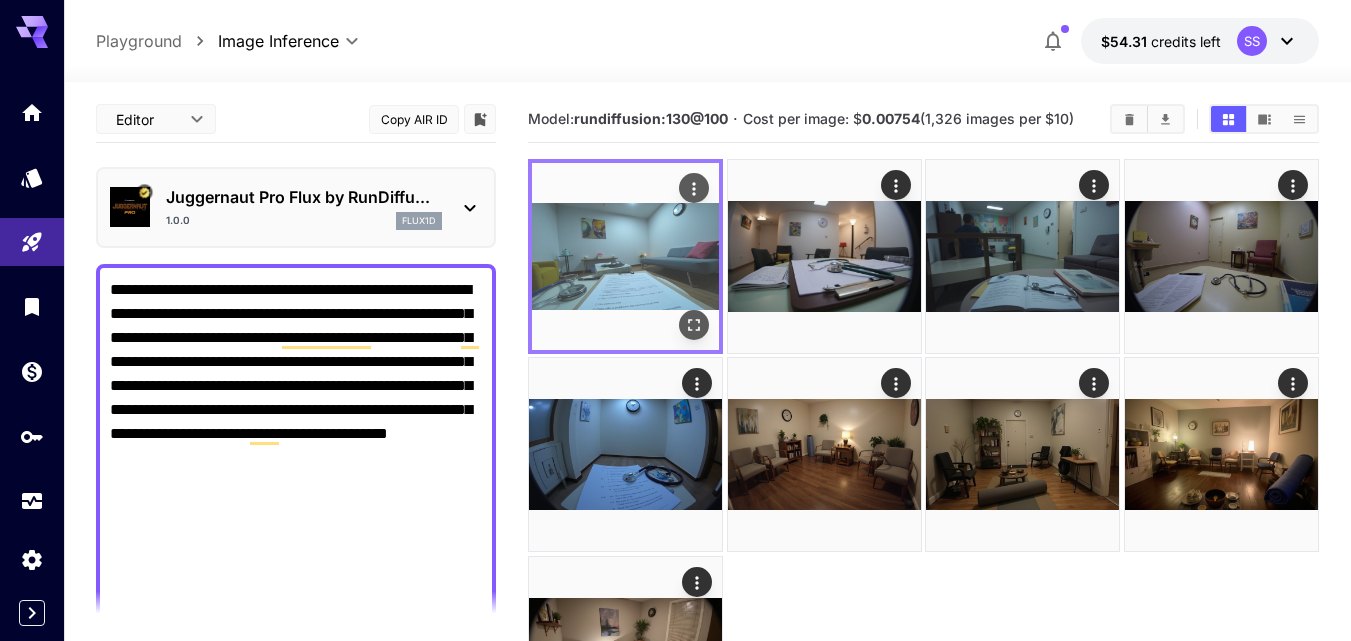 click 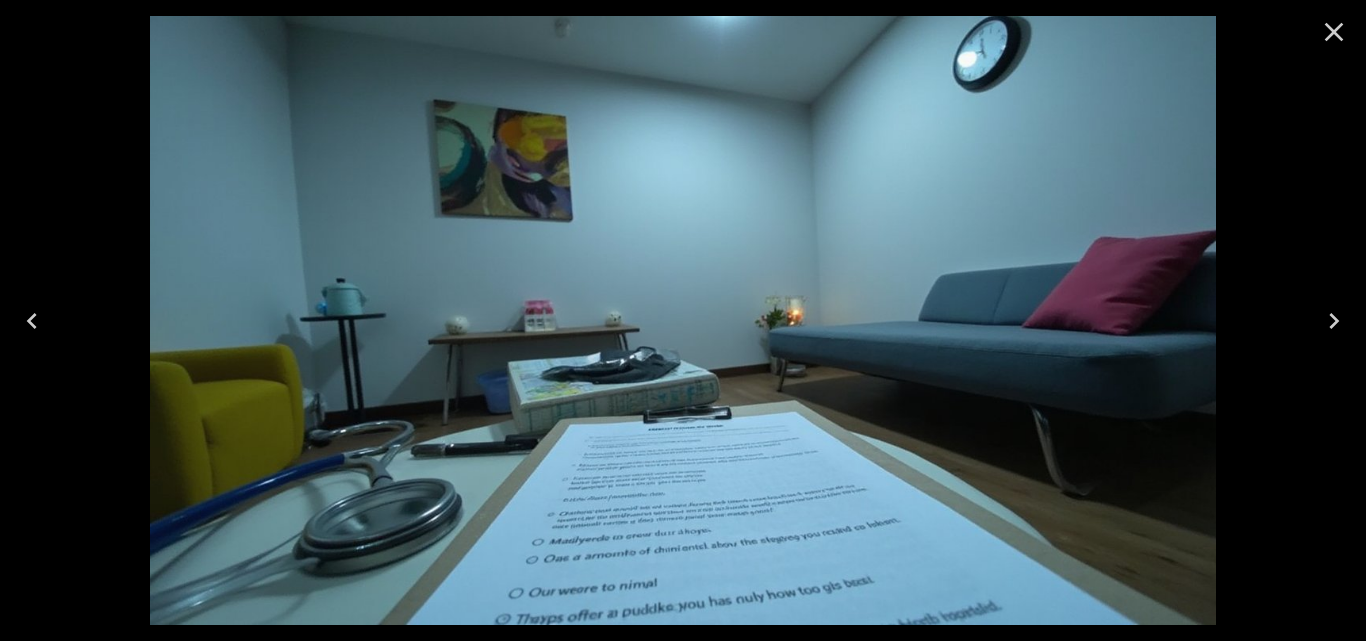 click 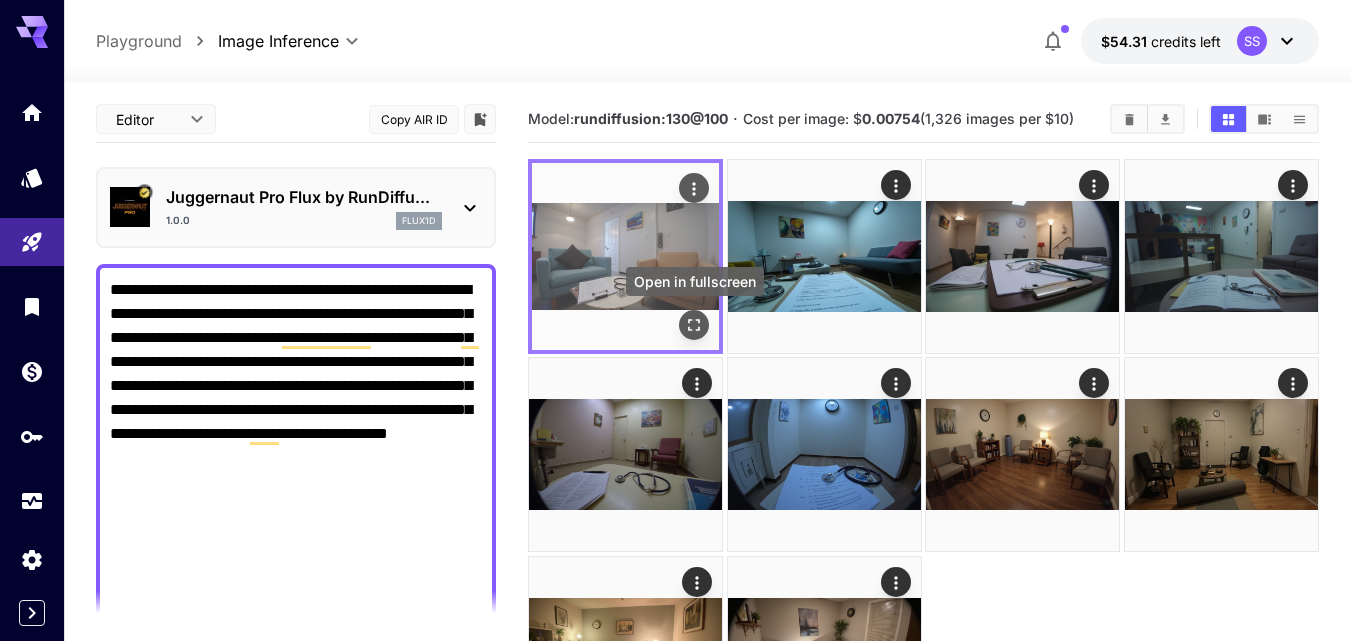 click 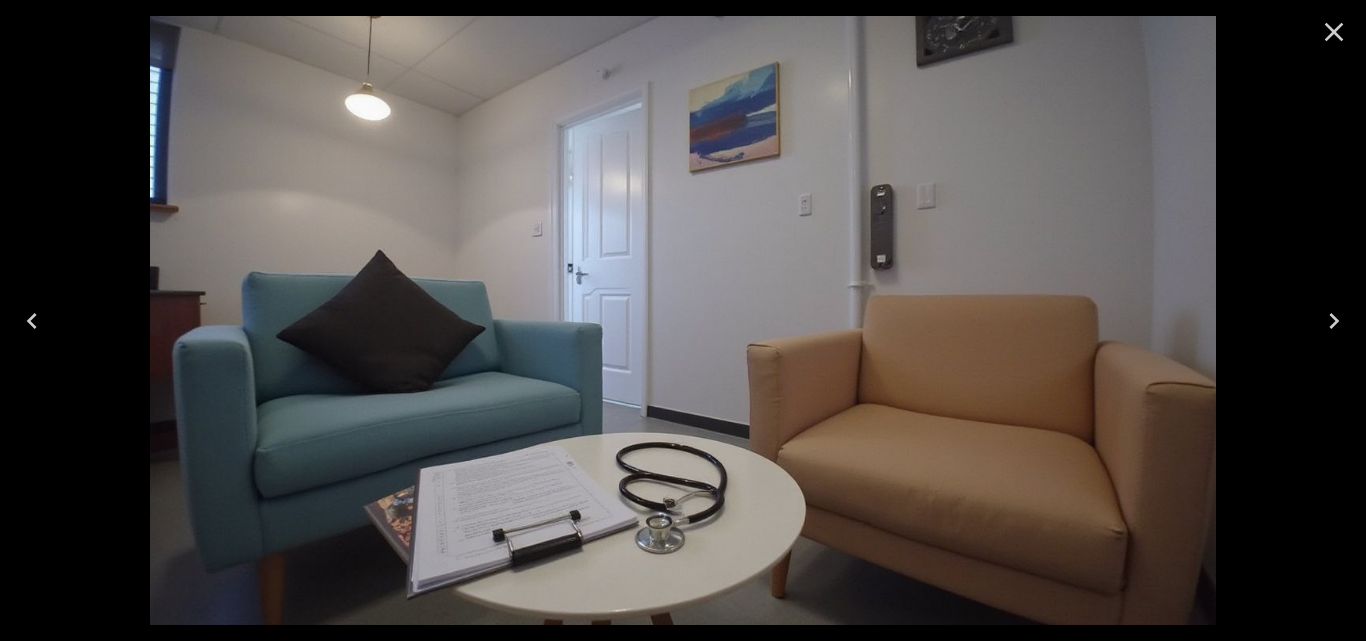 click 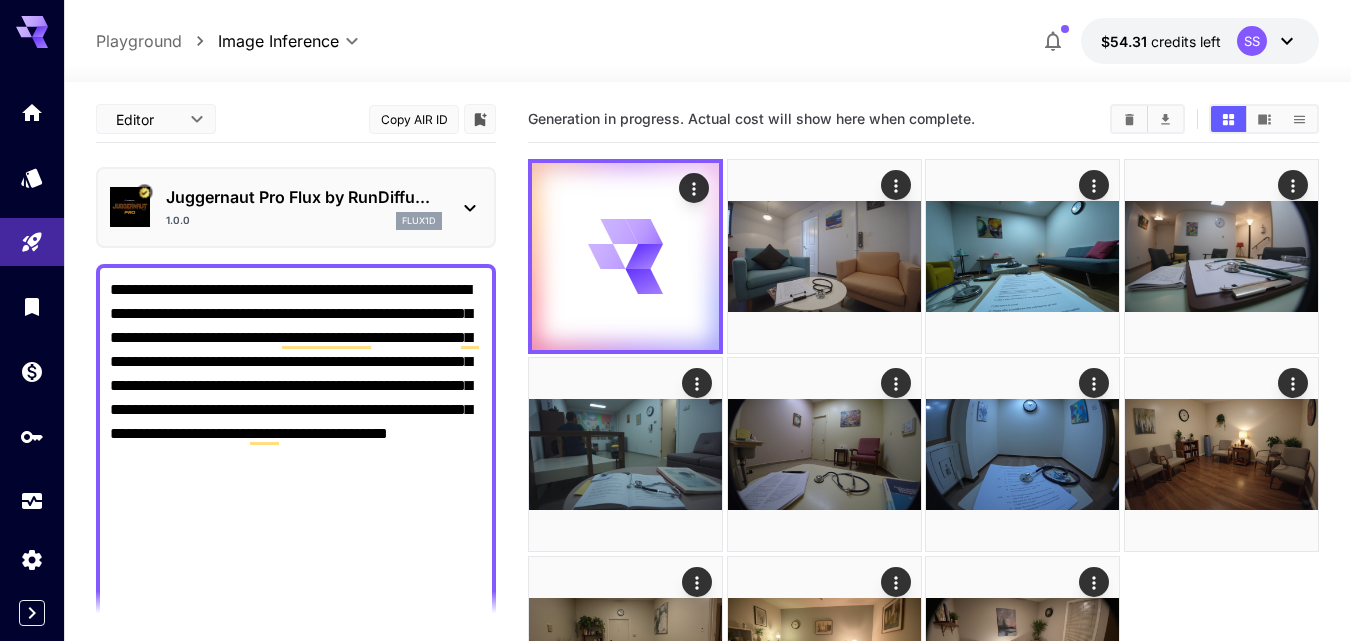 click on "**********" at bounding box center (296, 1022) 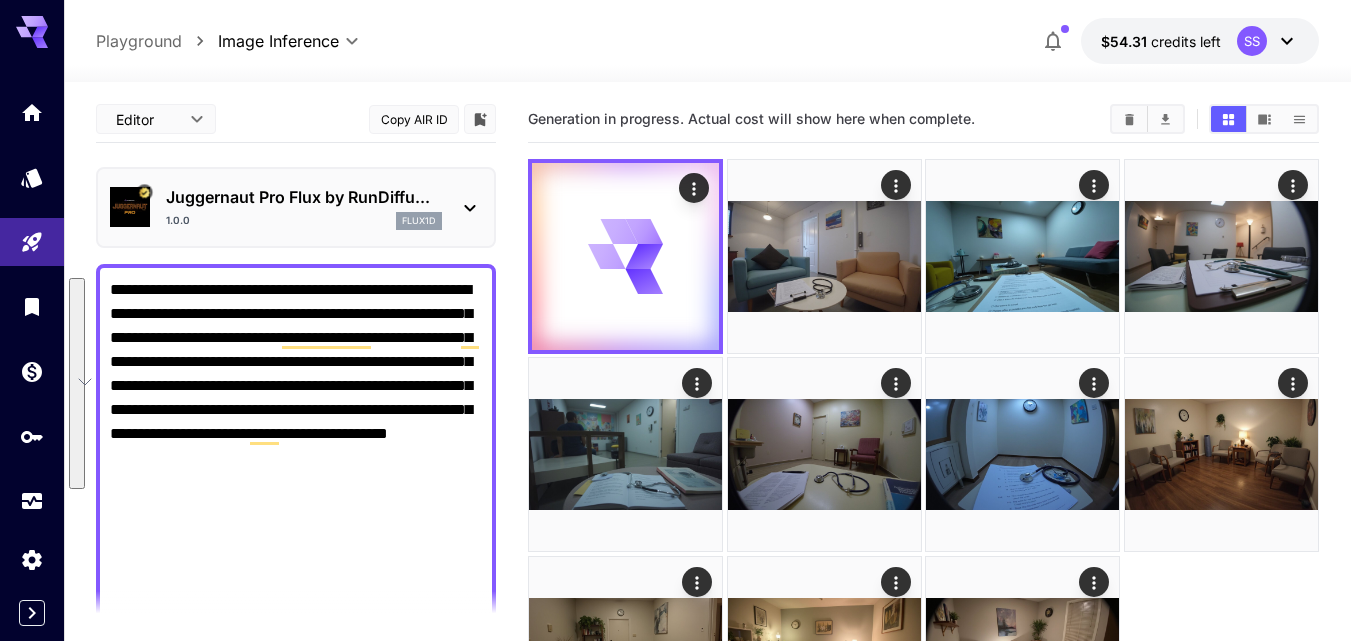 paste 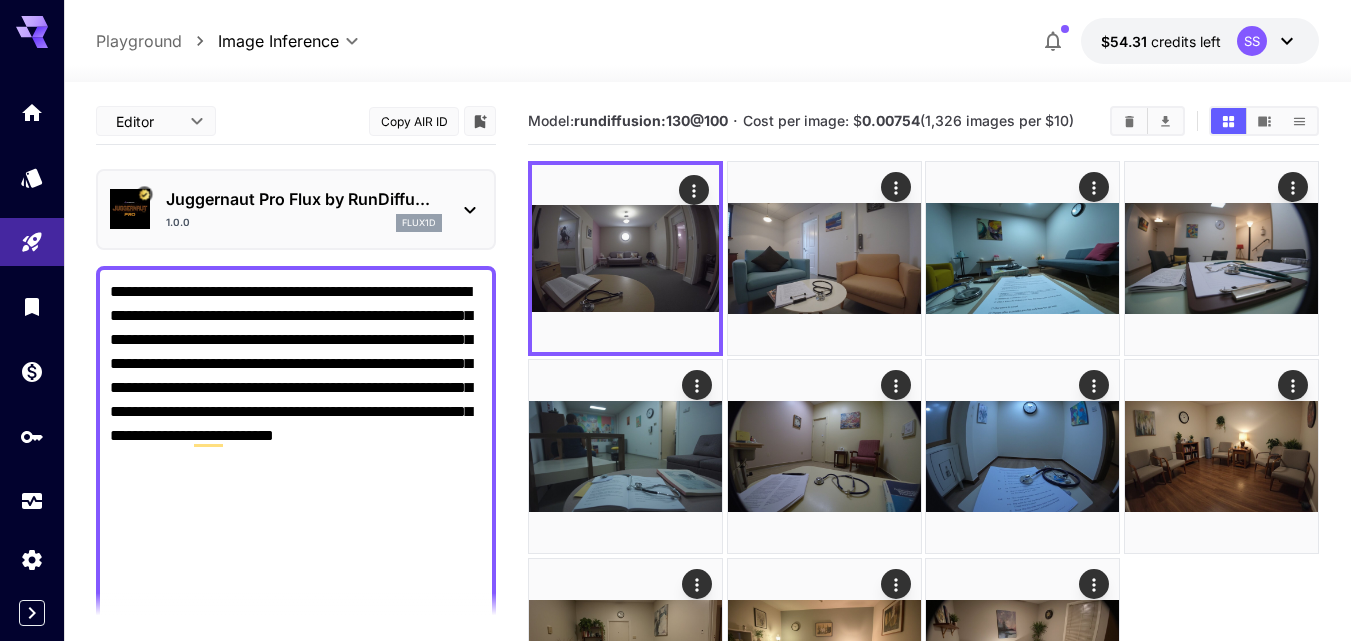 scroll, scrollTop: 2, scrollLeft: 0, axis: vertical 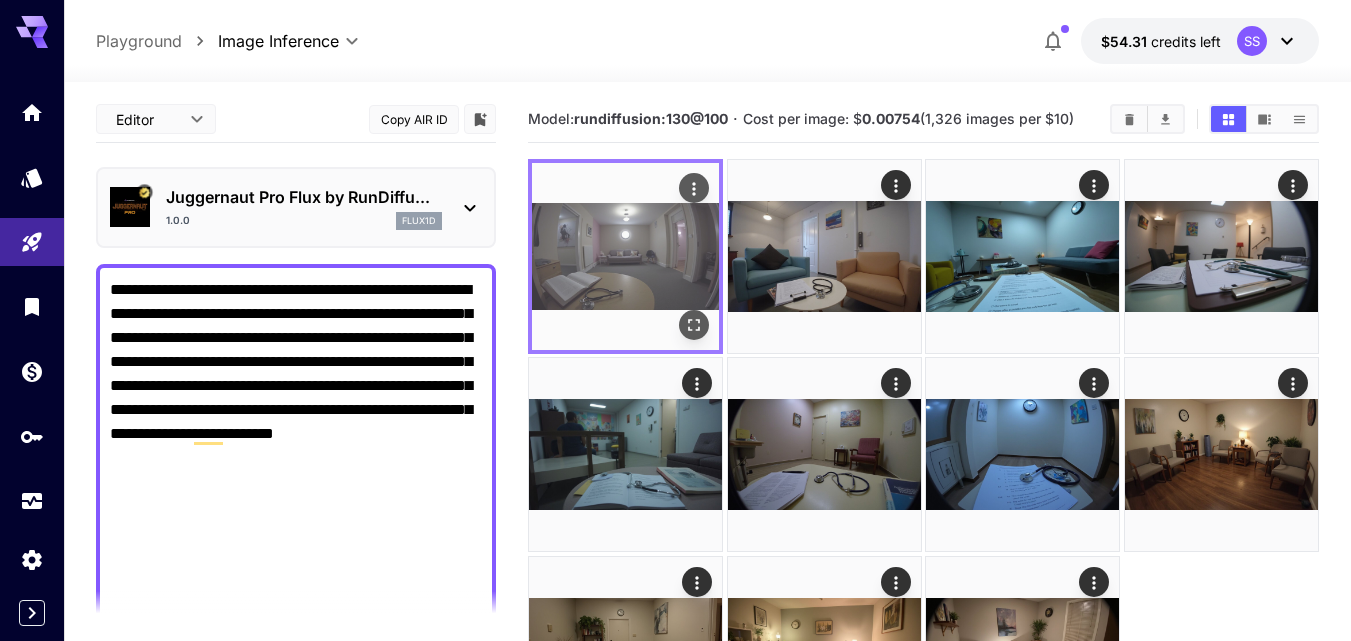 click 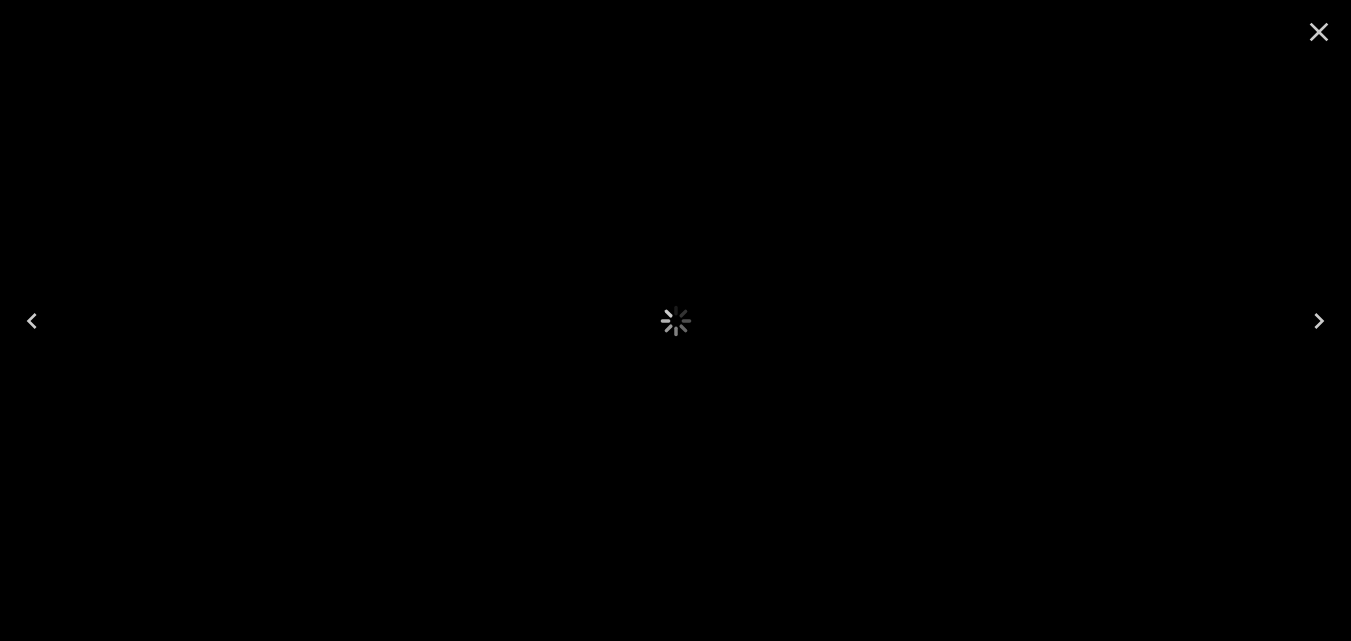 scroll, scrollTop: 2, scrollLeft: 0, axis: vertical 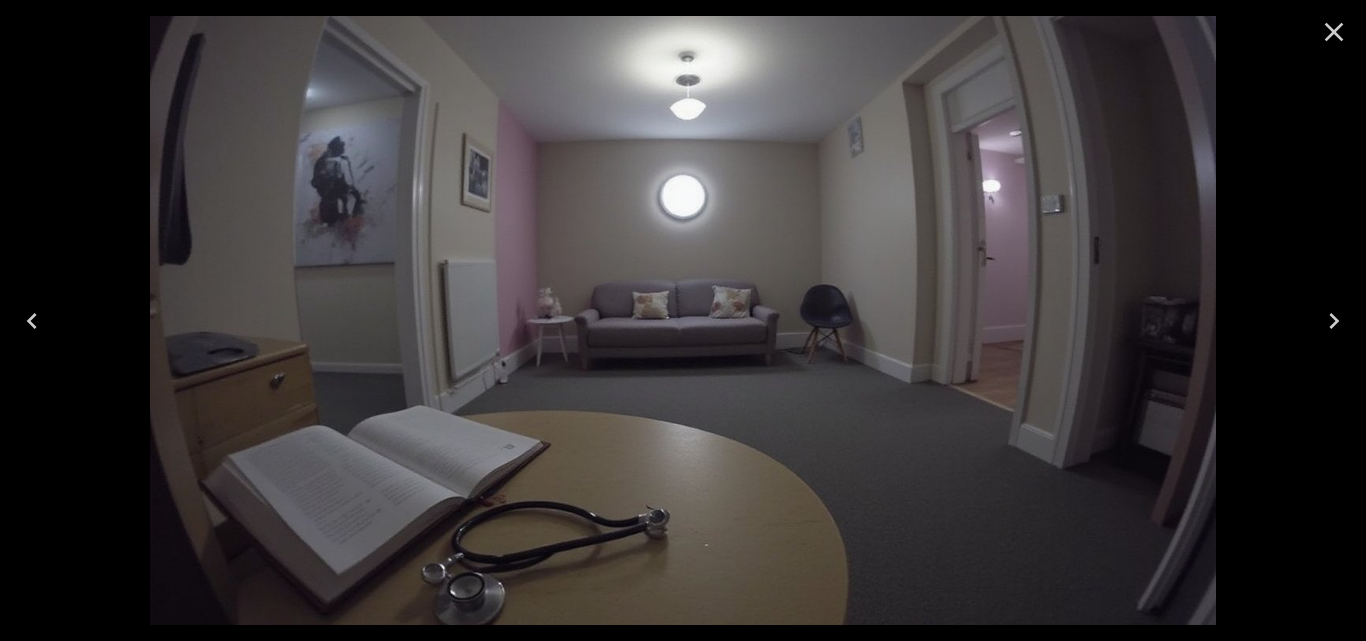 click 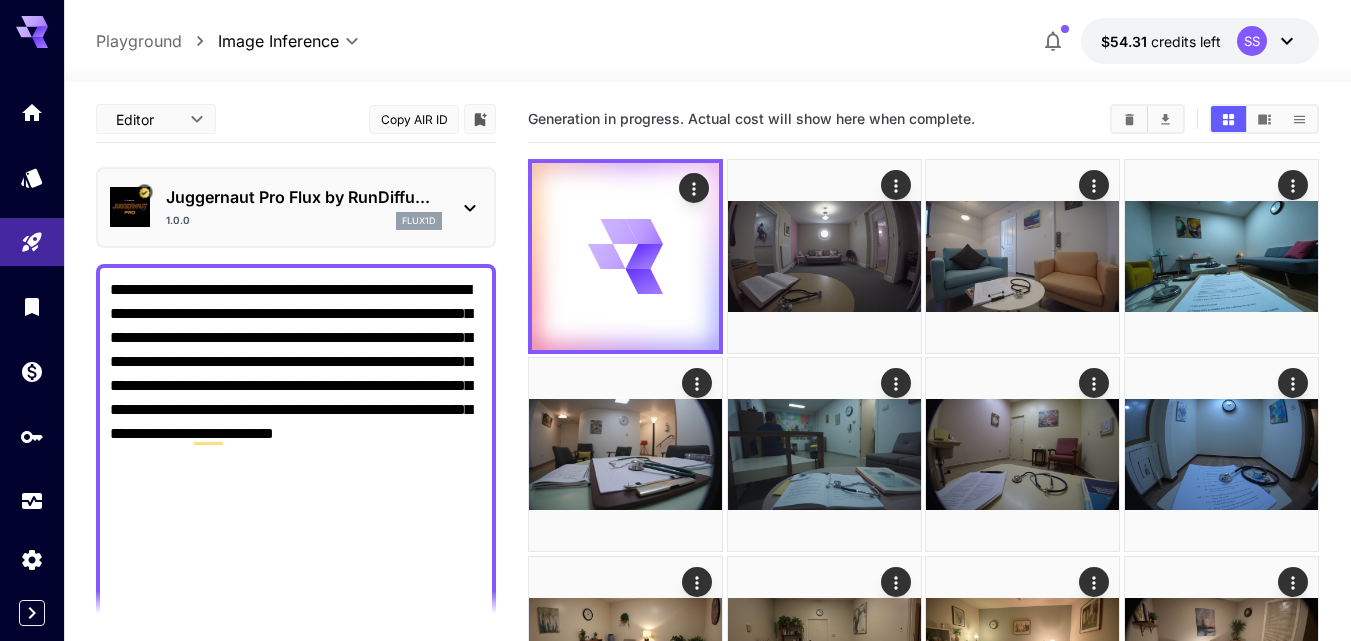 click on "**********" at bounding box center [296, 1022] 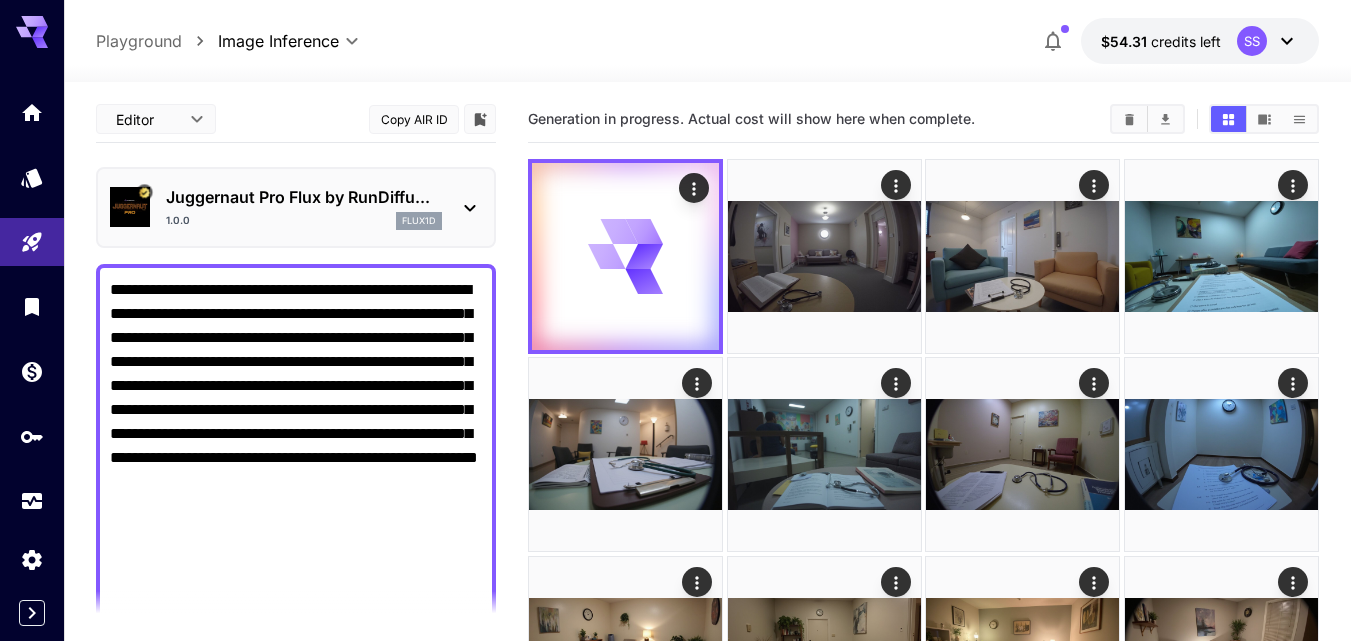 type on "**********" 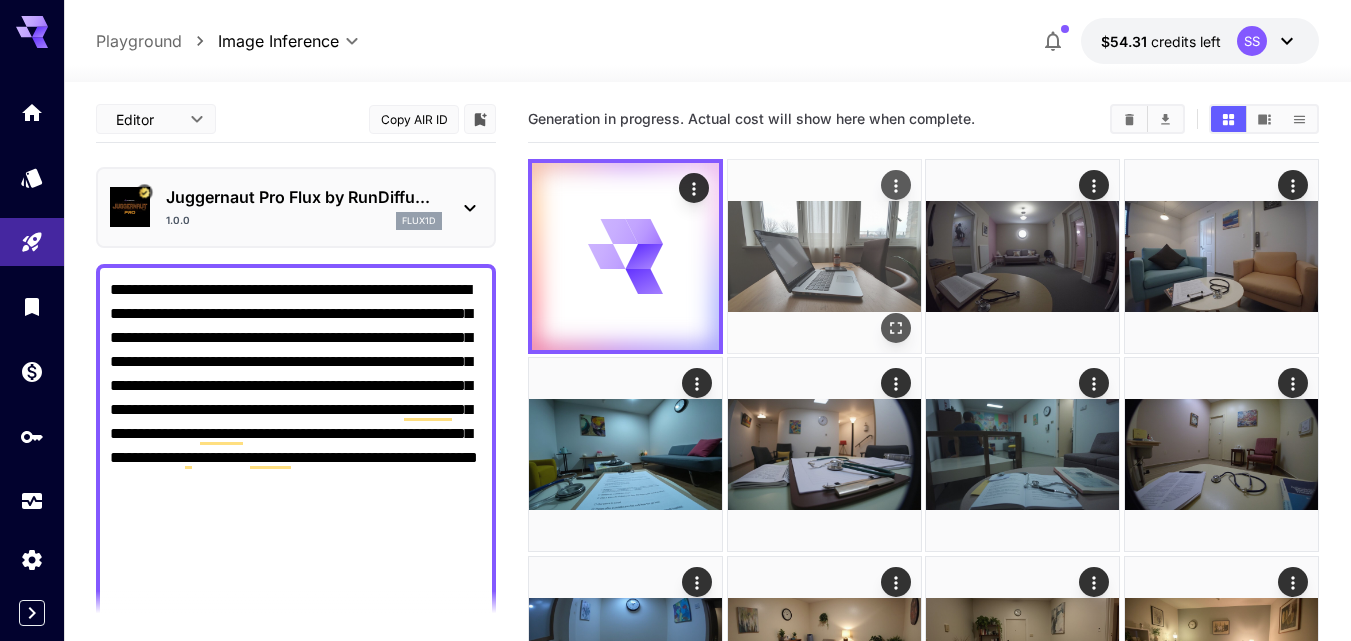 click 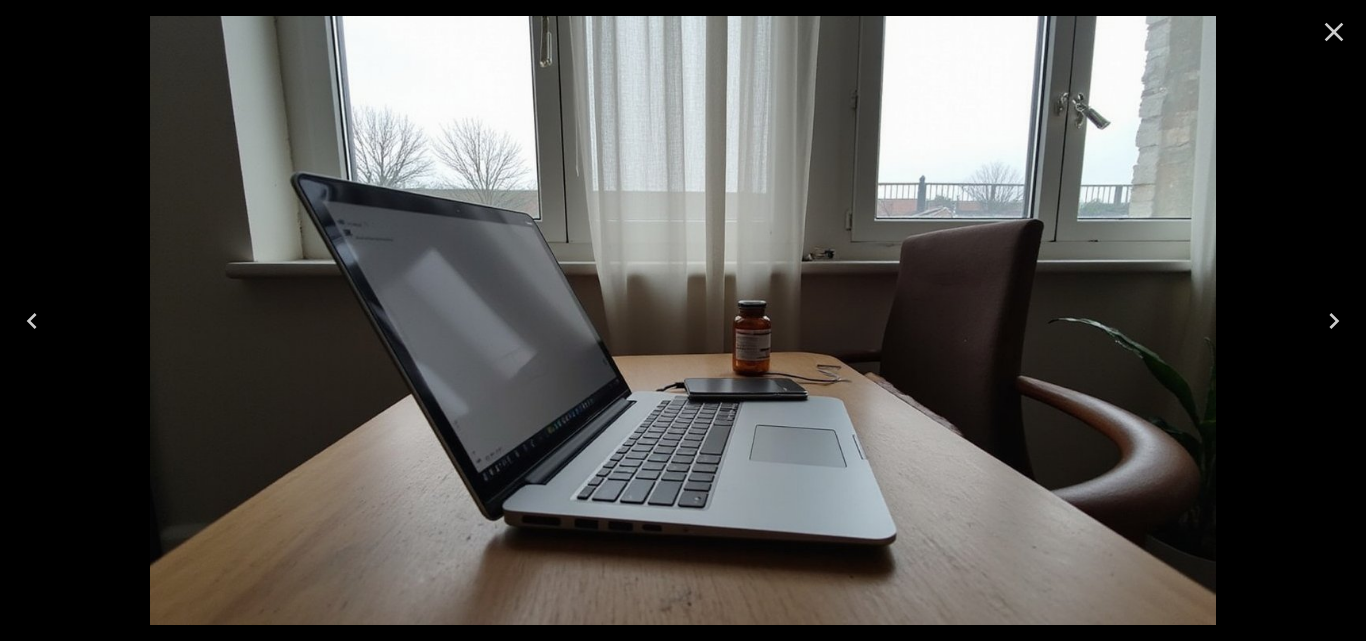 click 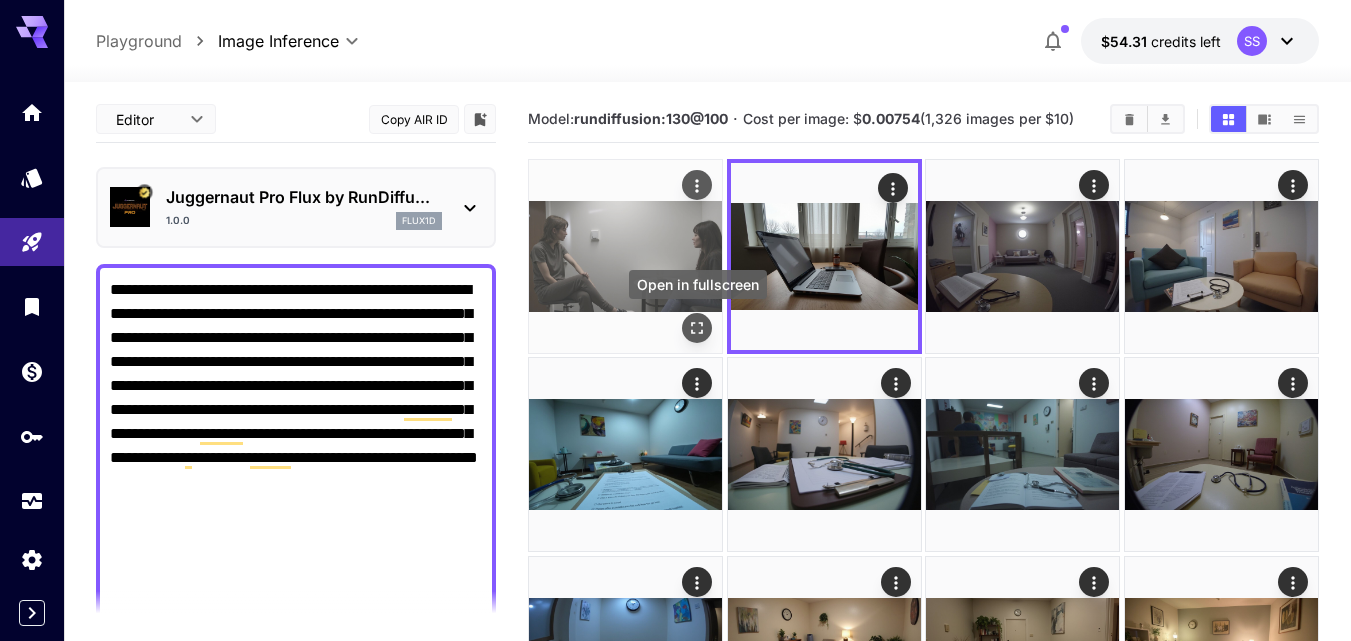 click 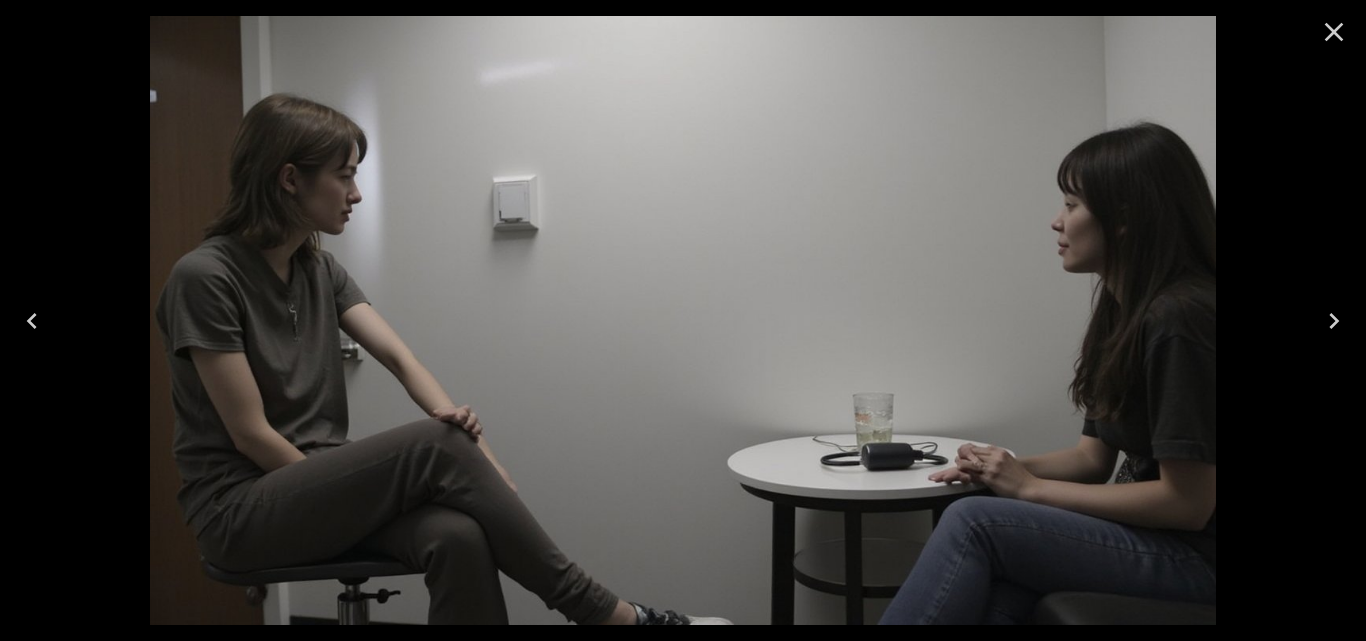 click 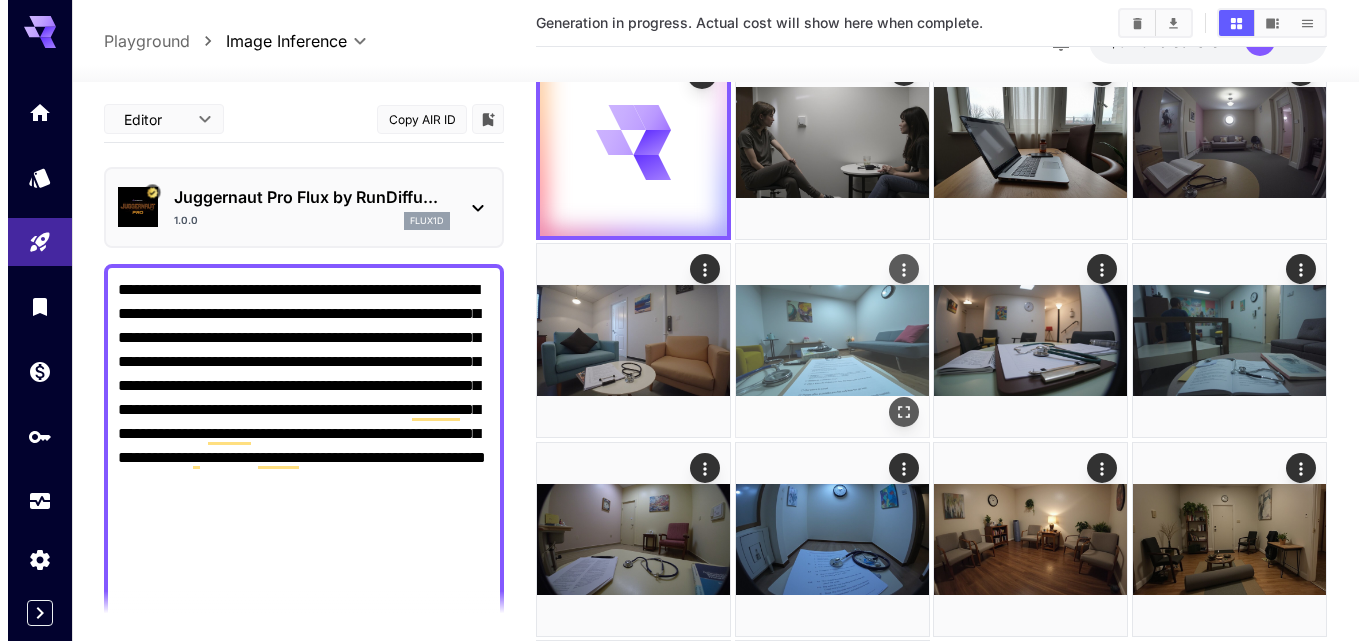 scroll, scrollTop: 302, scrollLeft: 0, axis: vertical 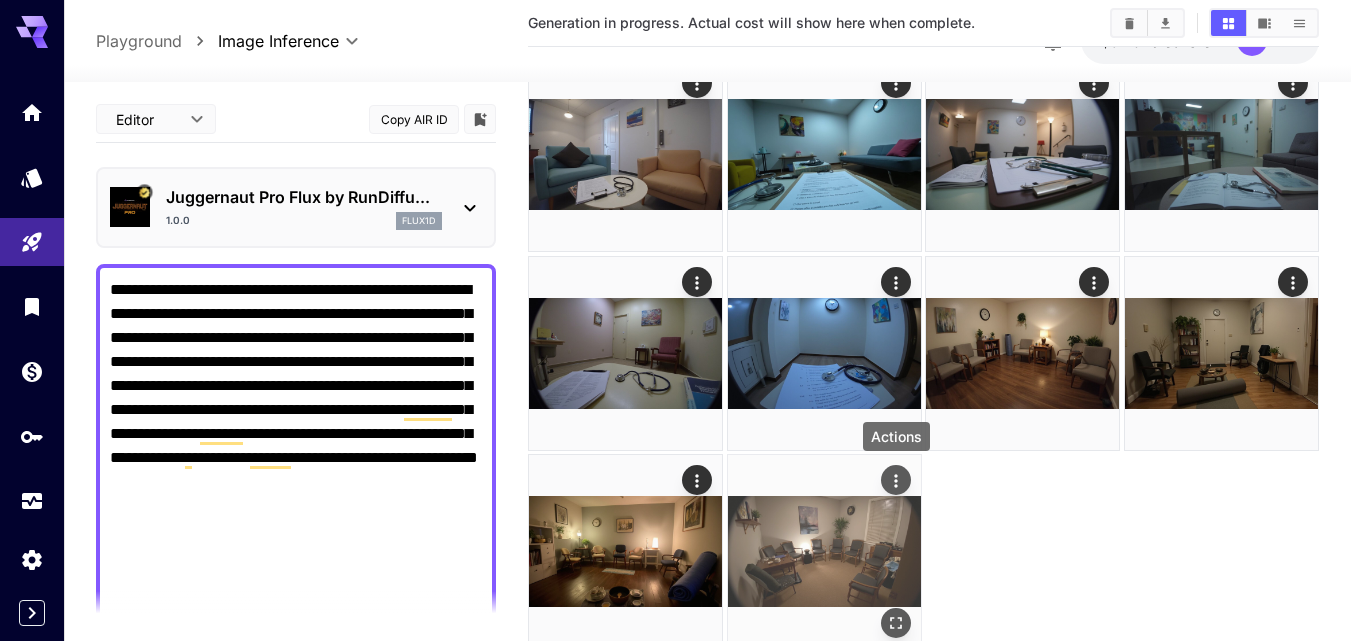 click 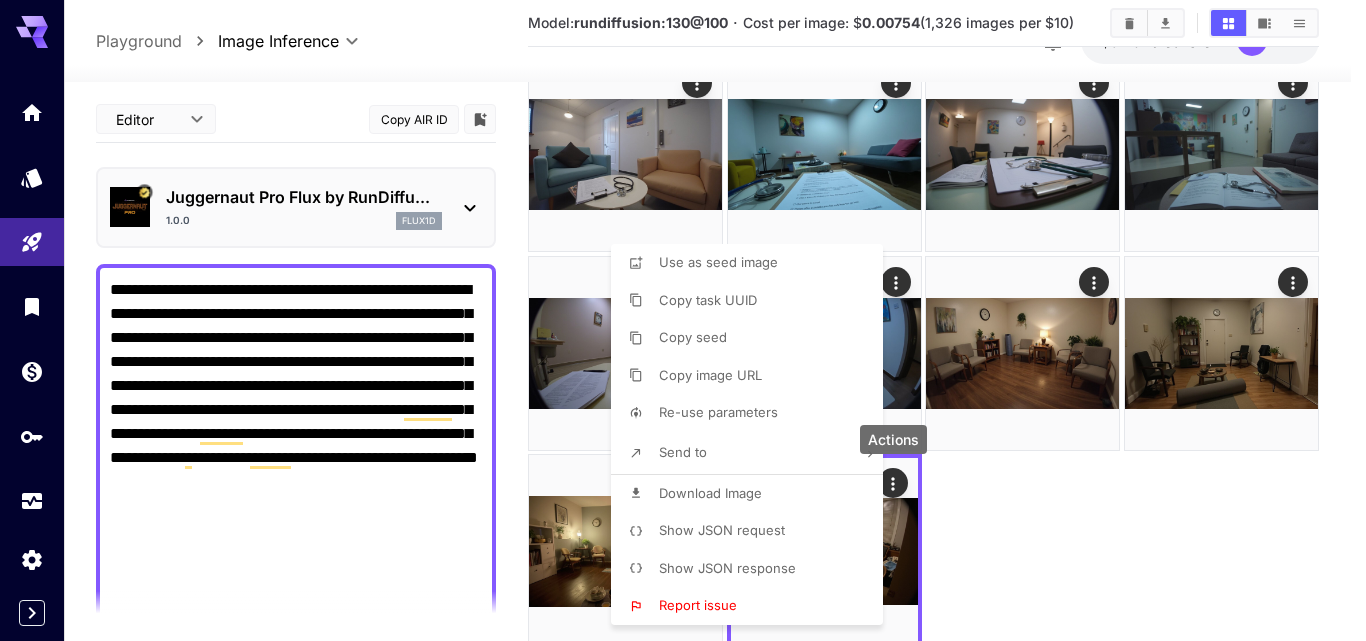 click on "Download Image" at bounding box center (753, 494) 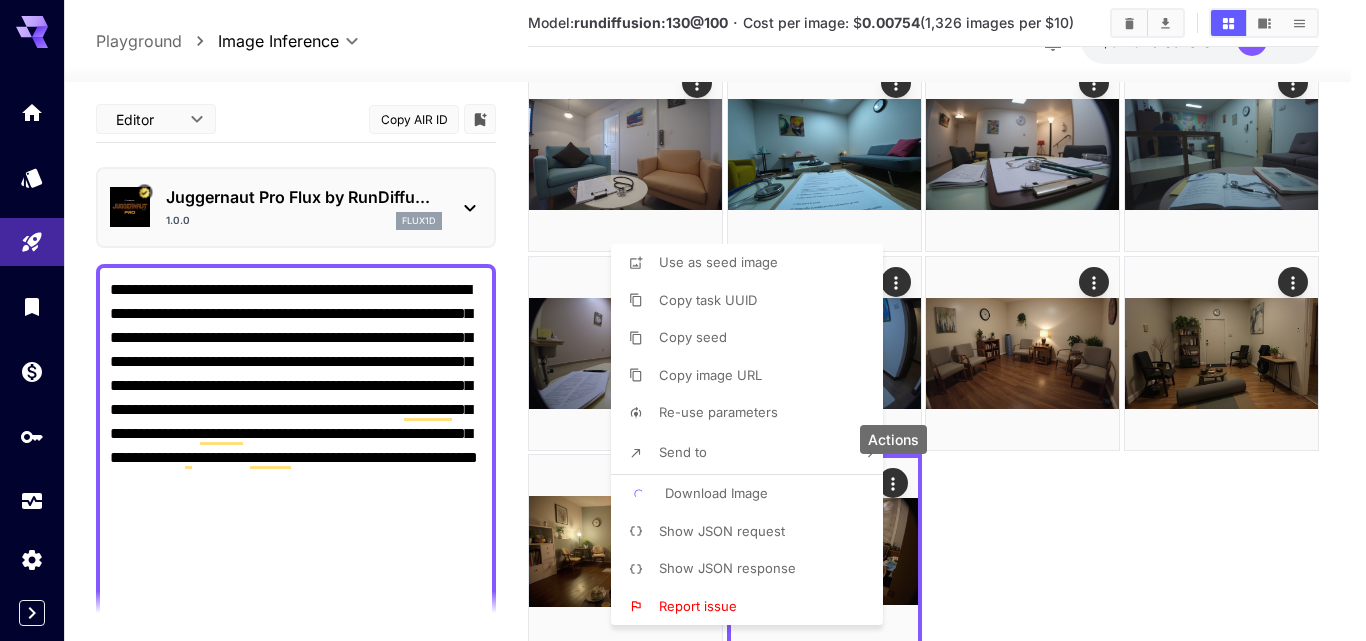 click at bounding box center [683, 320] 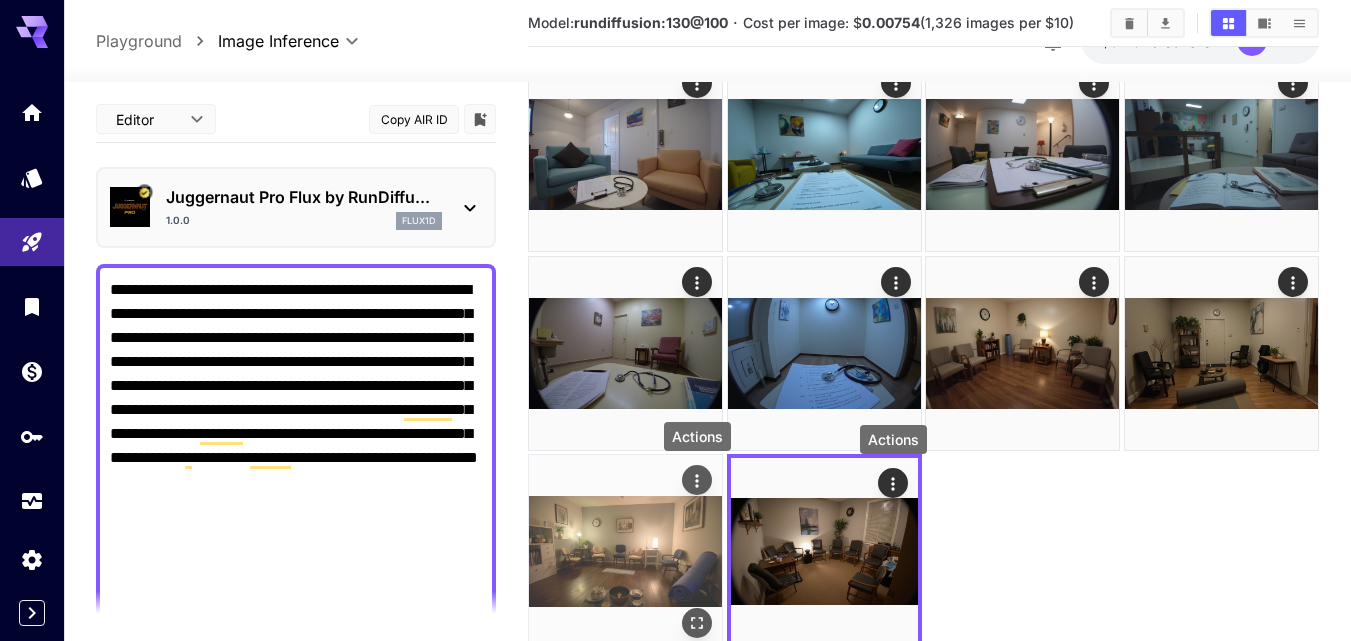 click 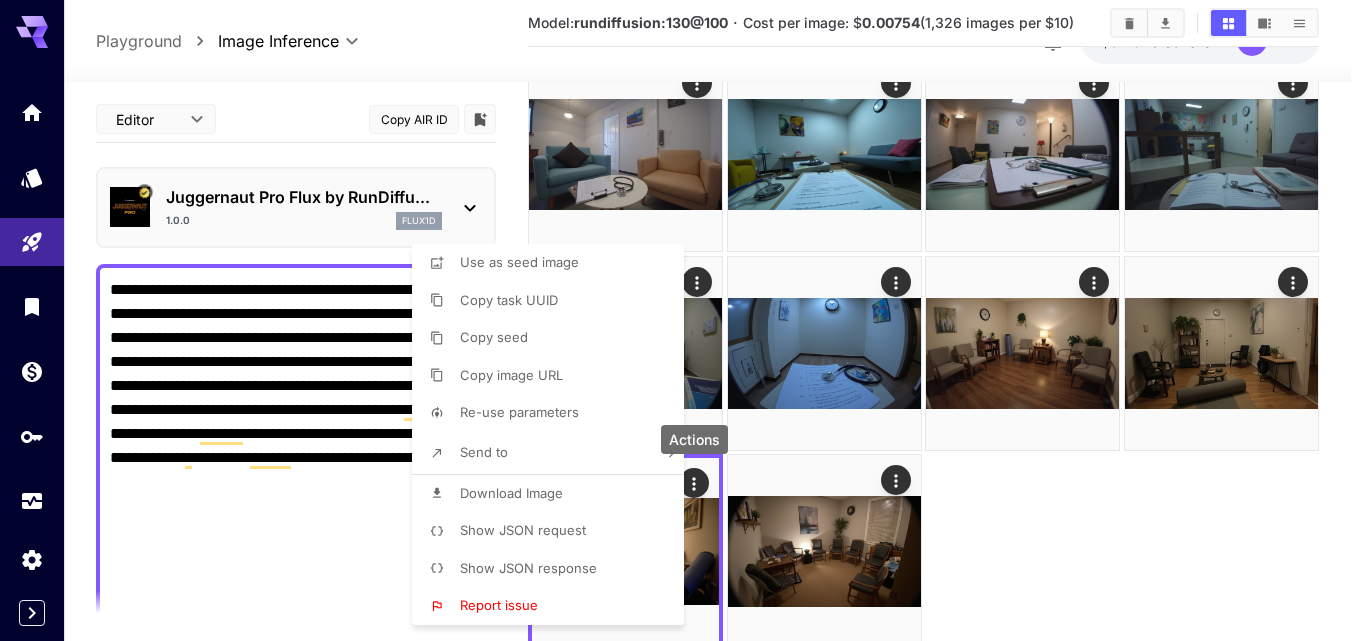 click at bounding box center (683, 320) 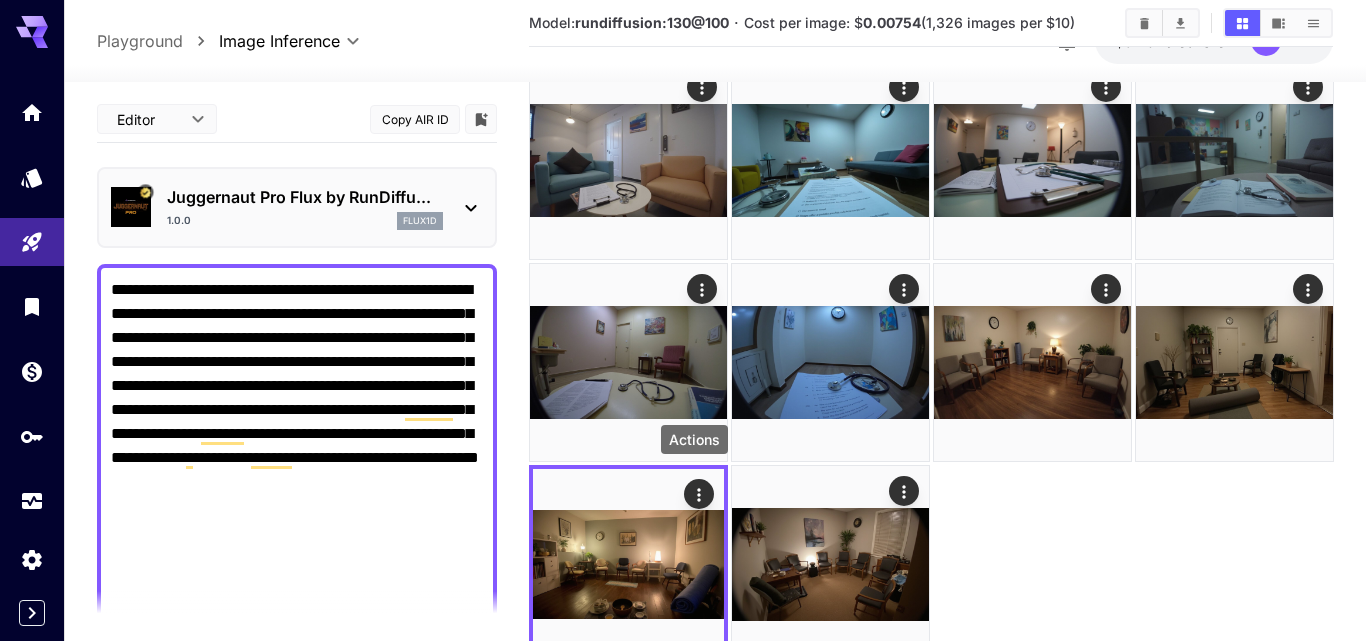 click at bounding box center [683, 320] 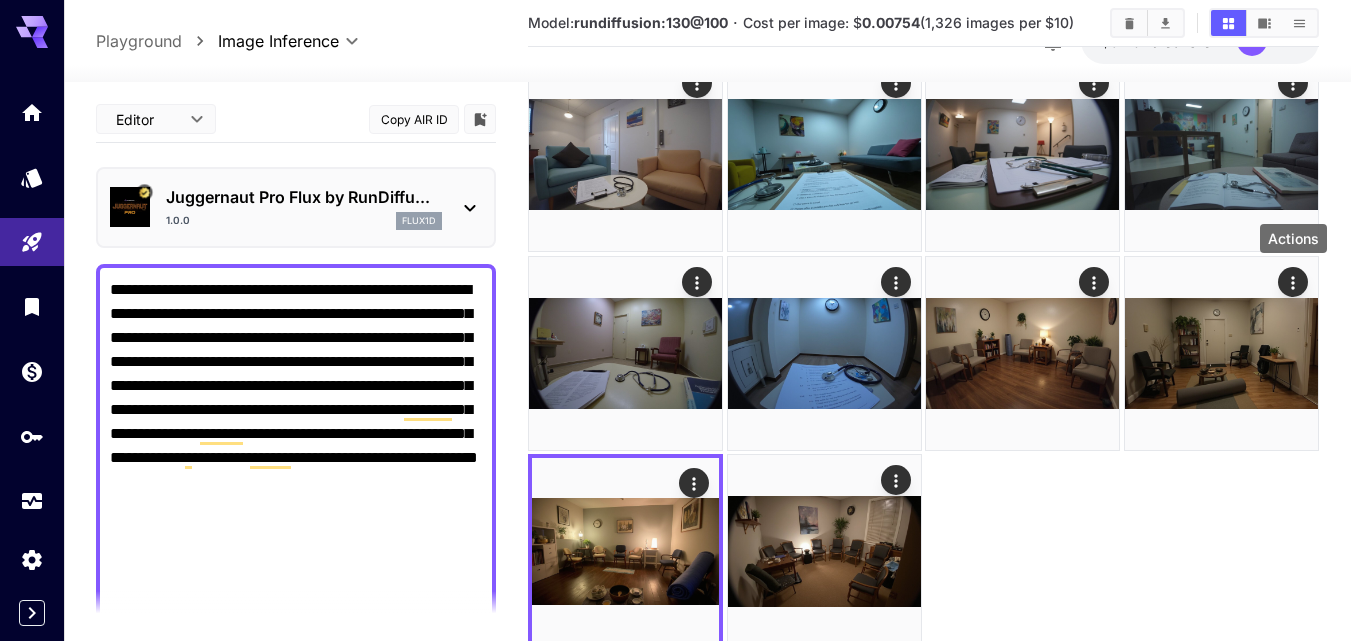 click 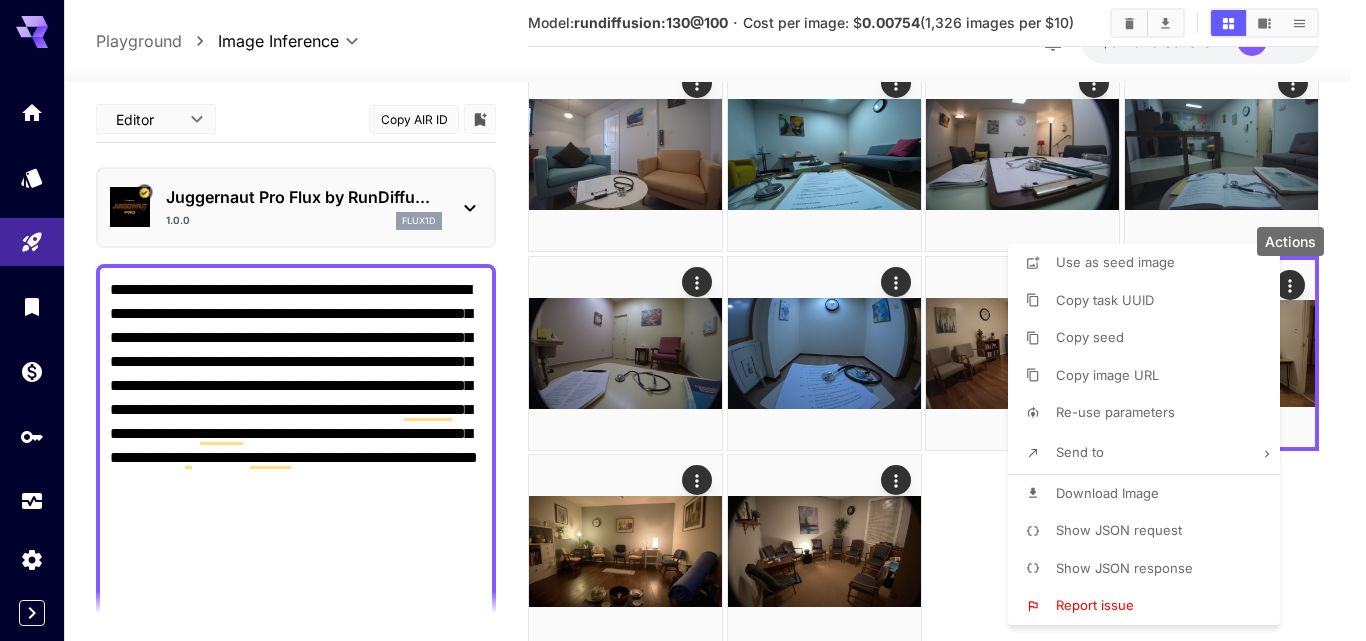 click on "Download Image" at bounding box center [1107, 493] 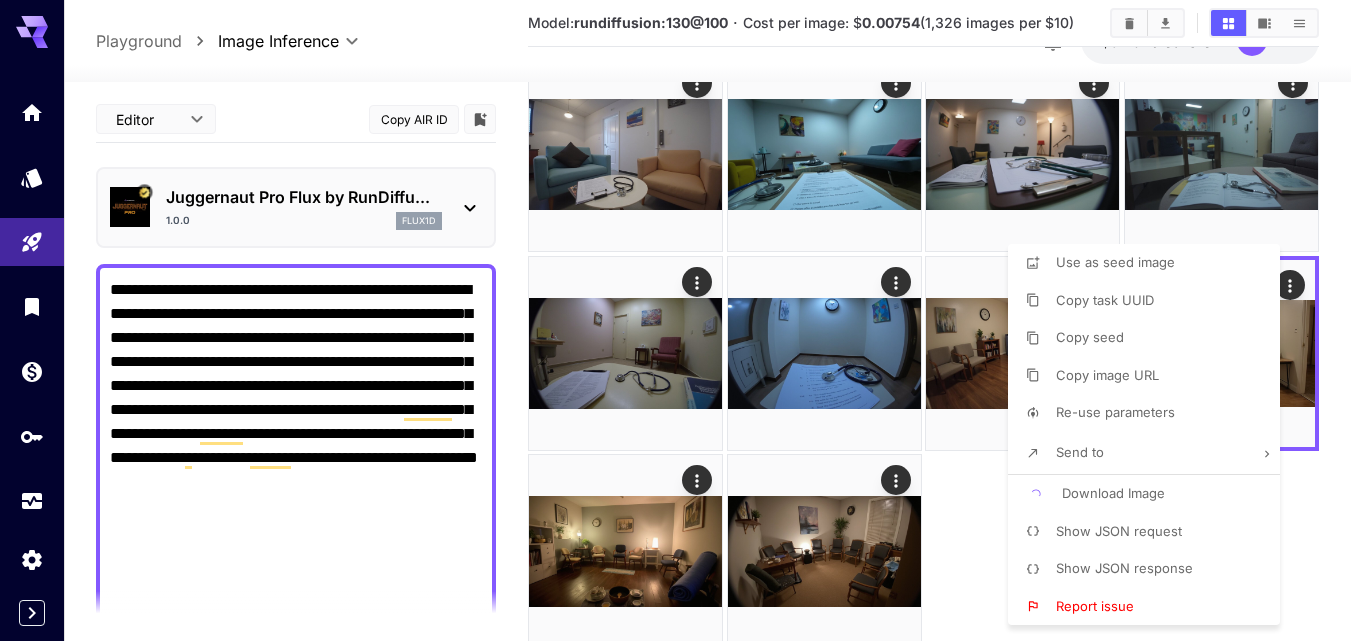 click at bounding box center (683, 320) 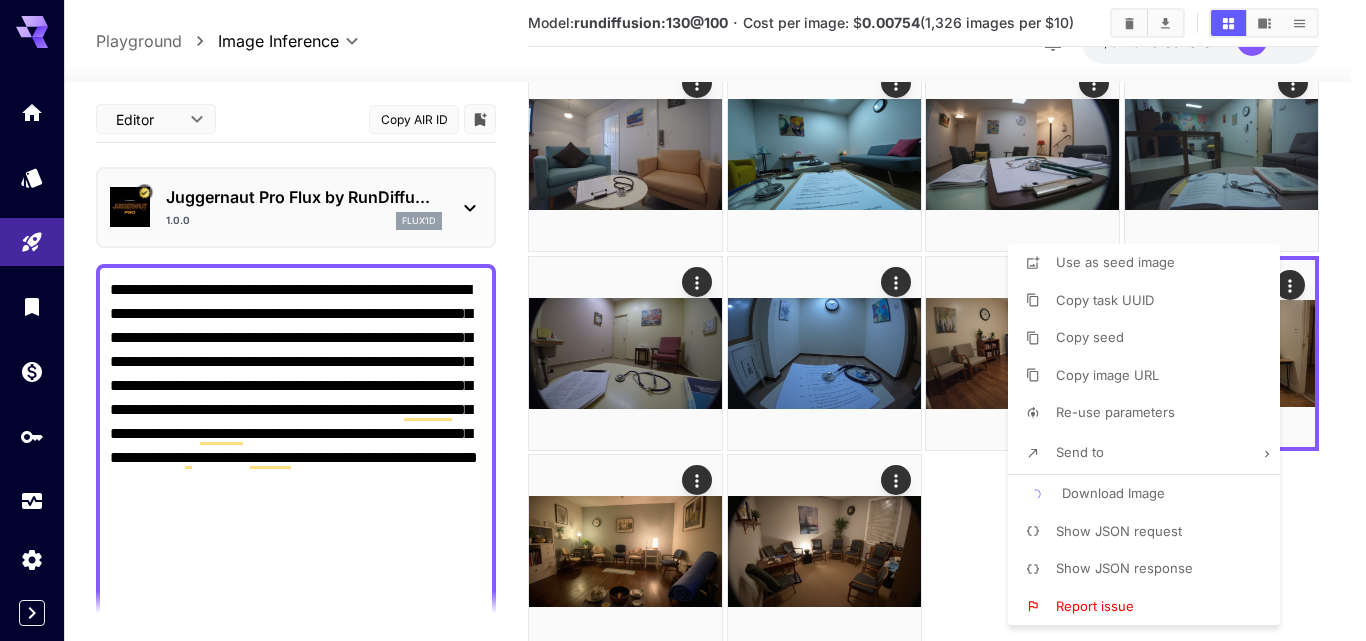 click on "Use as seed image" at bounding box center [1150, 263] 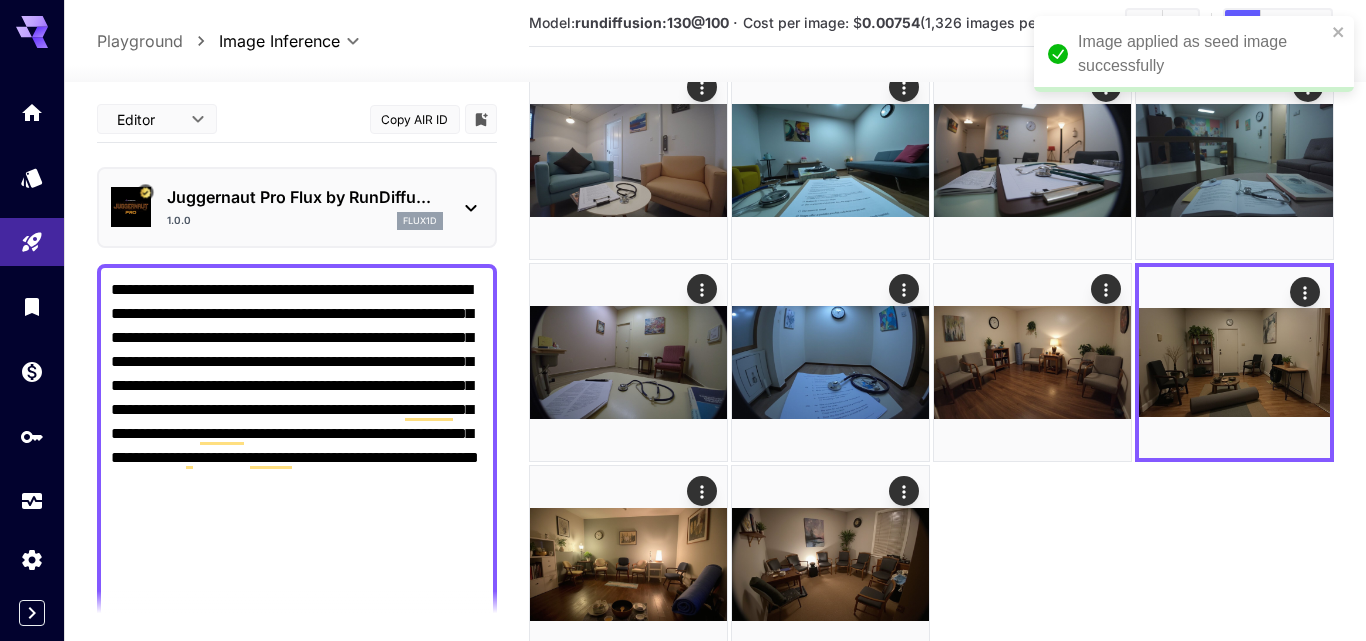 type on "**********" 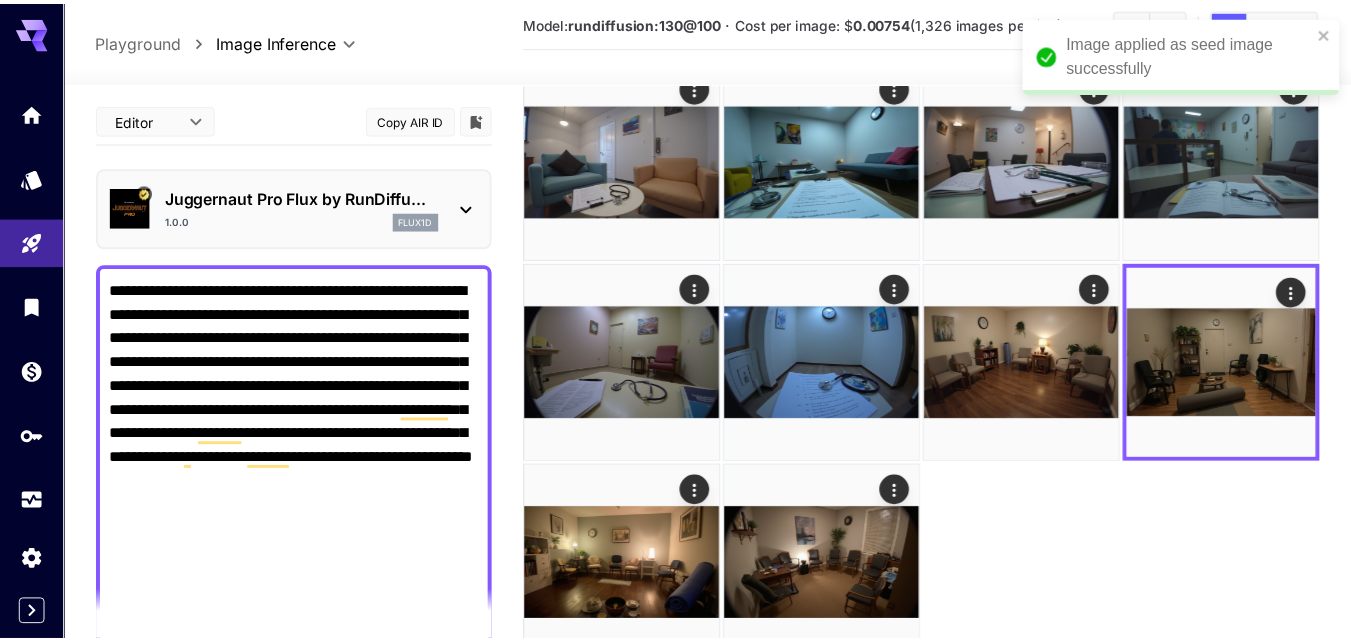 scroll, scrollTop: 371, scrollLeft: 0, axis: vertical 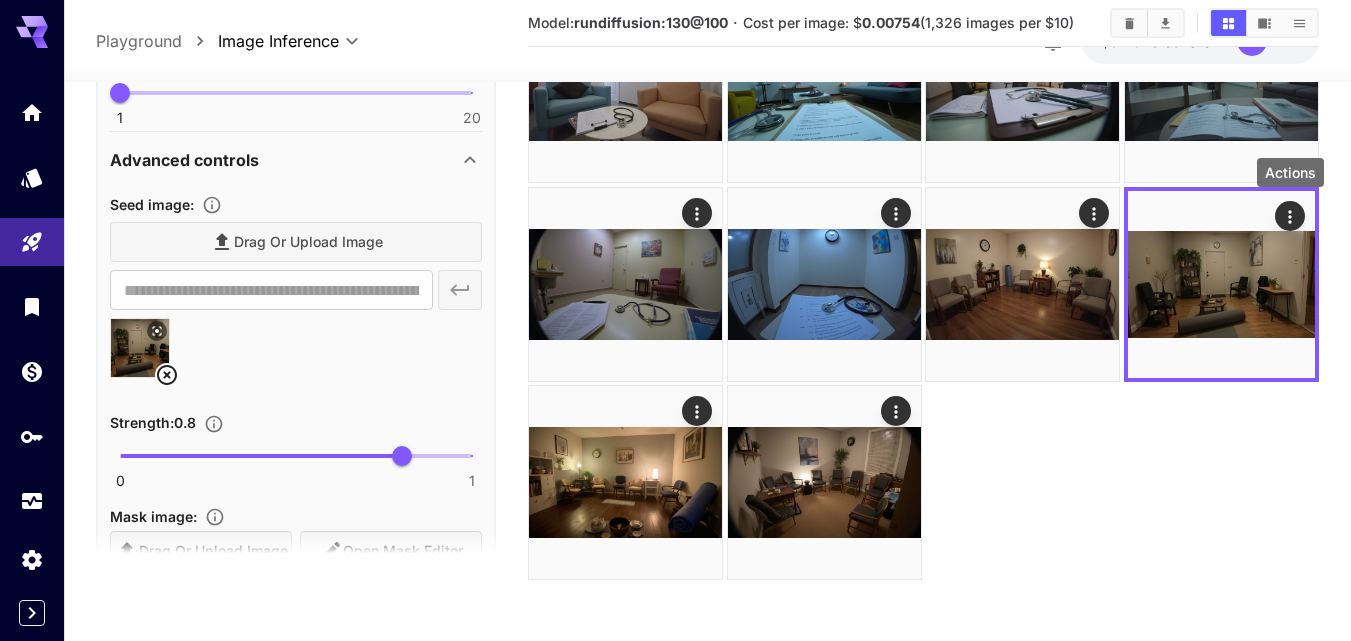 click 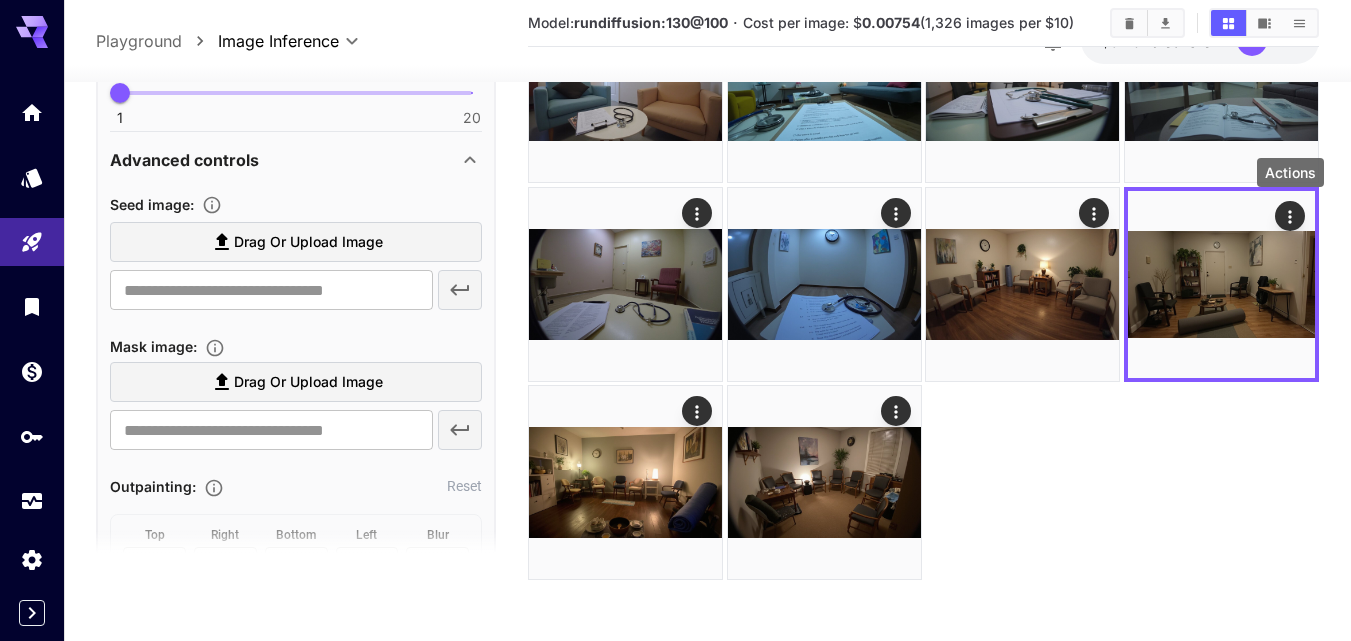 scroll, scrollTop: 2010, scrollLeft: 0, axis: vertical 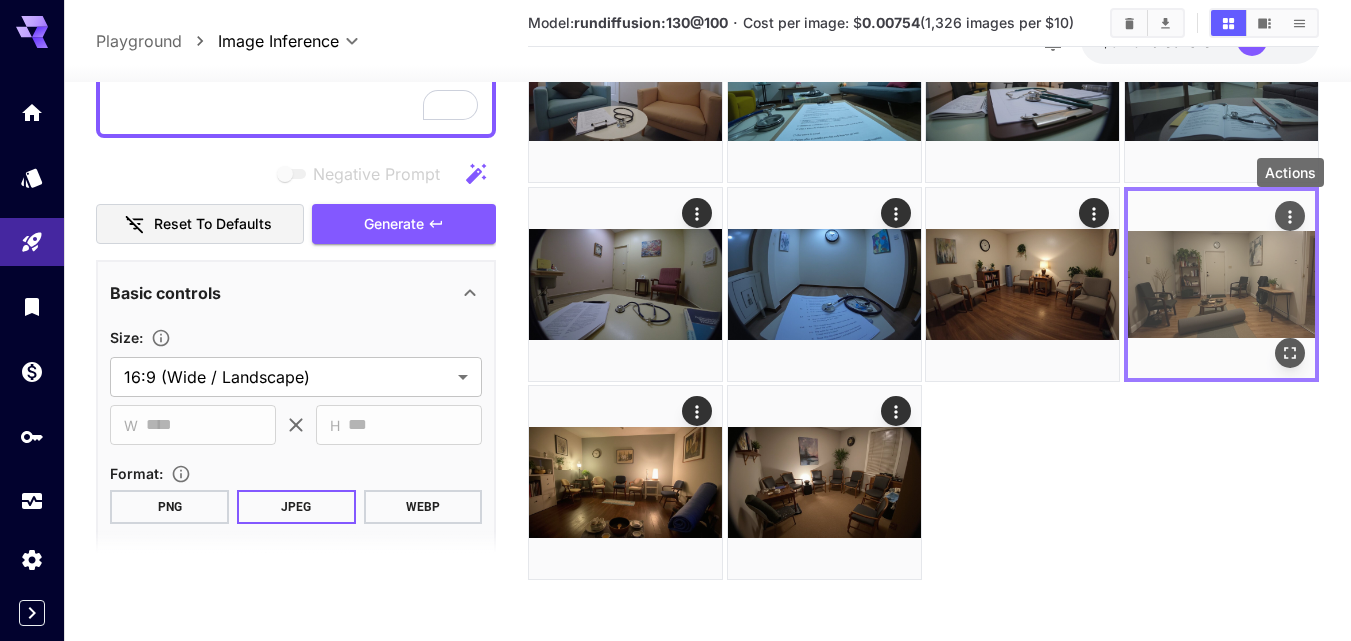 click 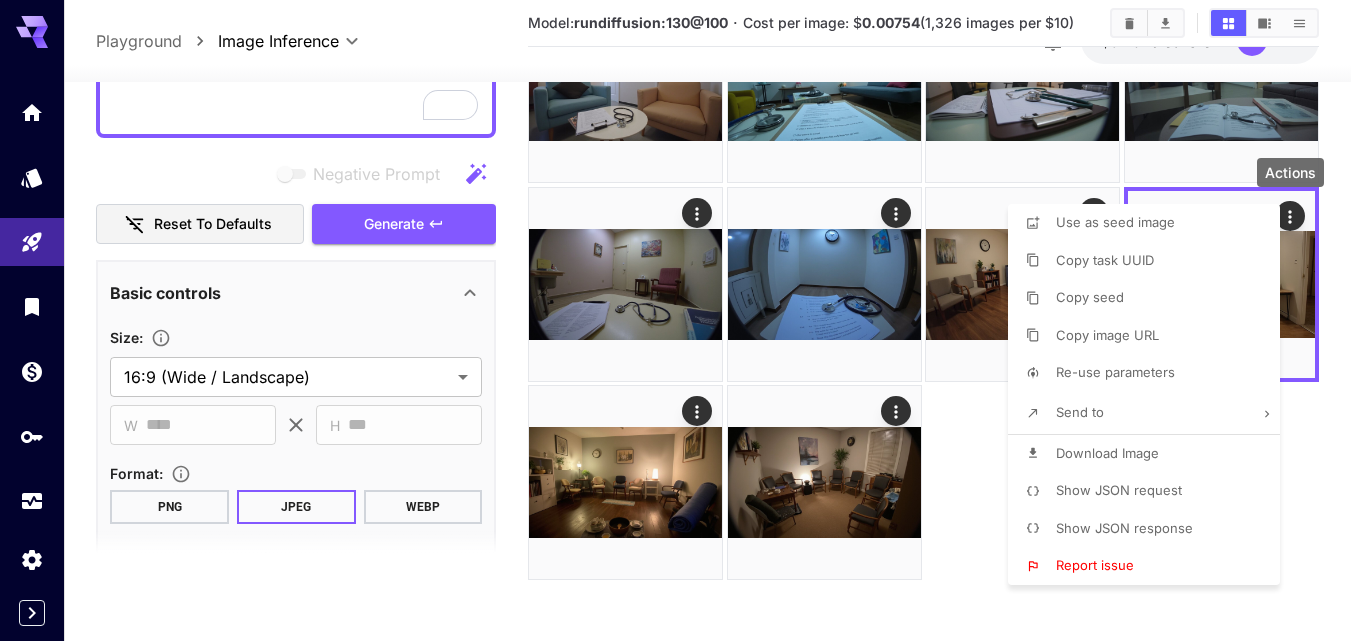 click on "Download Image" at bounding box center (1107, 453) 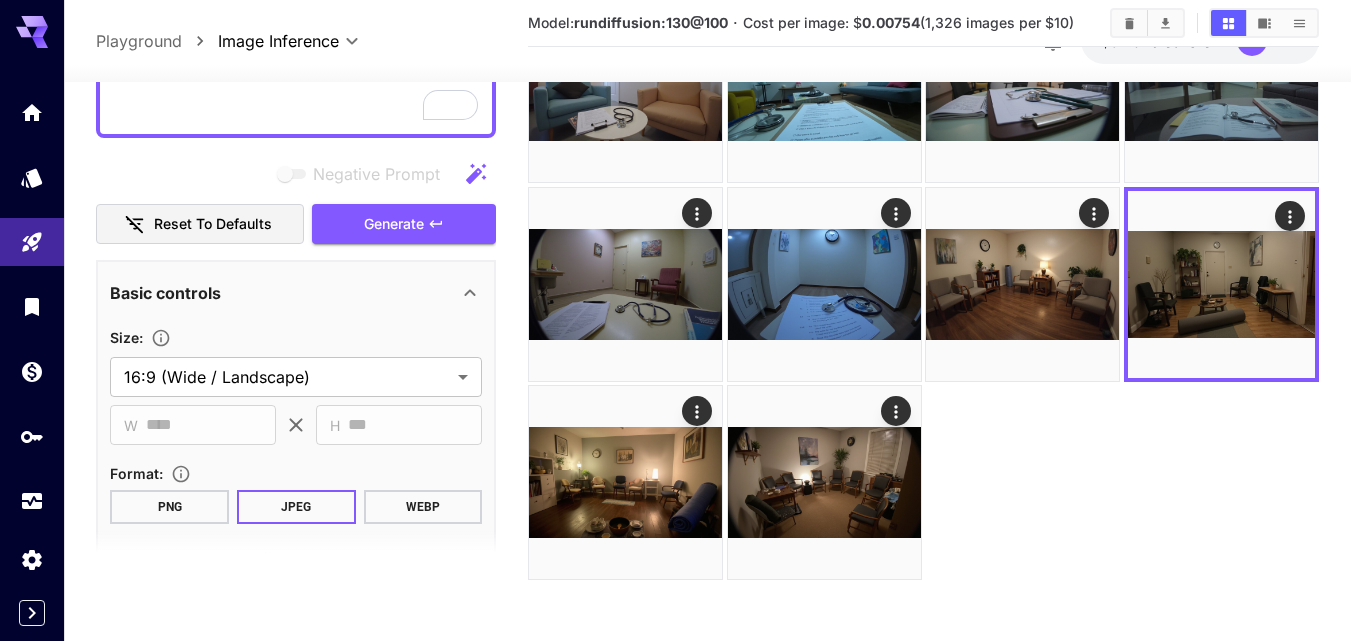 click at bounding box center (923, 185) 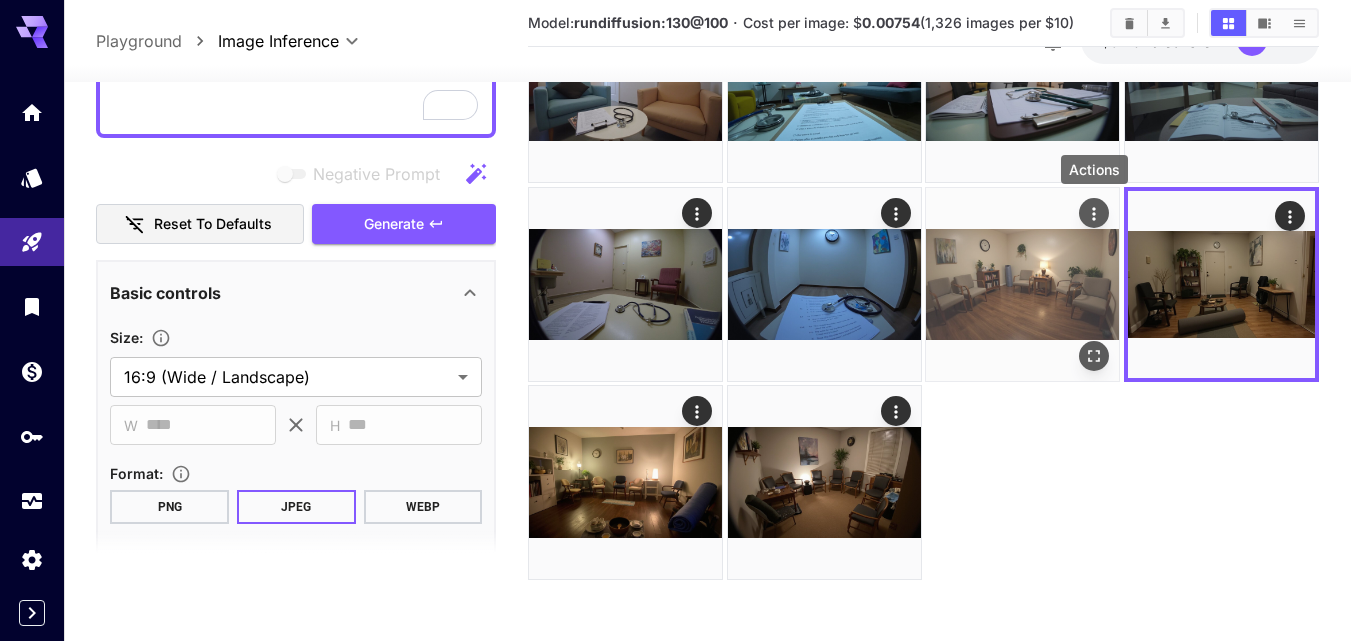 click 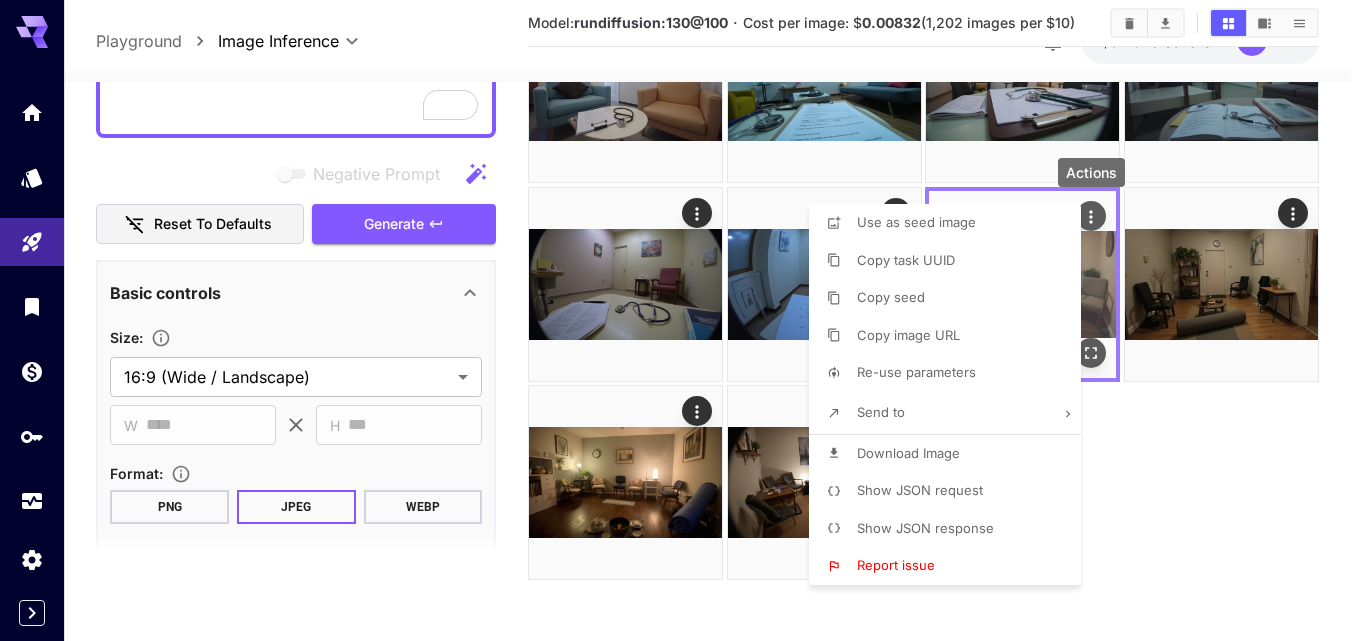 click on "Download Image" at bounding box center (951, 454) 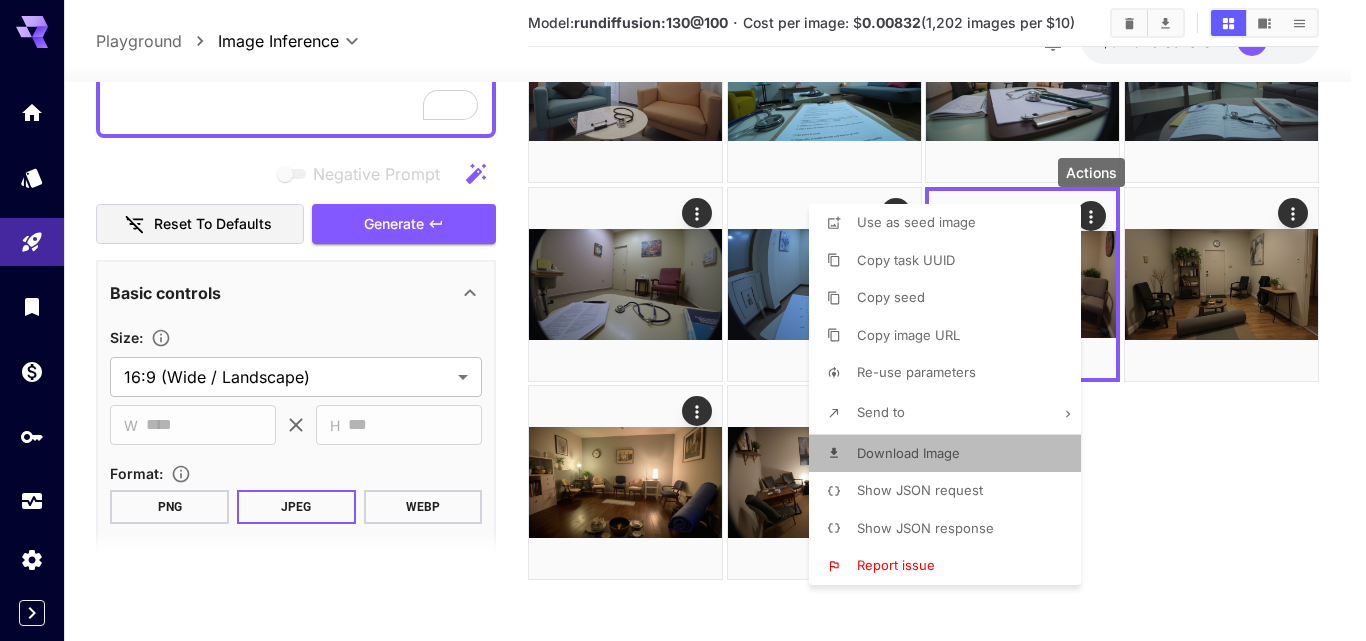 drag, startPoint x: 911, startPoint y: 448, endPoint x: 939, endPoint y: 448, distance: 28 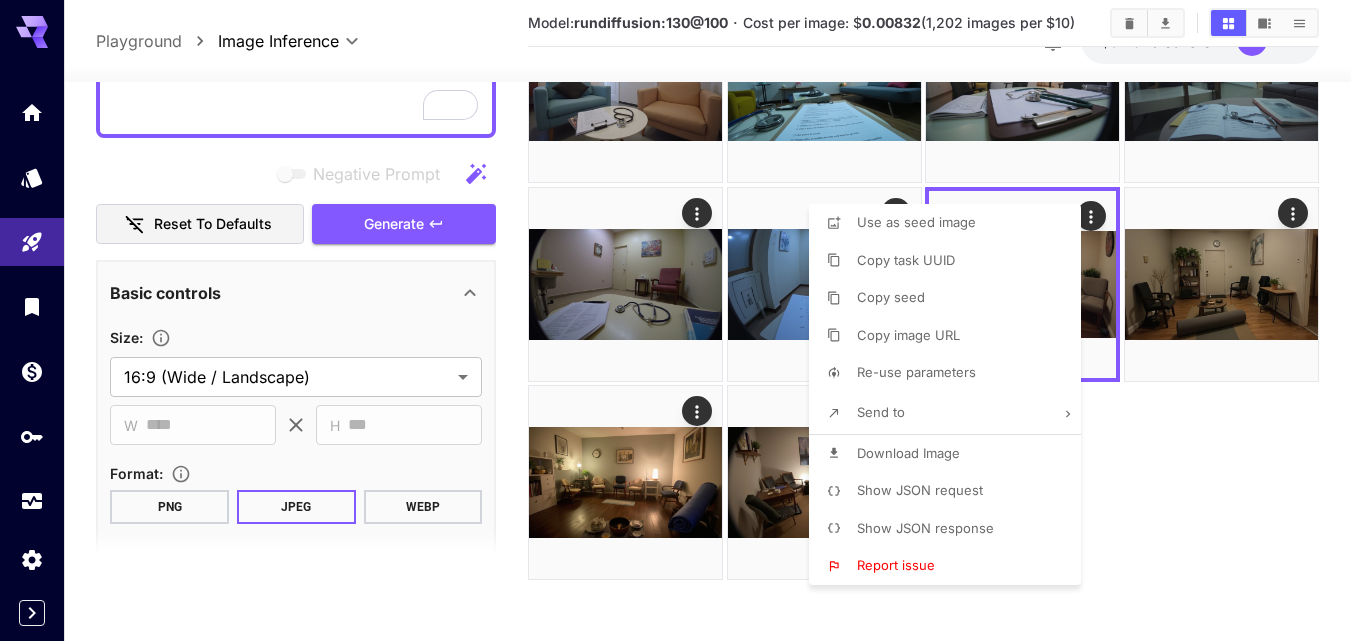 click at bounding box center [683, 320] 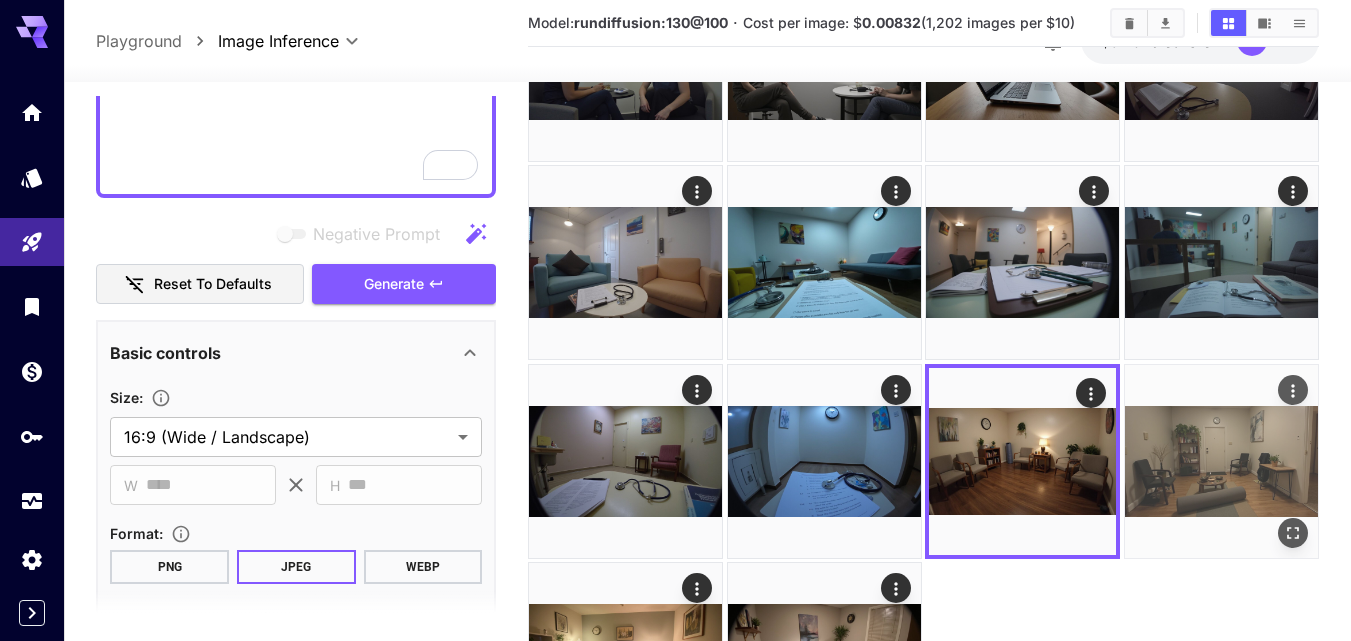 scroll, scrollTop: 200, scrollLeft: 0, axis: vertical 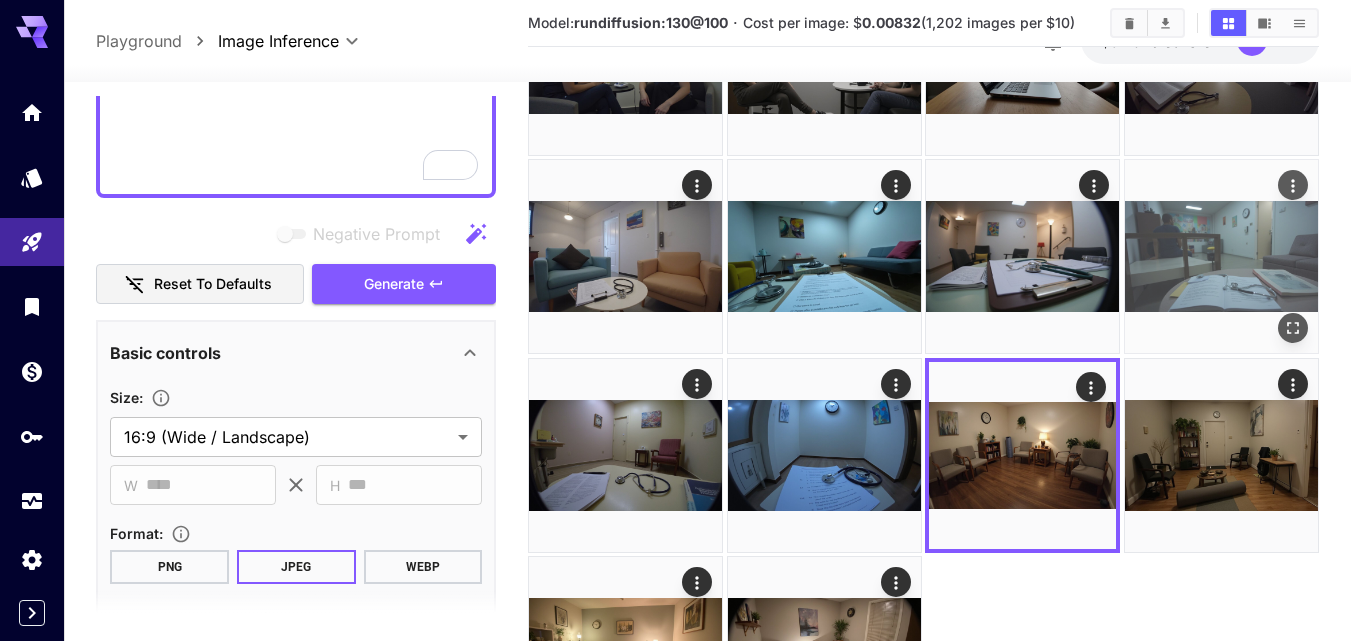 click 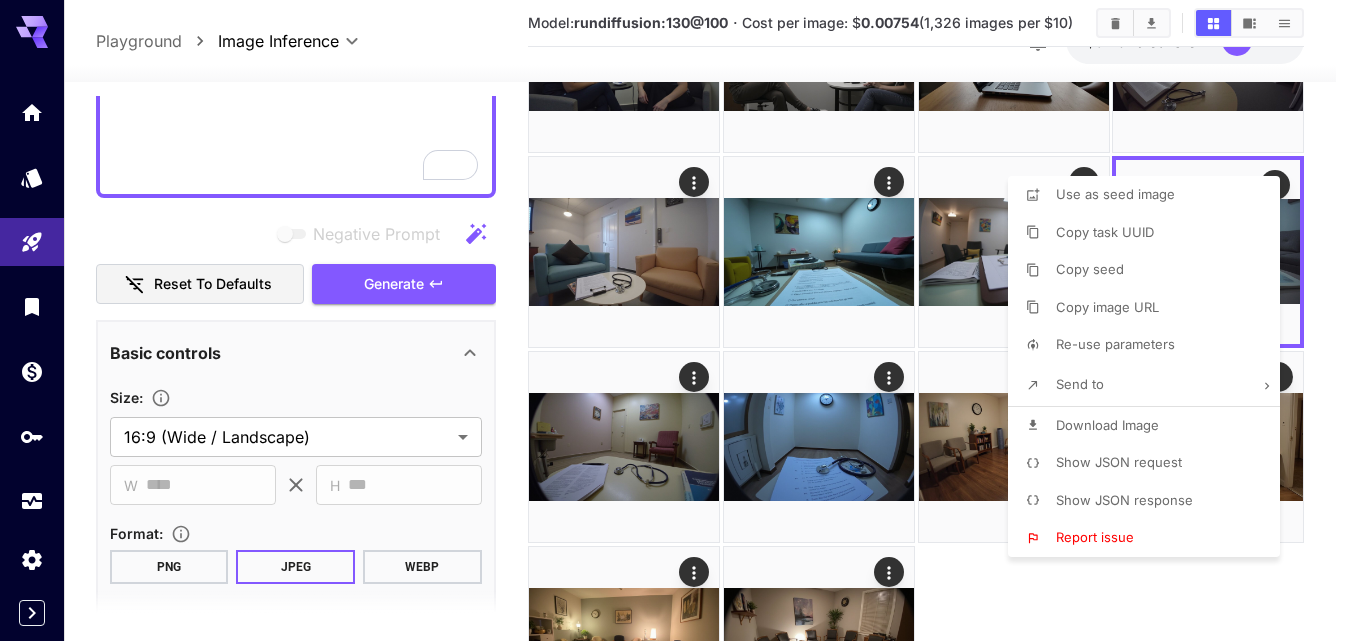click at bounding box center [675, 320] 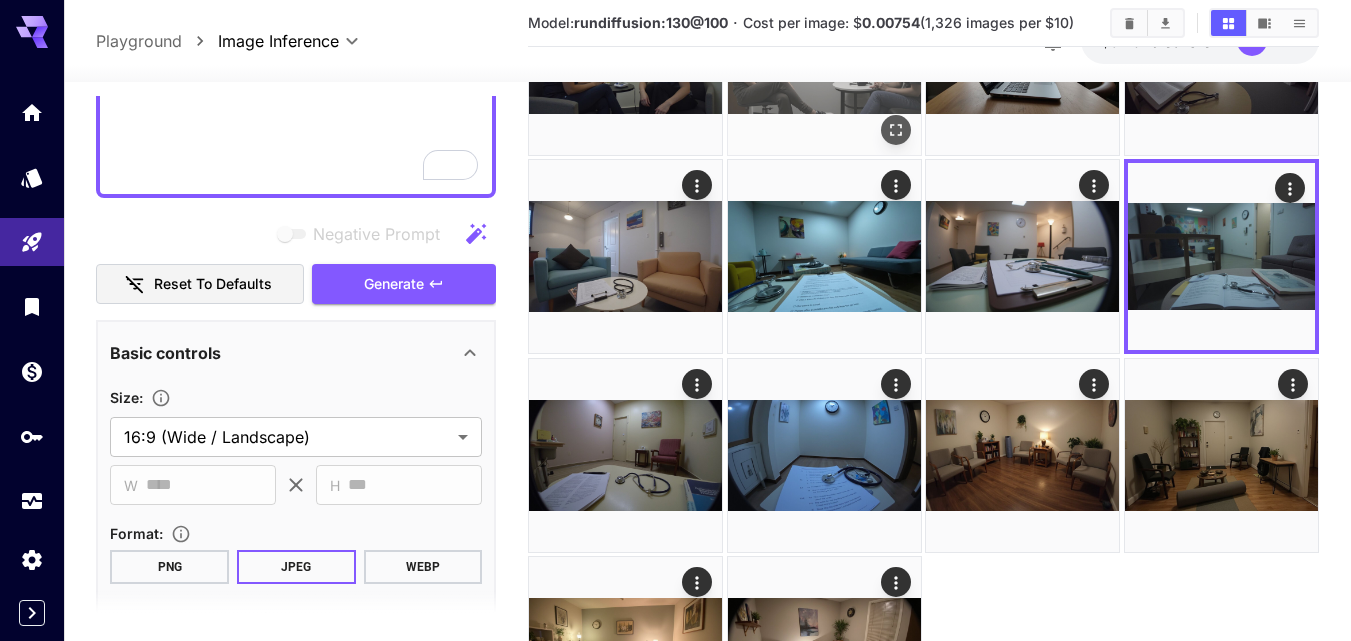 scroll, scrollTop: 0, scrollLeft: 0, axis: both 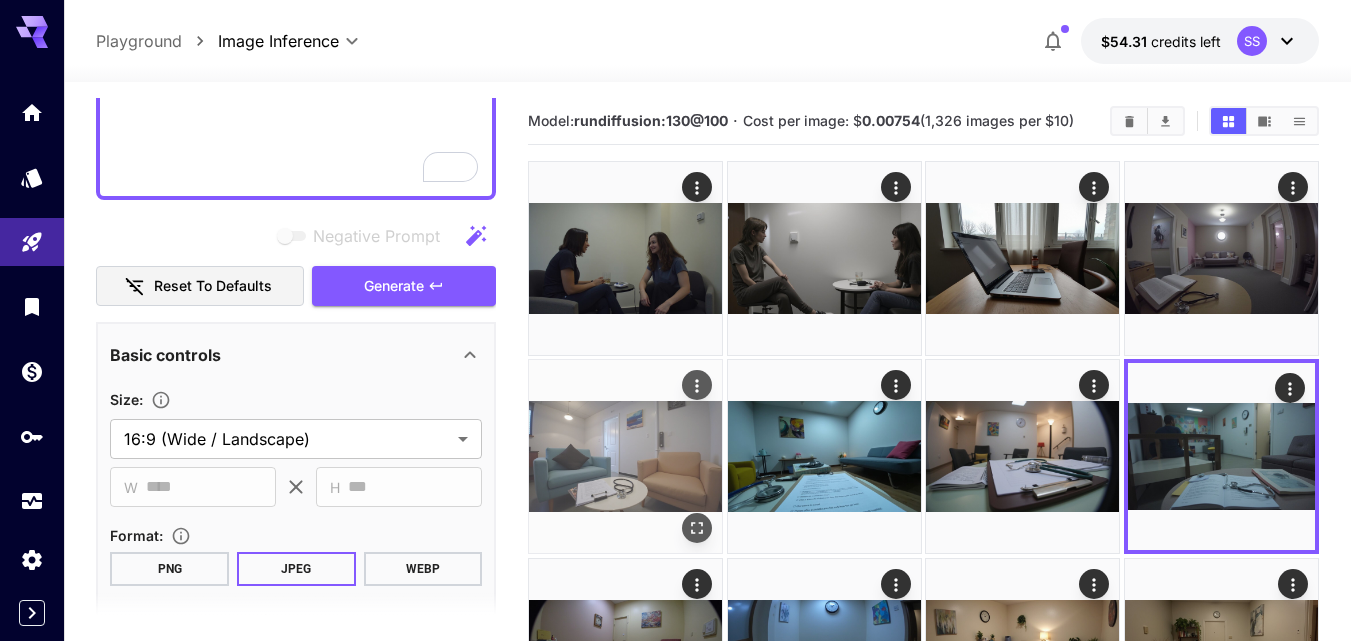 click 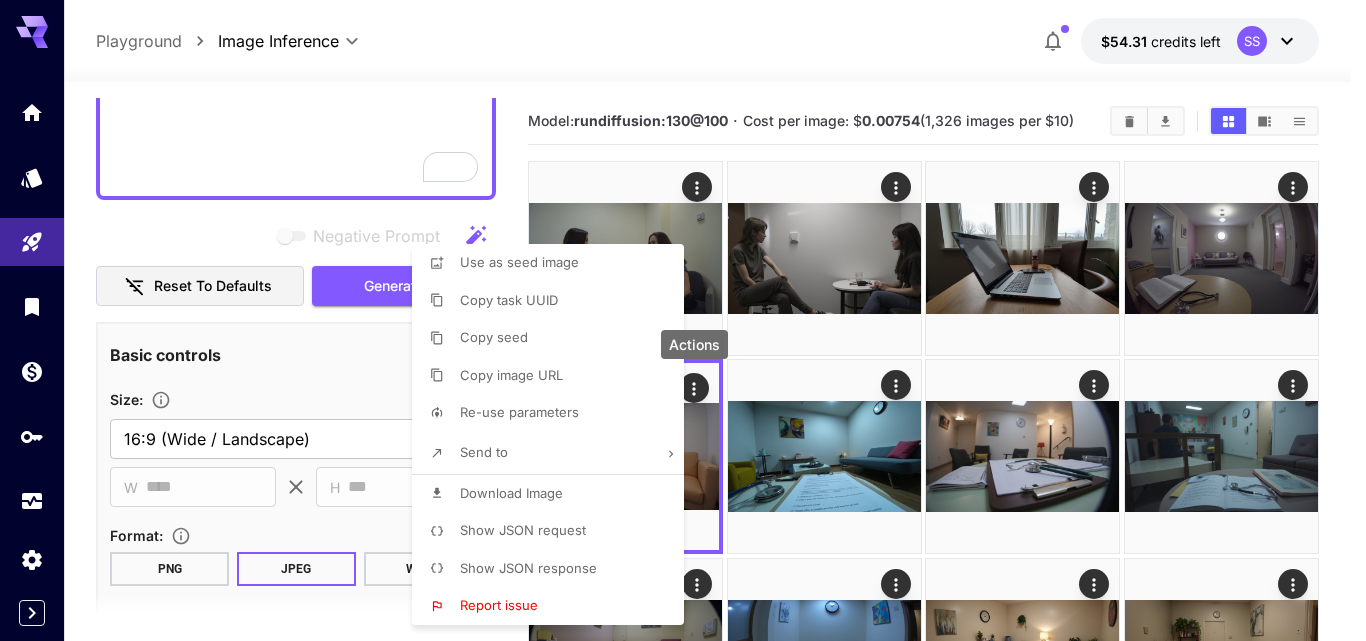 click on "Download Image" at bounding box center (554, 494) 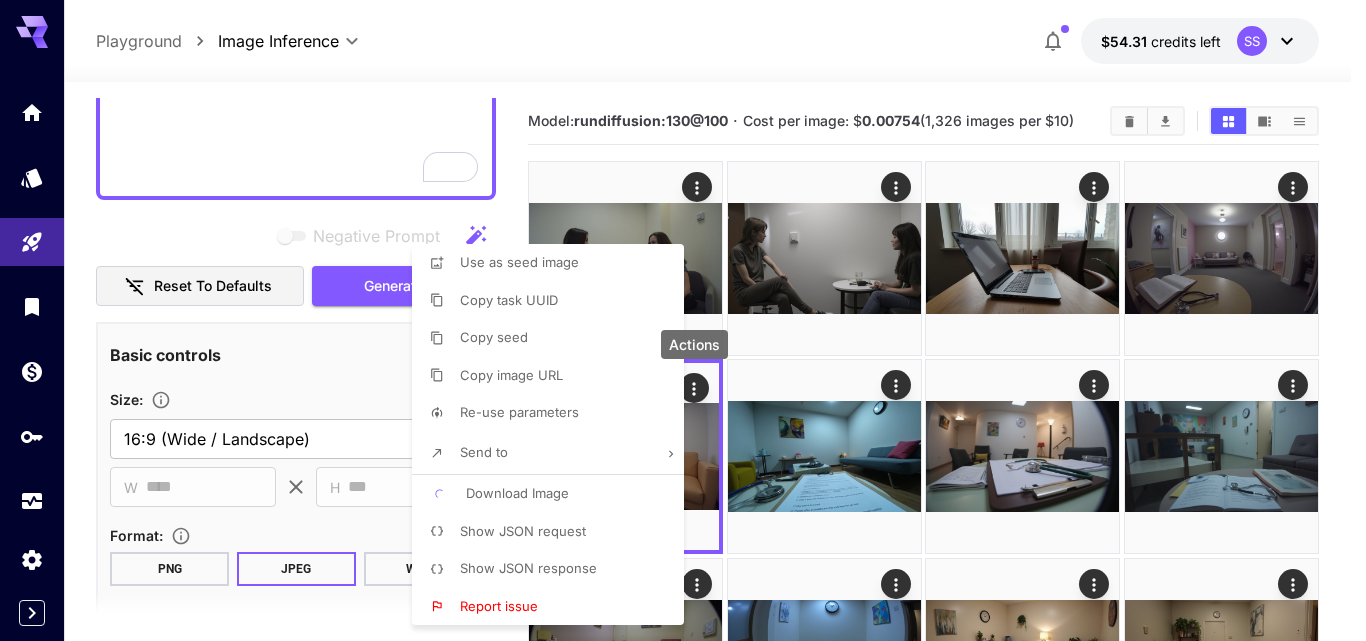 click at bounding box center [683, 320] 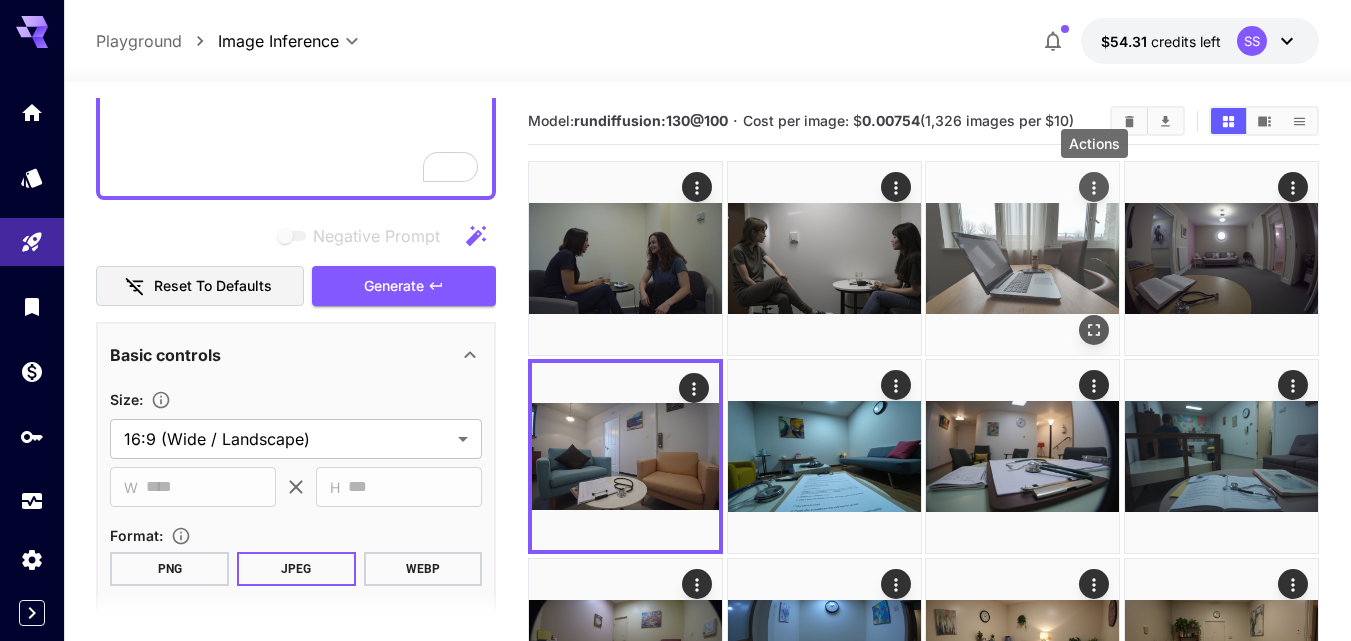 click 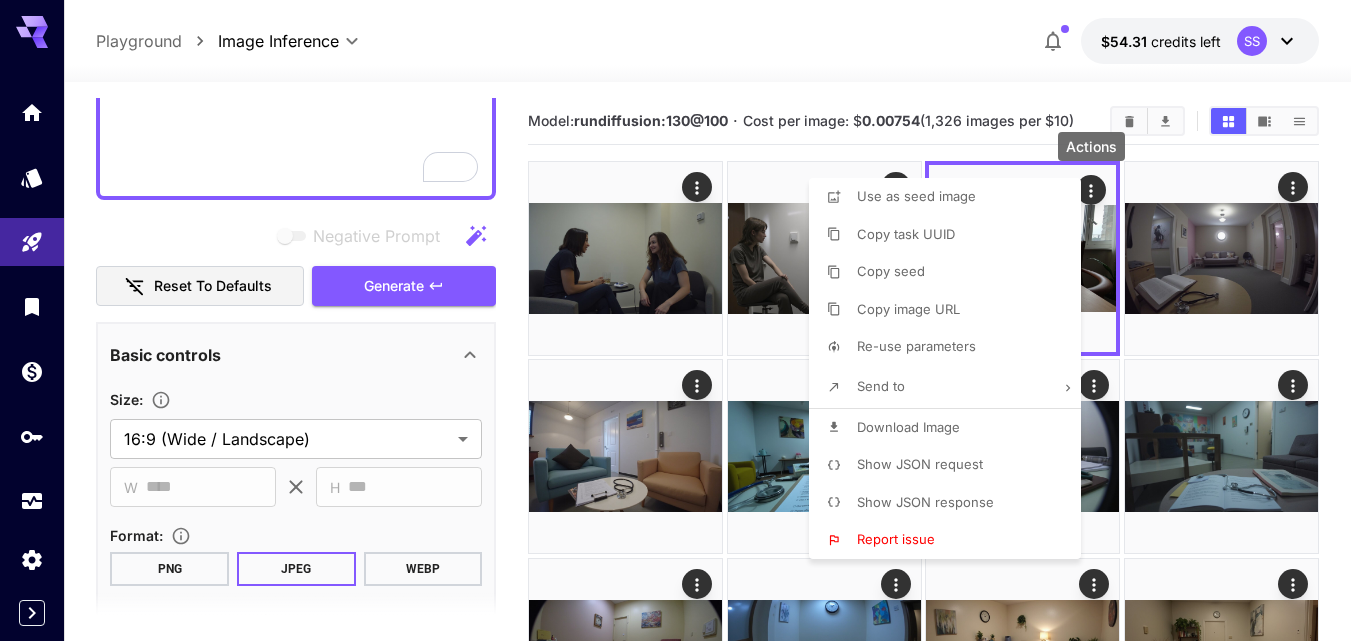 click on "Download Image" at bounding box center (908, 427) 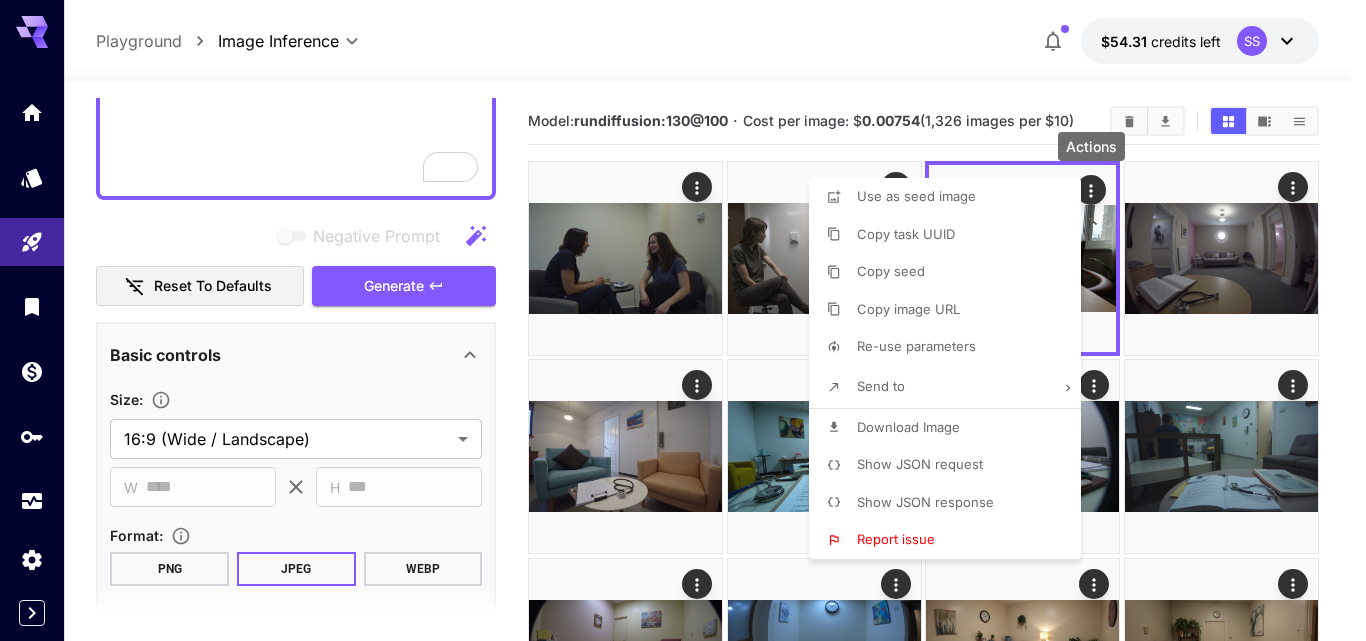 click at bounding box center [683, 320] 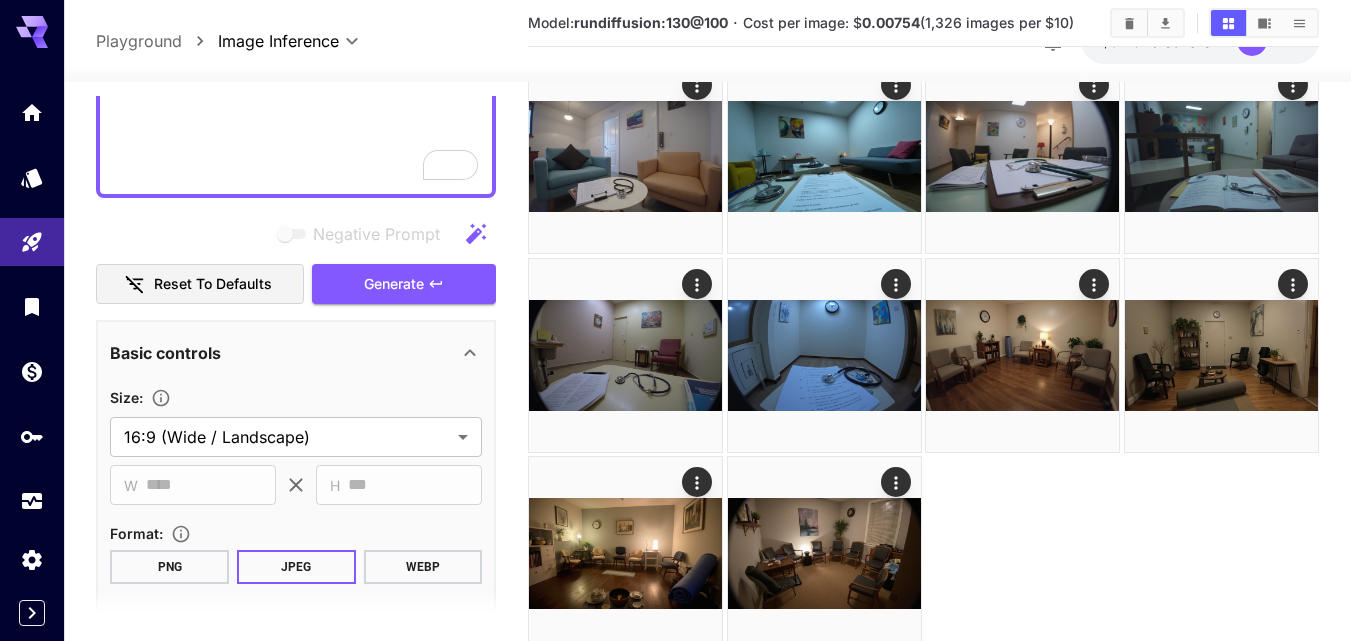 scroll, scrollTop: 371, scrollLeft: 0, axis: vertical 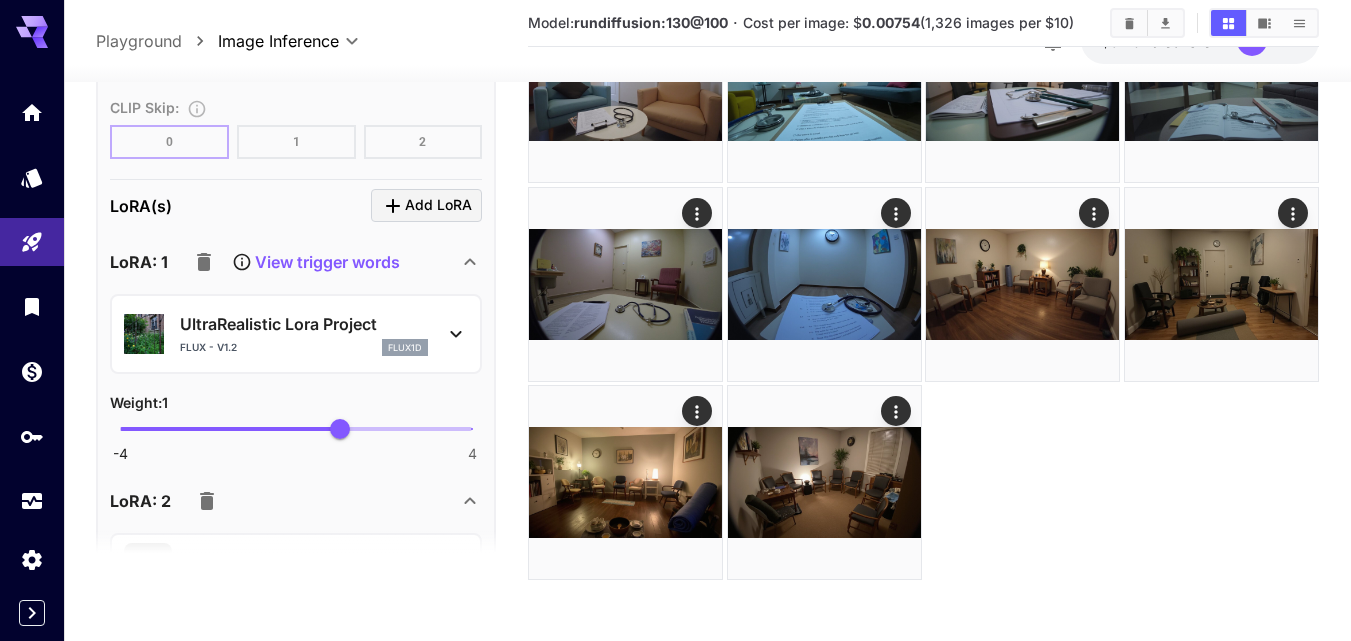 click 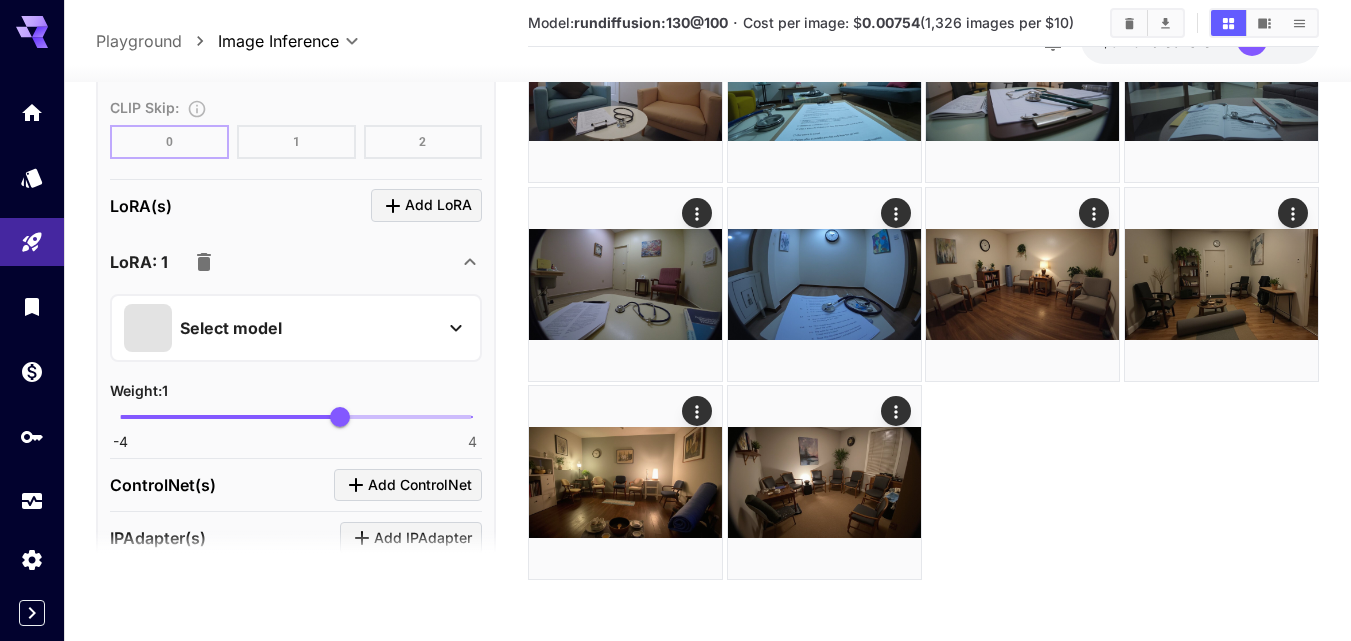 click on "Add LoRA" at bounding box center [438, 205] 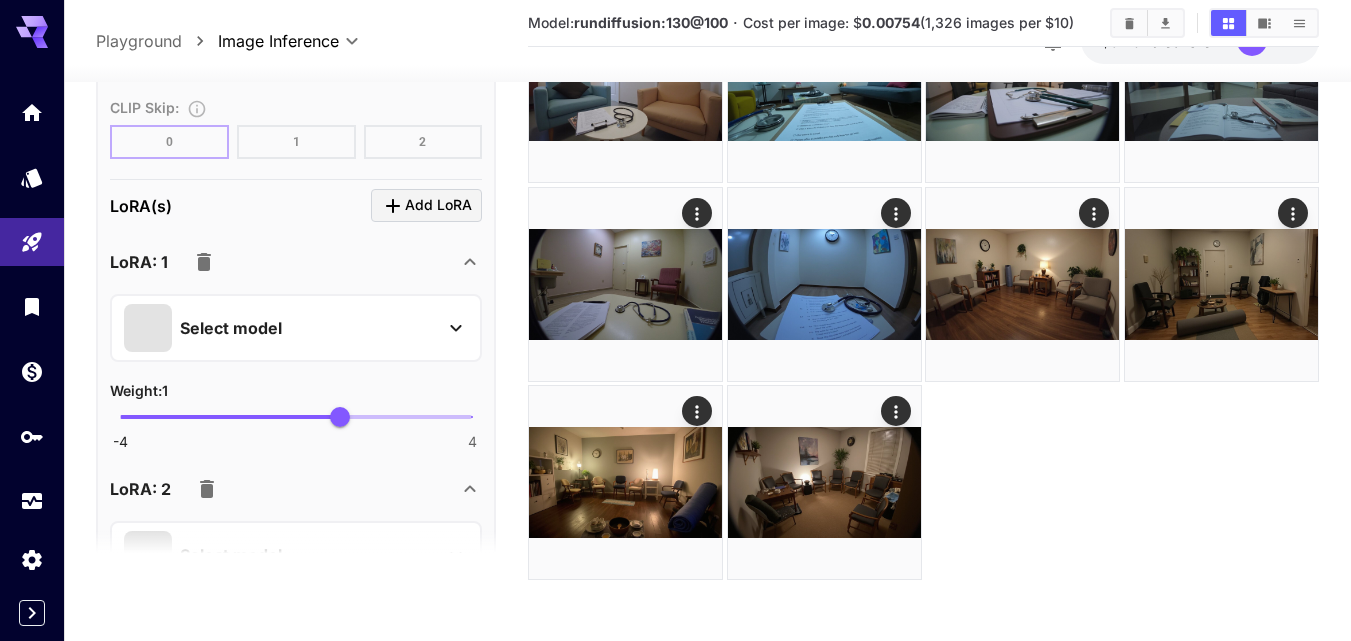 click on "Select model" at bounding box center [280, 328] 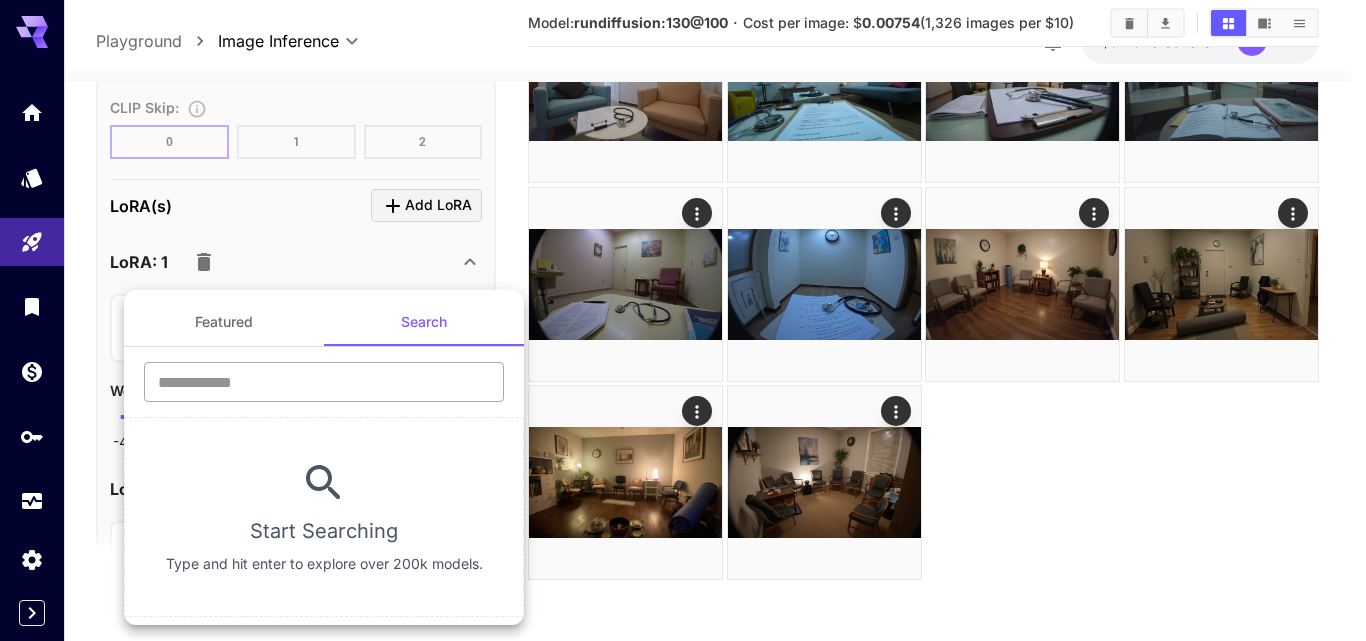 click at bounding box center (324, 382) 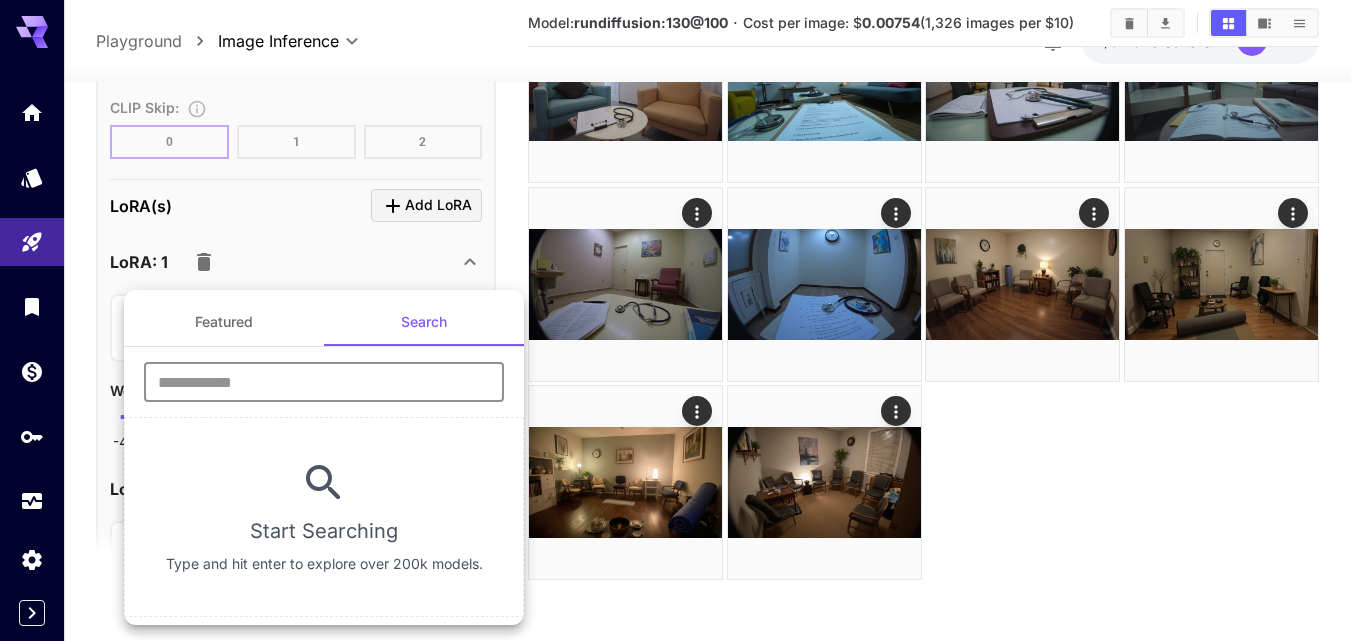 paste on "**********" 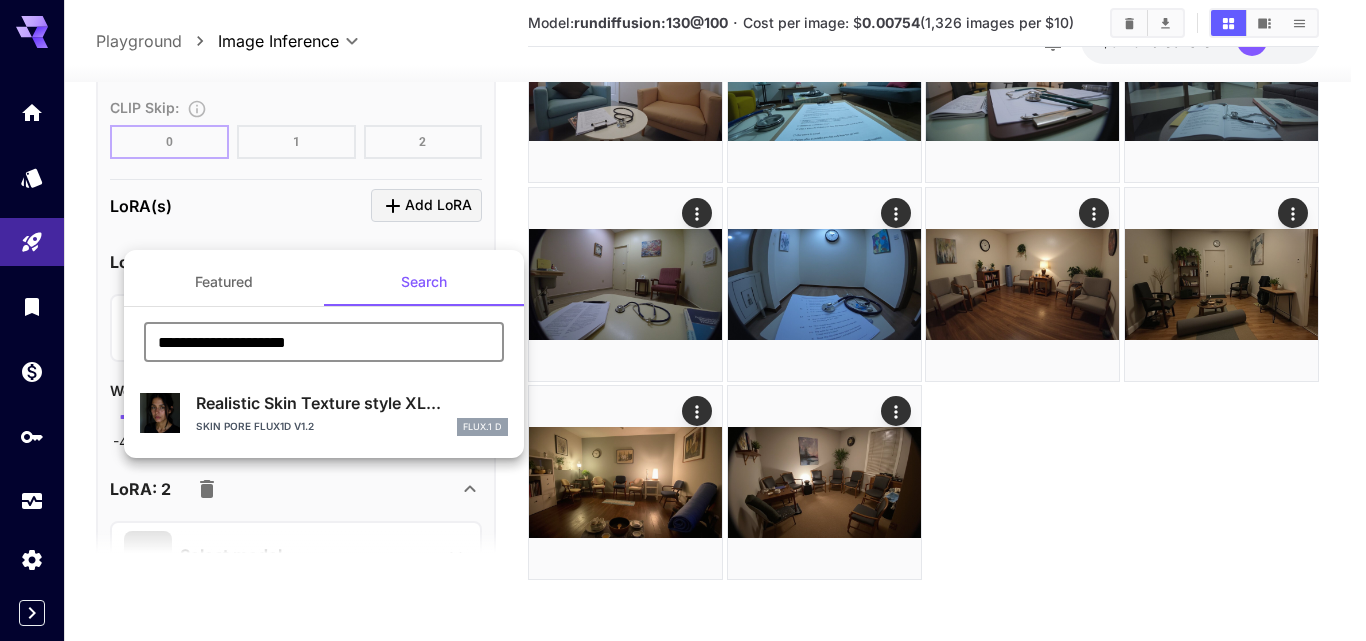 type on "**********" 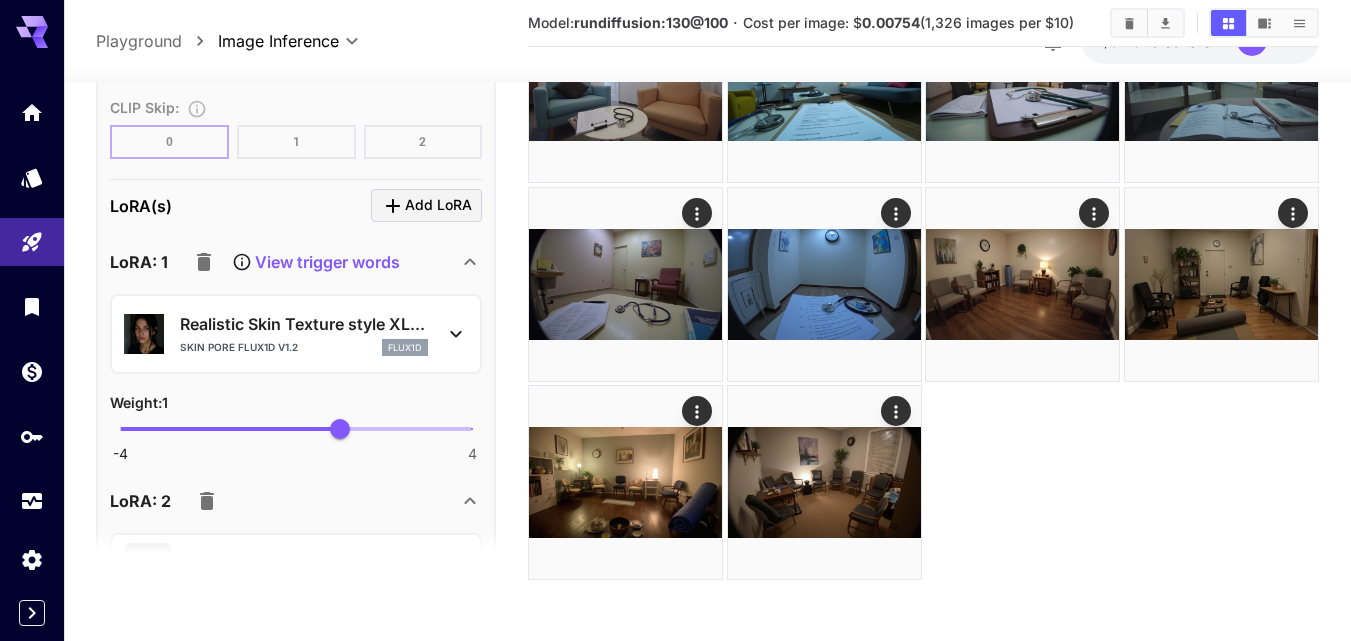 click on "View trigger words" at bounding box center [292, 262] 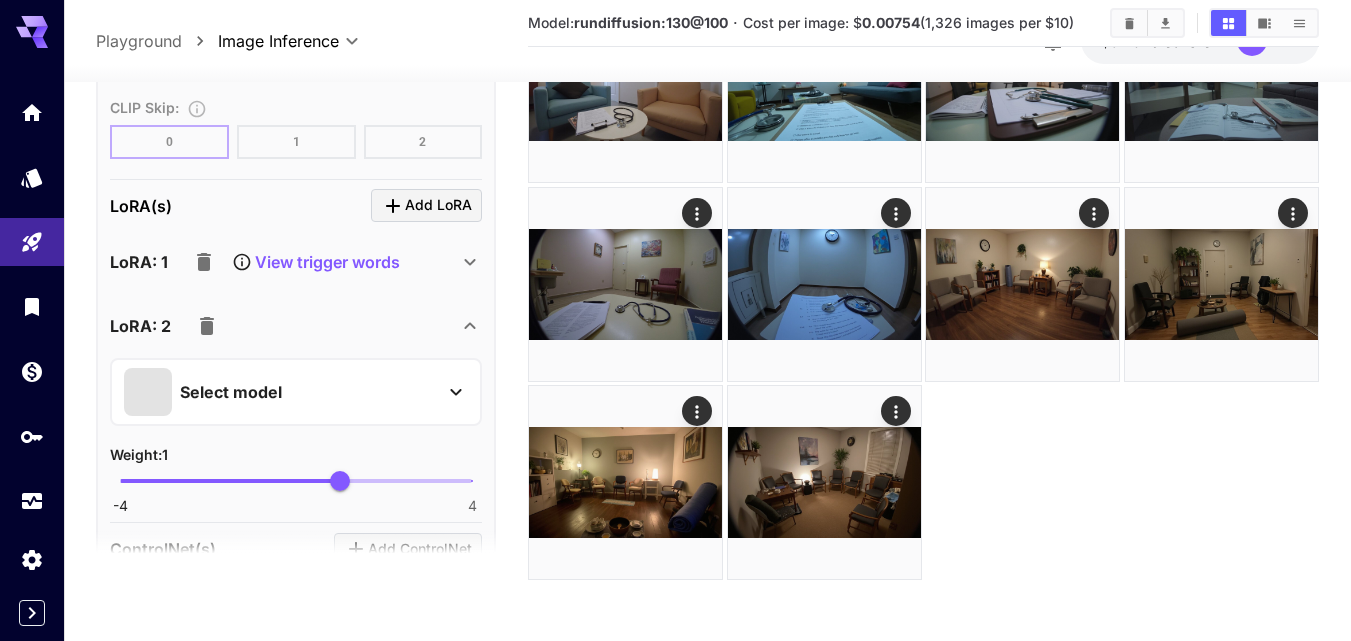 click on "View trigger words" at bounding box center (327, 262) 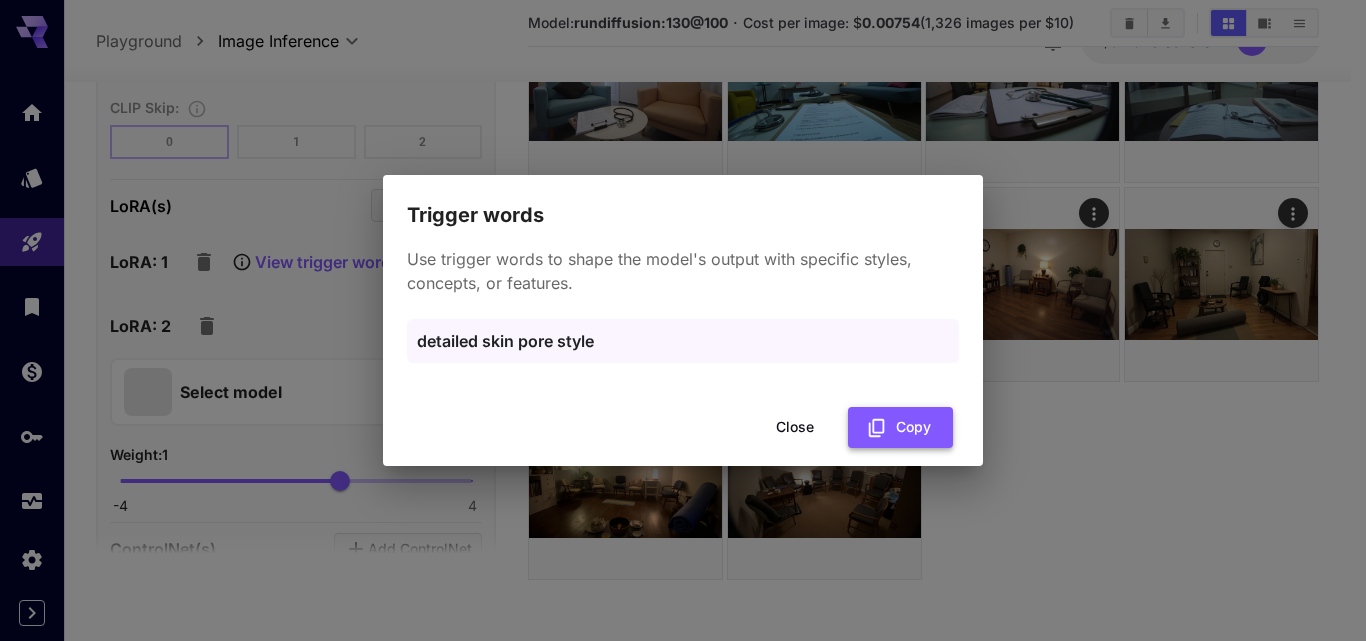 click 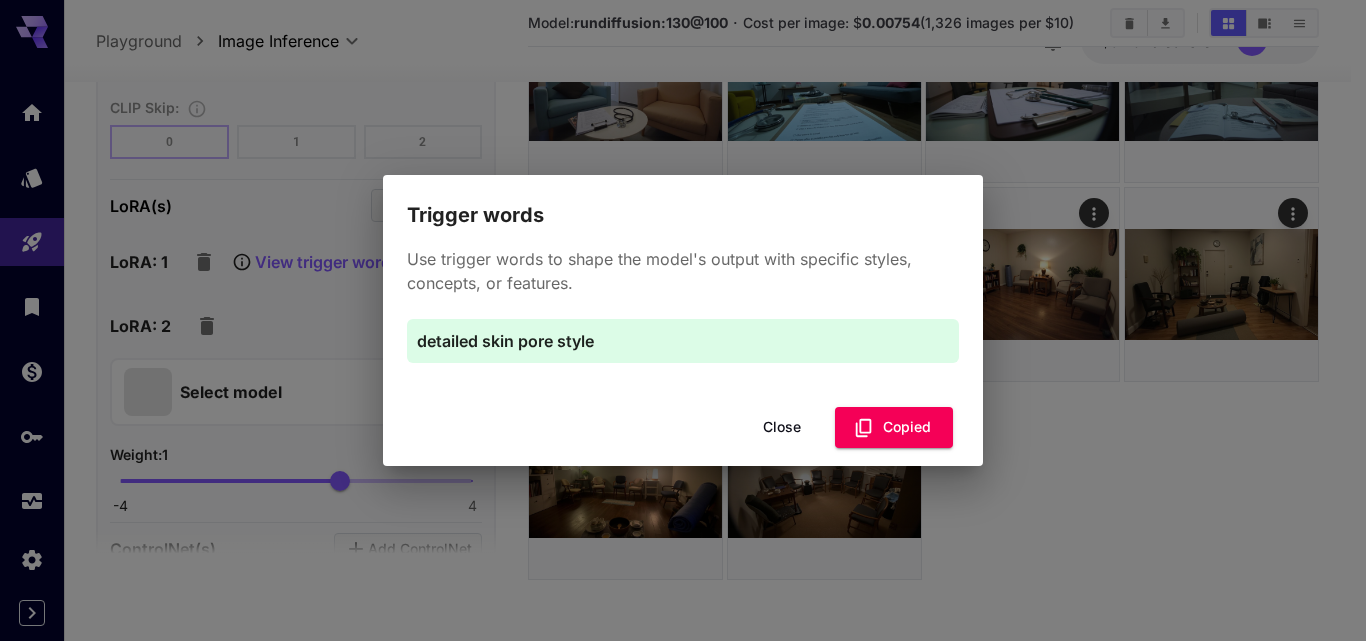 click on "Close" at bounding box center [782, 427] 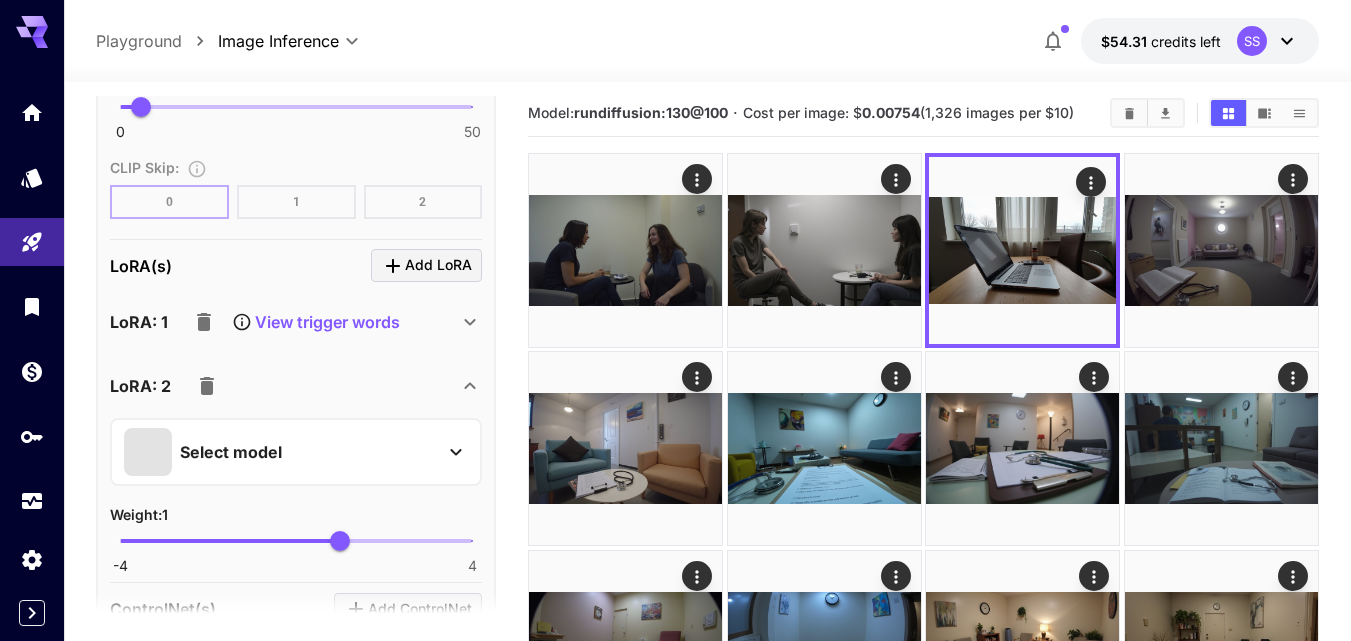 scroll, scrollTop: 0, scrollLeft: 0, axis: both 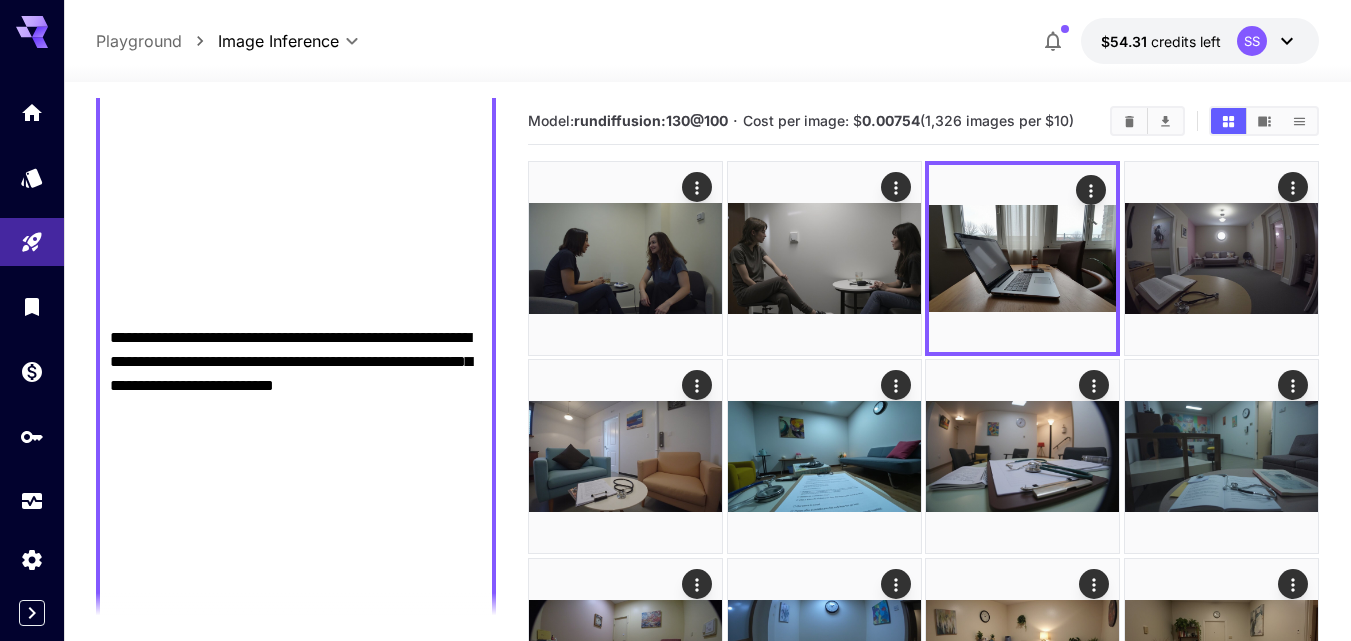click on "**********" at bounding box center [296, -94] 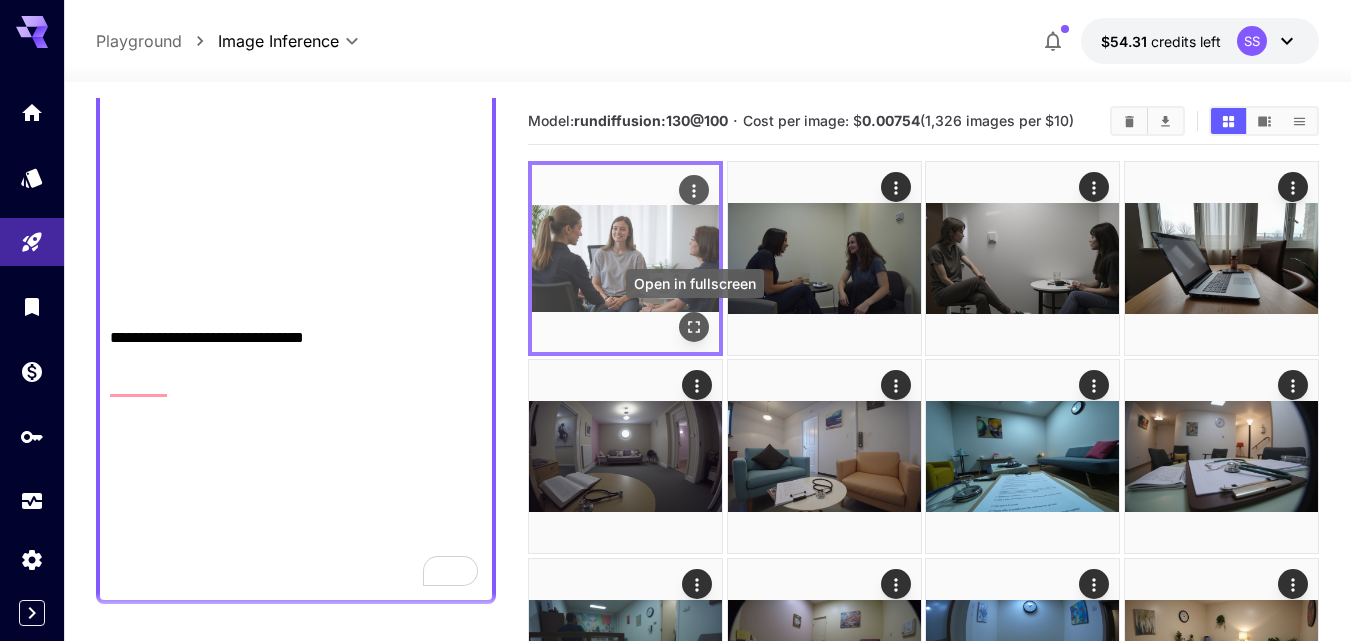 type on "**********" 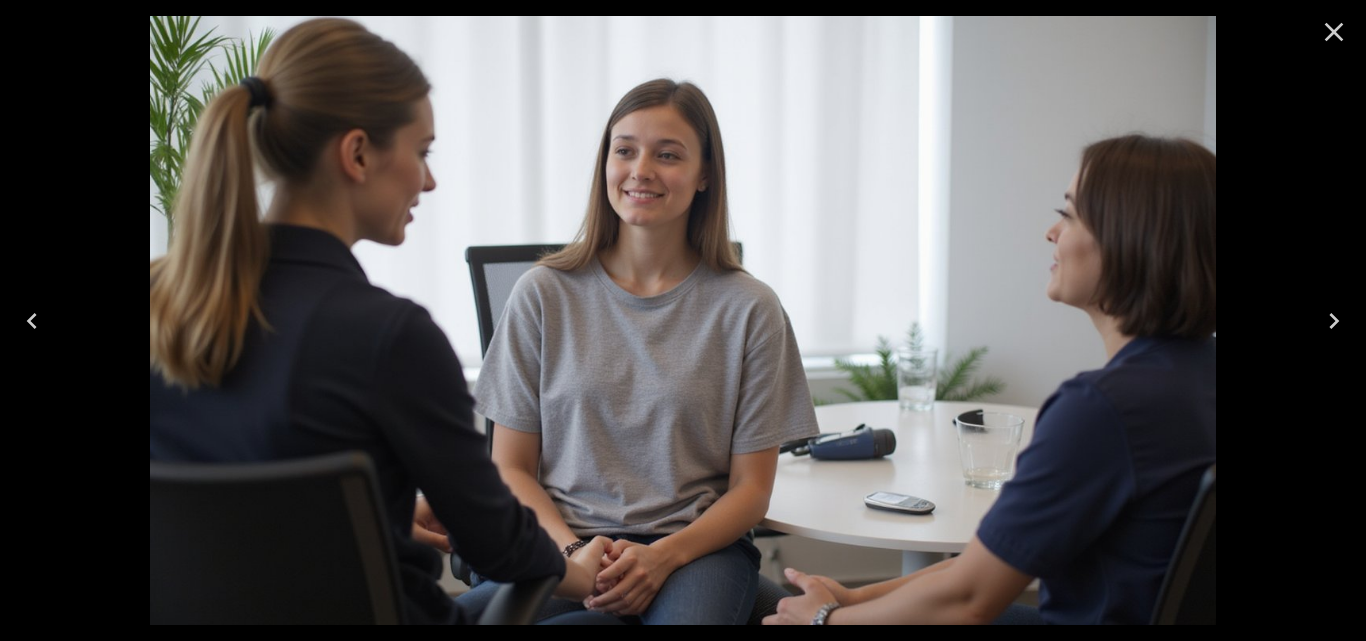 click 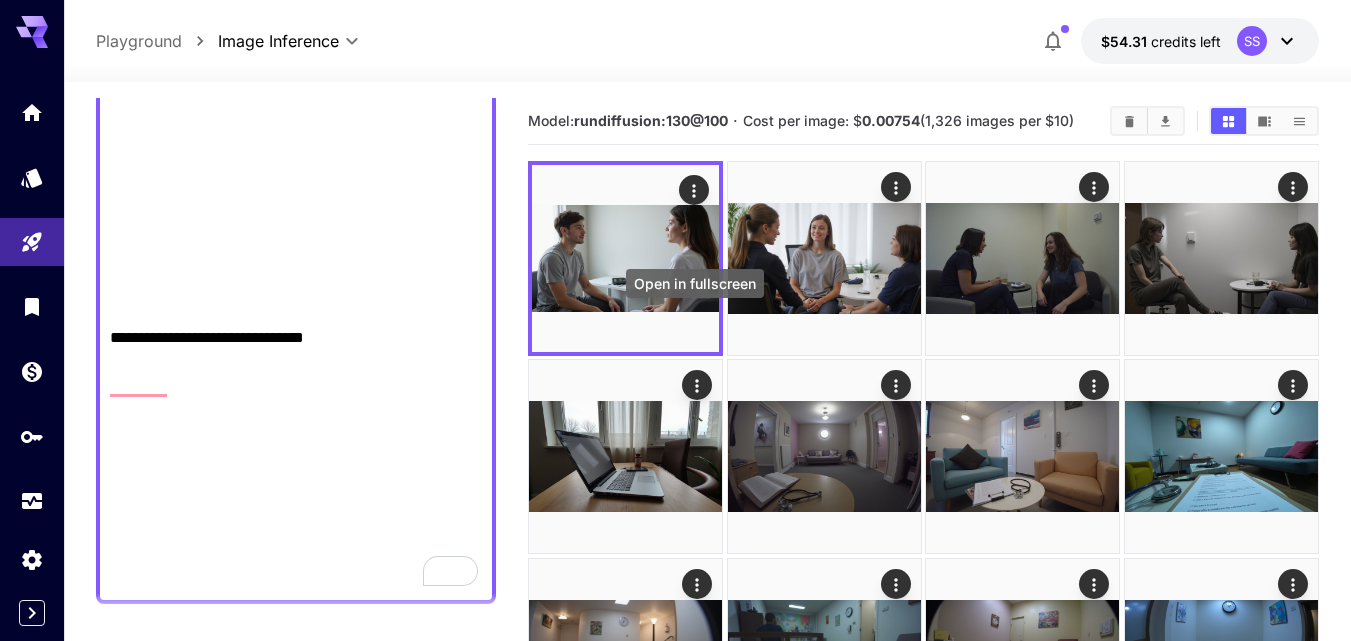 click 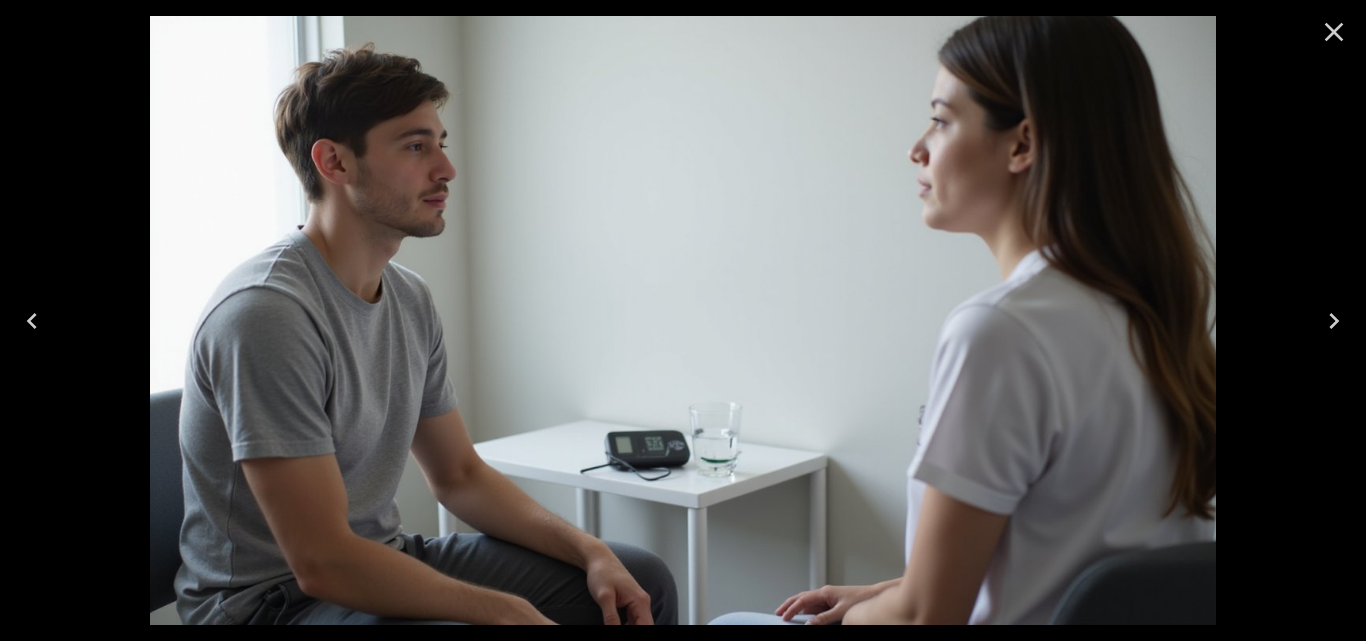 click 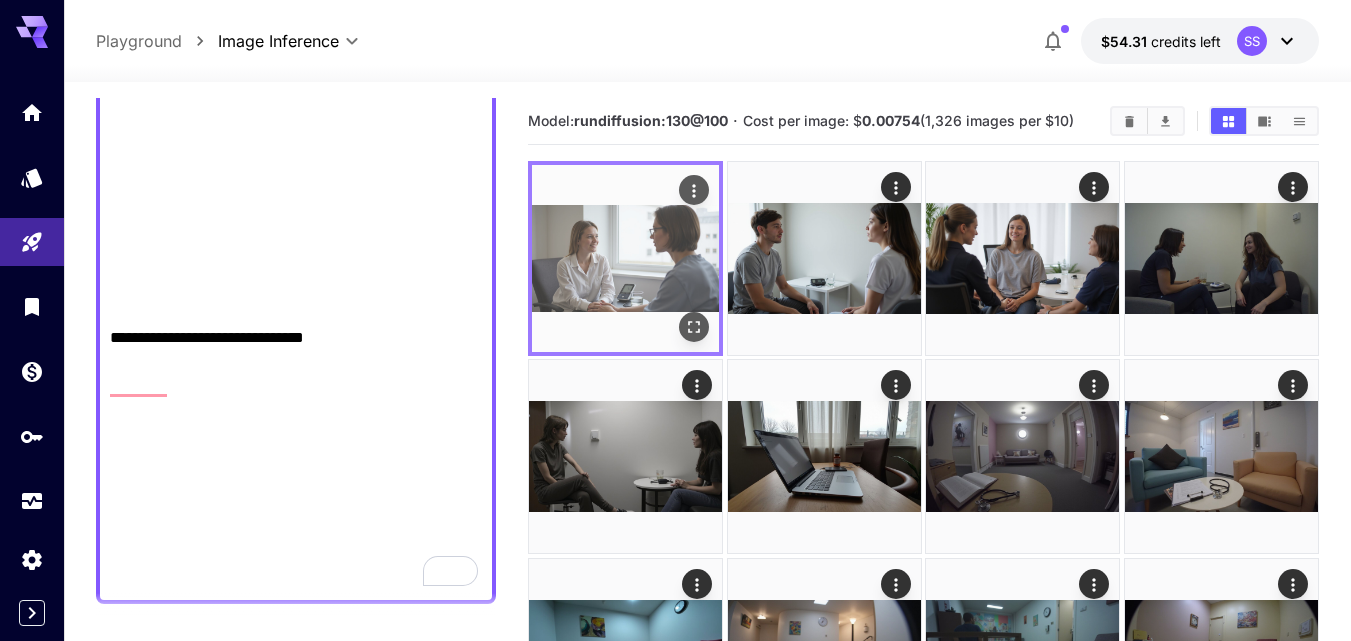 click 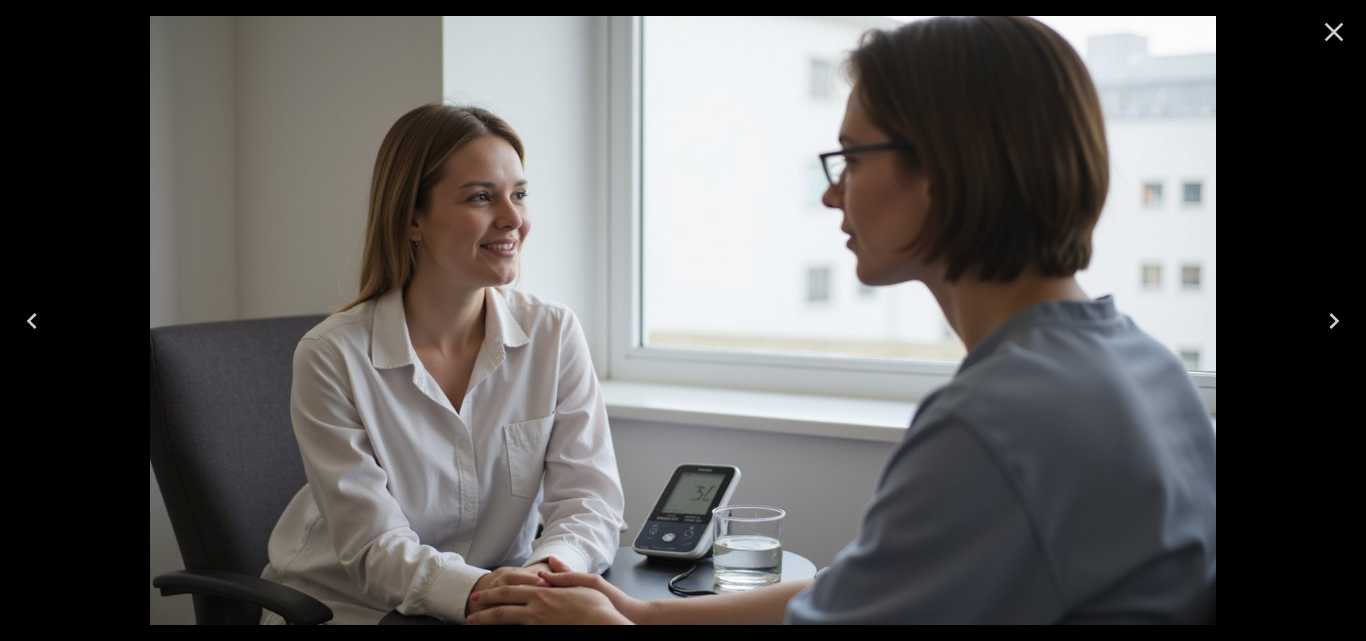 scroll, scrollTop: 0, scrollLeft: 0, axis: both 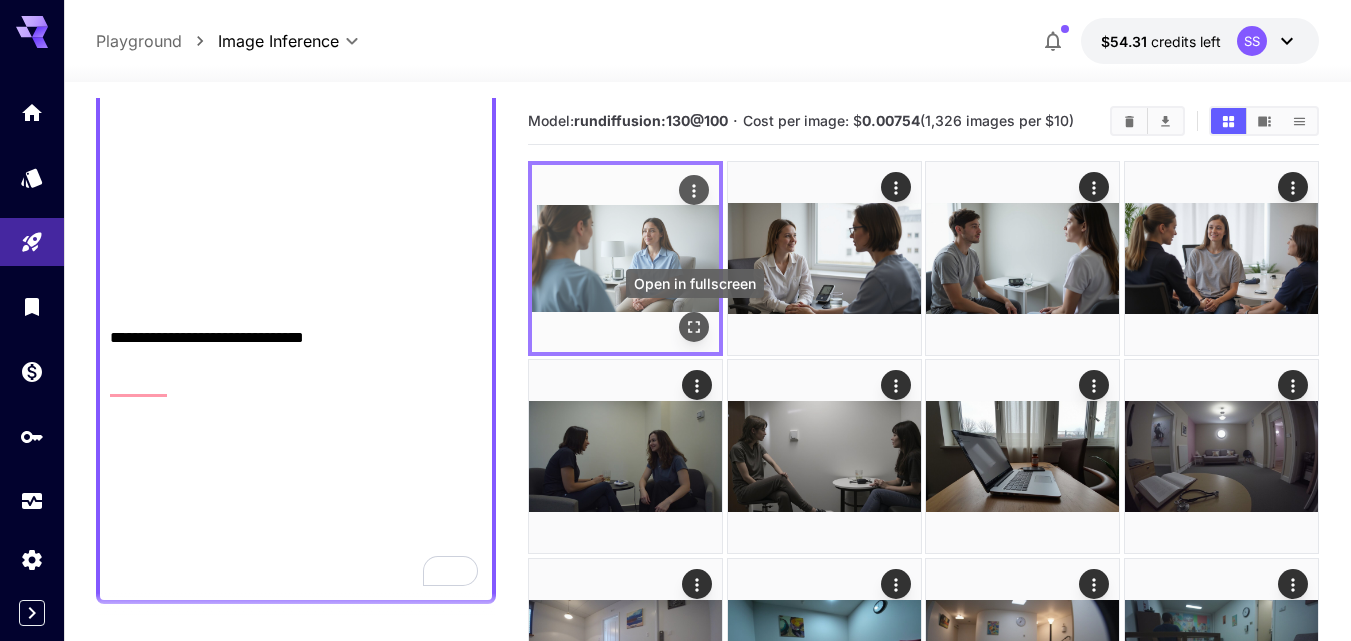 click 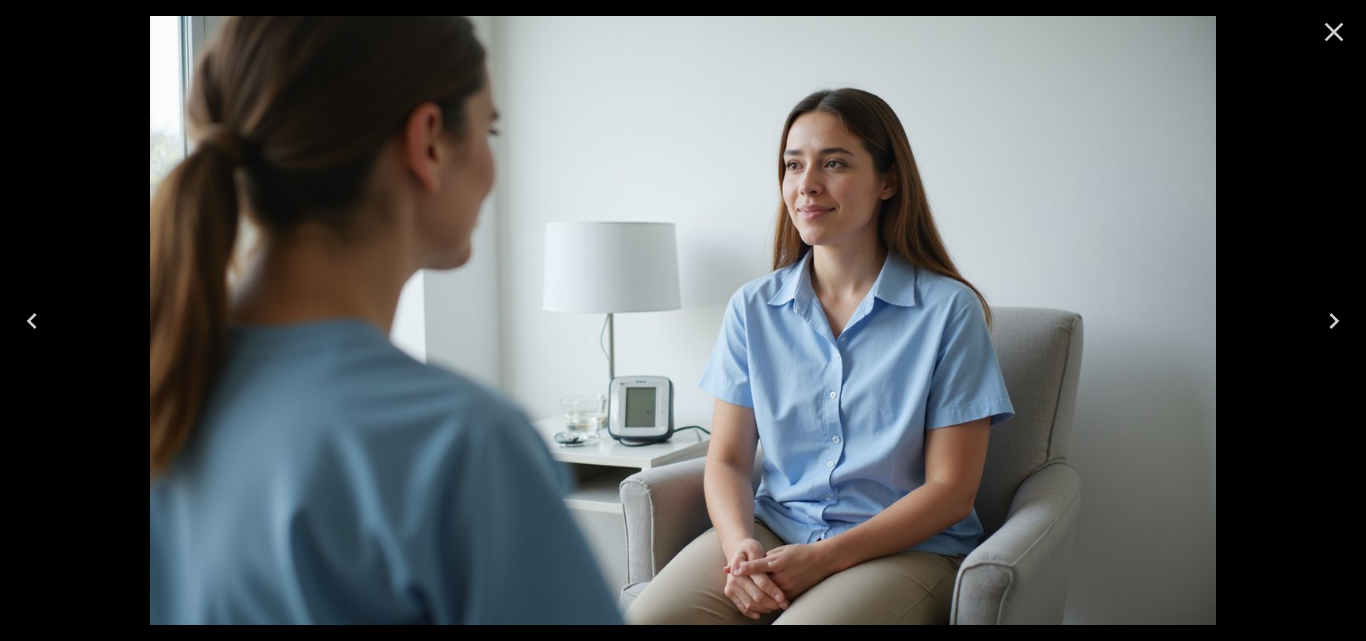 click 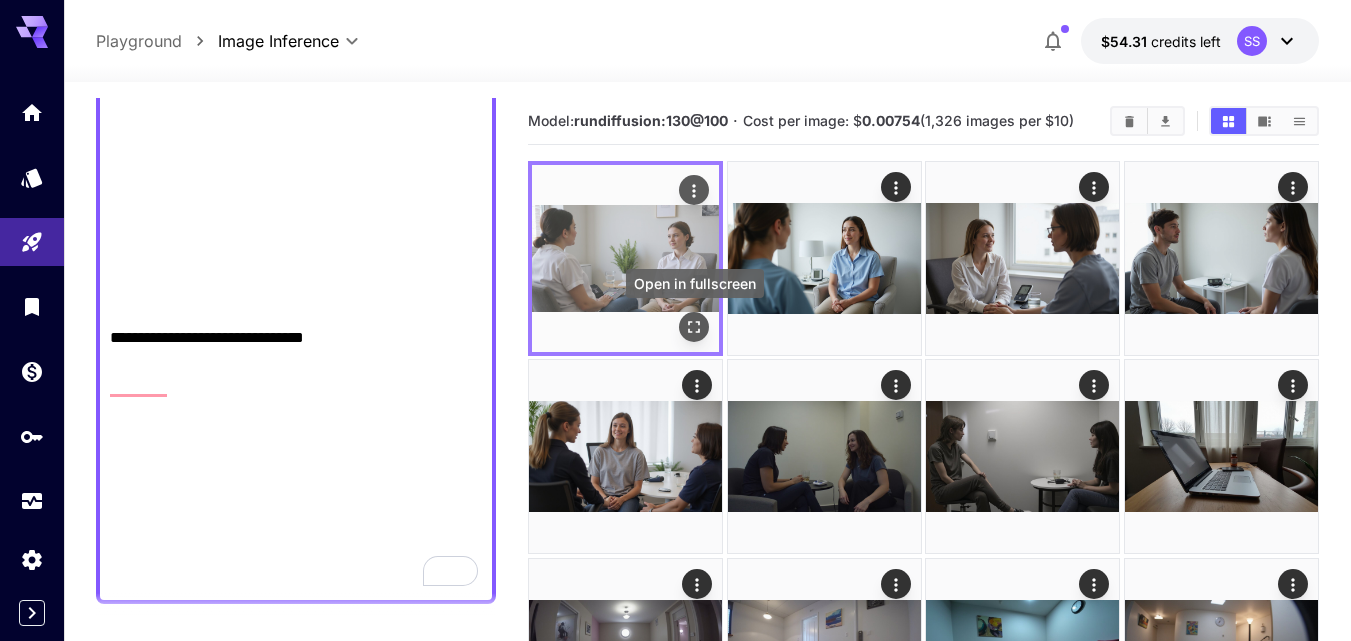 click 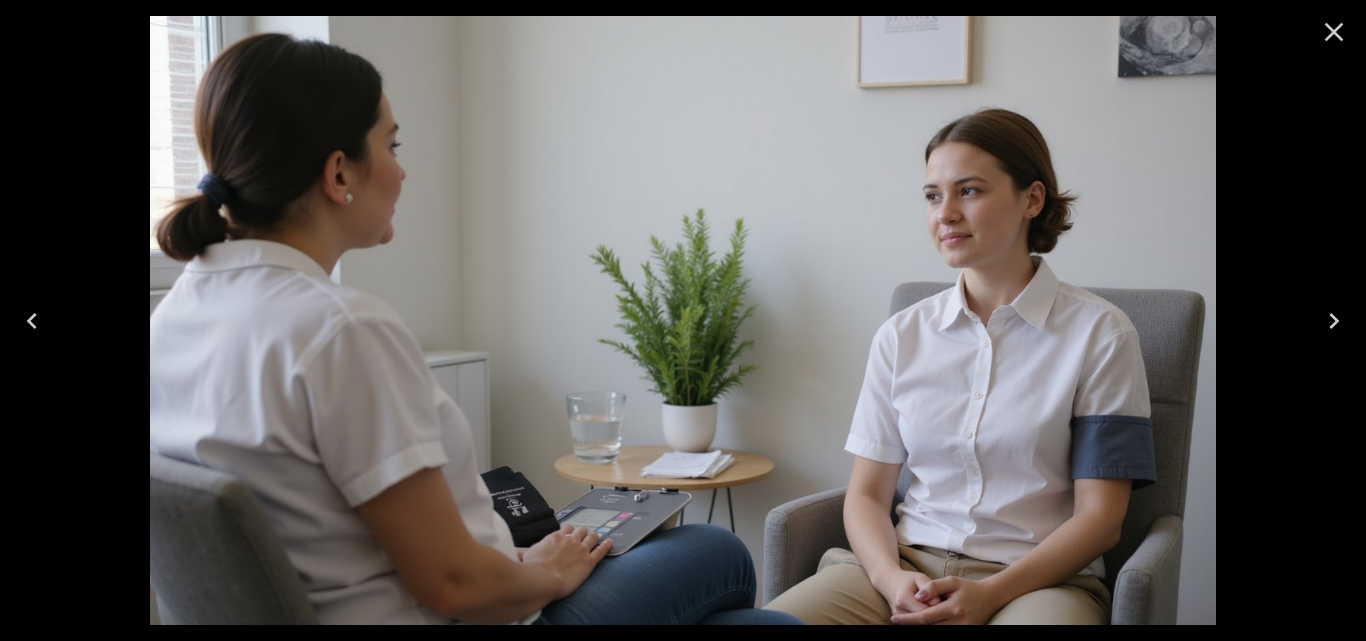 click 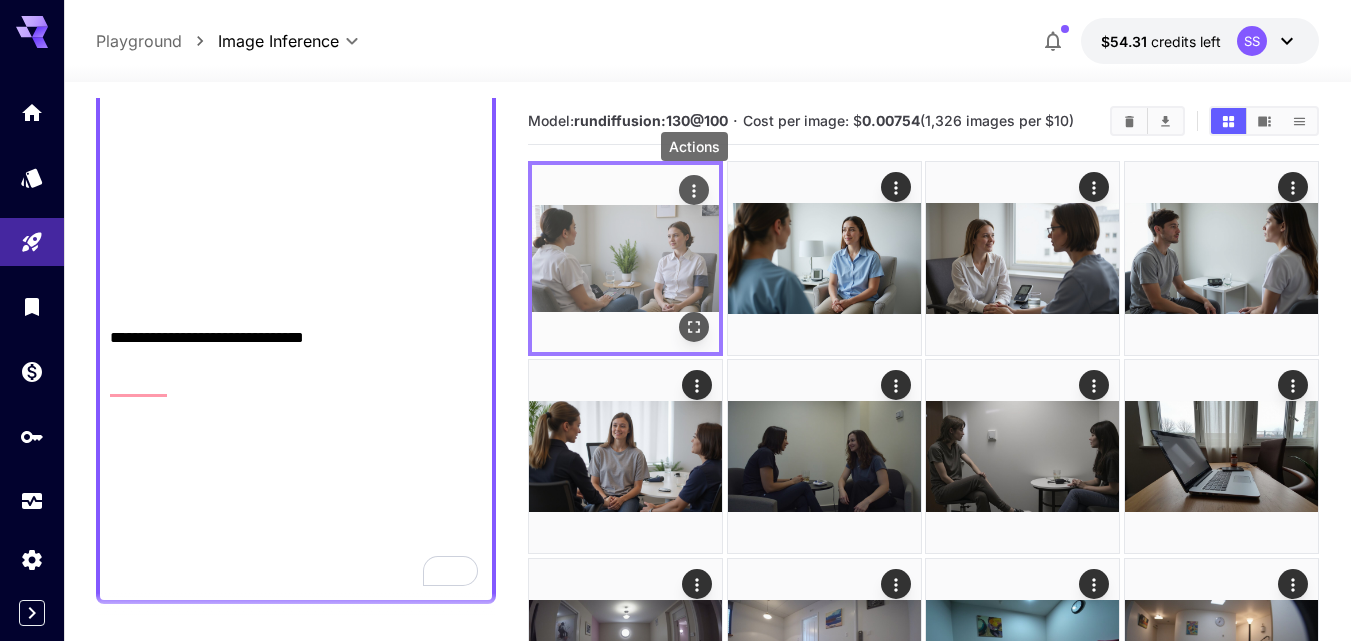 click at bounding box center [694, 190] 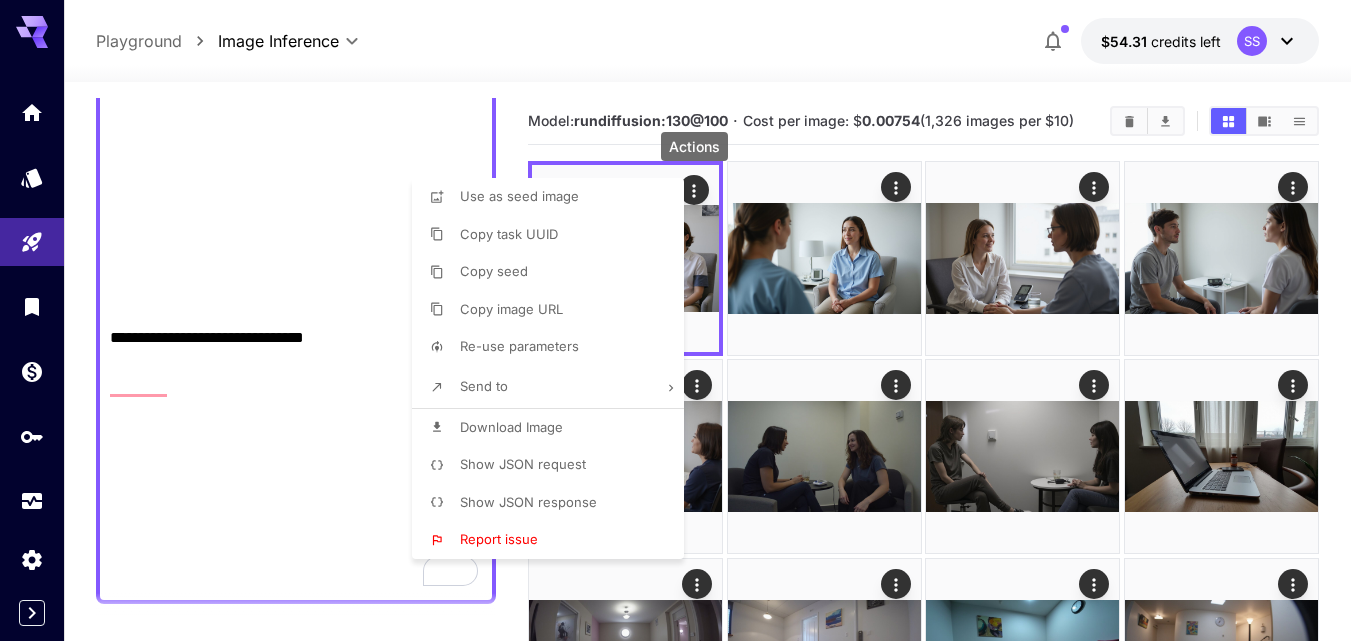 click on "Download Image" at bounding box center [511, 427] 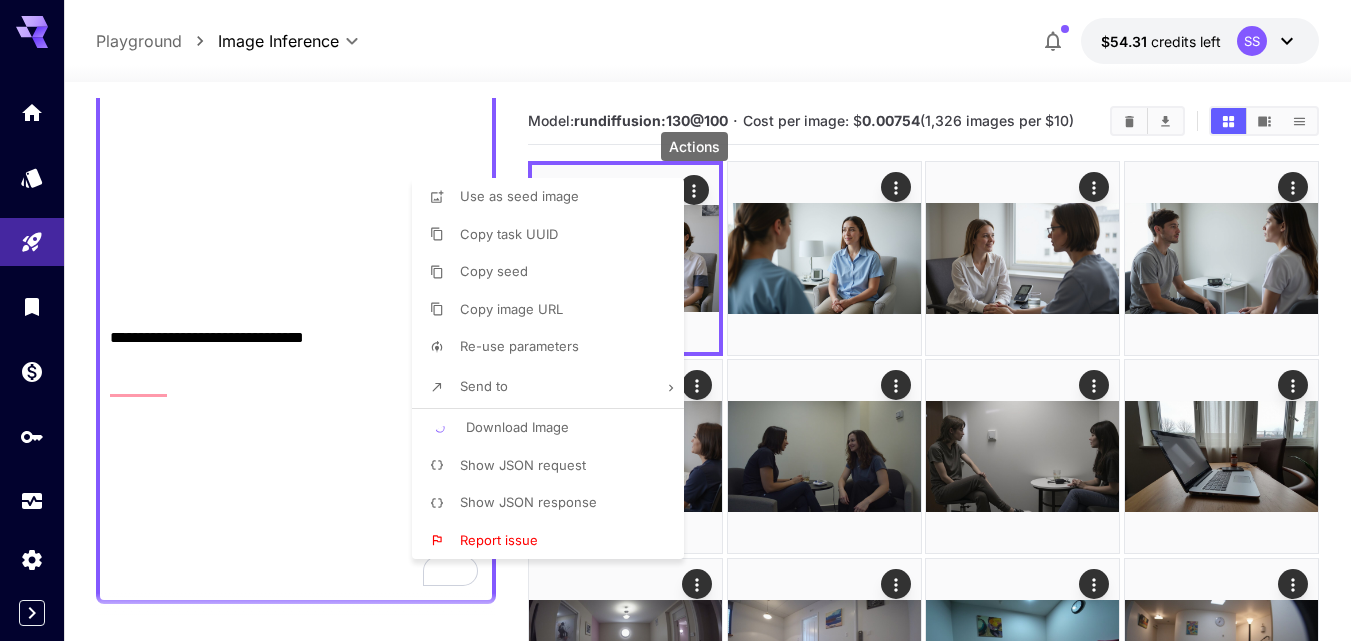 click at bounding box center [683, 320] 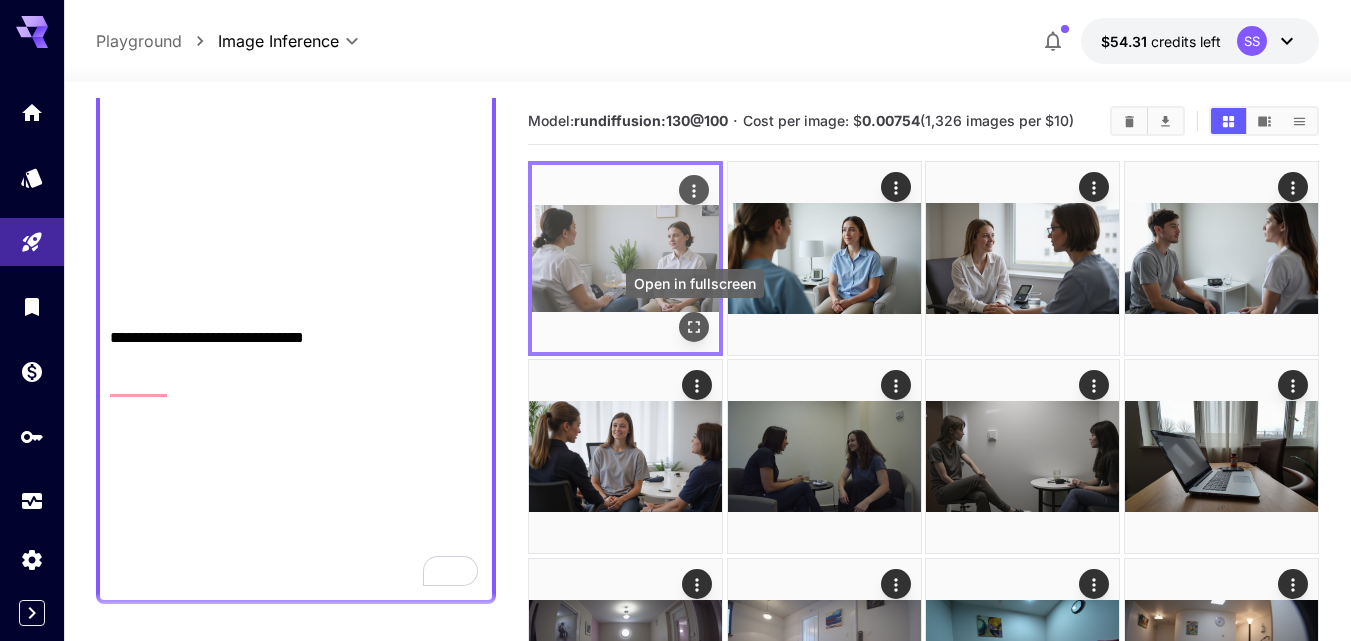 click 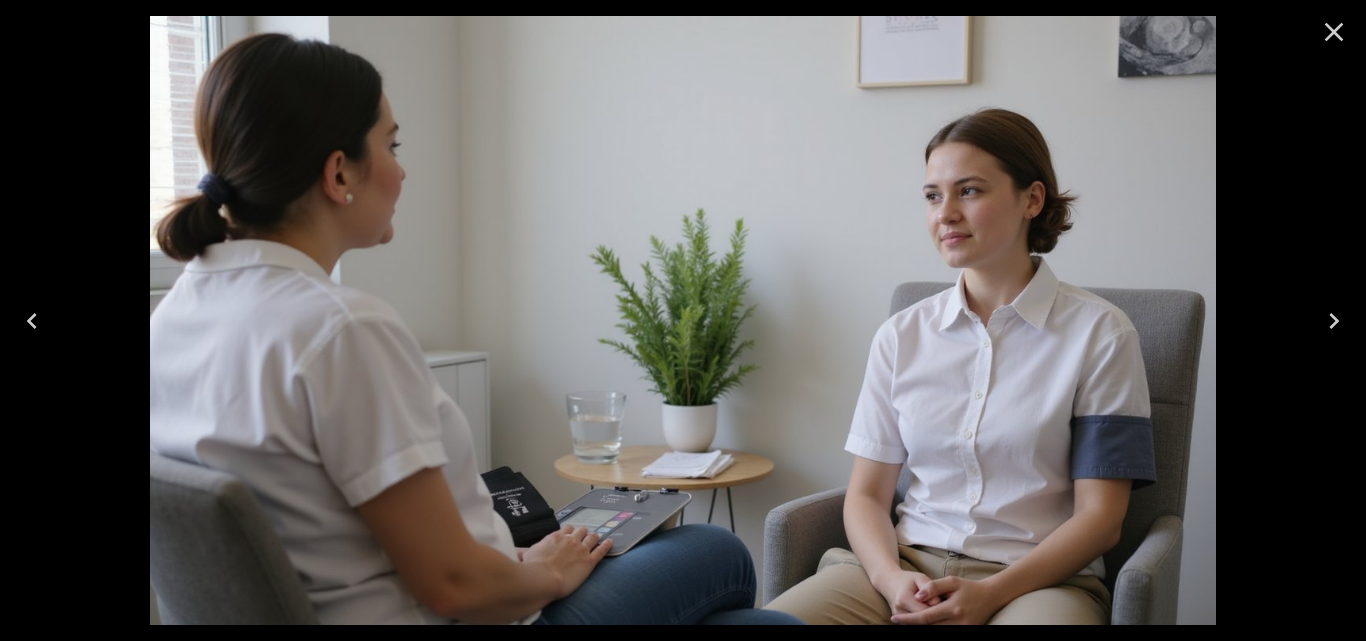 drag, startPoint x: 1333, startPoint y: 30, endPoint x: 994, endPoint y: 13, distance: 339.426 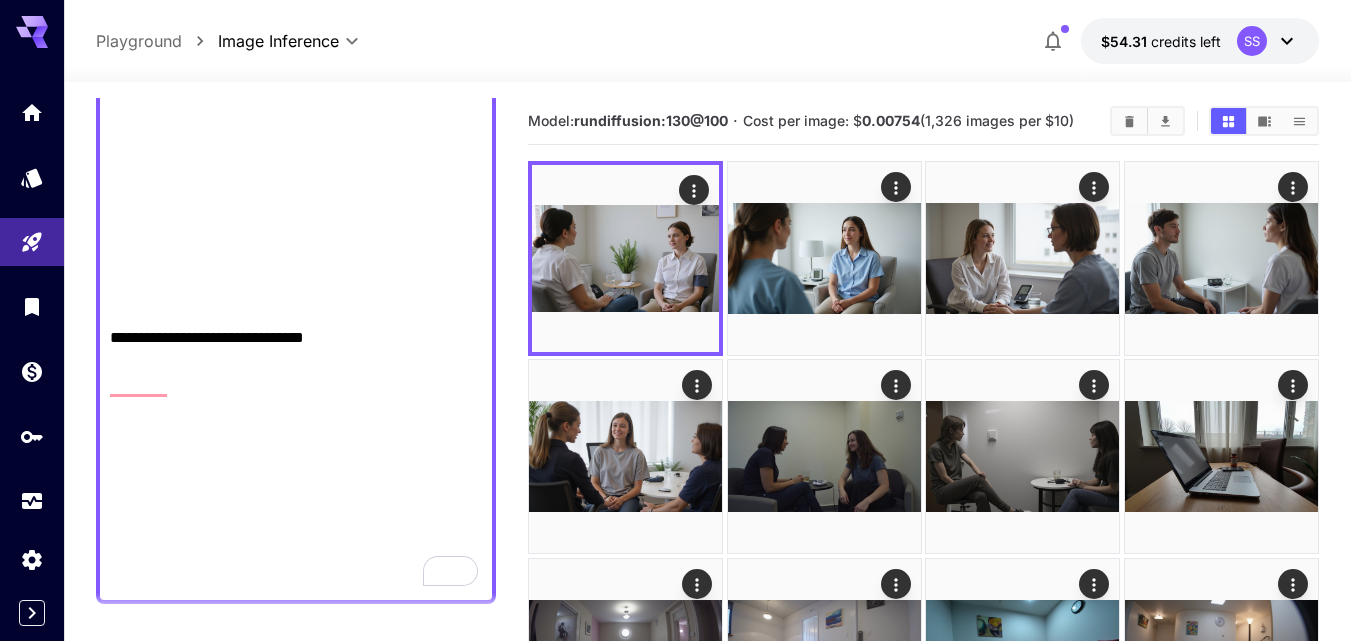 click at bounding box center [1129, 121] 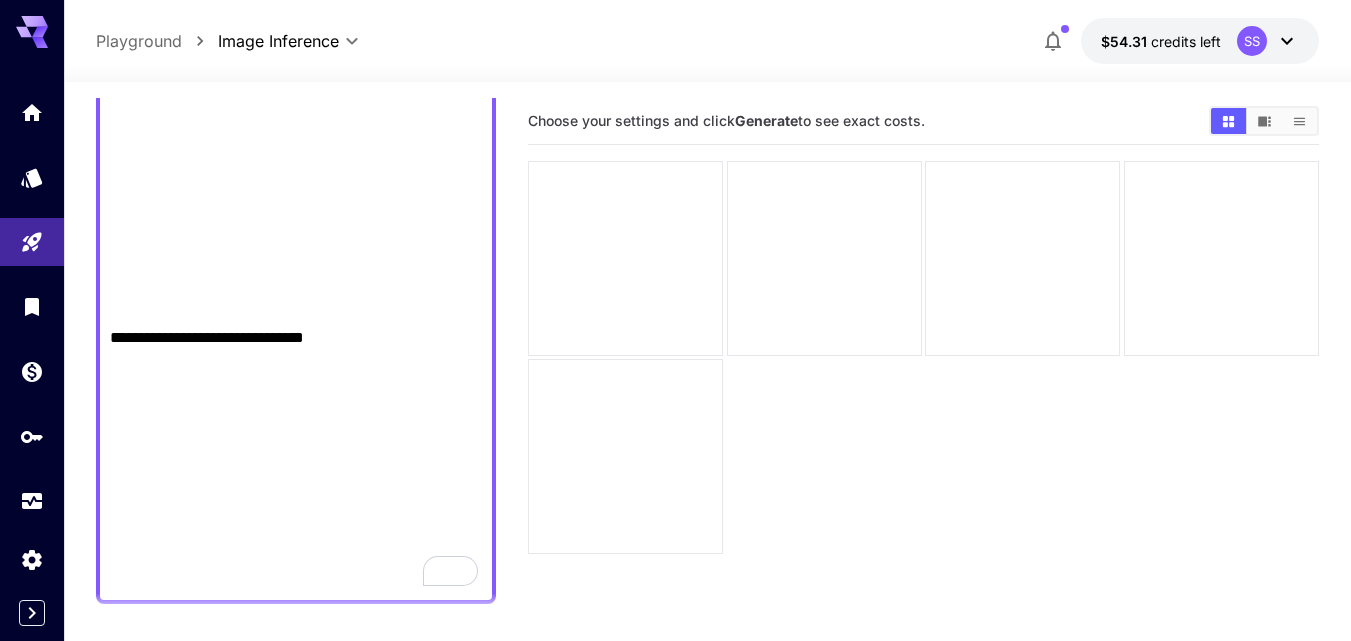 scroll, scrollTop: 1054, scrollLeft: 0, axis: vertical 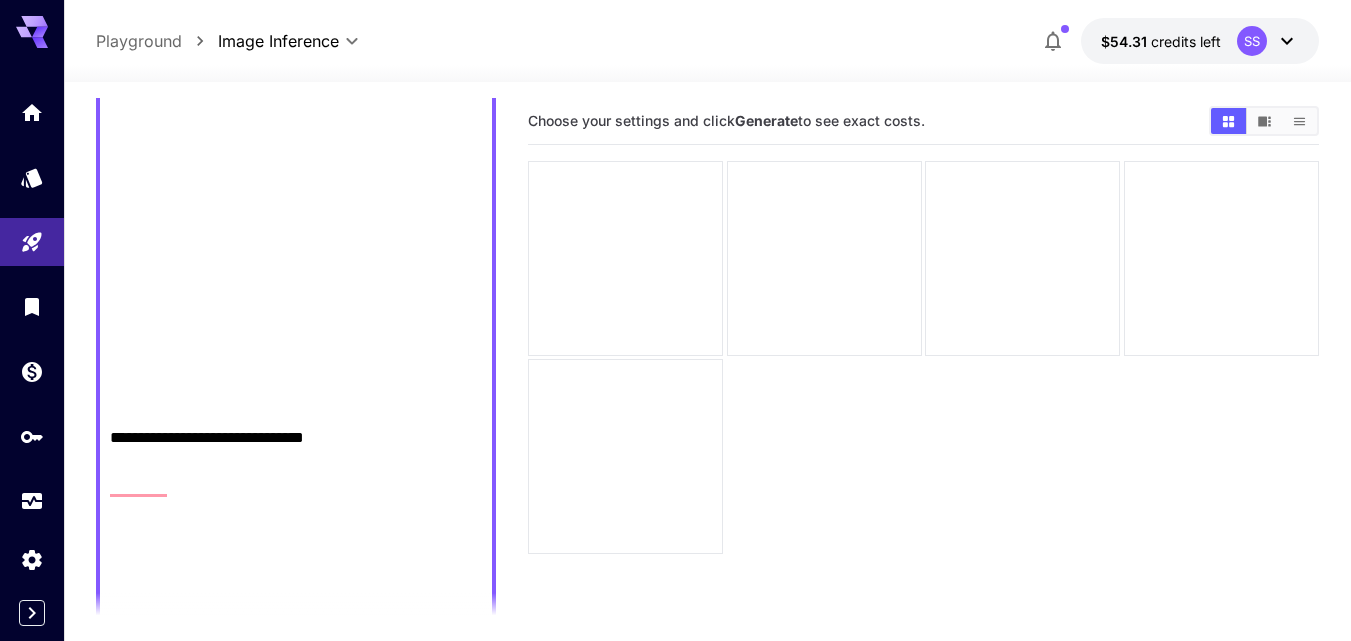 click on "**********" at bounding box center [296, -42] 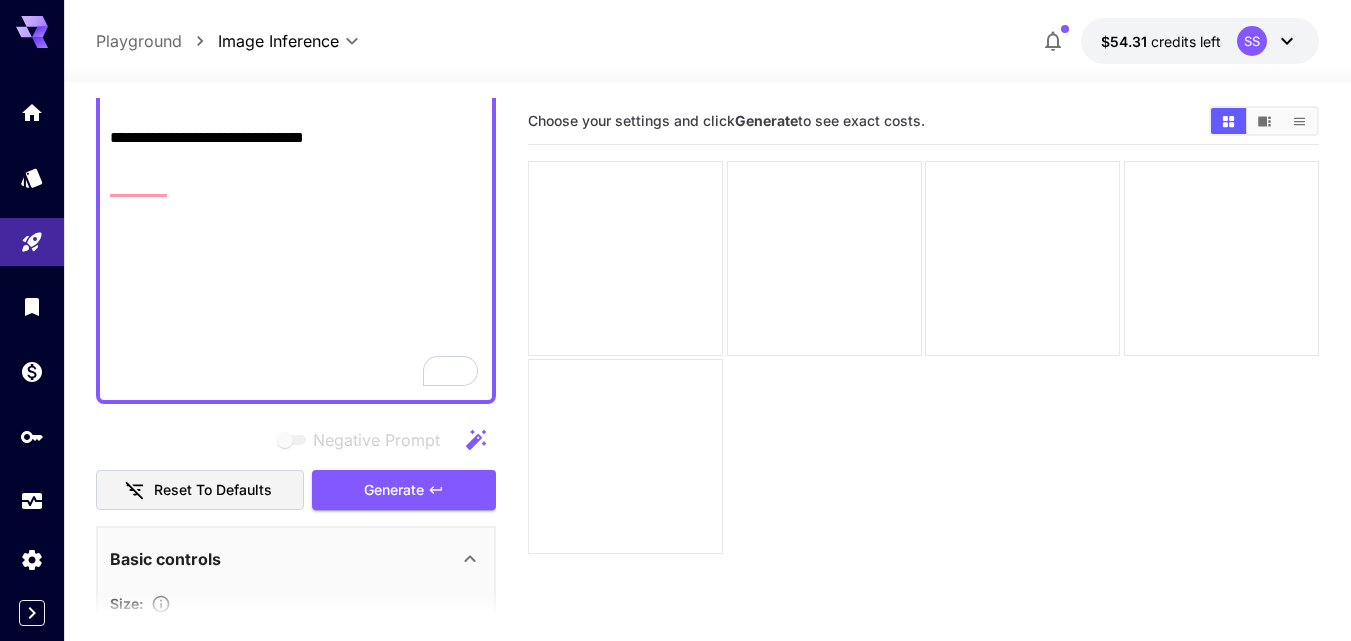 click on "**********" at bounding box center [296, -342] 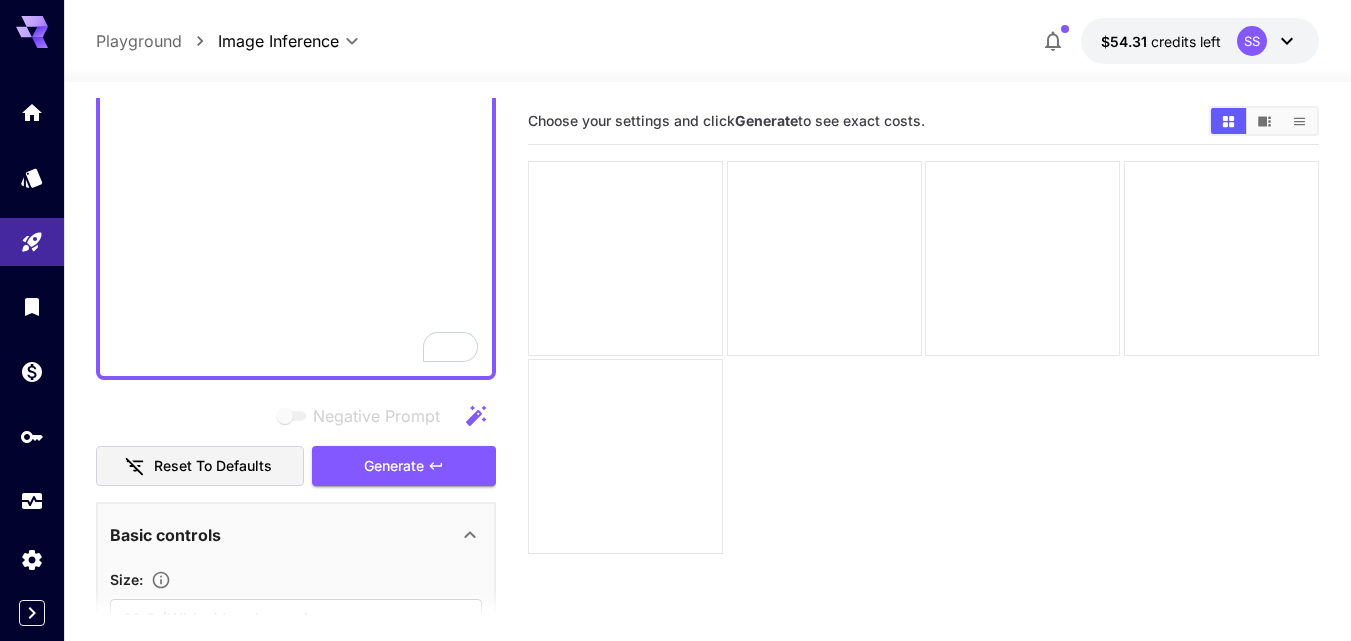 click on "**********" at bounding box center [296, -354] 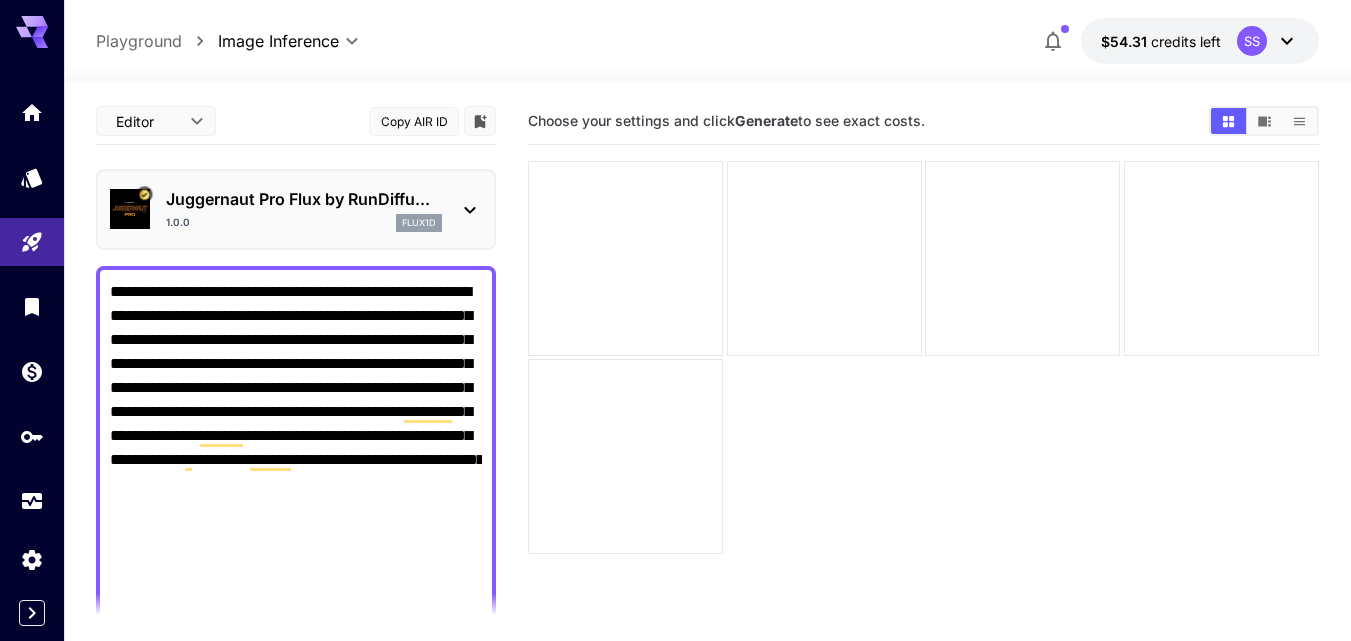 click on "**********" at bounding box center [296, 1000] 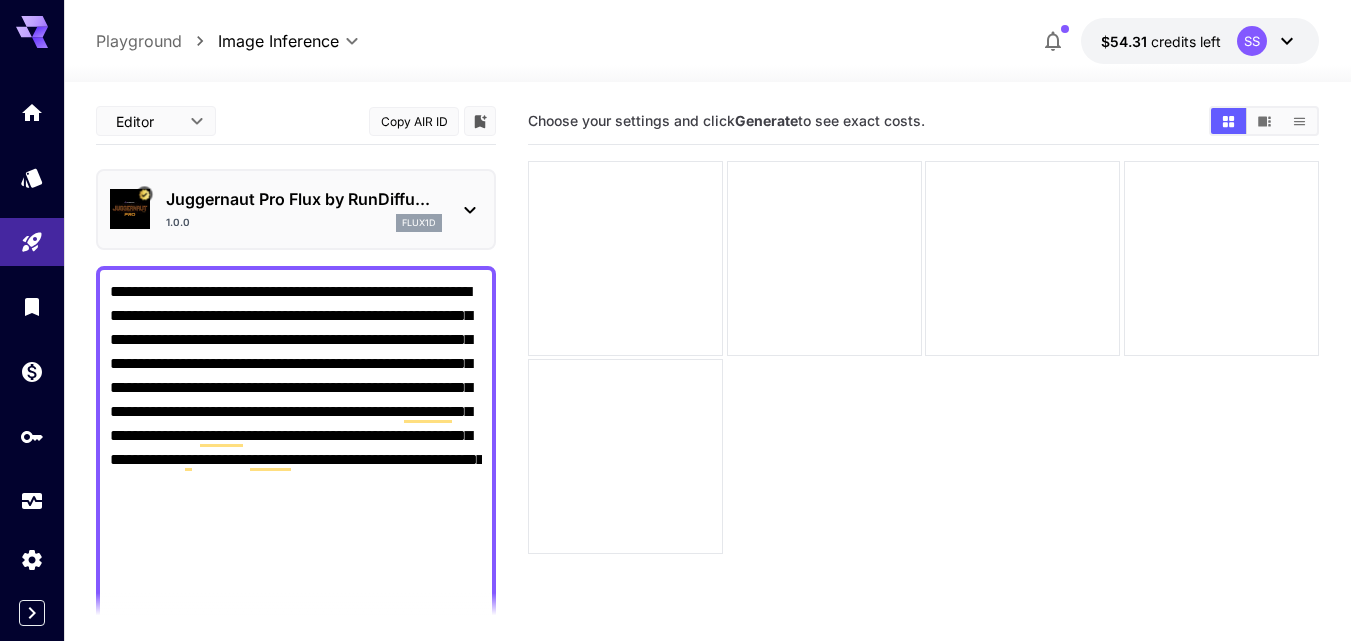 paste 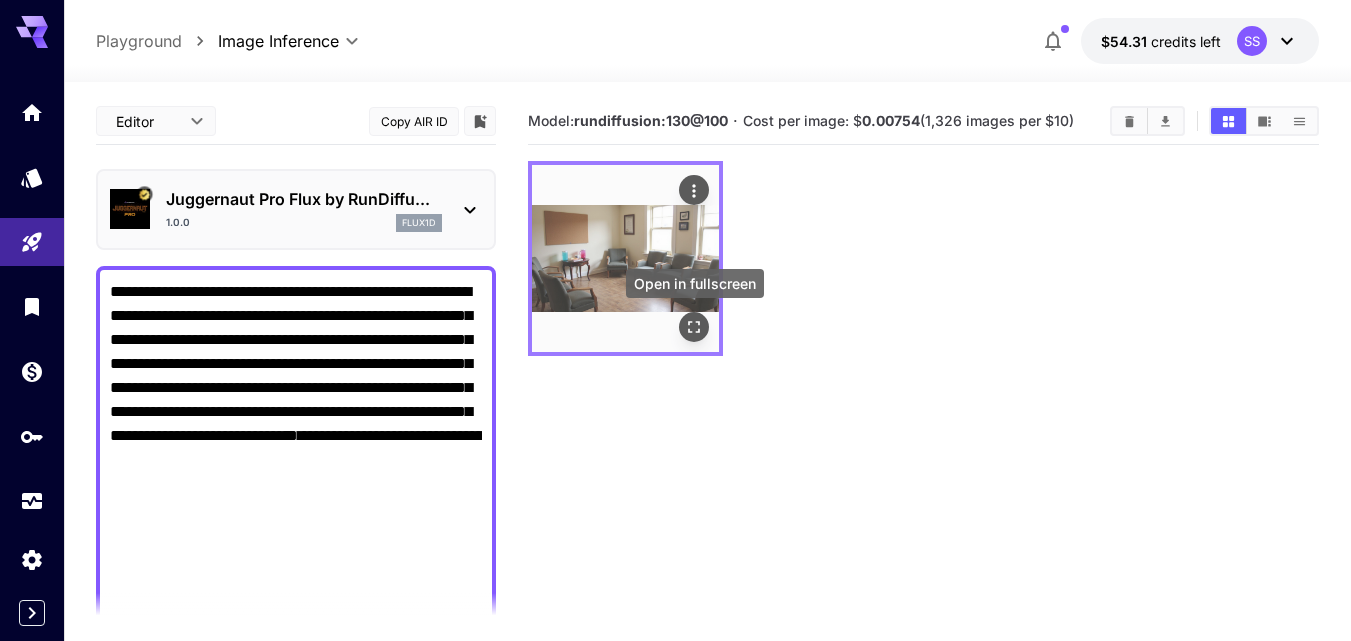 click 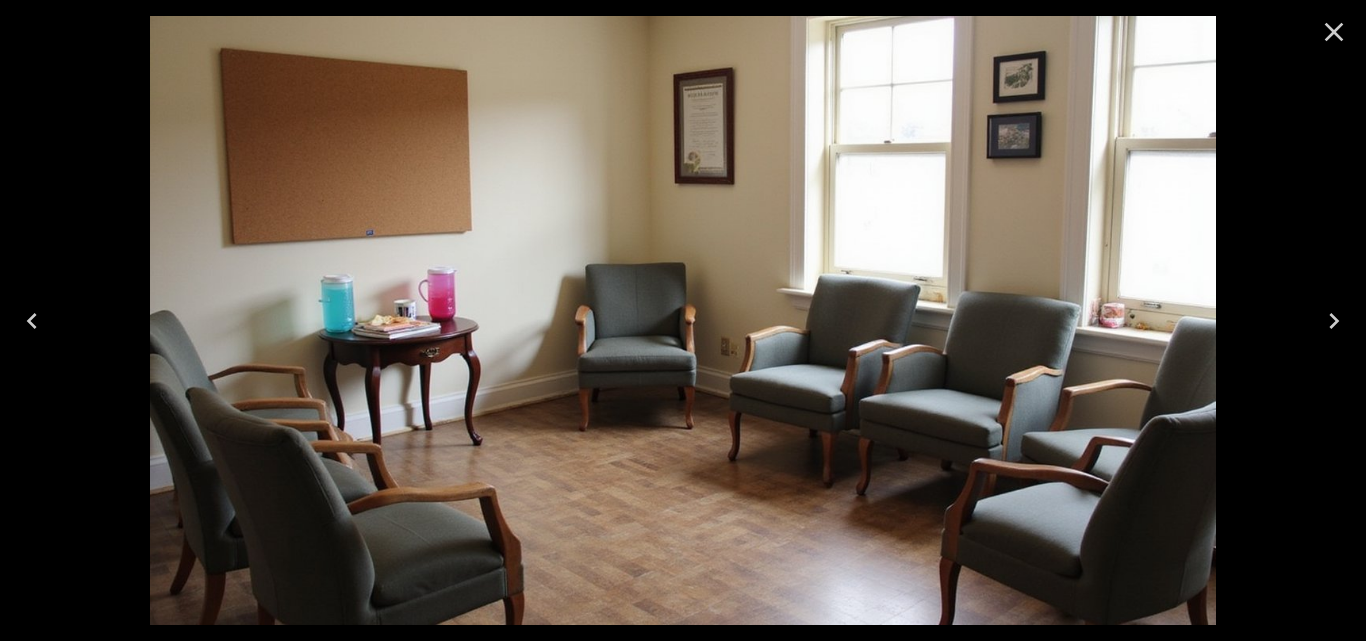 click 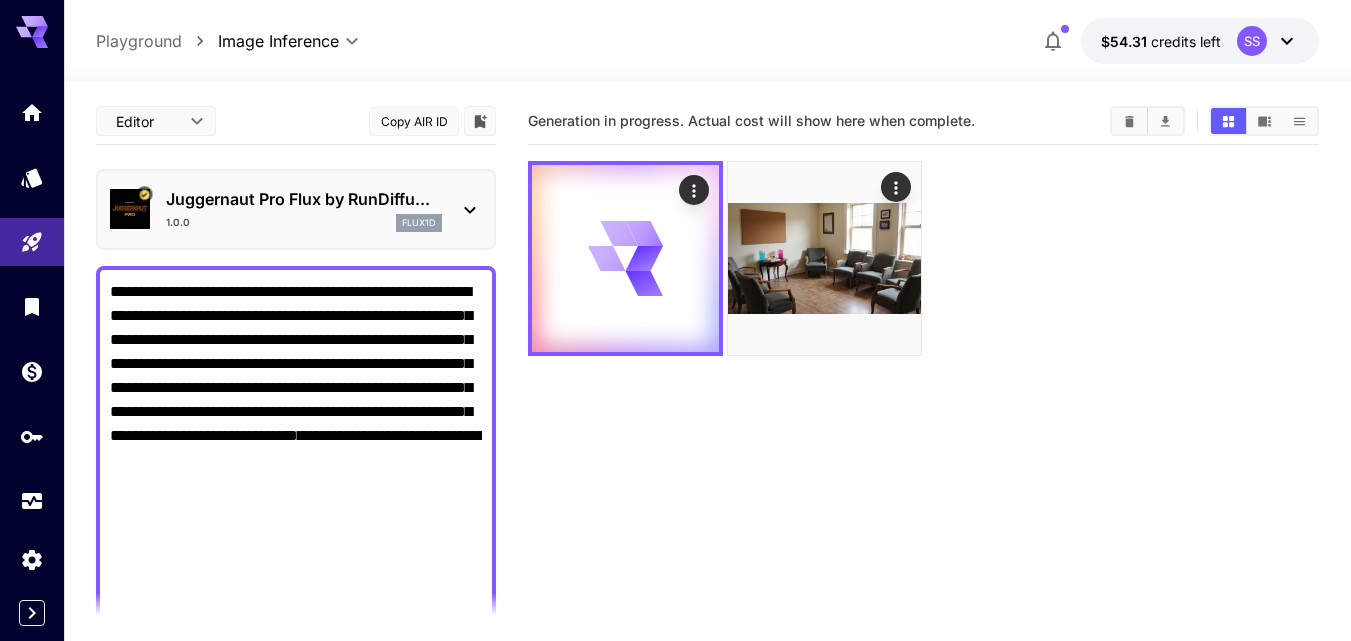 click on "**********" at bounding box center (296, 988) 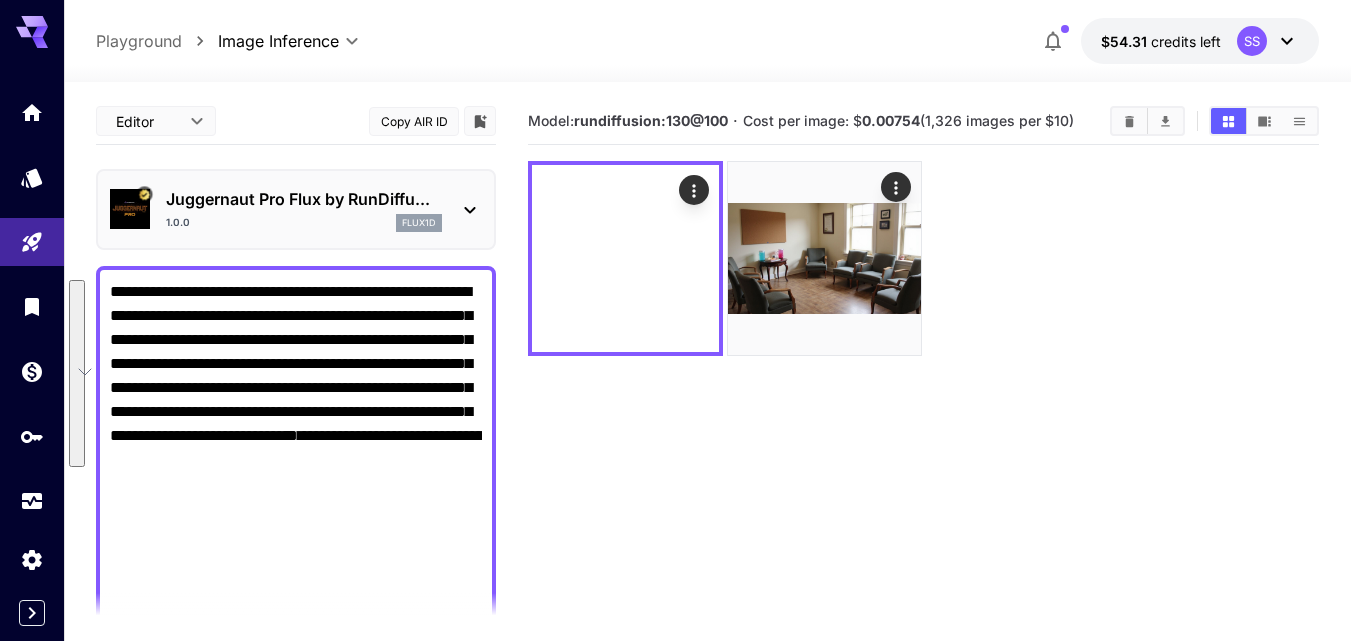 paste on "**********" 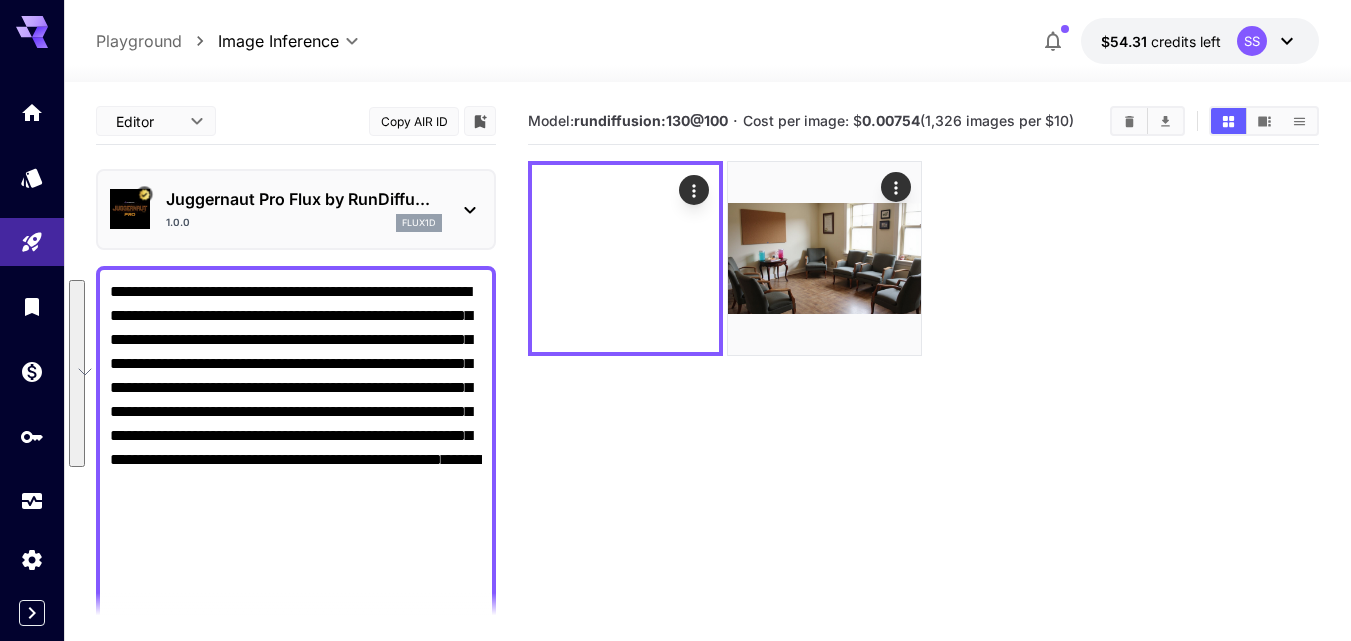 scroll, scrollTop: 979, scrollLeft: 0, axis: vertical 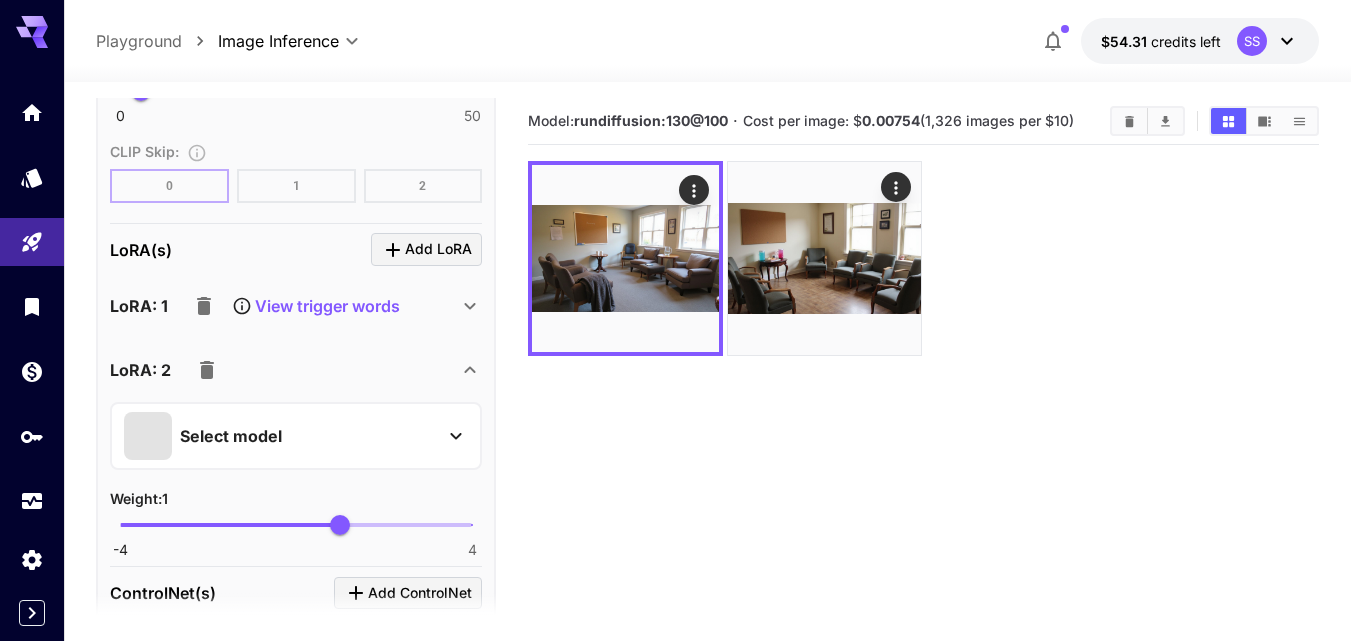 click on "View trigger words" at bounding box center [327, 306] 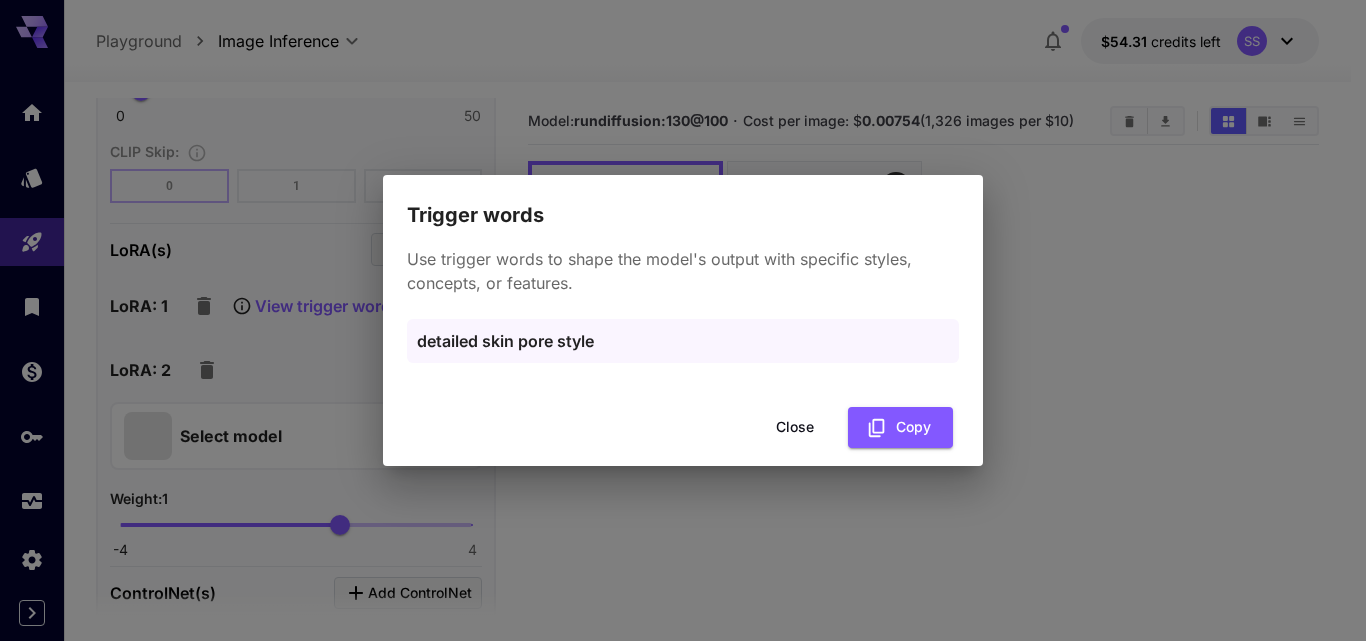 click on "detailed skin pore style" at bounding box center (683, 341) 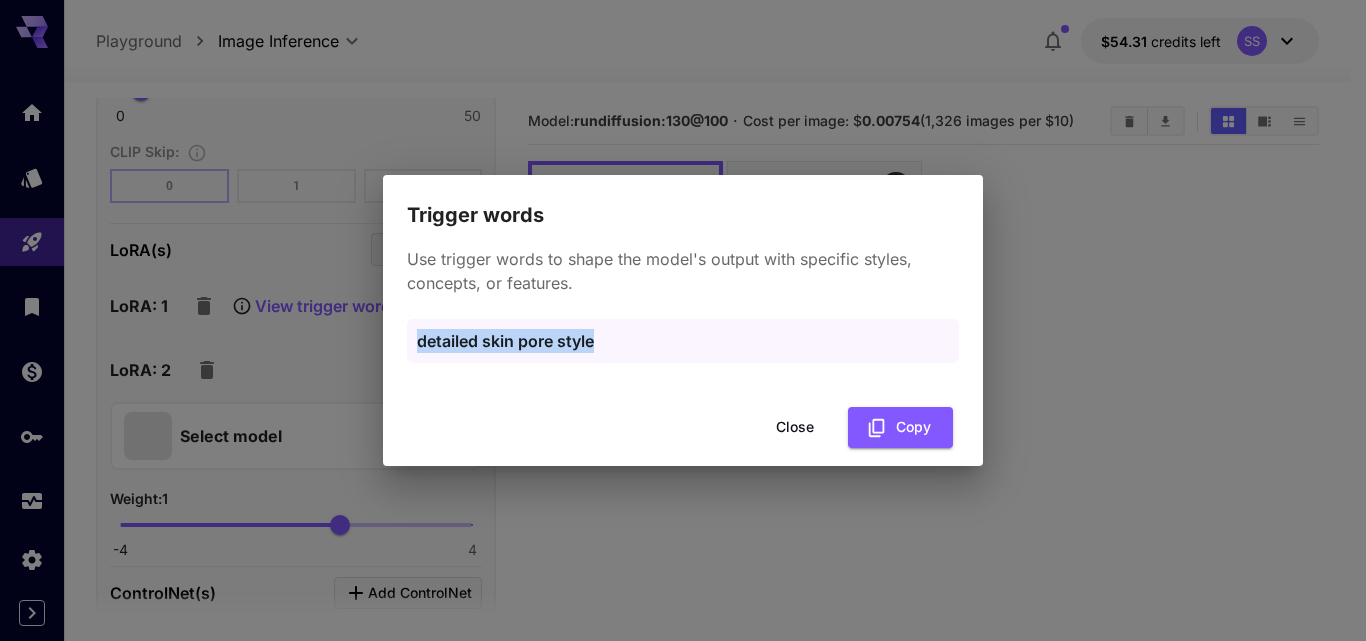click on "detailed skin pore style" at bounding box center (683, 341) 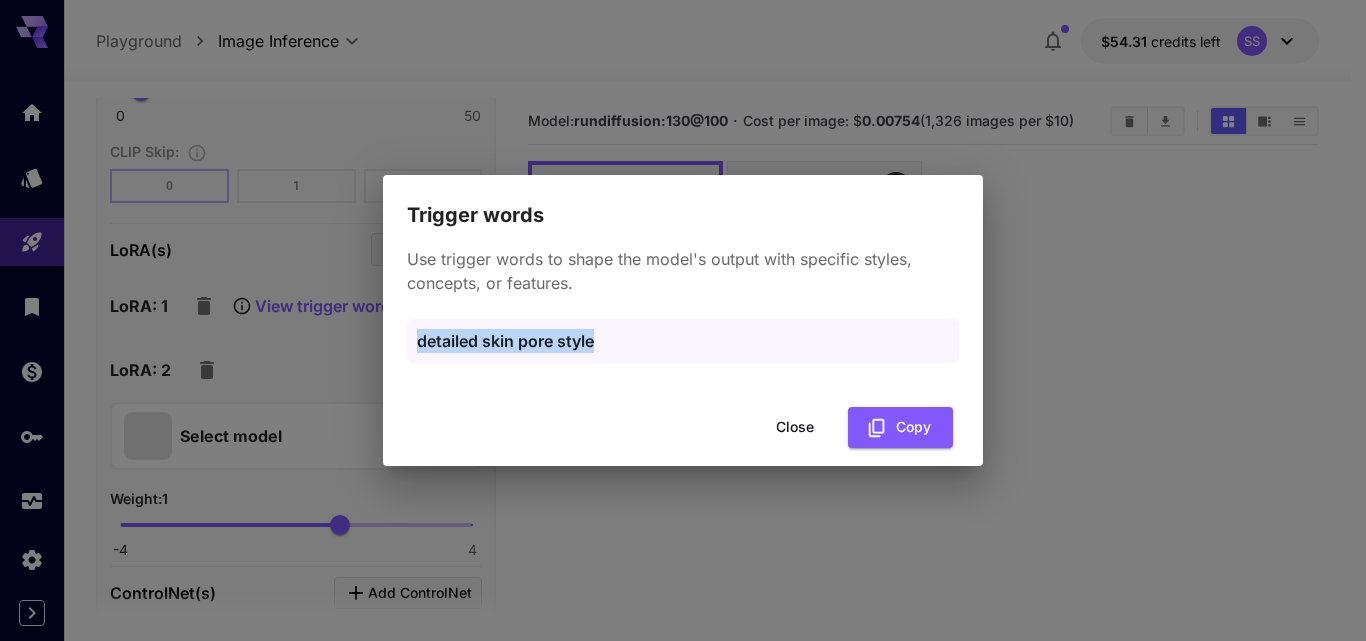copy on "detailed skin pore style" 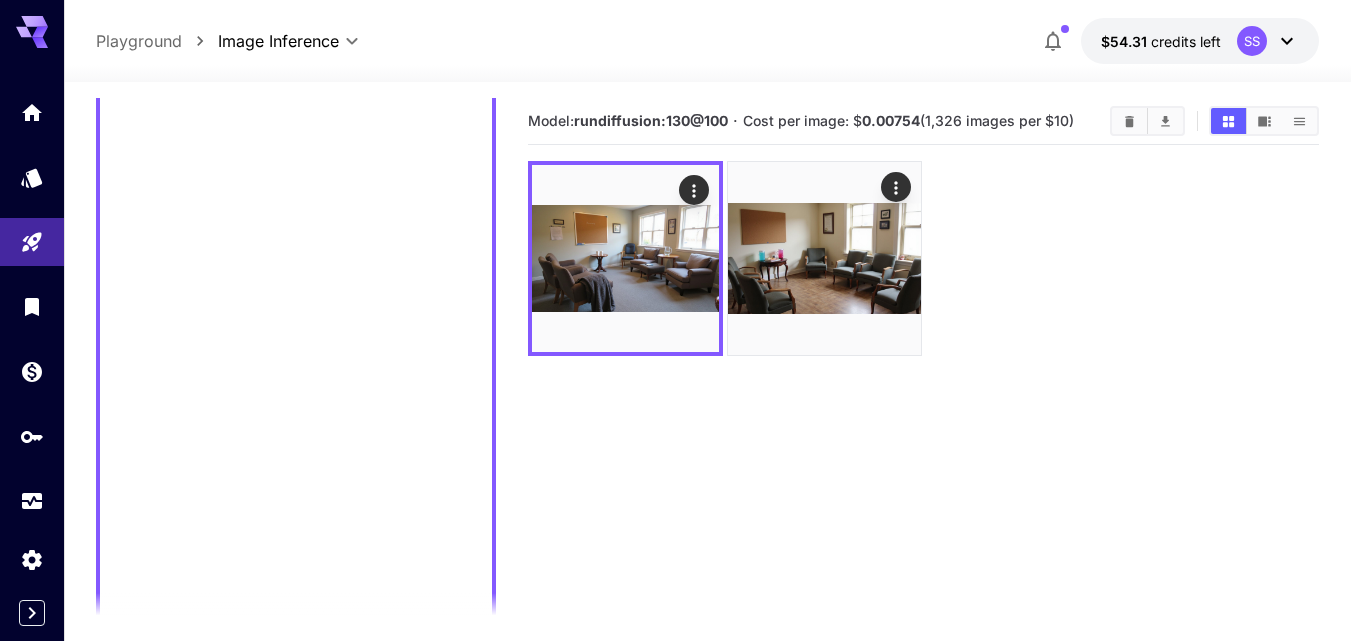 click on "**********" at bounding box center [296, 424] 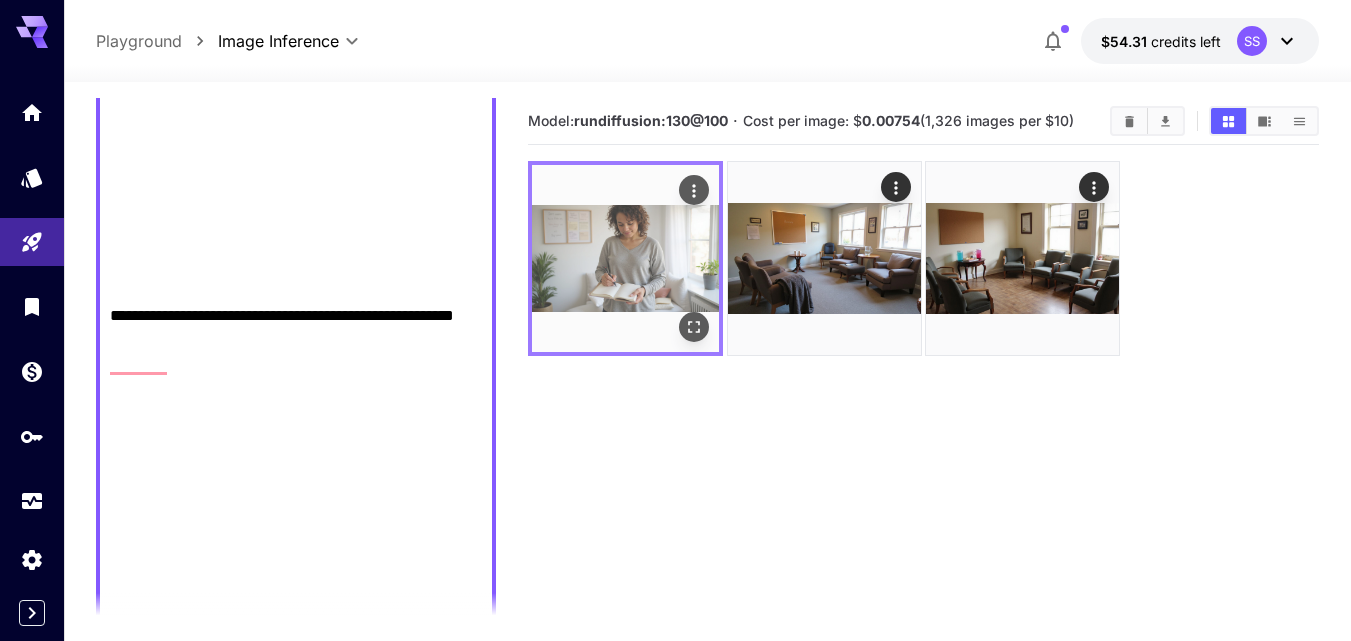 type on "**********" 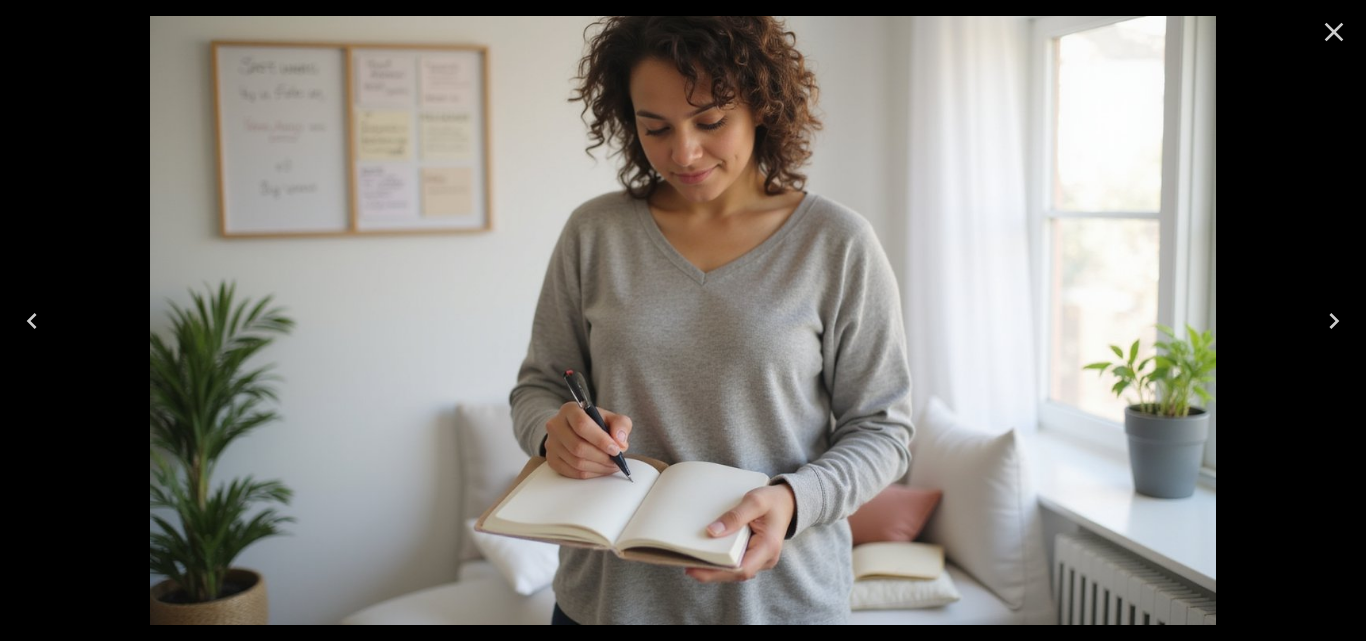 click 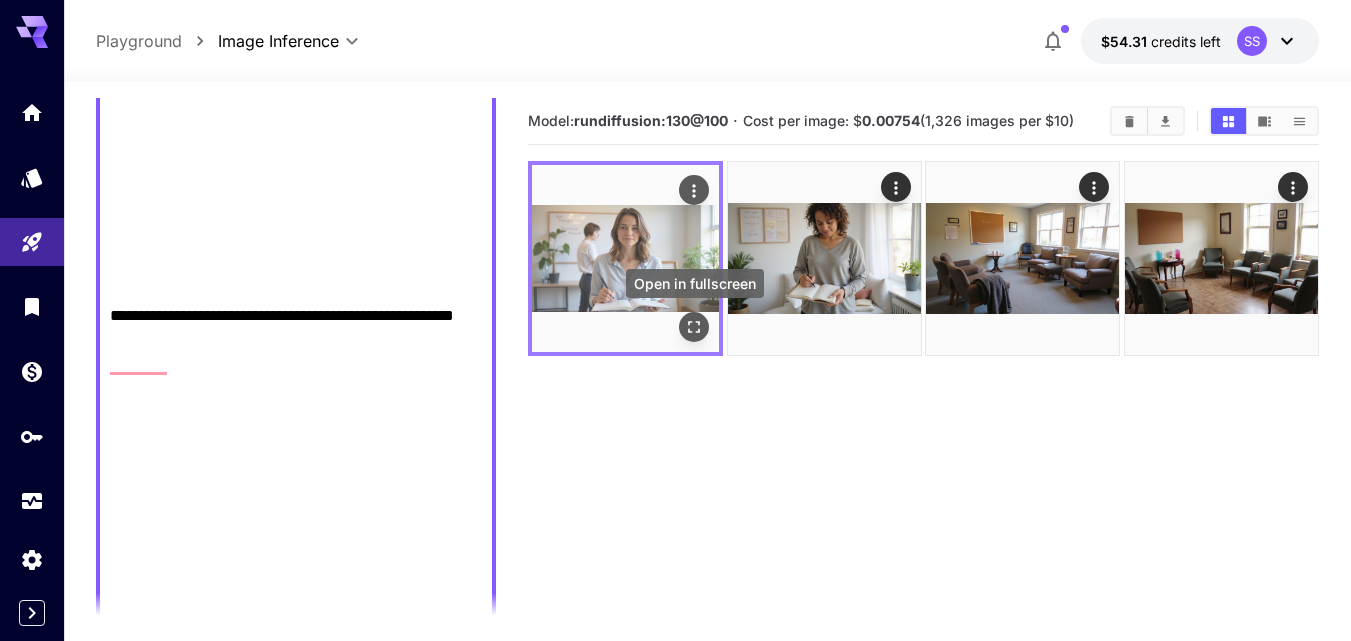 click 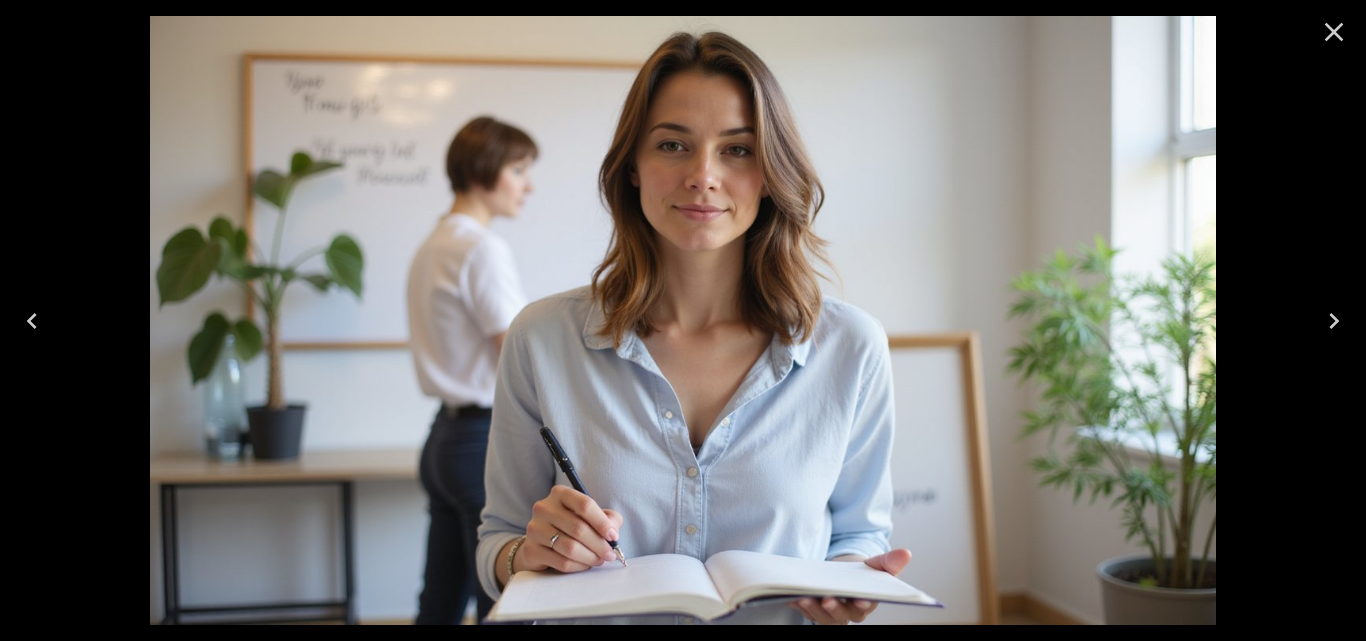 click 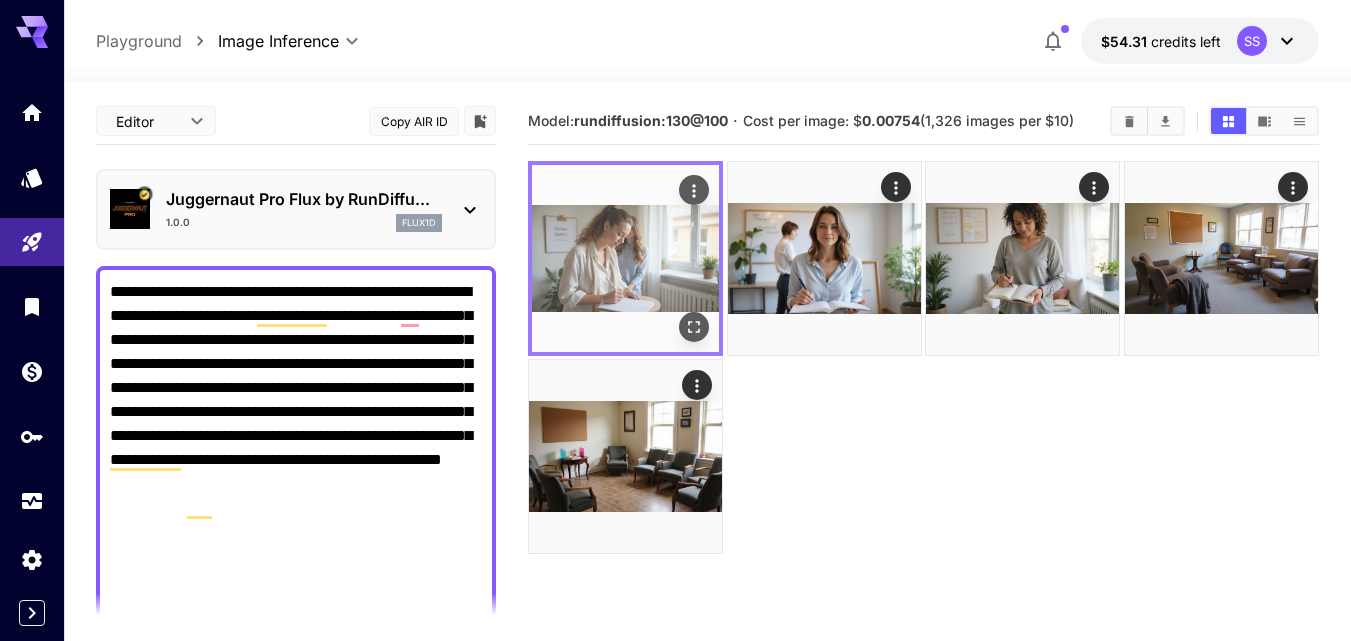 click 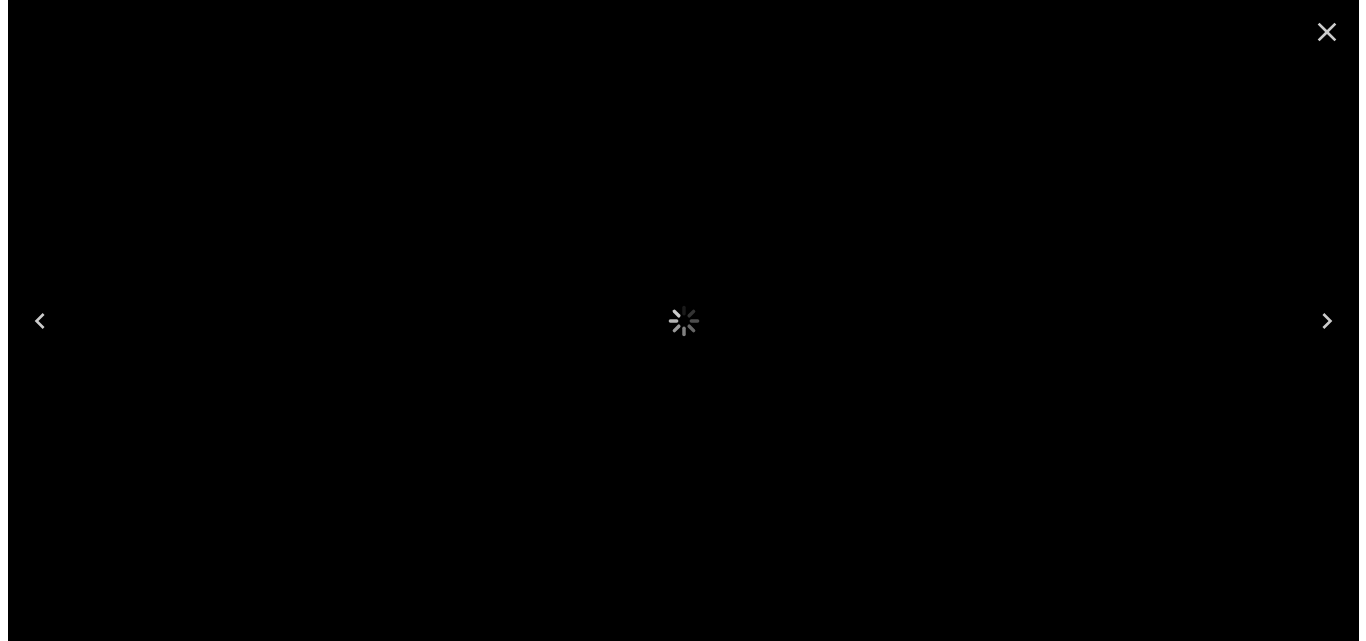 scroll, scrollTop: 0, scrollLeft: 0, axis: both 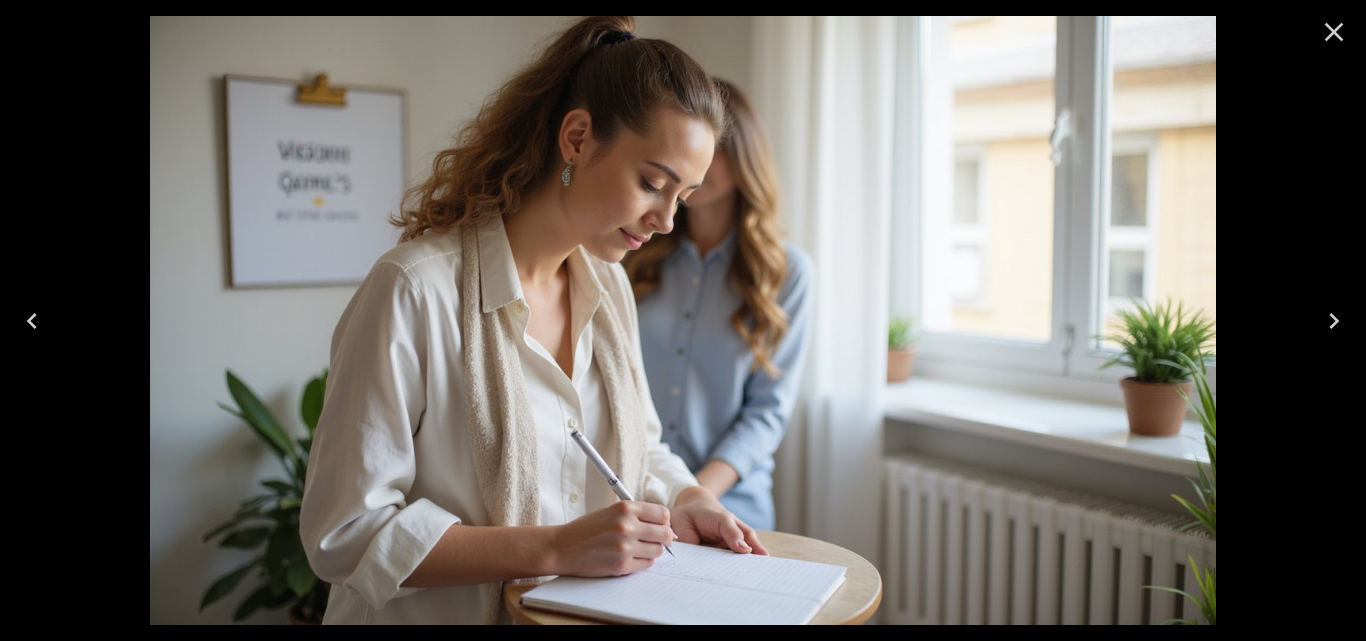 click 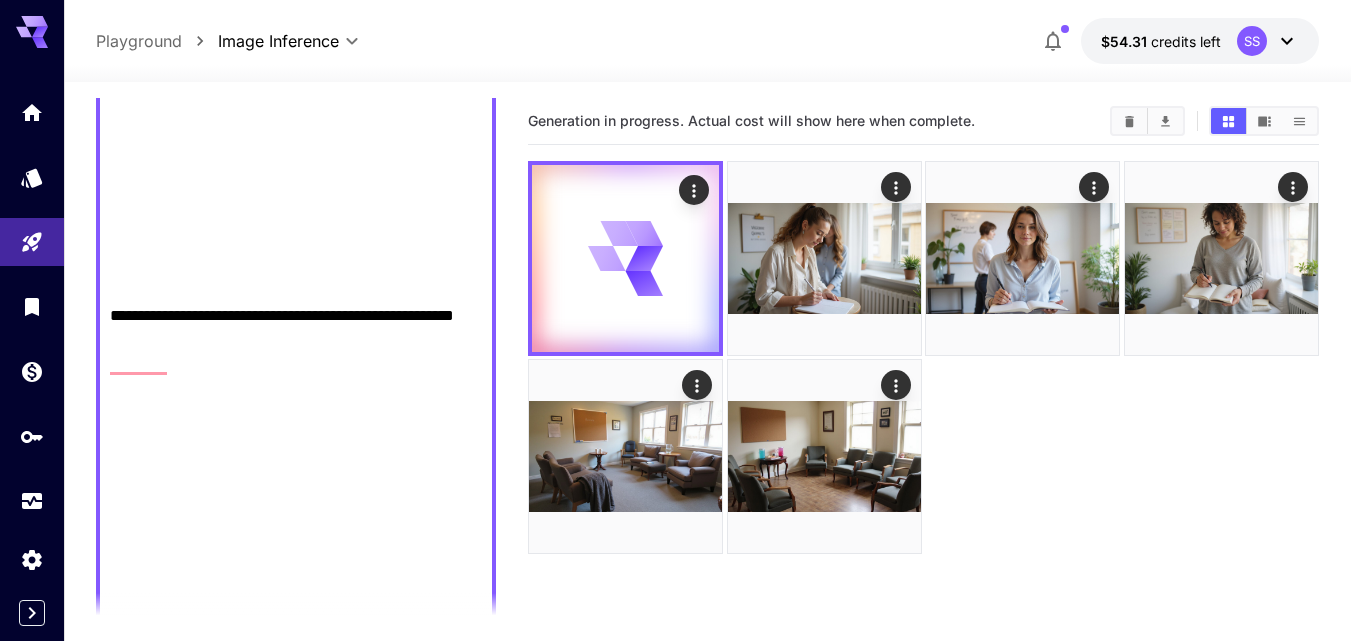 scroll, scrollTop: 175, scrollLeft: 0, axis: vertical 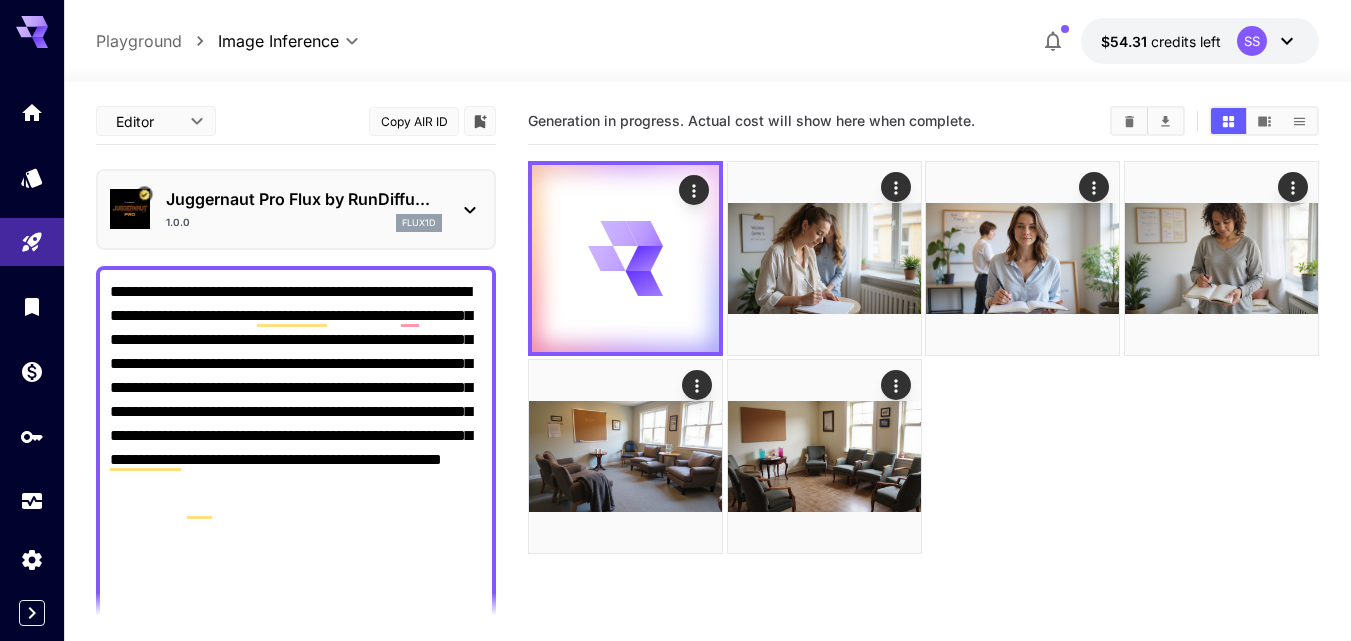 click on "**********" at bounding box center (296, 1024) 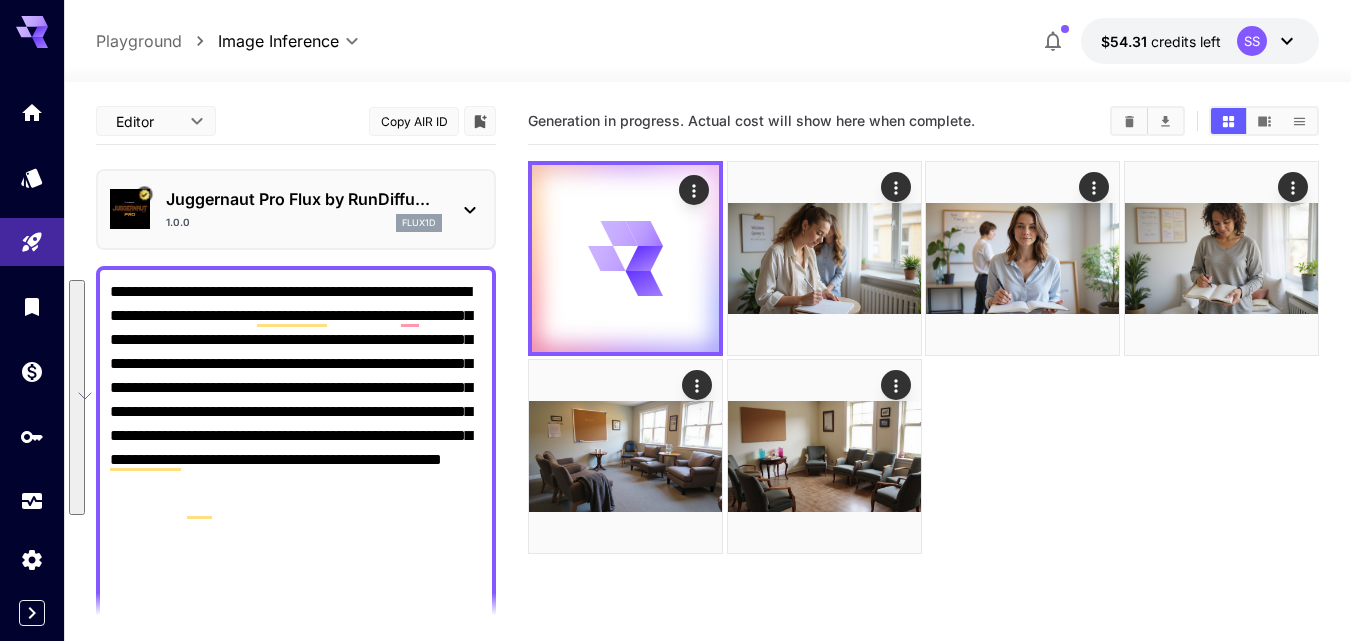 paste 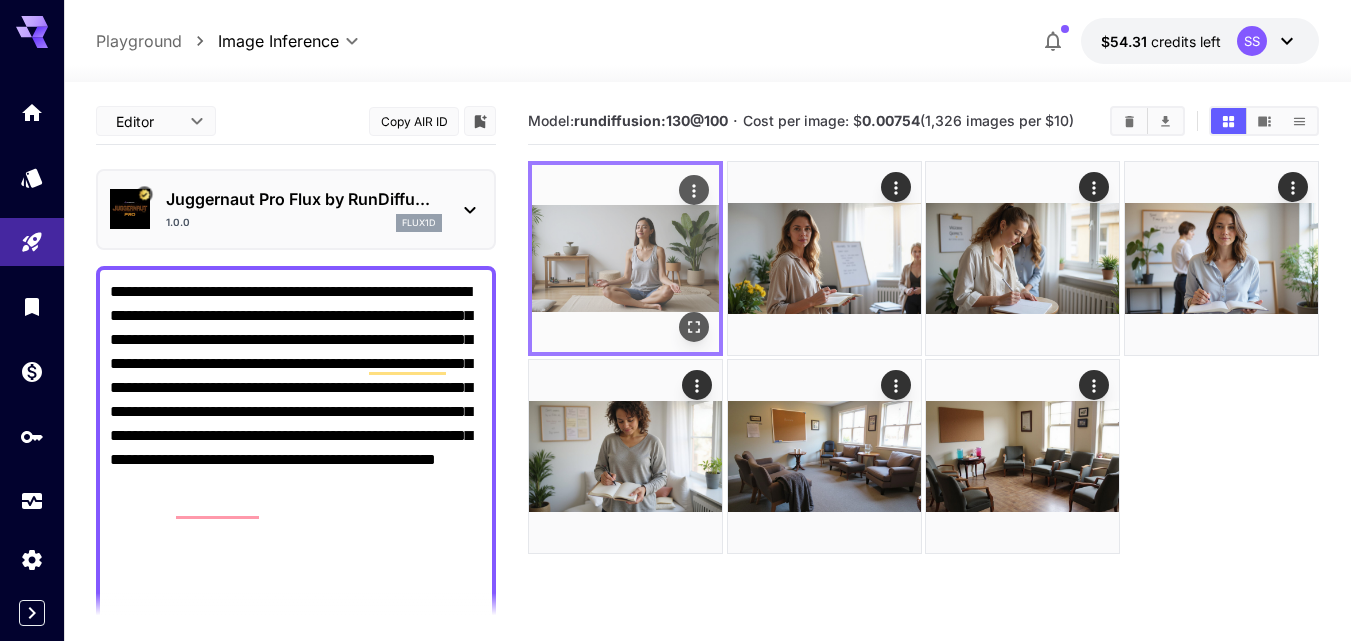 type on "**********" 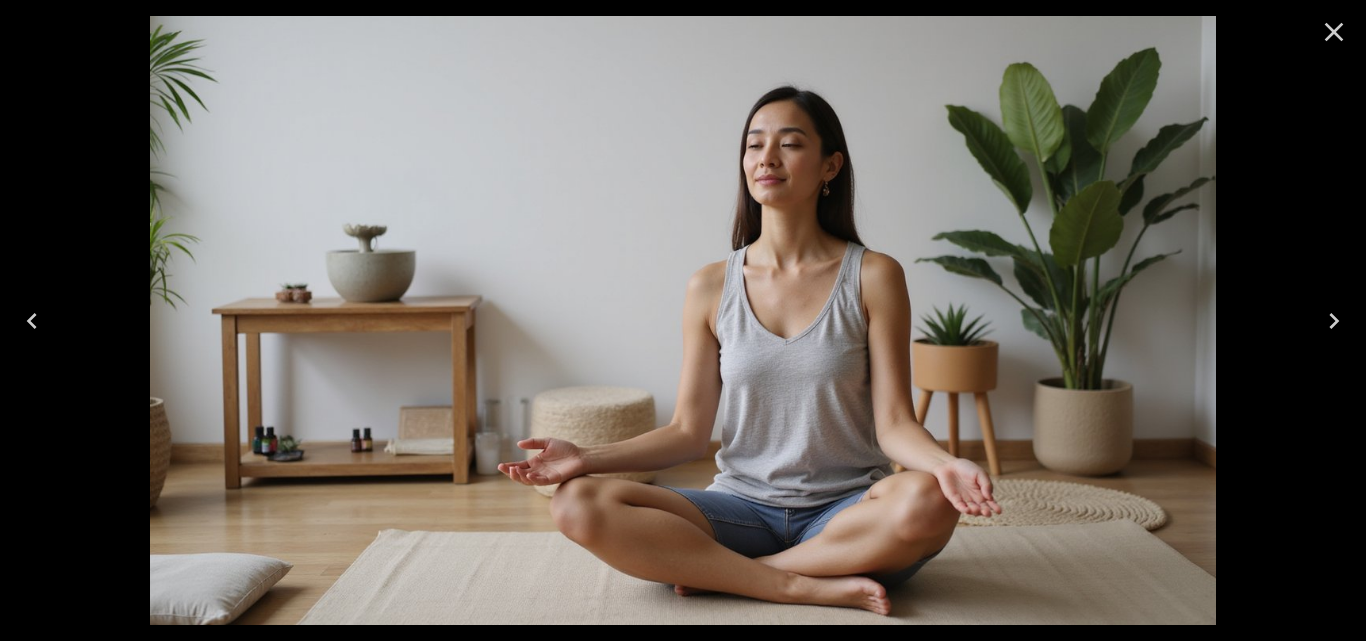 click 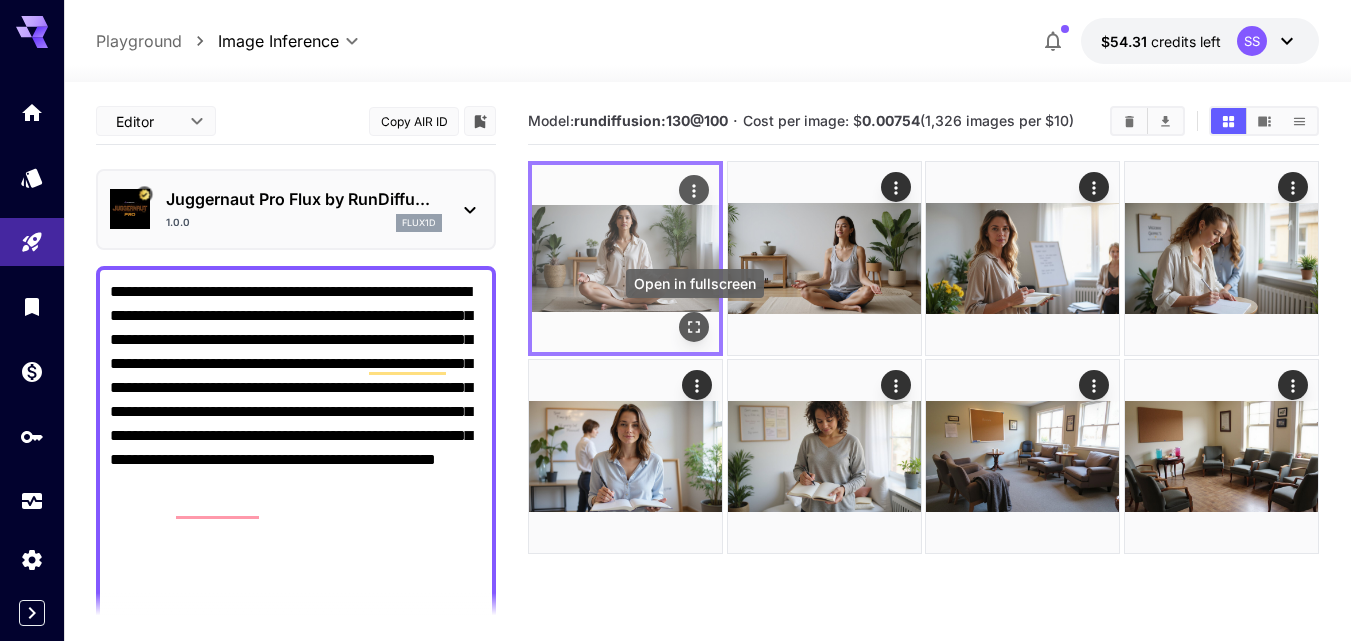 click 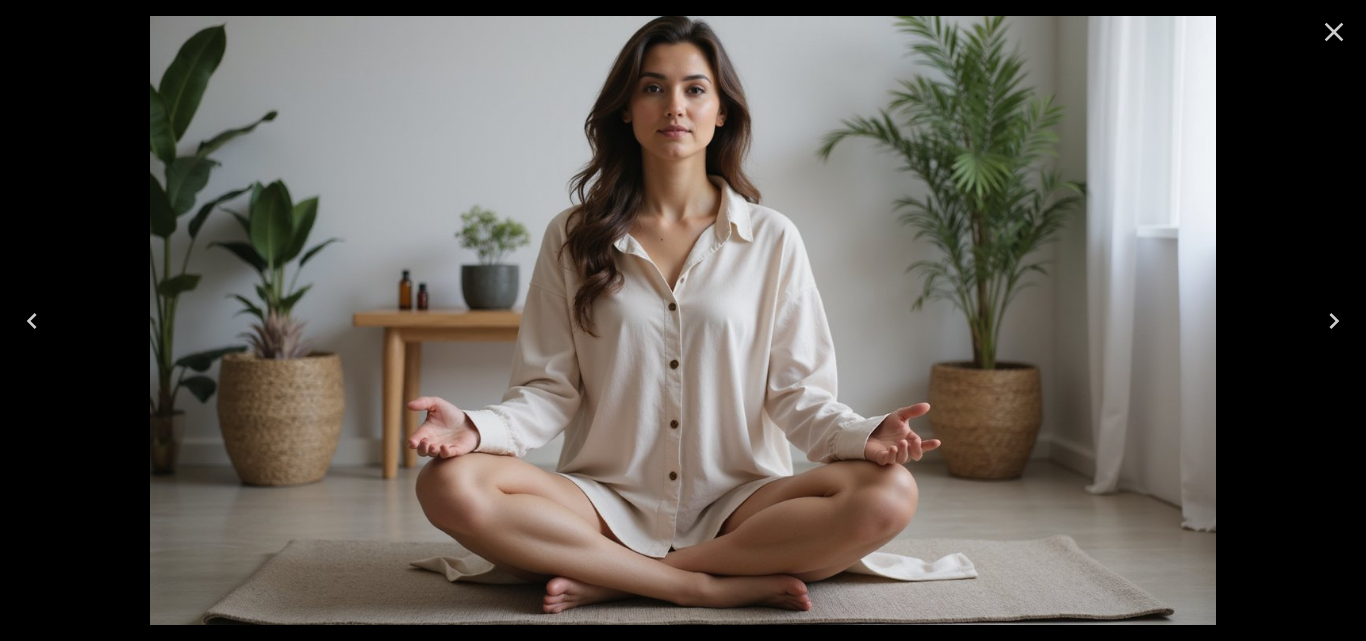 click 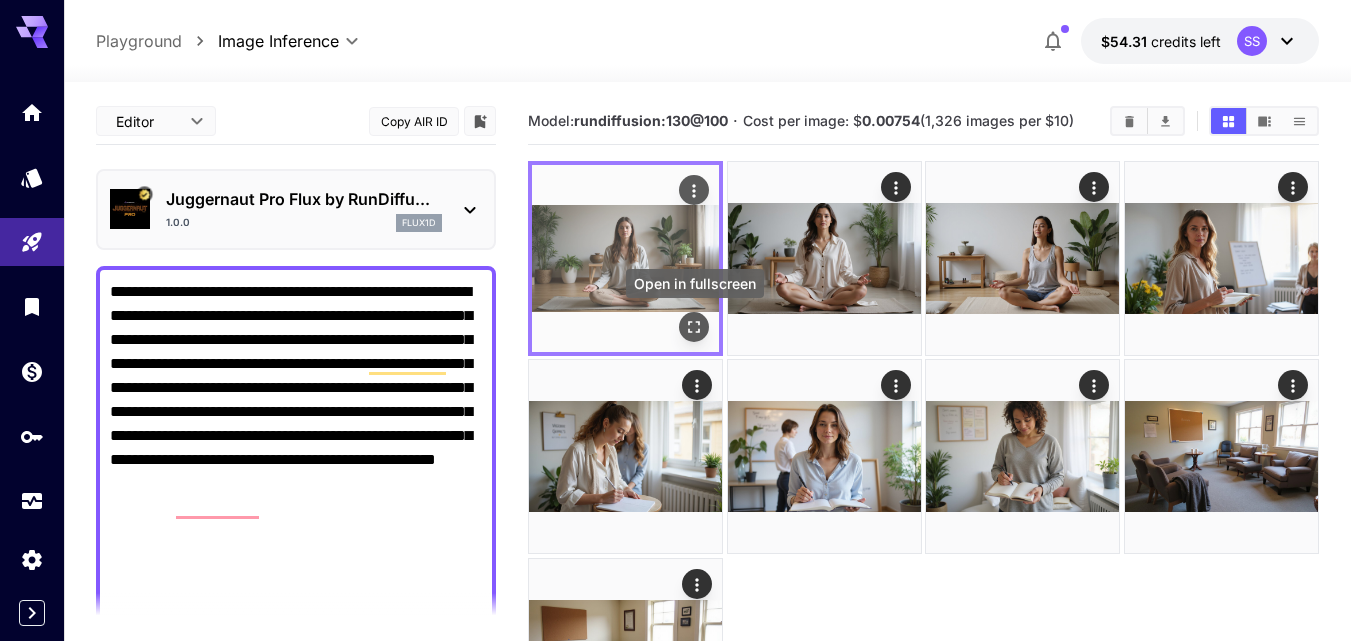 click 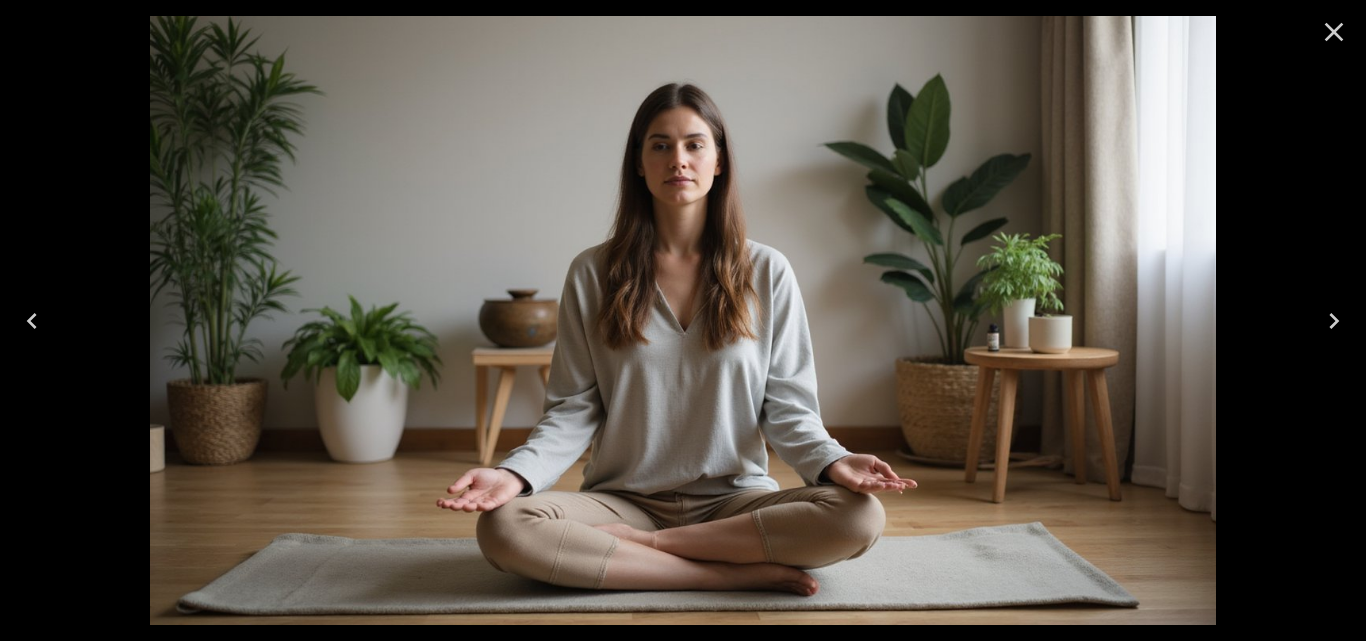 click 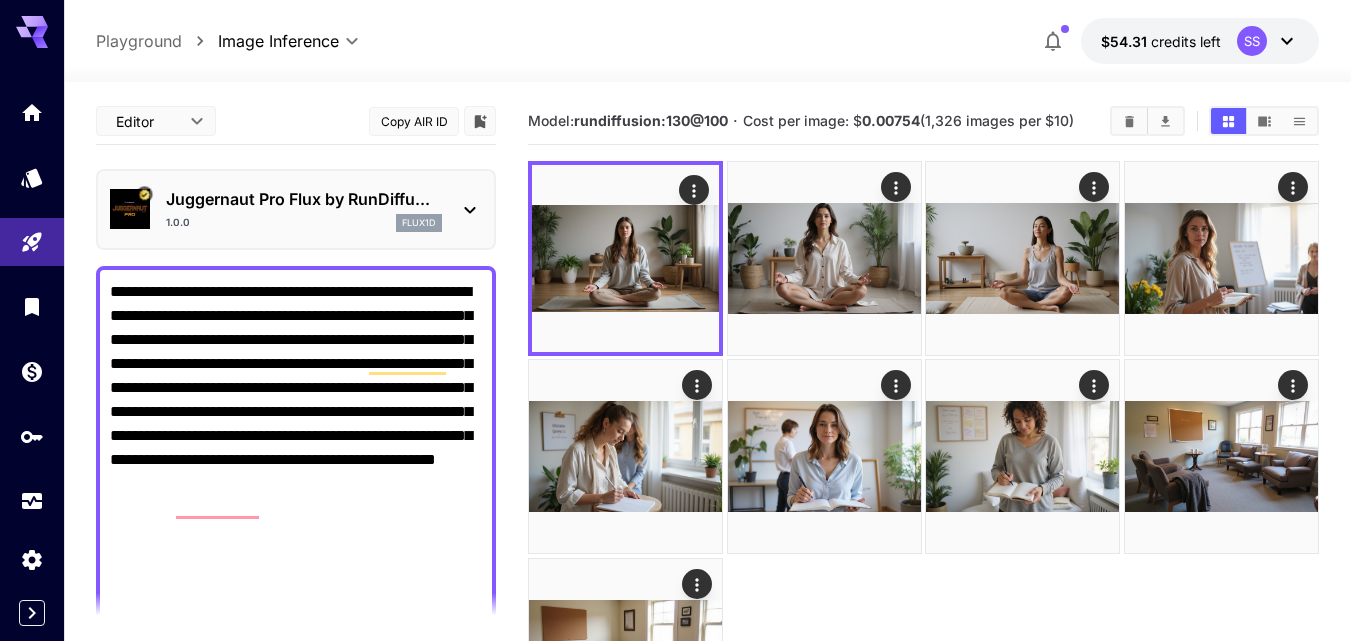 scroll, scrollTop: 262, scrollLeft: 0, axis: vertical 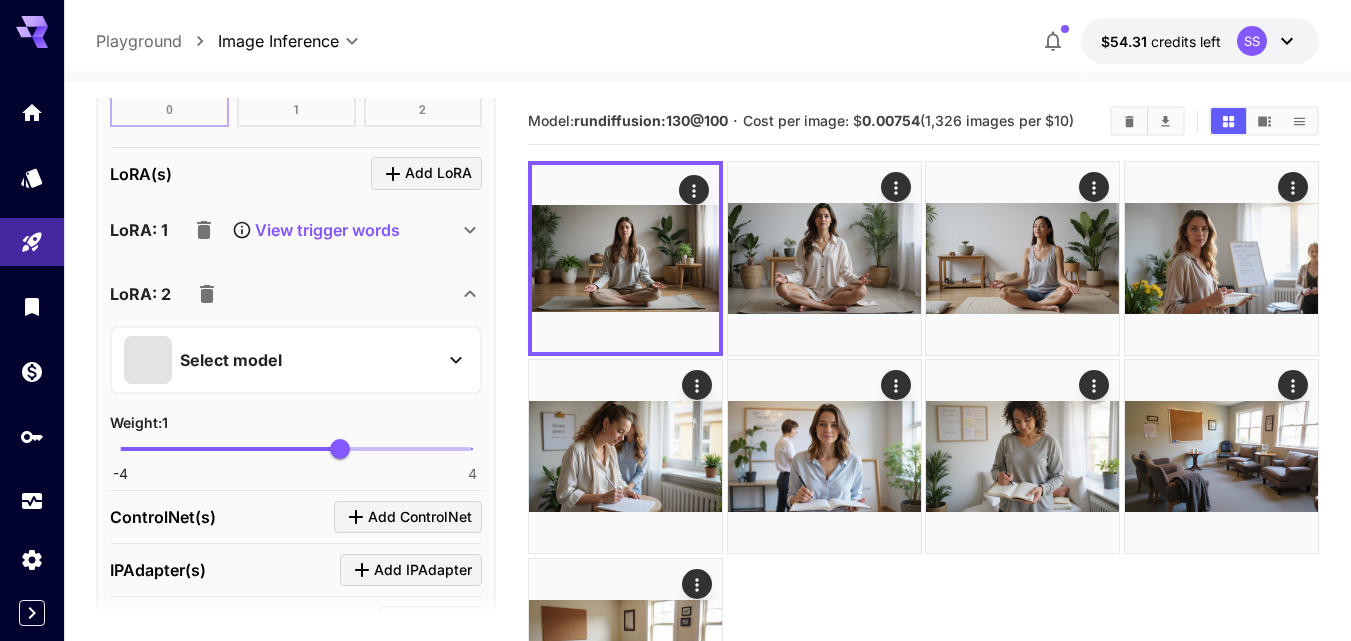 click 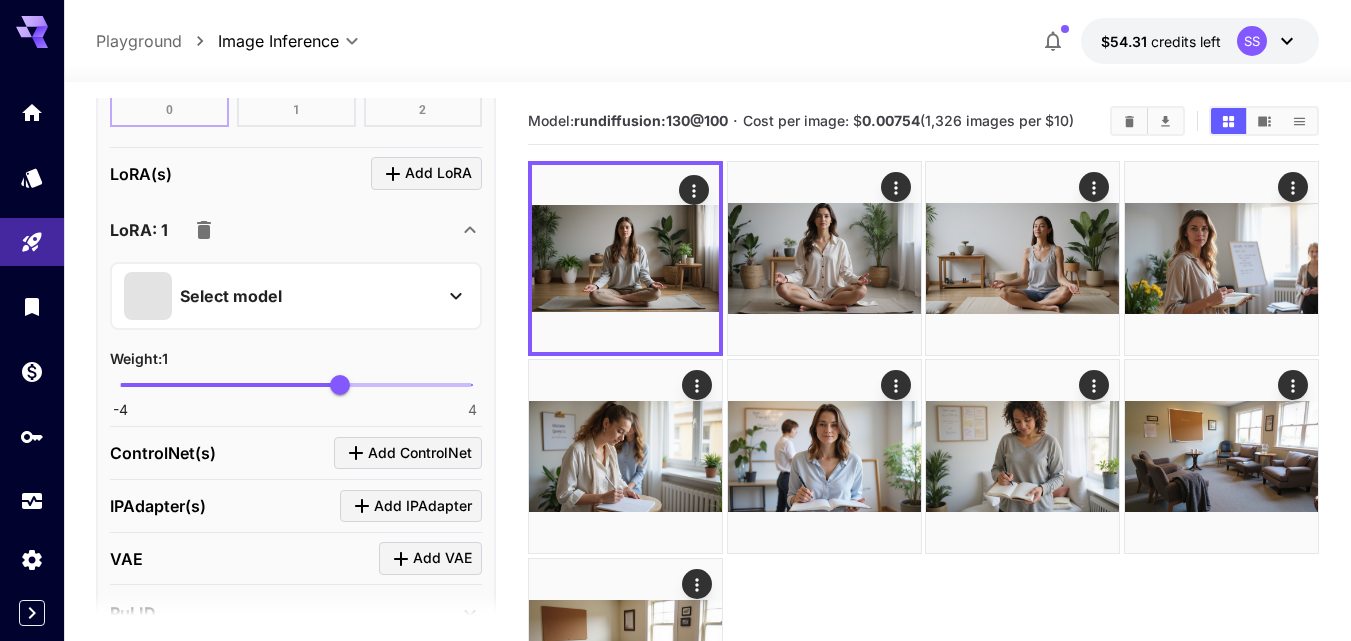 click on "Select model" at bounding box center [231, 296] 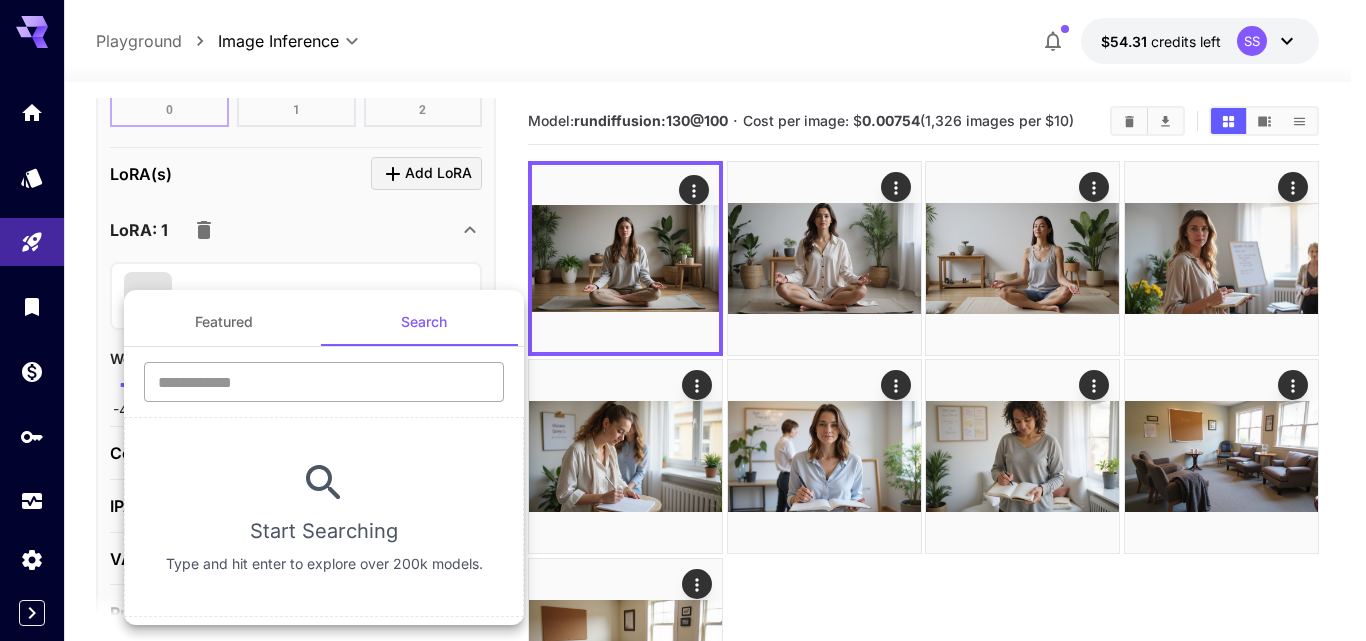 click at bounding box center (324, 382) 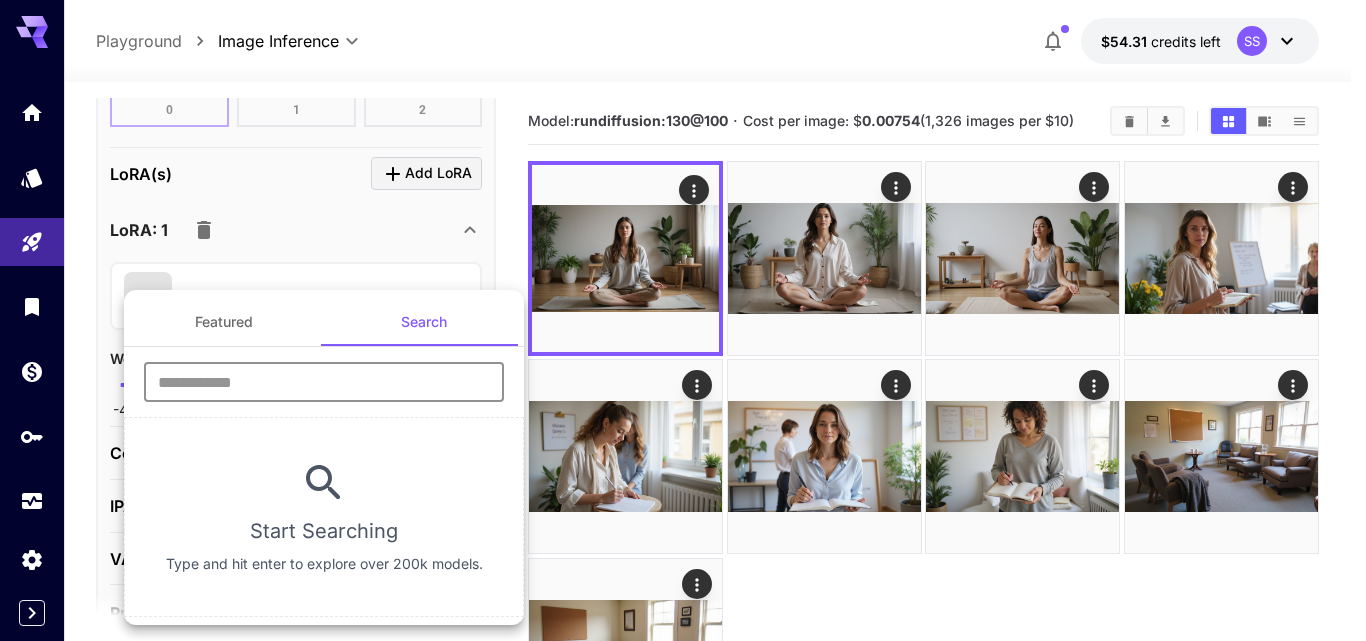 paste on "**********" 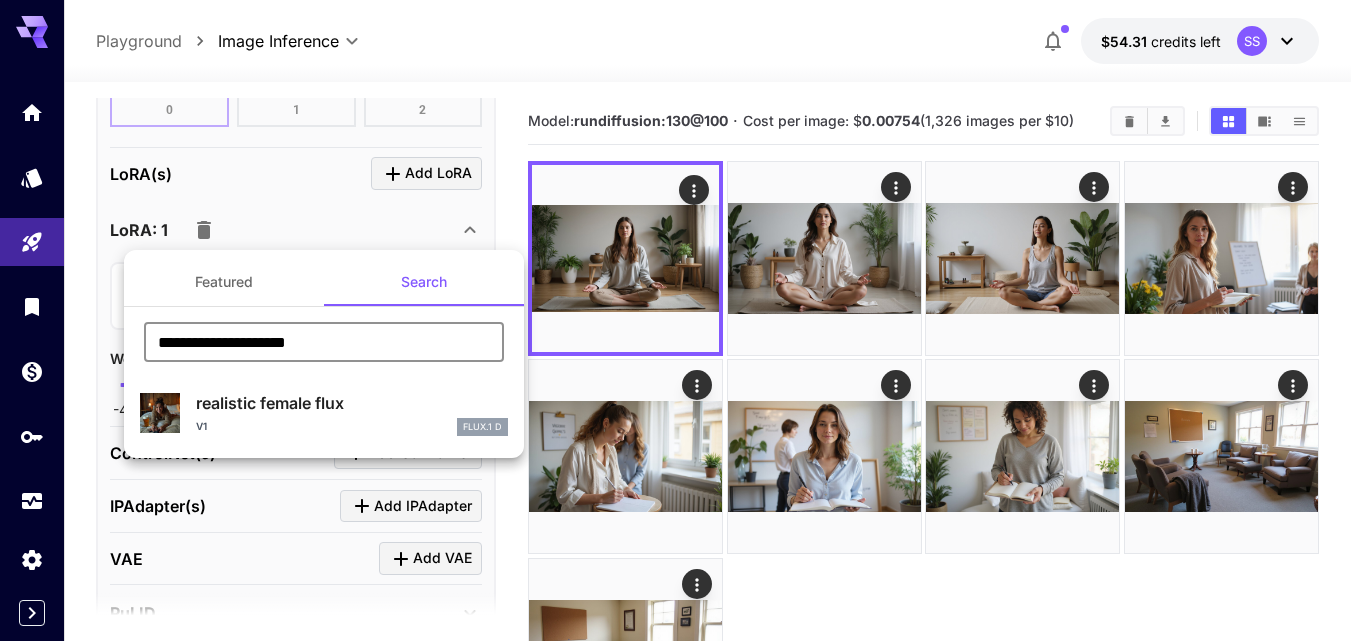 type on "**********" 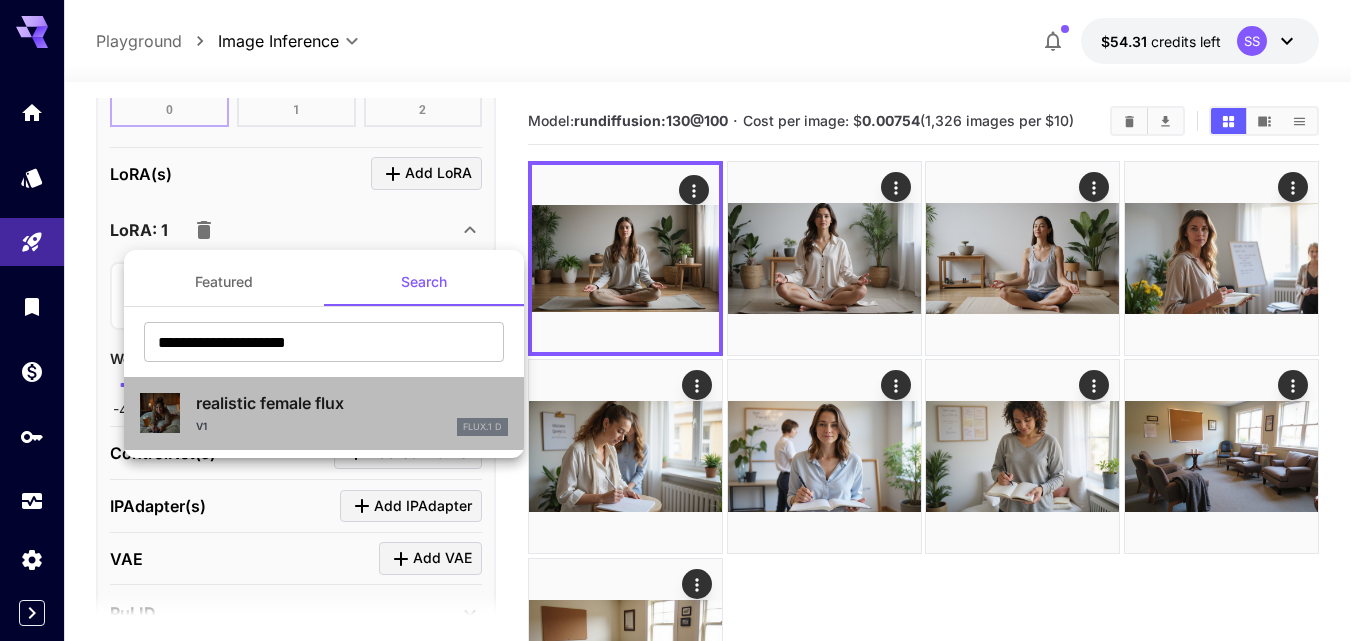 click on "V1 FLUX.1 D" at bounding box center [352, 427] 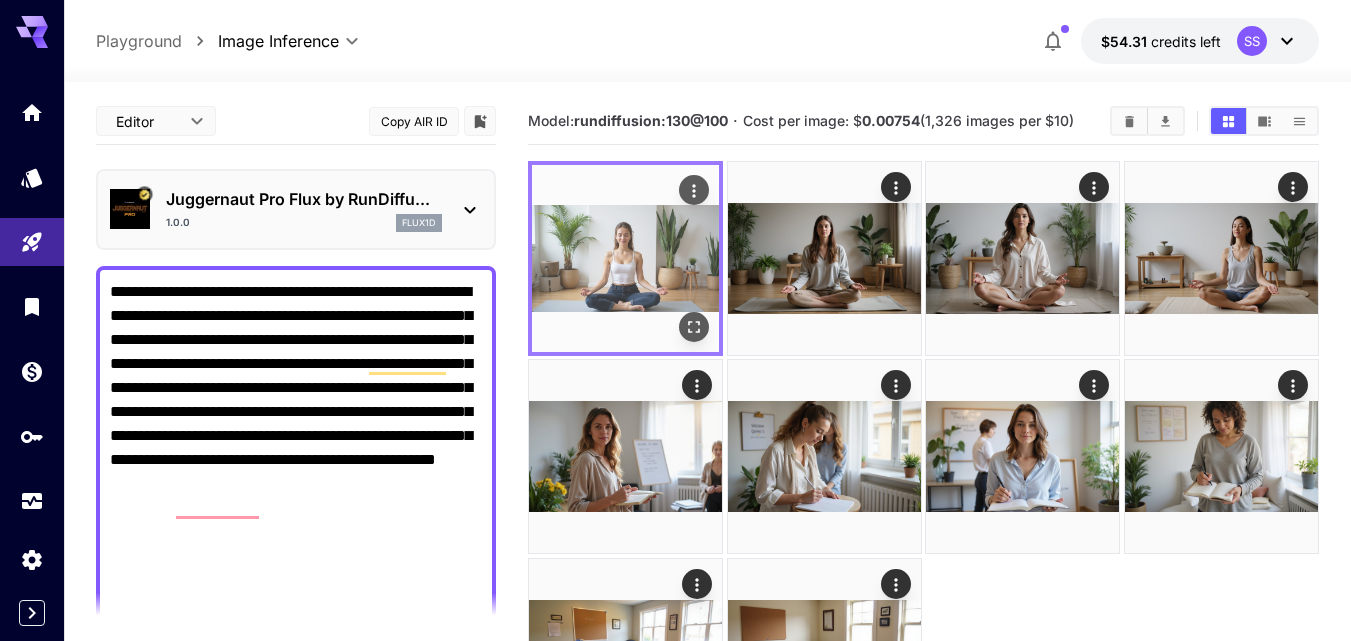 click 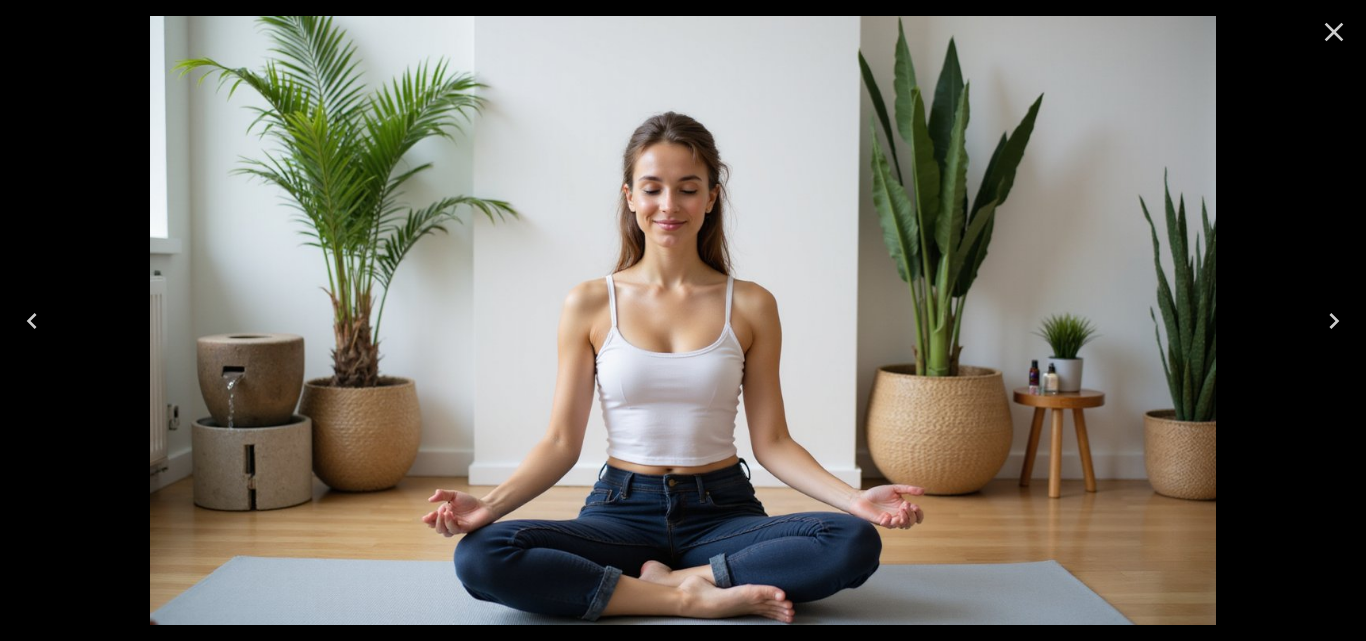 click 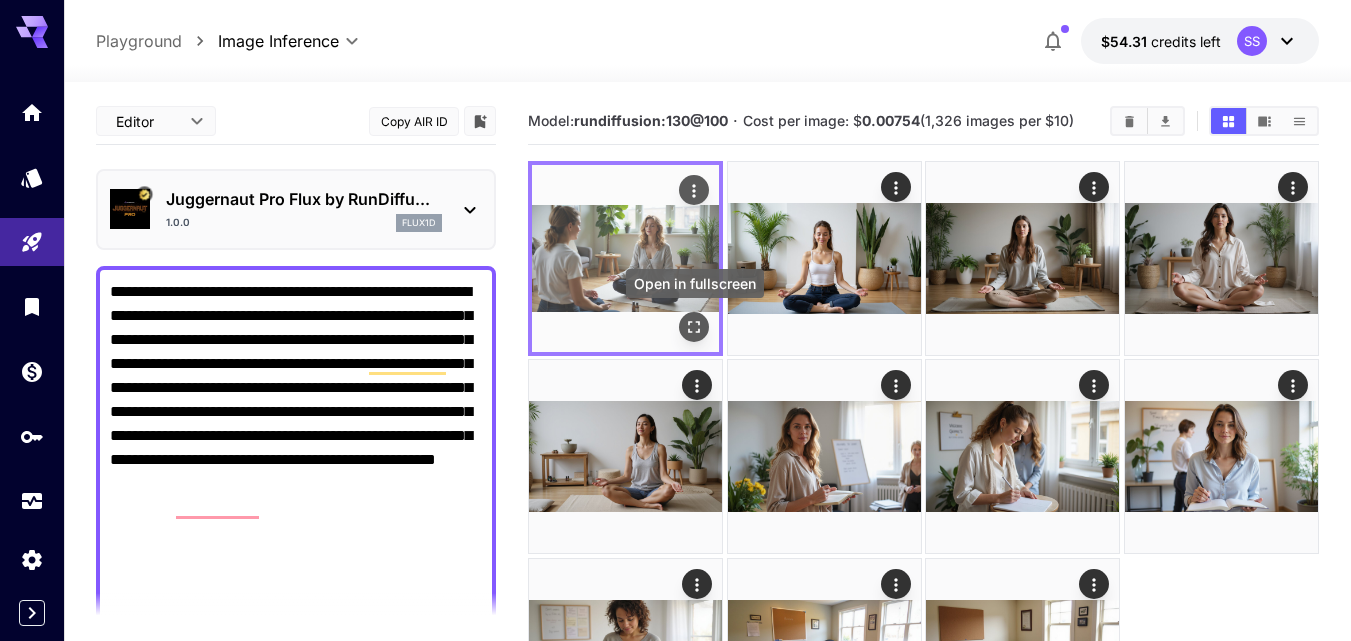 click at bounding box center (694, 327) 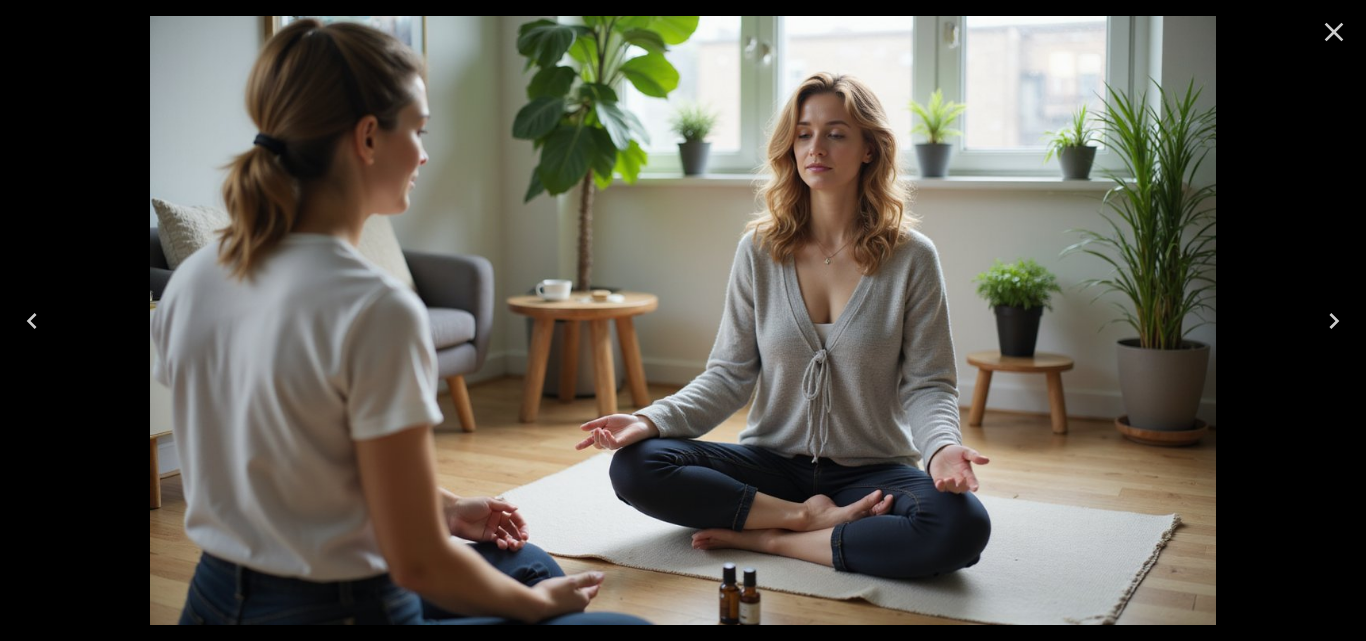 click 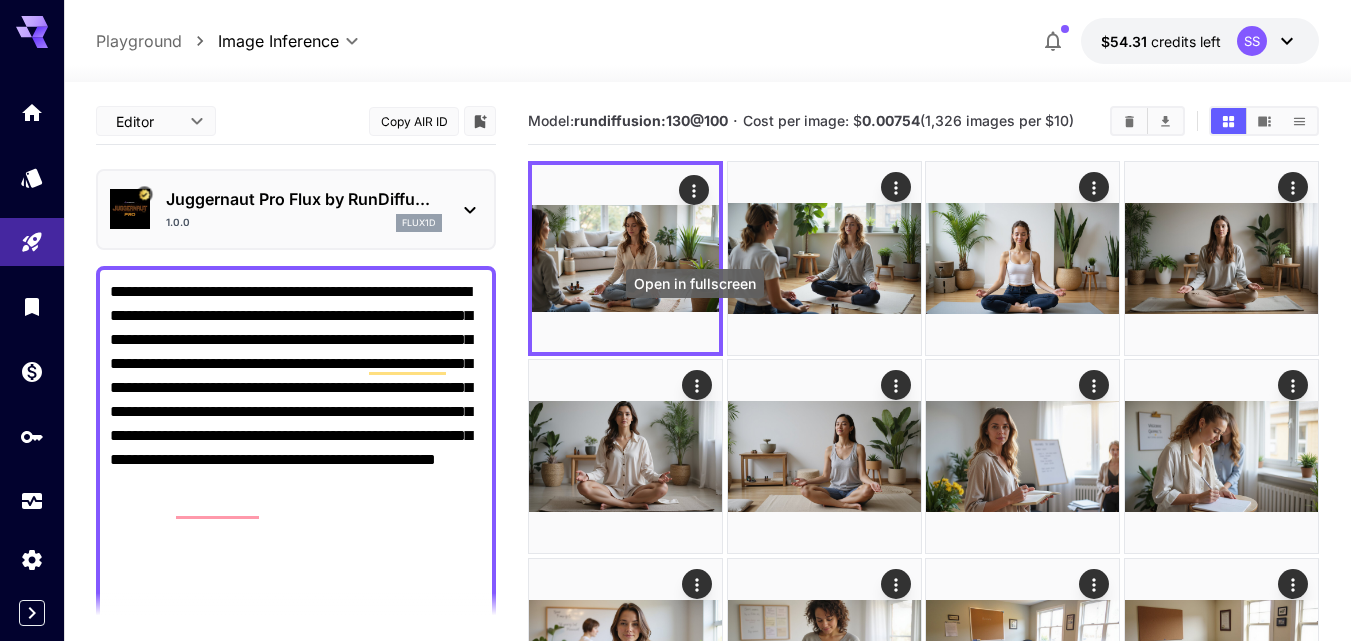 click at bounding box center (0, 0) 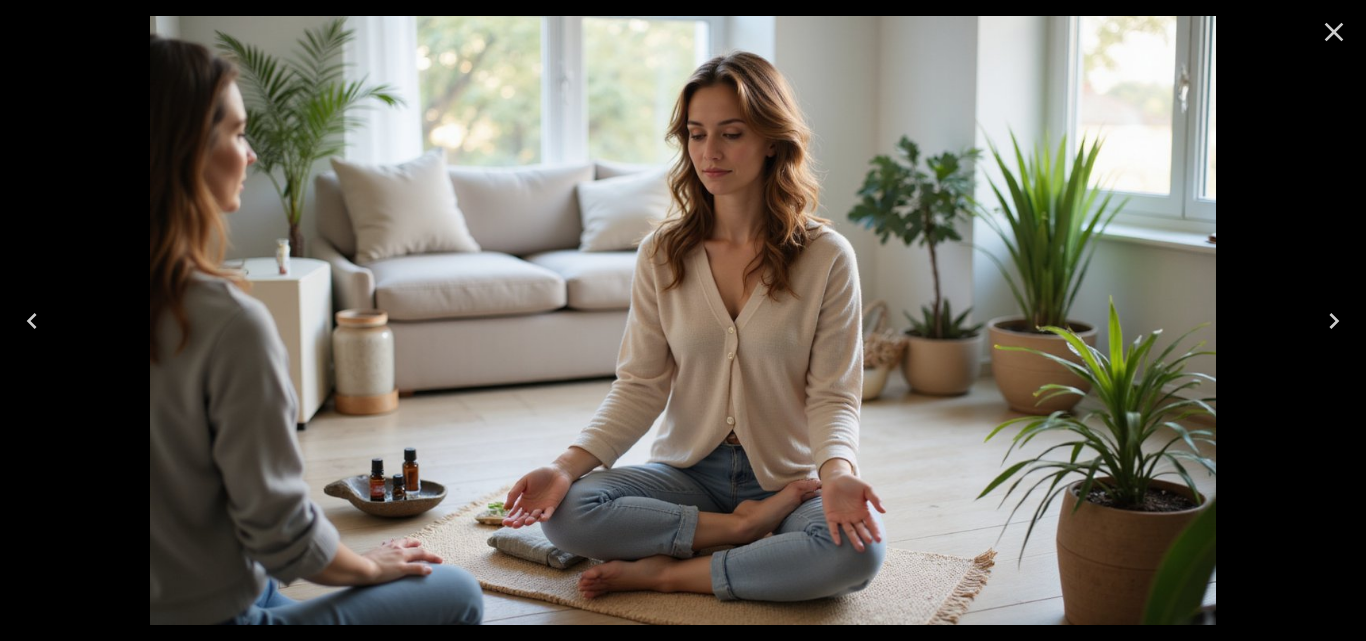 scroll, scrollTop: 0, scrollLeft: 0, axis: both 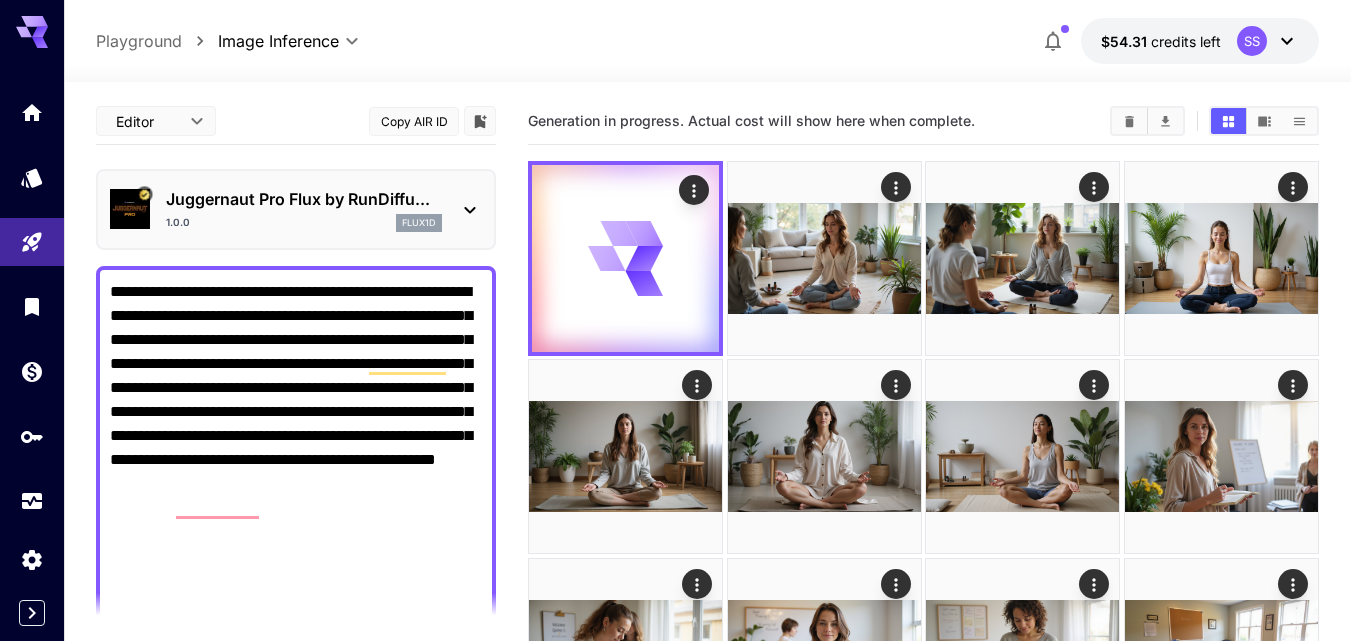 click on "**********" at bounding box center (296, 1036) 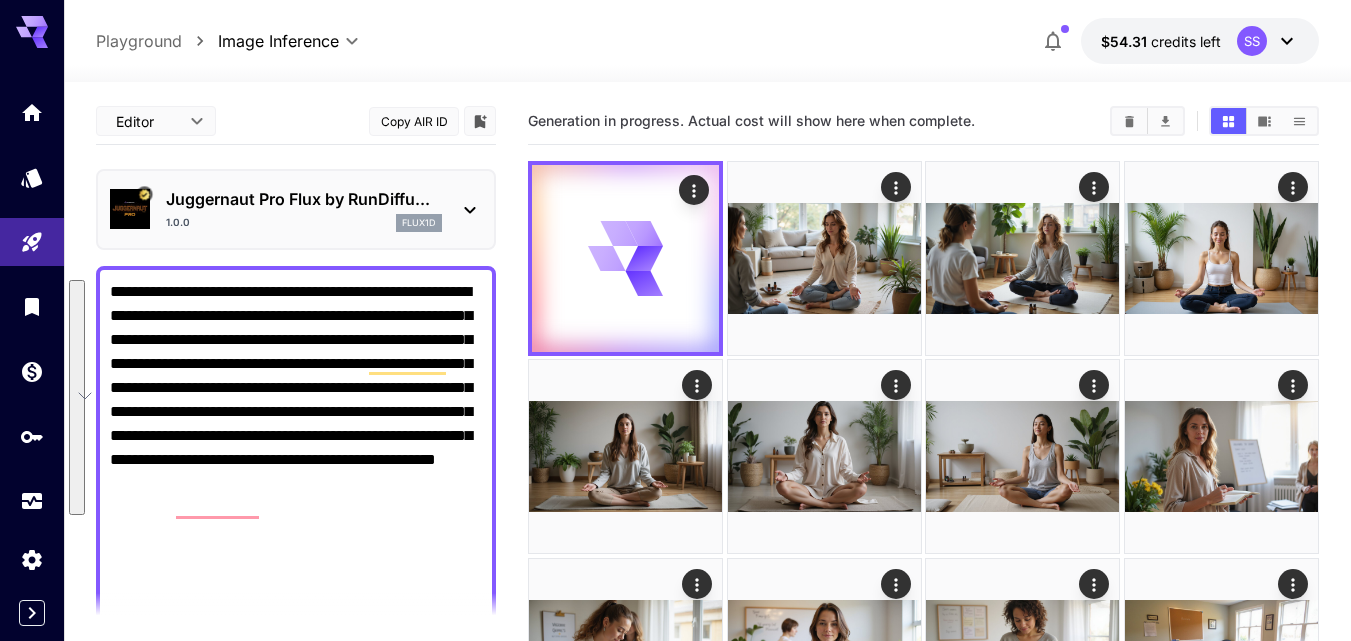 paste 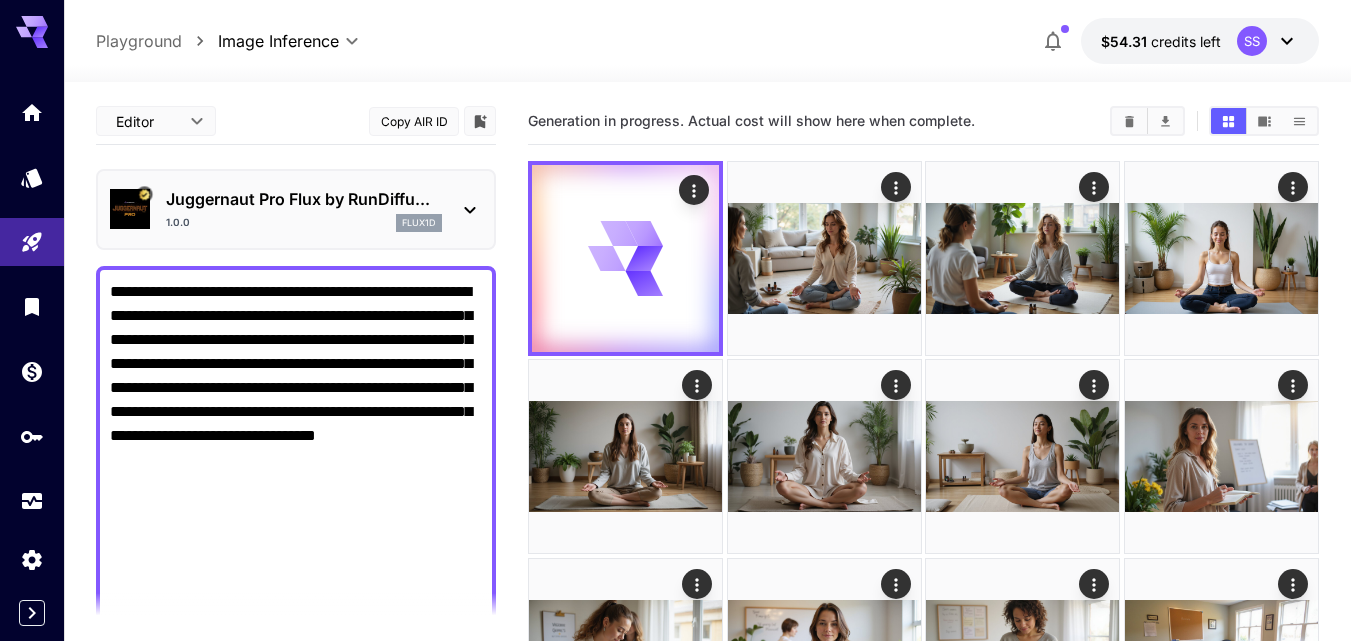 type on "**********" 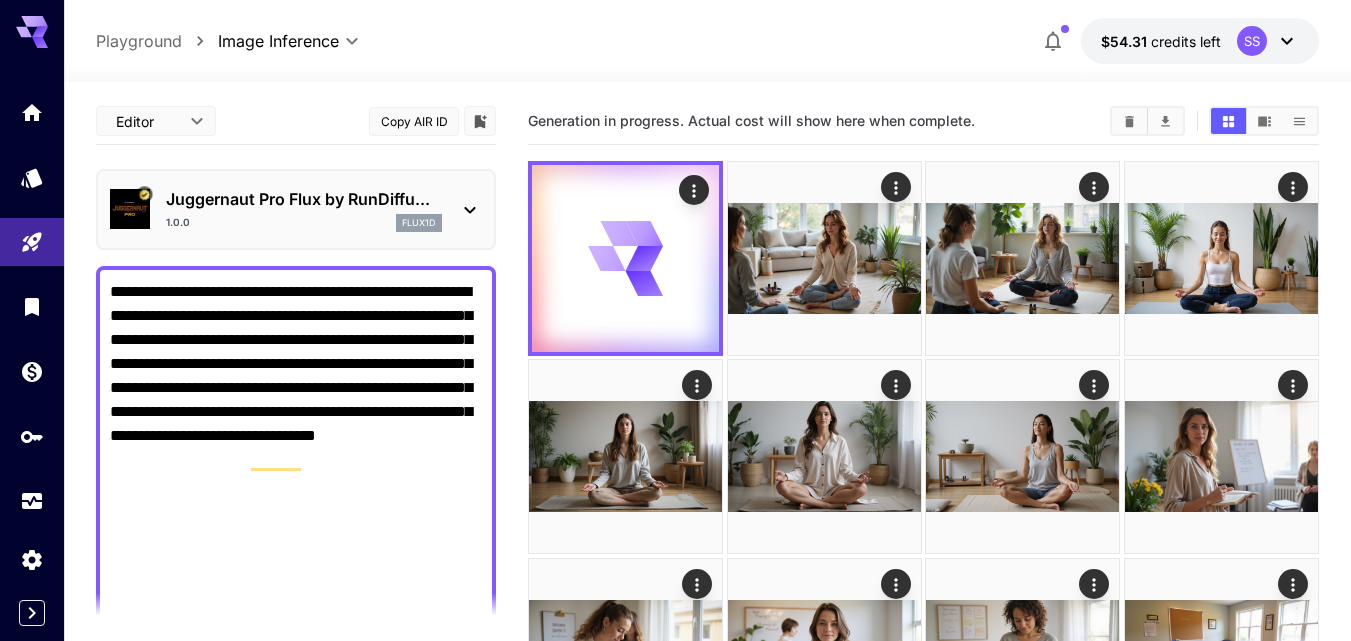 scroll, scrollTop: 2100, scrollLeft: 0, axis: vertical 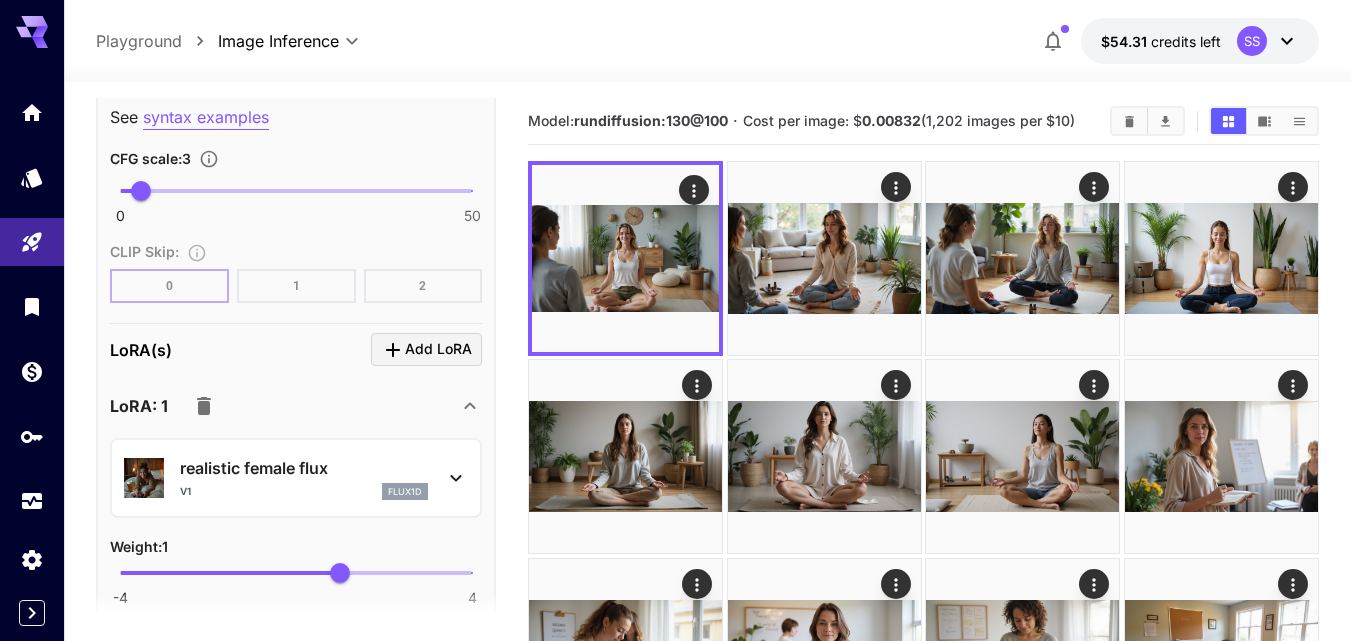 click 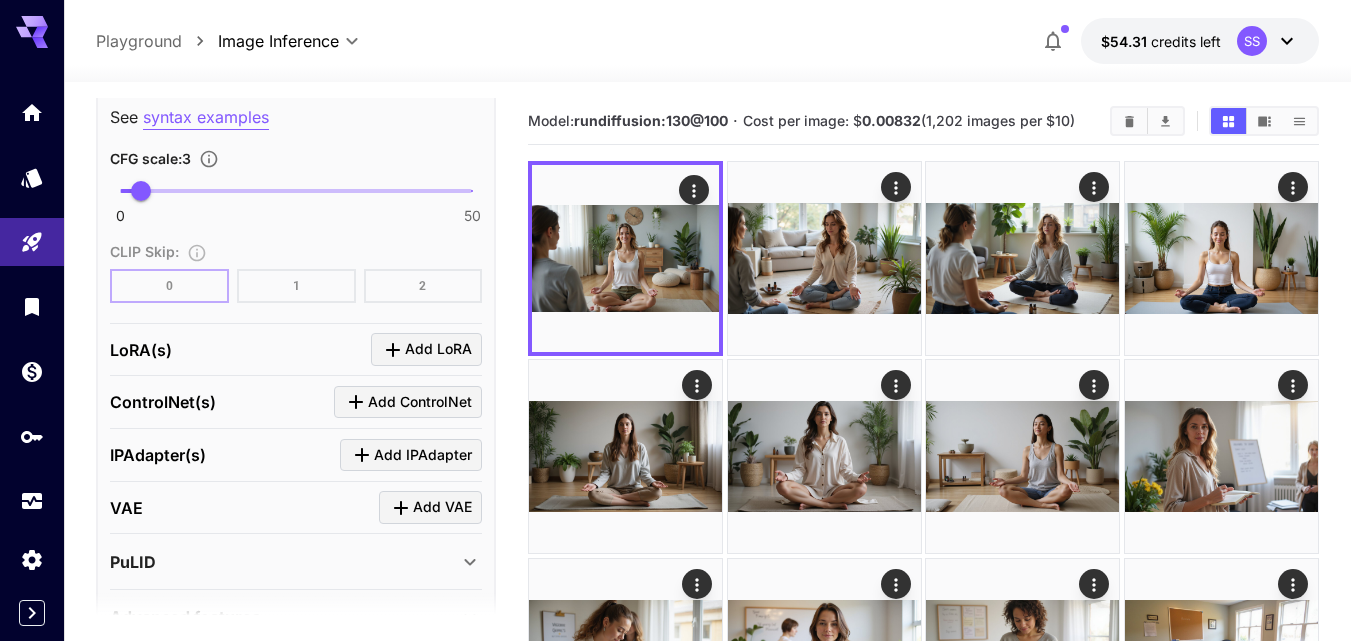 click on "Add LoRA" at bounding box center (426, 349) 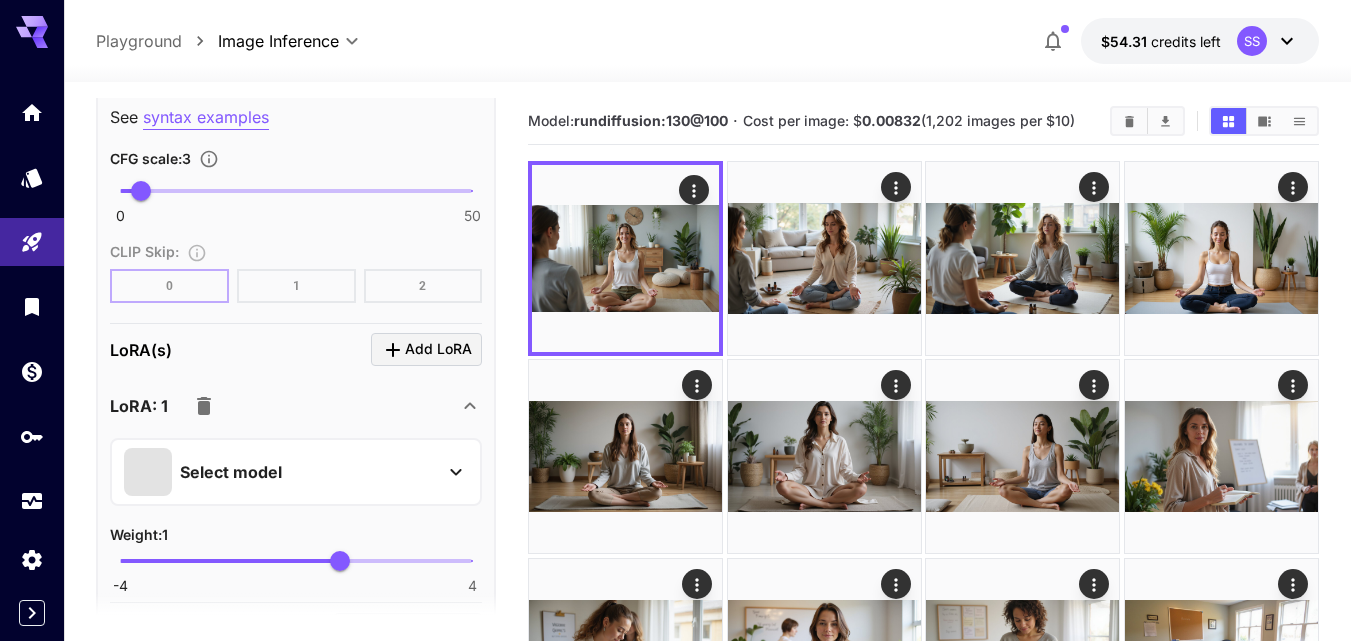 click on "Select model" at bounding box center (231, 472) 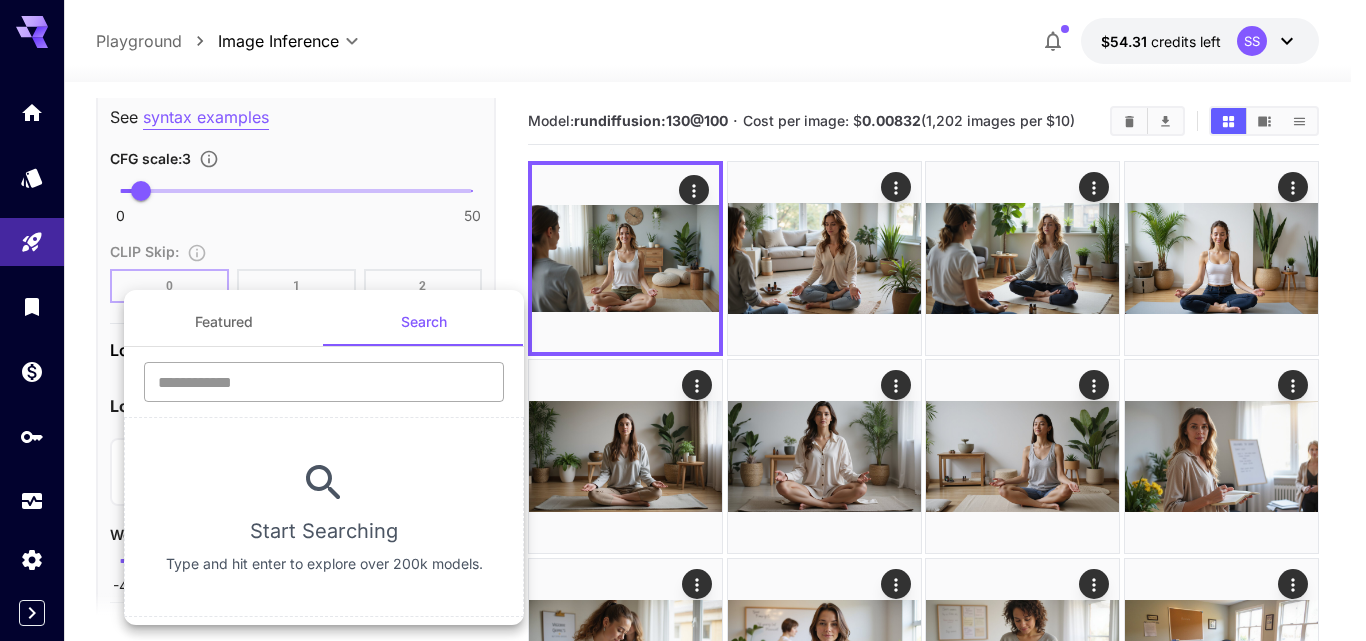 click at bounding box center [324, 382] 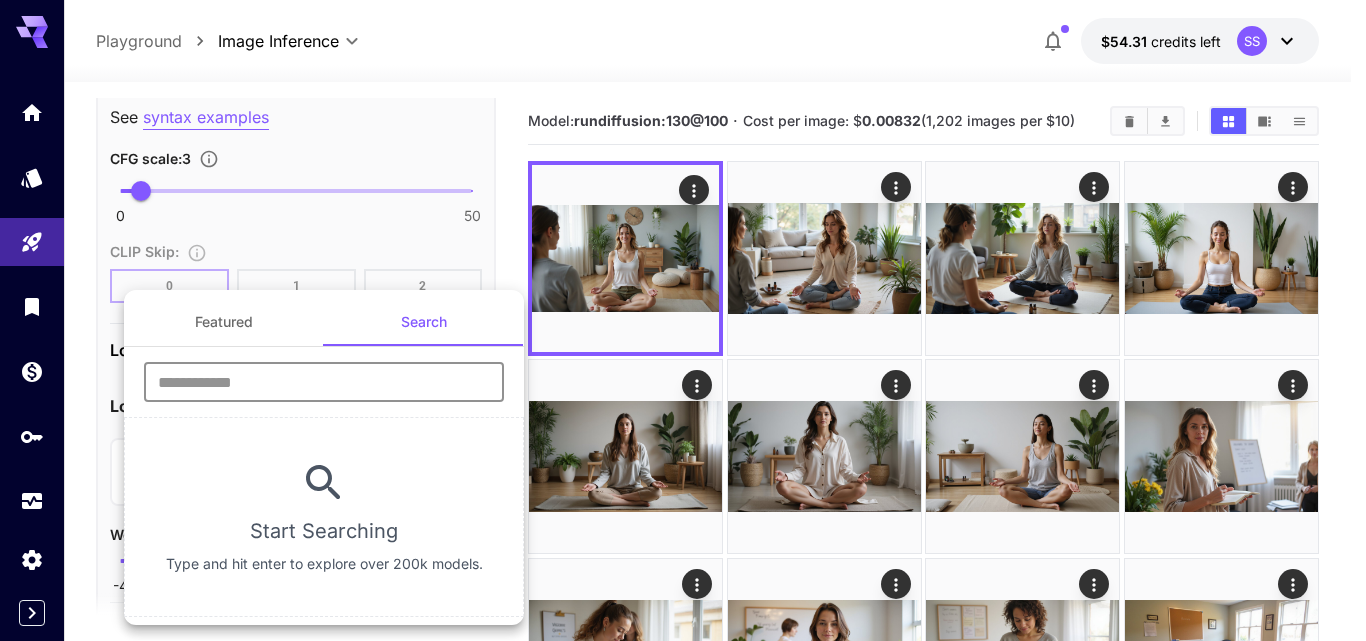 paste on "**********" 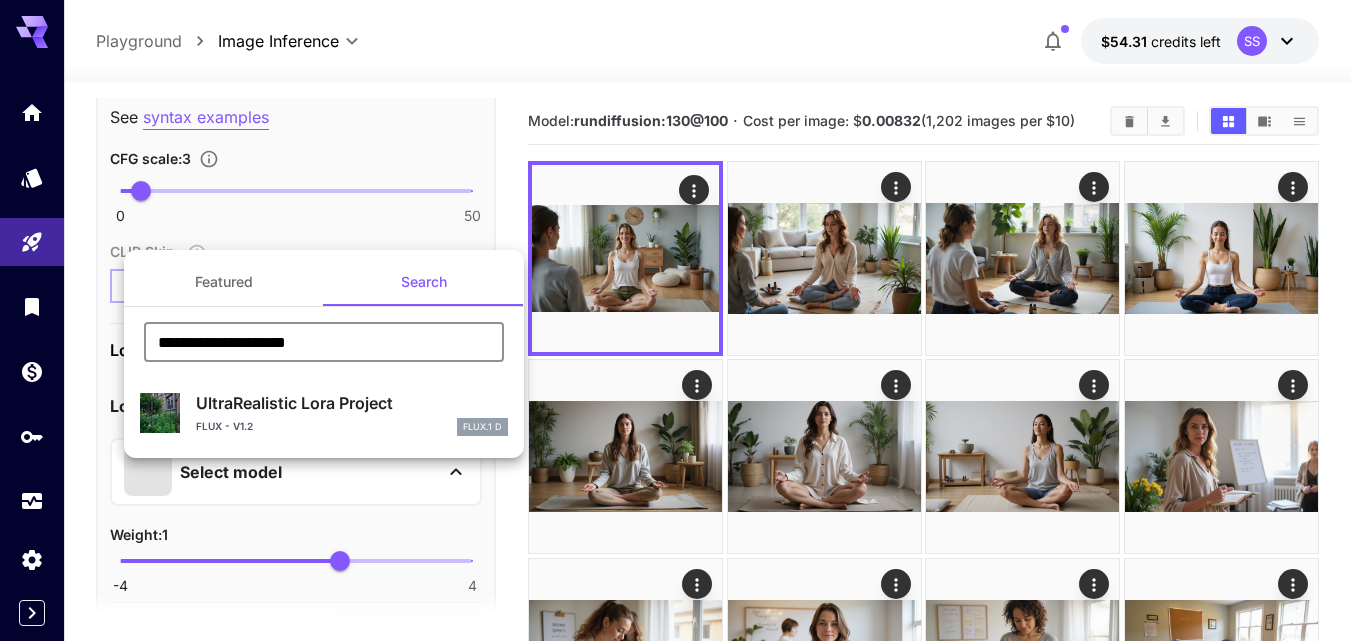 type on "**********" 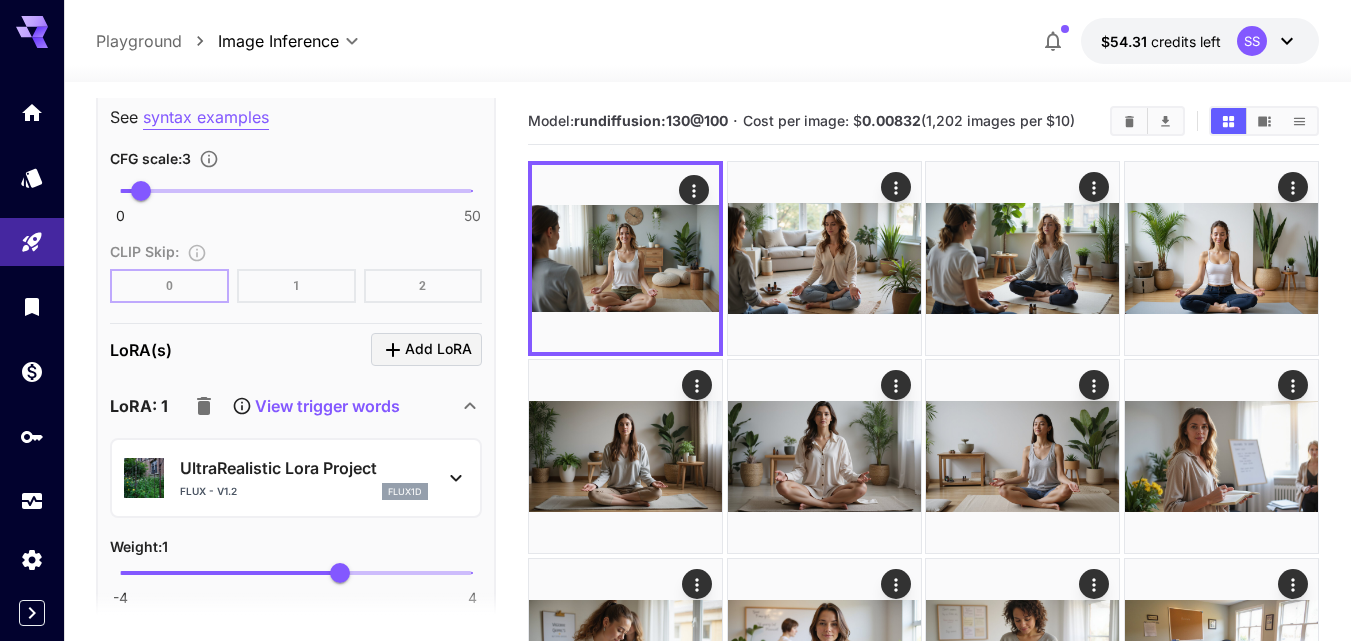click on "View trigger words" at bounding box center (327, 406) 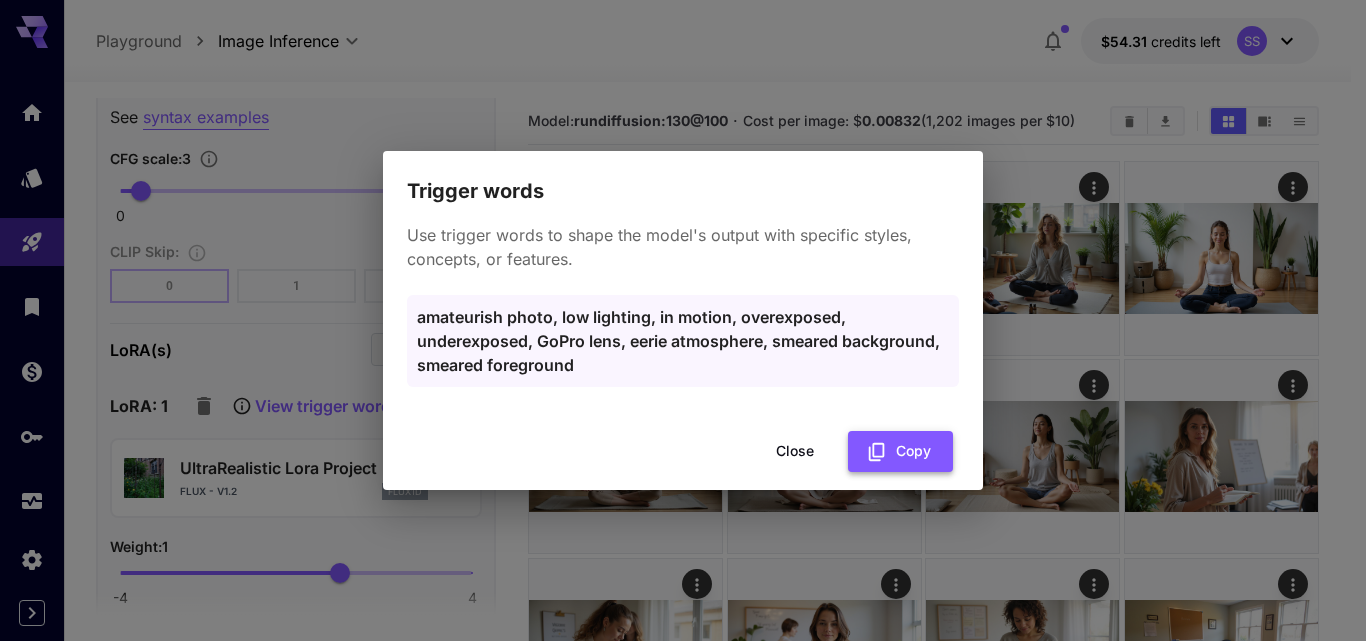 click 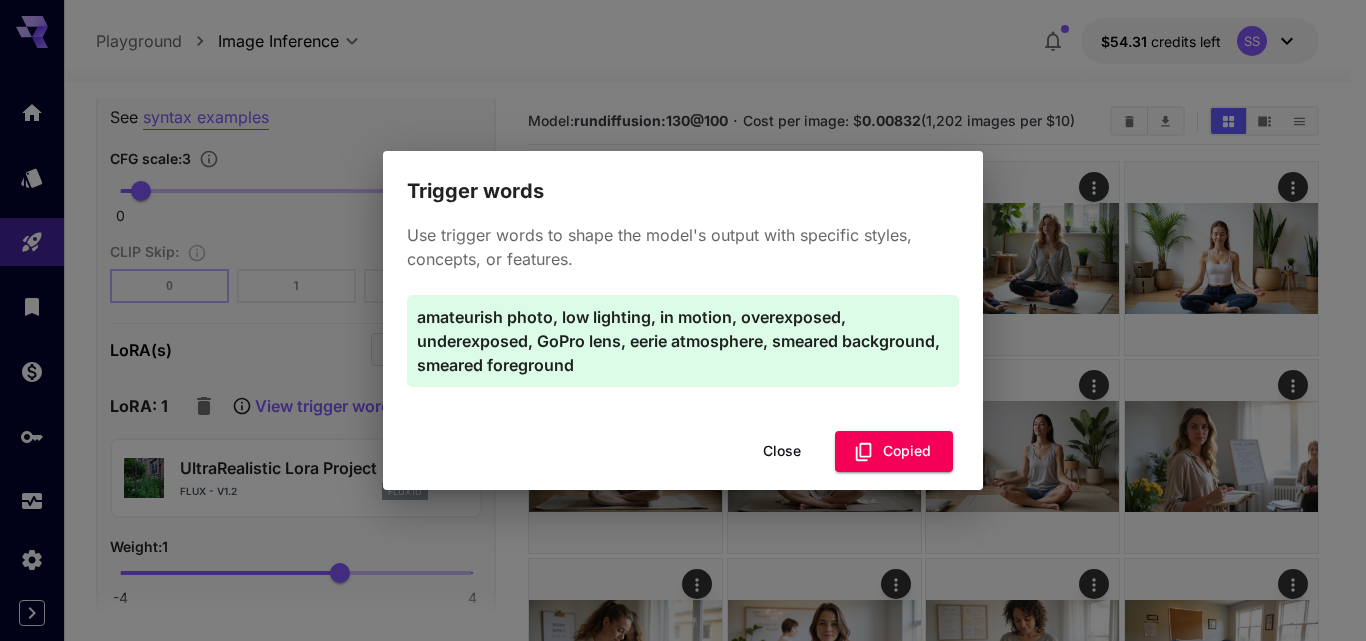click on "Close" at bounding box center [782, 451] 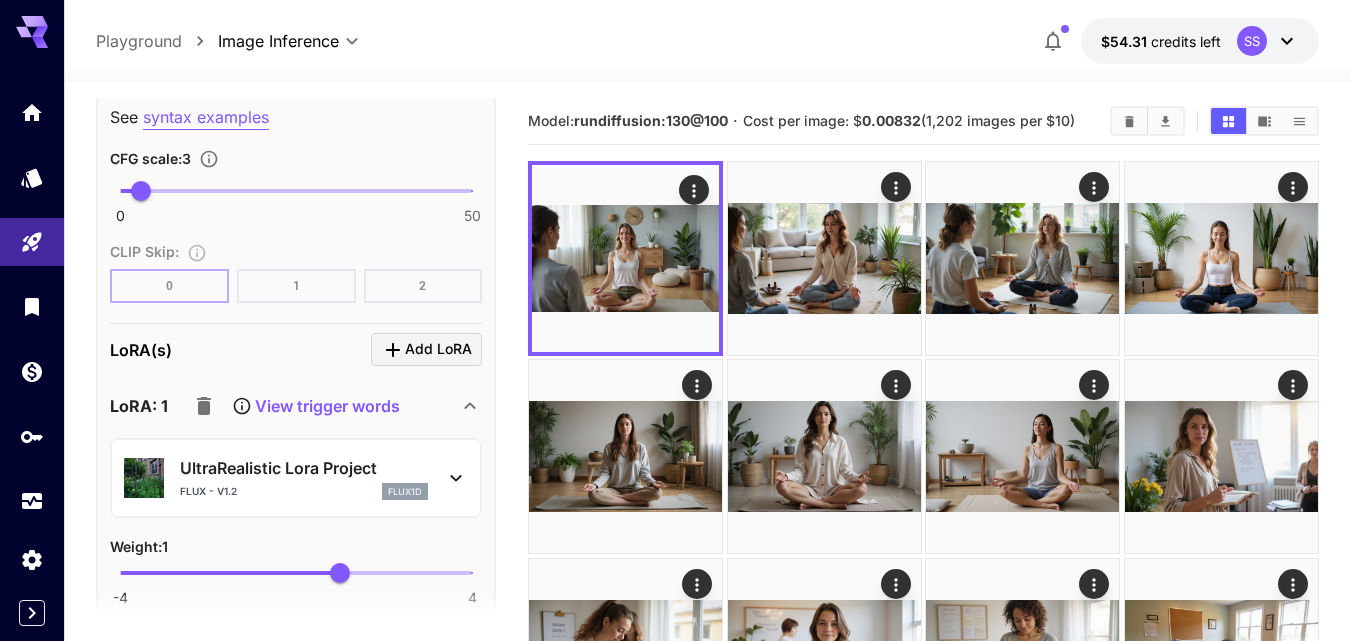scroll, scrollTop: 2600, scrollLeft: 0, axis: vertical 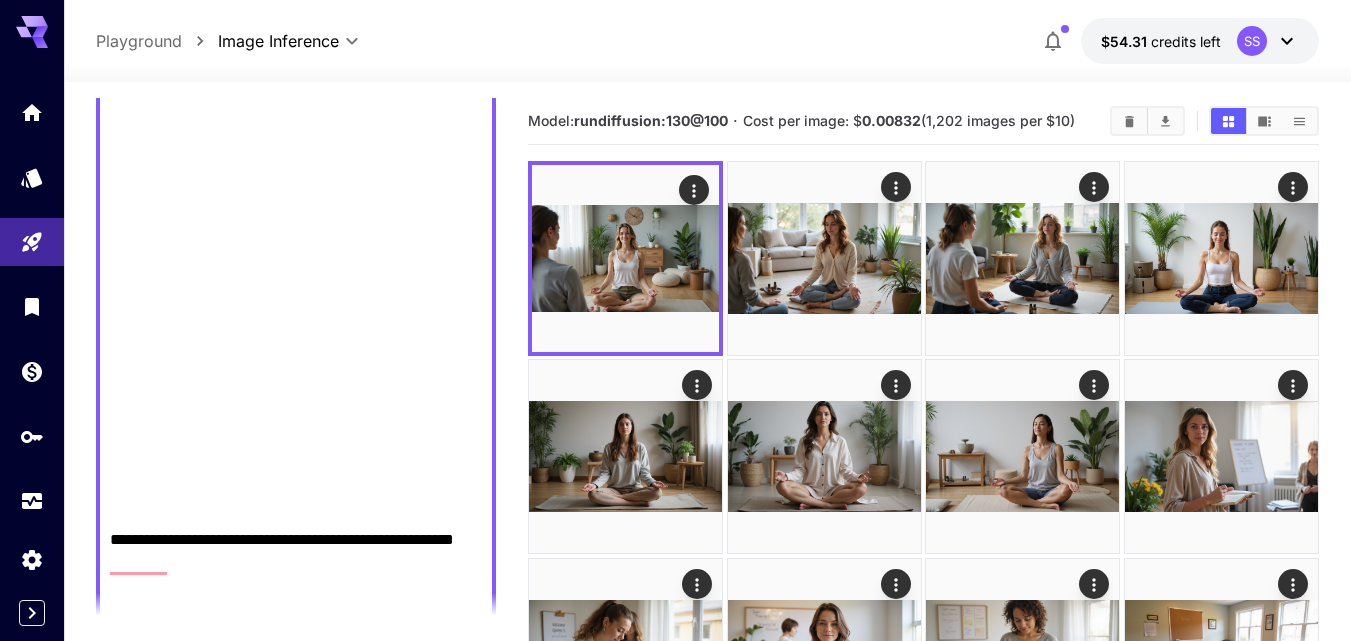 click on "**********" at bounding box center [296, 624] 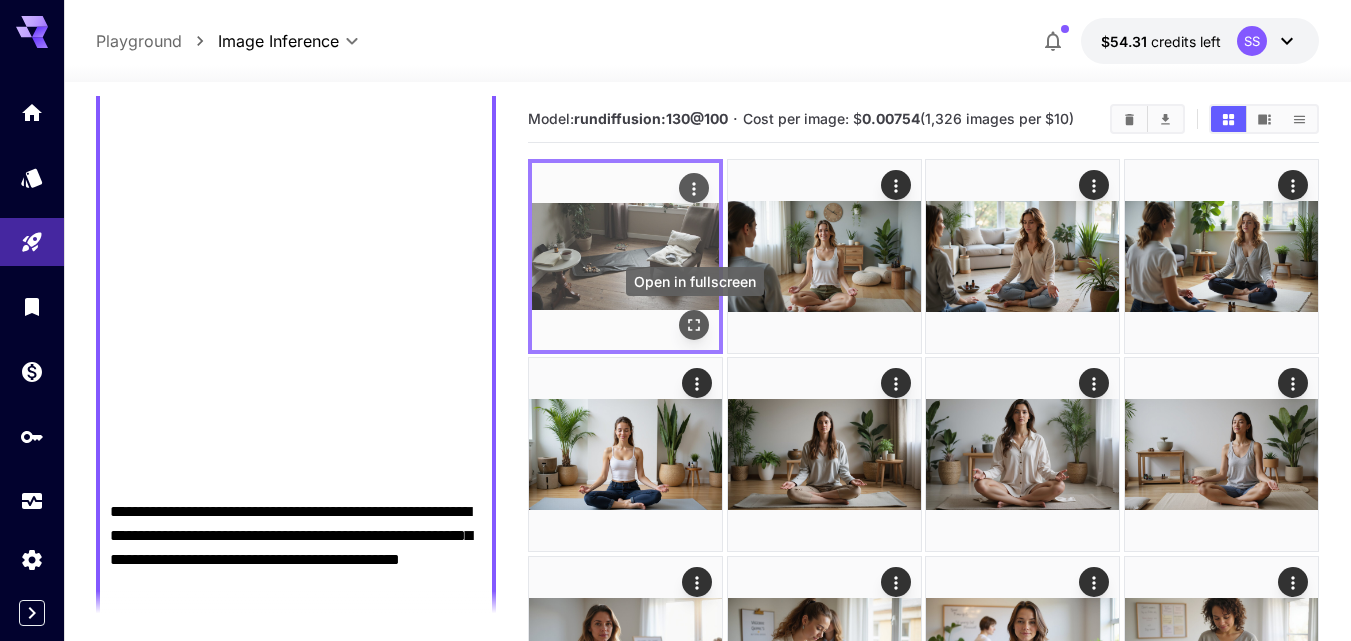 click 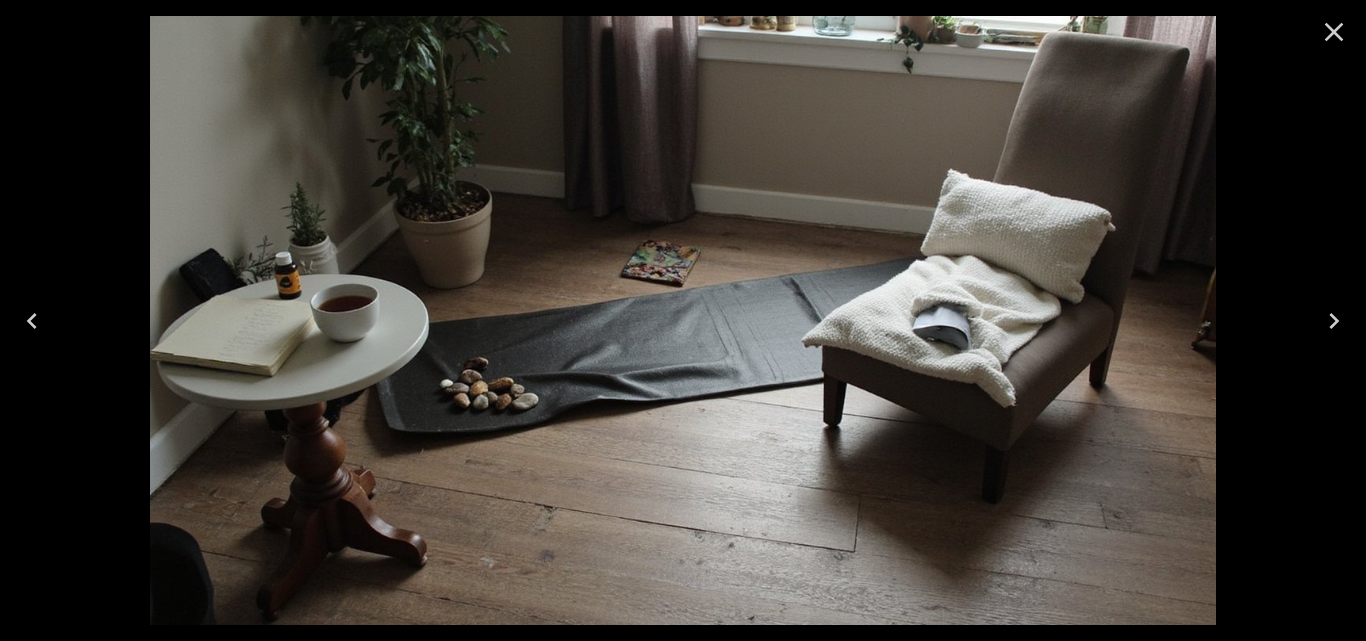 click 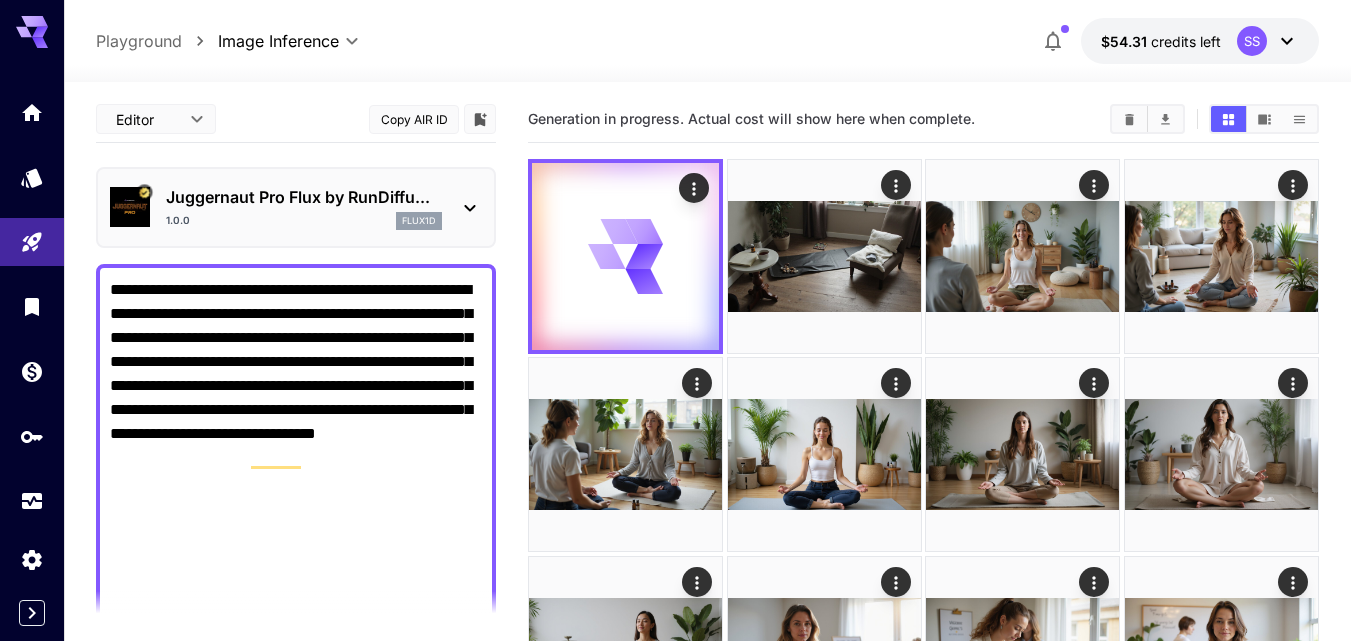 click on "**********" at bounding box center [296, 1034] 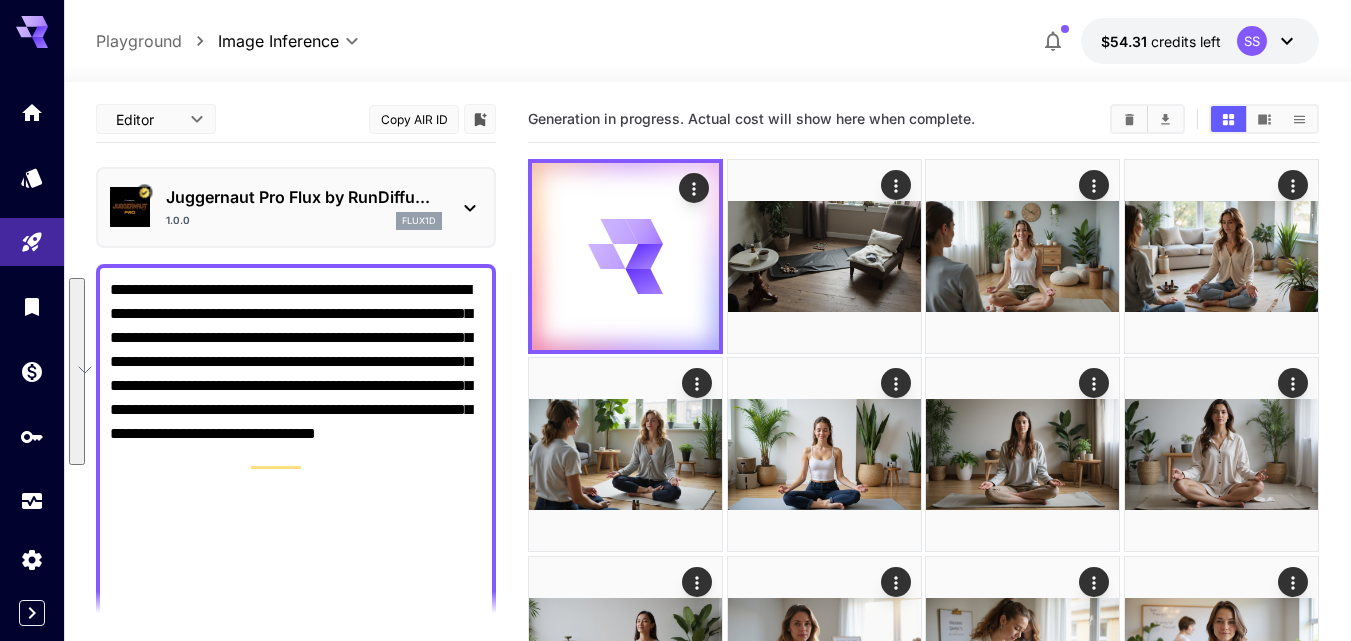paste on "**********" 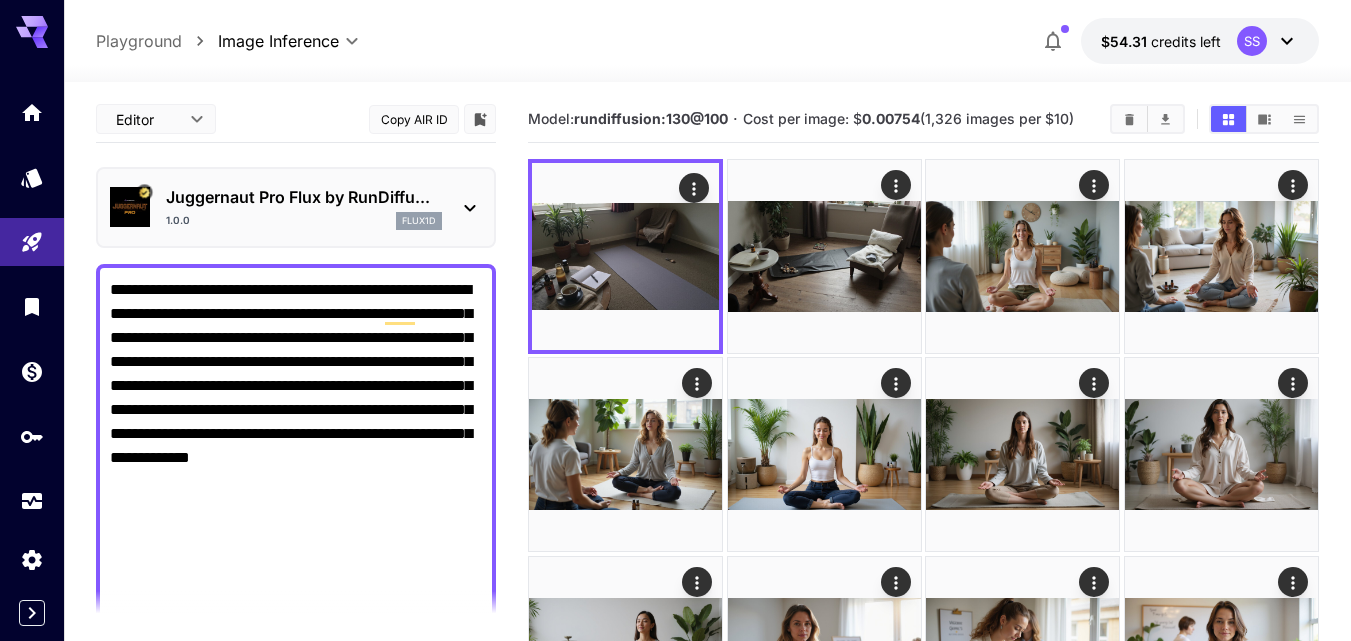 click on "**********" at bounding box center [296, 1058] 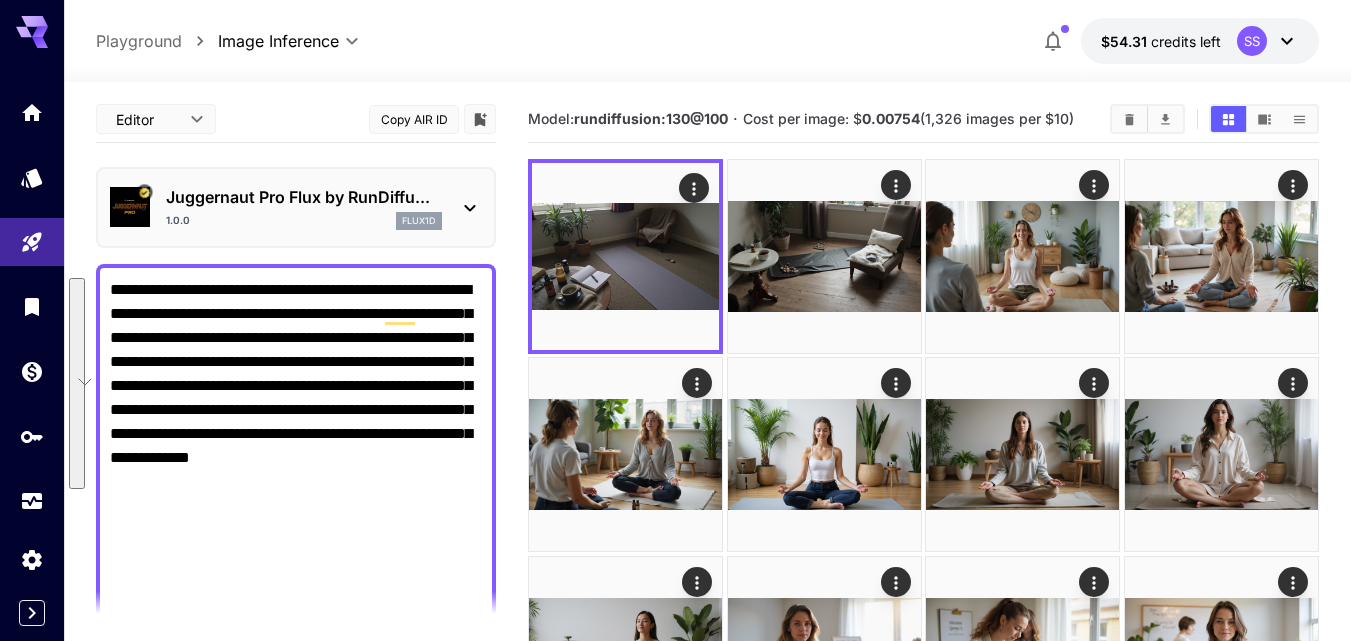 paste 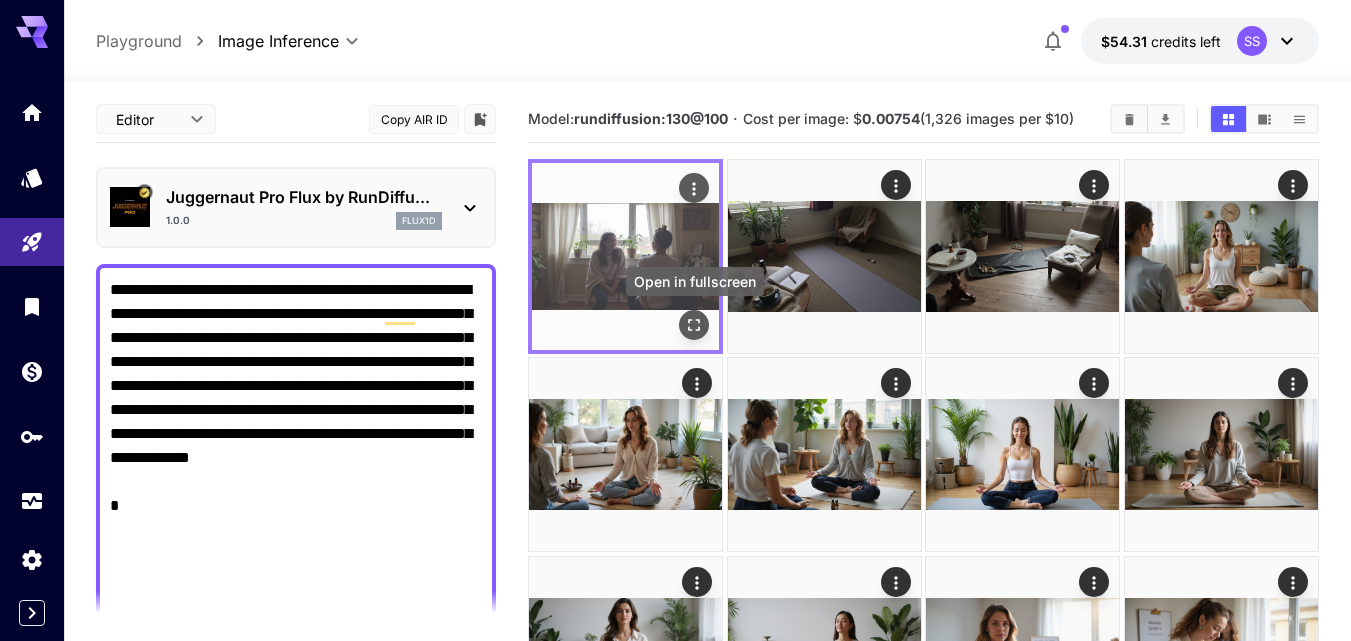 type on "**********" 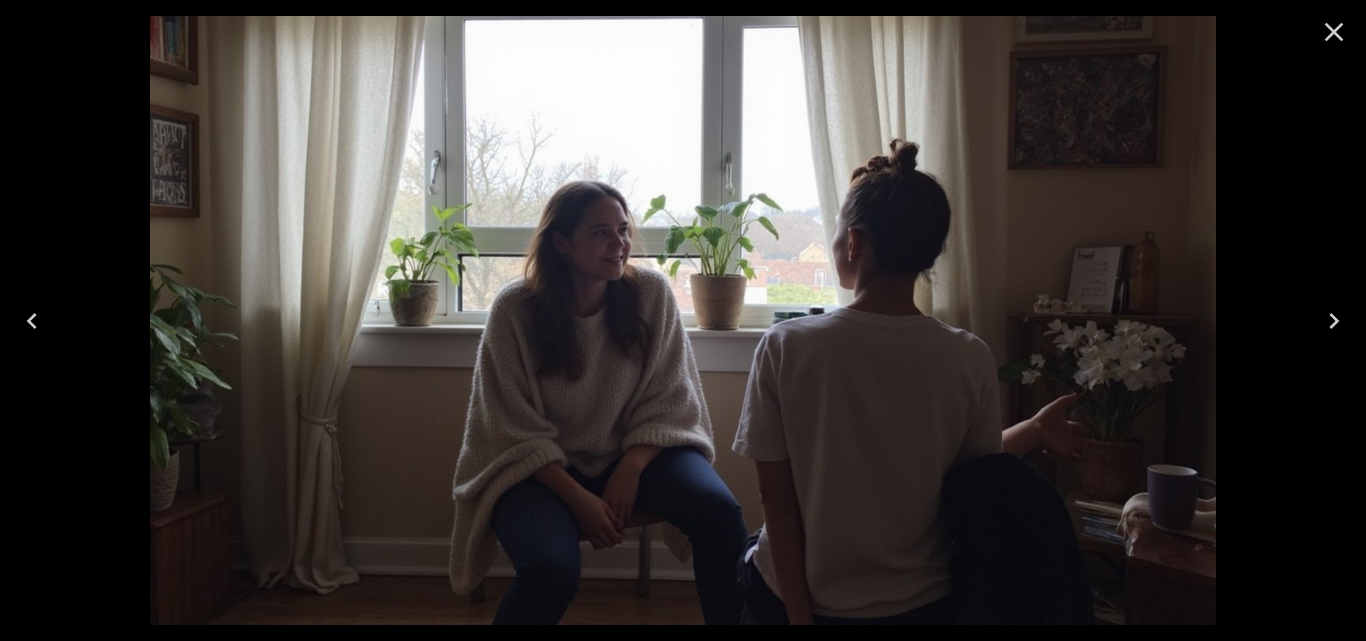 click 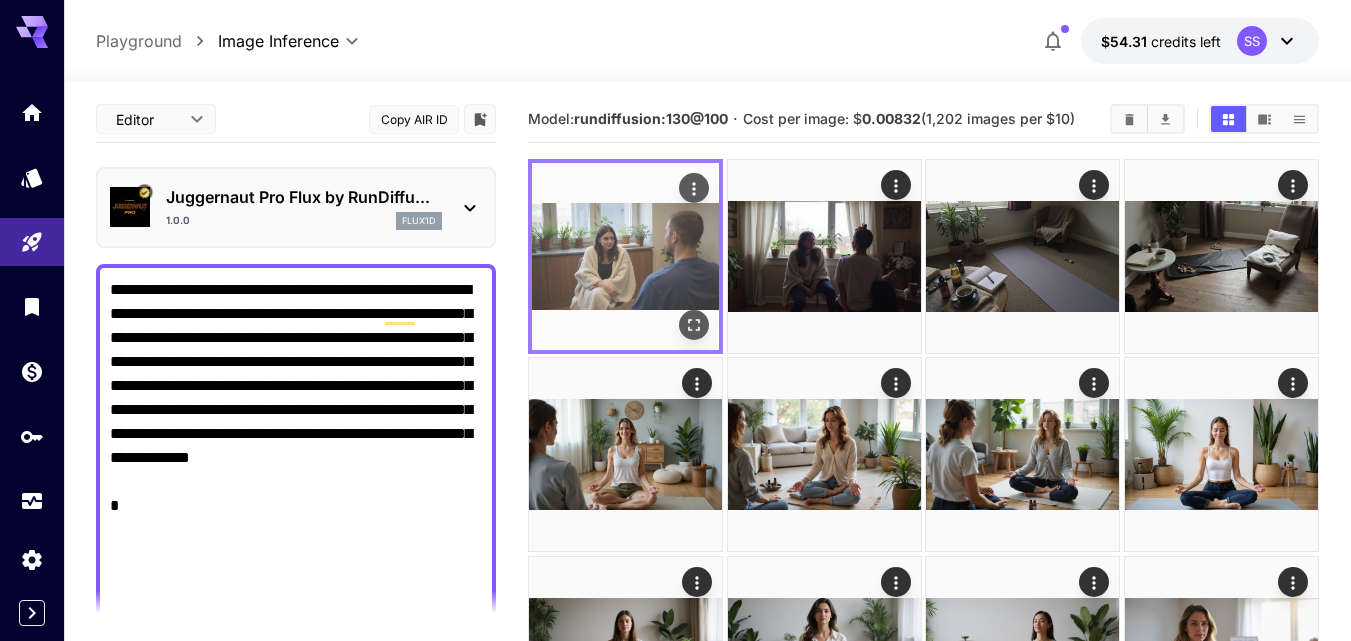 click 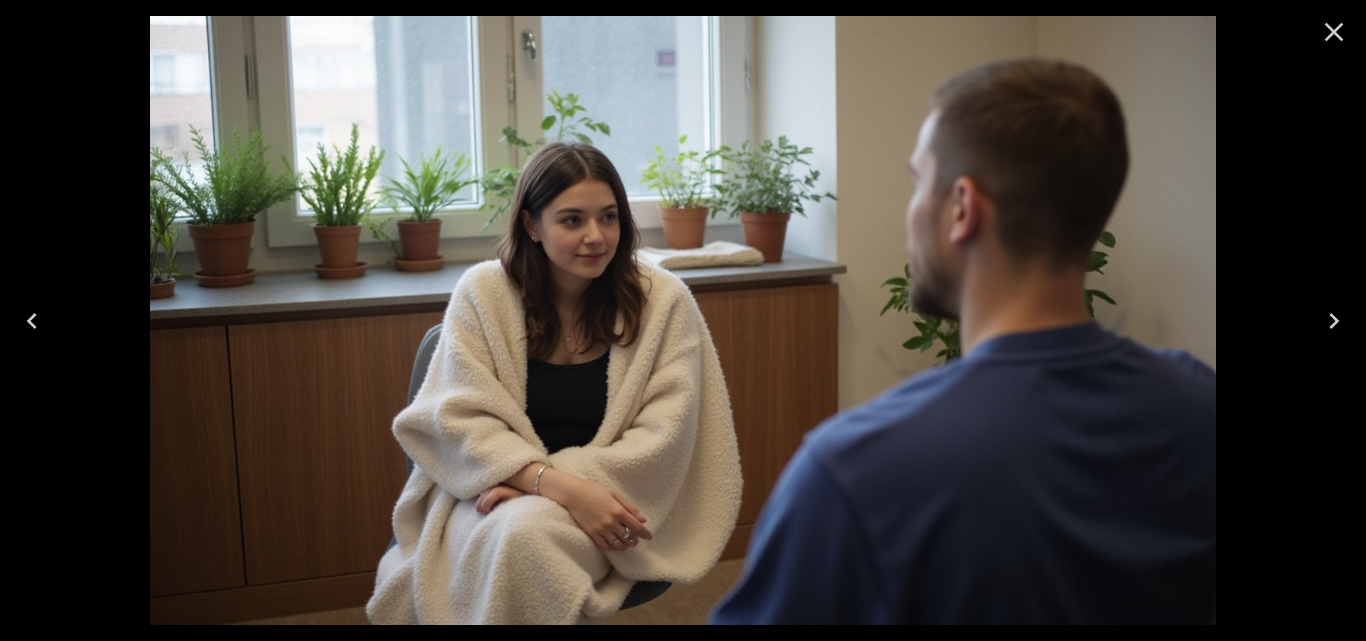 click 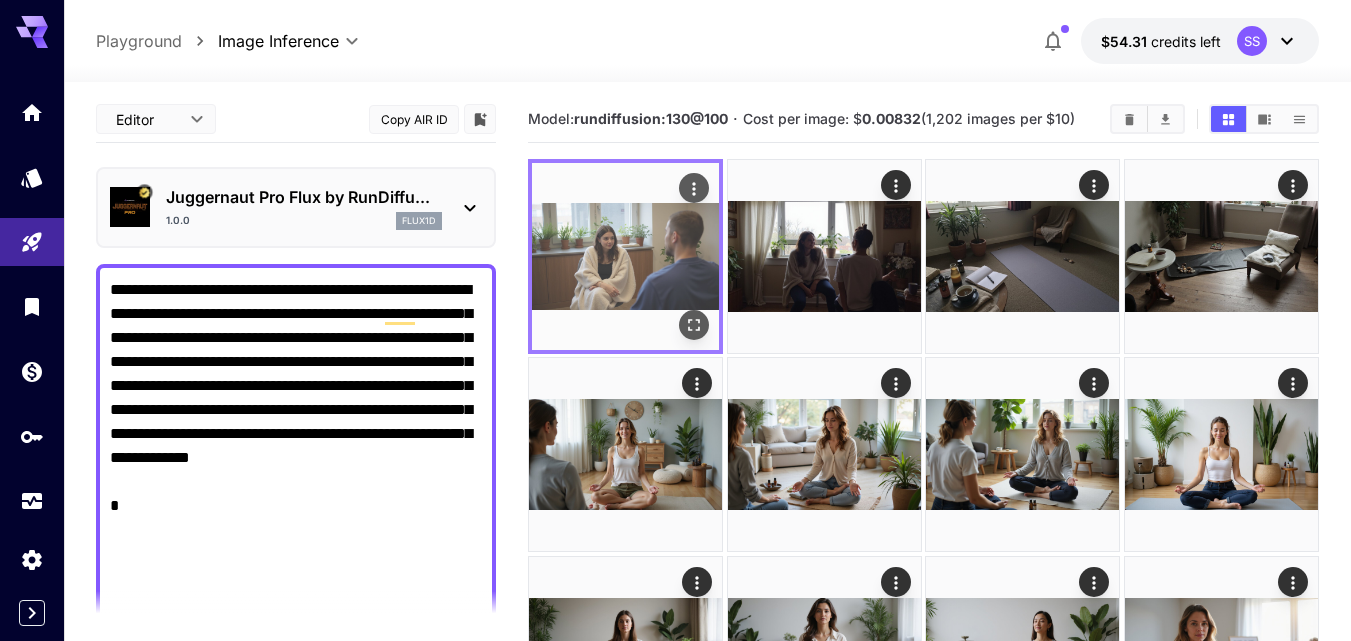 click 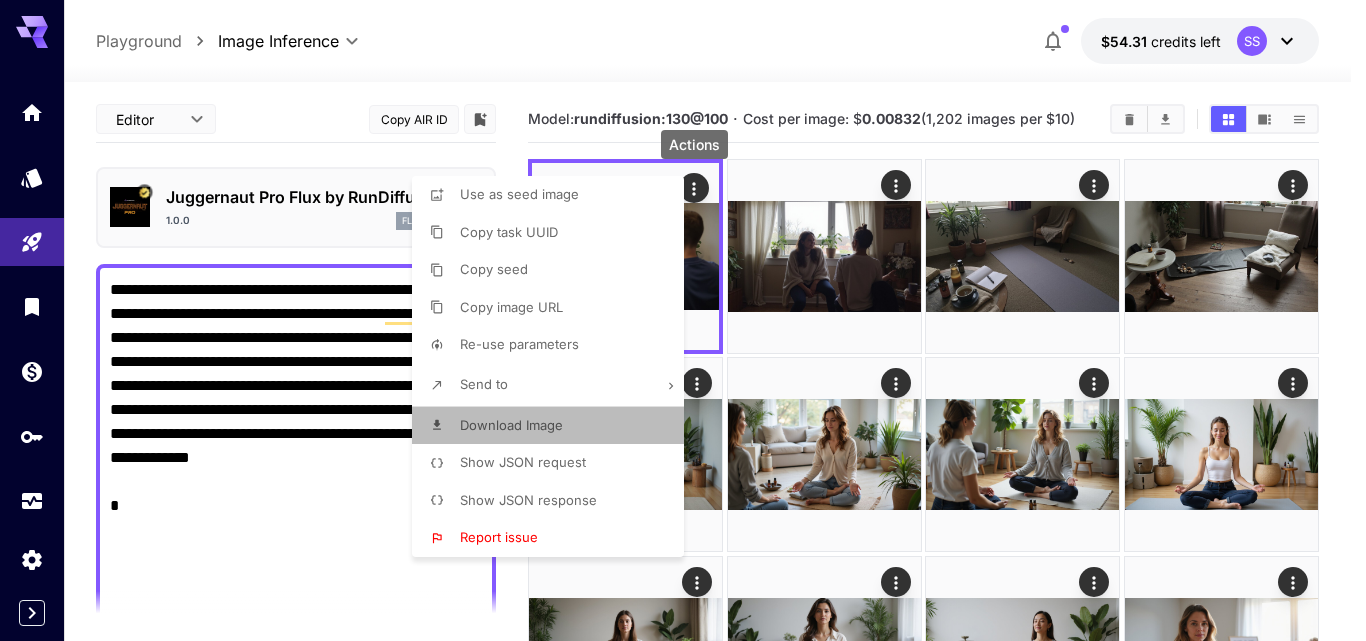 click on "Download Image" at bounding box center [554, 426] 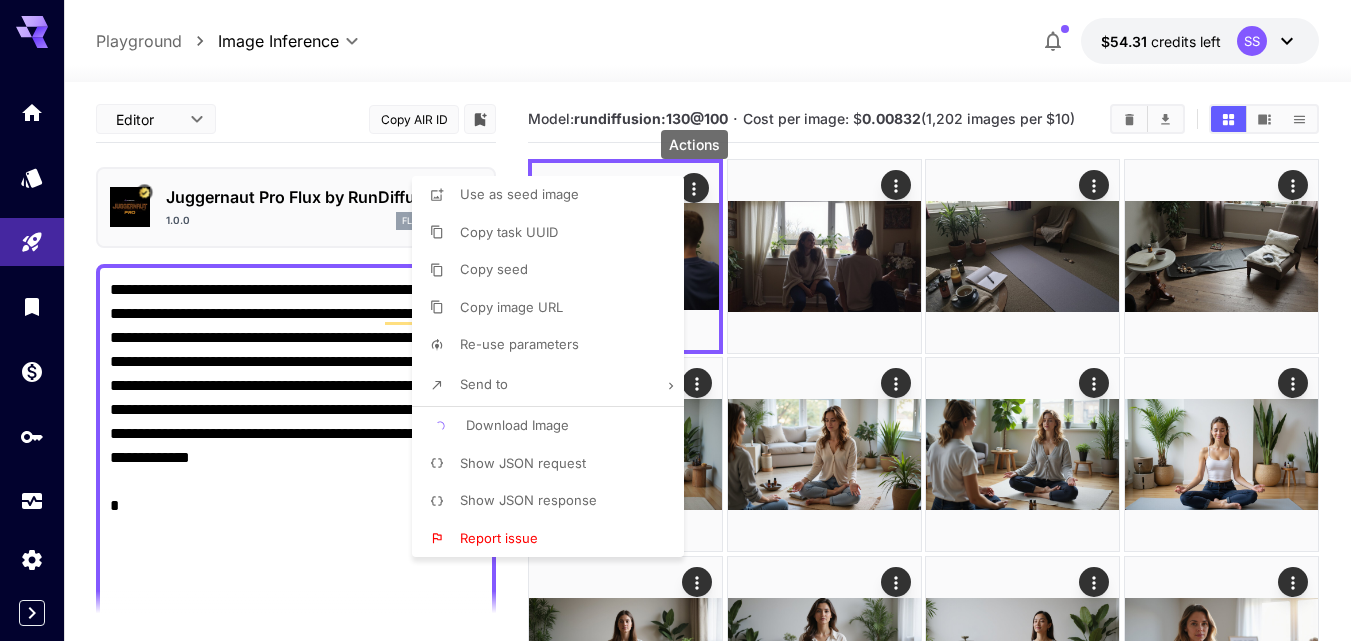 click at bounding box center (683, 320) 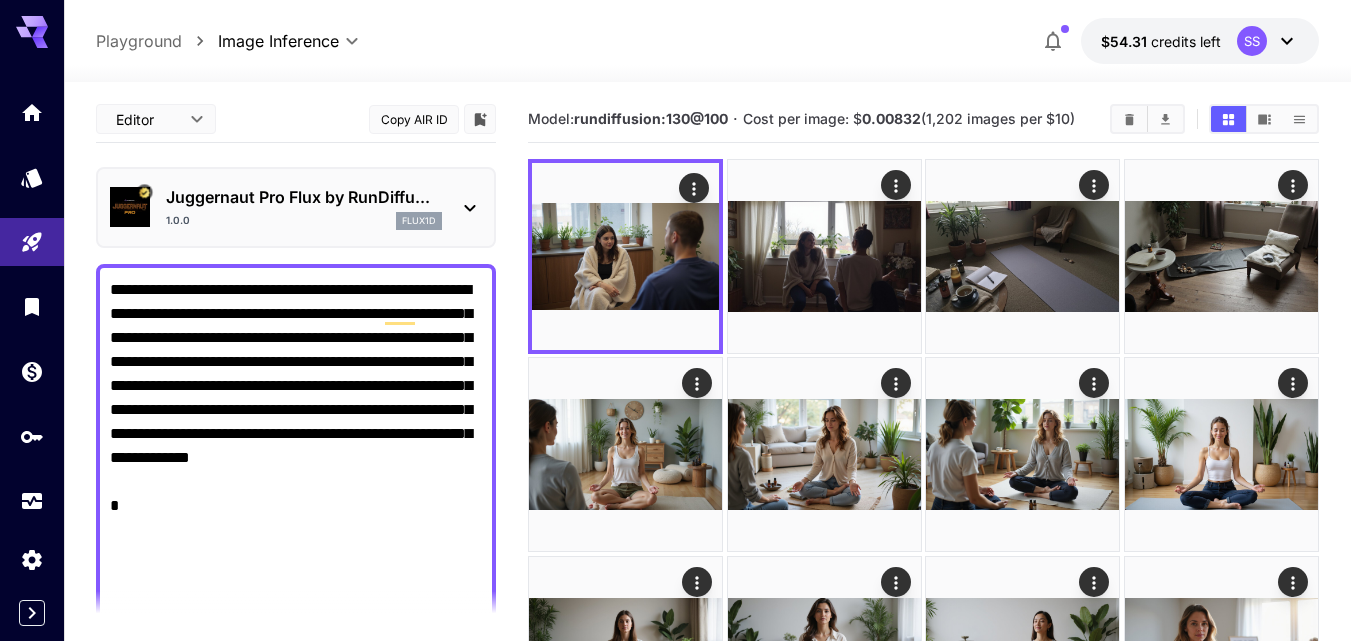 type 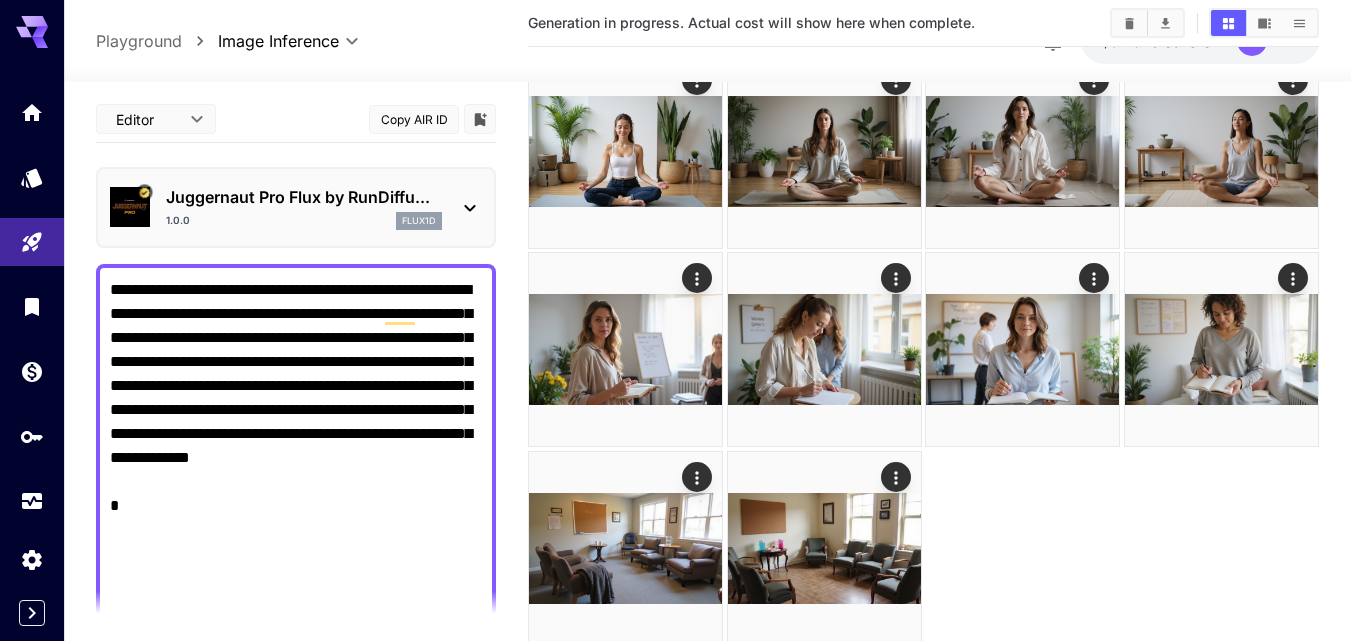 scroll, scrollTop: 569, scrollLeft: 0, axis: vertical 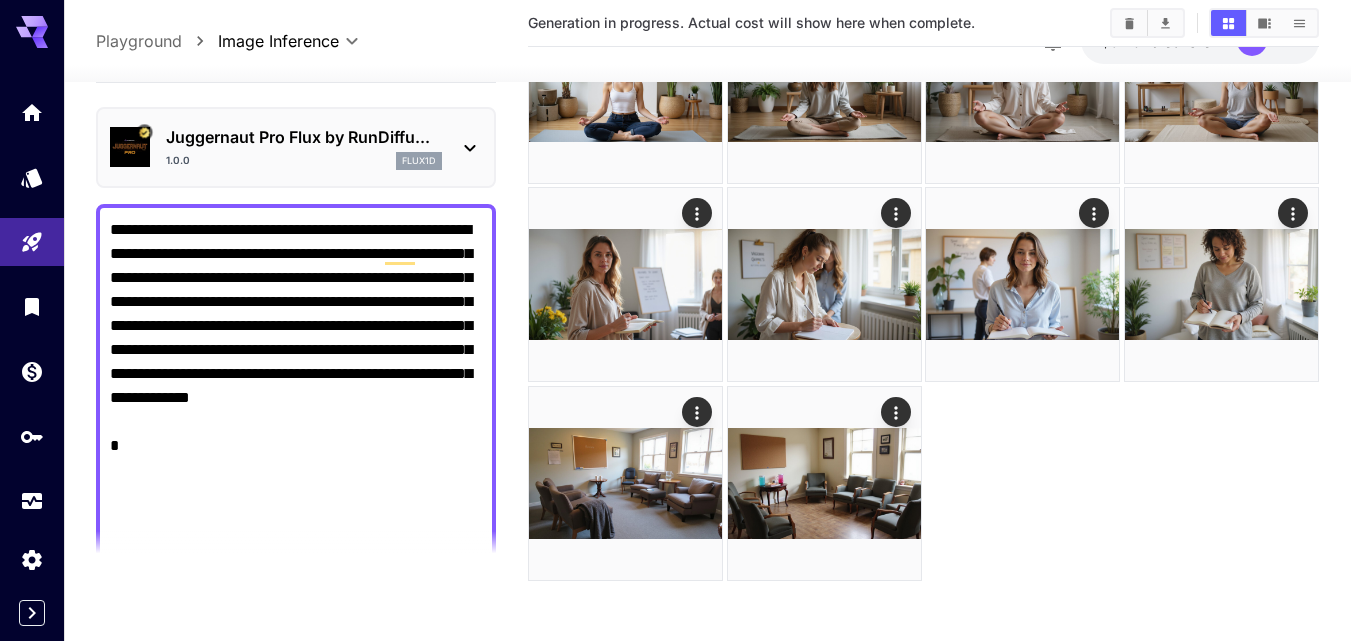 drag, startPoint x: 993, startPoint y: 496, endPoint x: 948, endPoint y: 486, distance: 46.09772 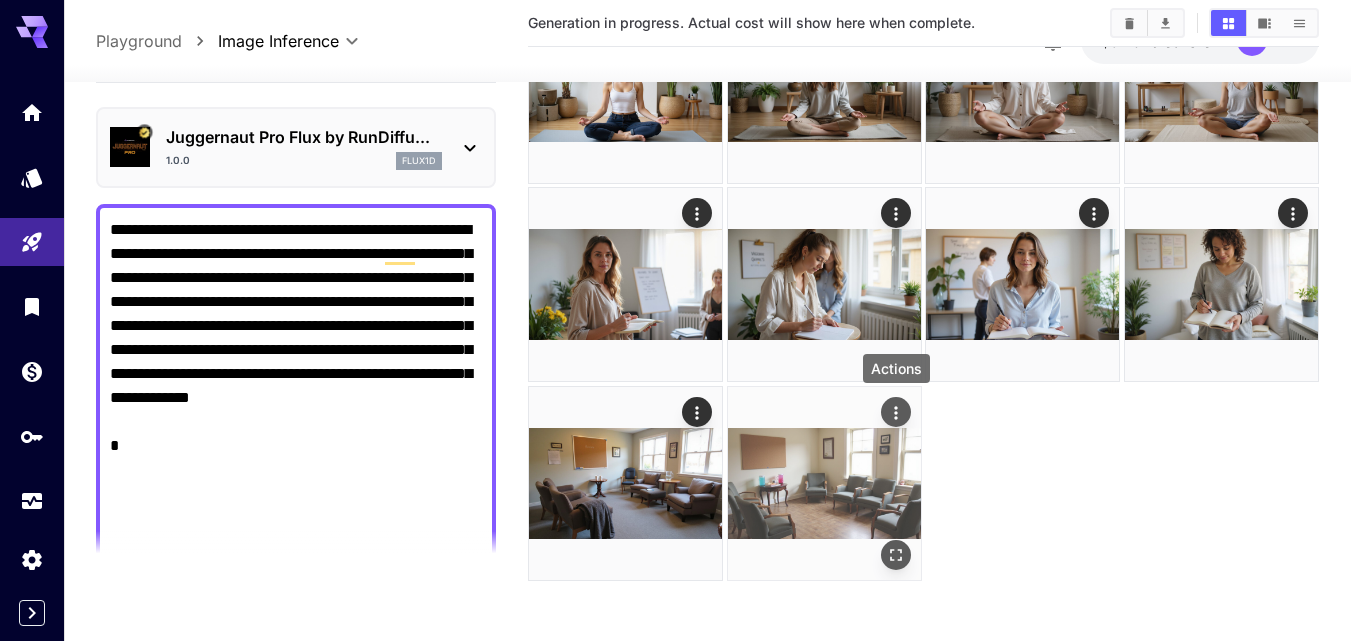 click at bounding box center [896, 412] 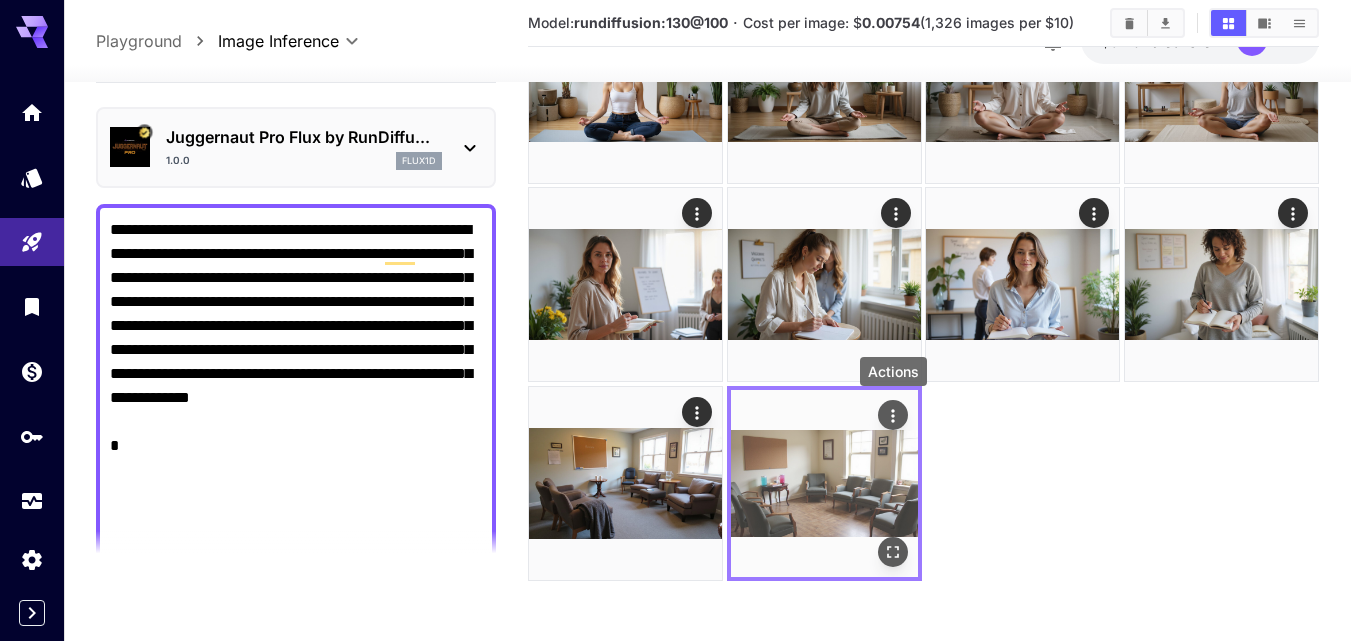 click 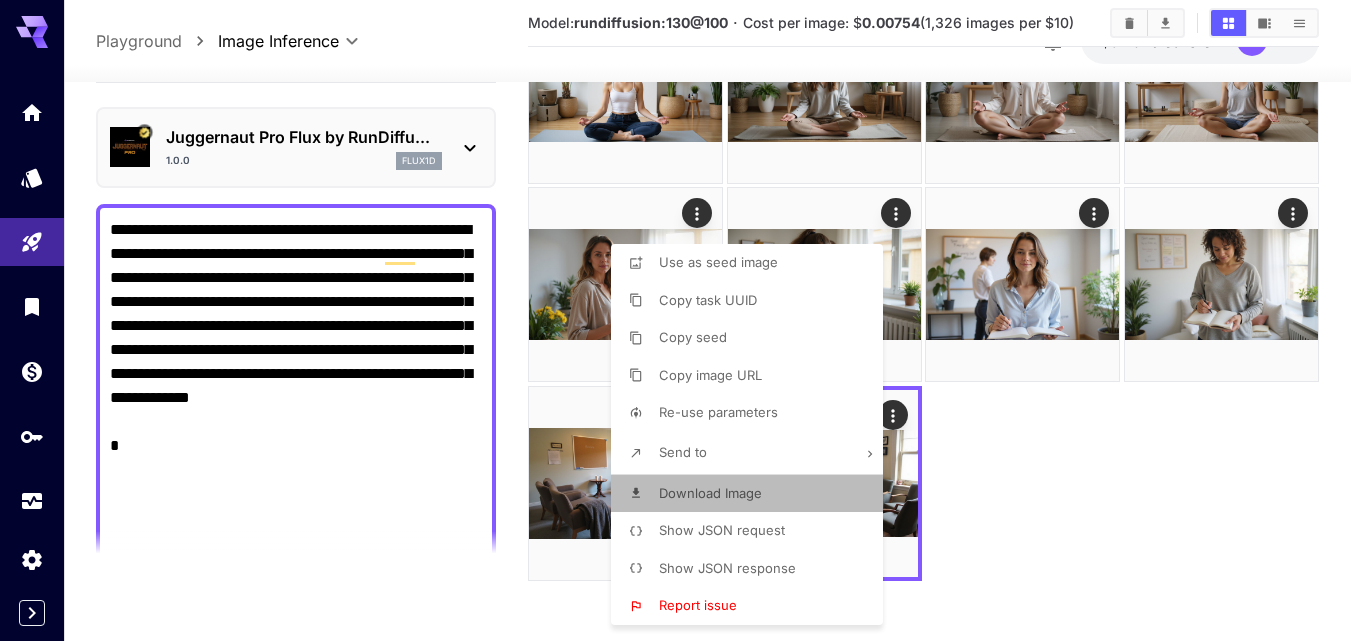click on "Download Image" at bounding box center (753, 494) 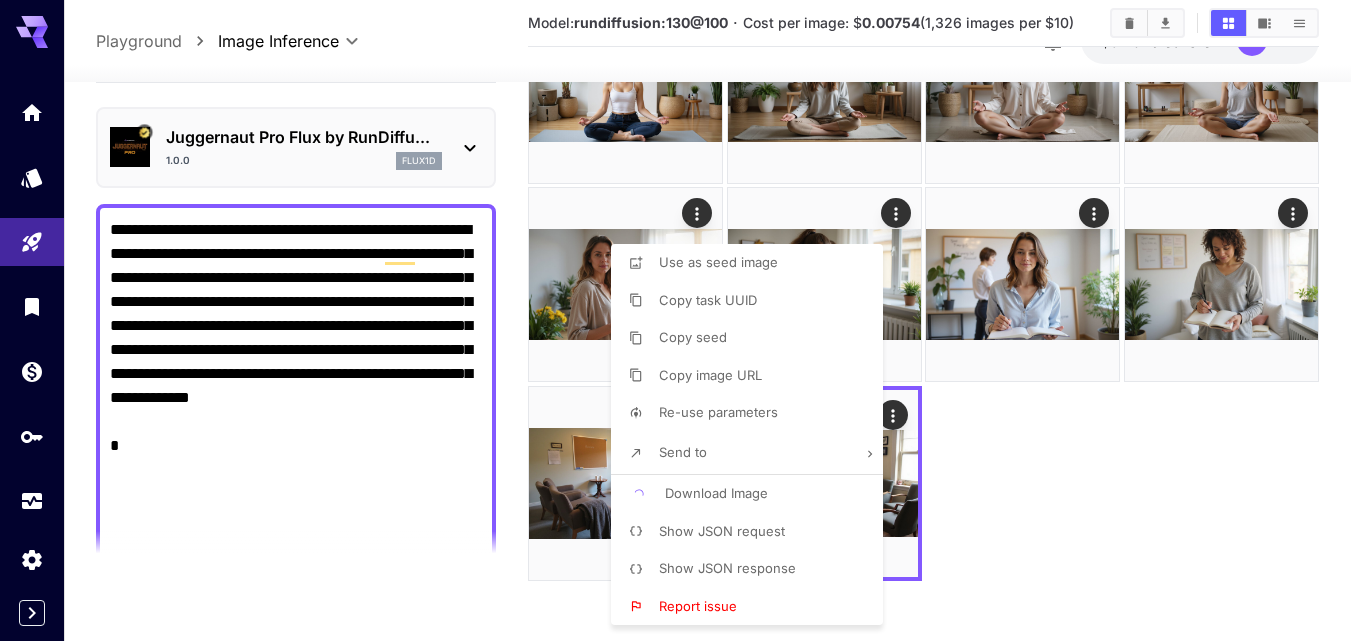click at bounding box center (683, 320) 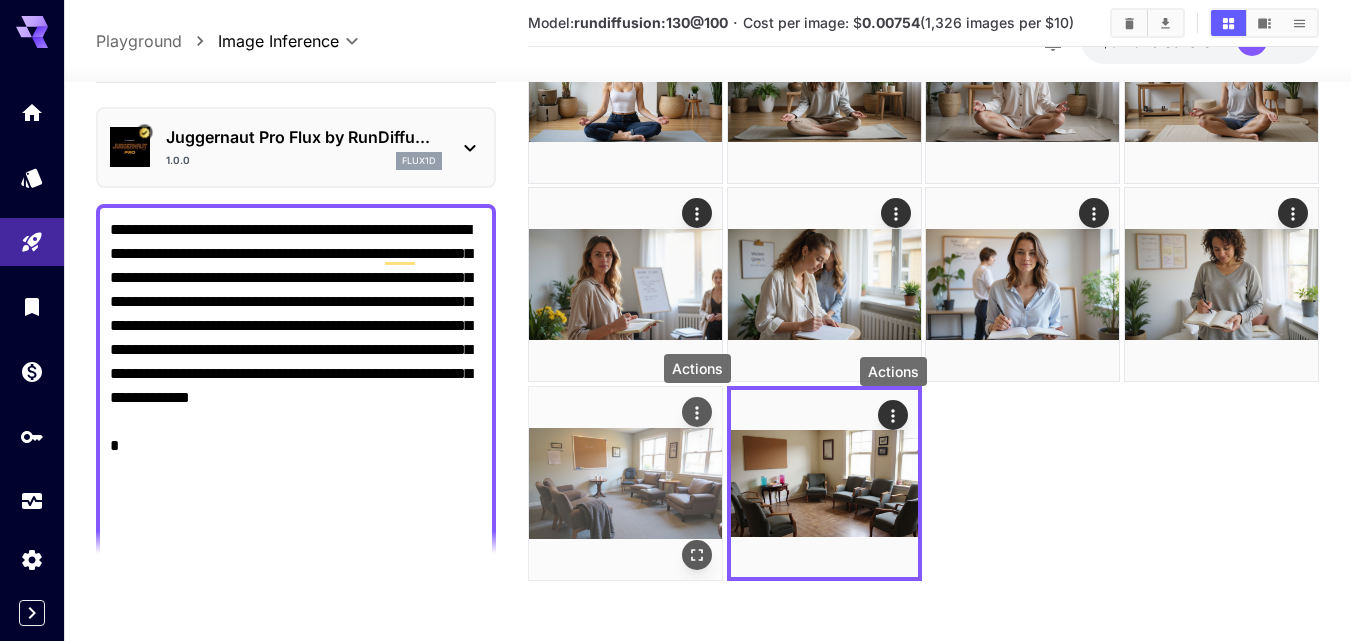 click 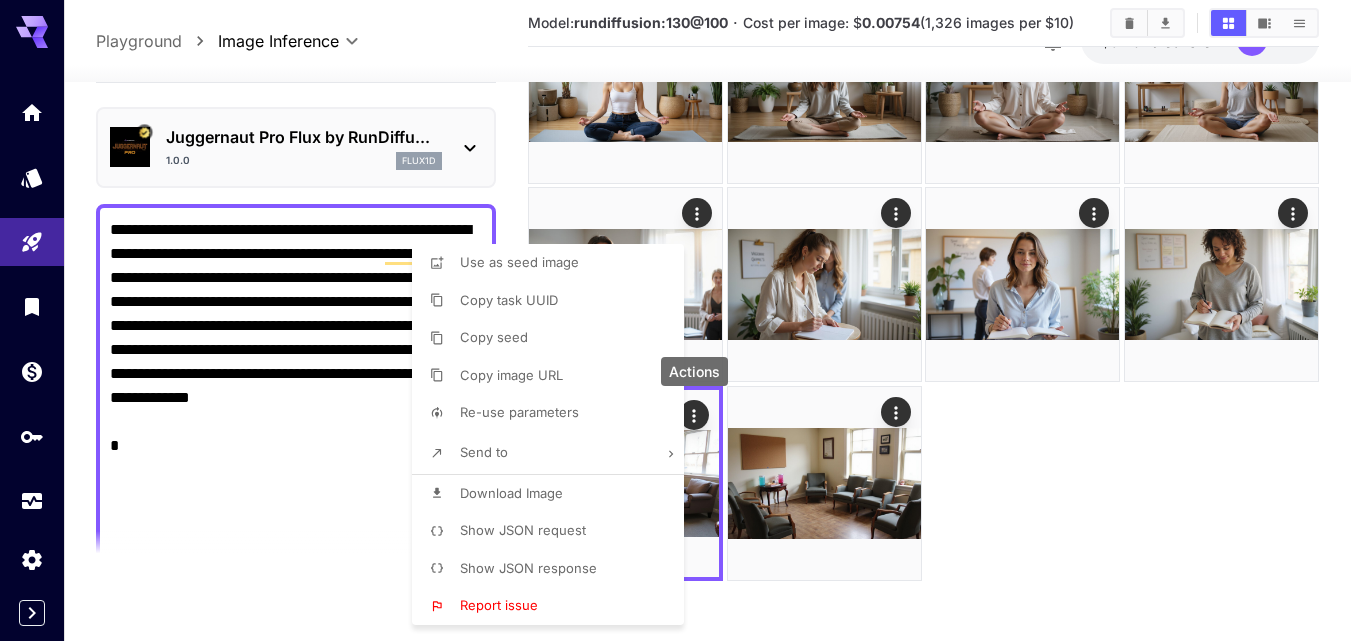 click on "Download Image" at bounding box center [554, 494] 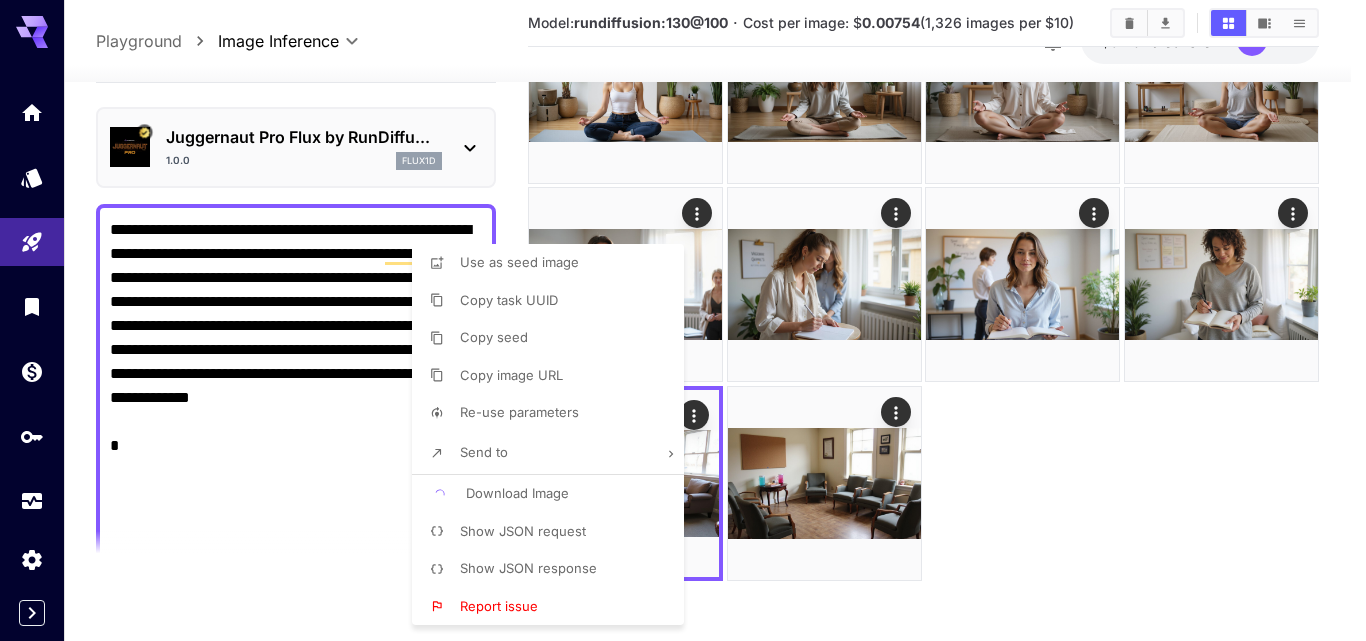 click at bounding box center [683, 320] 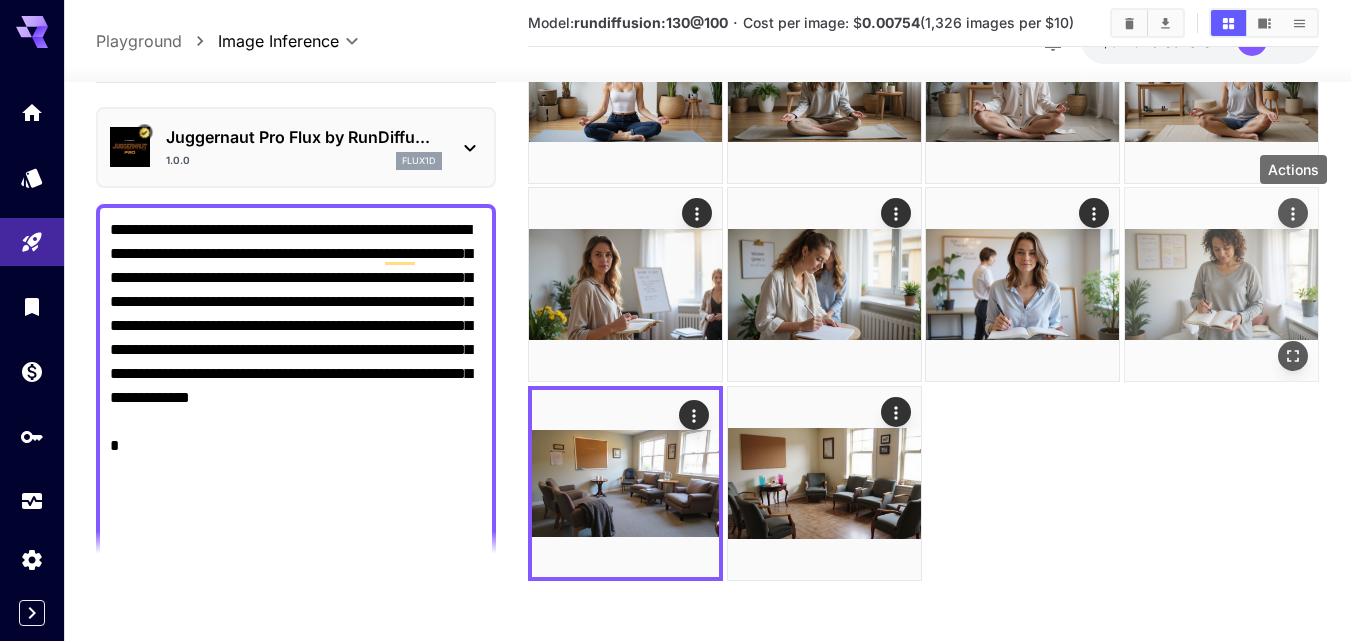 click 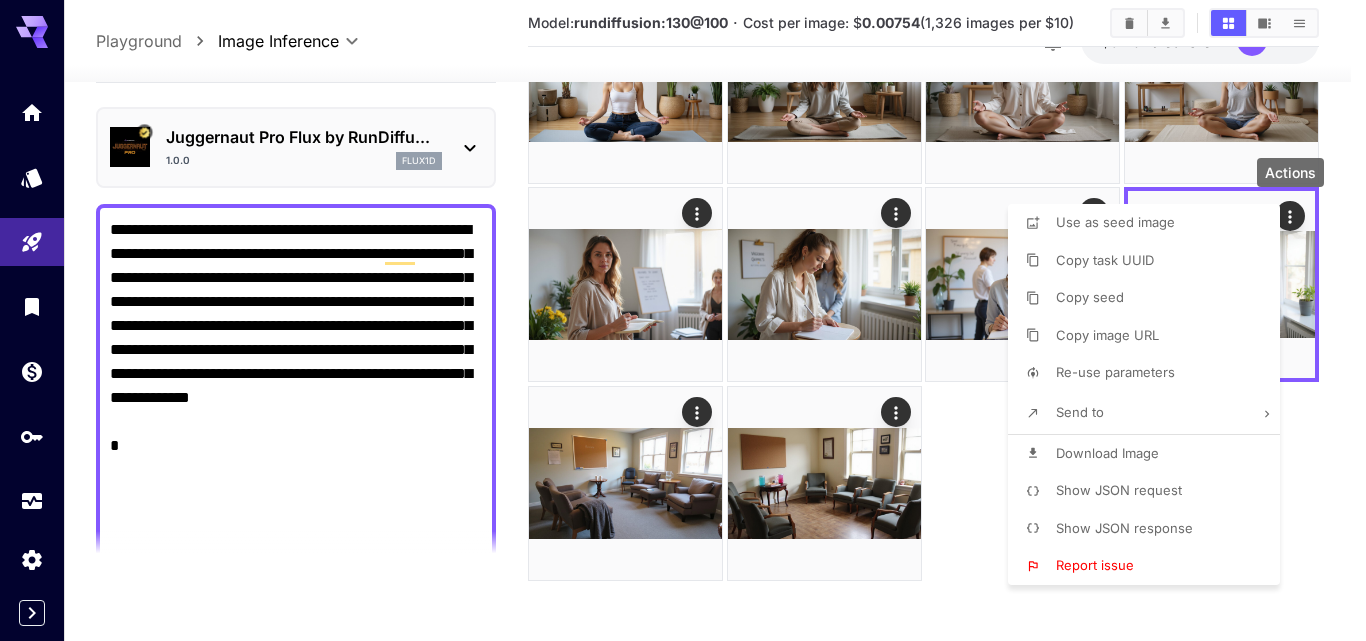 click on "Download Image" at bounding box center [1107, 453] 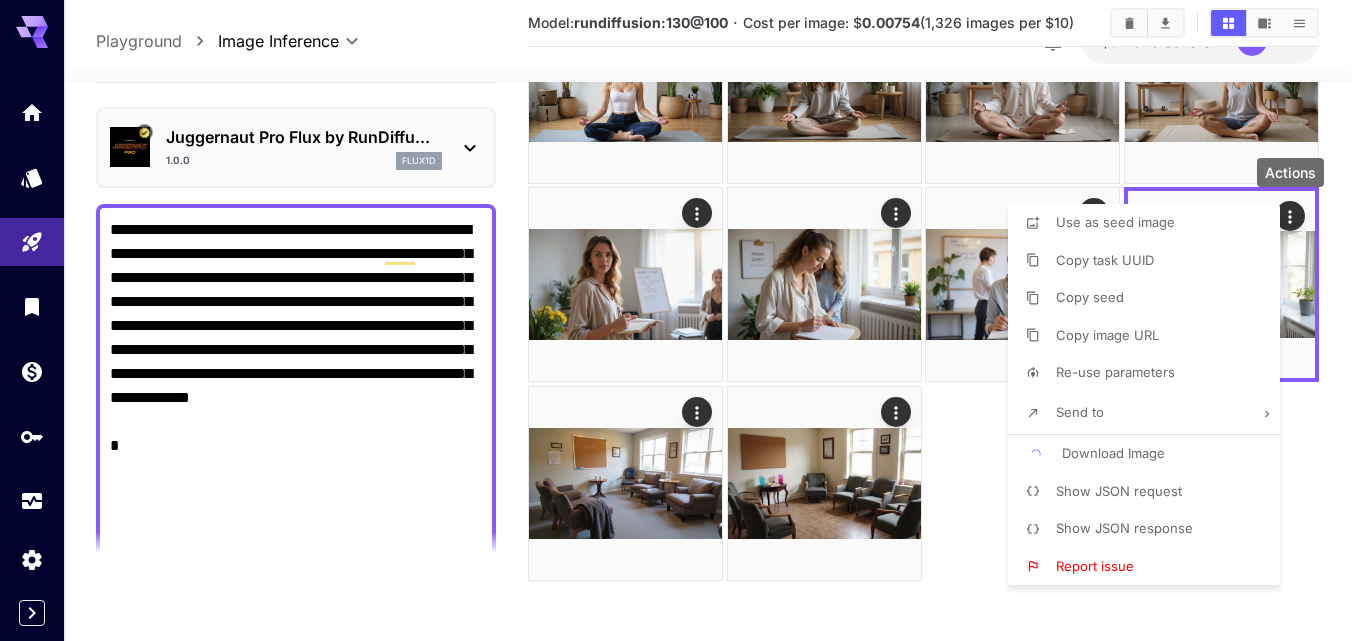 click at bounding box center (683, 320) 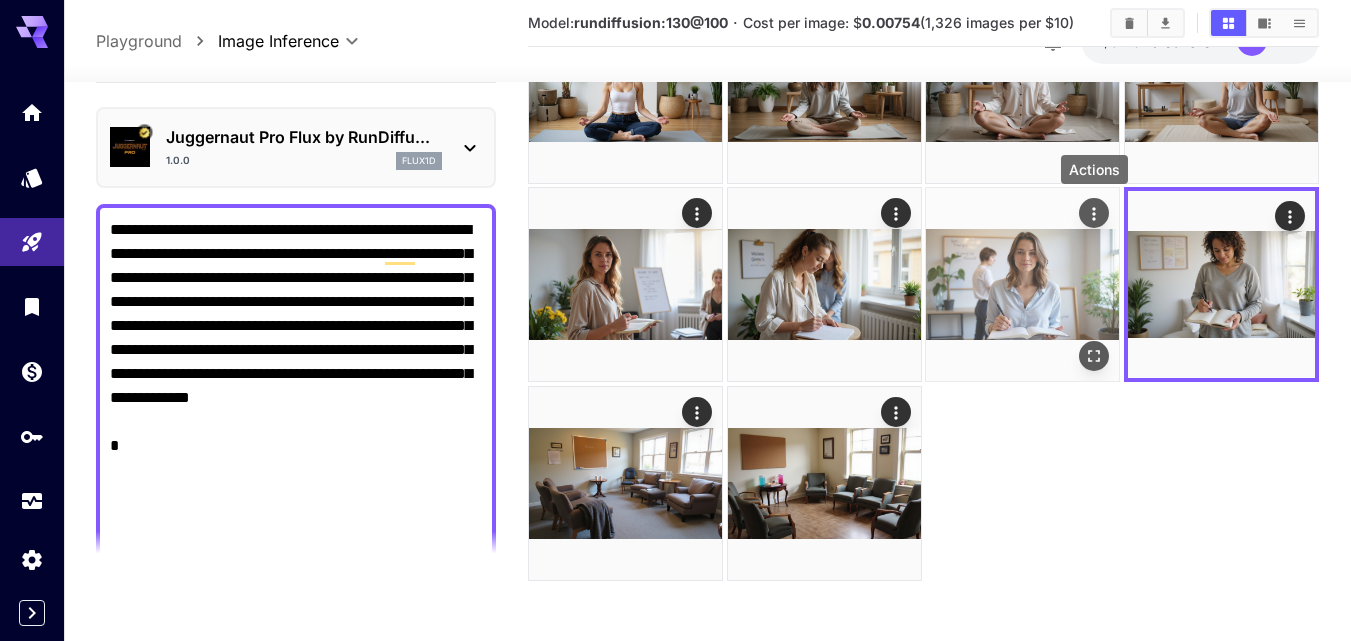click 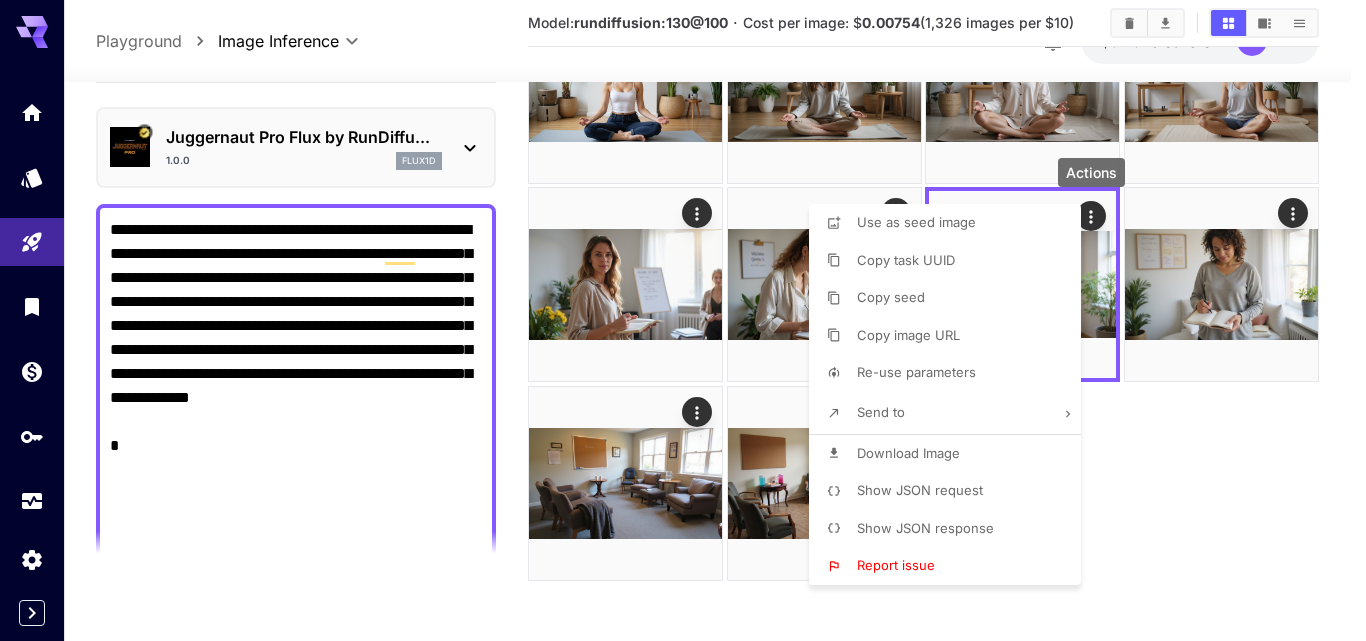 click on "Download Image" at bounding box center (908, 453) 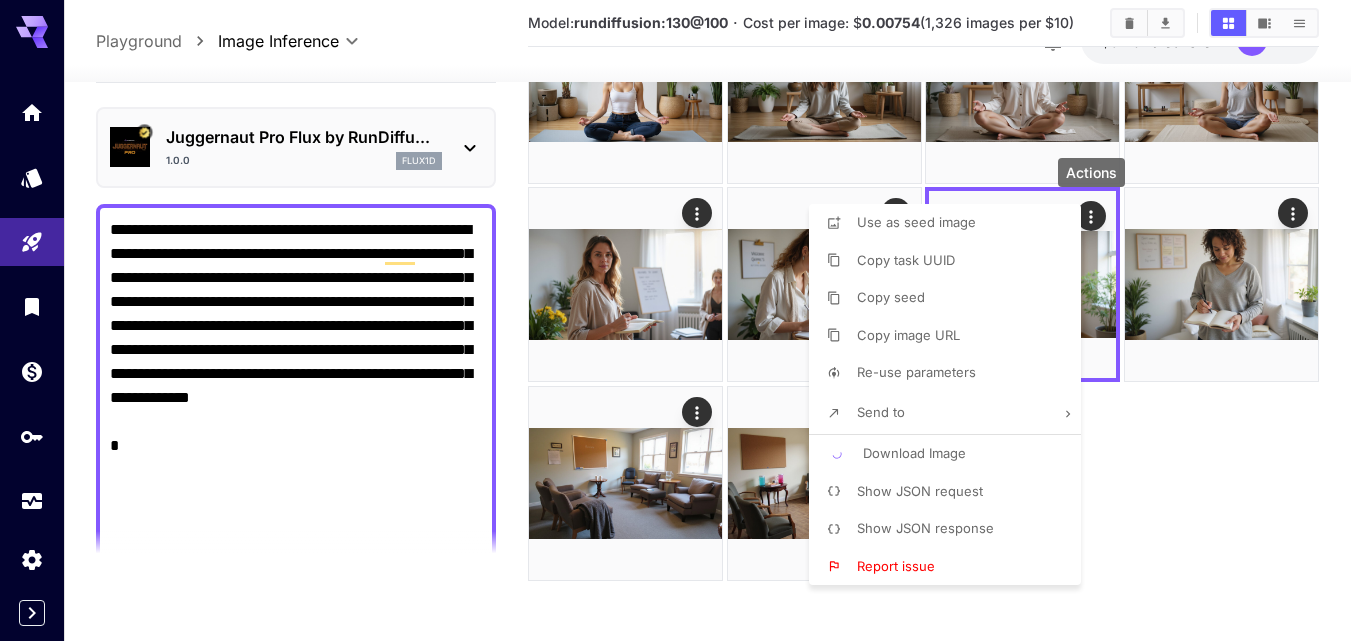 click at bounding box center (683, 320) 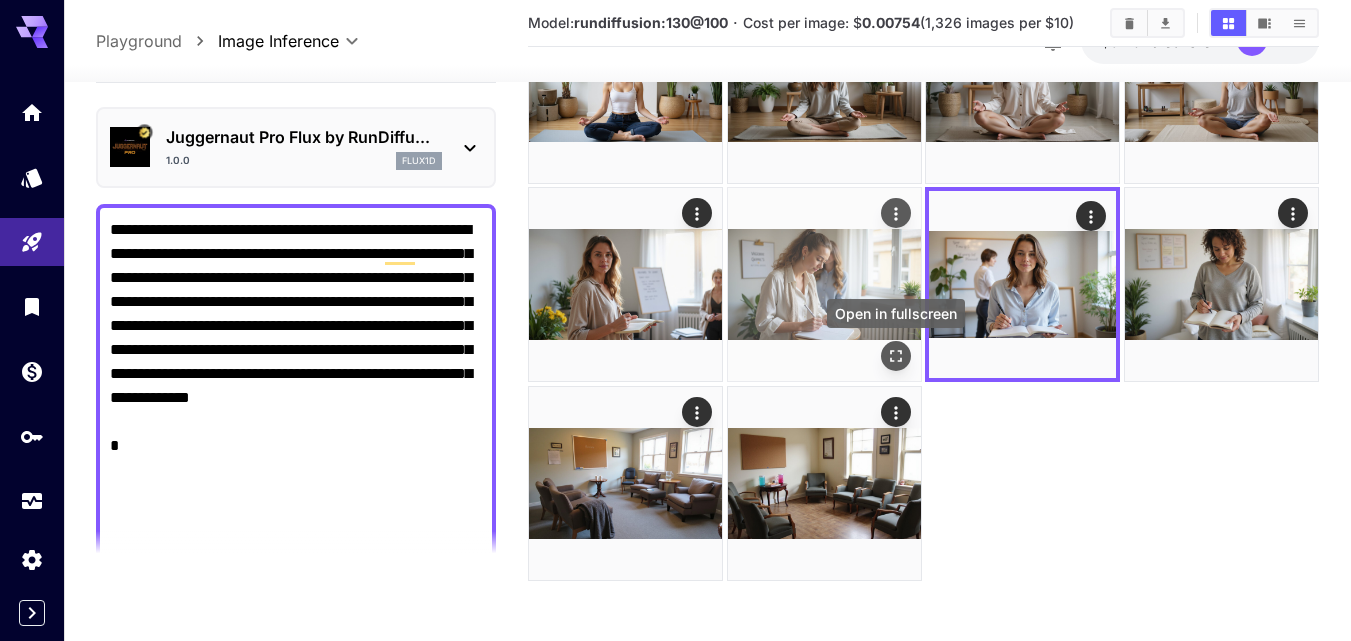 click 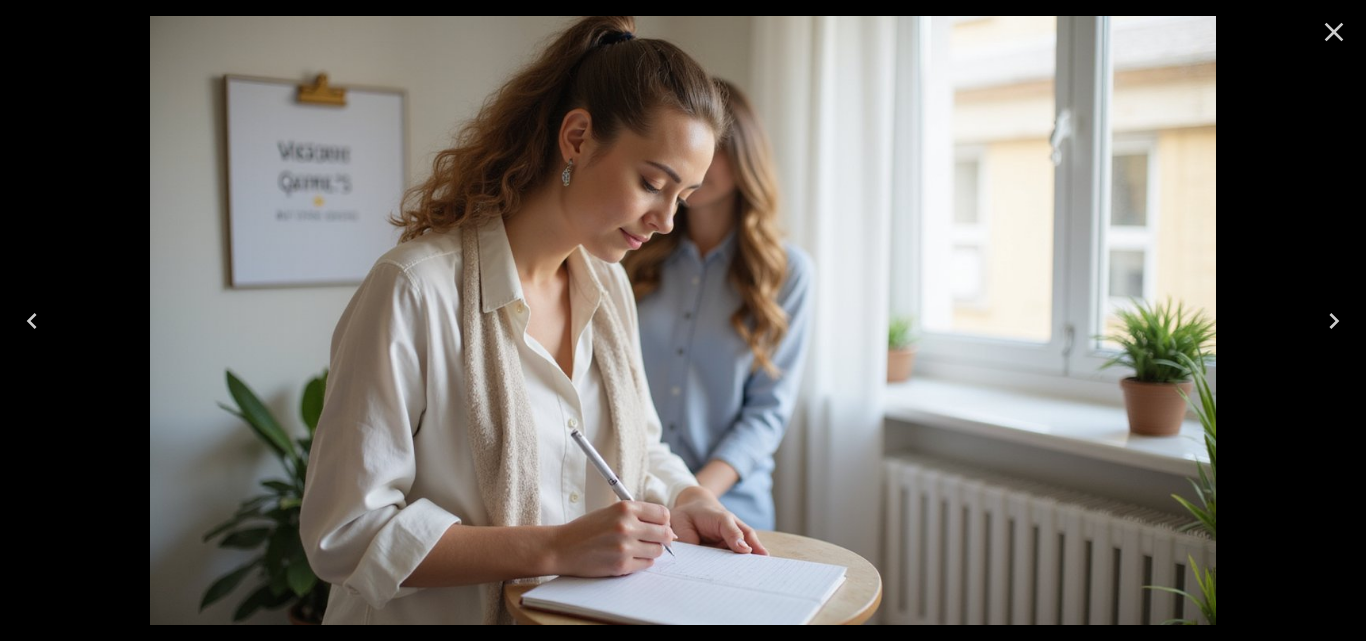 click 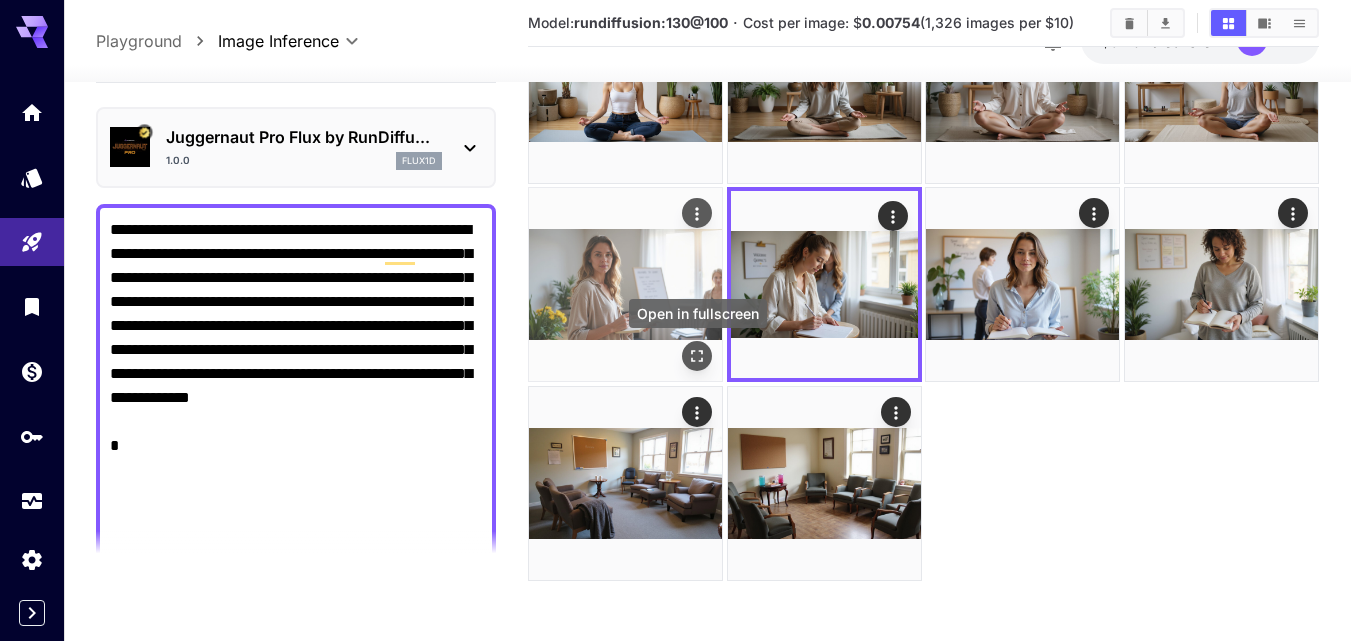 click 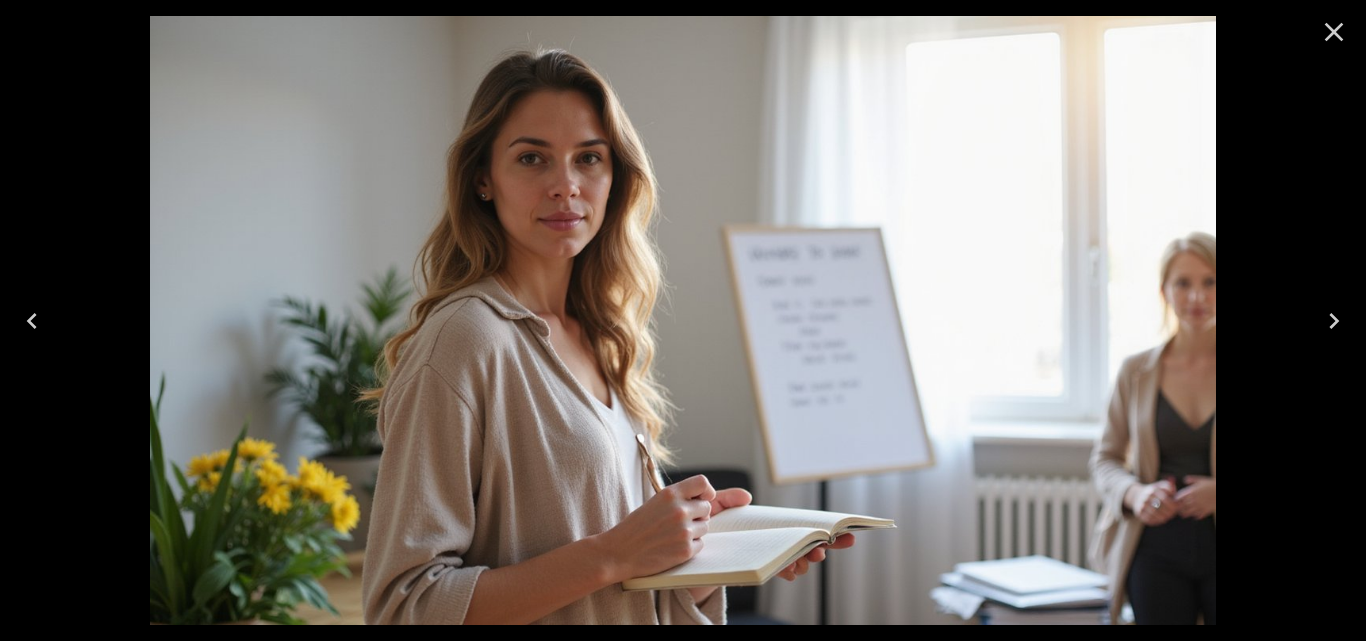 click 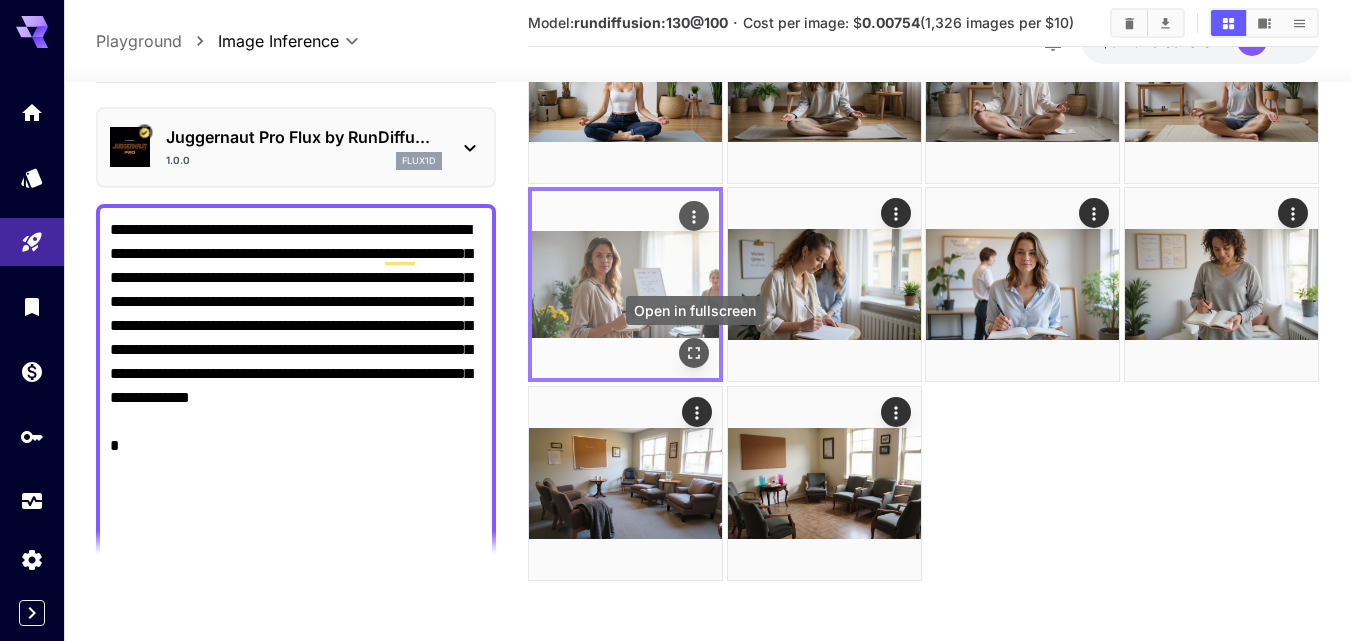 click 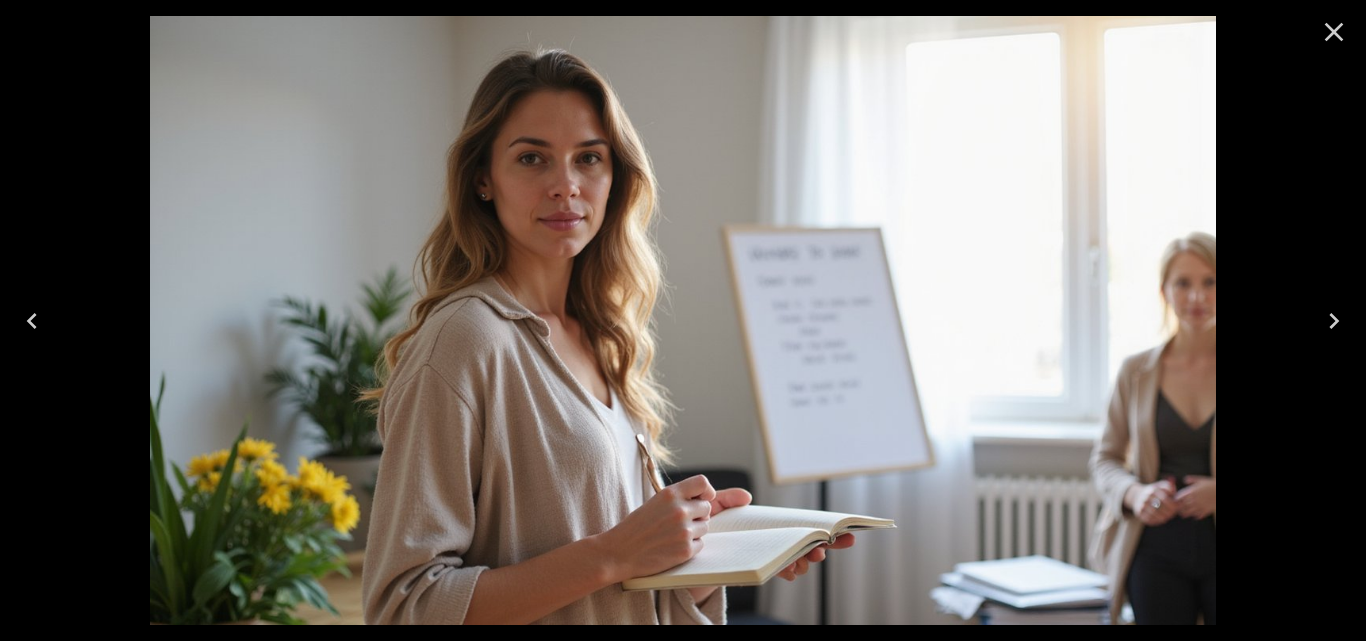 click 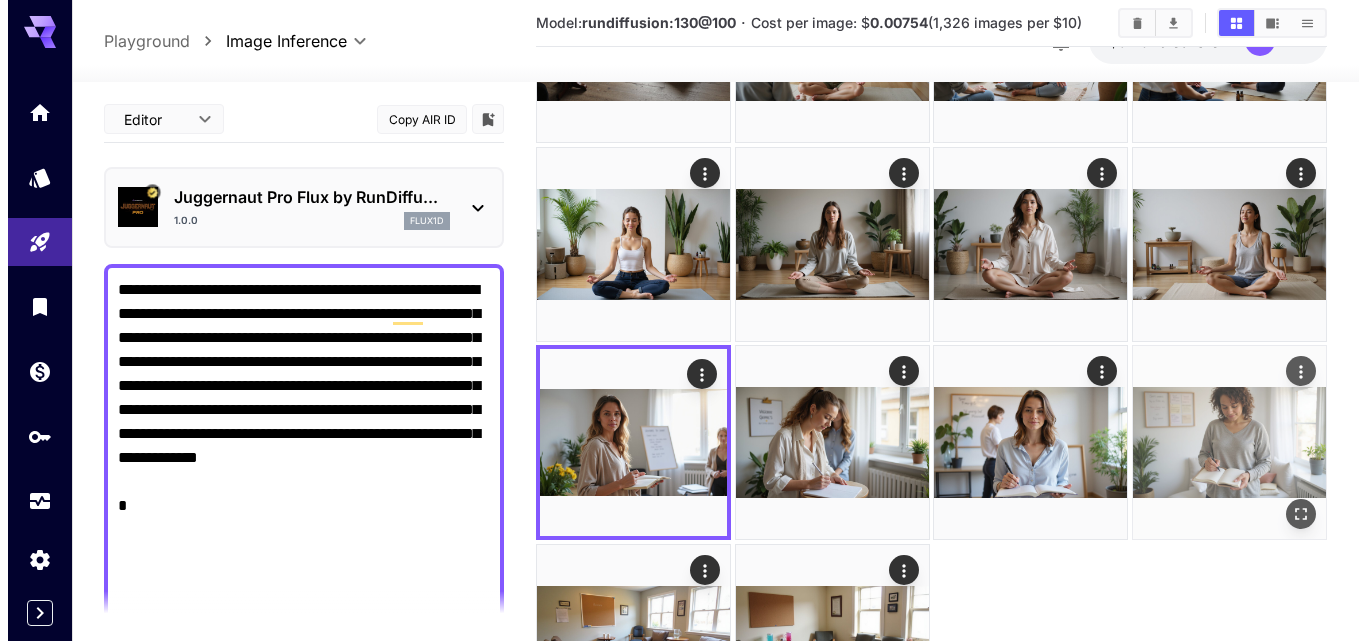 scroll, scrollTop: 369, scrollLeft: 0, axis: vertical 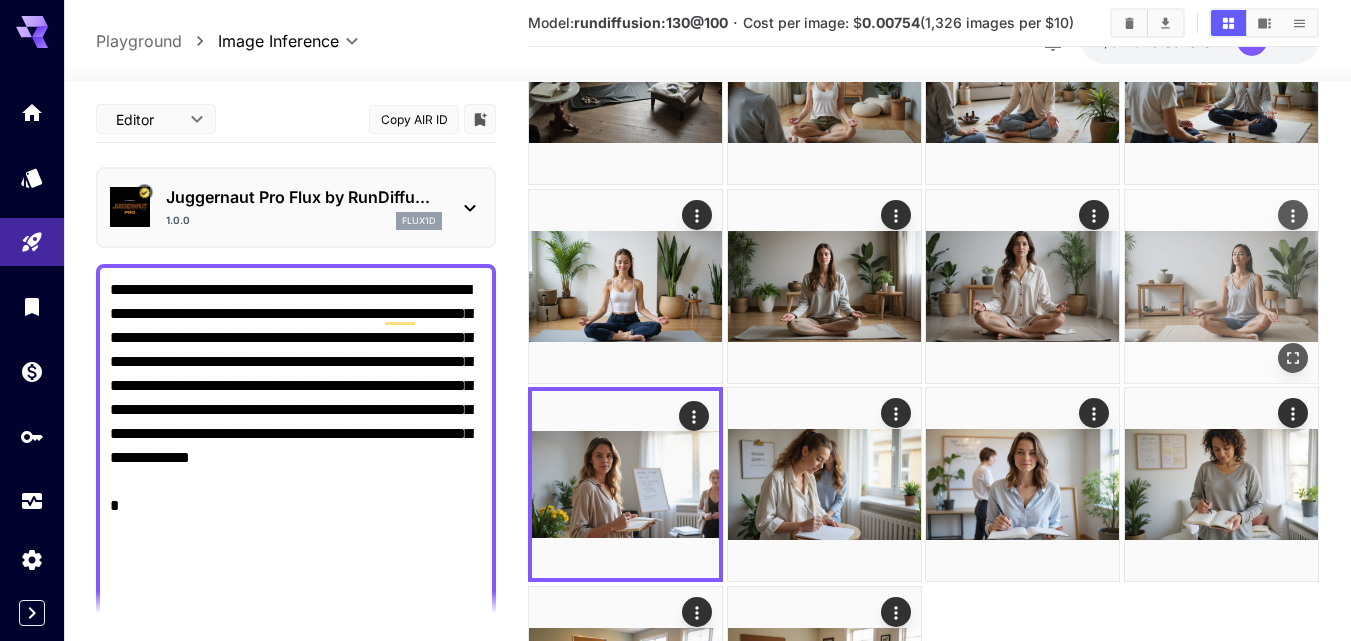 click at bounding box center (1293, 358) 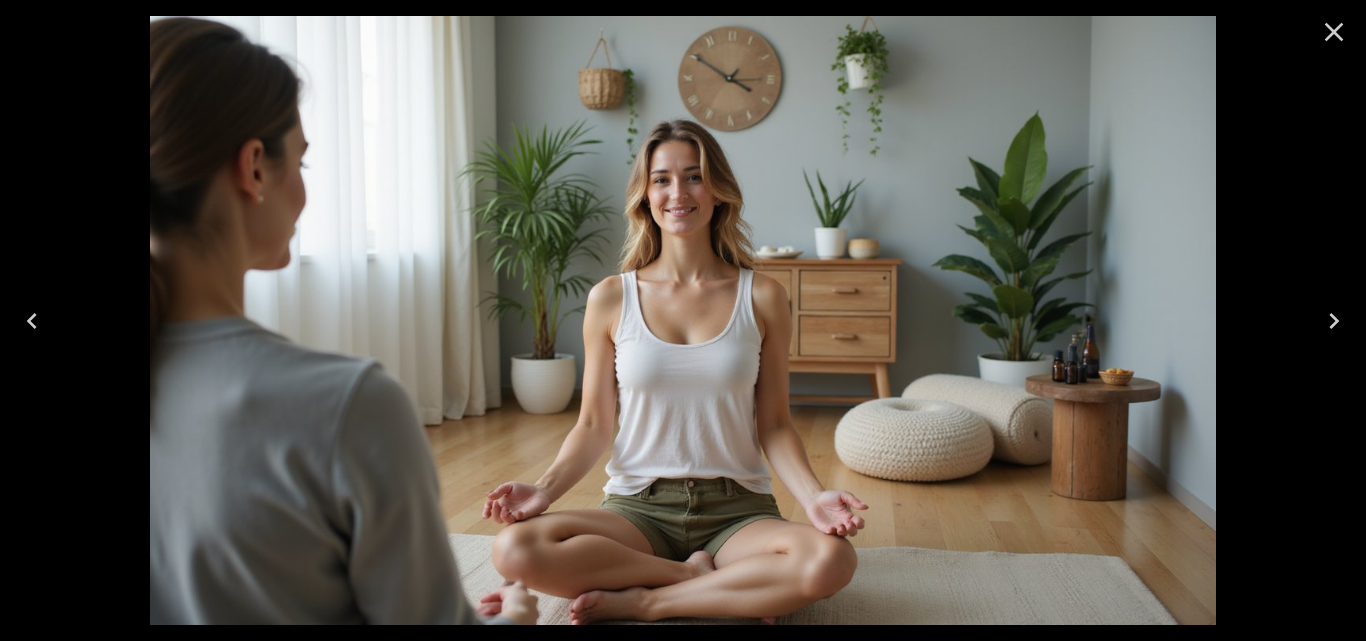 scroll, scrollTop: 369, scrollLeft: 0, axis: vertical 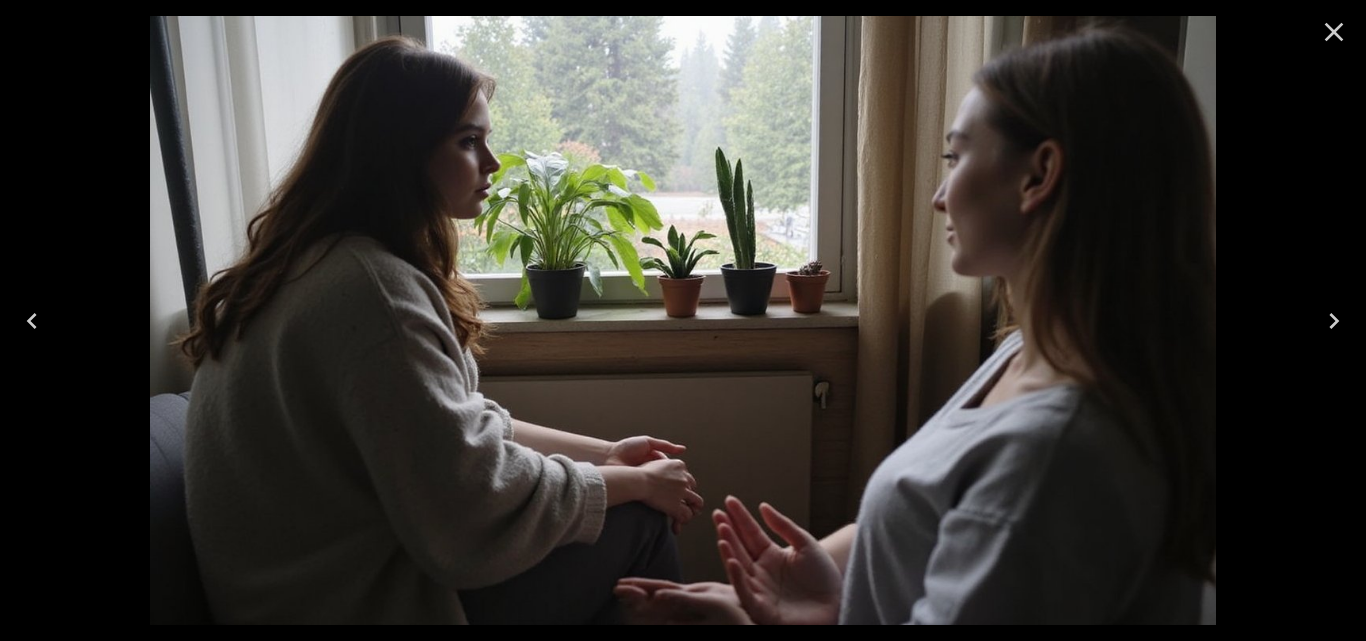 click 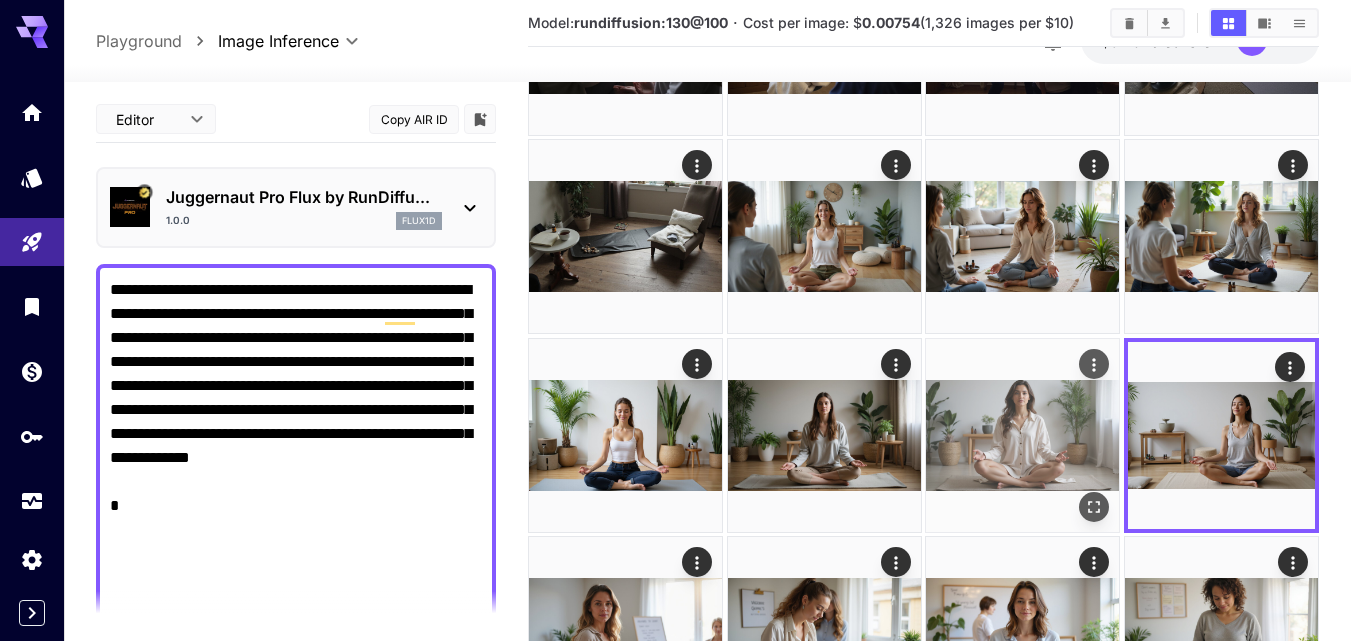 scroll, scrollTop: 169, scrollLeft: 0, axis: vertical 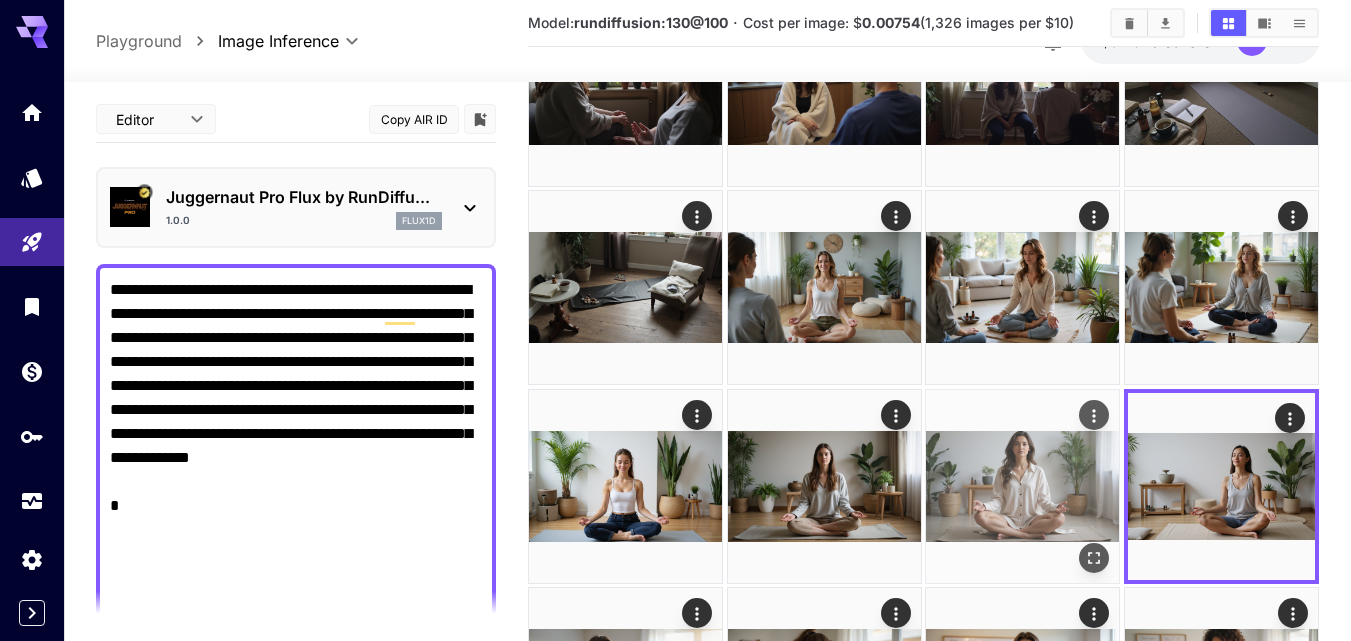 click 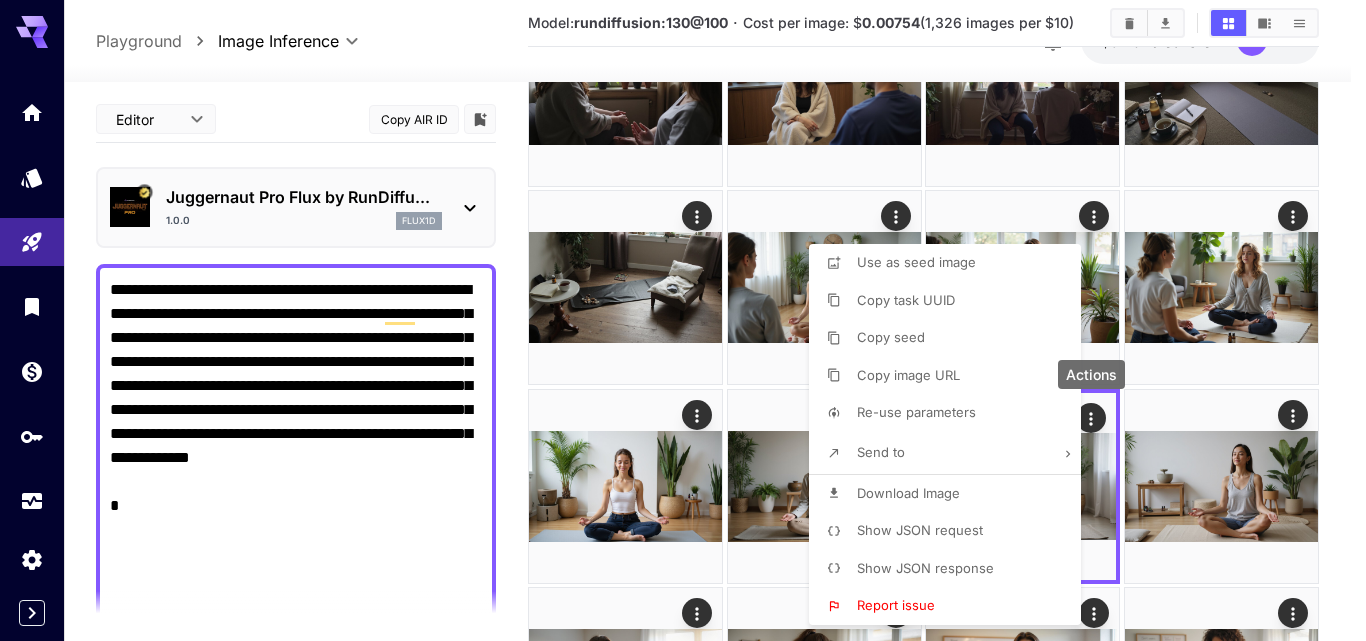 click on "Download Image" at bounding box center [951, 494] 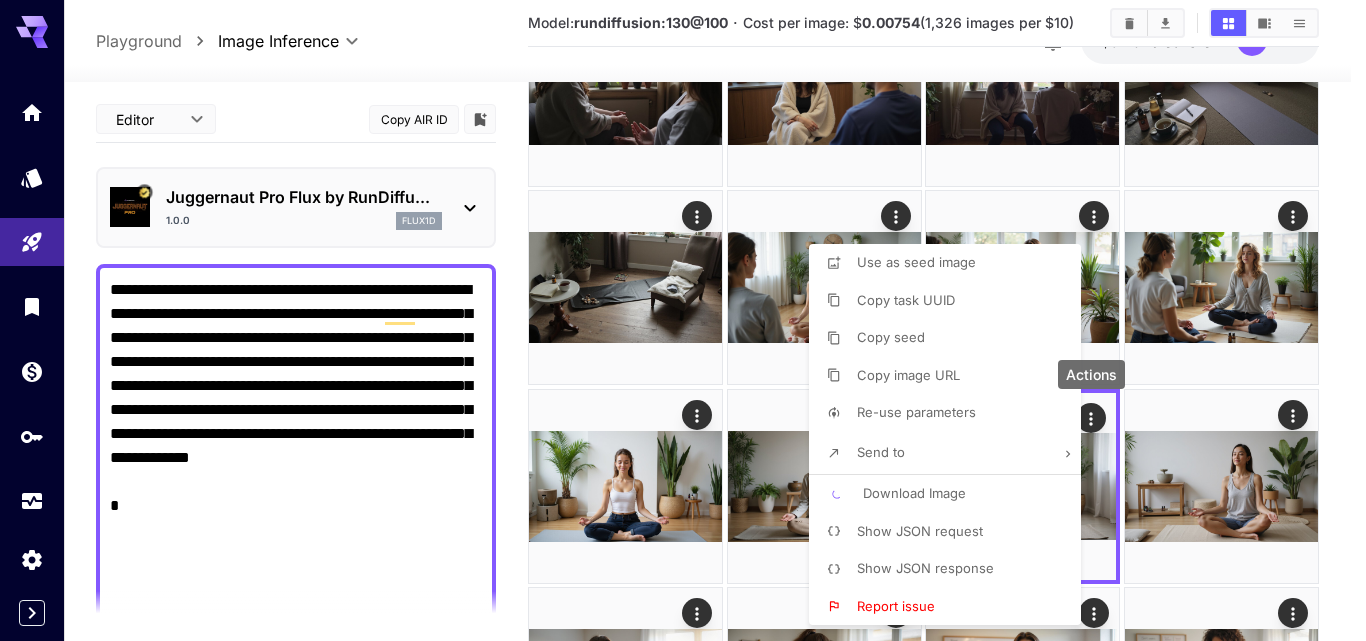 click at bounding box center (683, 320) 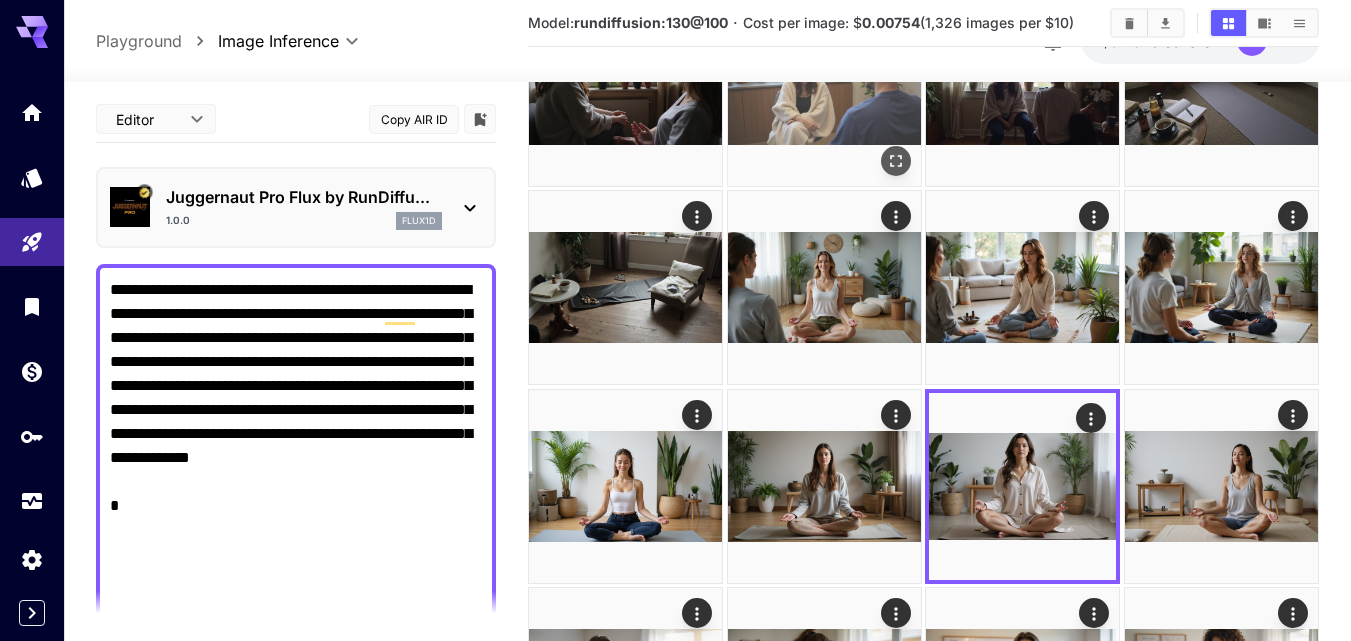 scroll, scrollTop: 0, scrollLeft: 0, axis: both 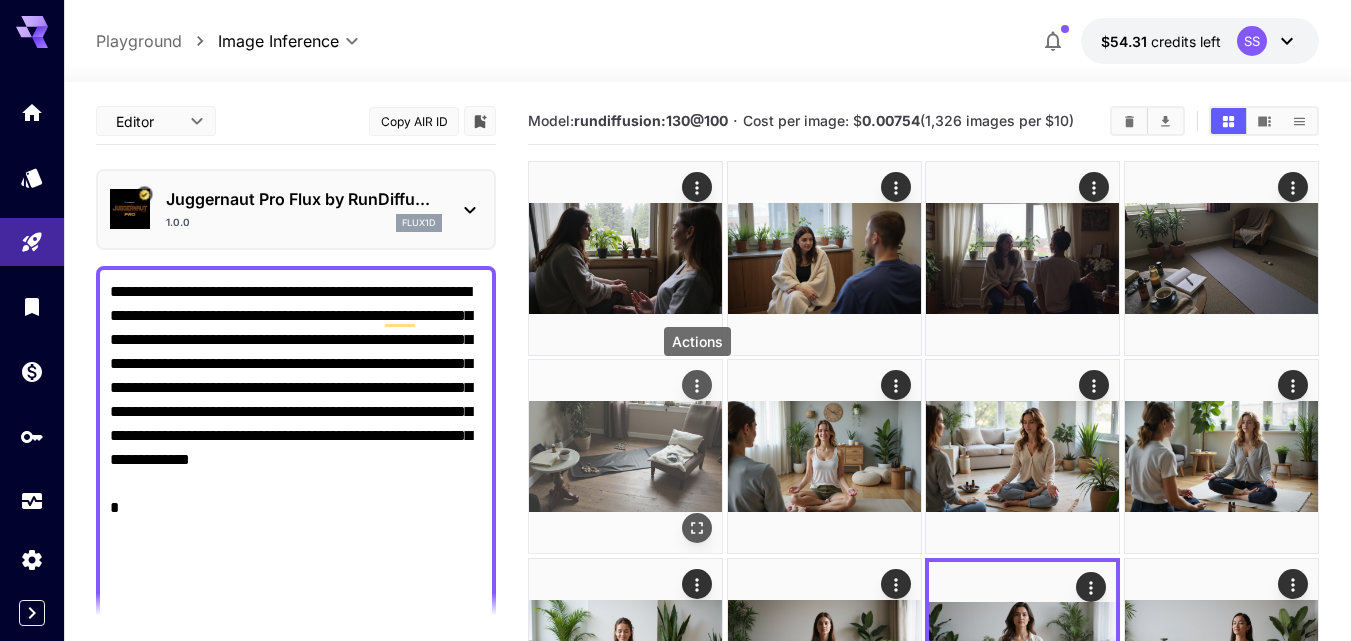 click 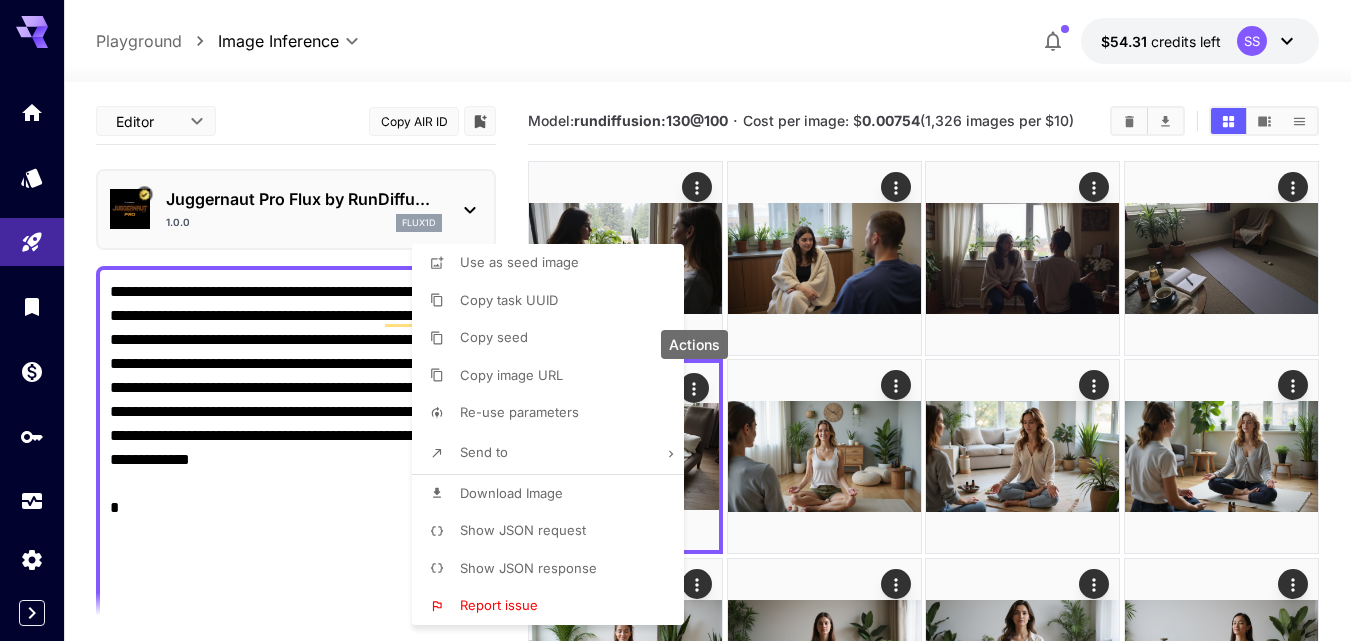 click on "Download Image" at bounding box center (554, 494) 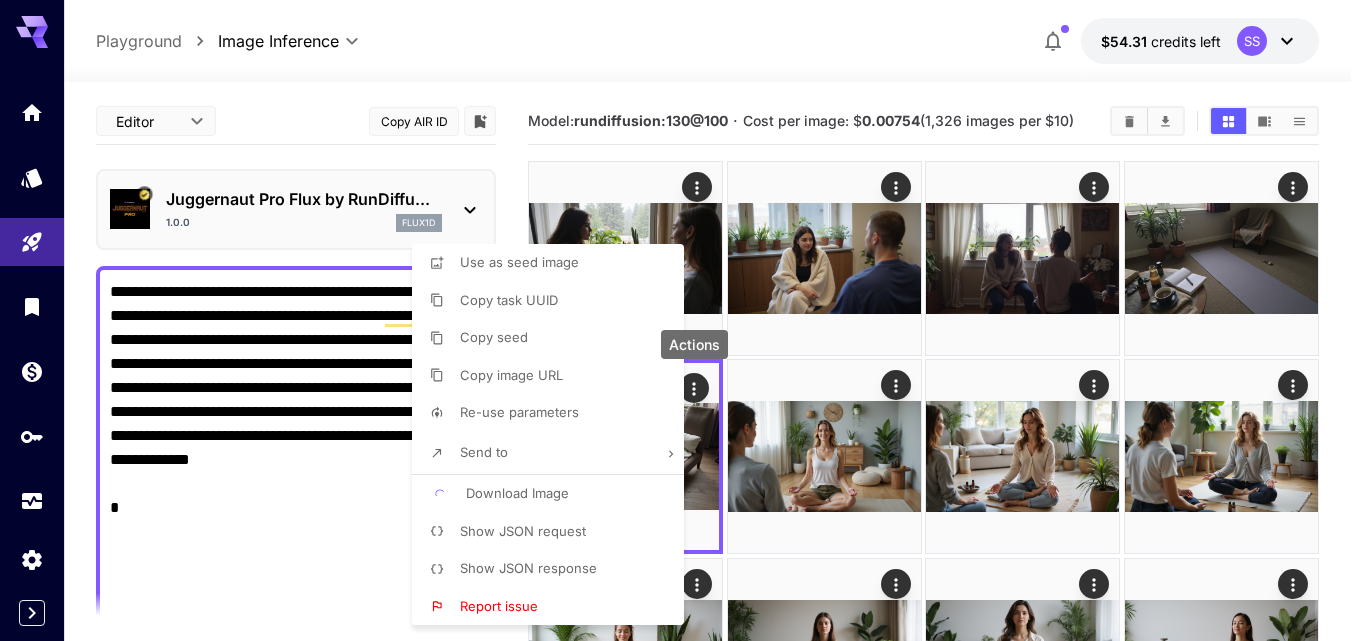 click at bounding box center (683, 320) 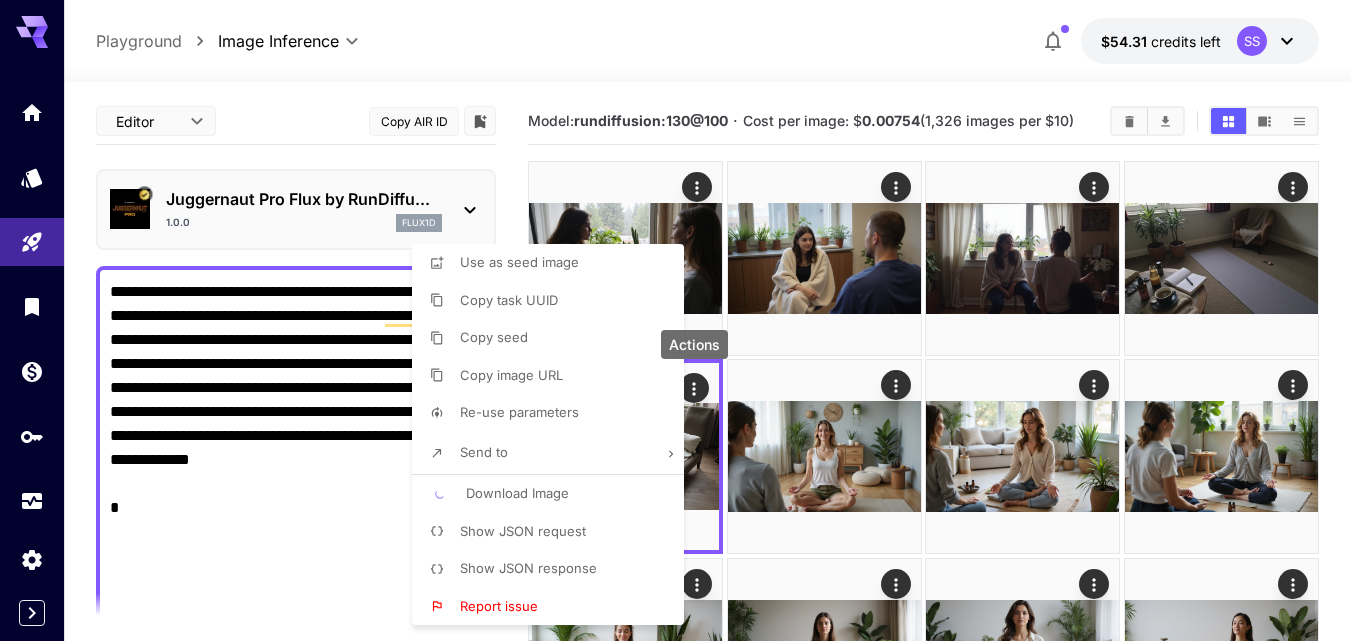 click at bounding box center [683, 320] 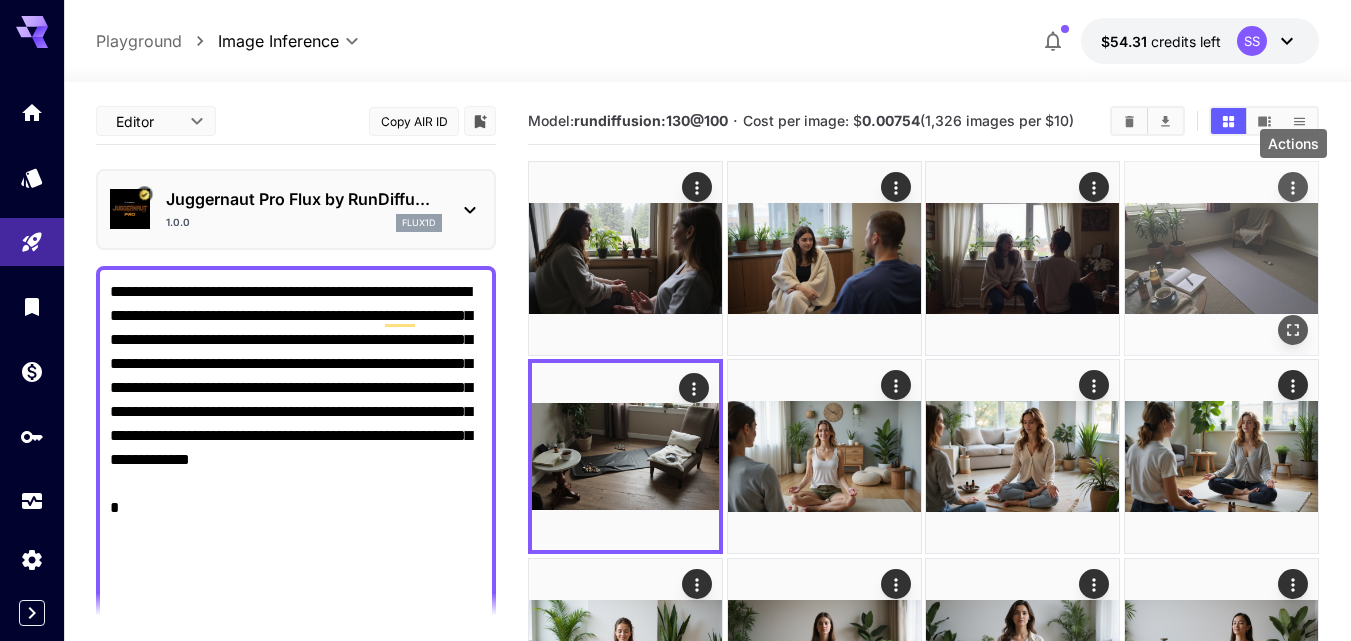 click 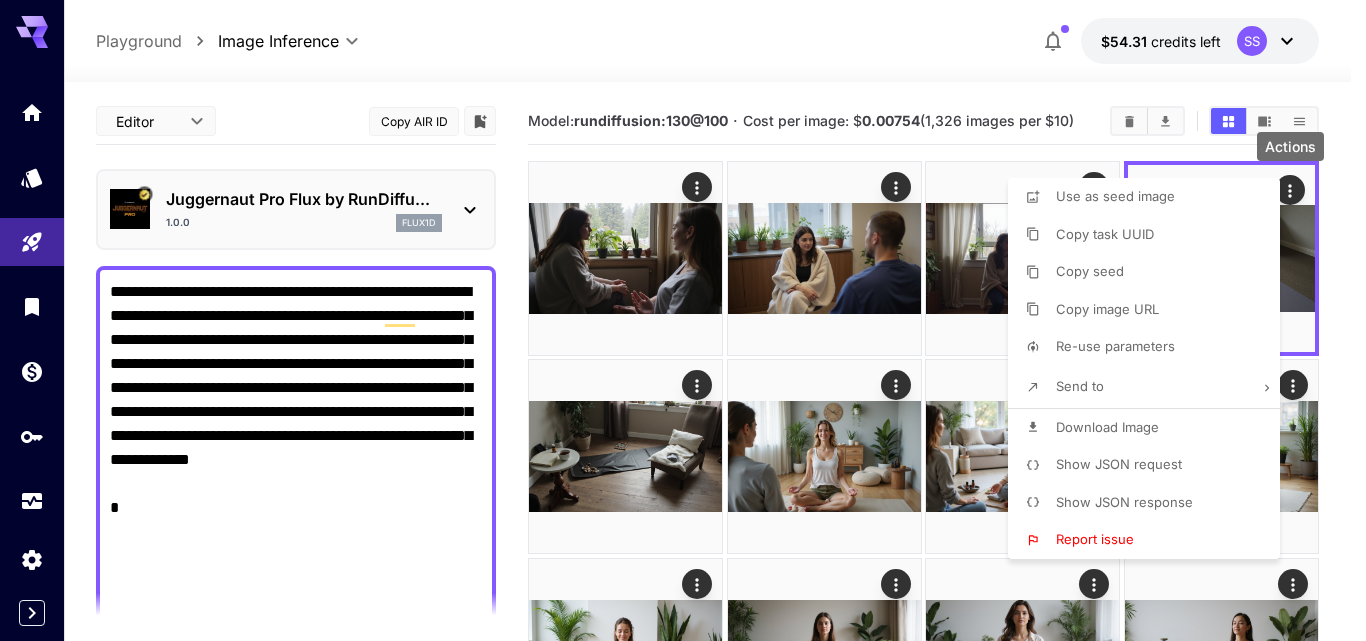 click on "Download Image" at bounding box center (1107, 427) 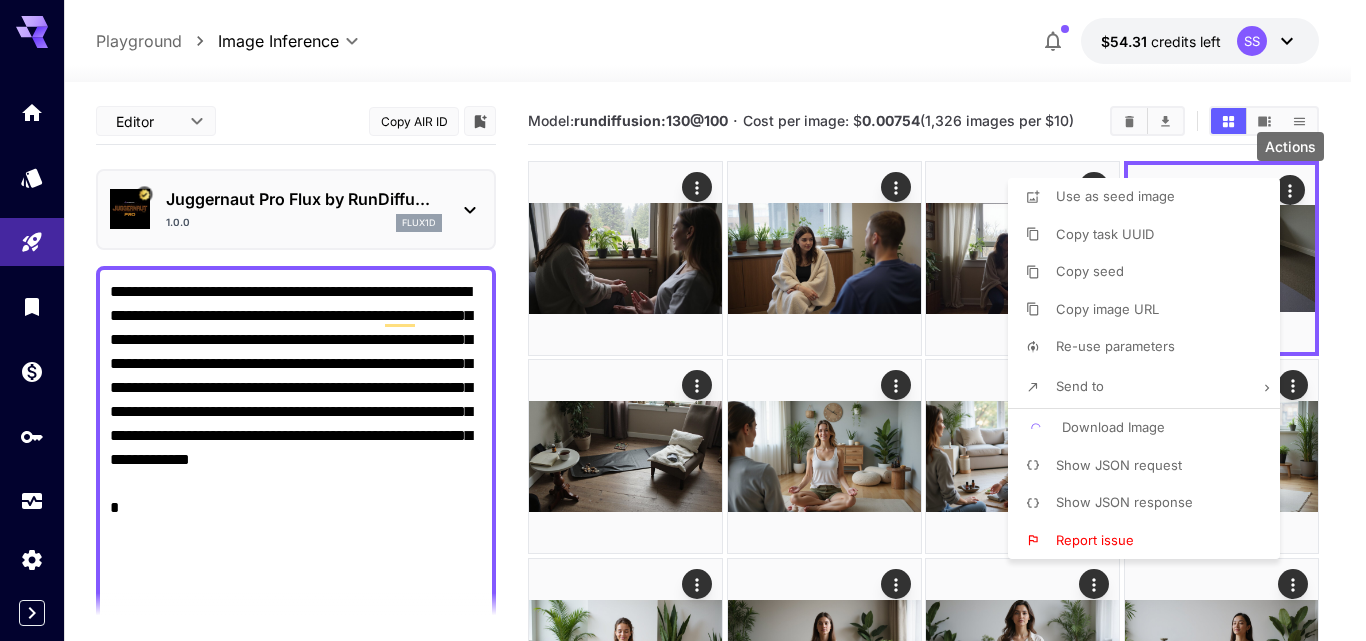 click at bounding box center [683, 320] 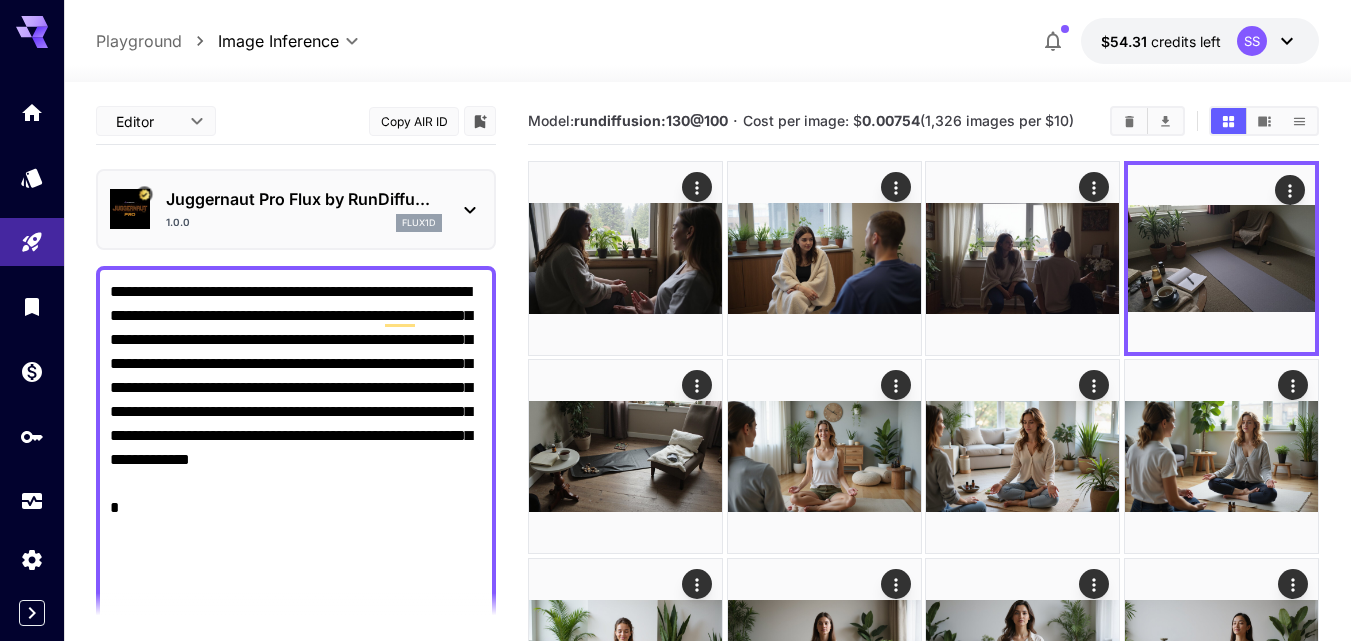 click 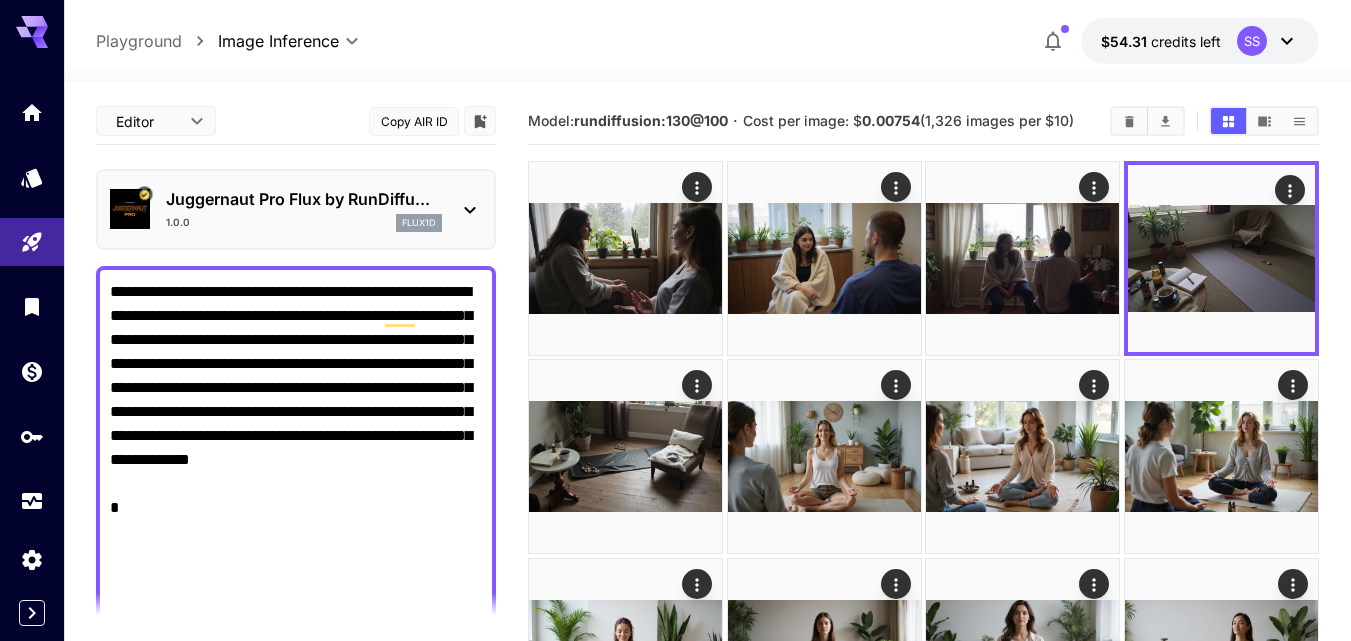 scroll, scrollTop: 569, scrollLeft: 0, axis: vertical 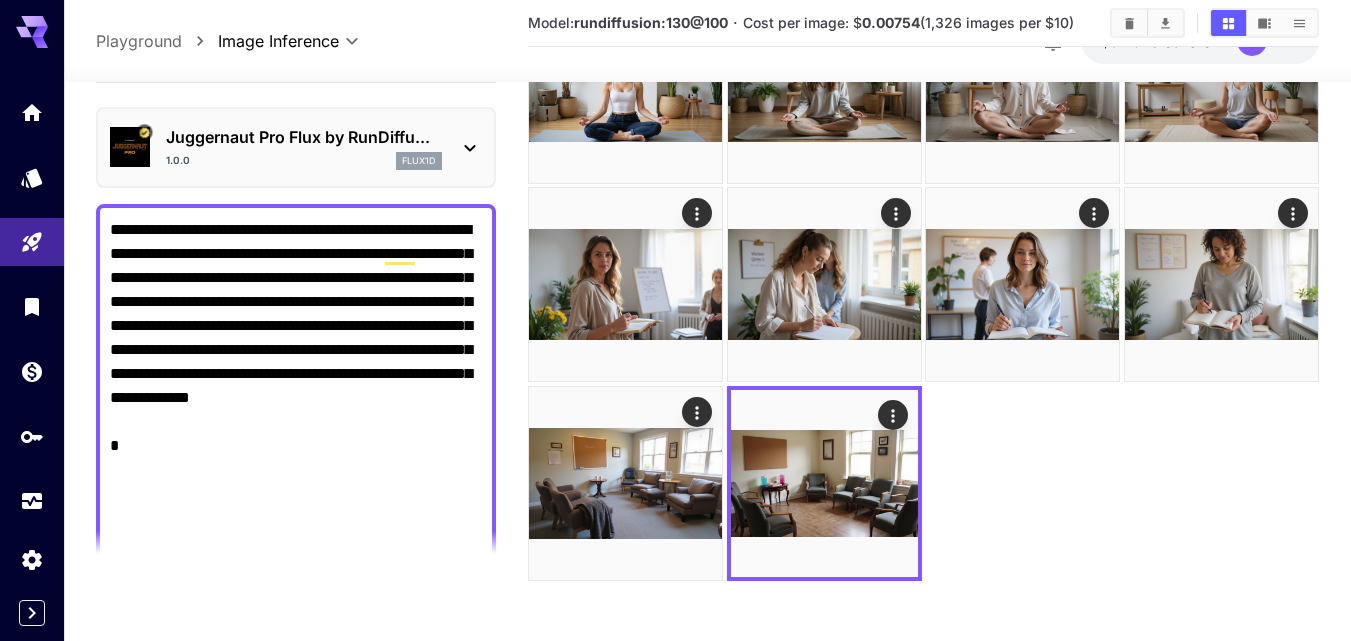 click at bounding box center [675, 320] 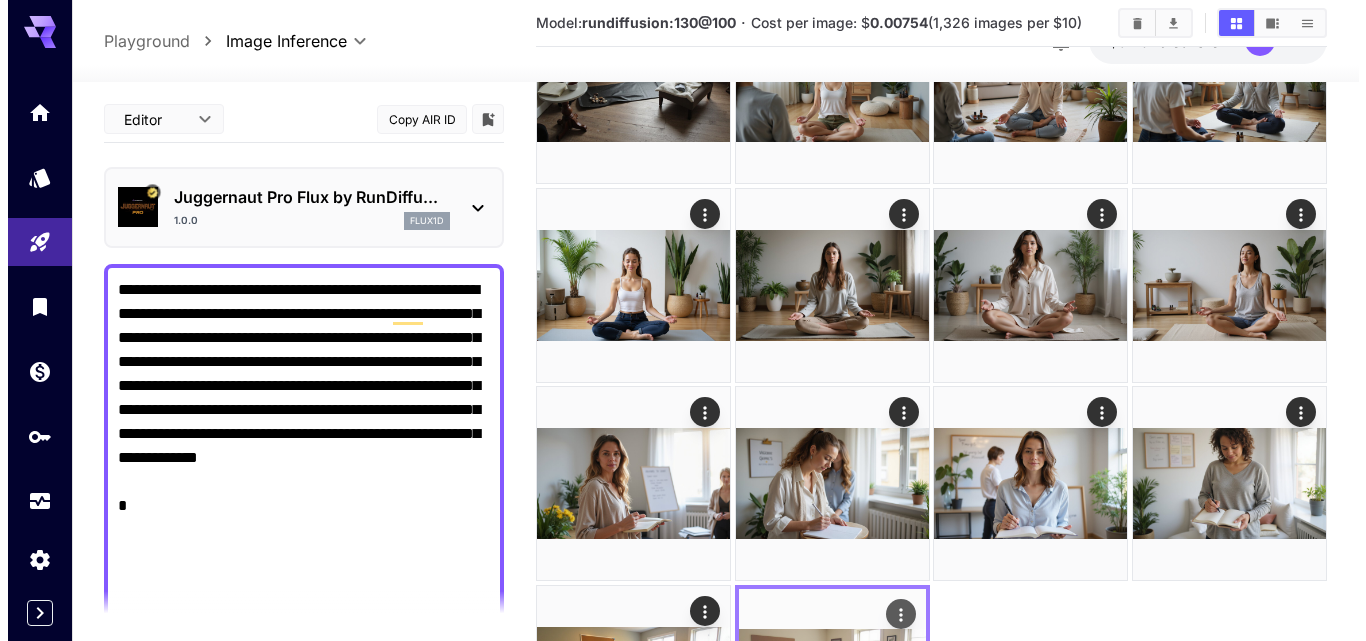 scroll, scrollTop: 569, scrollLeft: 0, axis: vertical 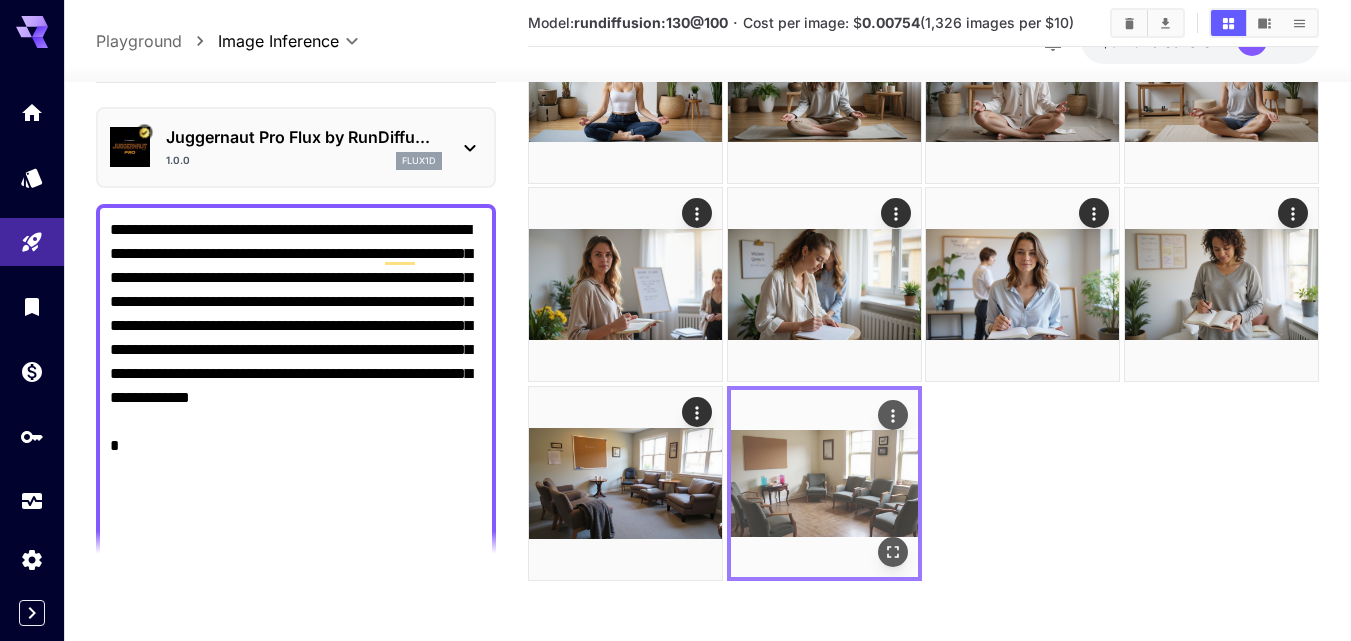click 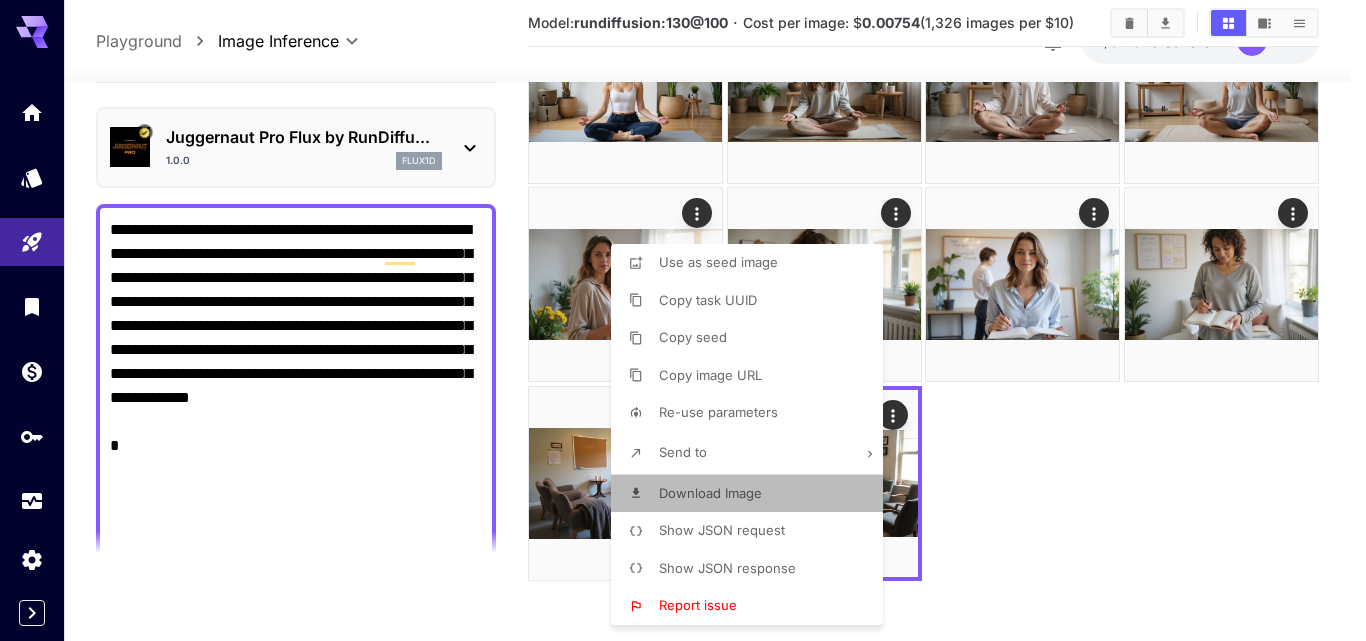 click on "Download Image" at bounding box center [753, 494] 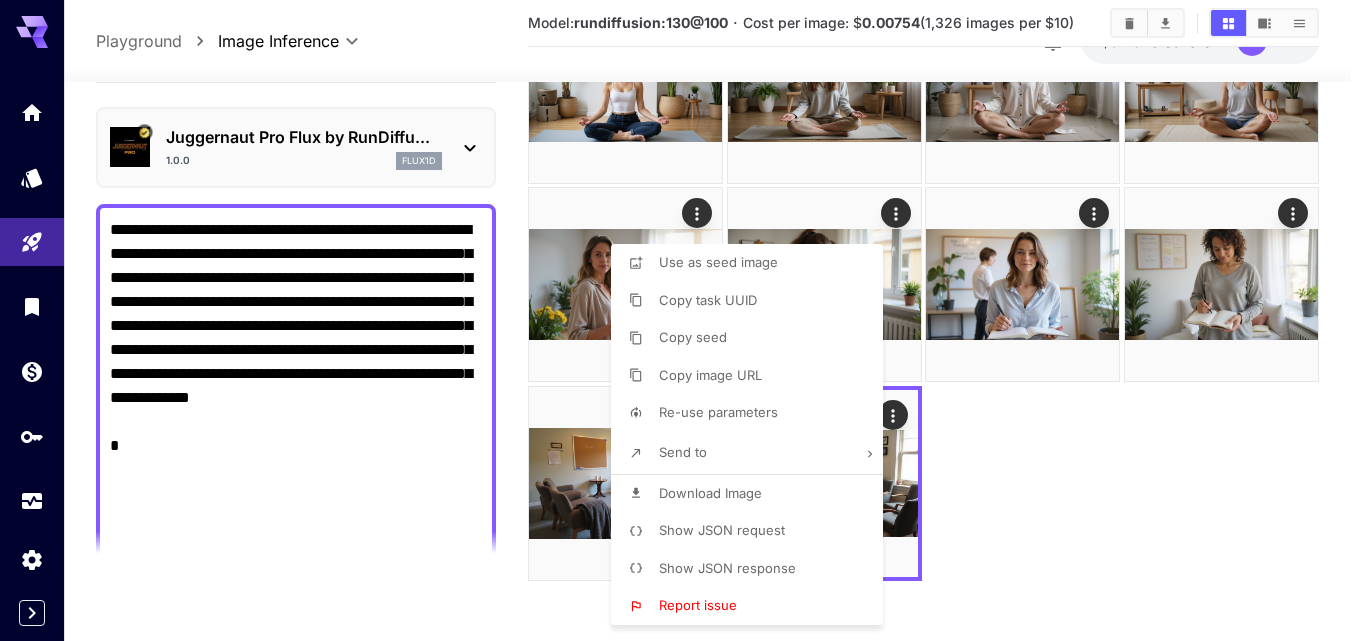 click at bounding box center (683, 320) 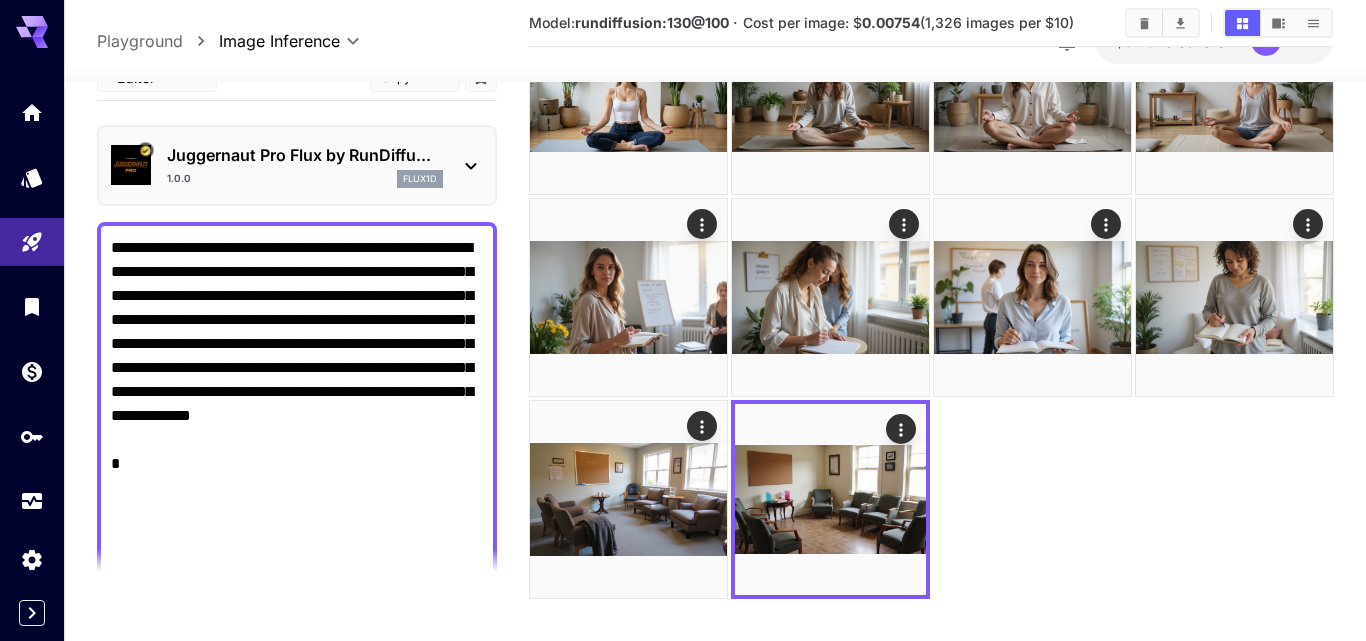click at bounding box center [683, 320] 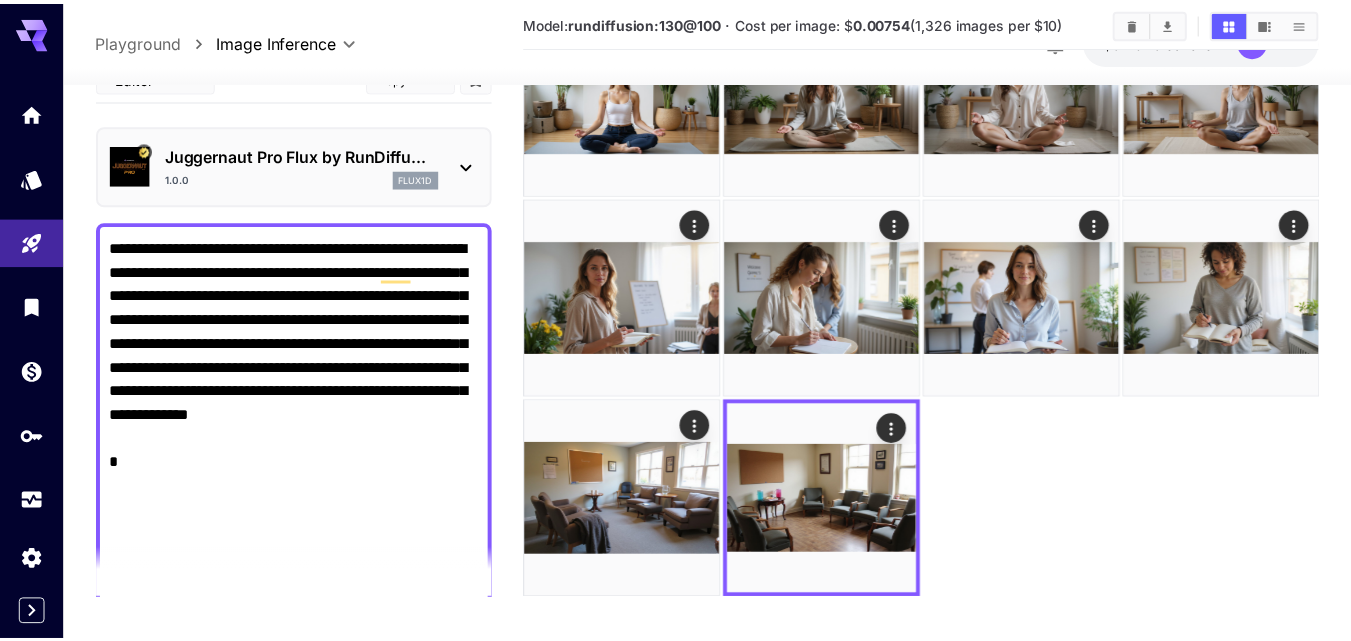 scroll, scrollTop: 0, scrollLeft: 0, axis: both 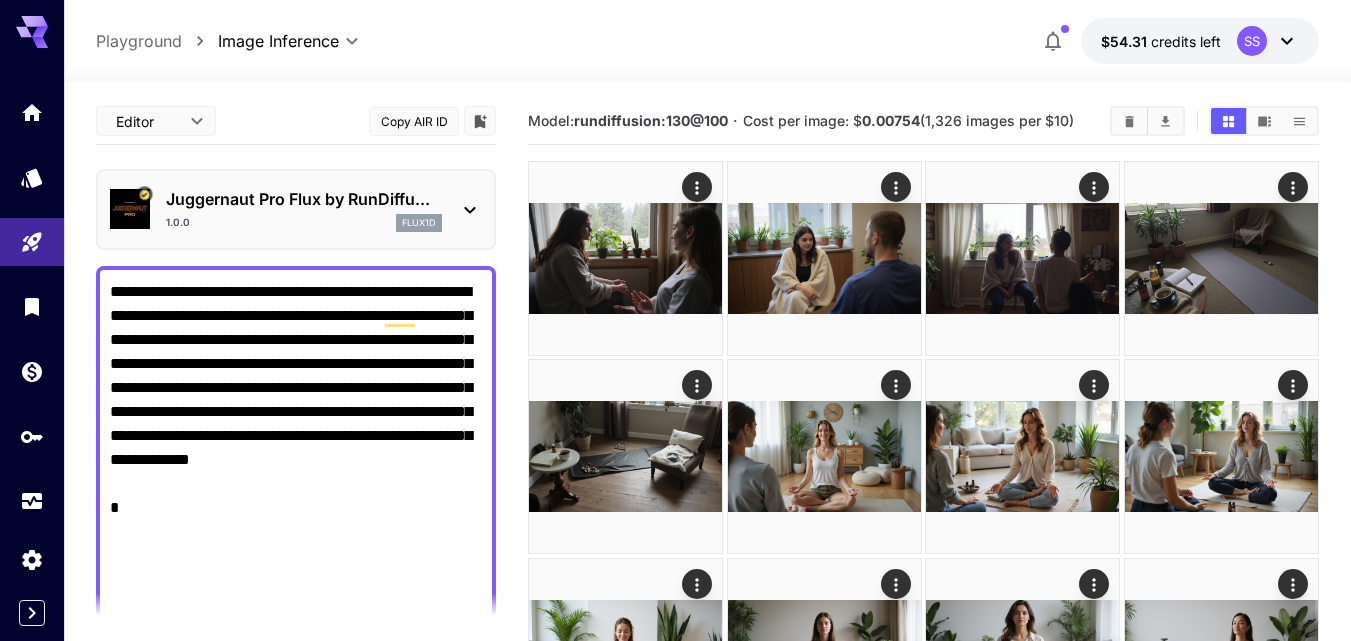 click 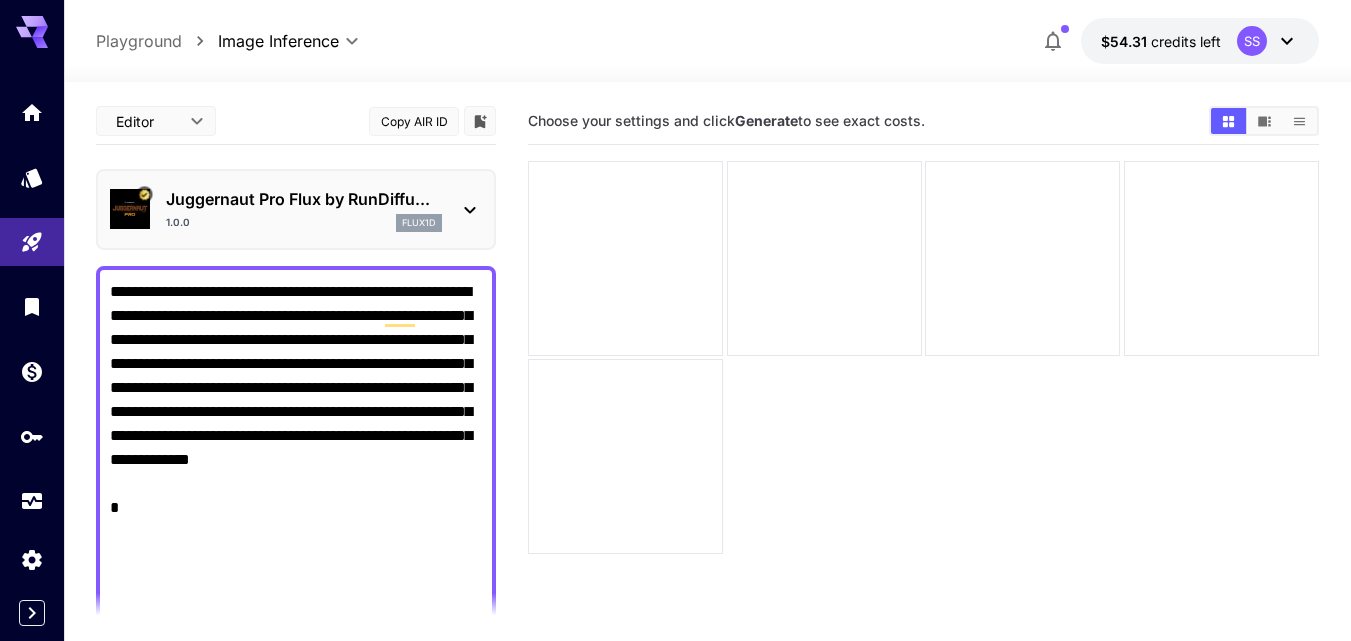 click on "**********" at bounding box center (296, 1072) 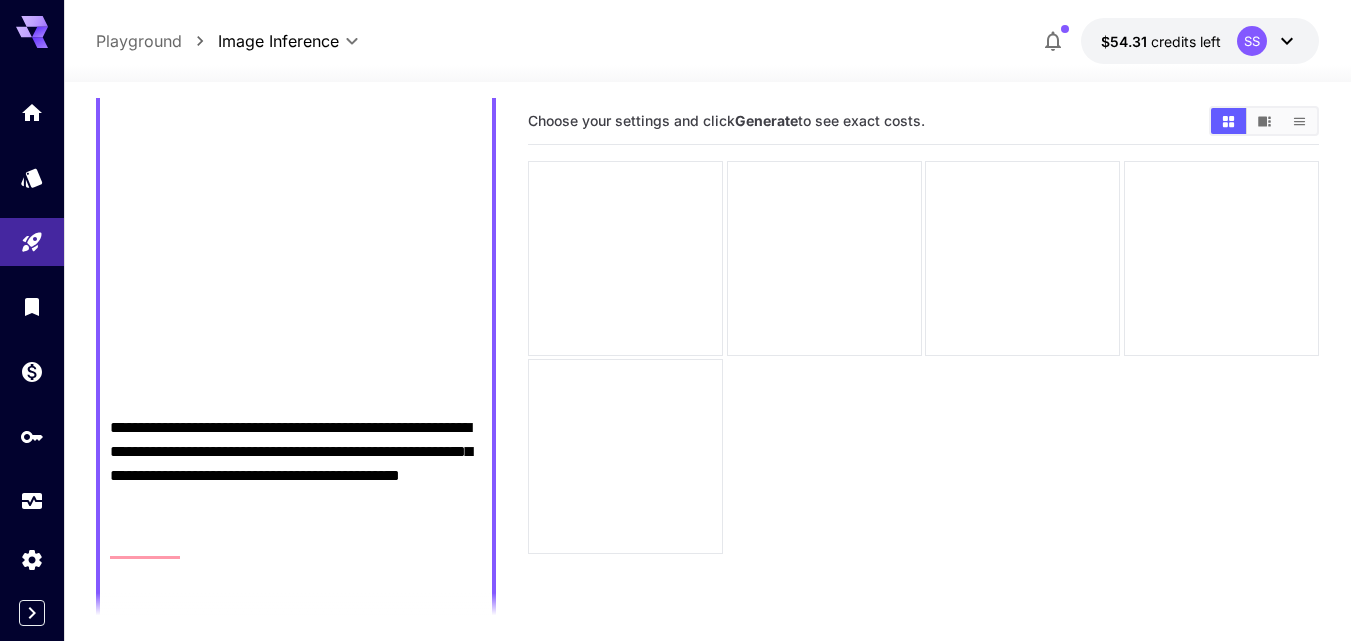 scroll, scrollTop: 600, scrollLeft: 0, axis: vertical 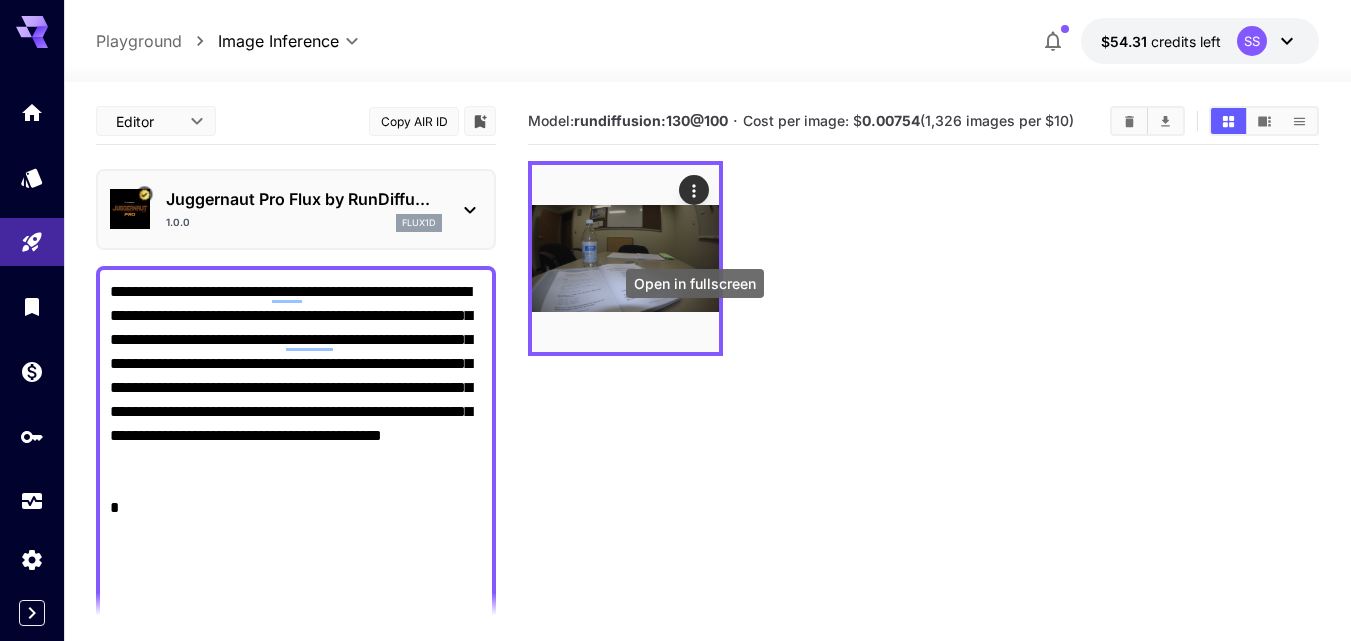 click at bounding box center (0, 0) 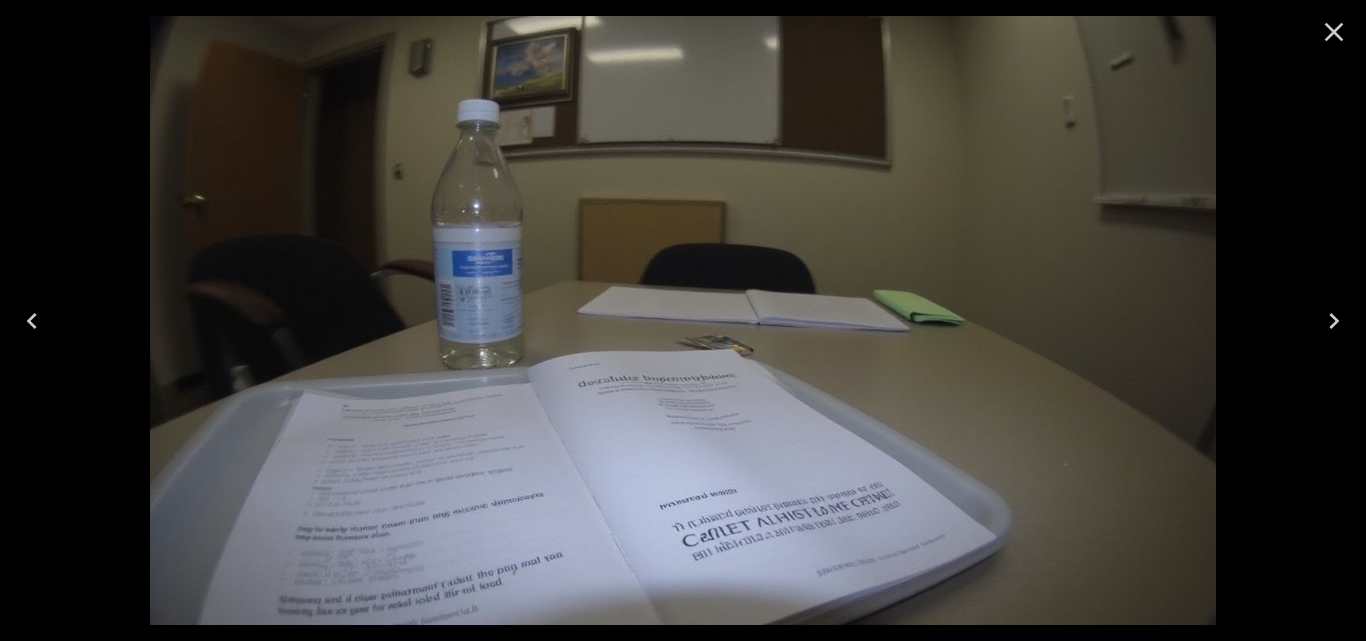 click 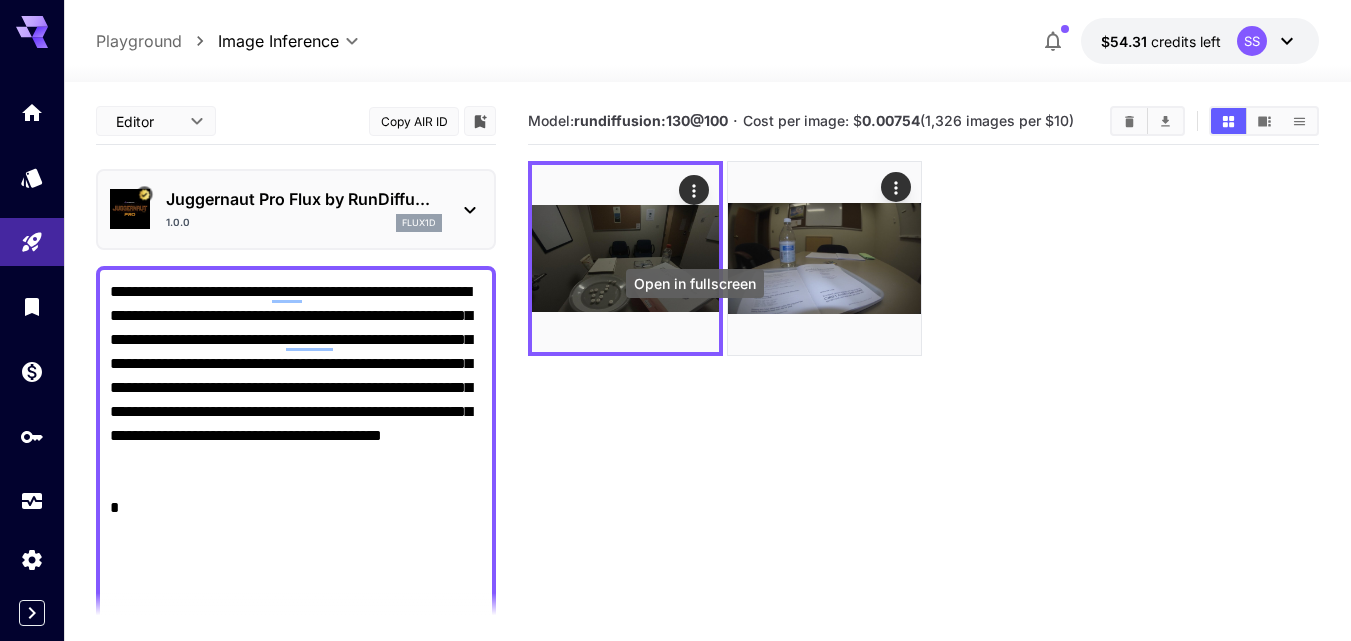 click 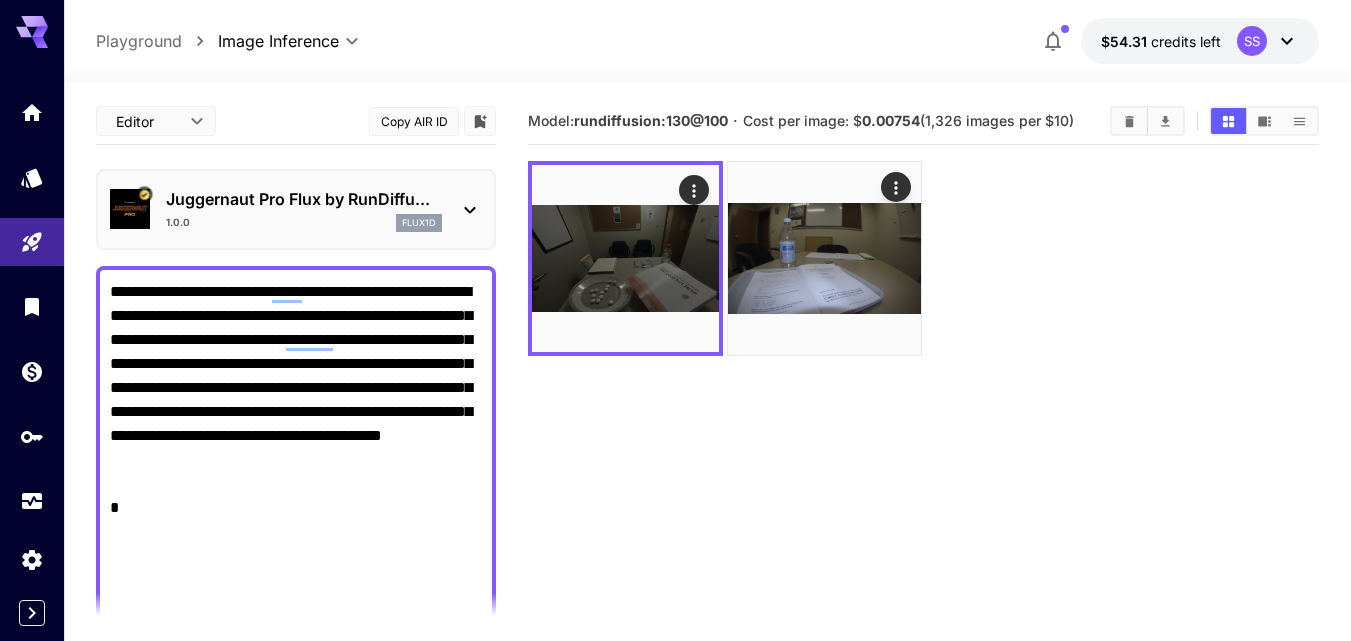 drag, startPoint x: 179, startPoint y: 336, endPoint x: 206, endPoint y: 336, distance: 27 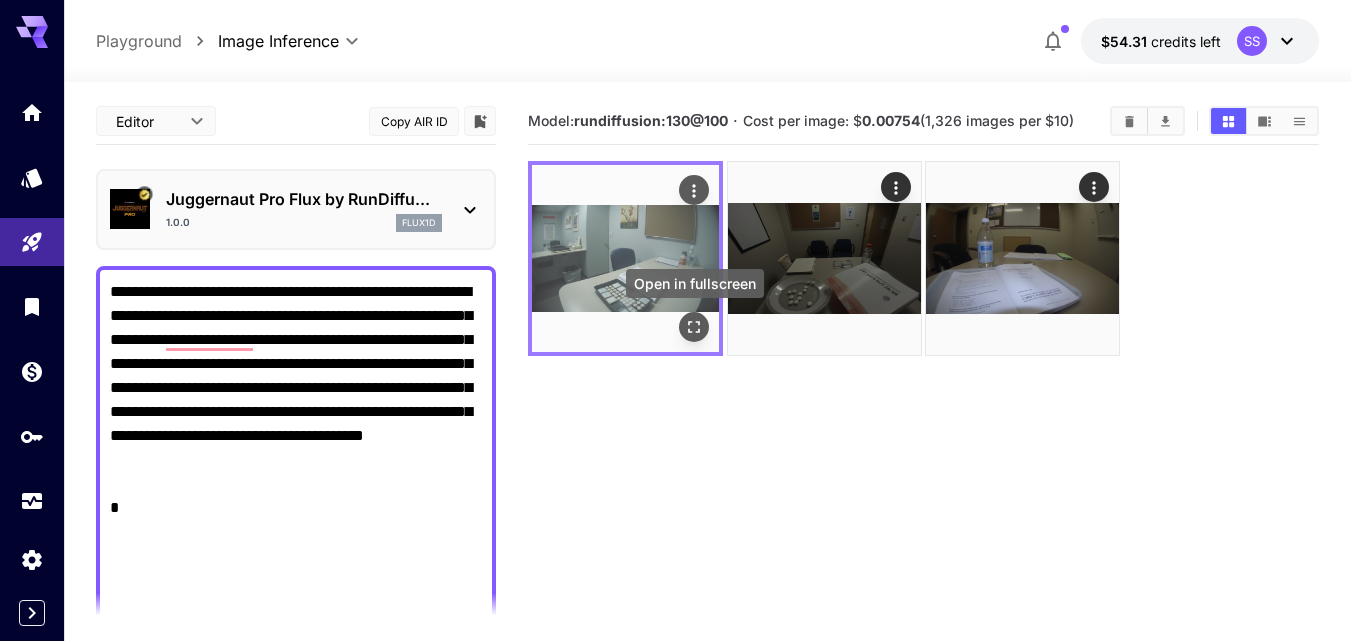 click 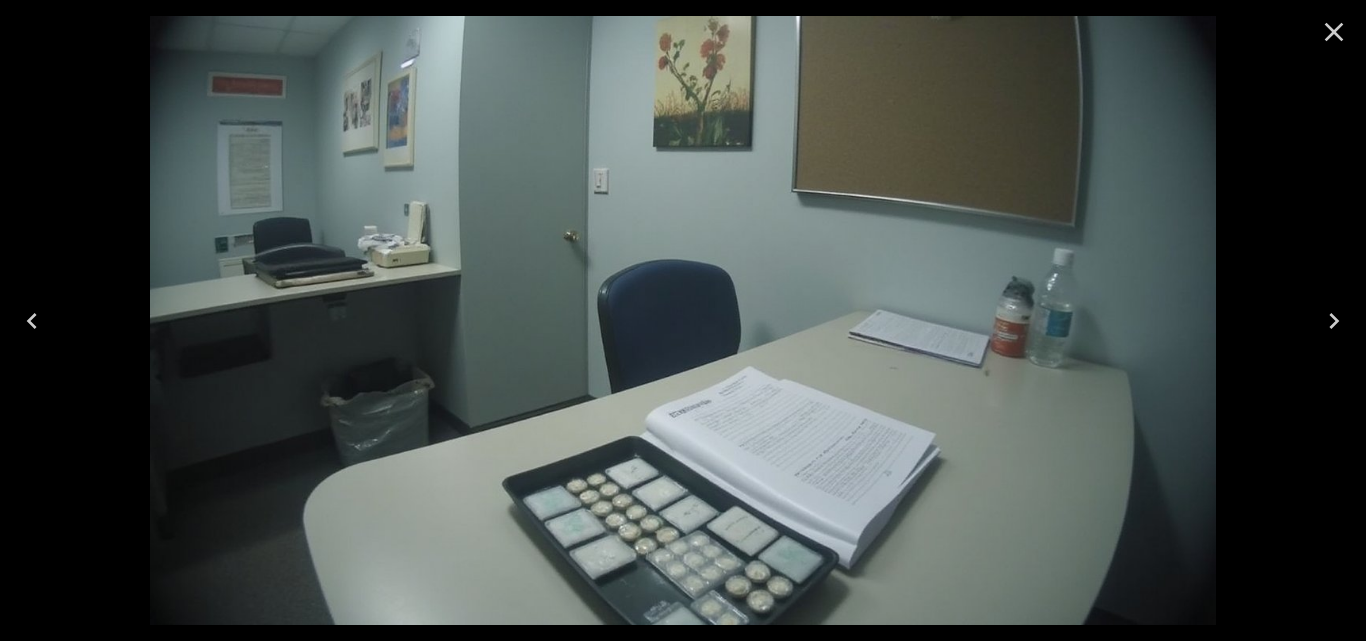 click 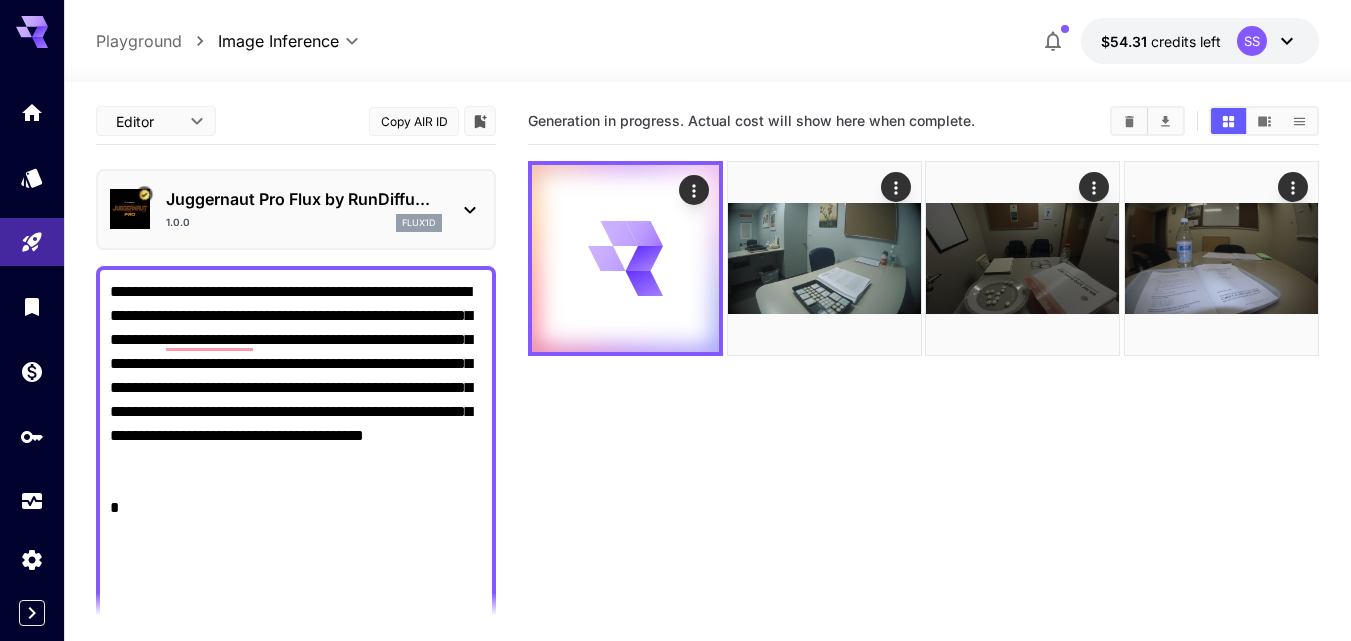 scroll, scrollTop: 446, scrollLeft: 0, axis: vertical 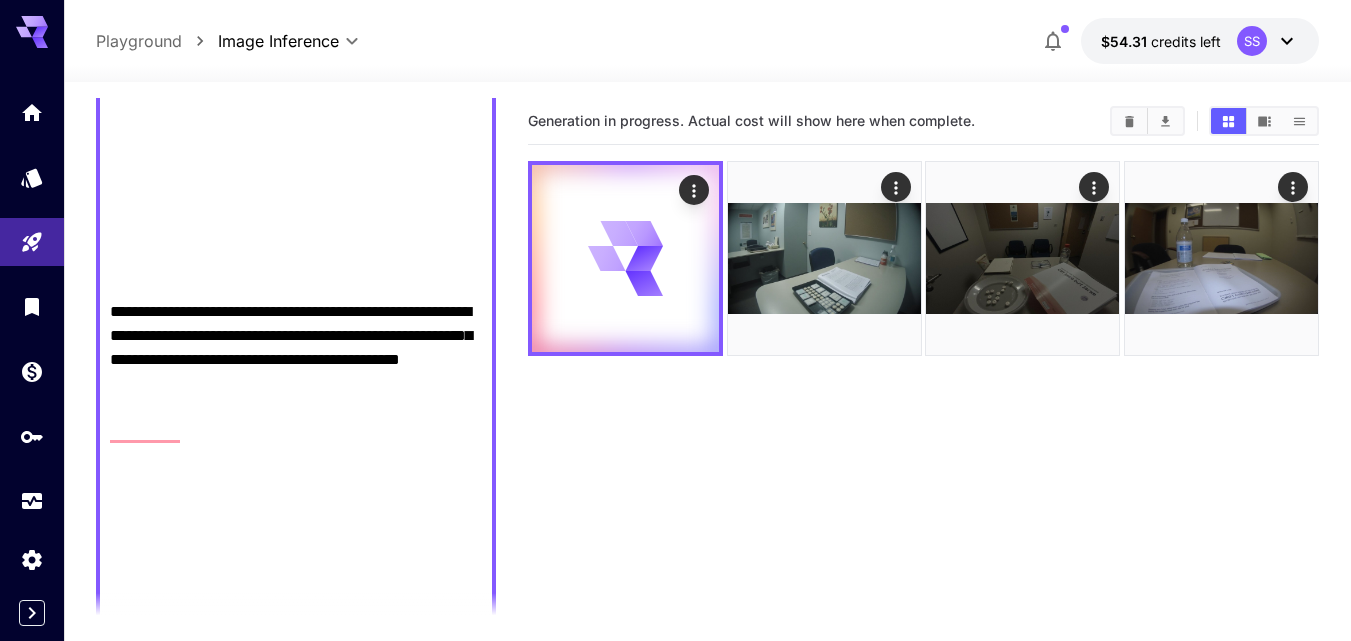 click on "**********" at bounding box center (296, 384) 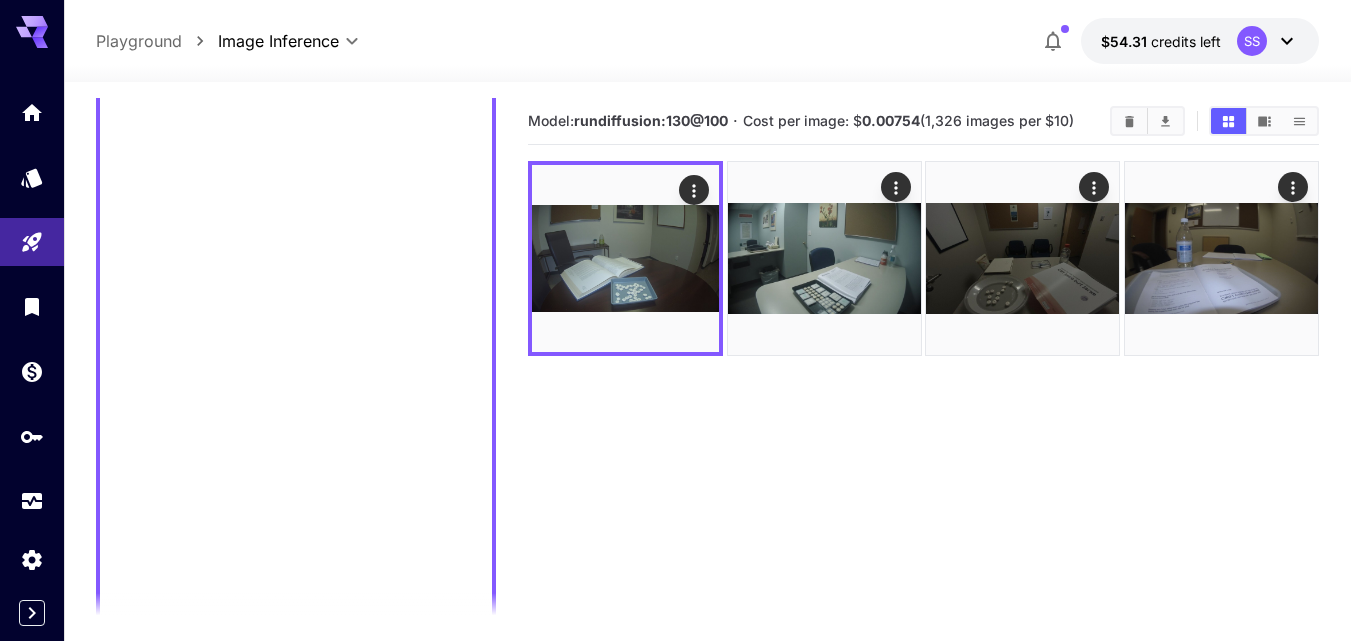 scroll, scrollTop: 3300, scrollLeft: 0, axis: vertical 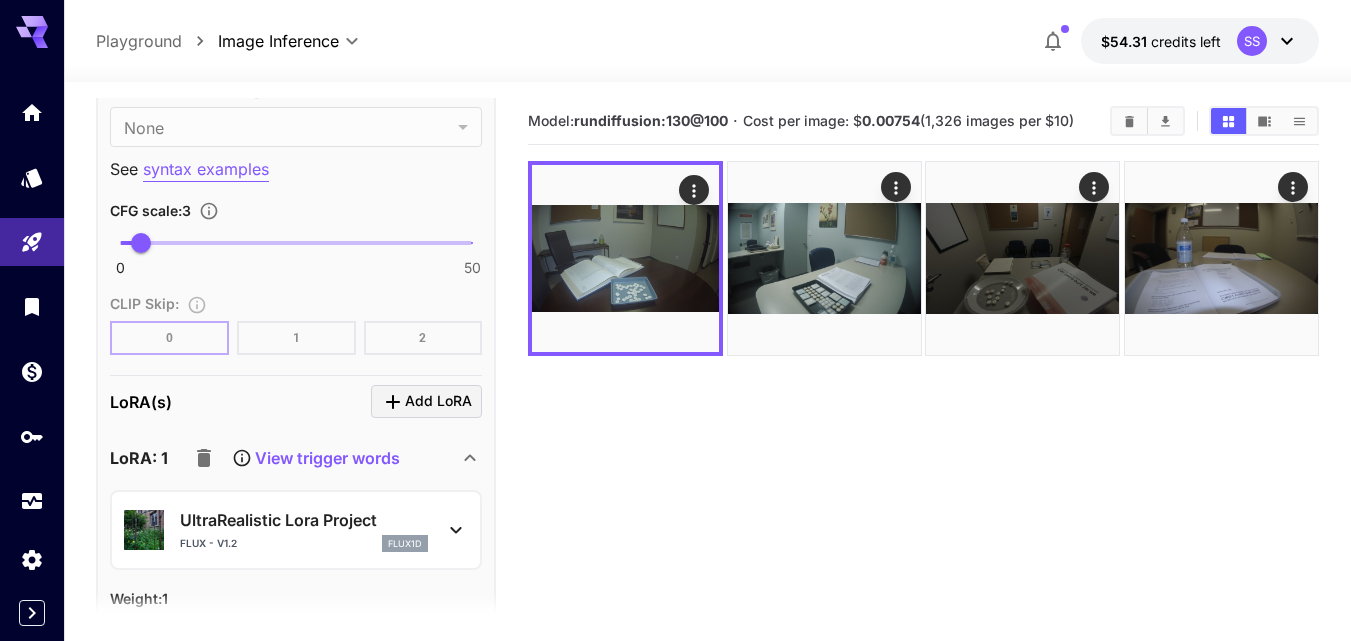 type on "**********" 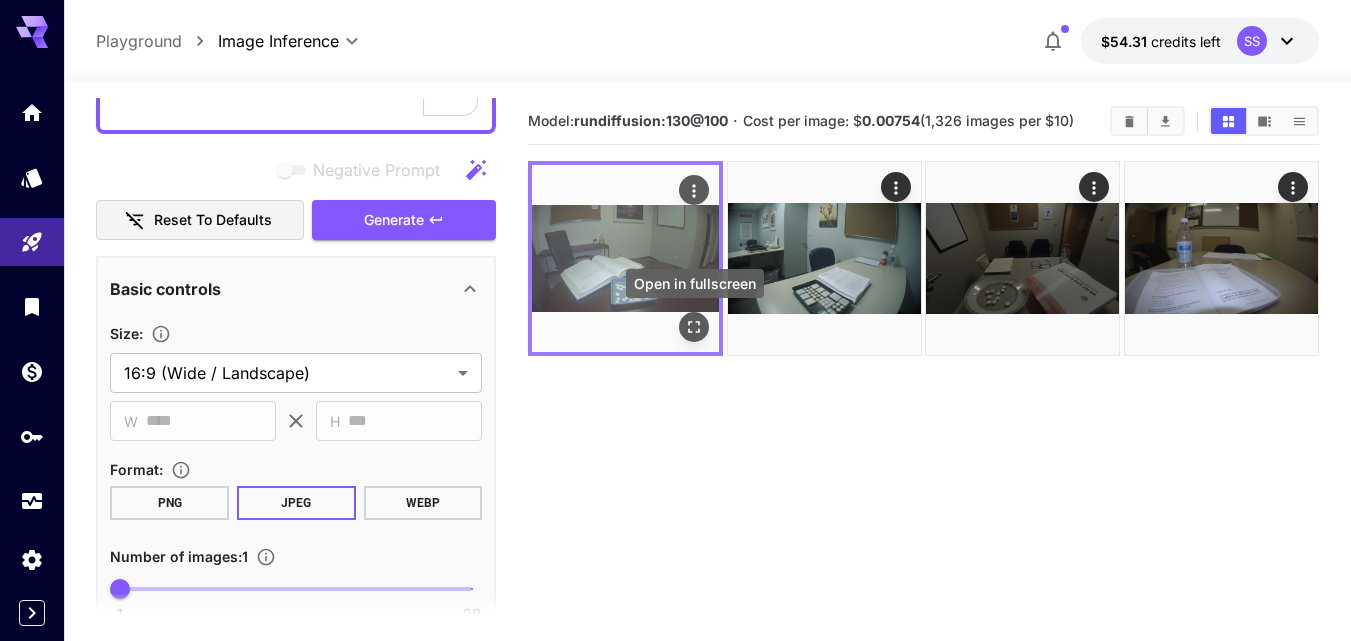 click 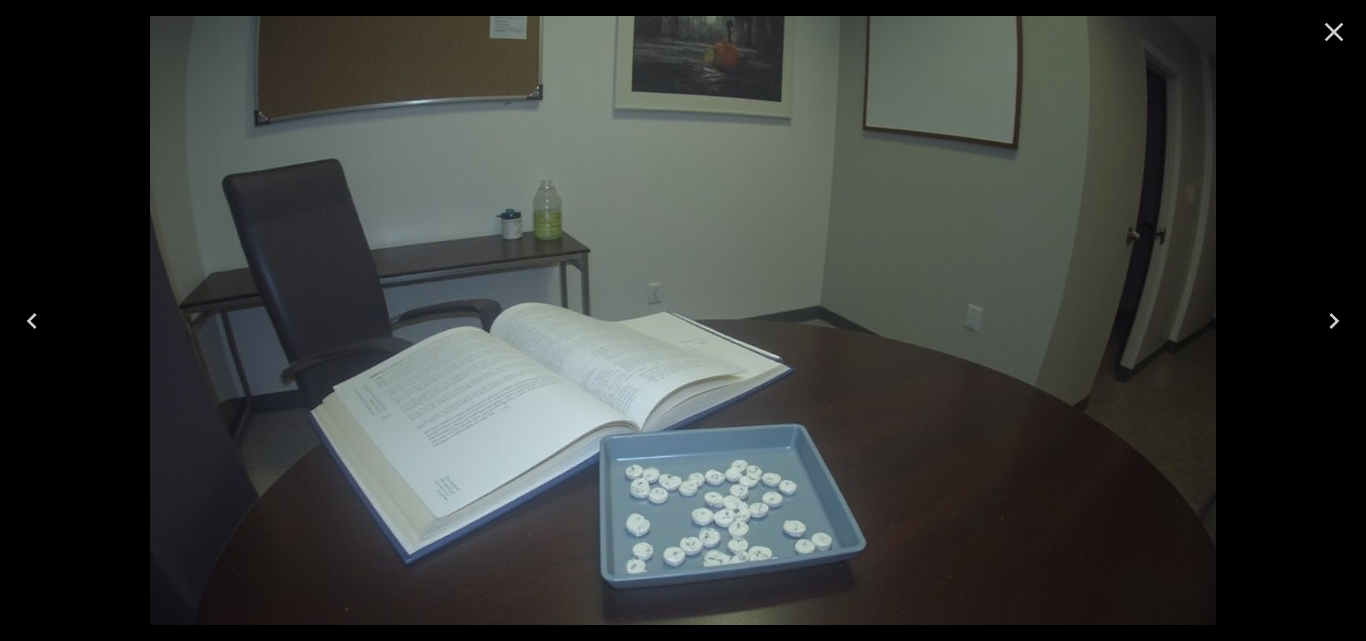 click 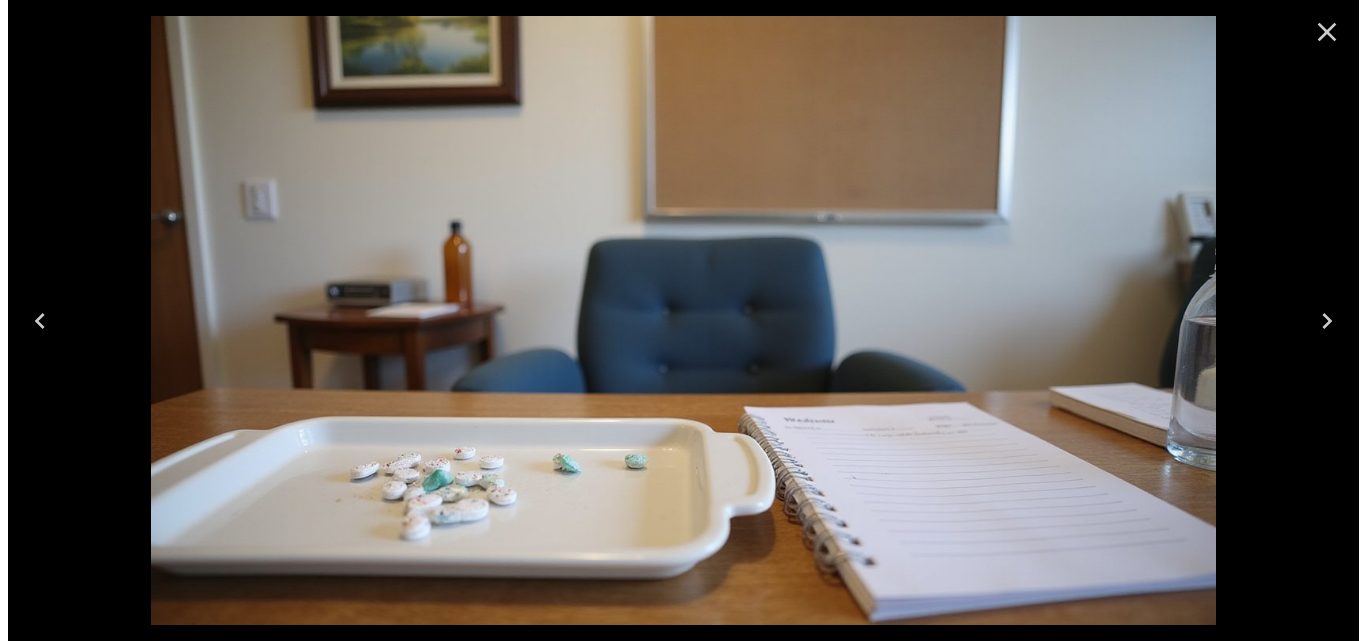 scroll, scrollTop: 0, scrollLeft: 0, axis: both 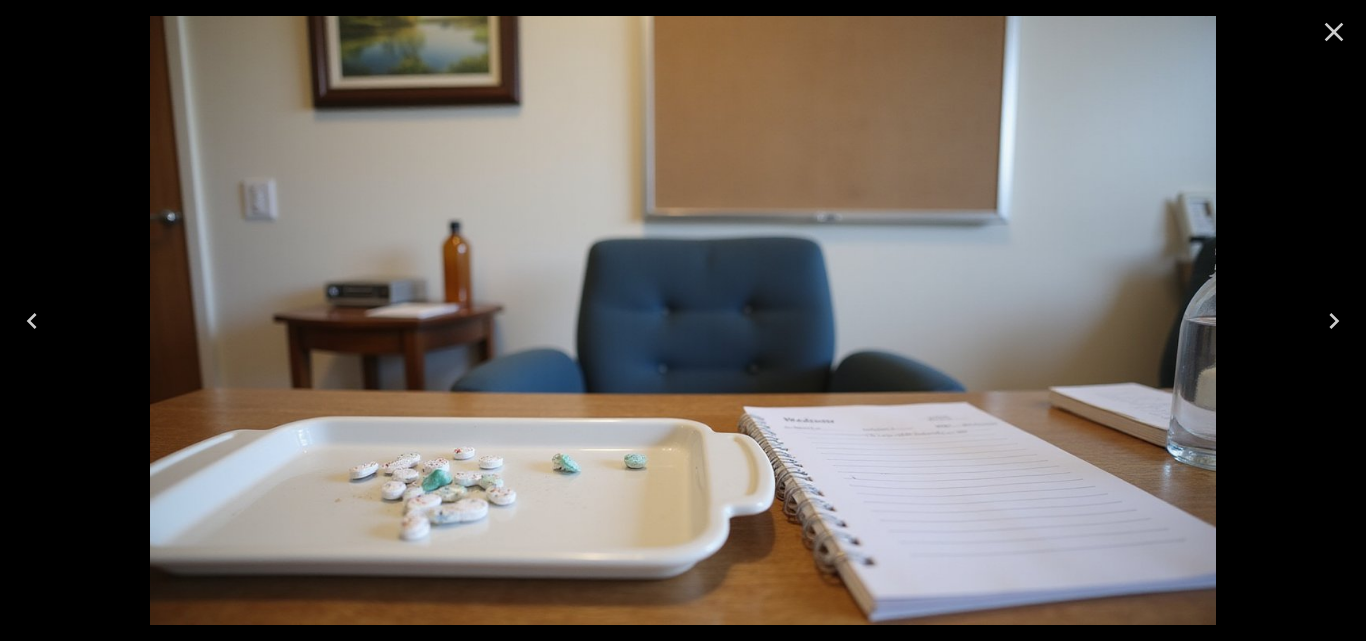 click at bounding box center (1334, 32) 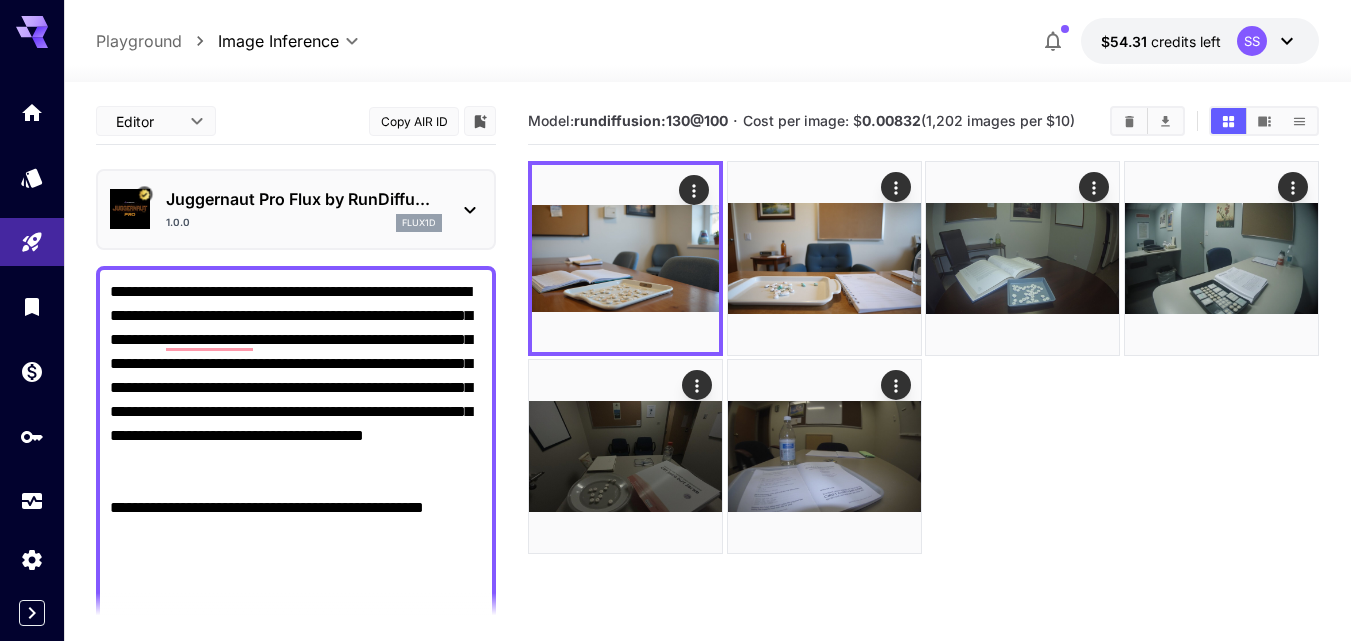 click on "**********" at bounding box center [296, 1036] 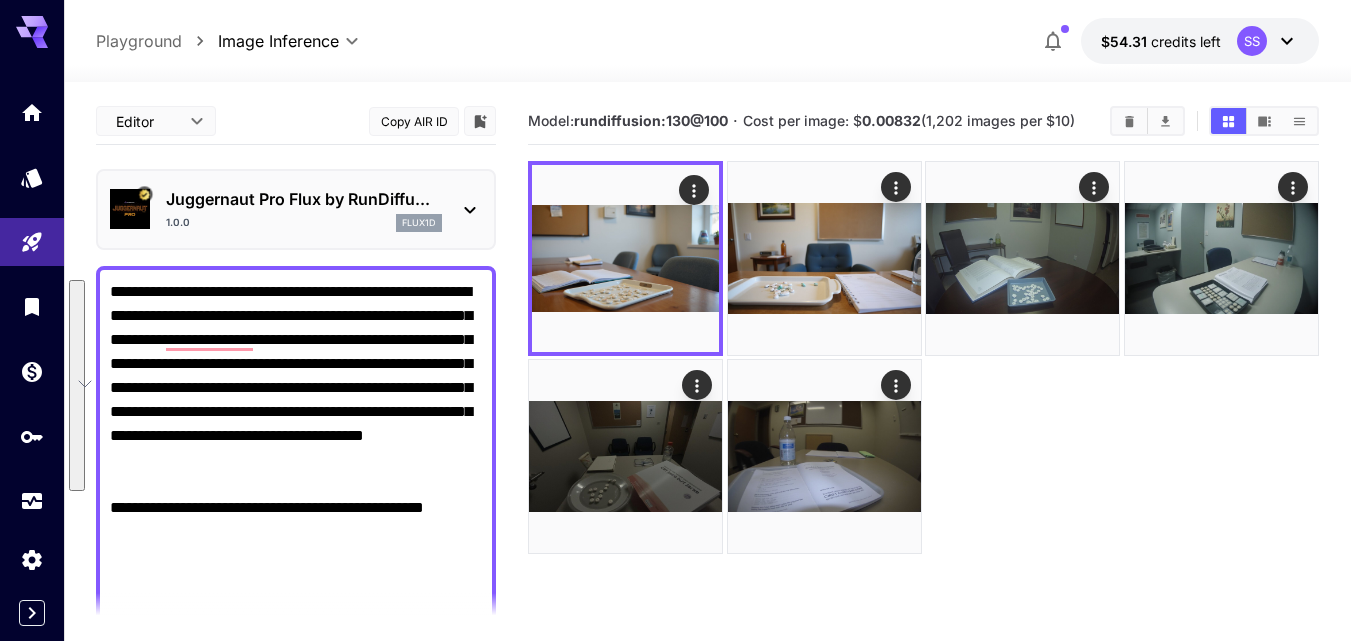 paste on "**********" 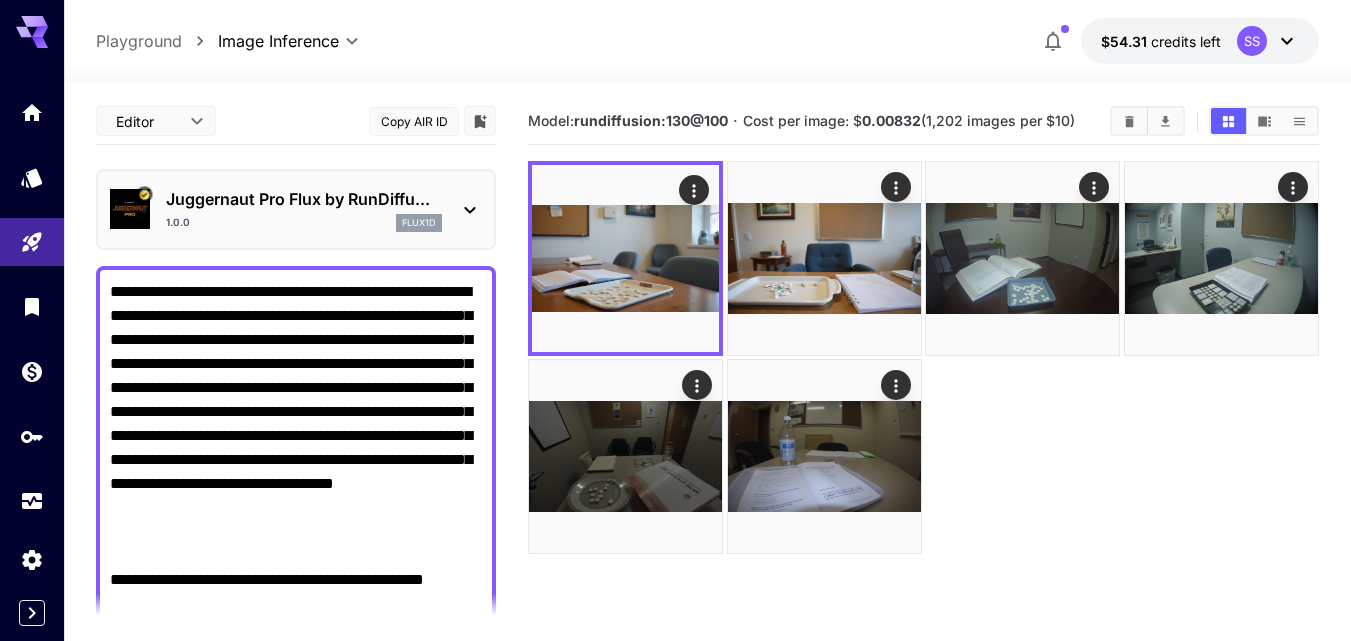 type on "**********" 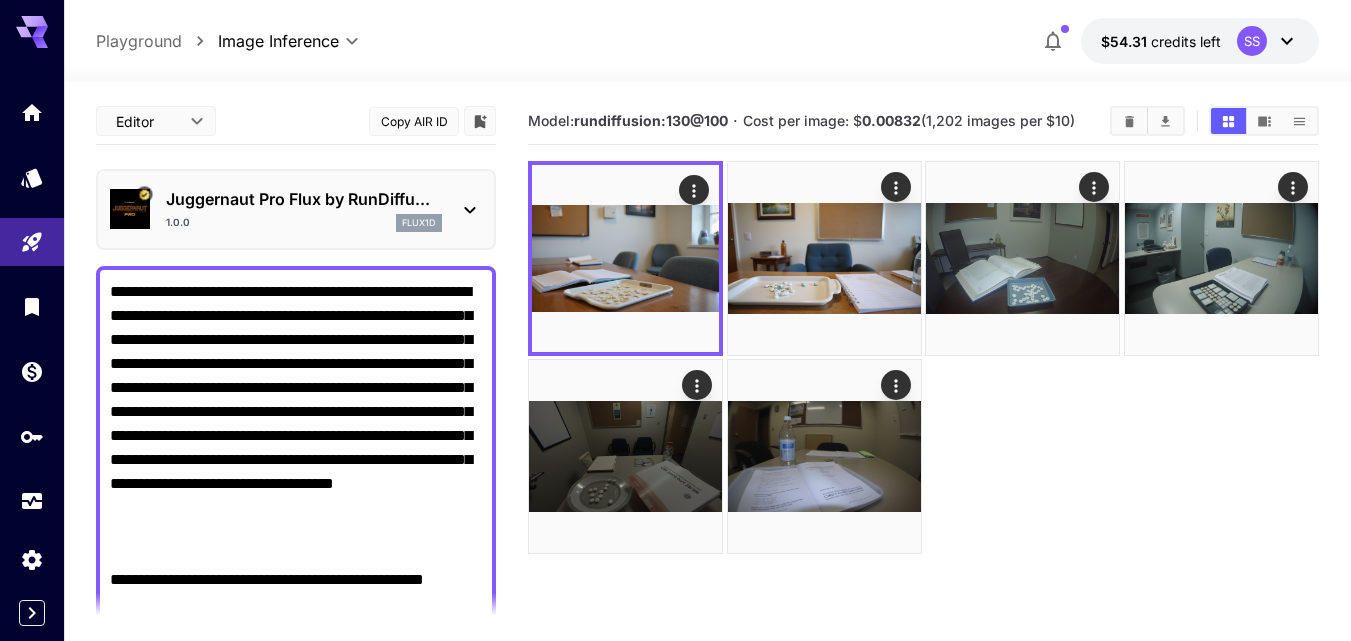 scroll, scrollTop: 1709, scrollLeft: 0, axis: vertical 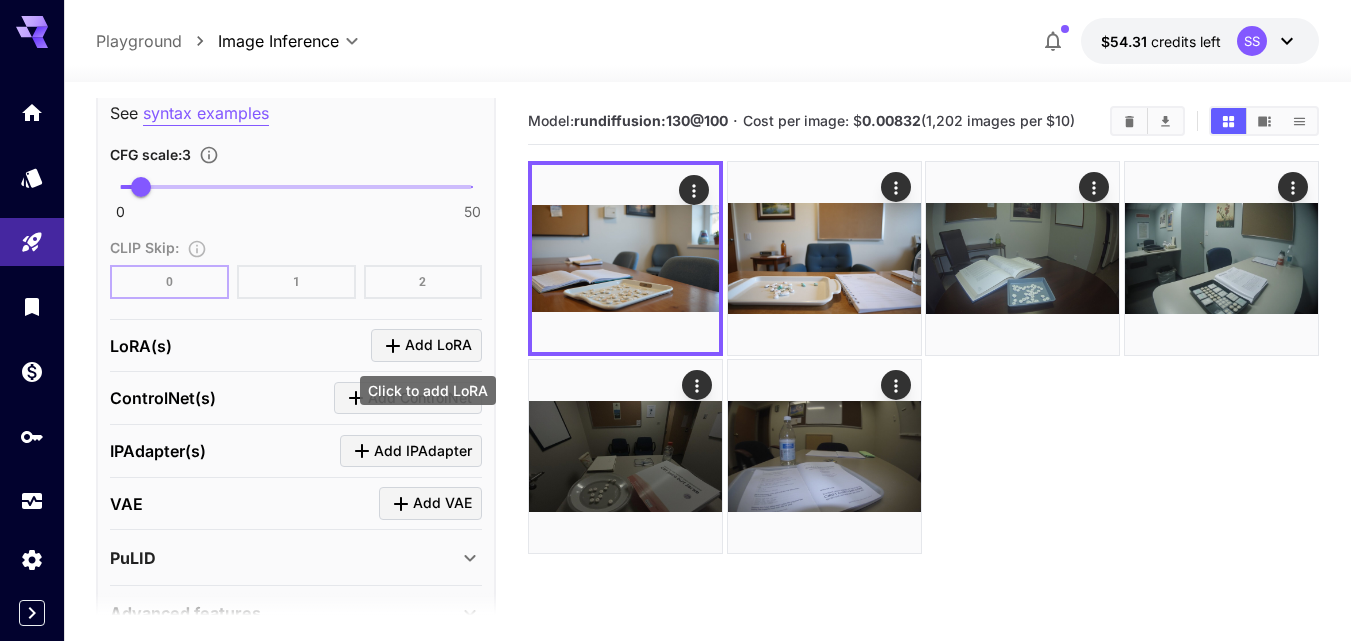 click on "Add LoRA" at bounding box center (438, 345) 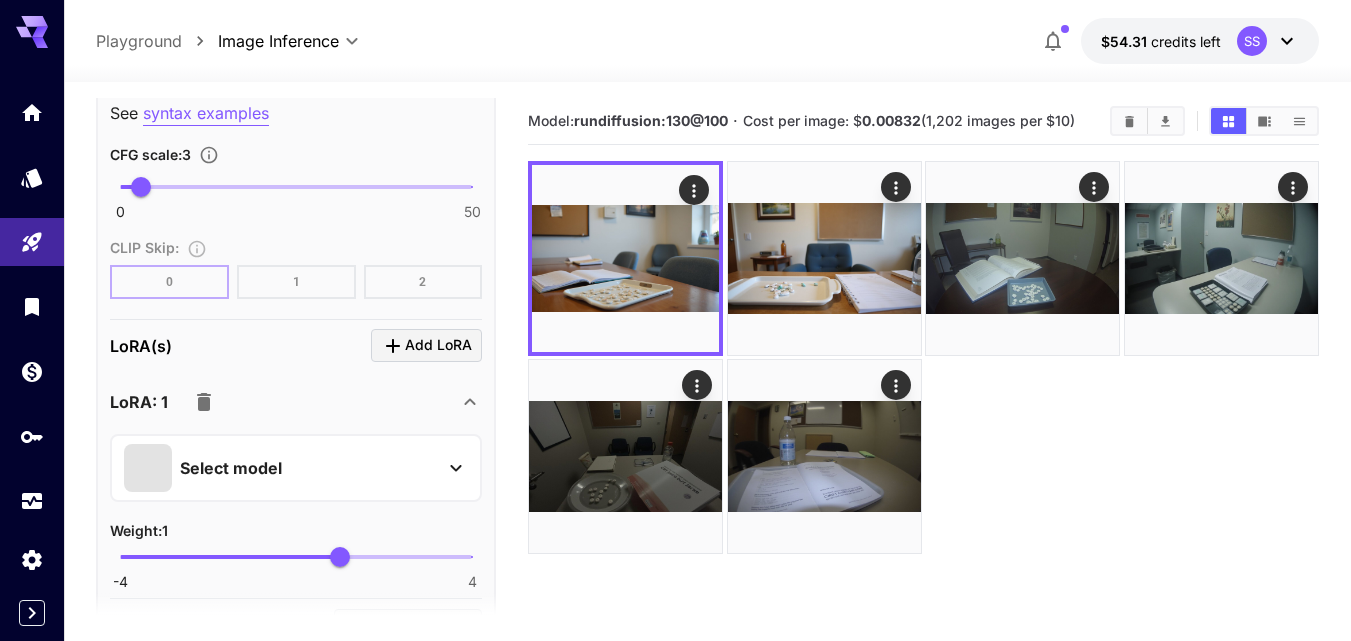 click on "Select model" at bounding box center [231, 468] 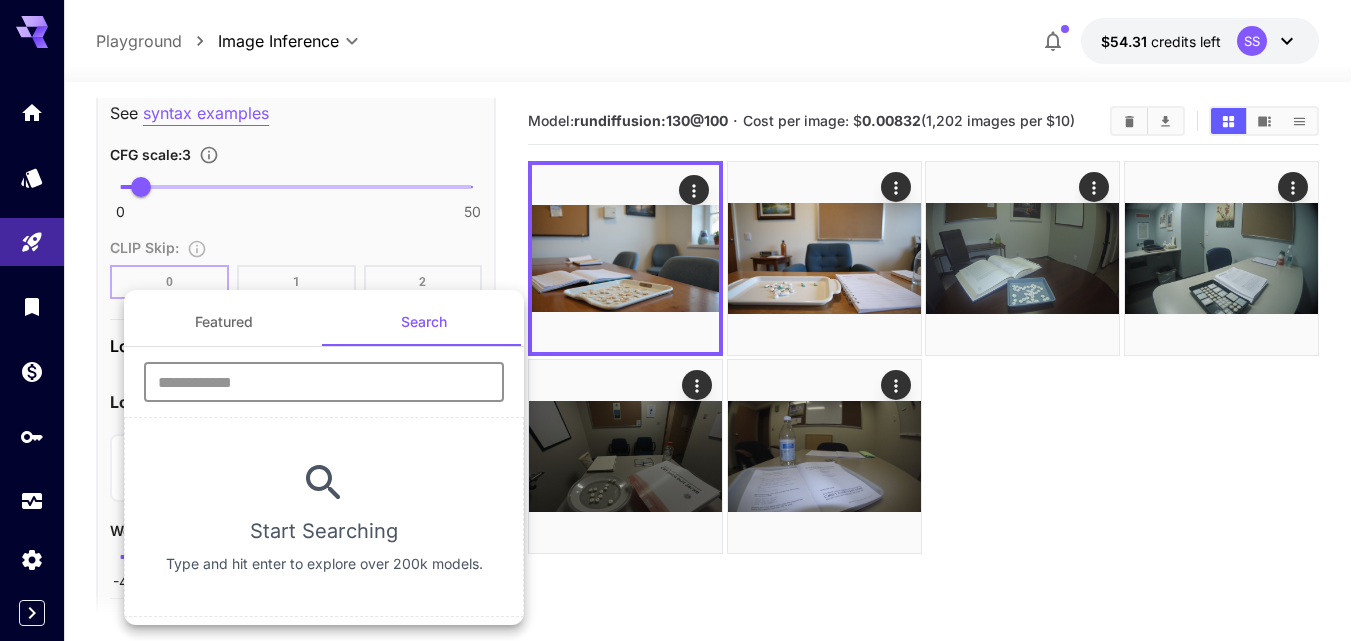 click at bounding box center (324, 382) 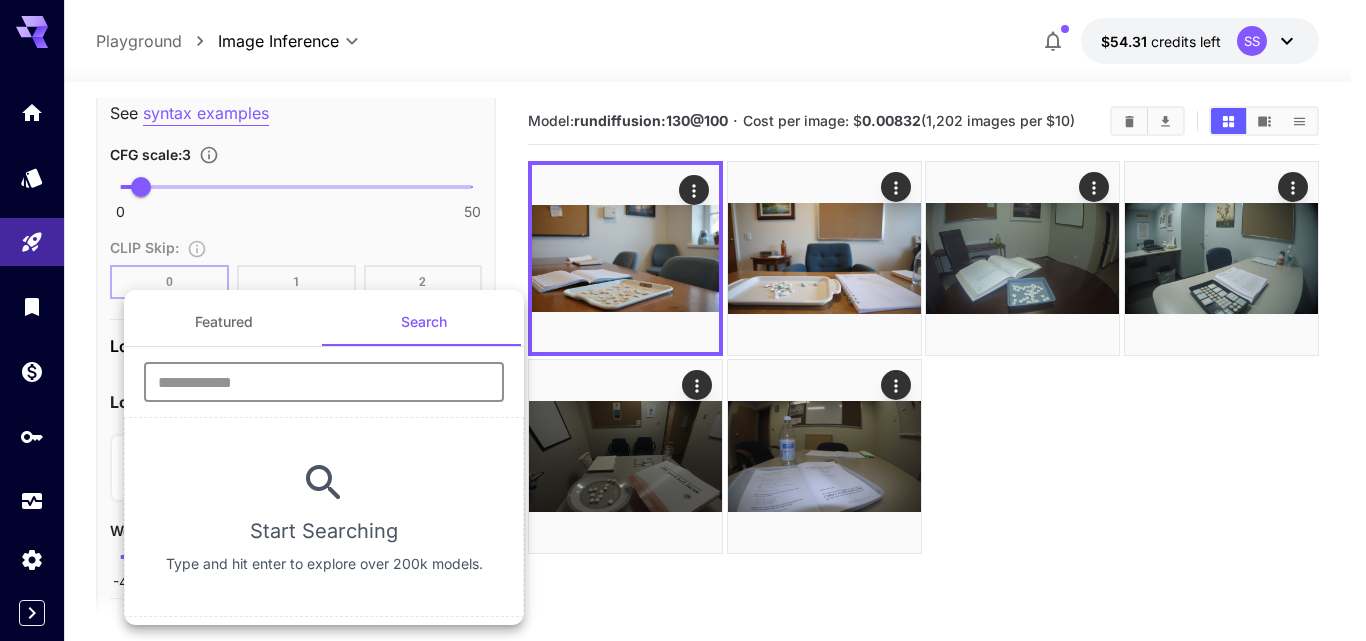 paste on "**********" 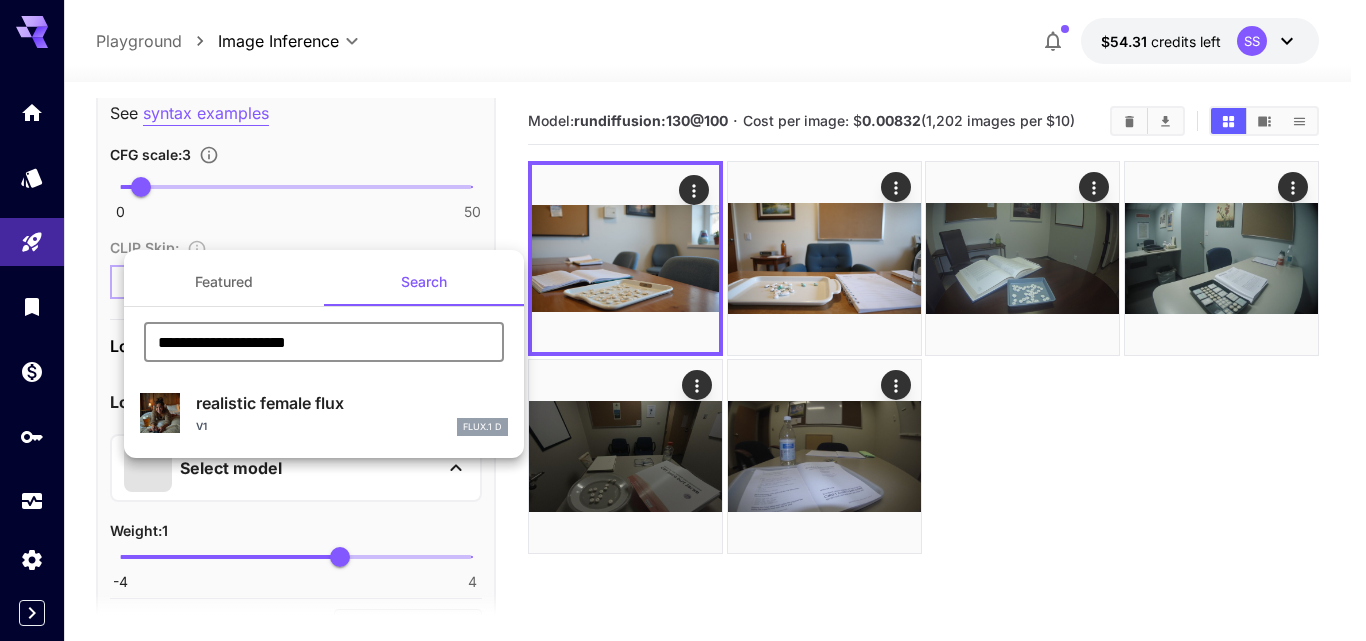 type on "**********" 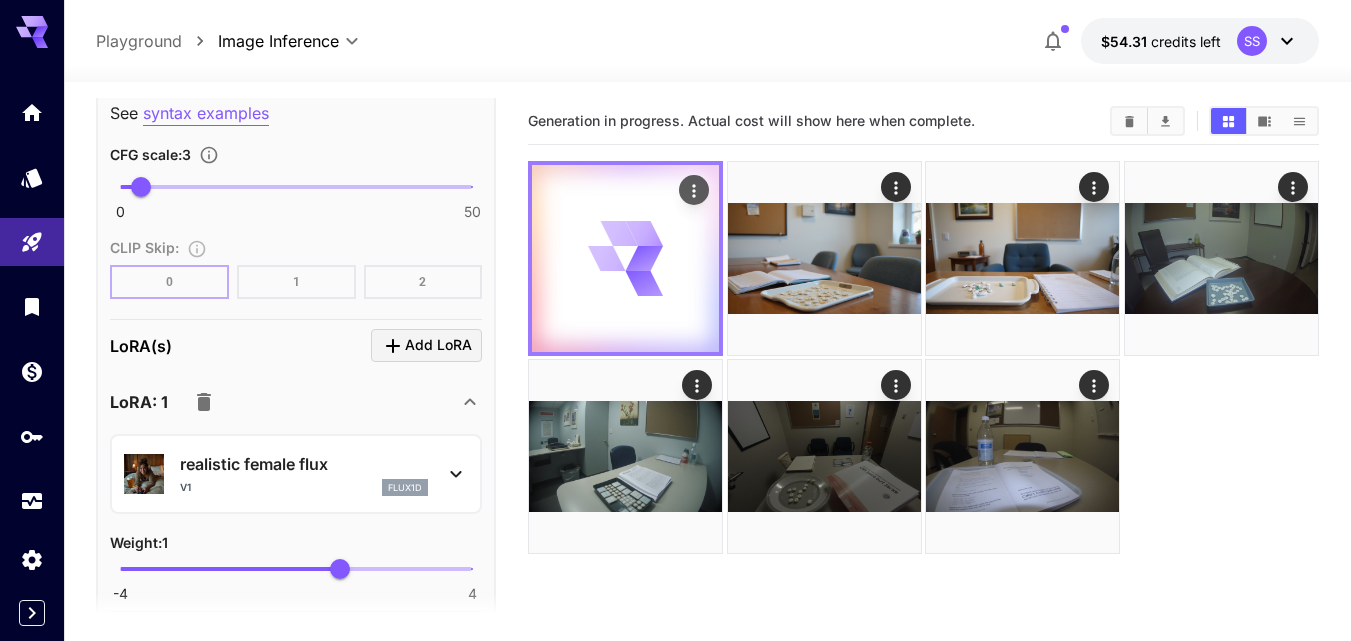 scroll, scrollTop: 2300, scrollLeft: 0, axis: vertical 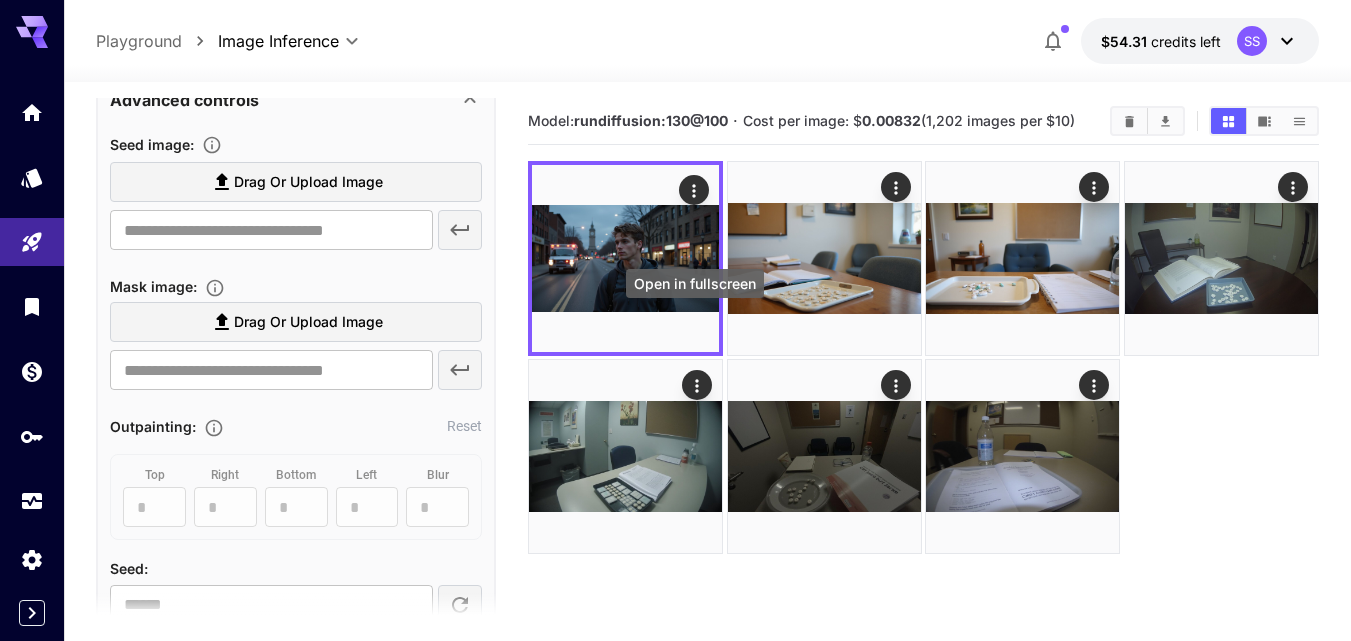 click 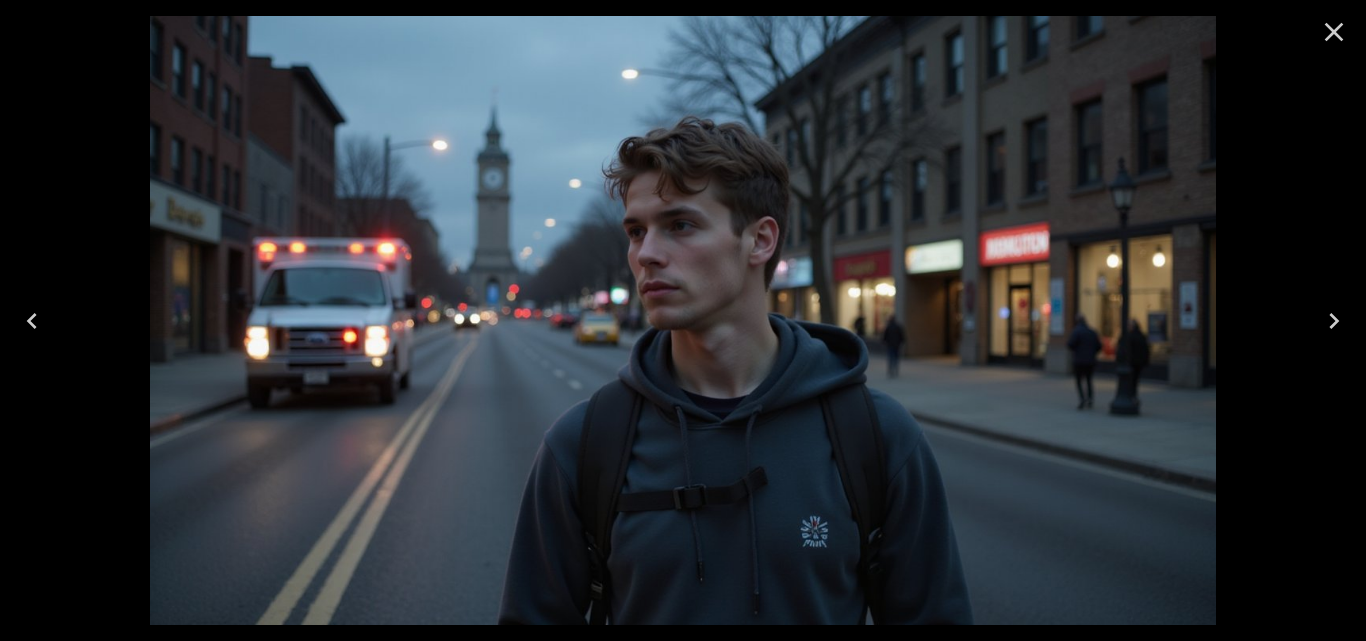 click 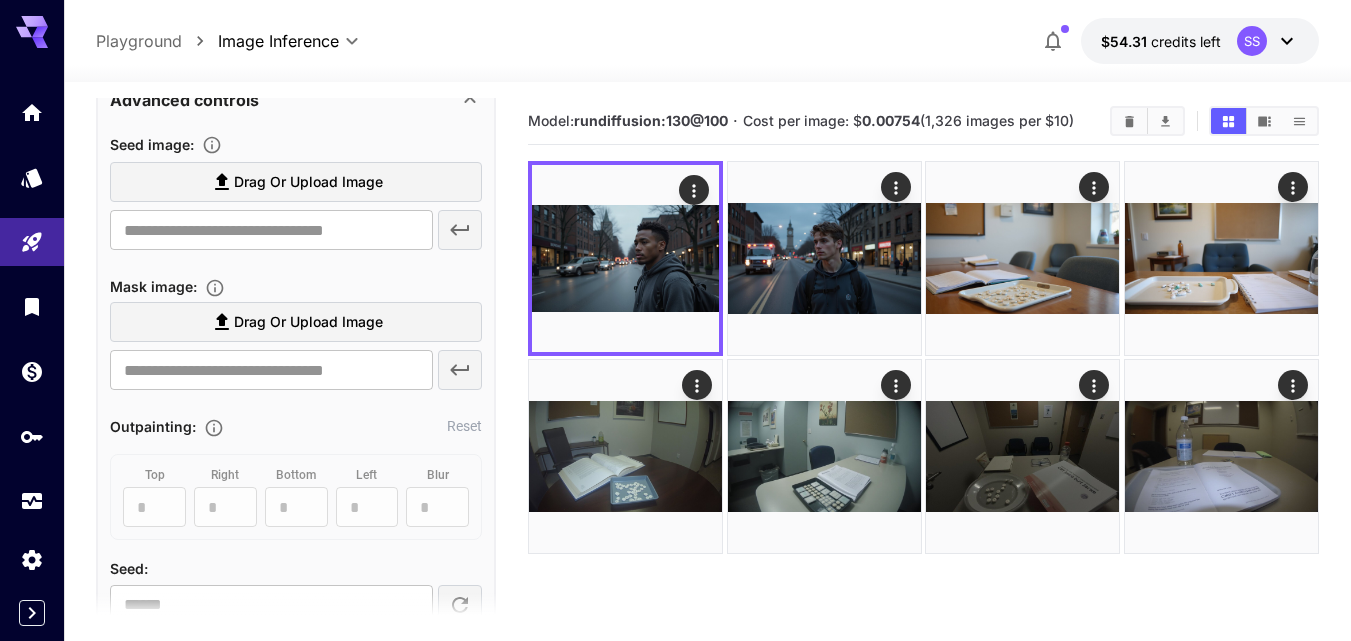 scroll, scrollTop: 3400, scrollLeft: 0, axis: vertical 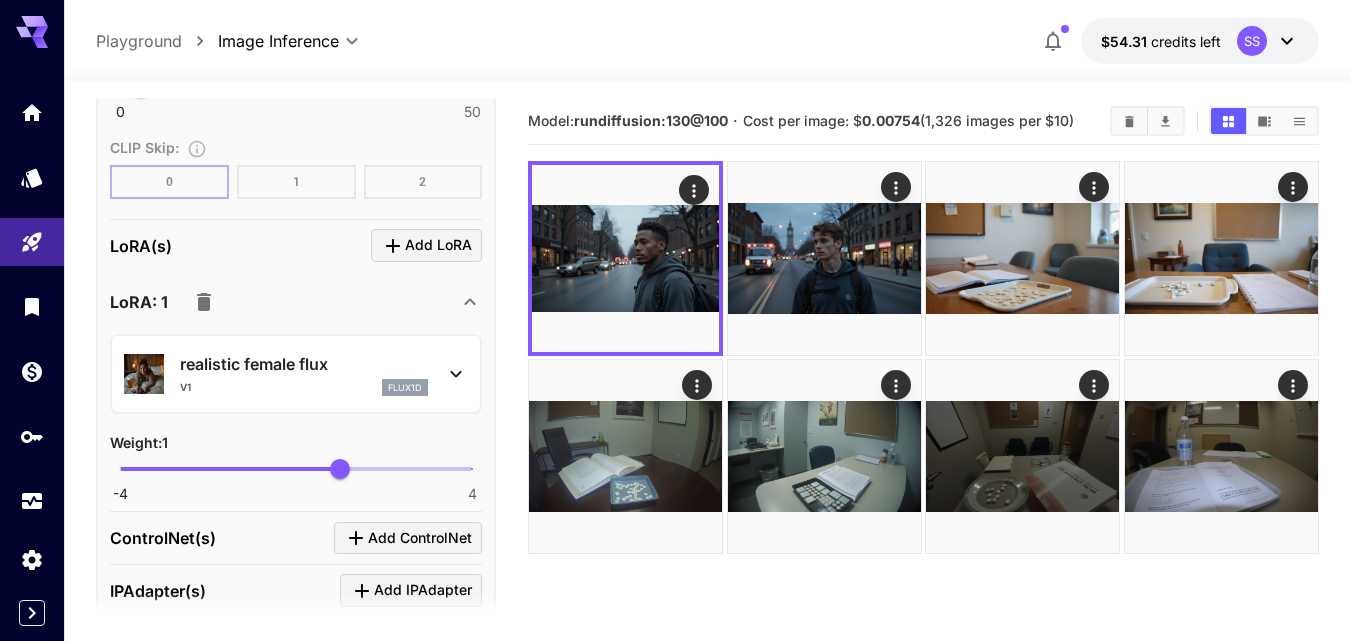 click 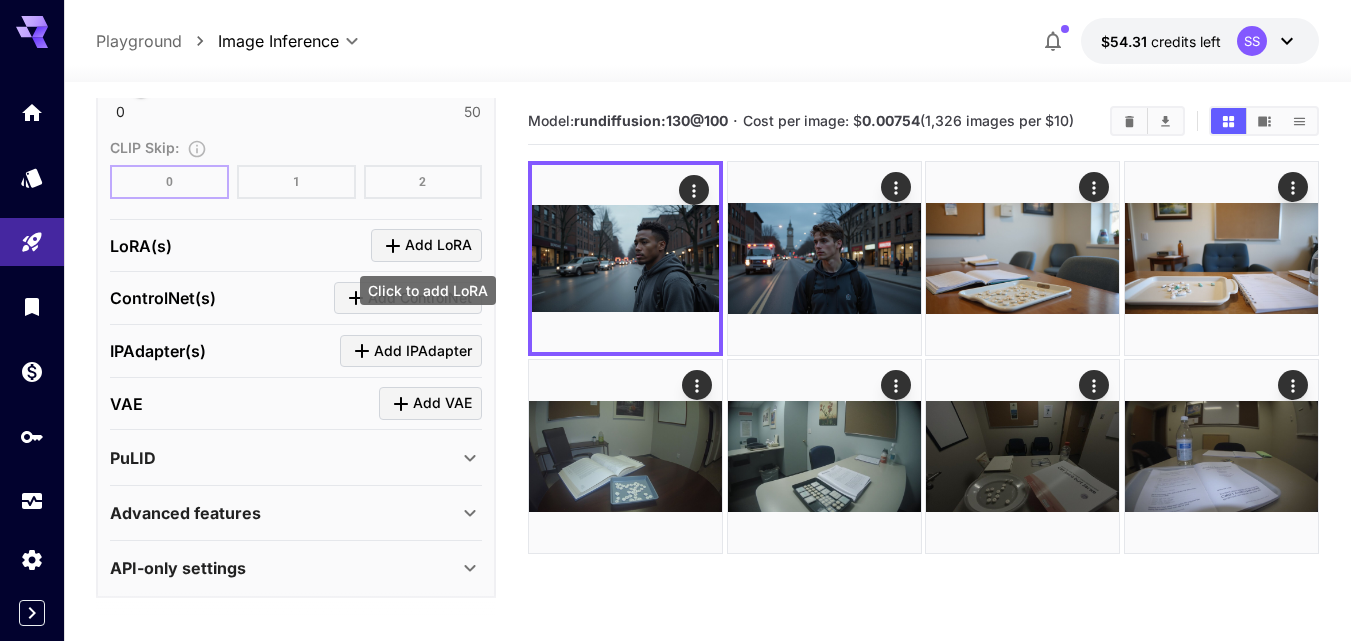 click on "Add LoRA" at bounding box center (438, 245) 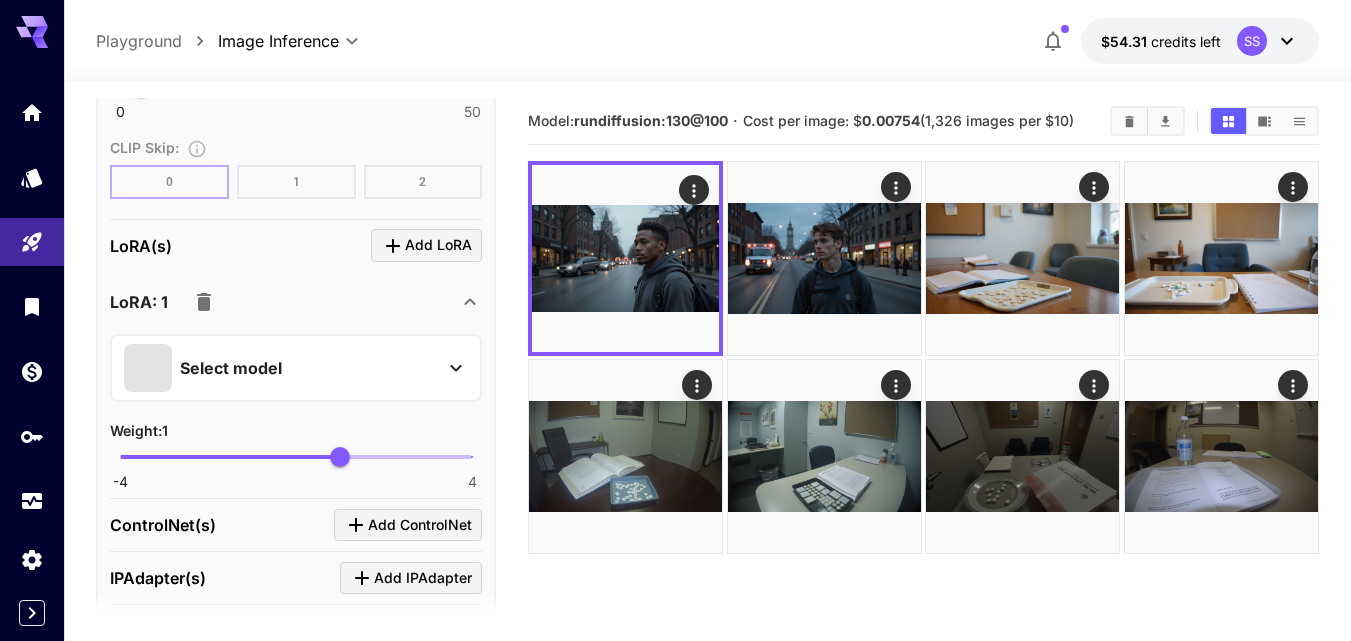 click on "Select model" at bounding box center (280, 368) 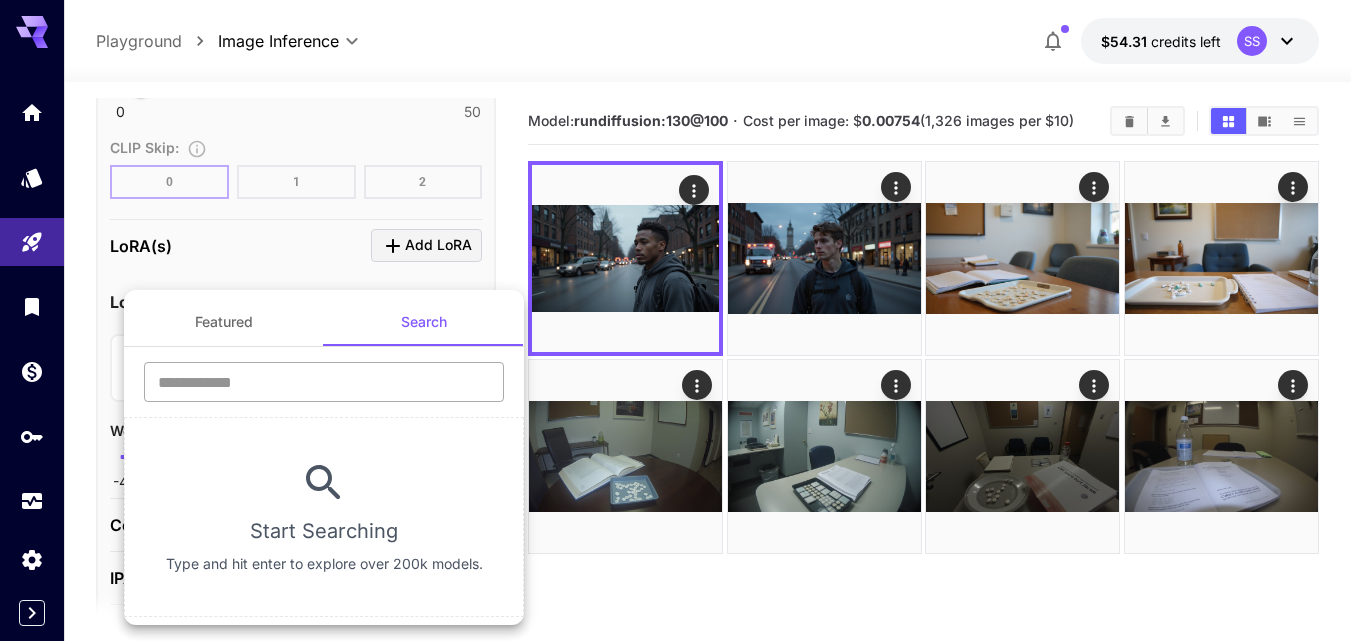 click at bounding box center [324, 382] 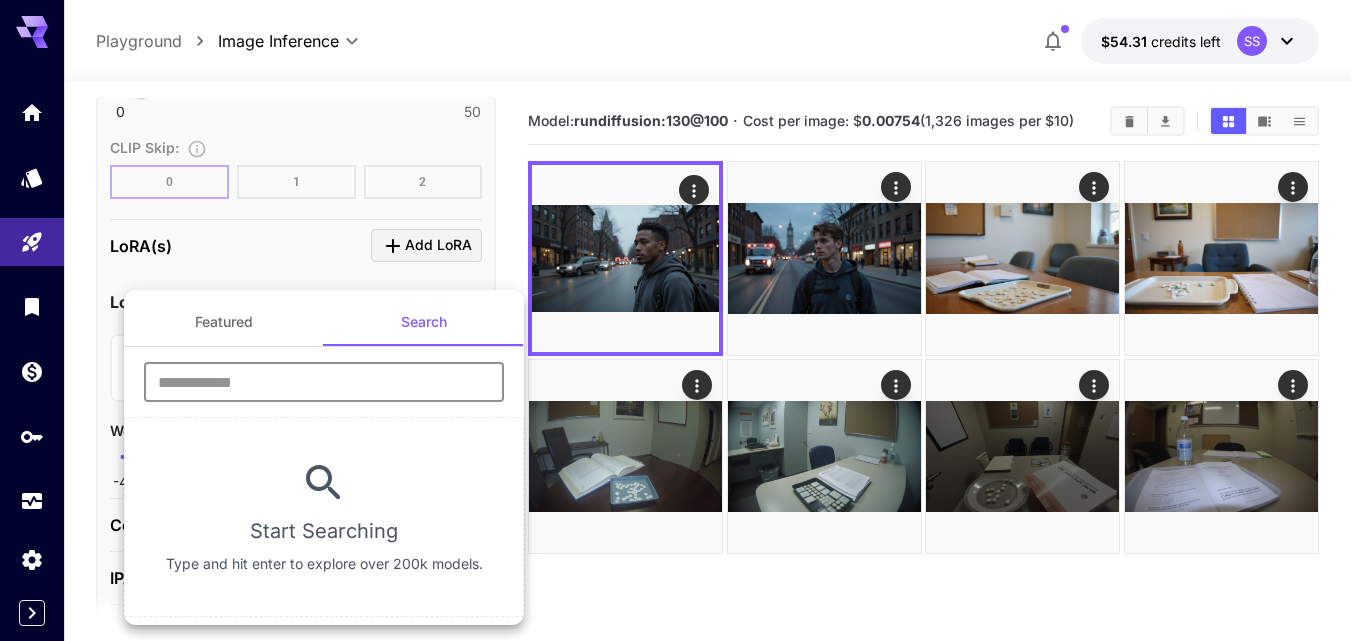 paste on "**********" 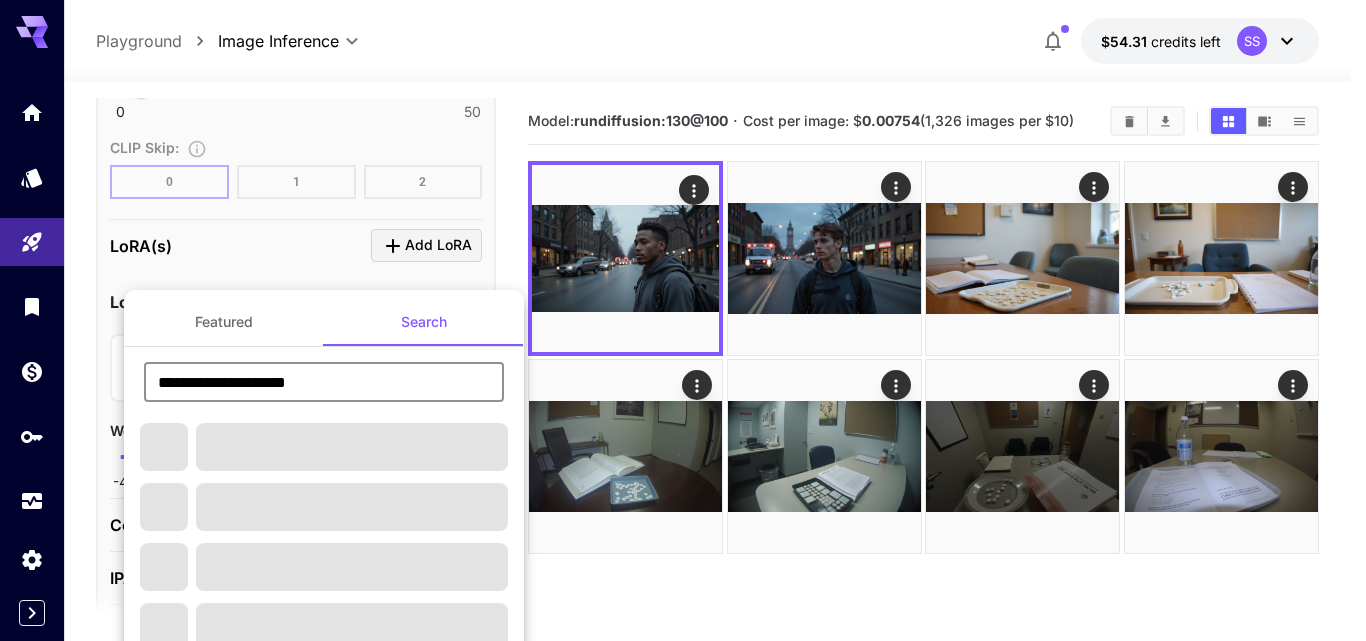 type on "**********" 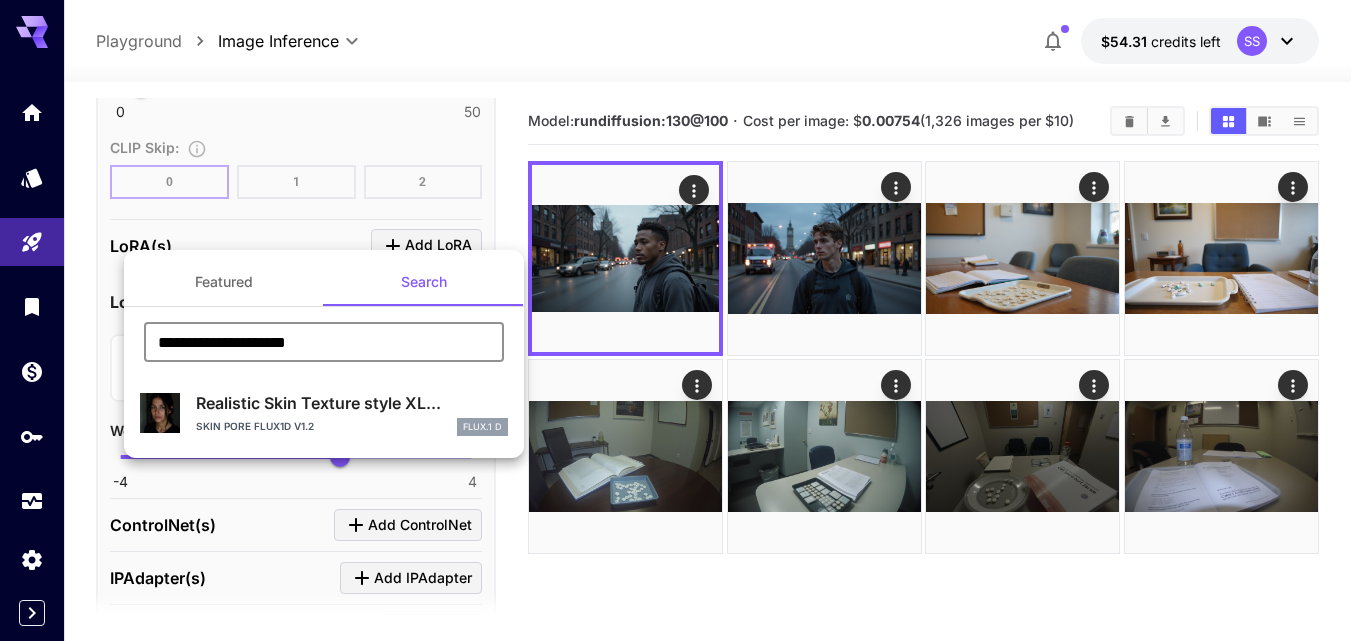 click on "Realistic Skin Texture style XL..." at bounding box center [352, 403] 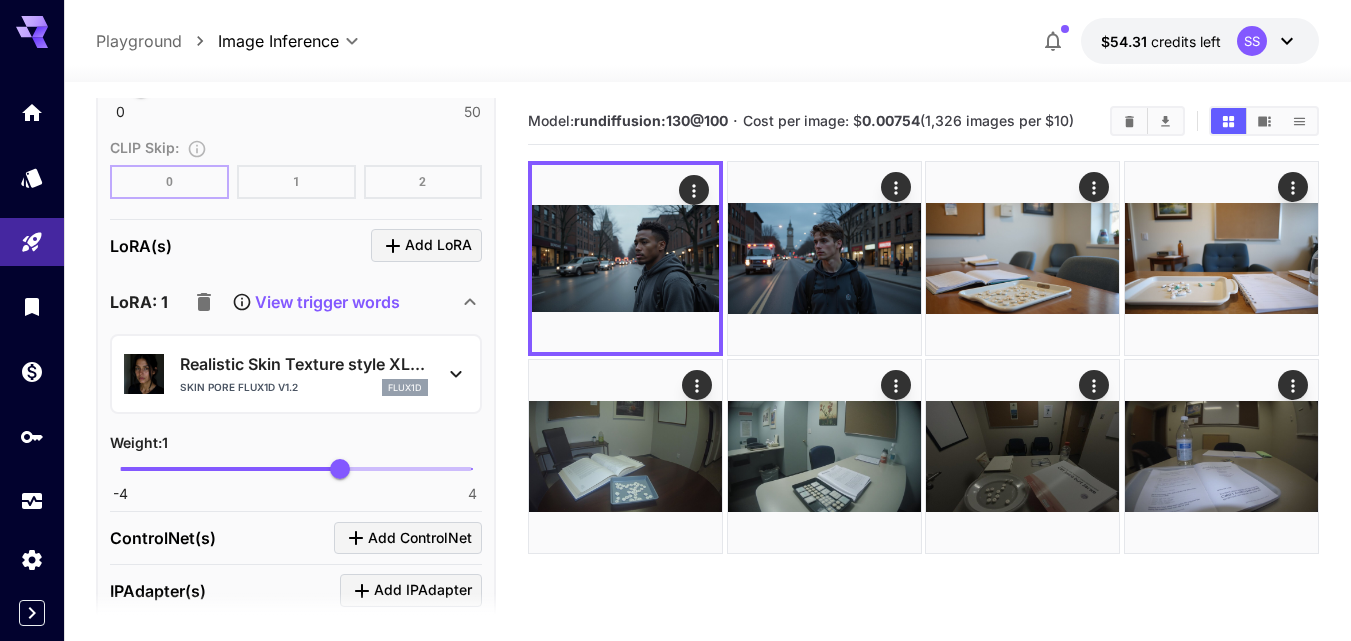 click on "View trigger words" at bounding box center [327, 302] 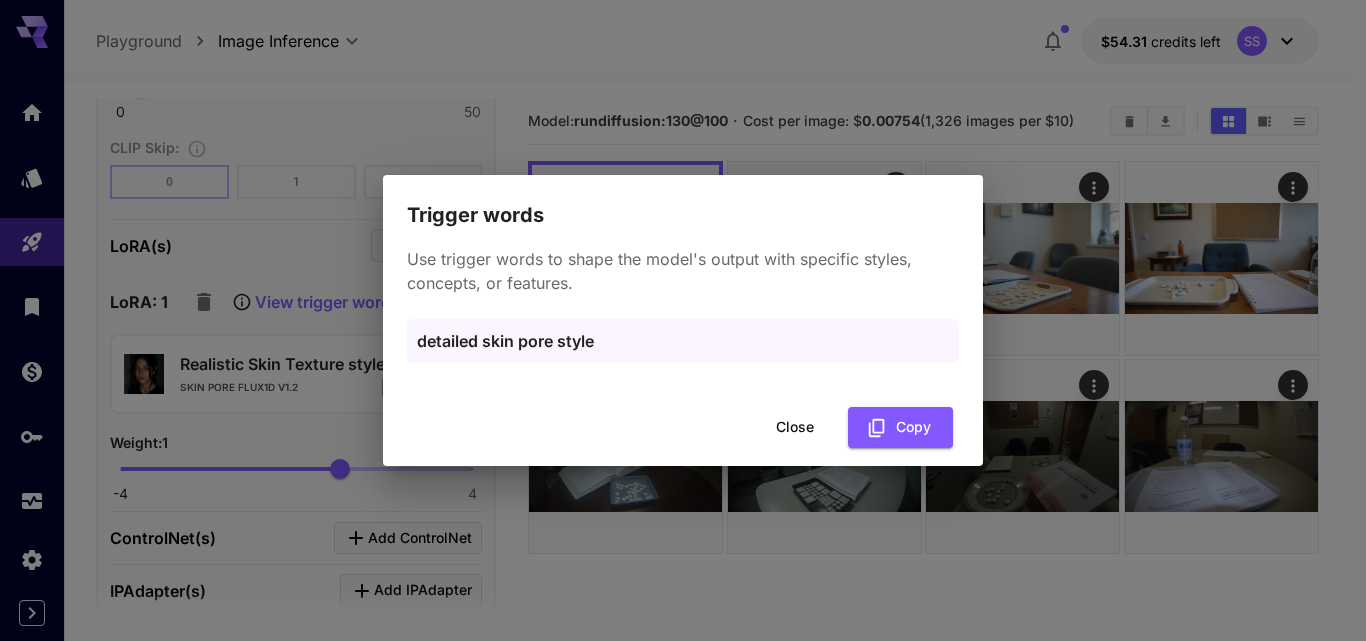 click on "detailed skin pore style" at bounding box center (683, 341) 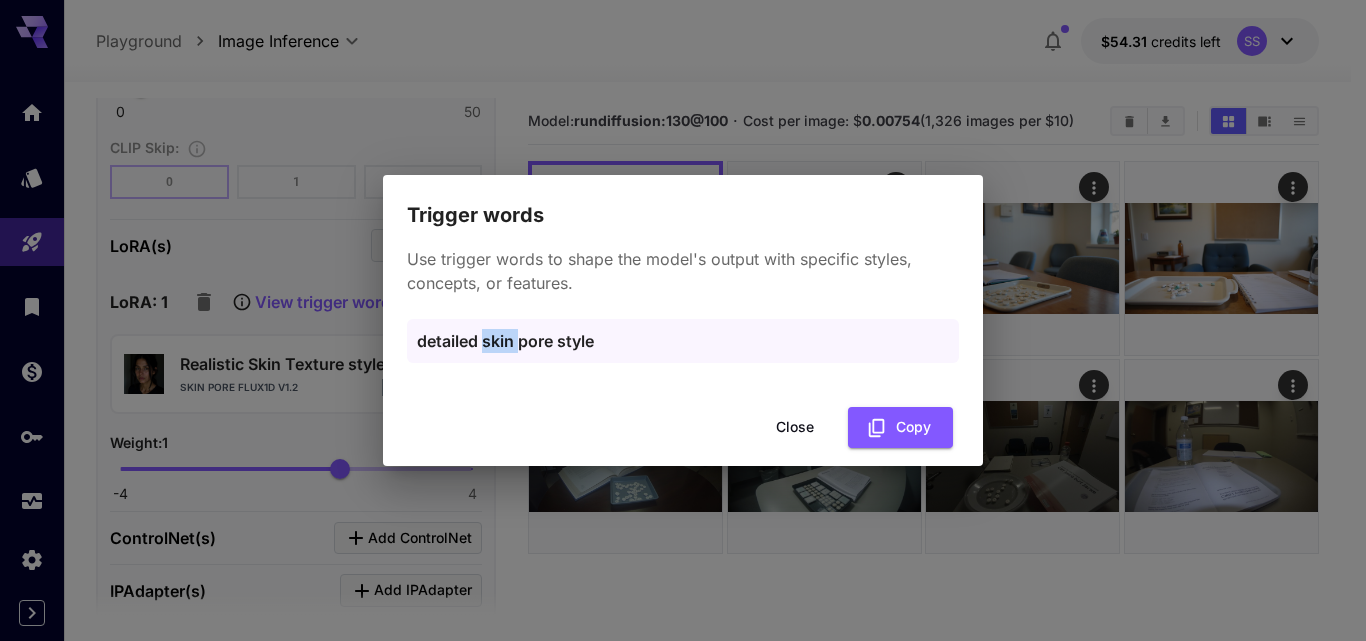 click on "detailed skin pore style" at bounding box center (683, 341) 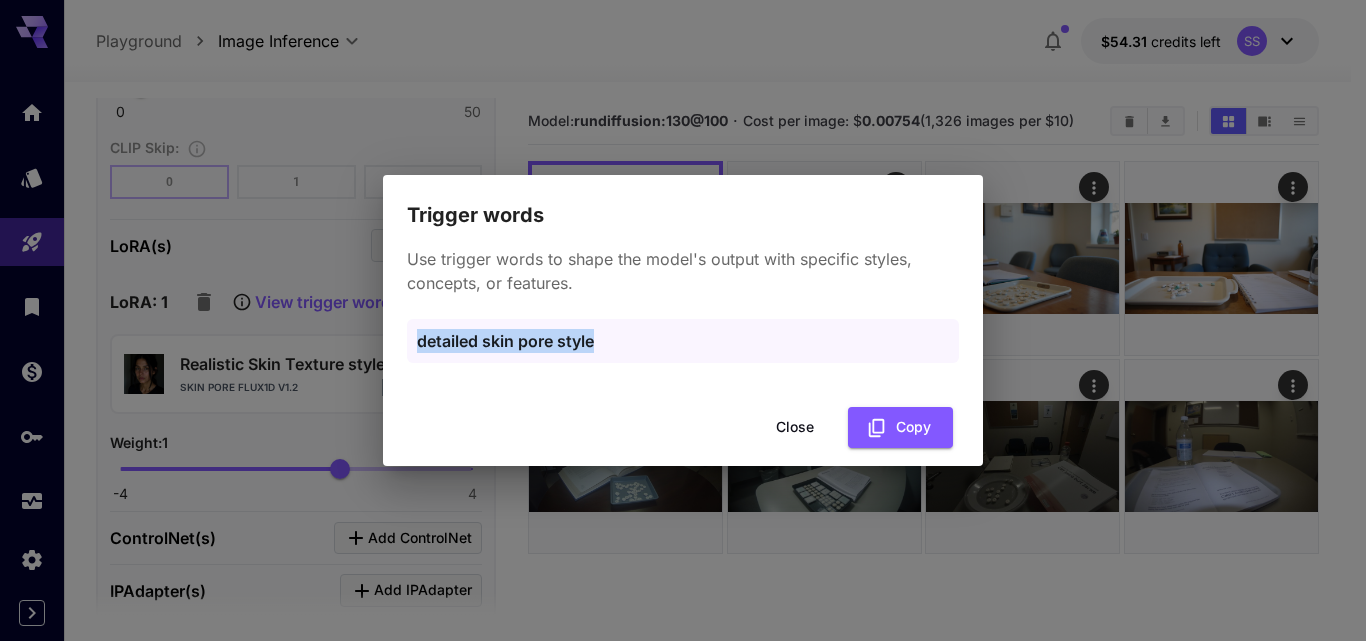 copy on "detailed skin pore style" 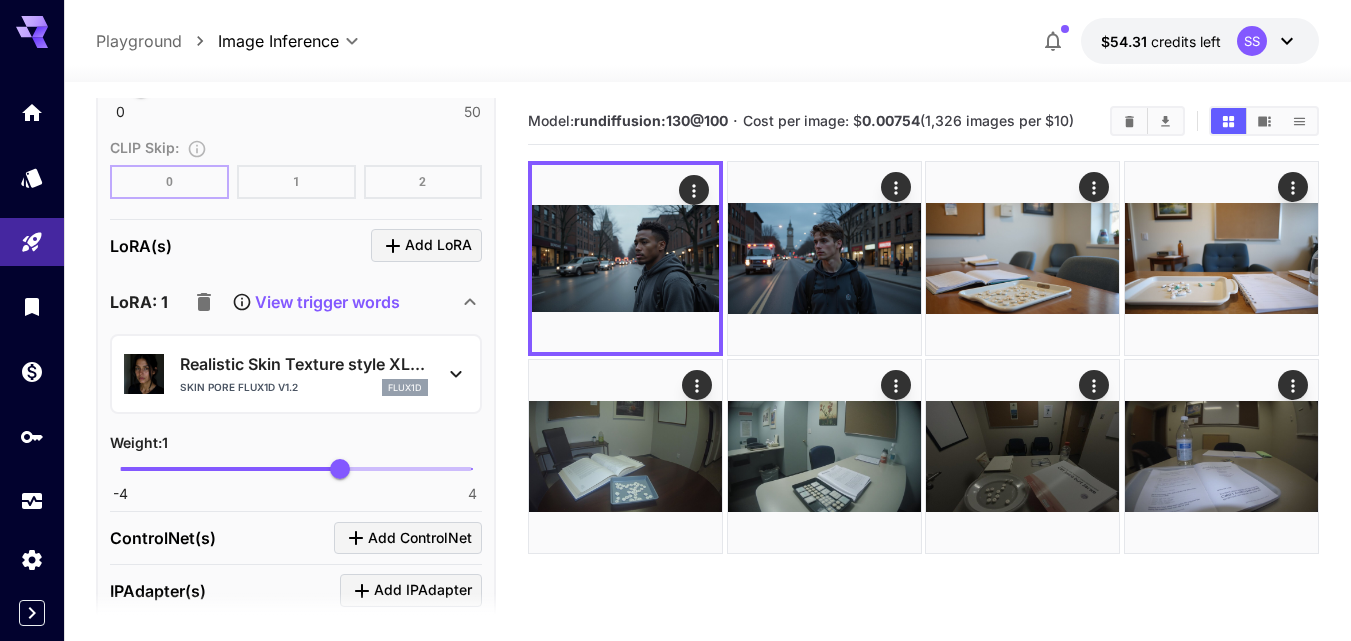scroll, scrollTop: 2785, scrollLeft: 0, axis: vertical 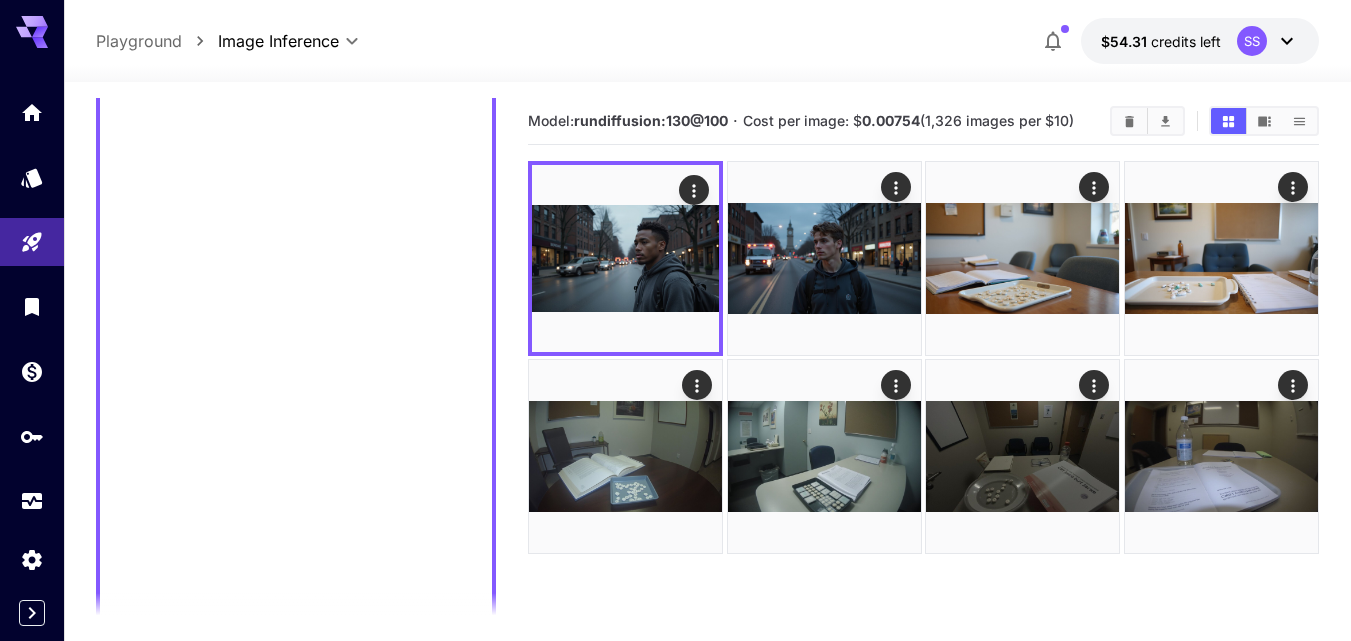 click on "**********" at bounding box center [296, -28] 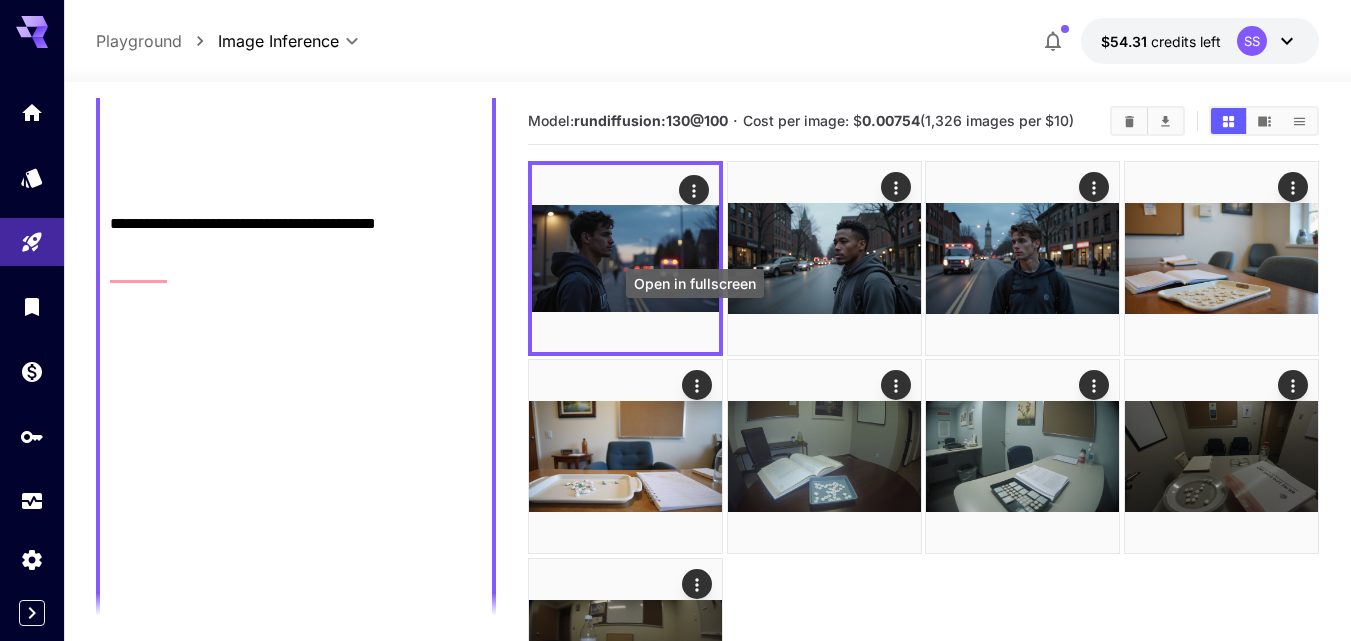 click 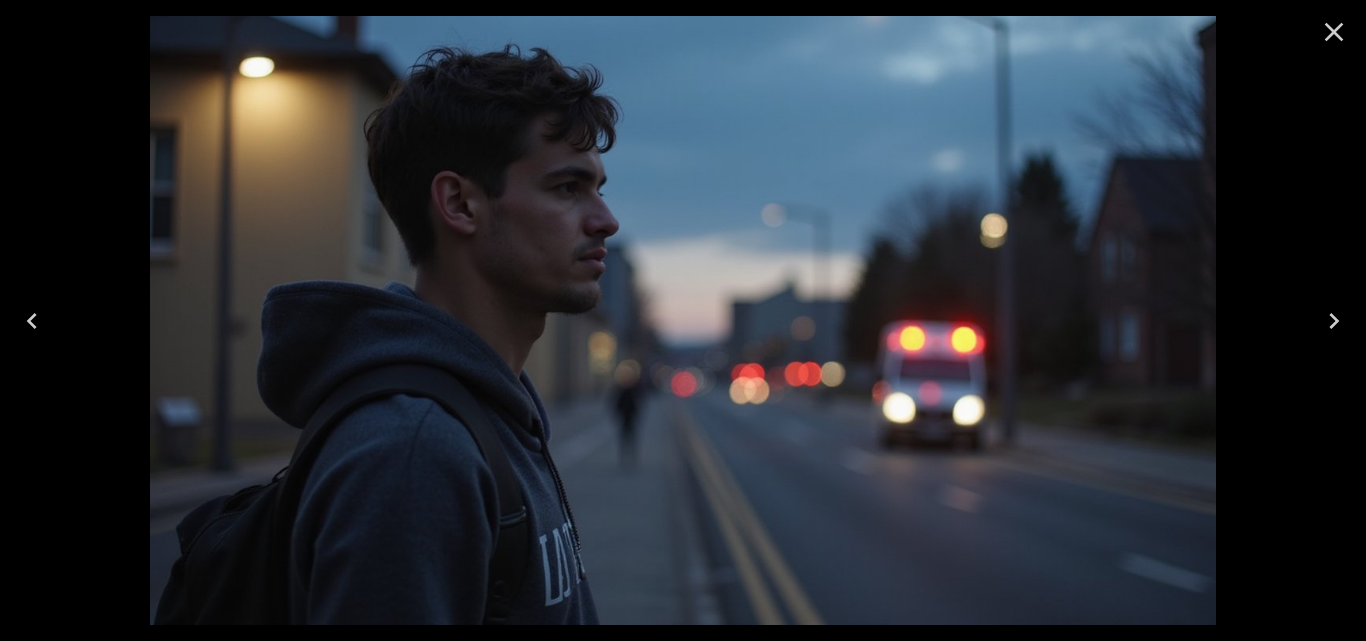 click 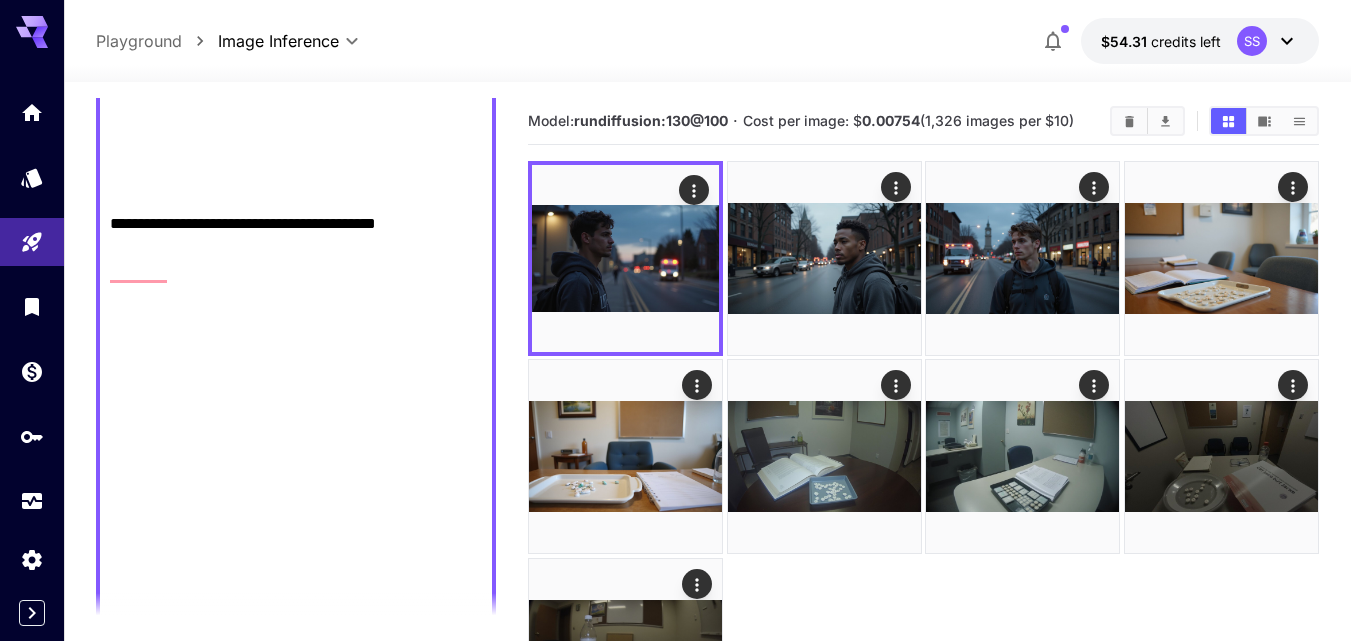click on "**********" at bounding box center [296, -28] 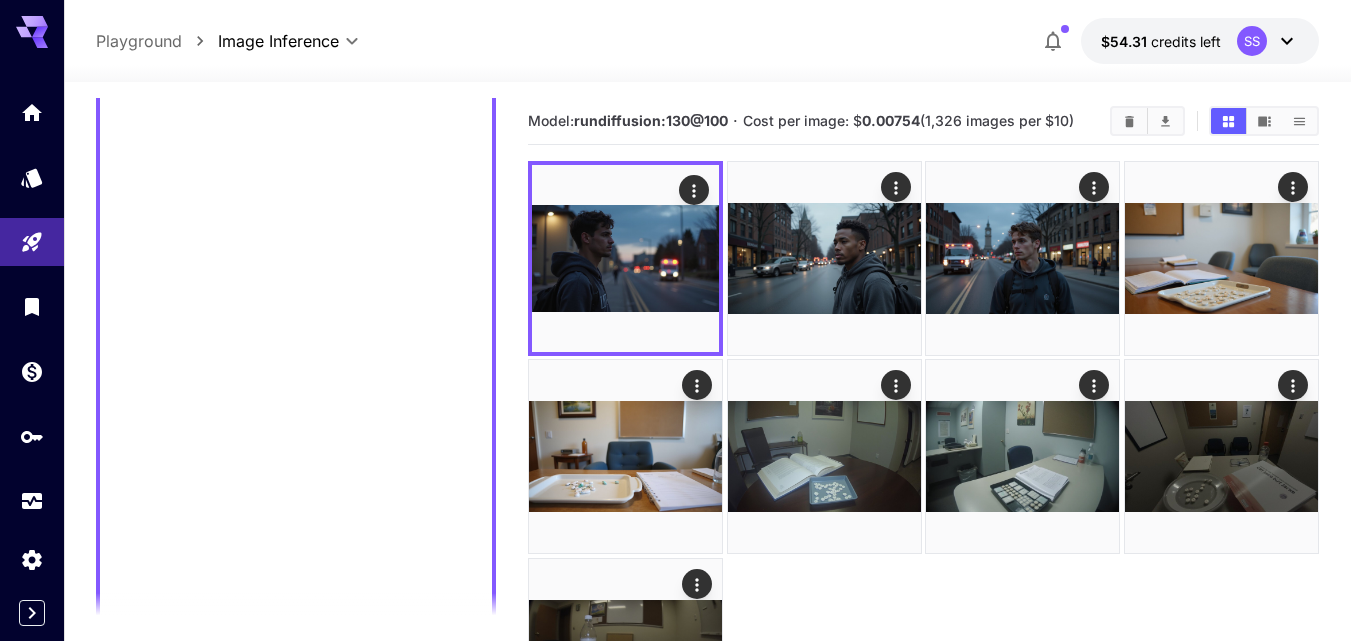 scroll, scrollTop: 200, scrollLeft: 0, axis: vertical 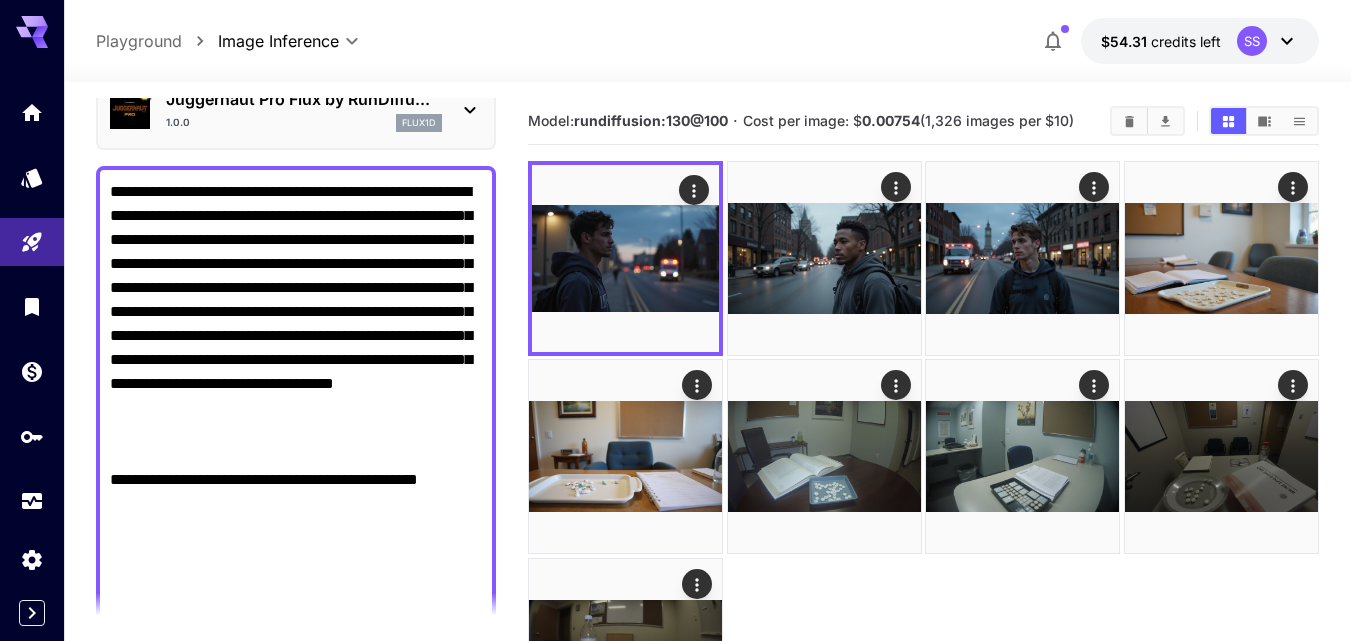 click on "**********" at bounding box center (296, 960) 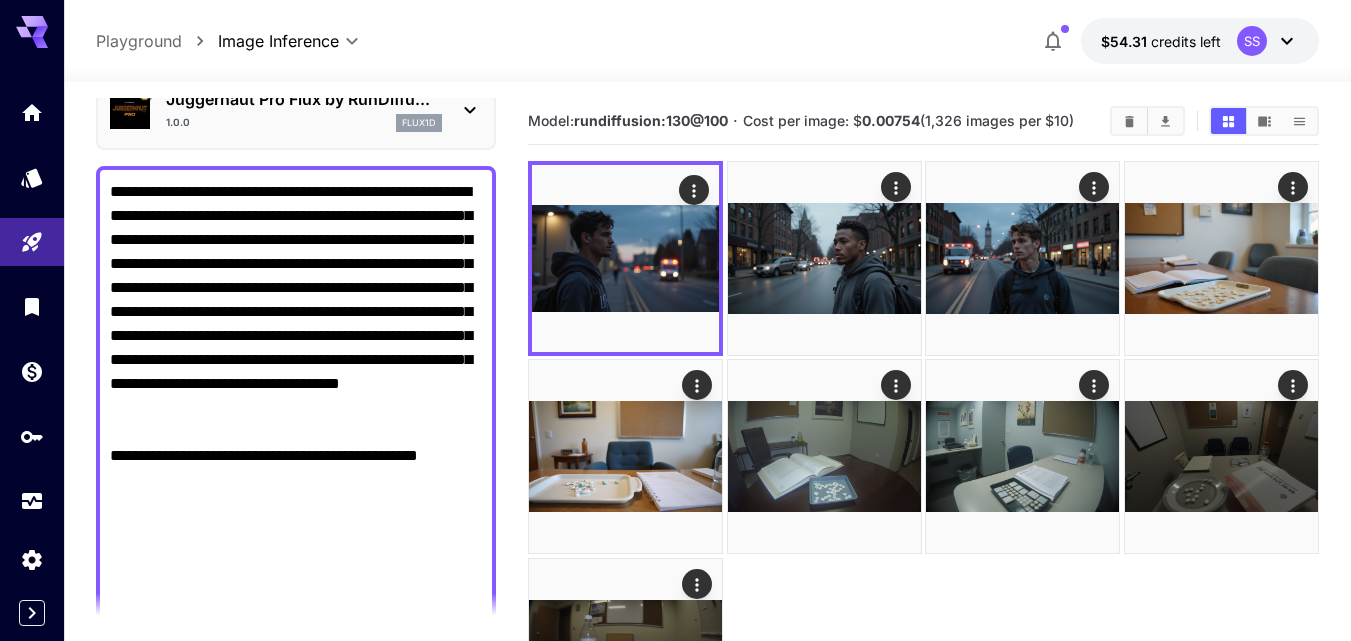 paste on "**********" 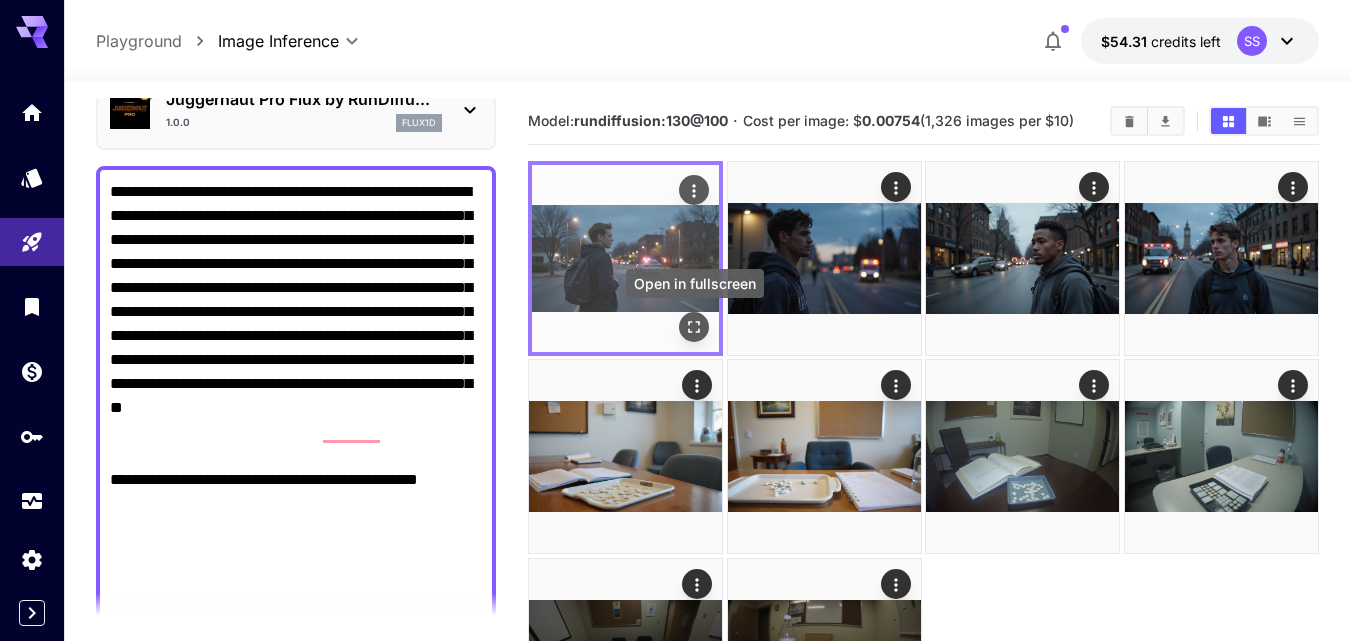 click 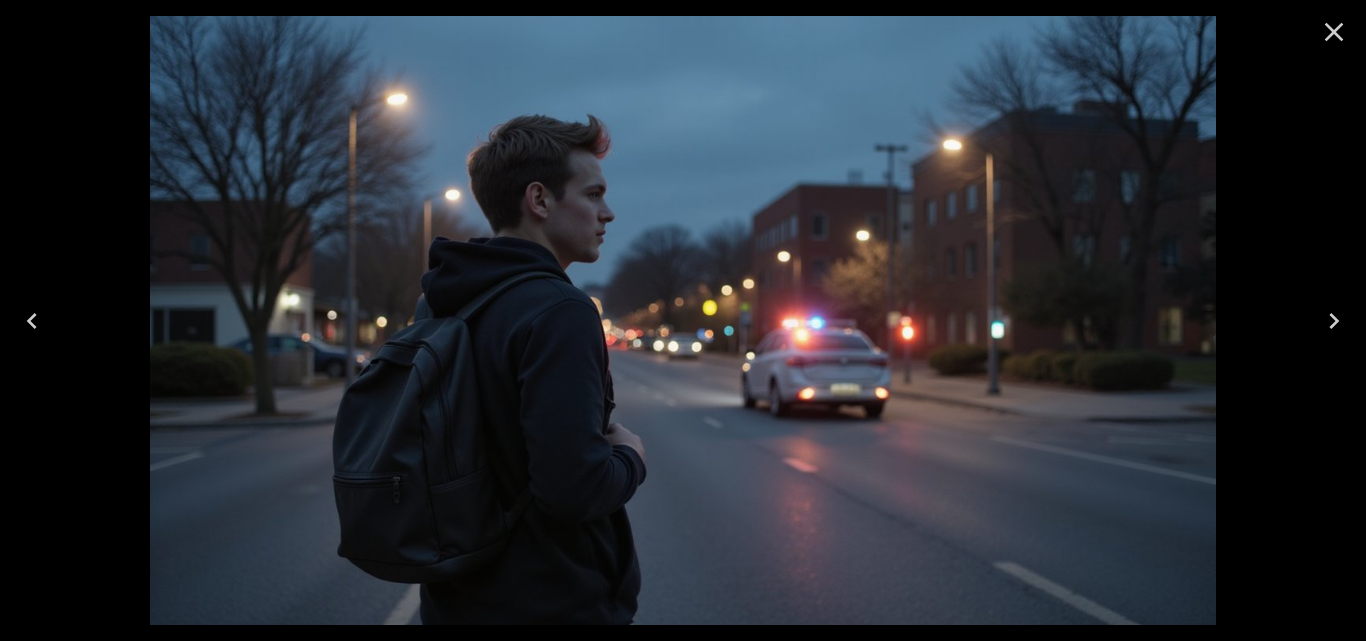 click 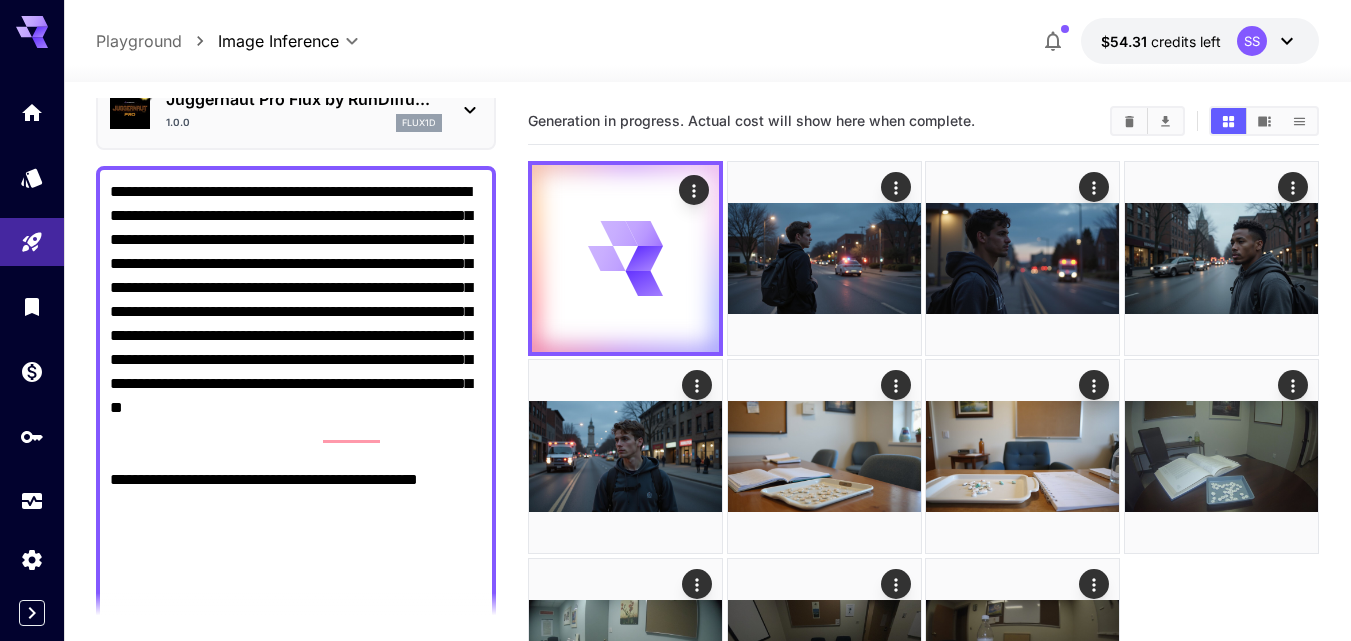 click on "**********" at bounding box center (296, 960) 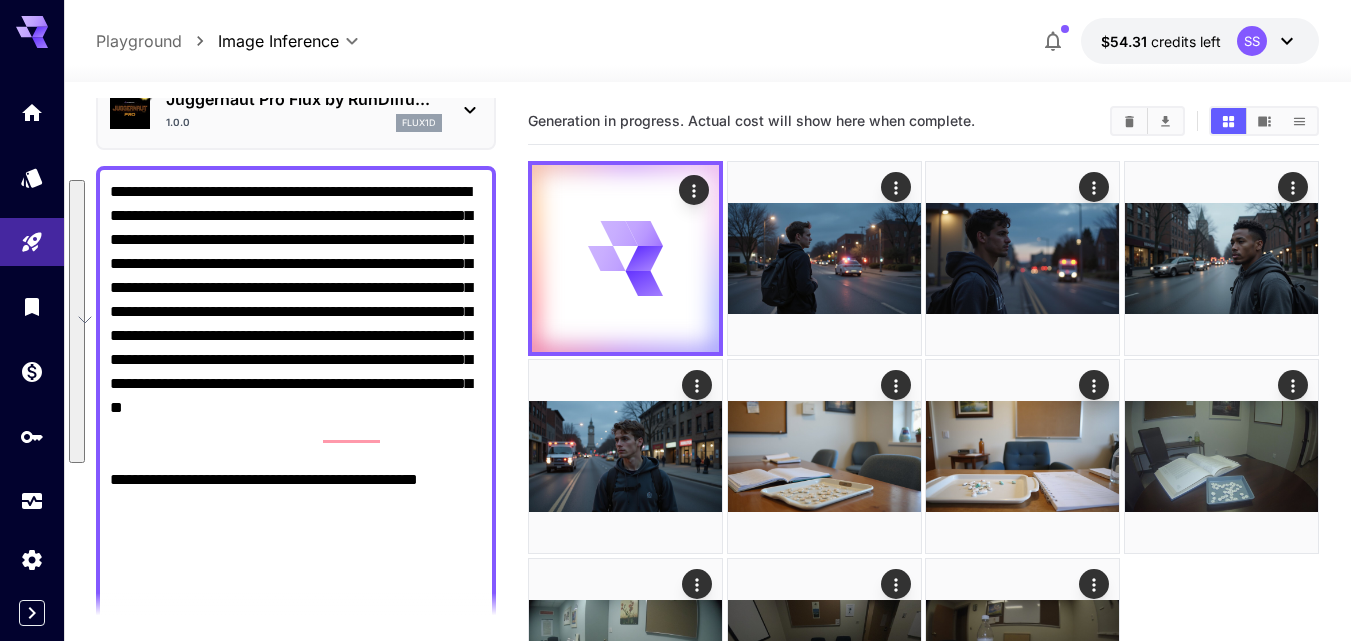 paste 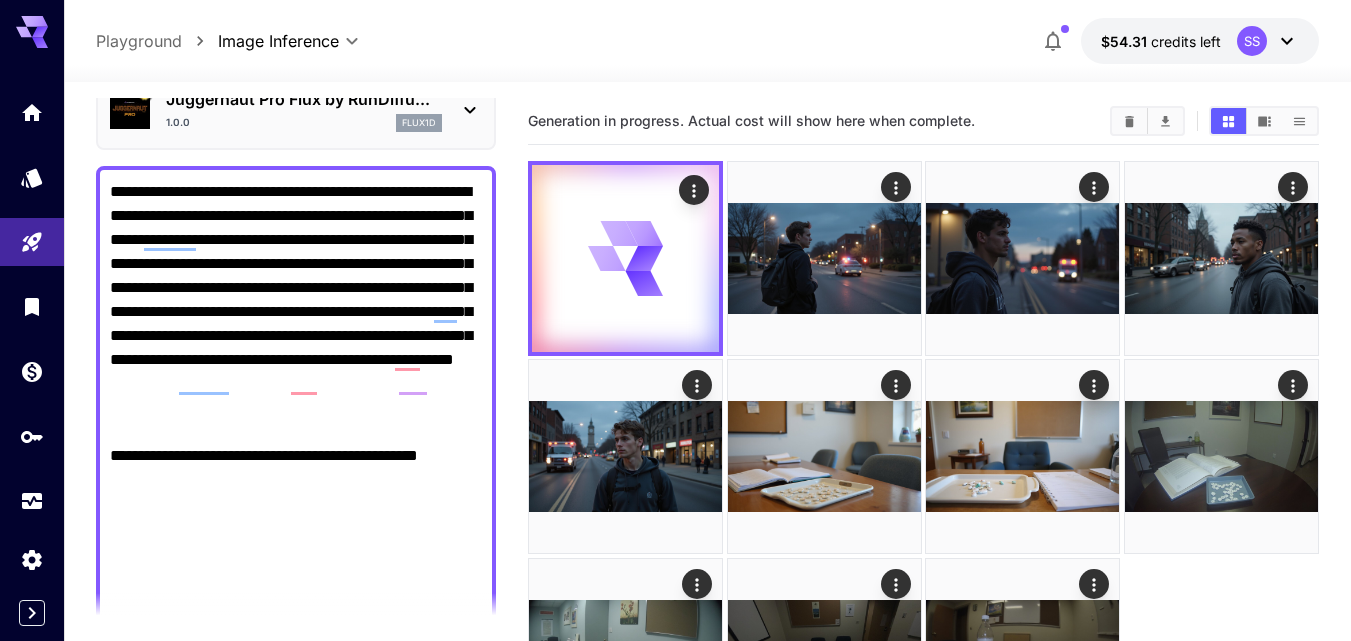 scroll, scrollTop: 500, scrollLeft: 0, axis: vertical 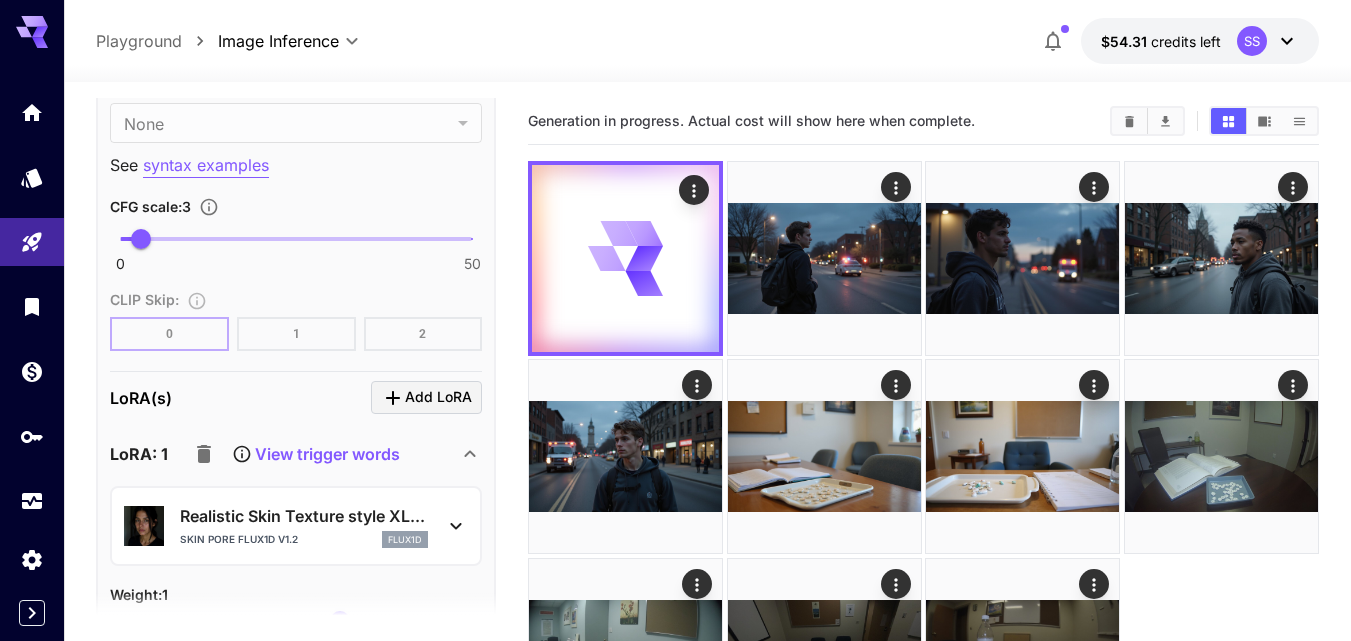 click on "View trigger words" at bounding box center [327, 454] 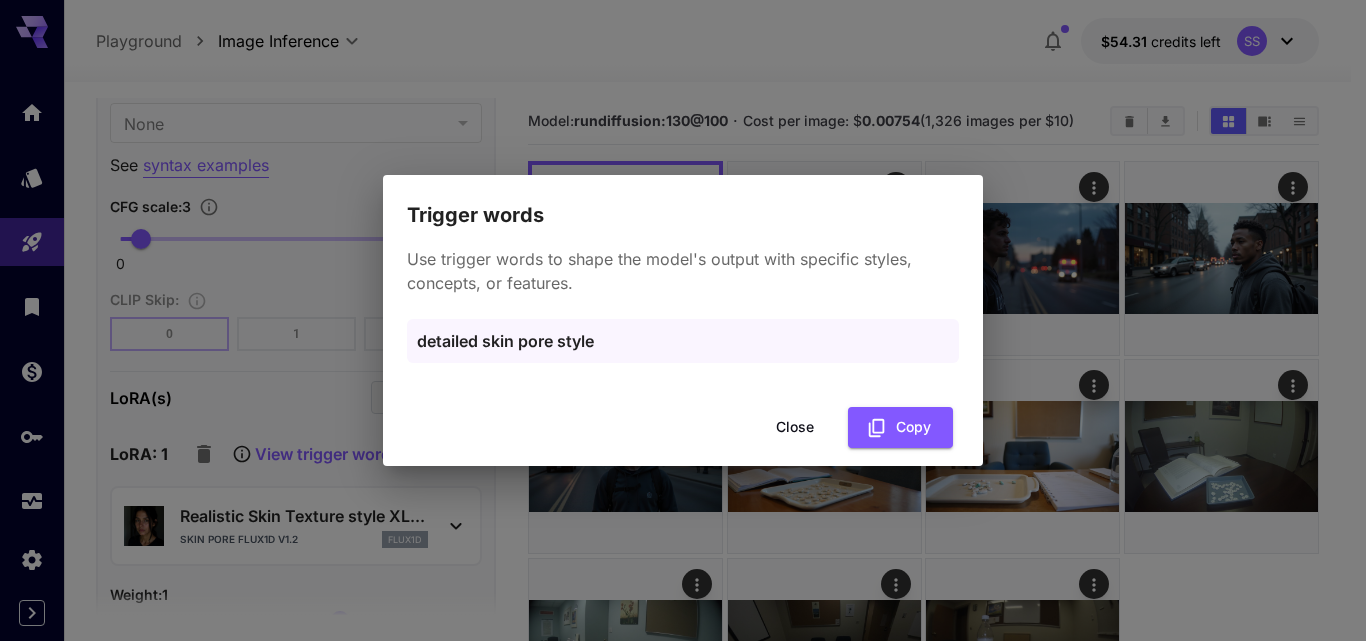click on "detailed skin pore style" at bounding box center [683, 341] 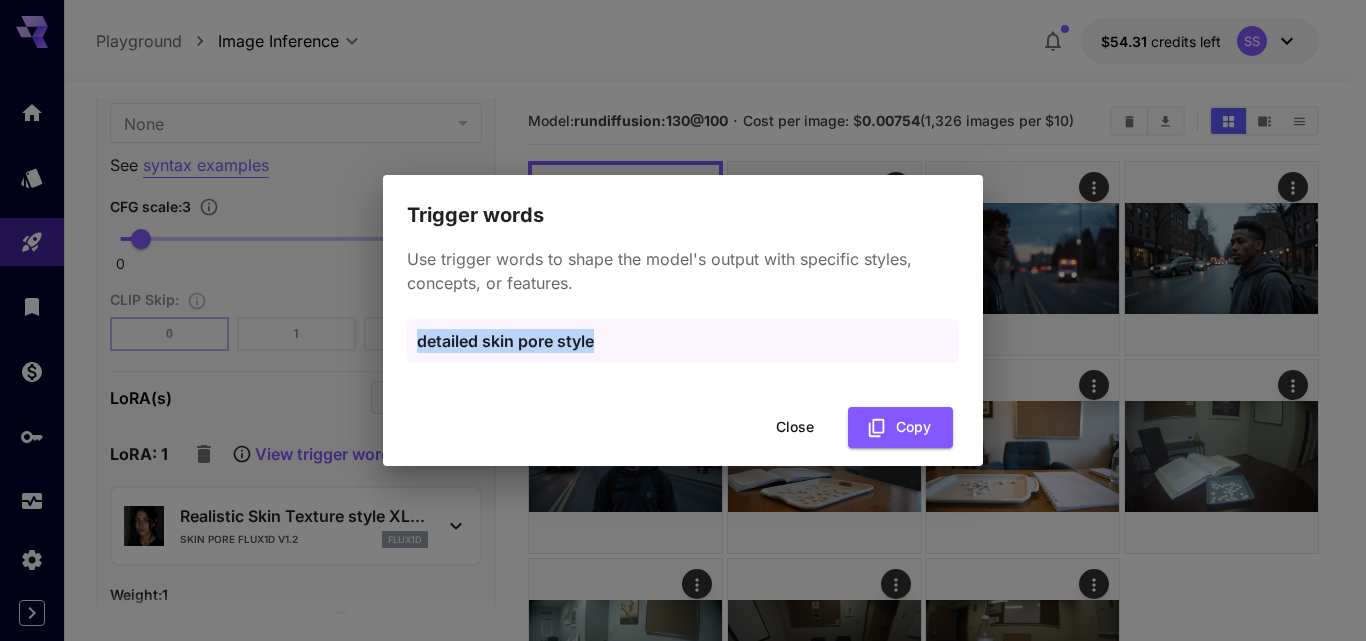 click on "detailed skin pore style" at bounding box center [683, 341] 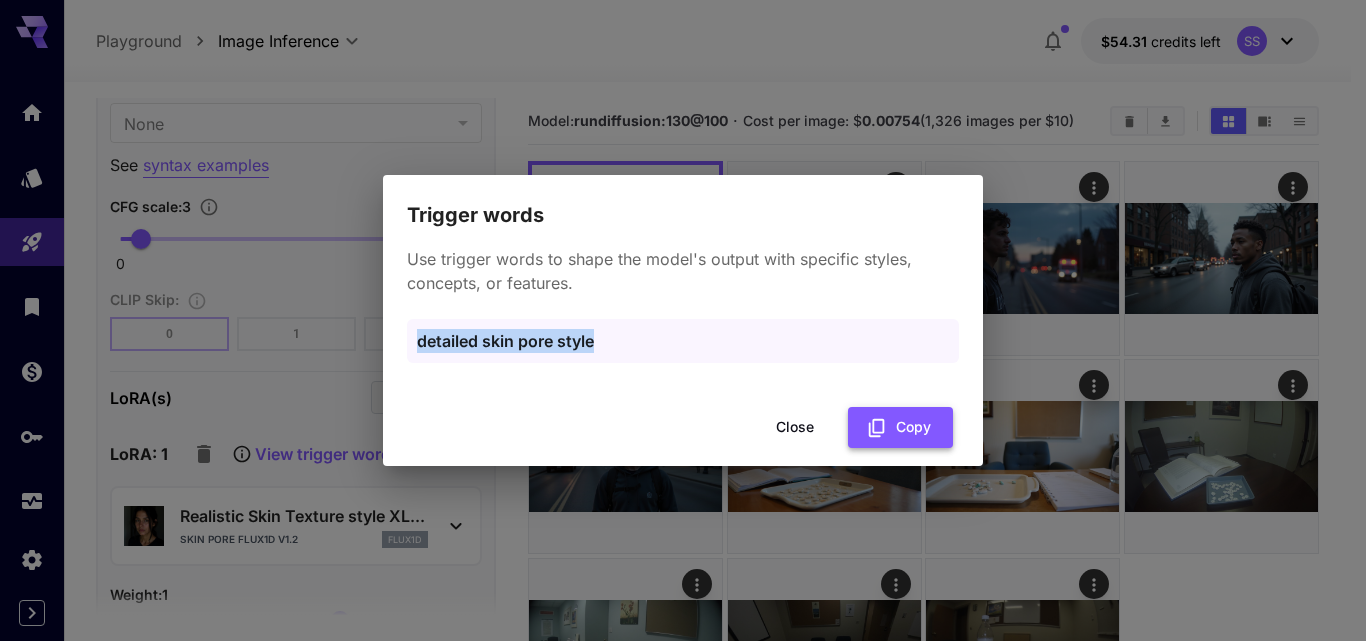 drag, startPoint x: 902, startPoint y: 416, endPoint x: 871, endPoint y: 420, distance: 31.257 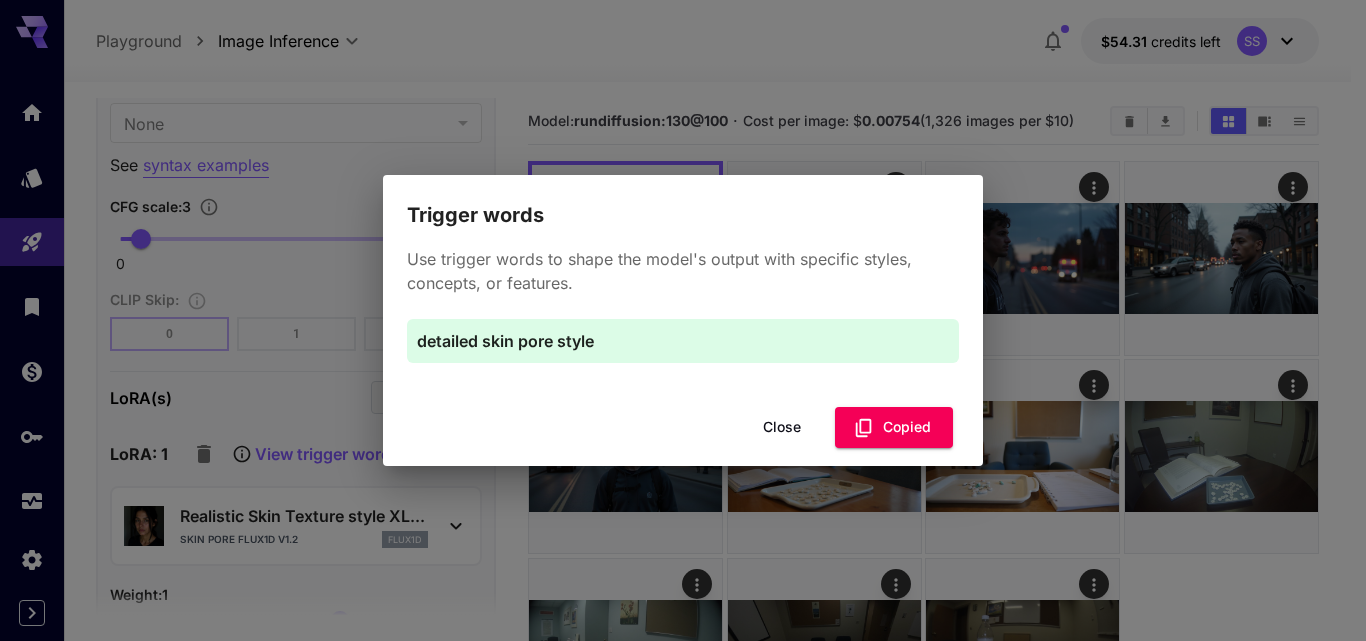 click on "Close" at bounding box center [782, 427] 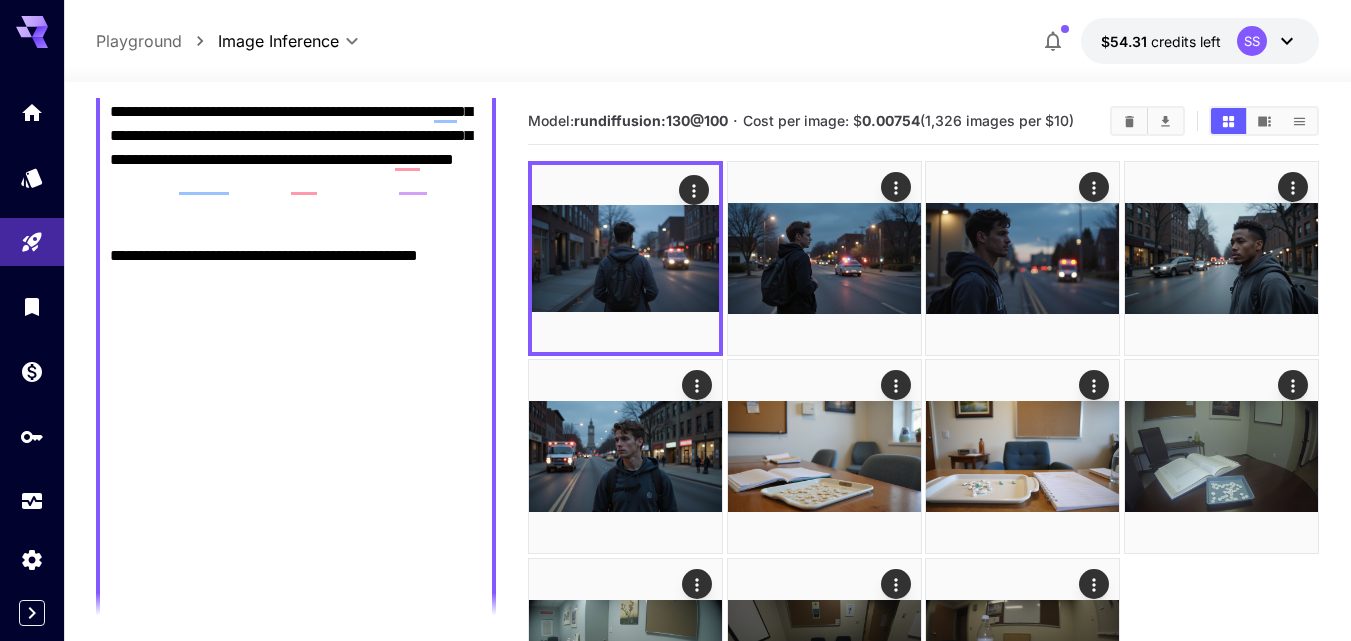 click on "**********" at bounding box center (296, 748) 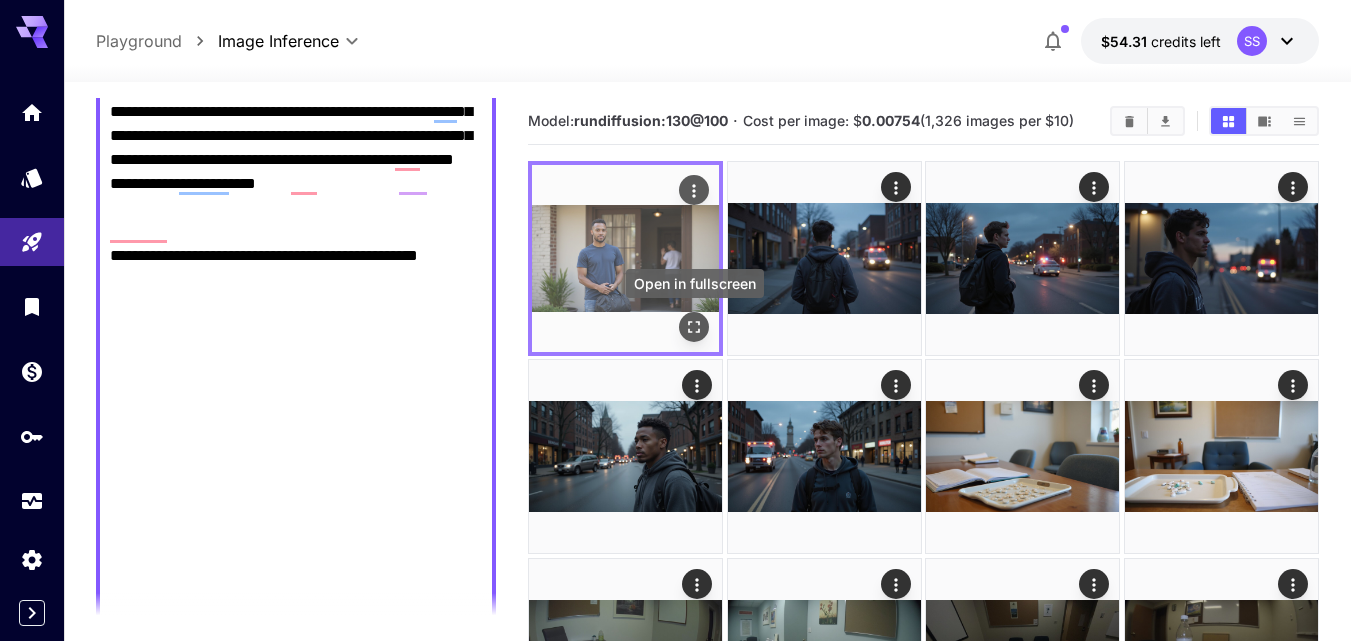type on "**********" 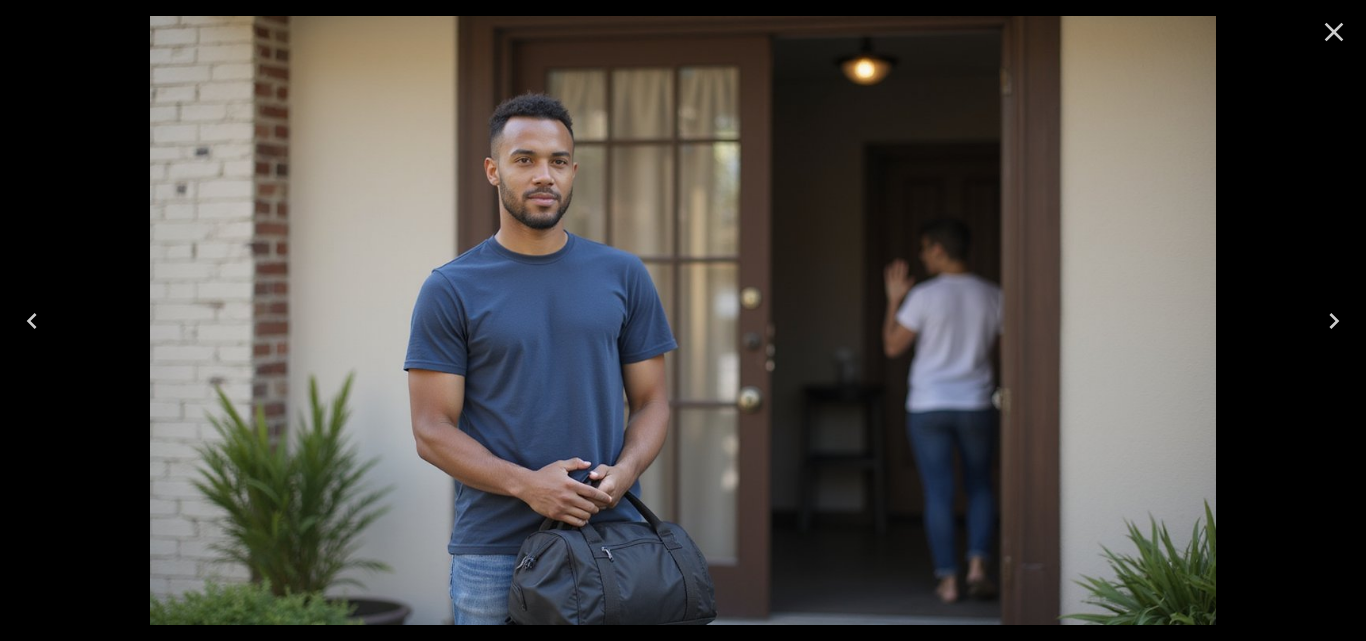 click 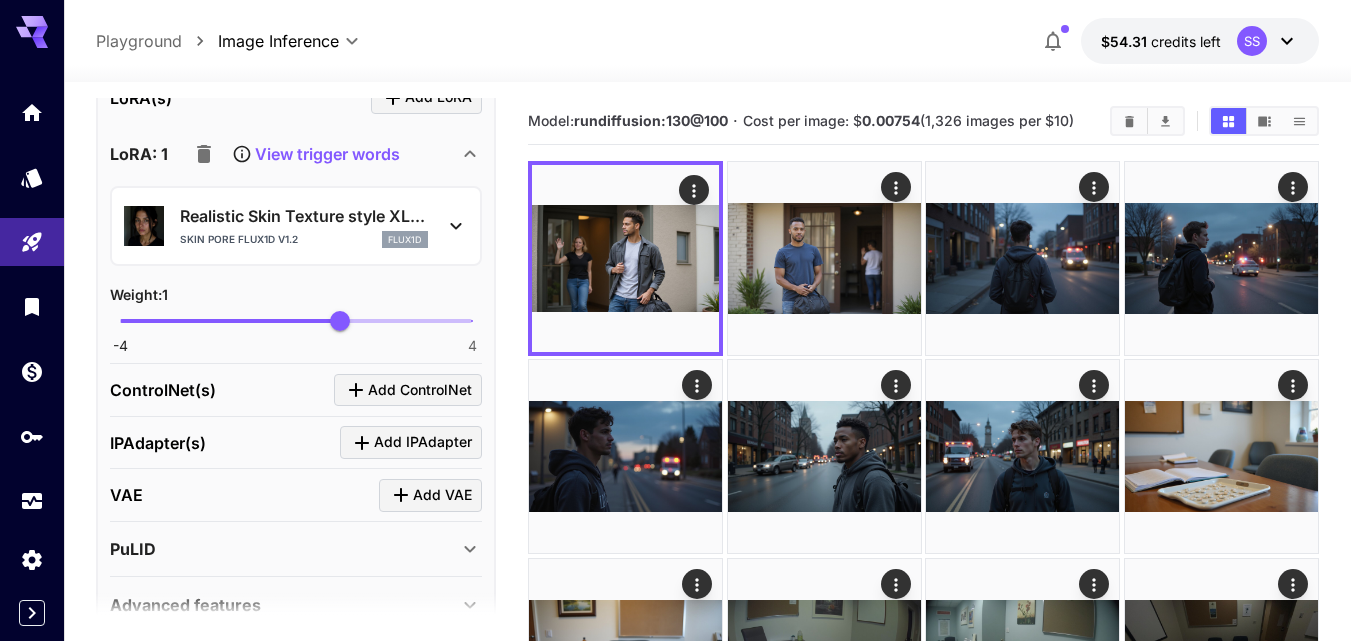click 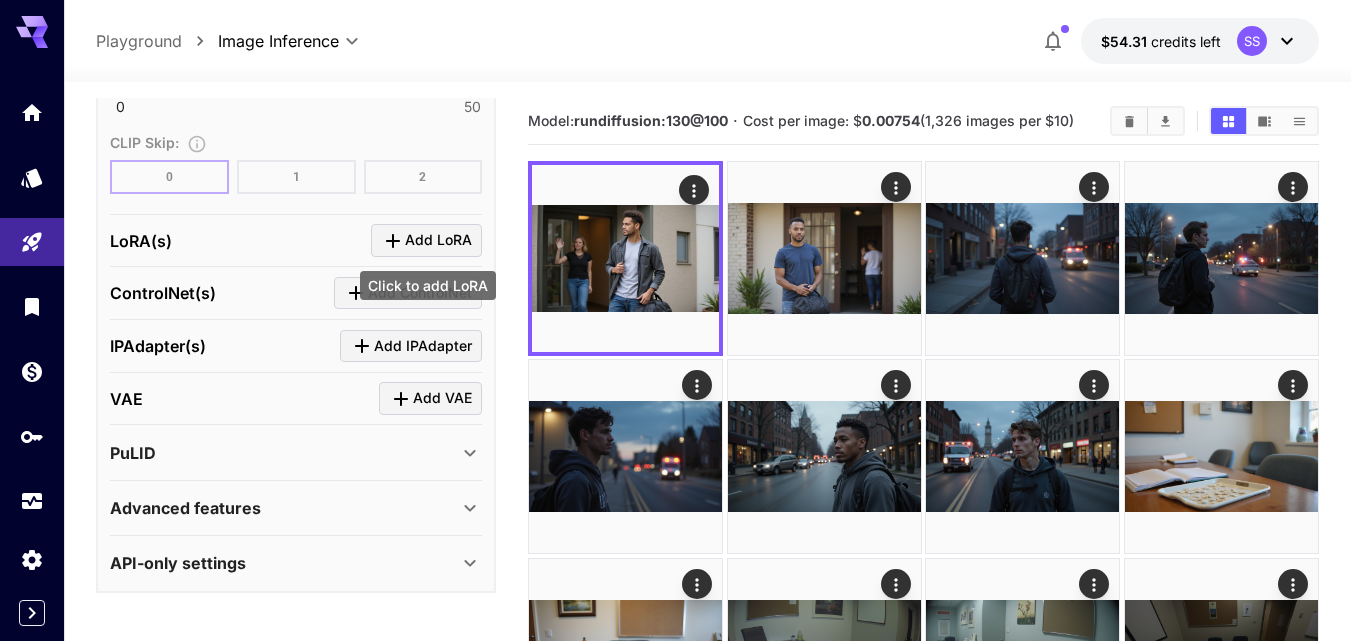 click 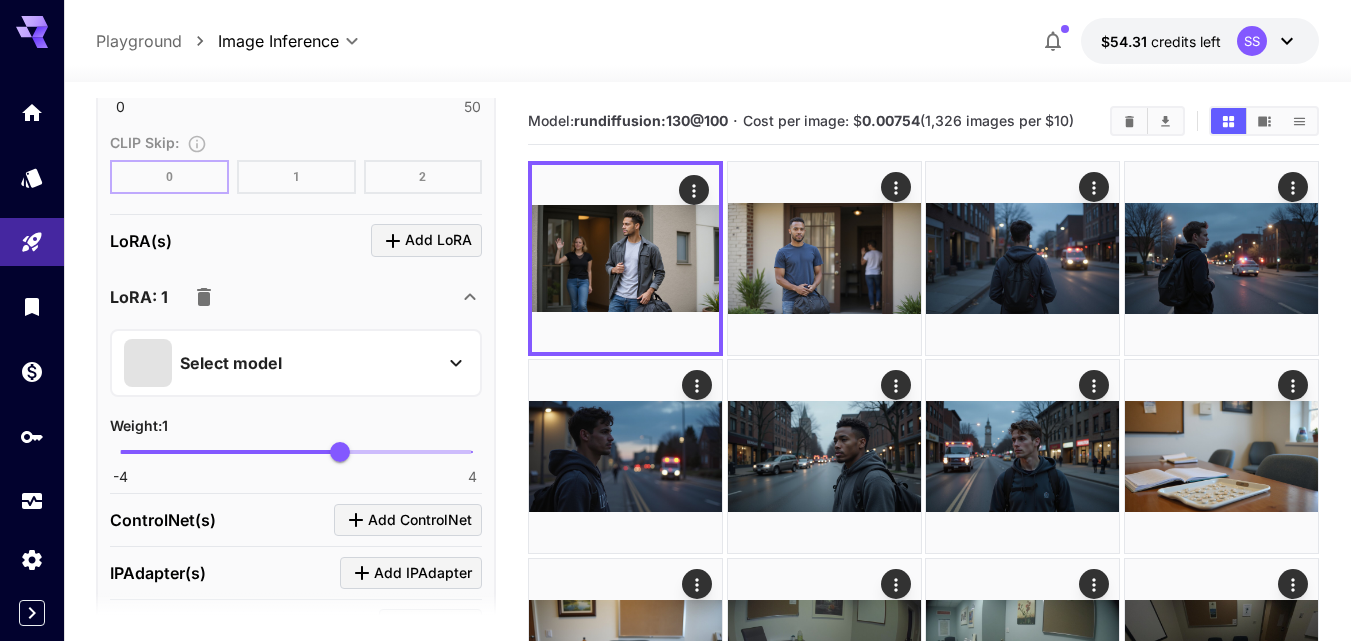 click on "Select model" at bounding box center [280, 363] 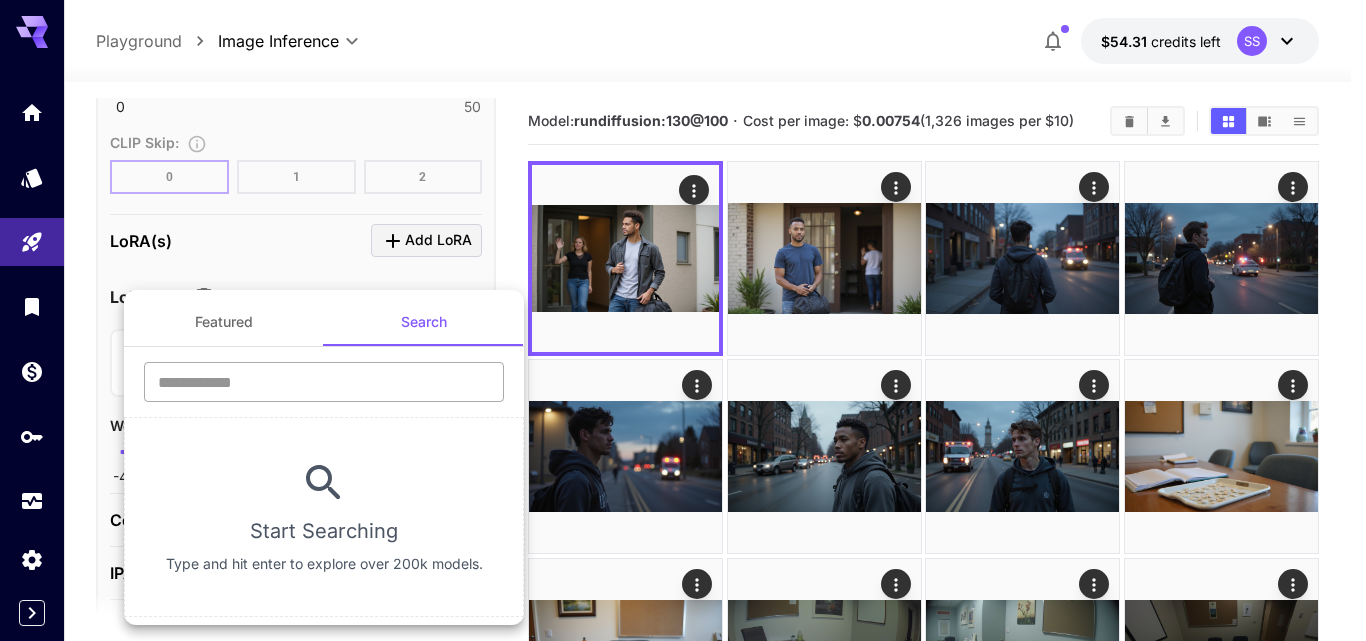click at bounding box center (324, 382) 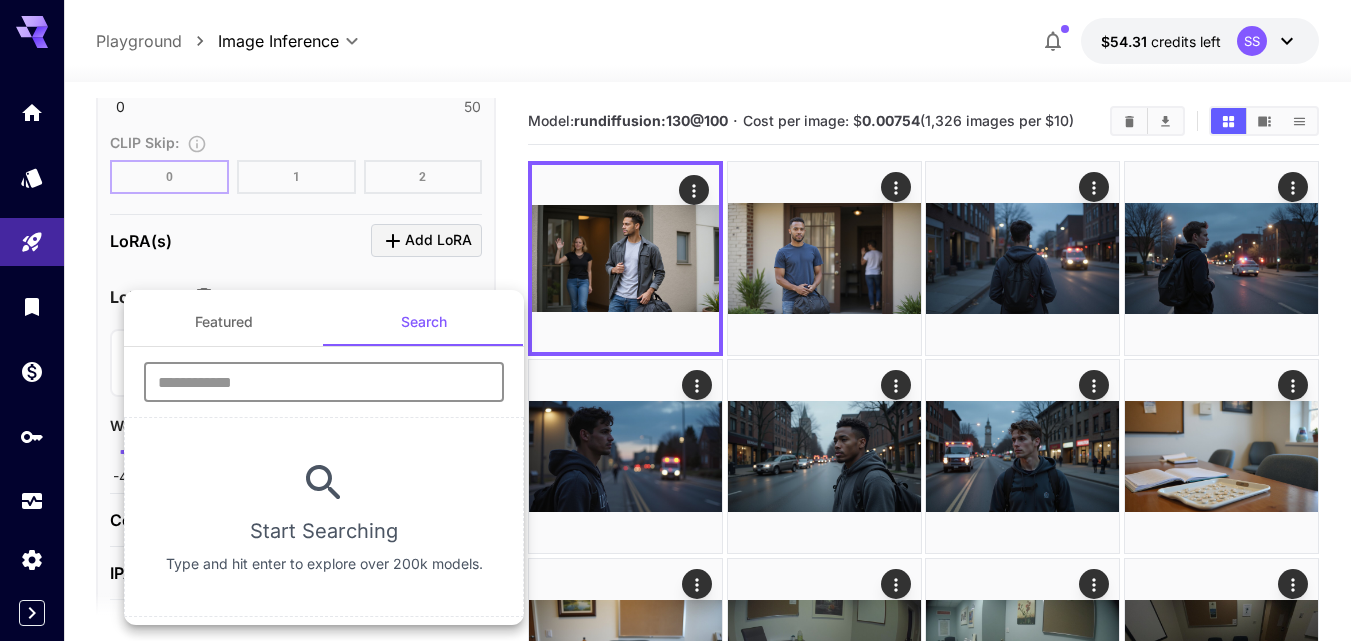 drag, startPoint x: 364, startPoint y: 383, endPoint x: 365, endPoint y: 393, distance: 10.049875 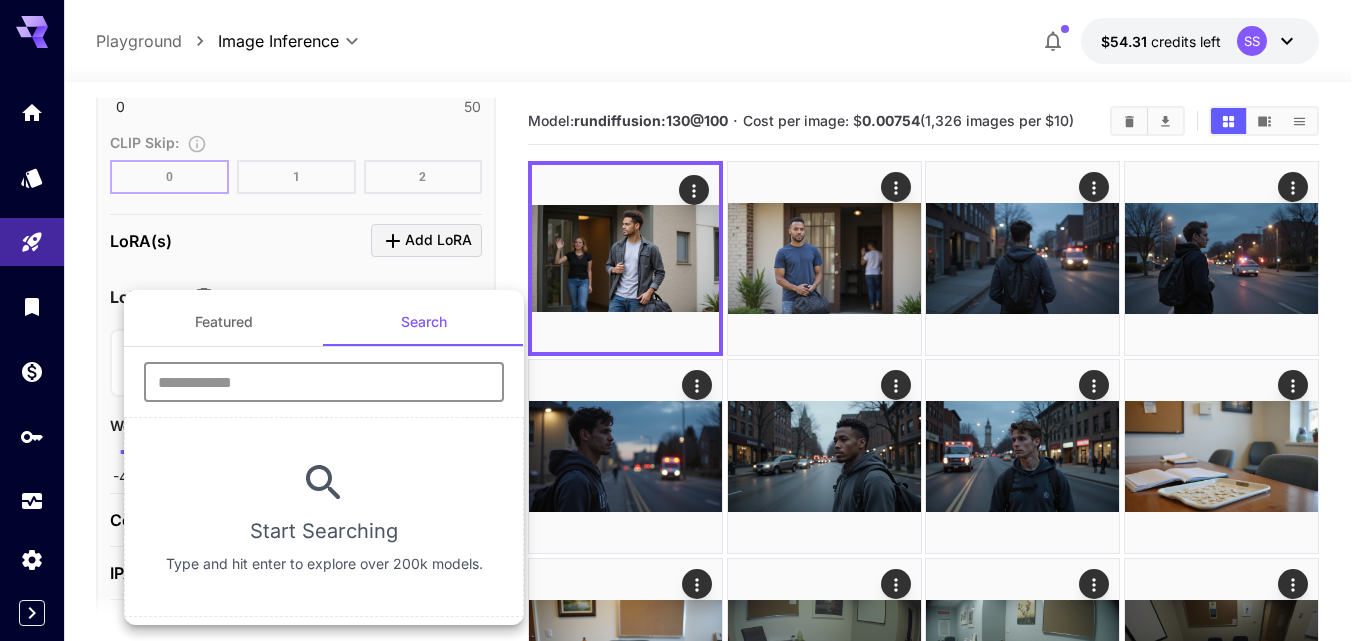 paste on "**********" 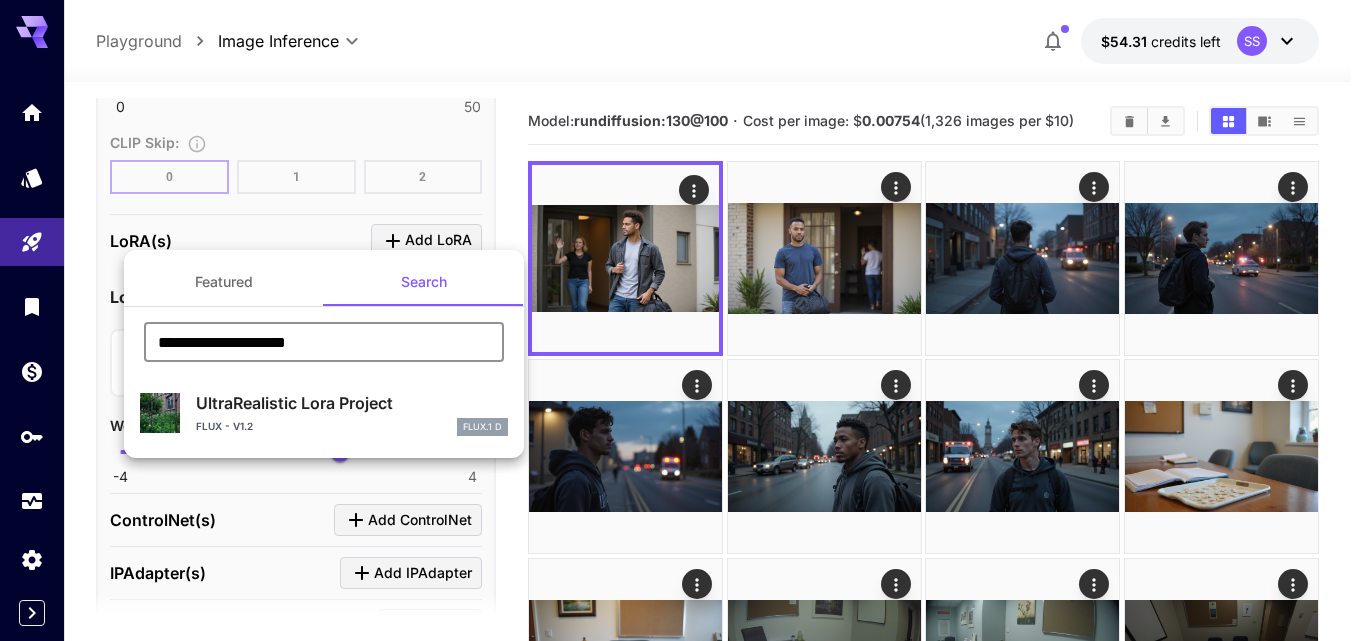 type on "**********" 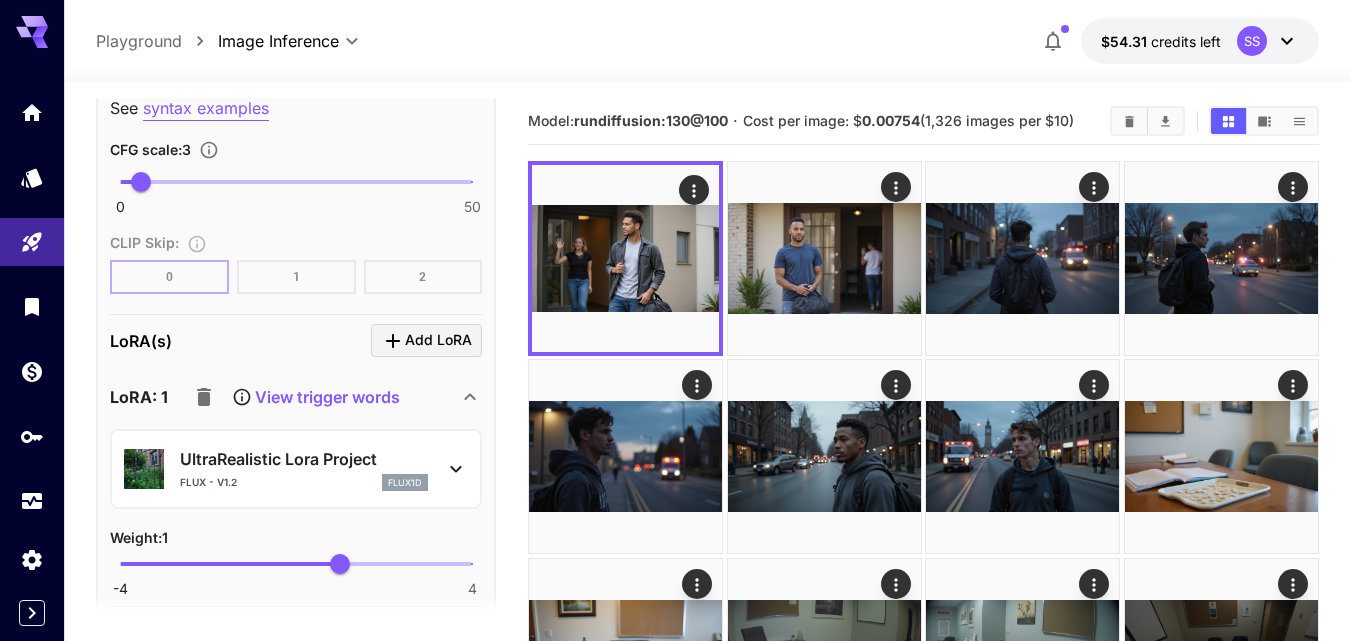 click on "View trigger words" at bounding box center (327, 397) 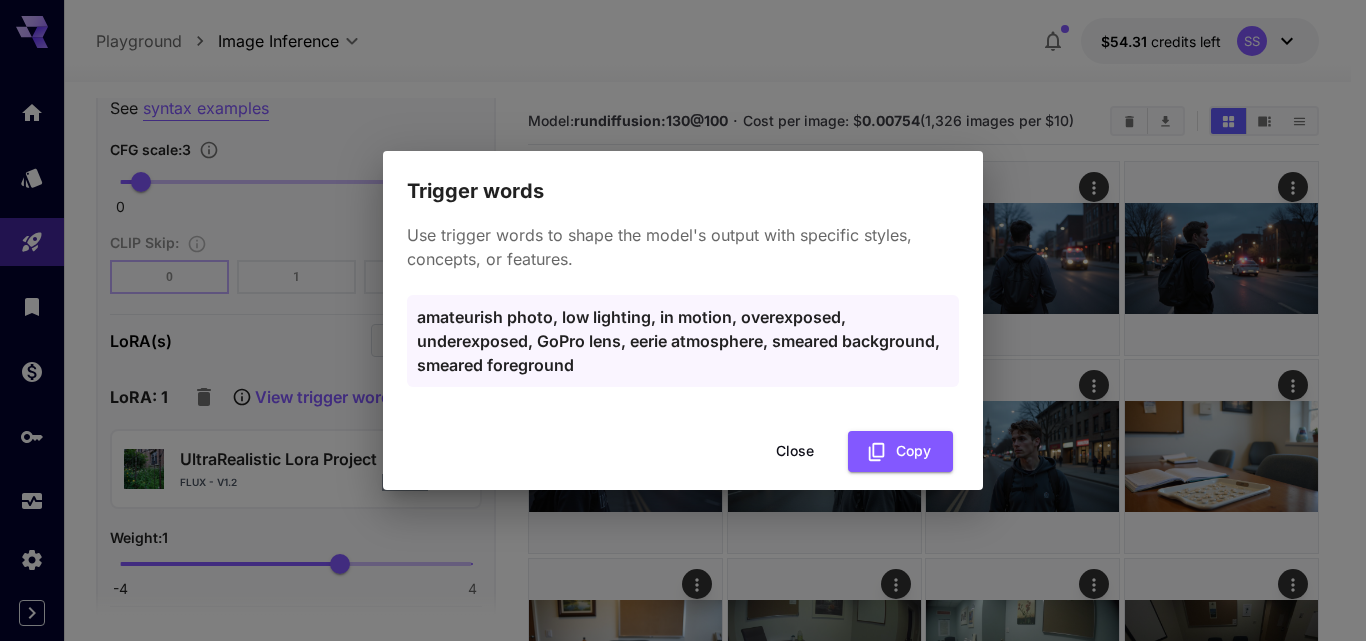 click on "amateurish photo, low lighting, in motion, overexposed, underexposed, GoPro lens, eerie atmosphere, smeared background, smeared foreground" at bounding box center (683, 341) 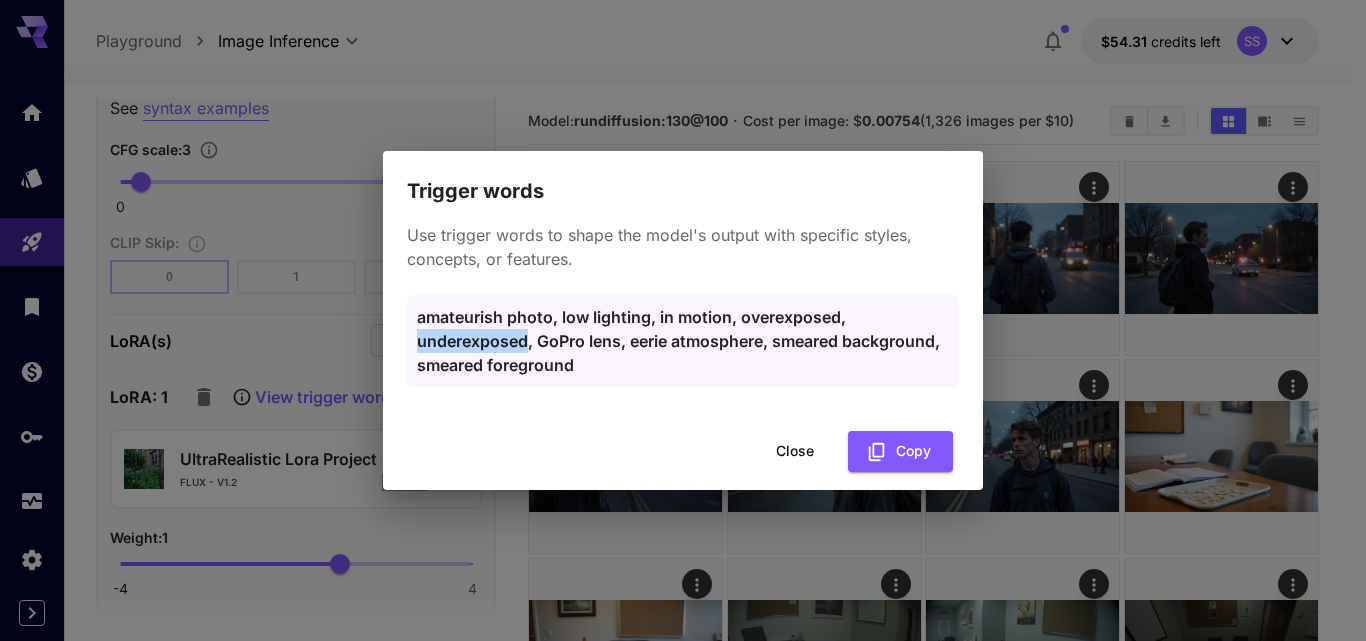 click on "amateurish photo, low lighting, in motion, overexposed, underexposed, GoPro lens, eerie atmosphere, smeared background, smeared foreground" at bounding box center (683, 341) 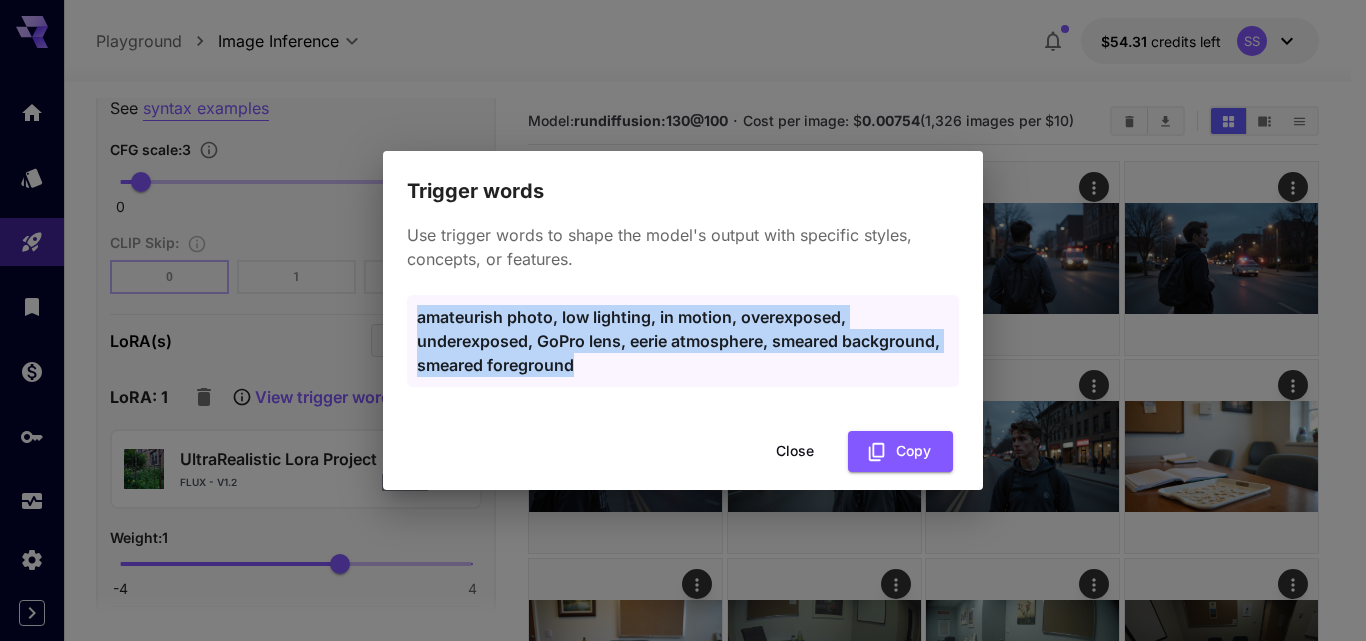 click on "amateurish photo, low lighting, in motion, overexposed, underexposed, GoPro lens, eerie atmosphere, smeared background, smeared foreground" at bounding box center [683, 341] 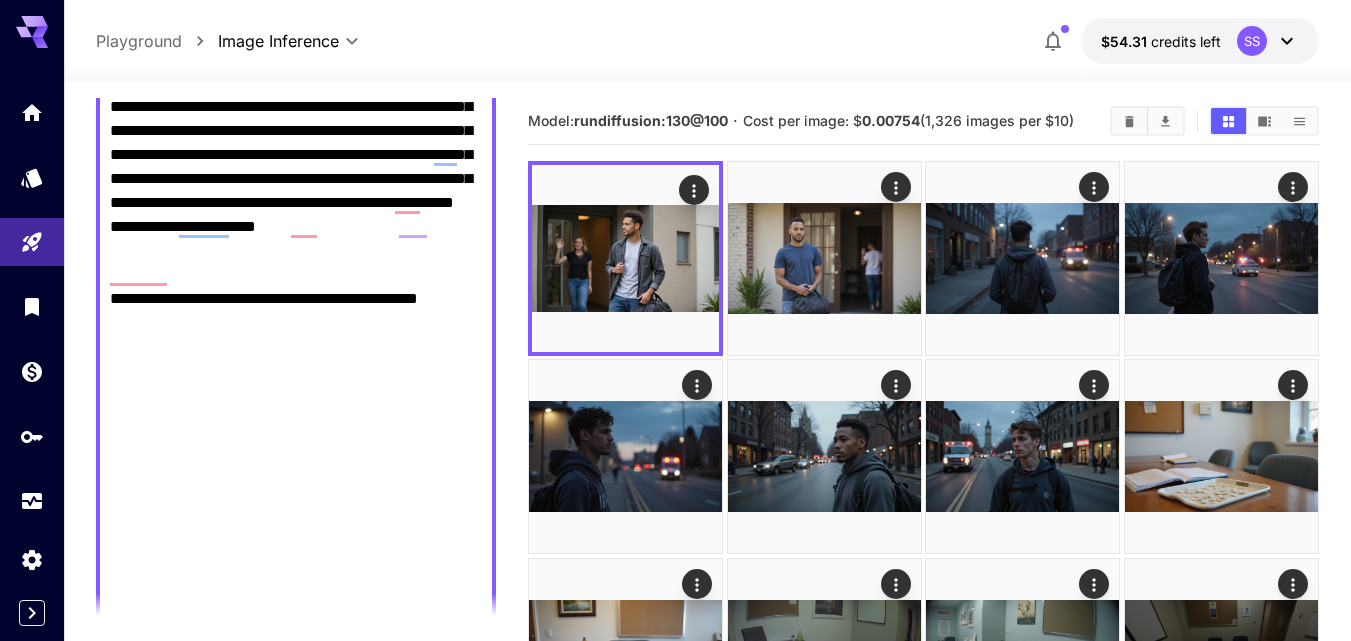 drag, startPoint x: 110, startPoint y: 274, endPoint x: 283, endPoint y: 279, distance: 173.07224 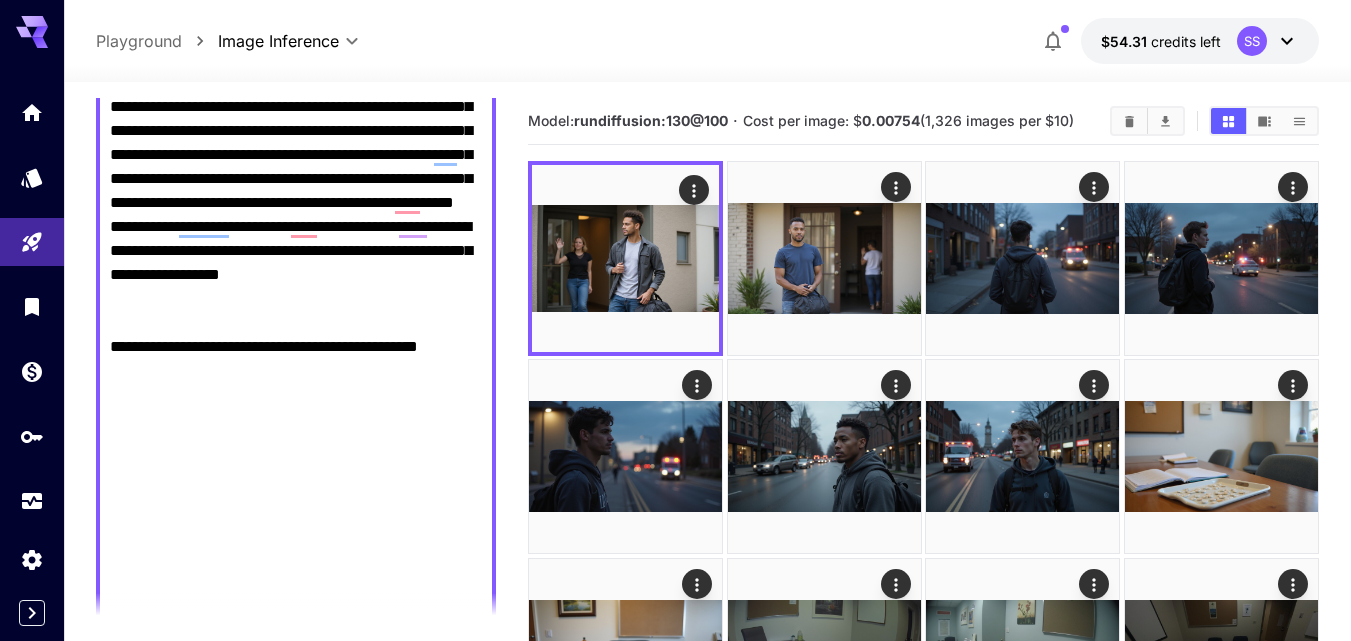 type on "**********" 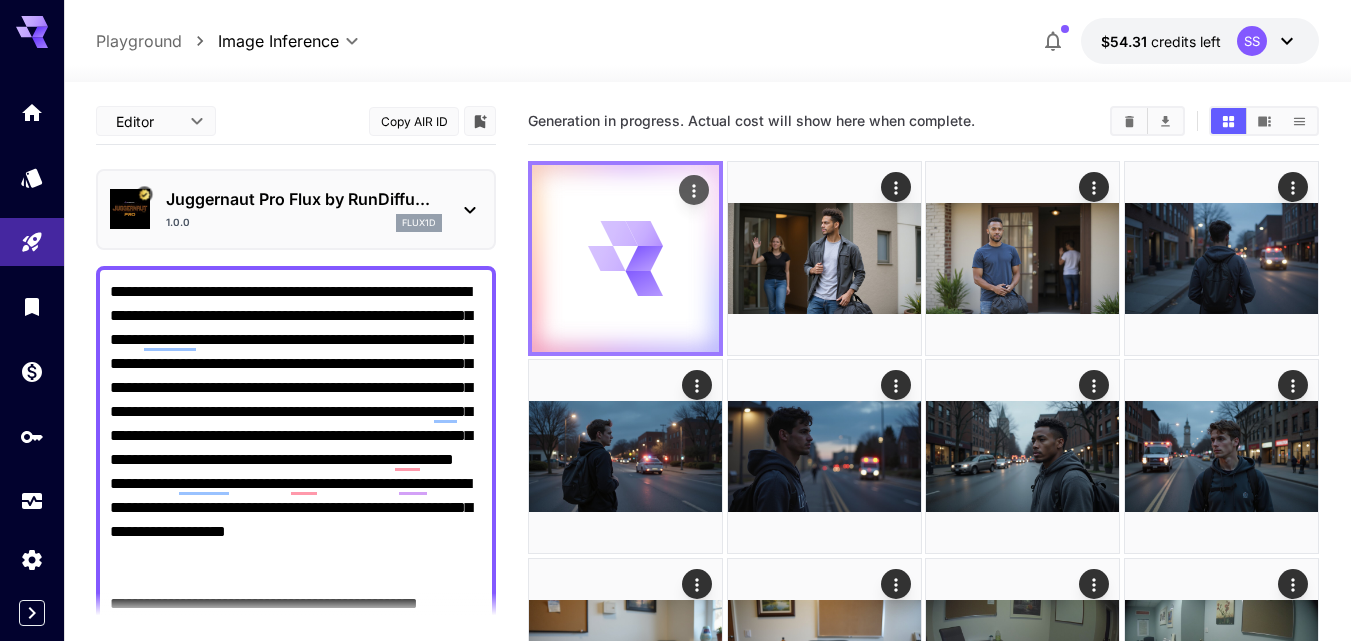 scroll, scrollTop: 0, scrollLeft: 0, axis: both 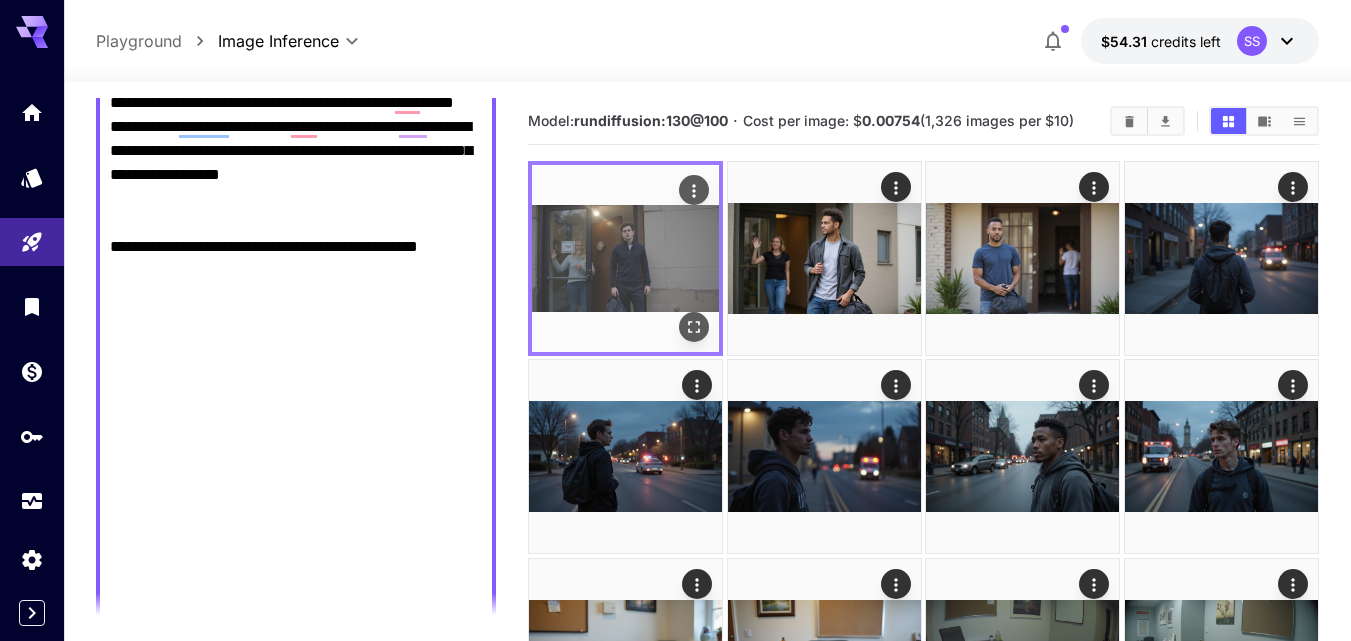 type on "**********" 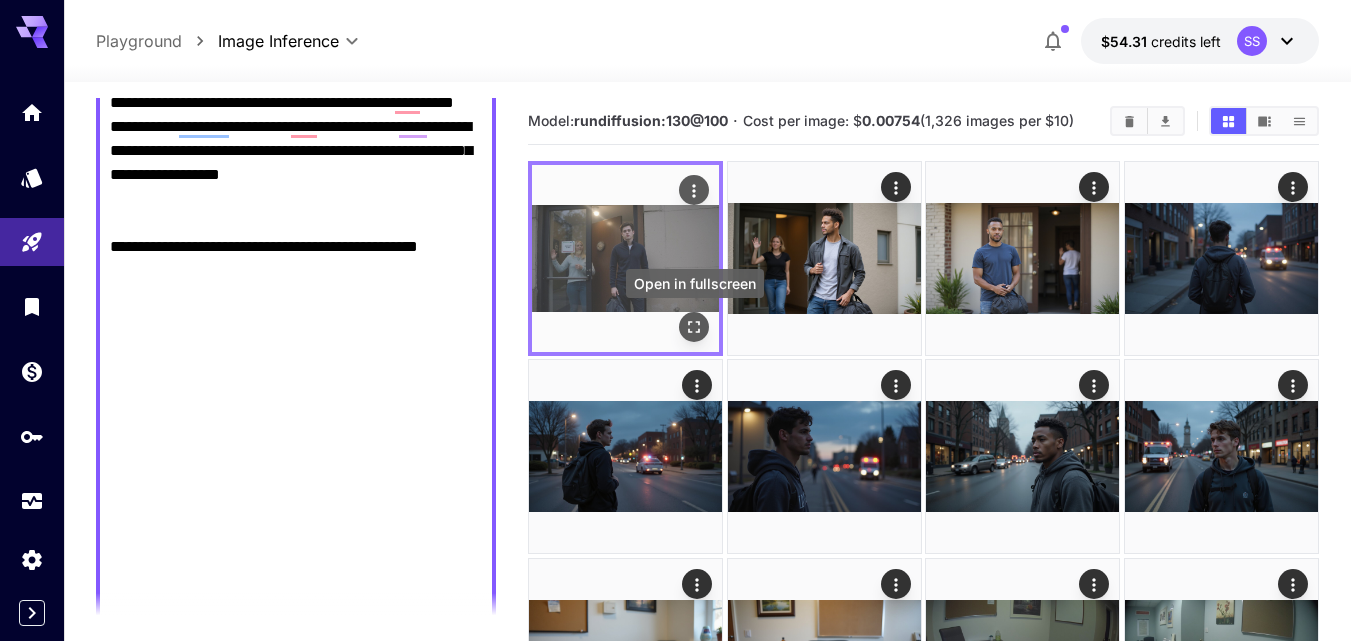 click 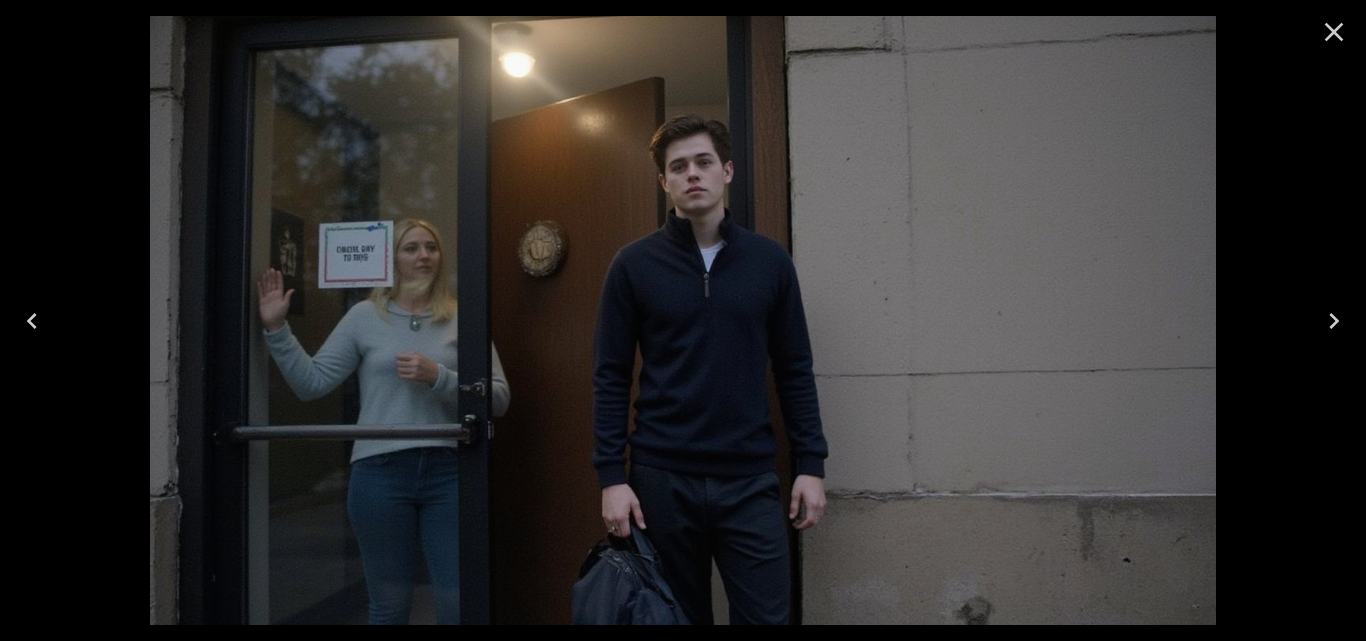 click 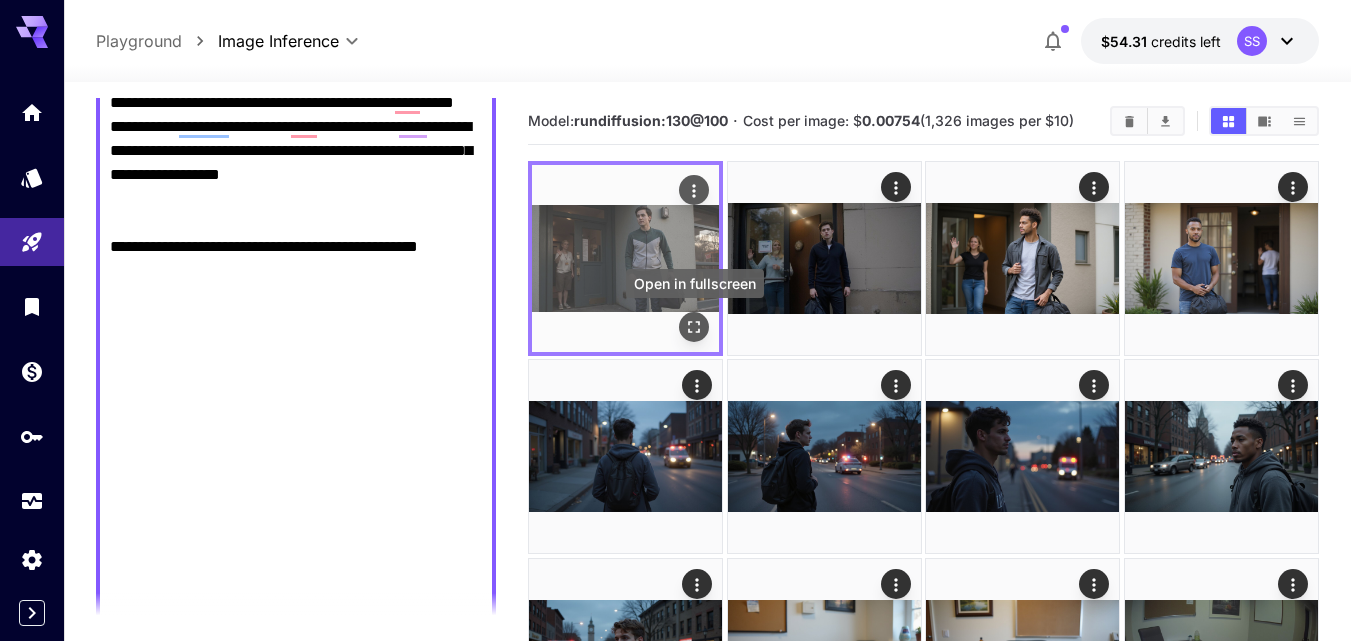 click 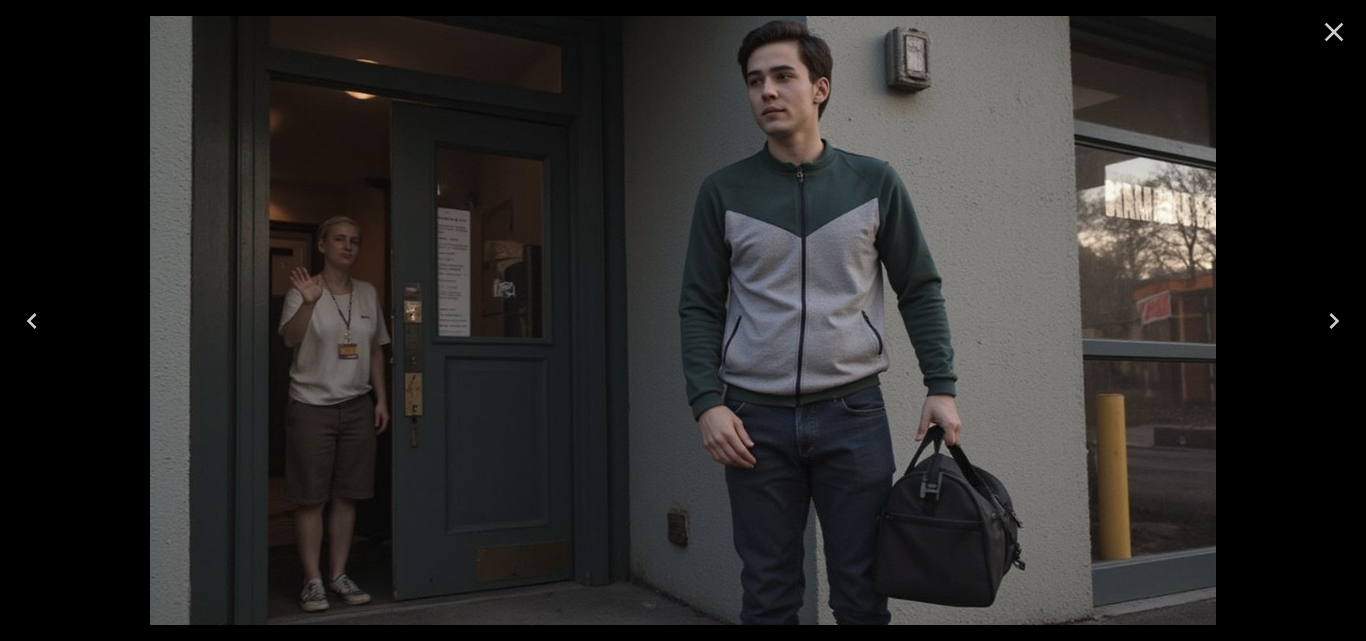click 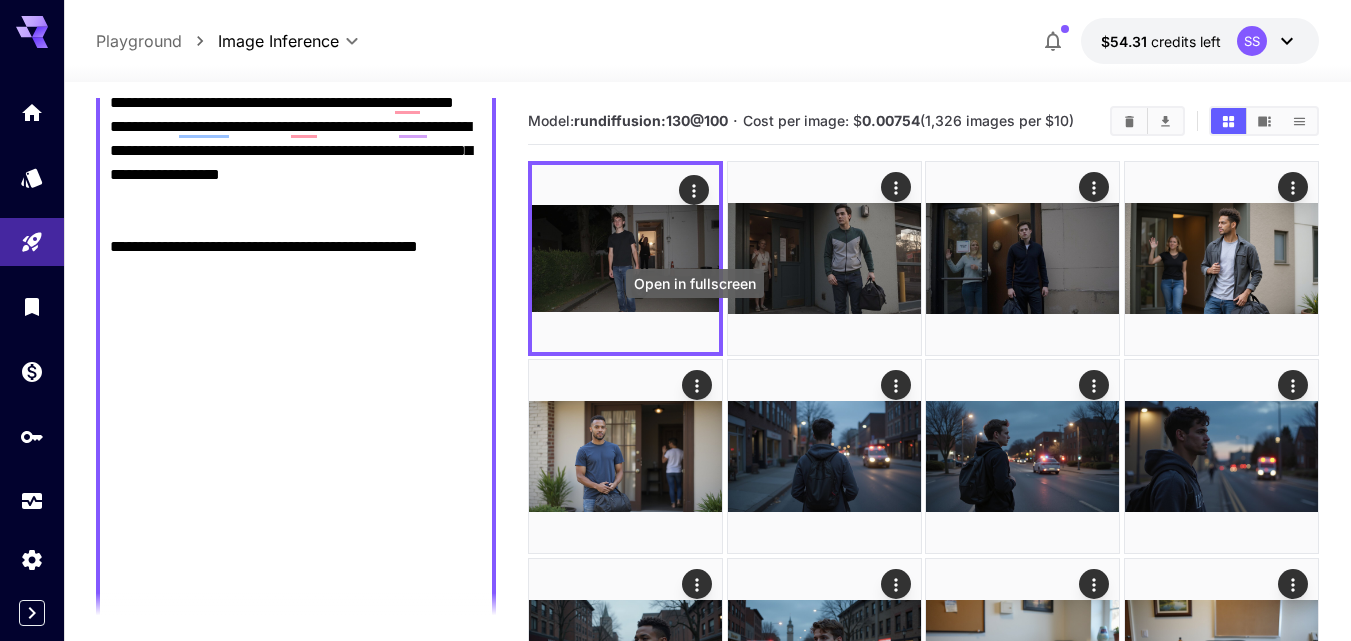 click 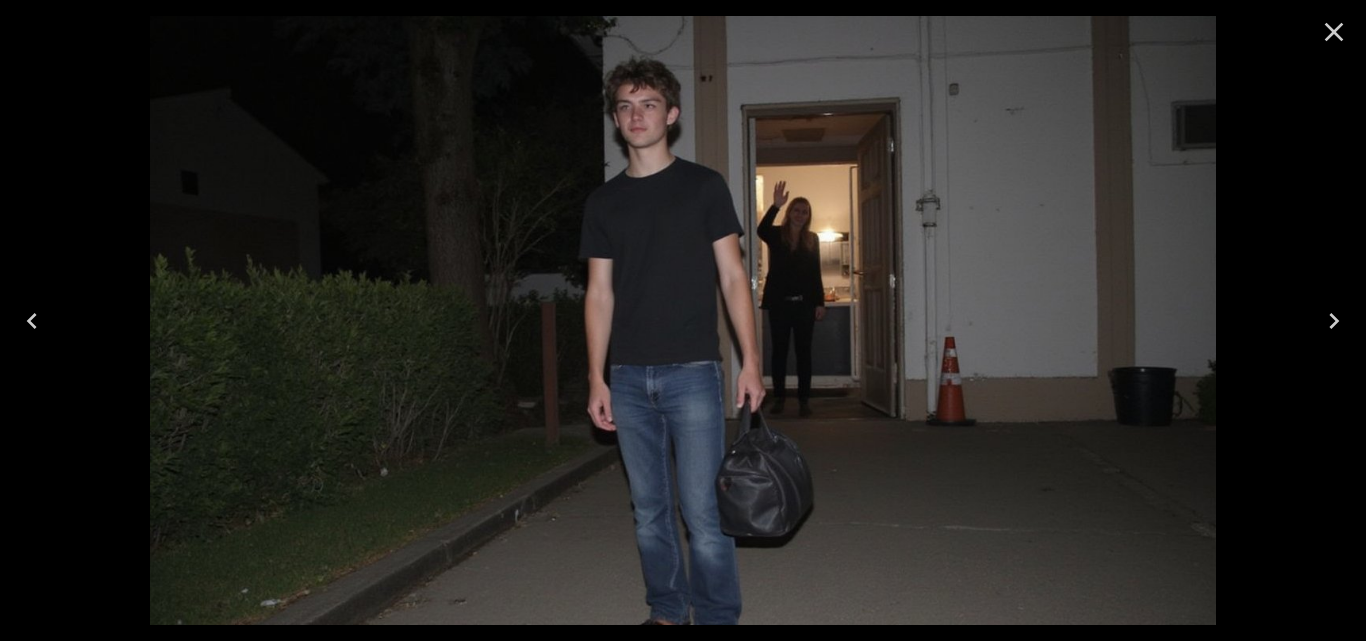 click 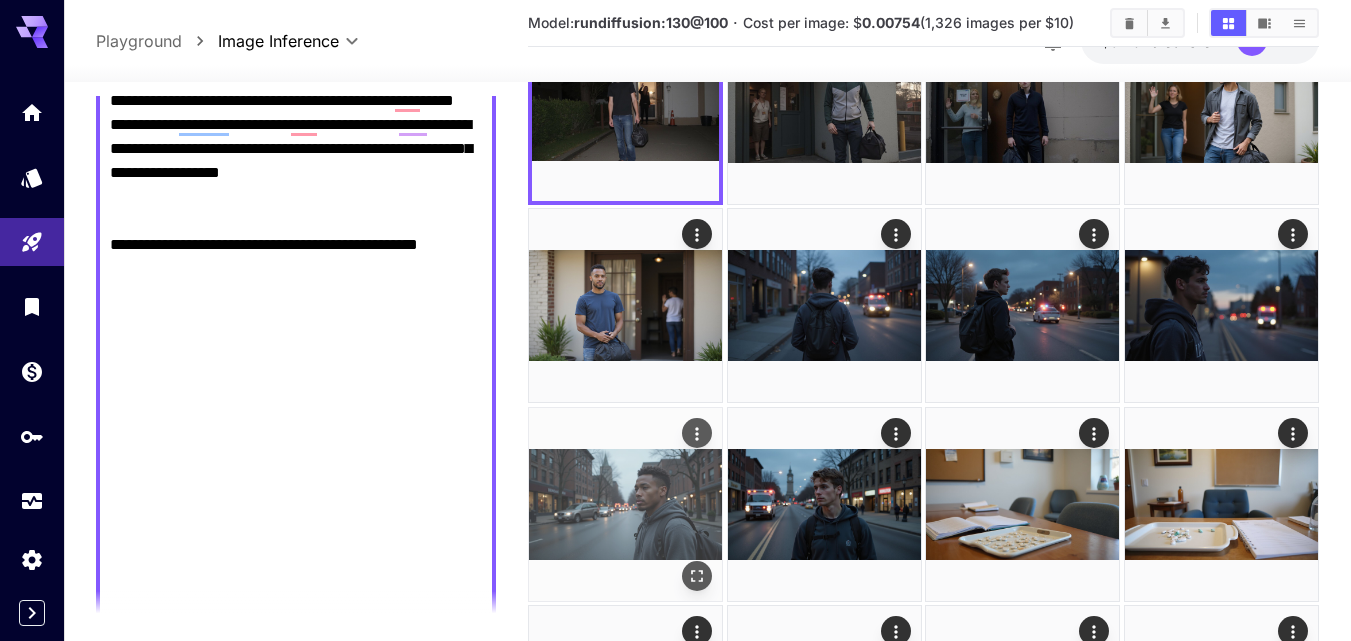 scroll, scrollTop: 371, scrollLeft: 0, axis: vertical 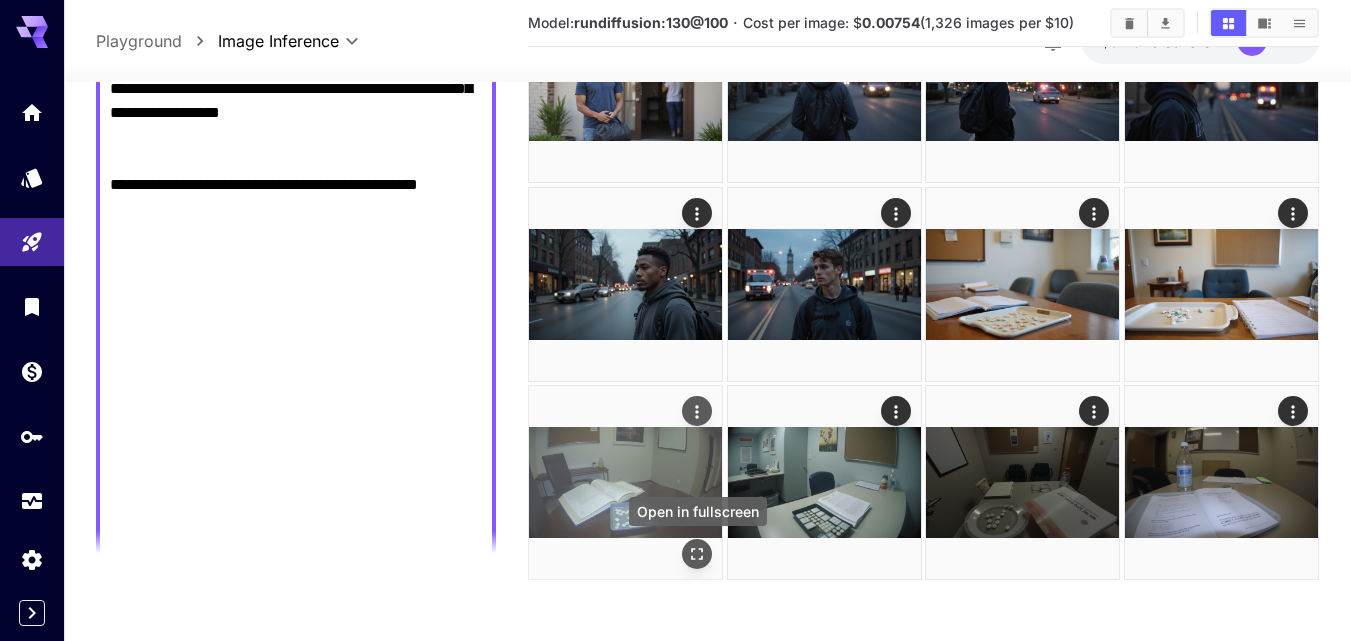 click 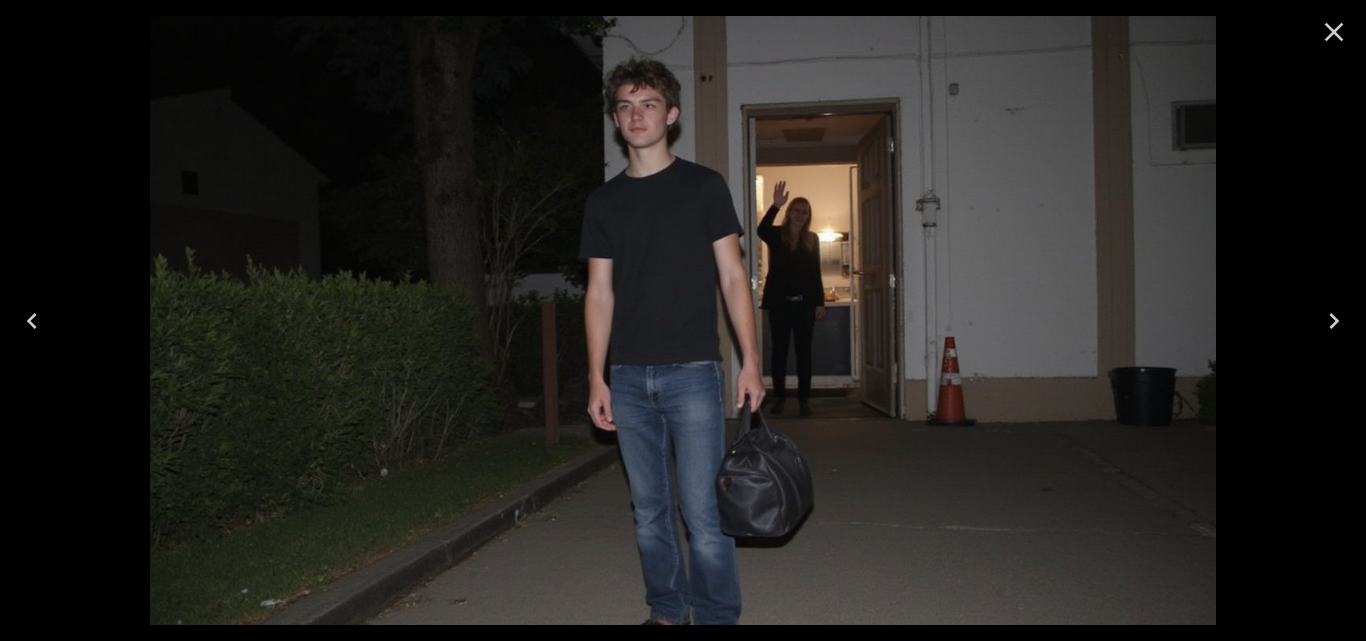click 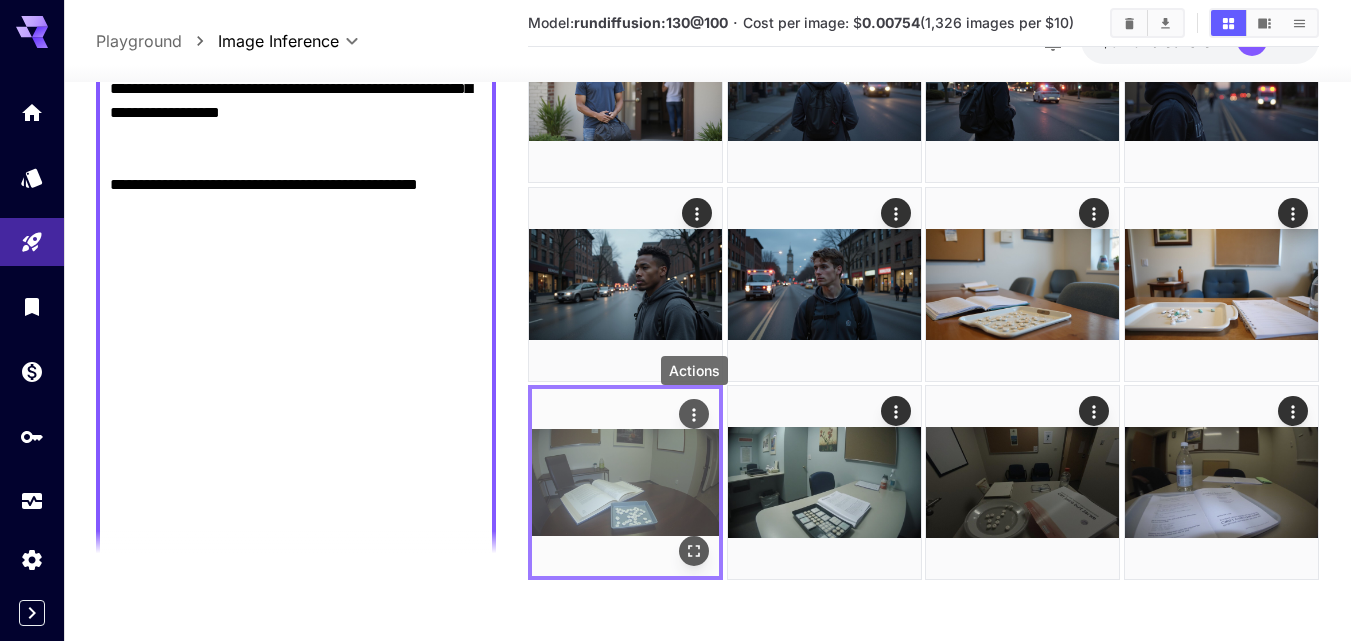 click 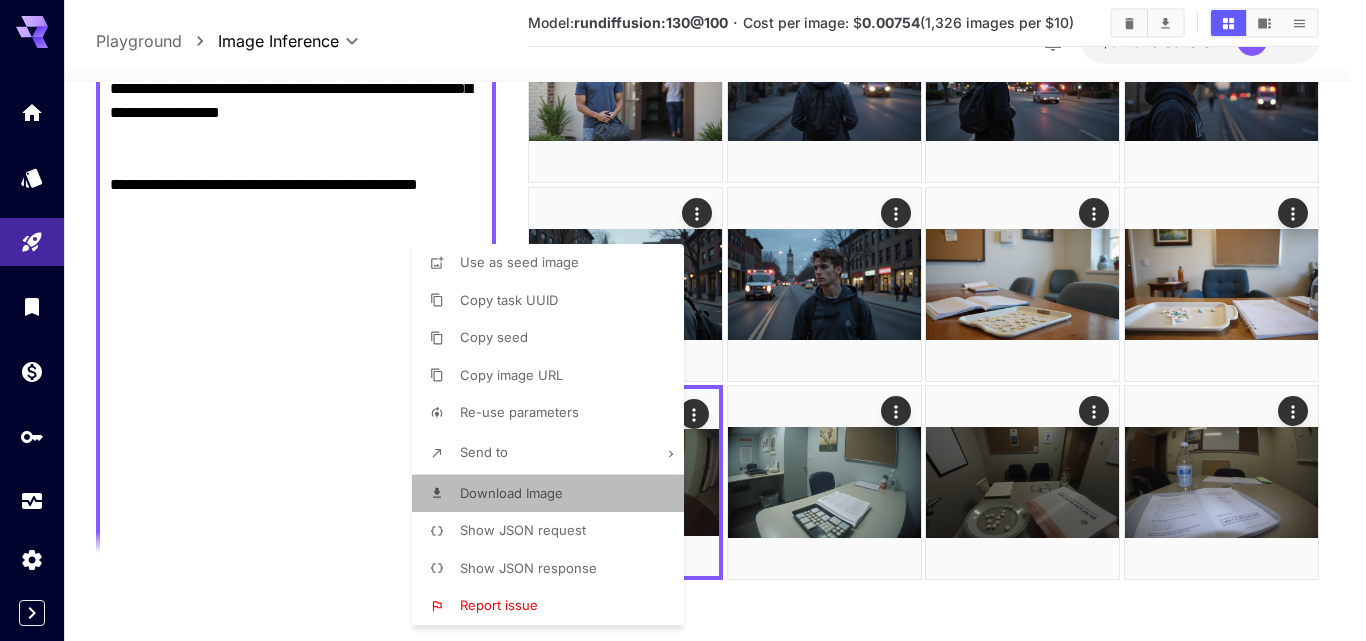 click on "Download Image" at bounding box center [554, 494] 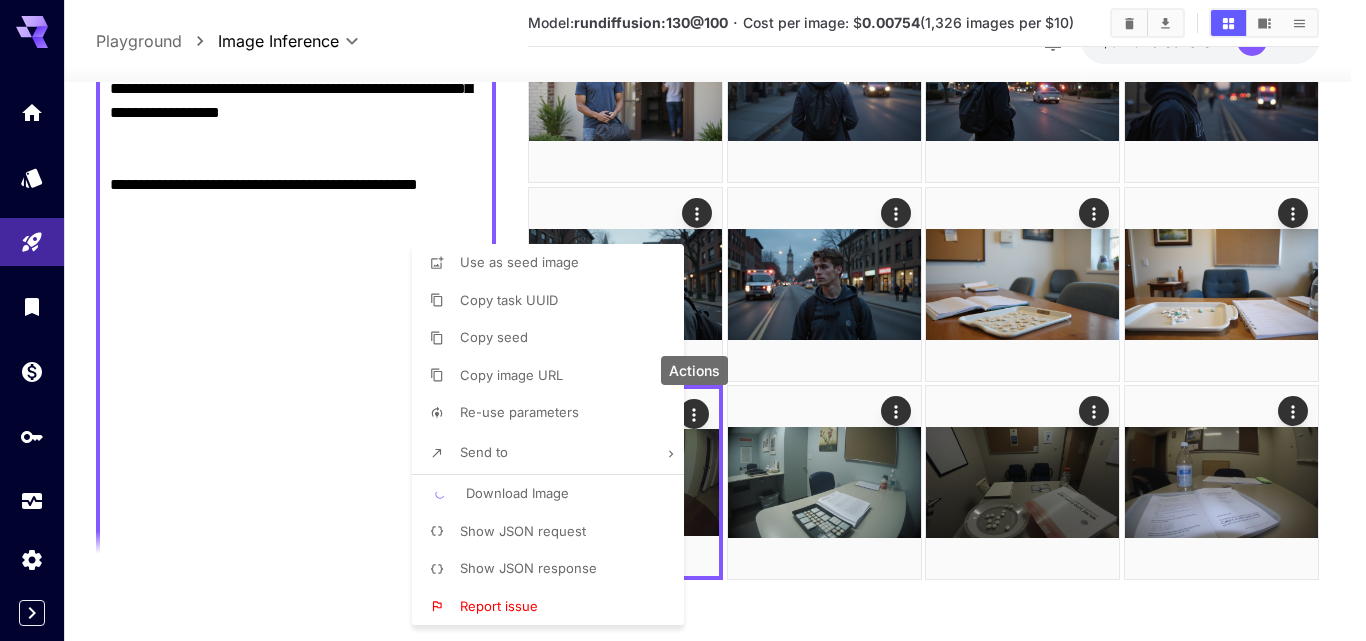 click at bounding box center (683, 320) 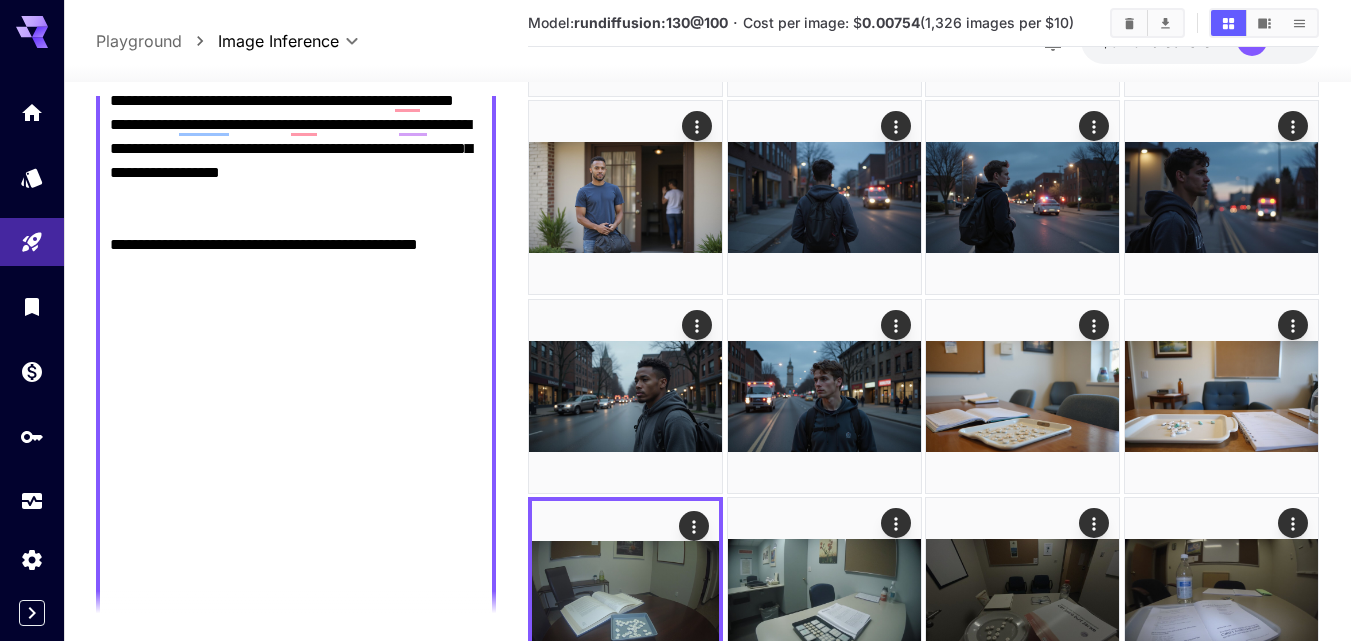 scroll, scrollTop: 171, scrollLeft: 0, axis: vertical 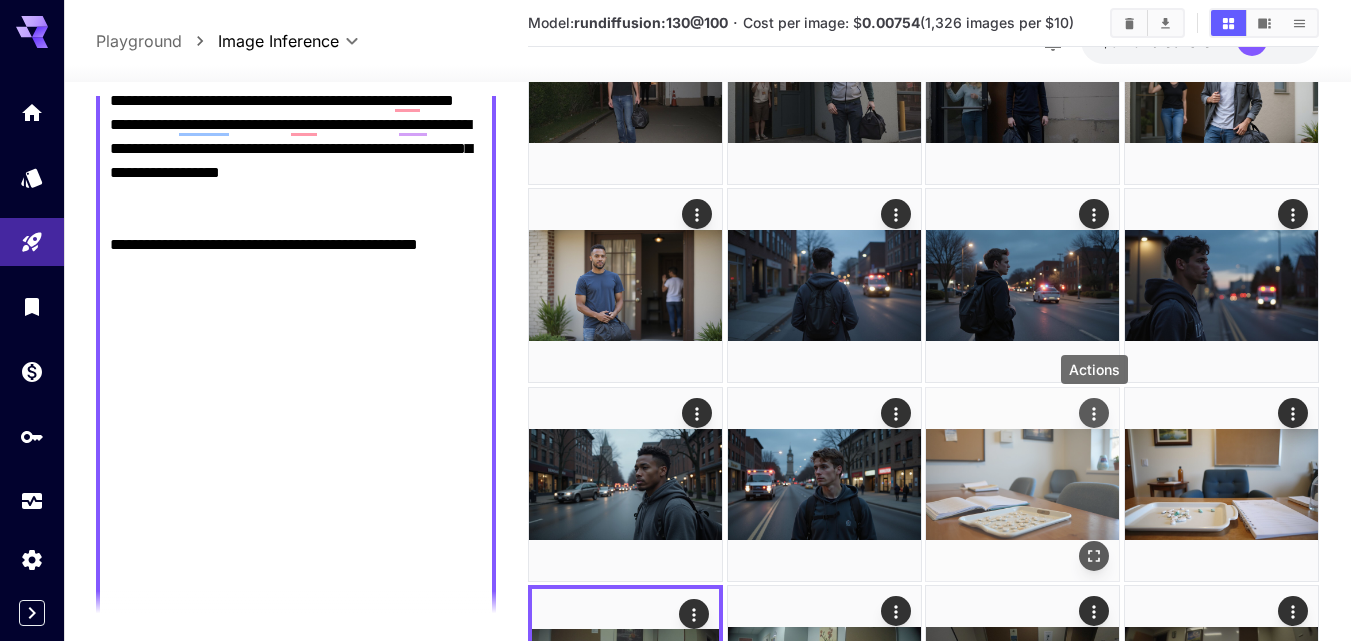 click 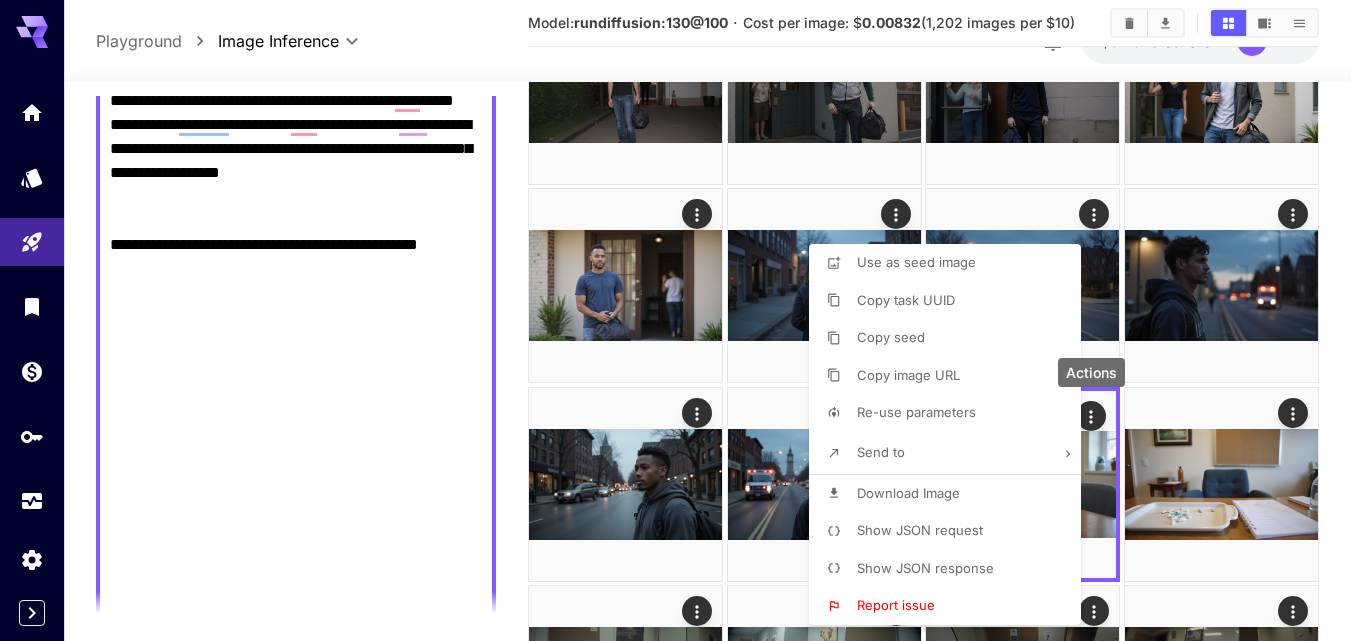 click on "Download Image" at bounding box center (951, 494) 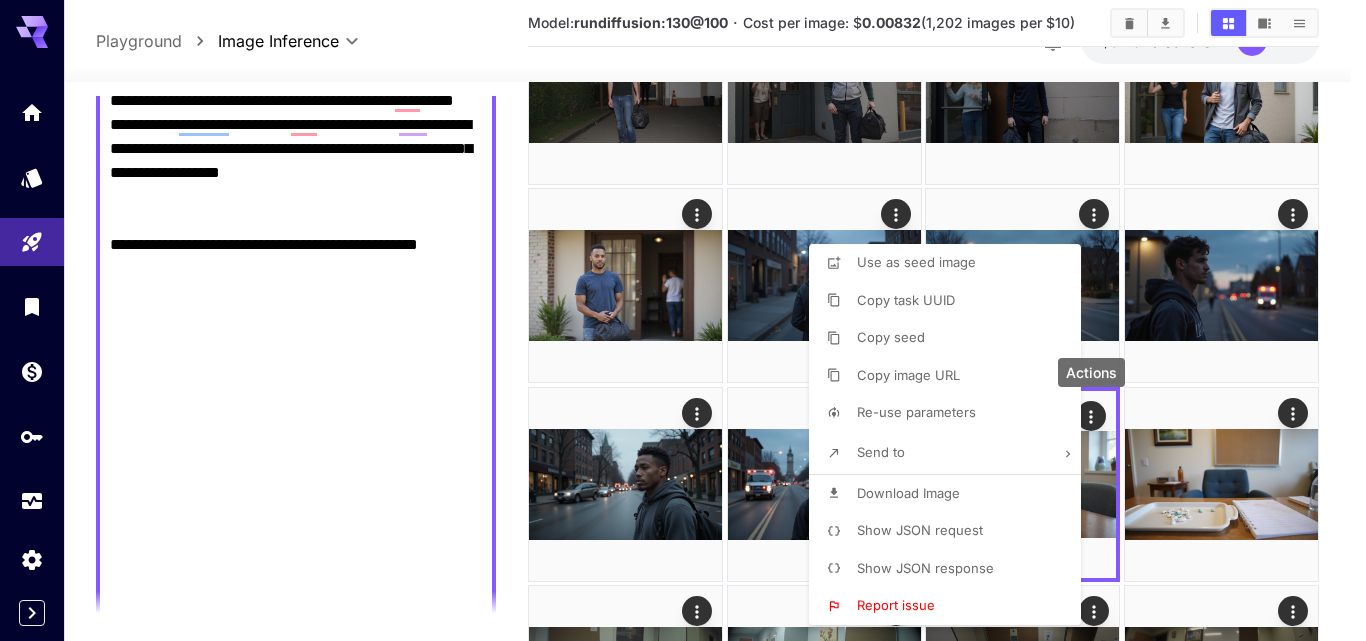 click at bounding box center (683, 320) 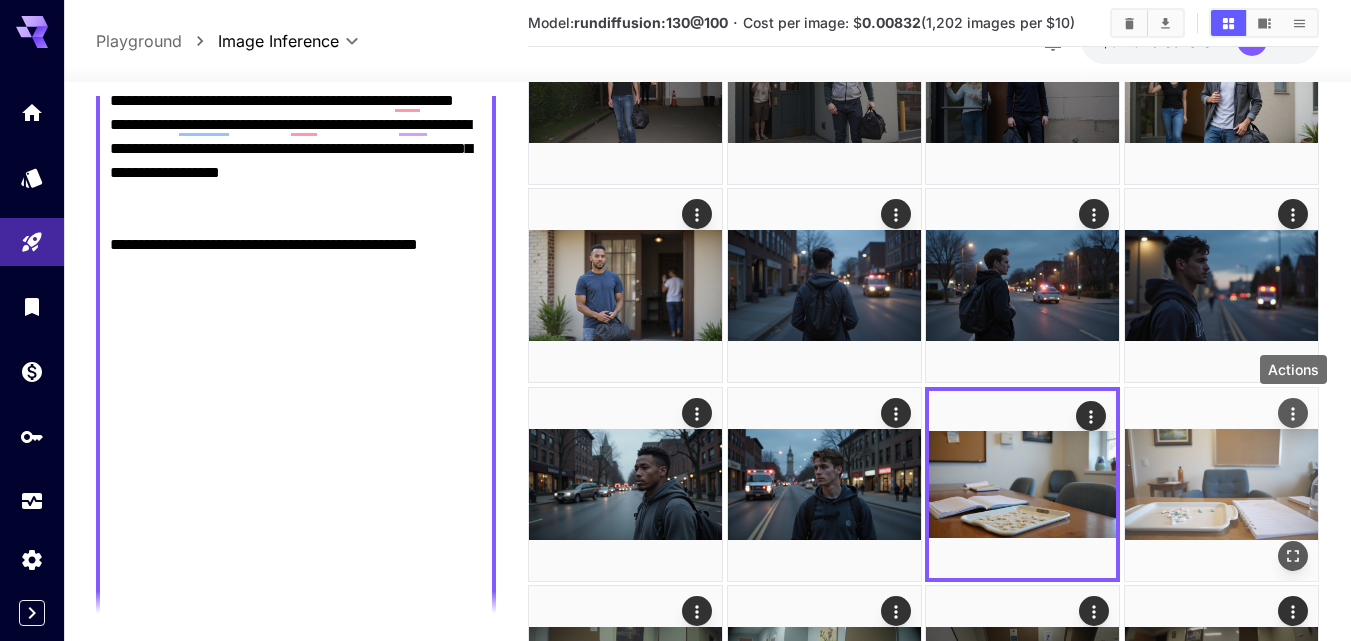 click 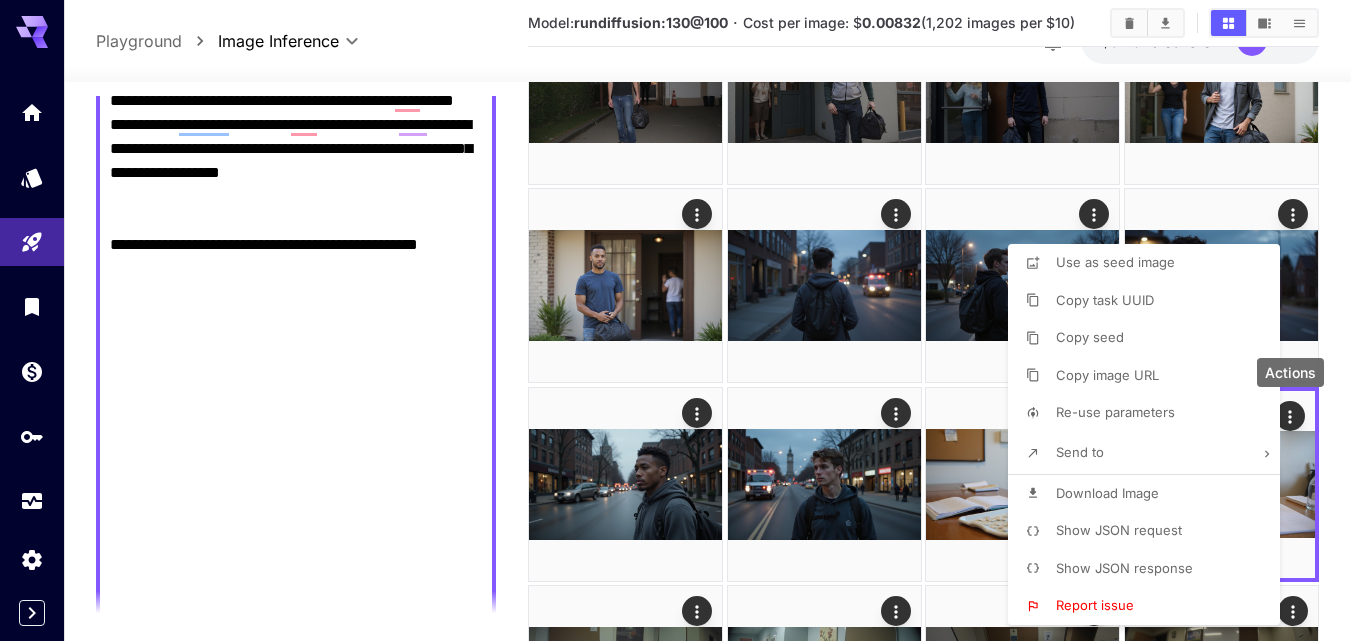 click on "Download Image" at bounding box center (1107, 493) 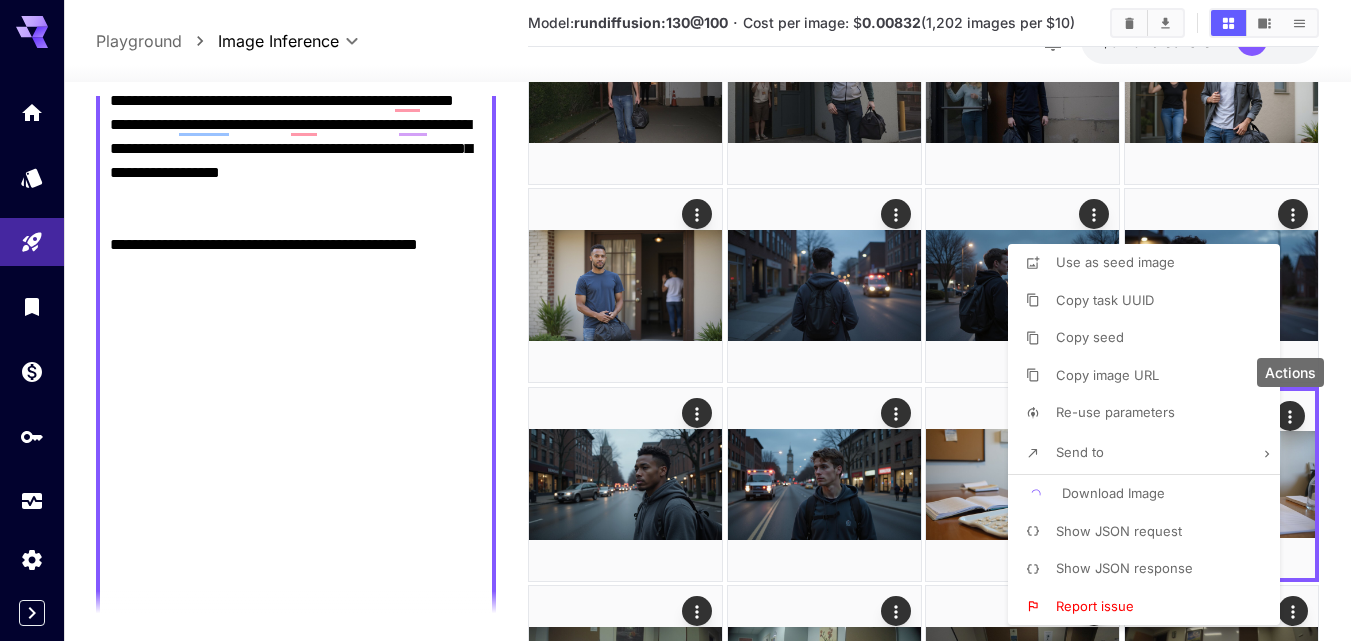 click at bounding box center (683, 320) 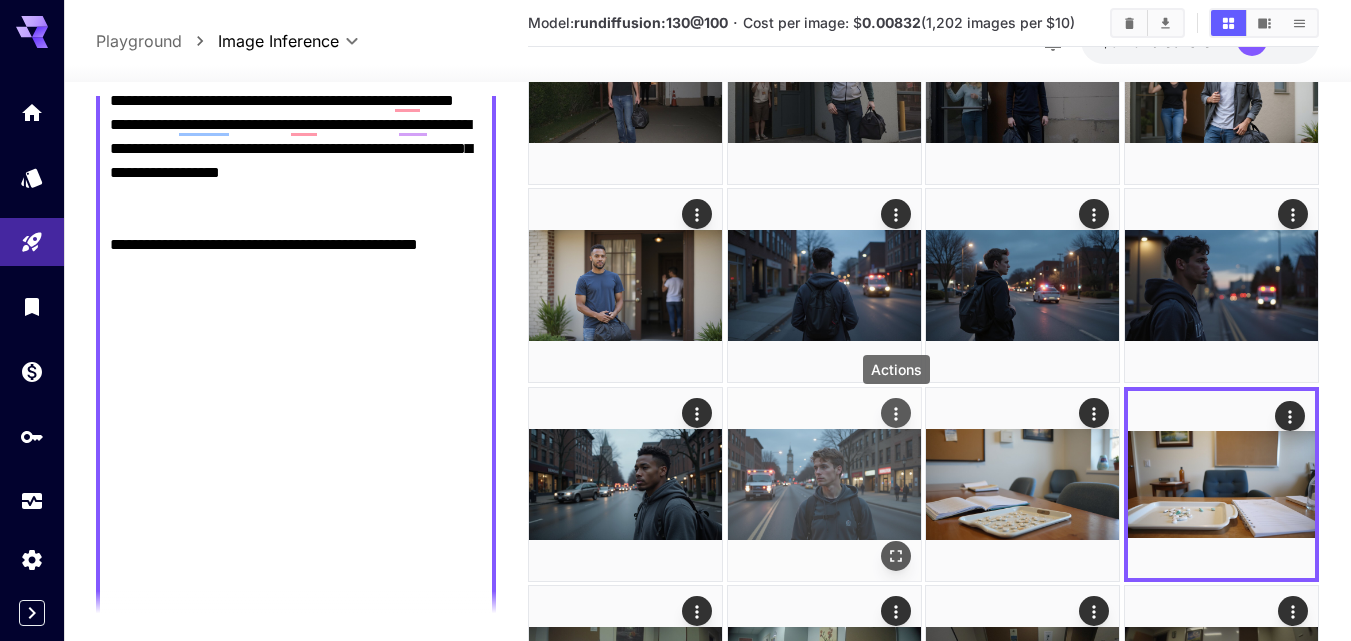click 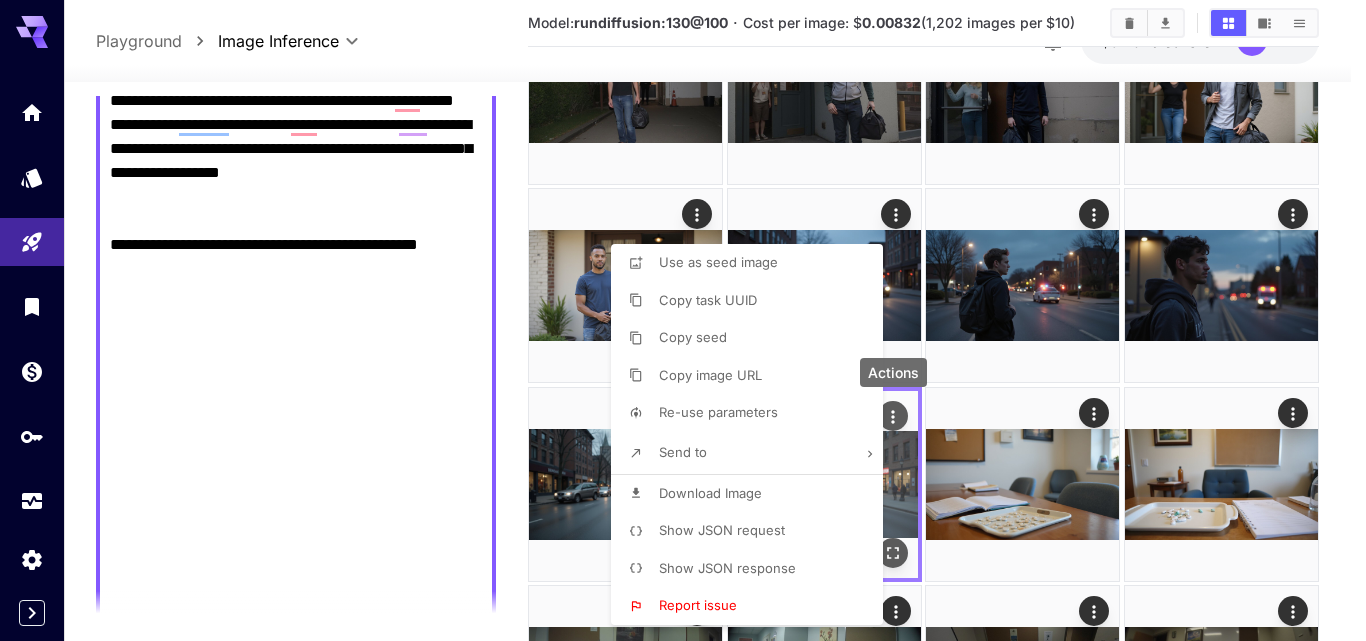 click on "Download Image" at bounding box center (753, 494) 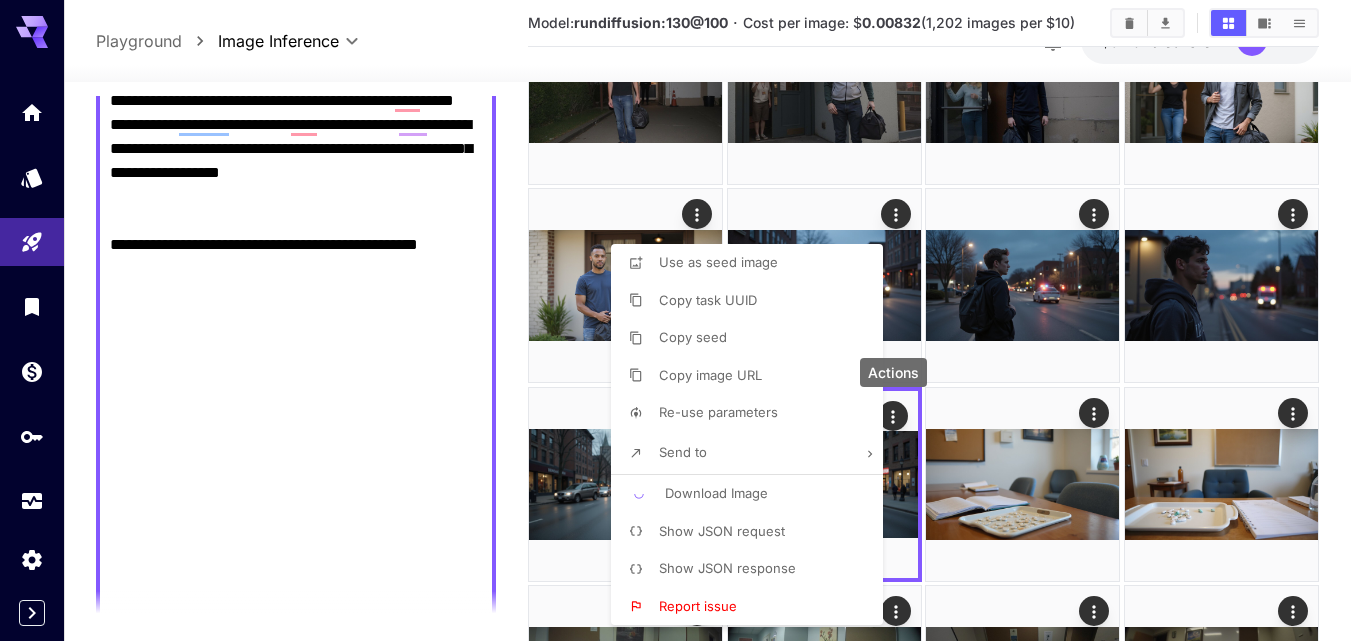 click at bounding box center (683, 320) 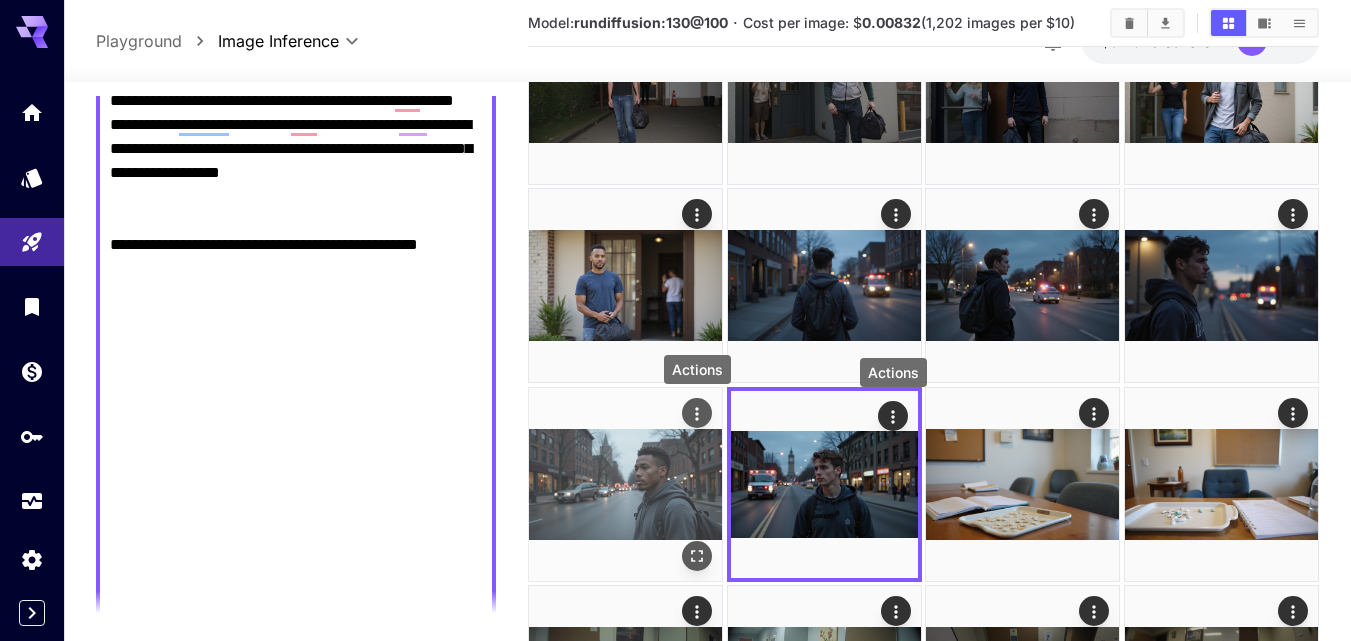 click 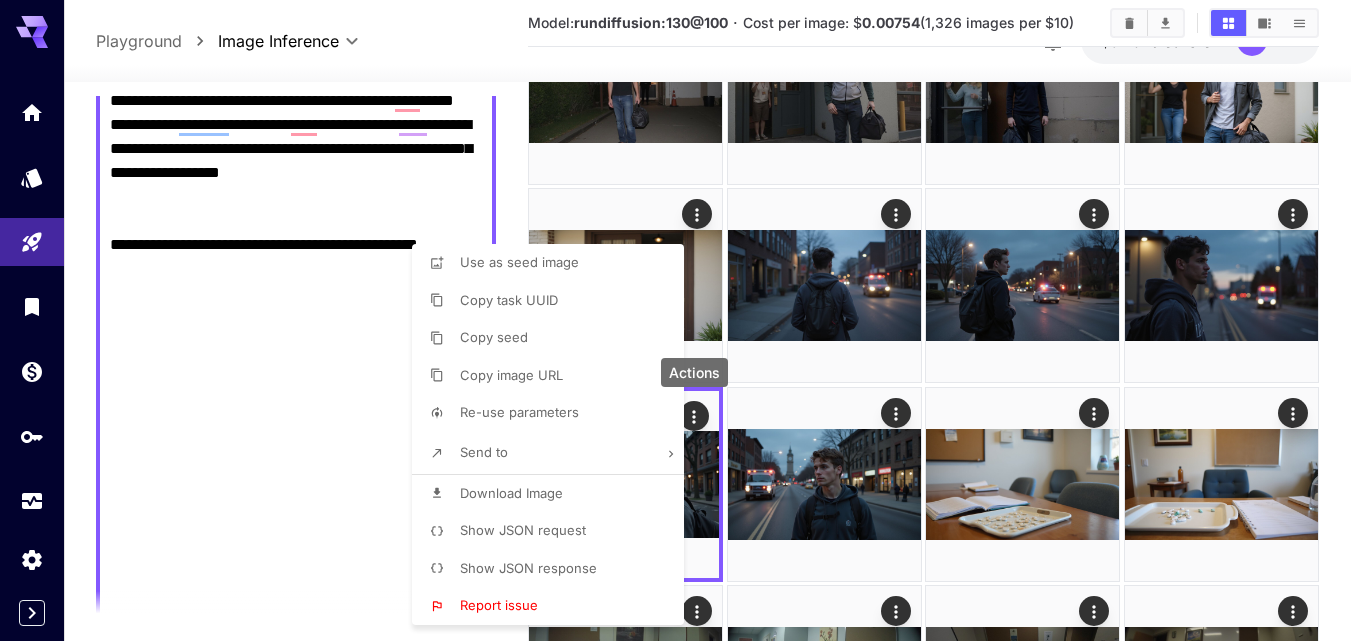 click on "Download Image" at bounding box center [554, 494] 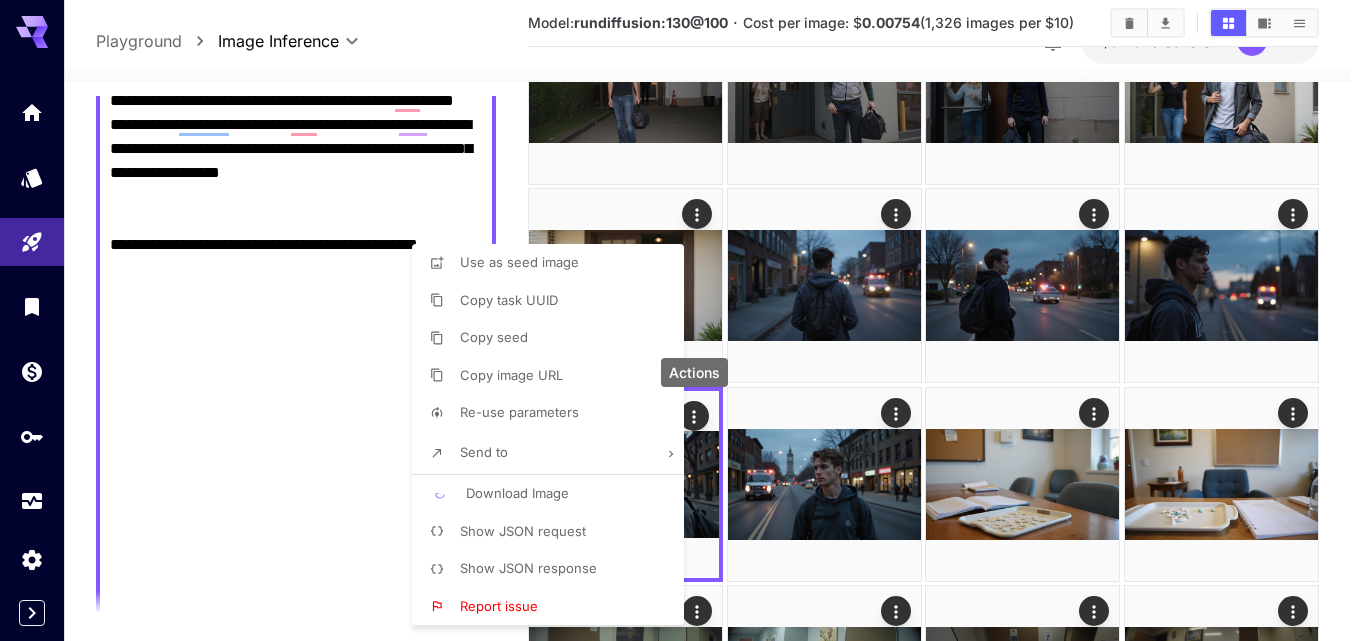 click at bounding box center [683, 320] 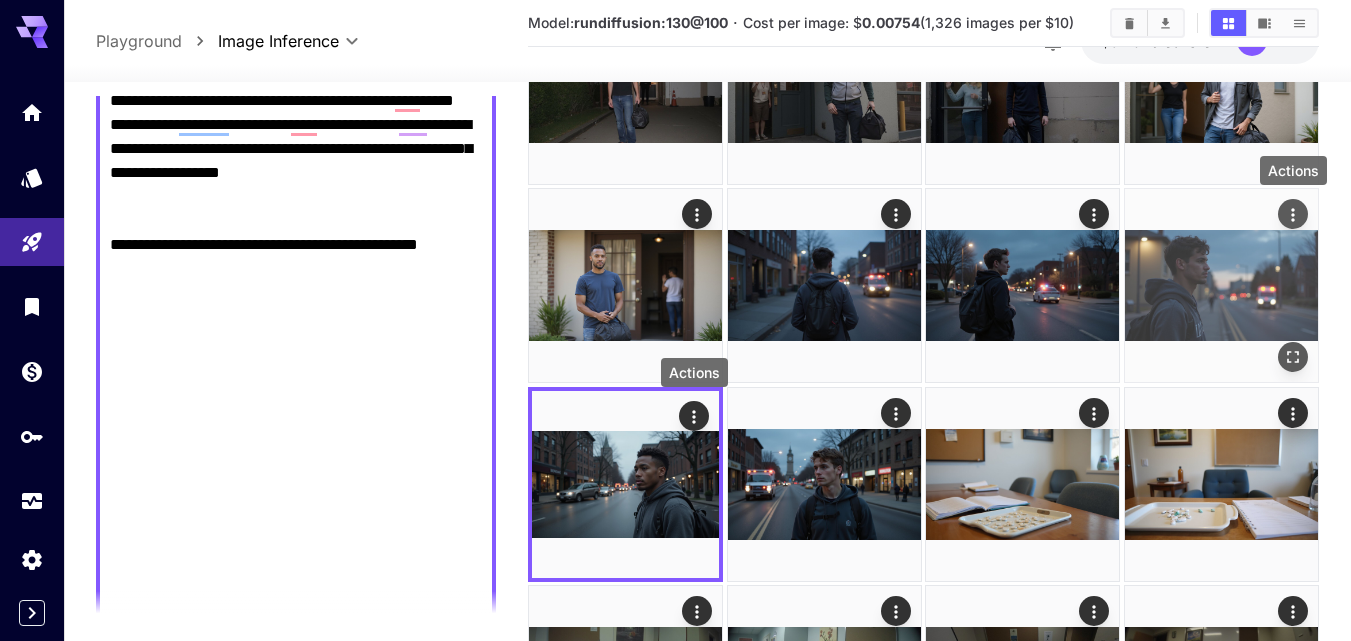 click 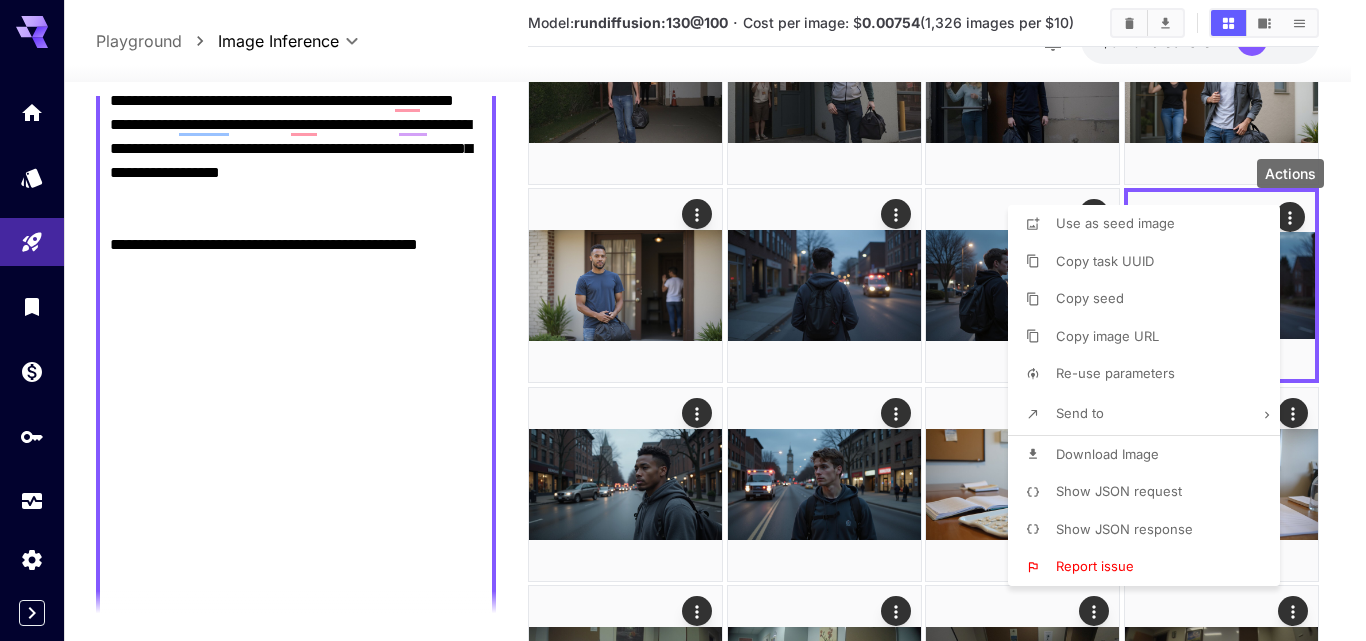 click on "Download Image" at bounding box center [1107, 454] 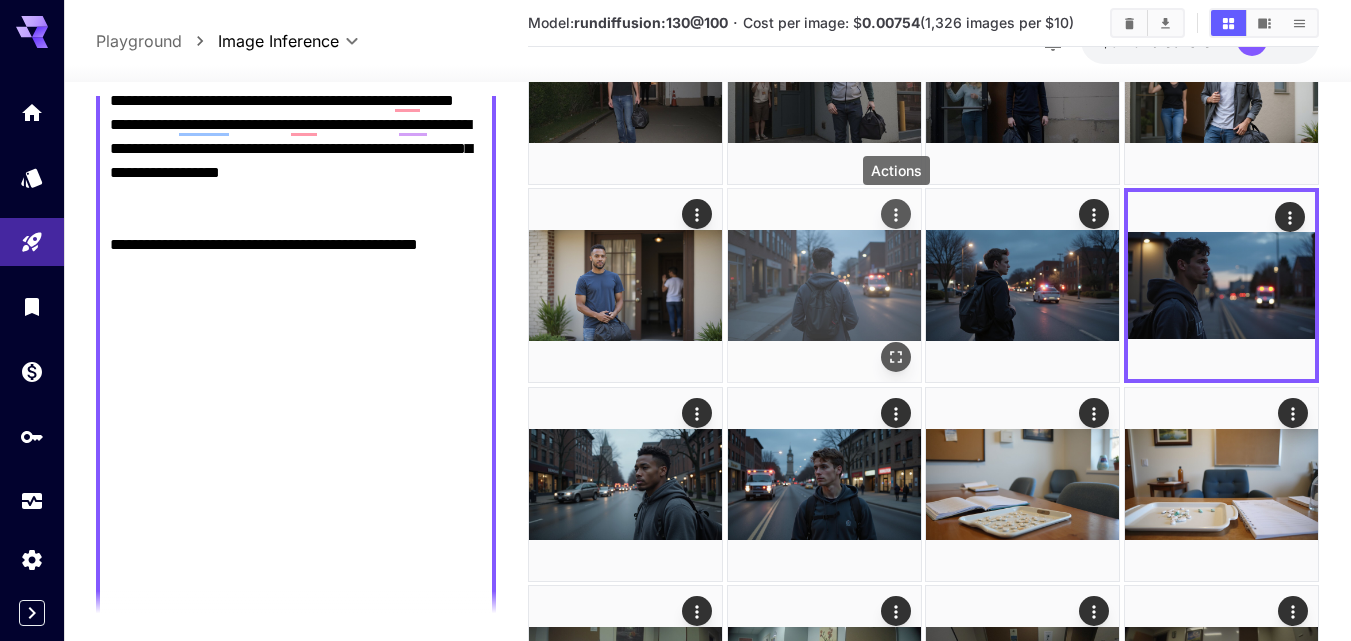 click 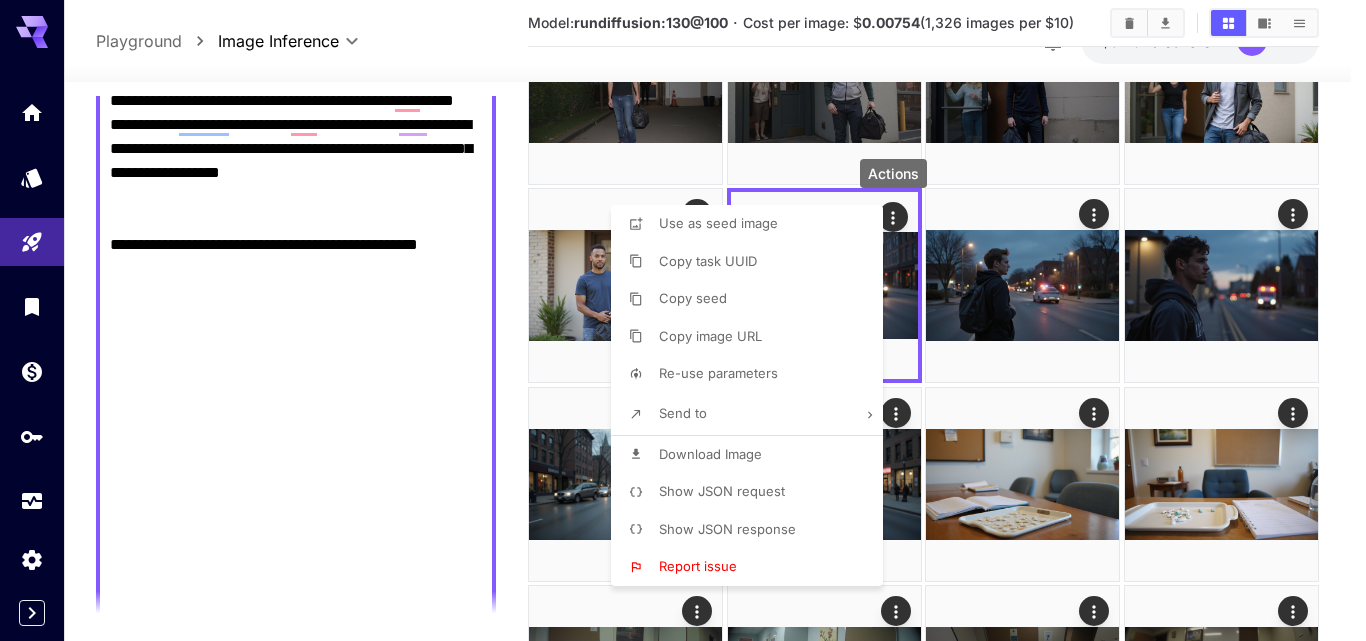 click on "Download Image" at bounding box center (710, 454) 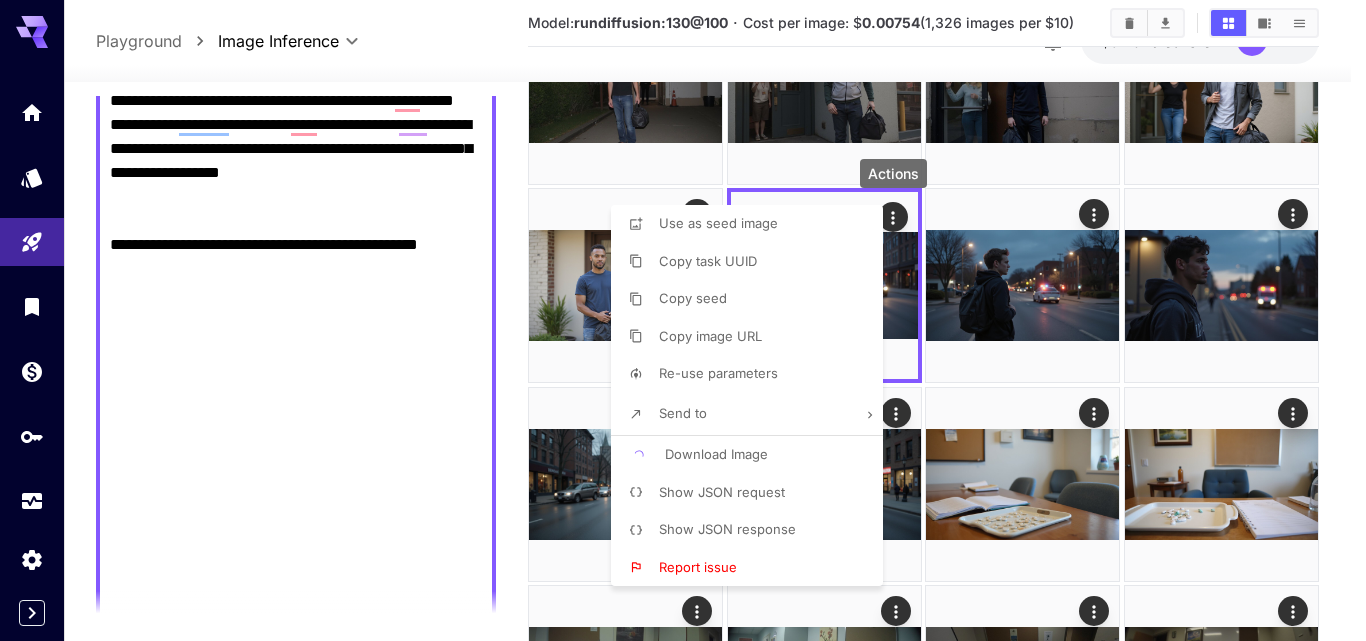 click at bounding box center [683, 320] 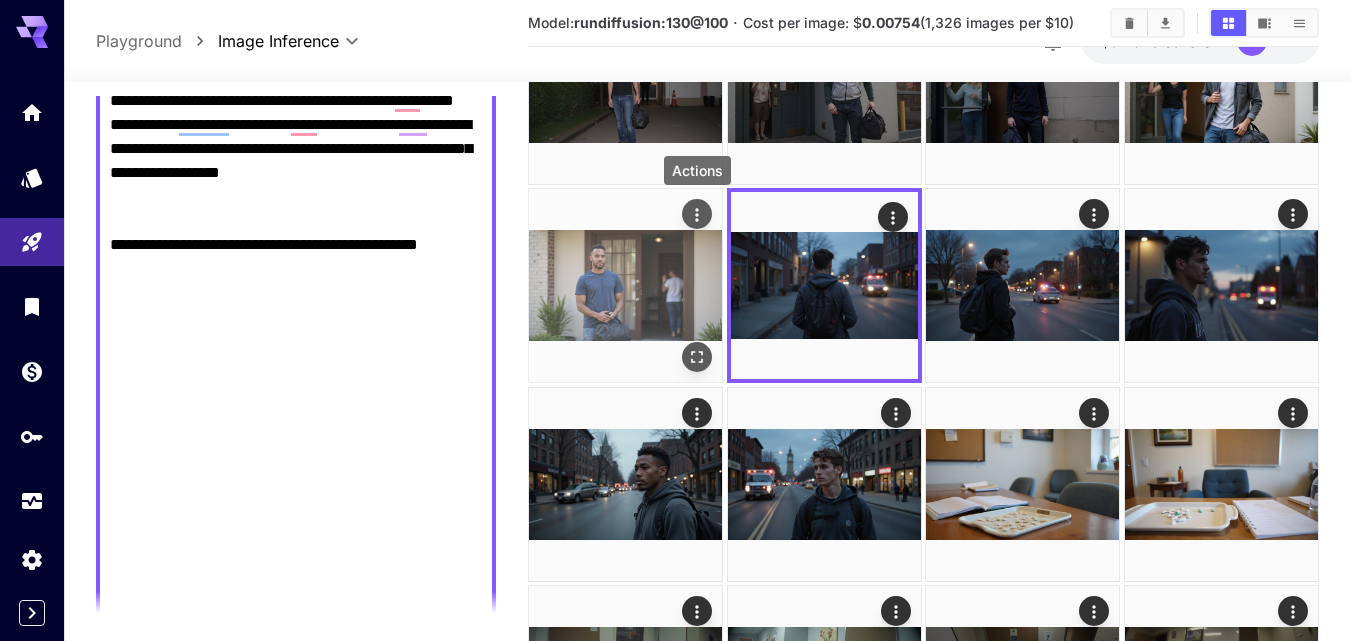 click 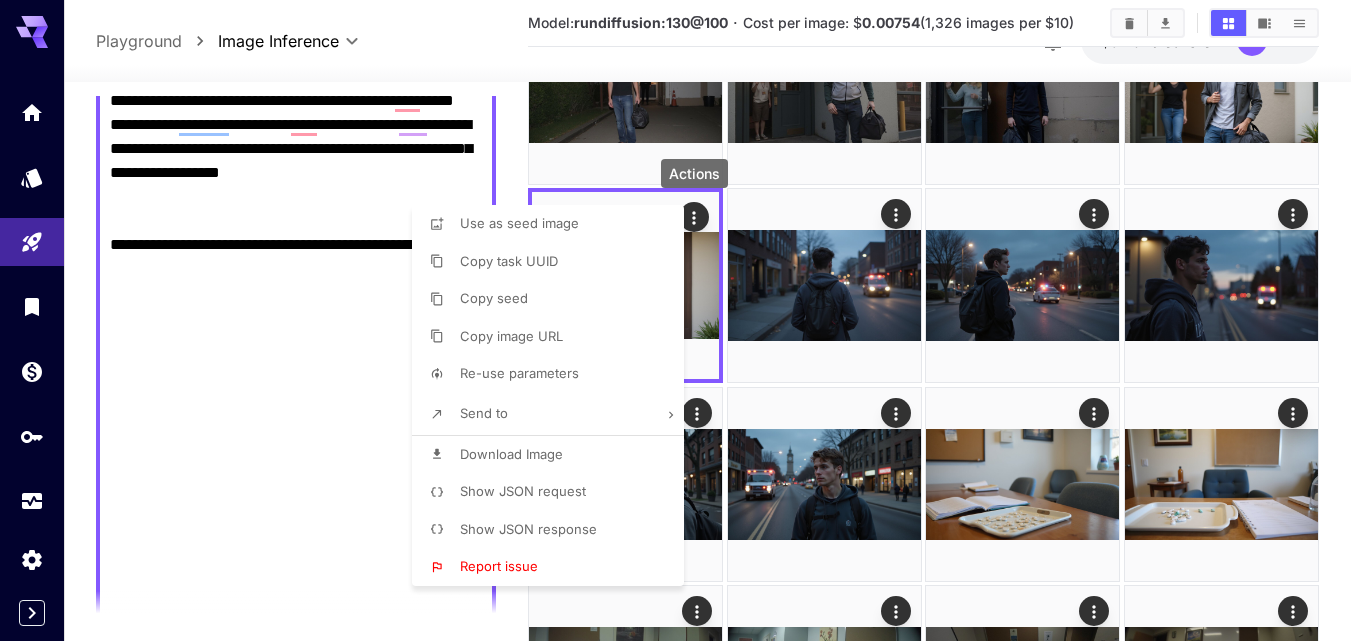 click on "Download Image" at bounding box center (554, 455) 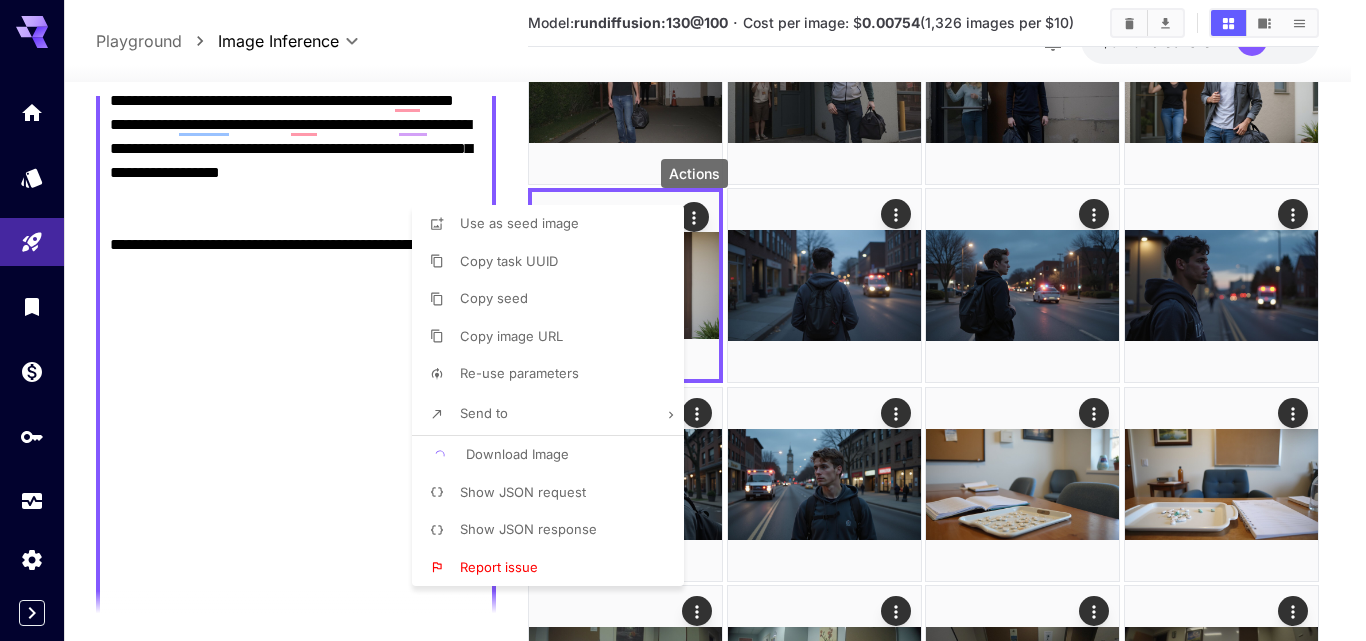 click at bounding box center (683, 320) 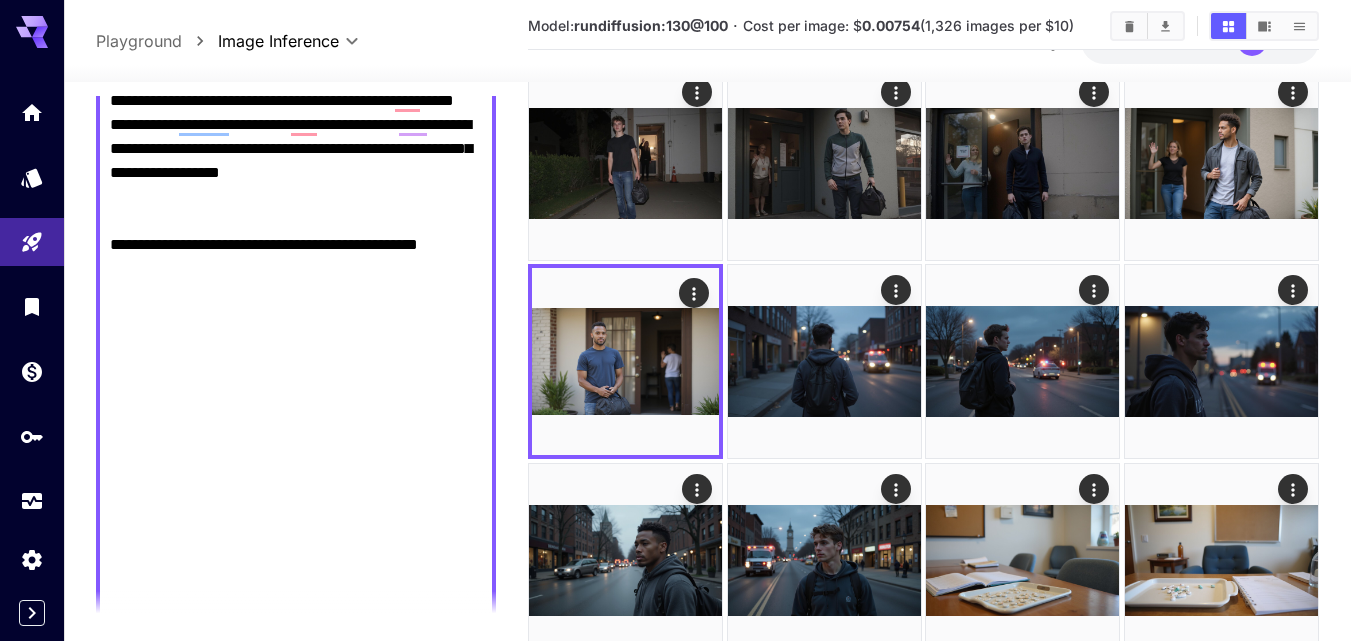 scroll, scrollTop: 0, scrollLeft: 0, axis: both 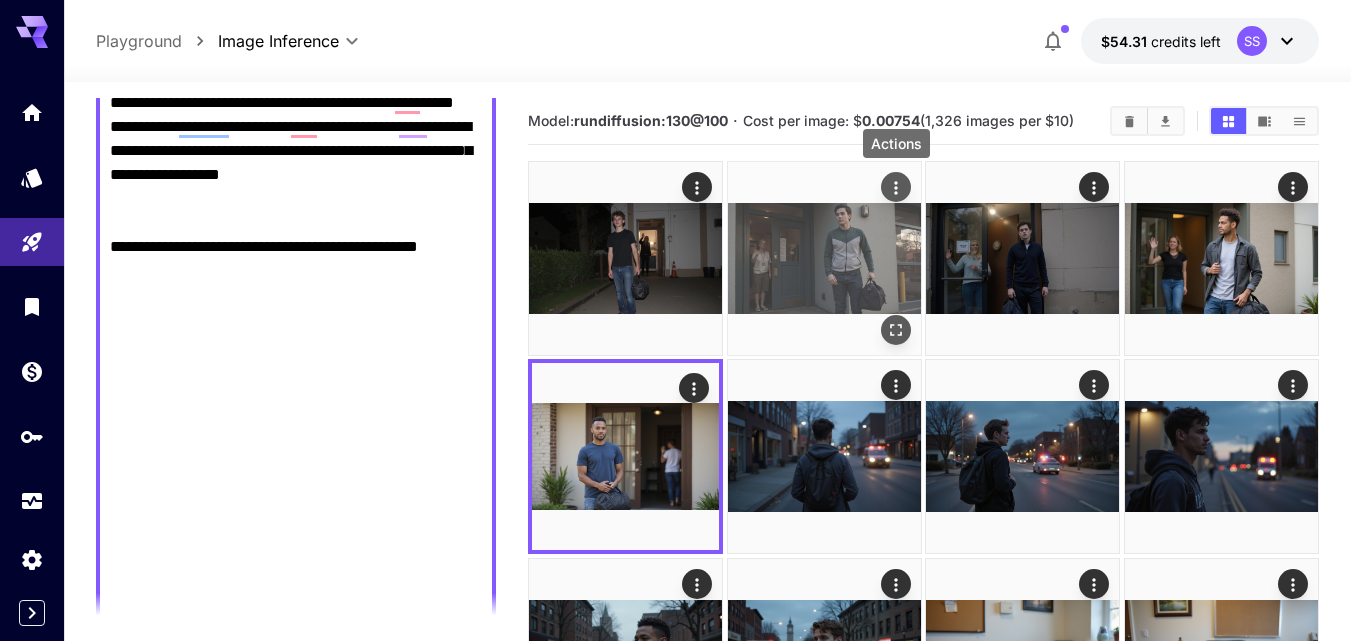 click 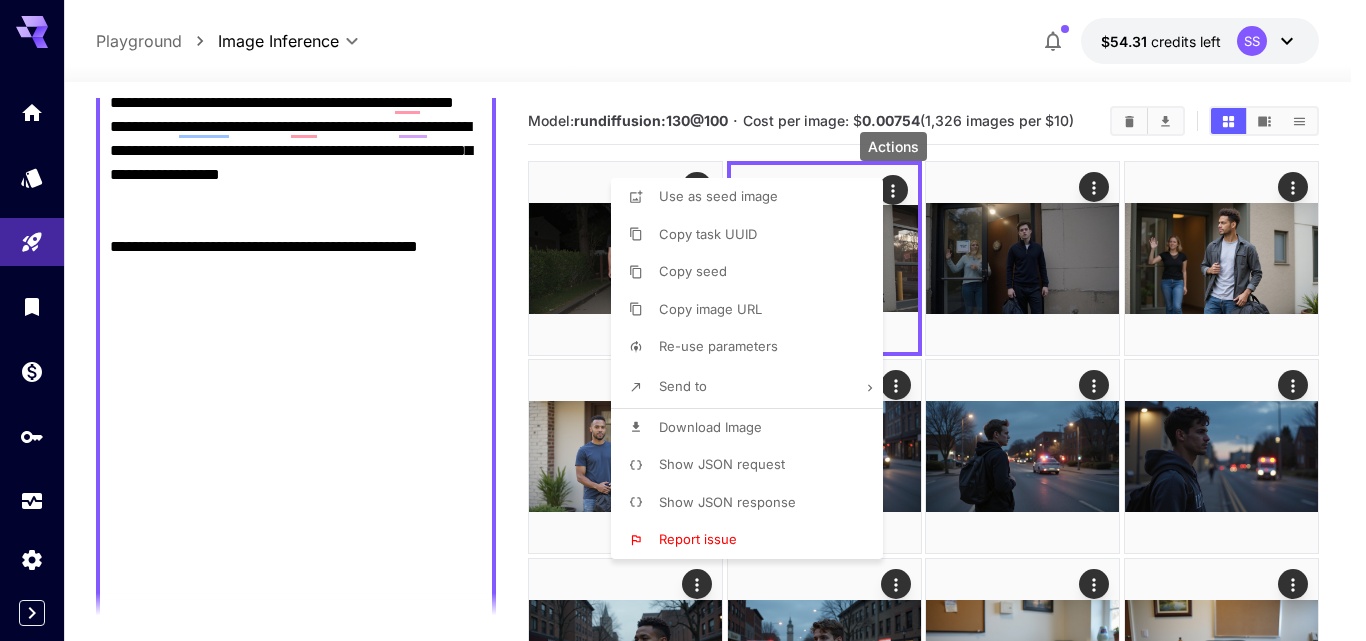 click on "Download Image" at bounding box center [710, 427] 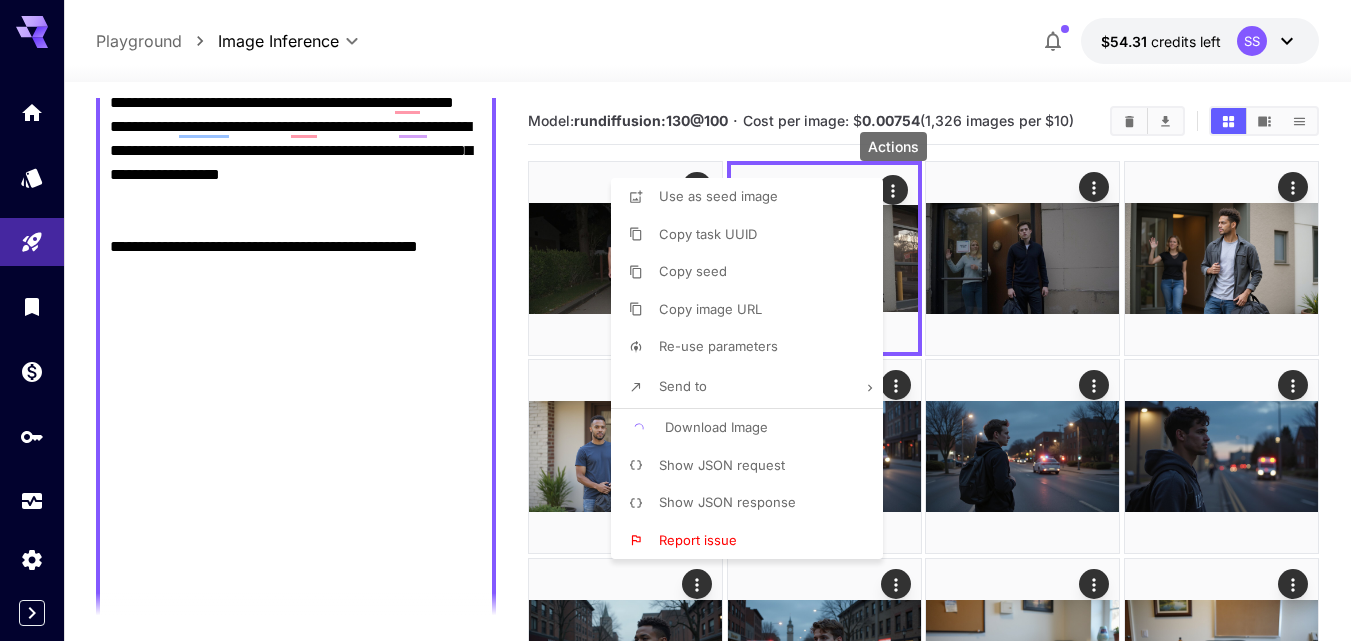 click at bounding box center (683, 320) 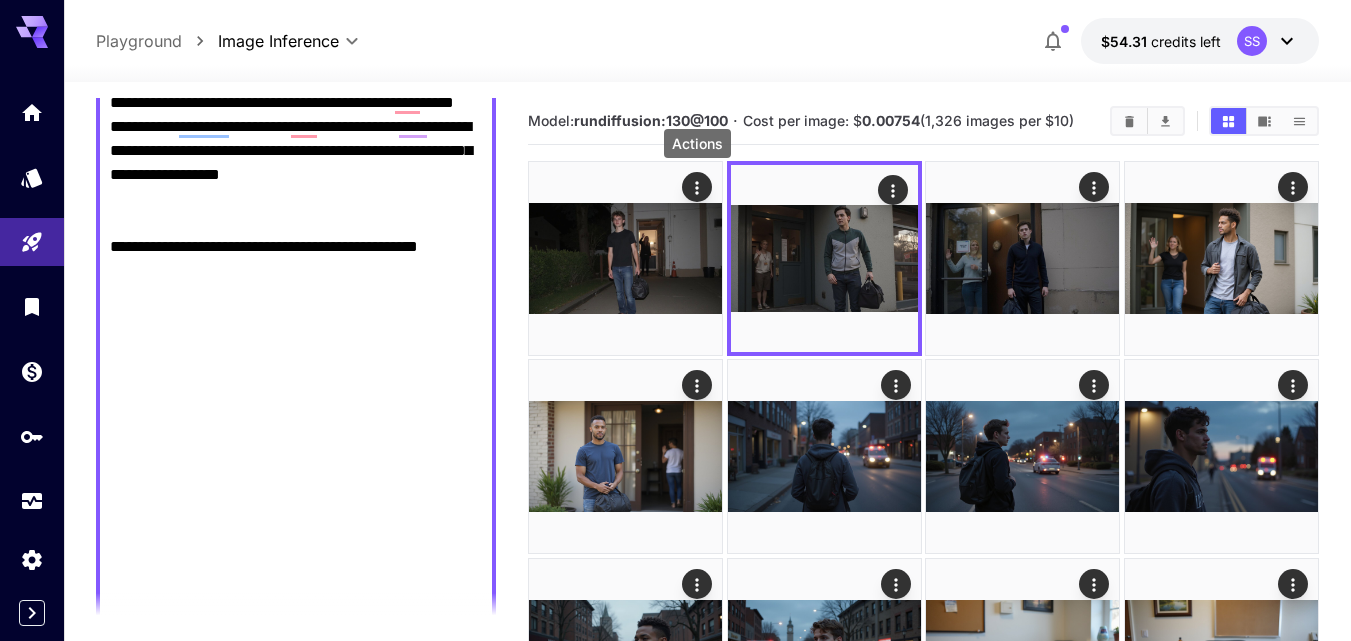 click 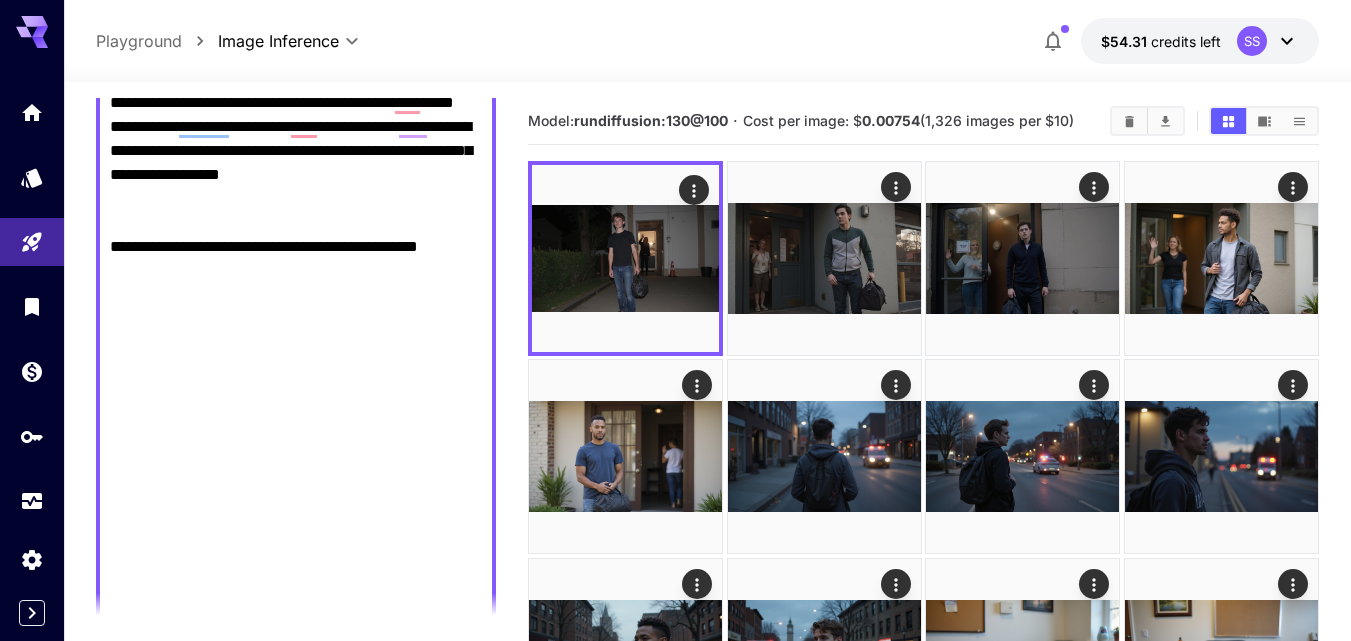 click 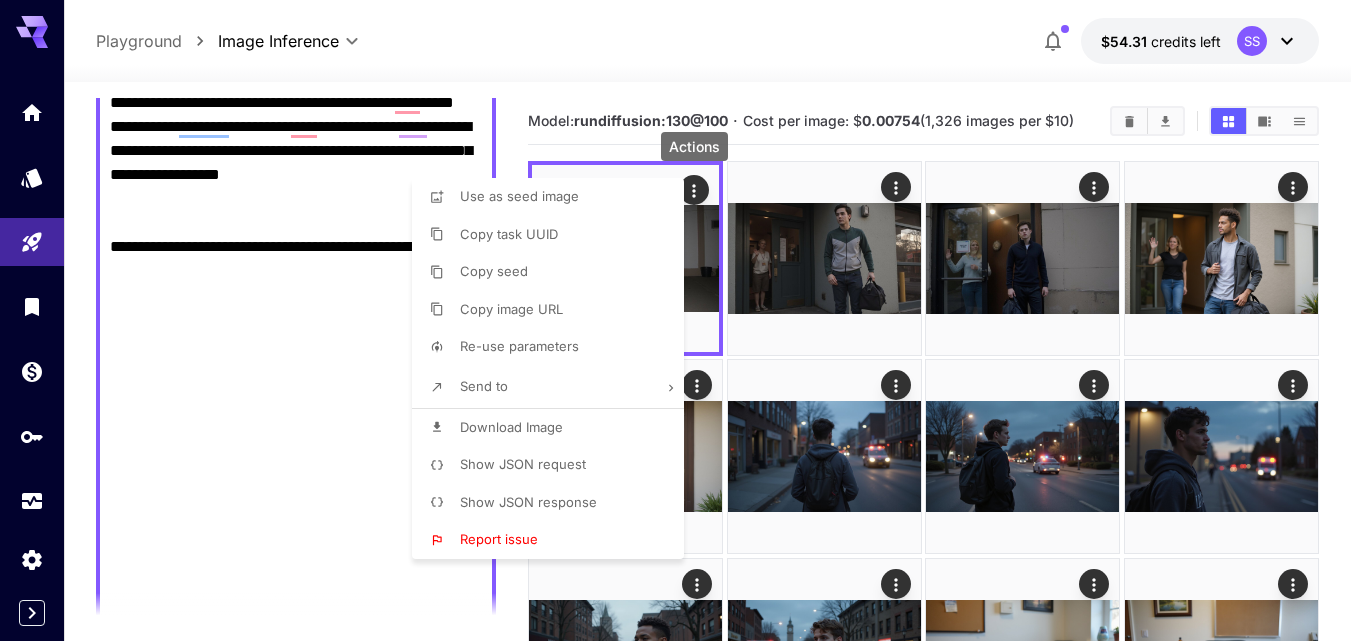 click on "Download Image" at bounding box center [511, 427] 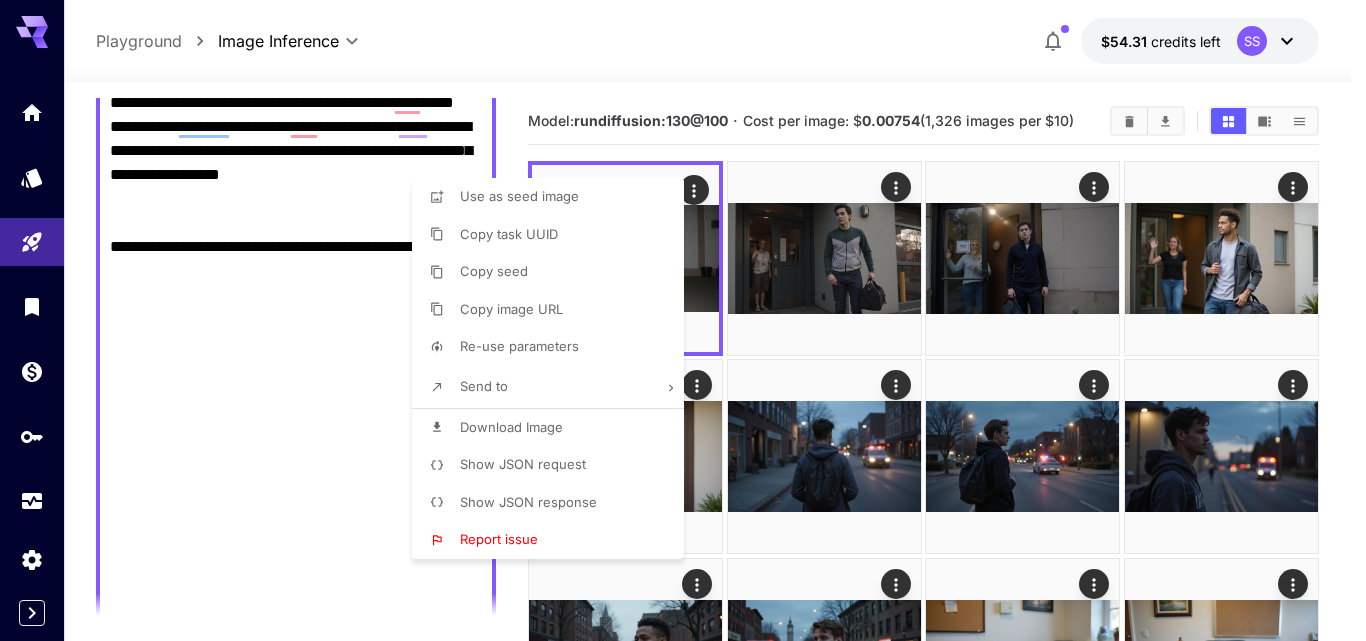 click at bounding box center [683, 320] 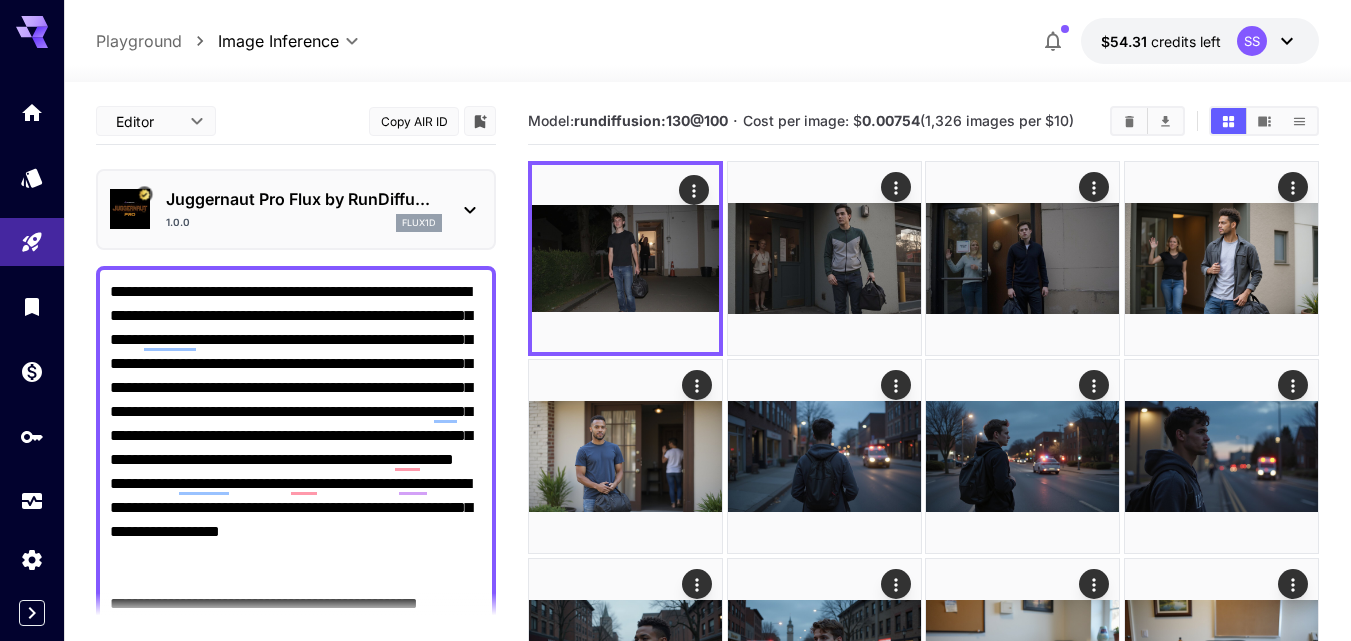 scroll, scrollTop: 0, scrollLeft: 0, axis: both 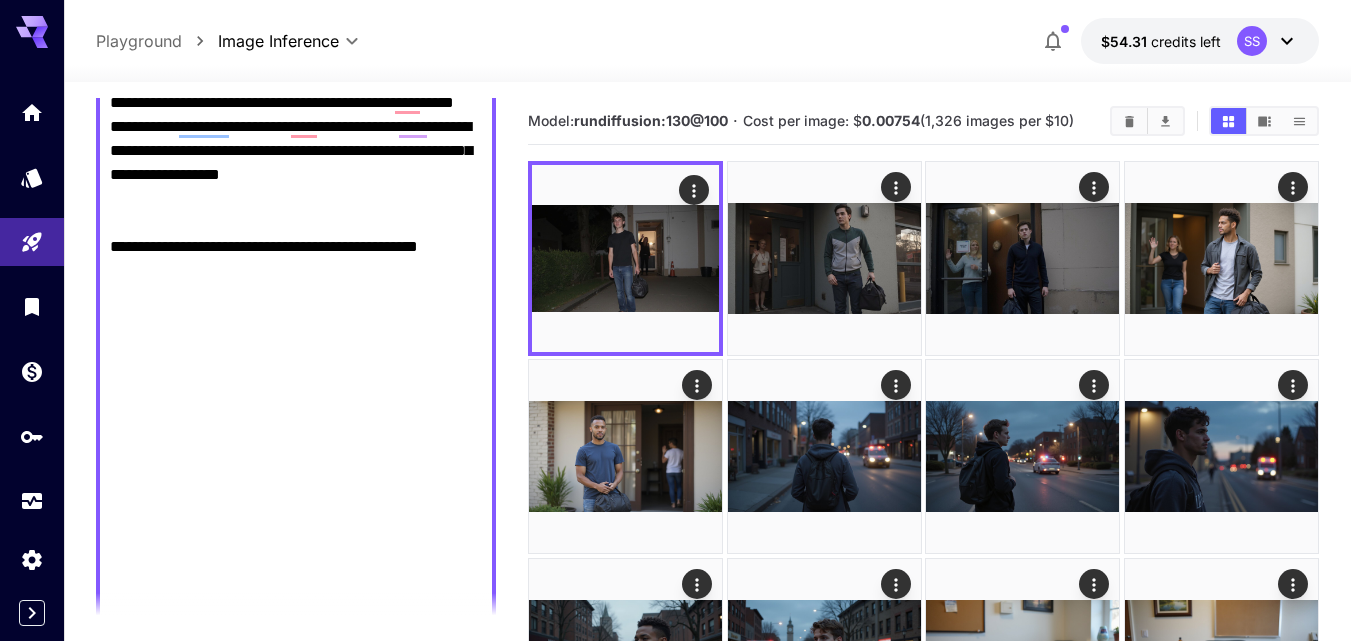 click on "**********" at bounding box center [707, 41] 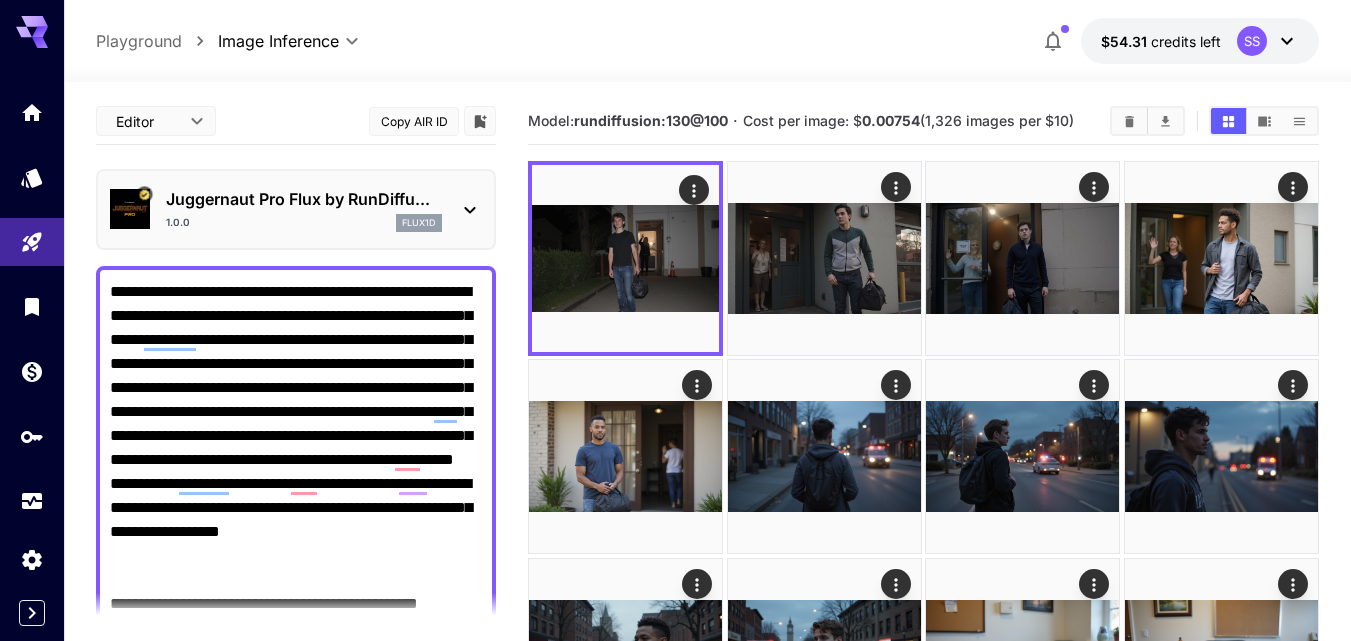 click on "**********" at bounding box center [296, 1084] 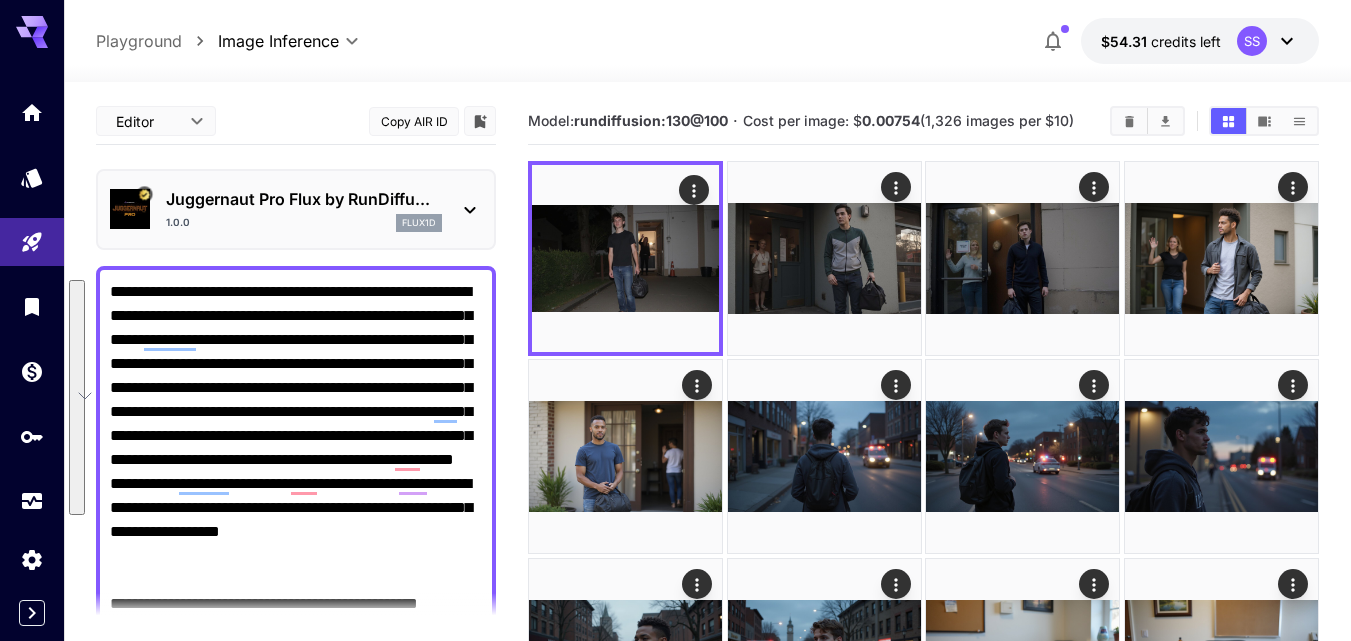 paste 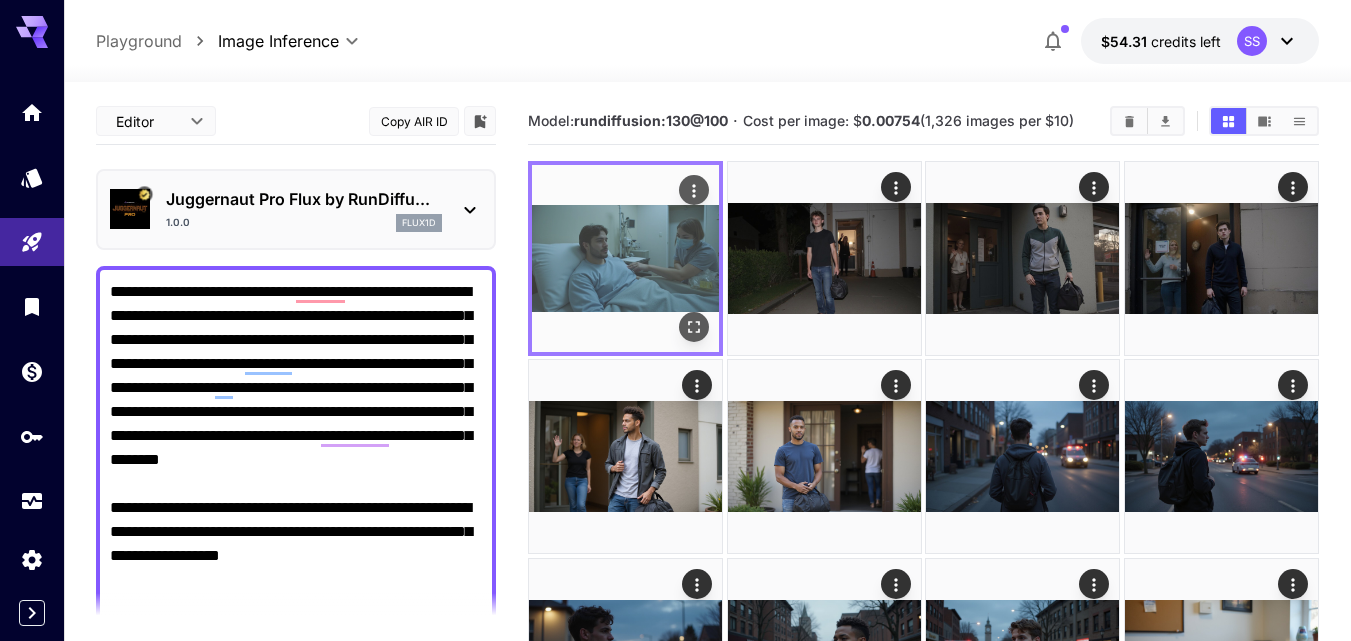 type on "**********" 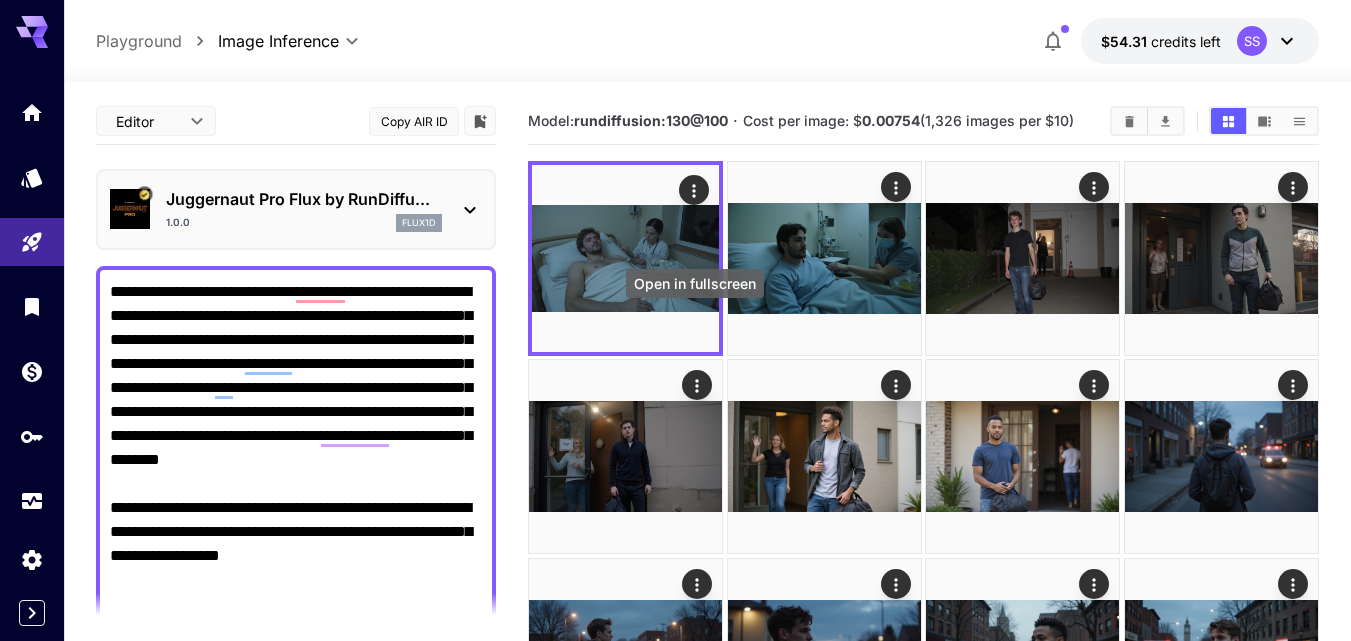 click 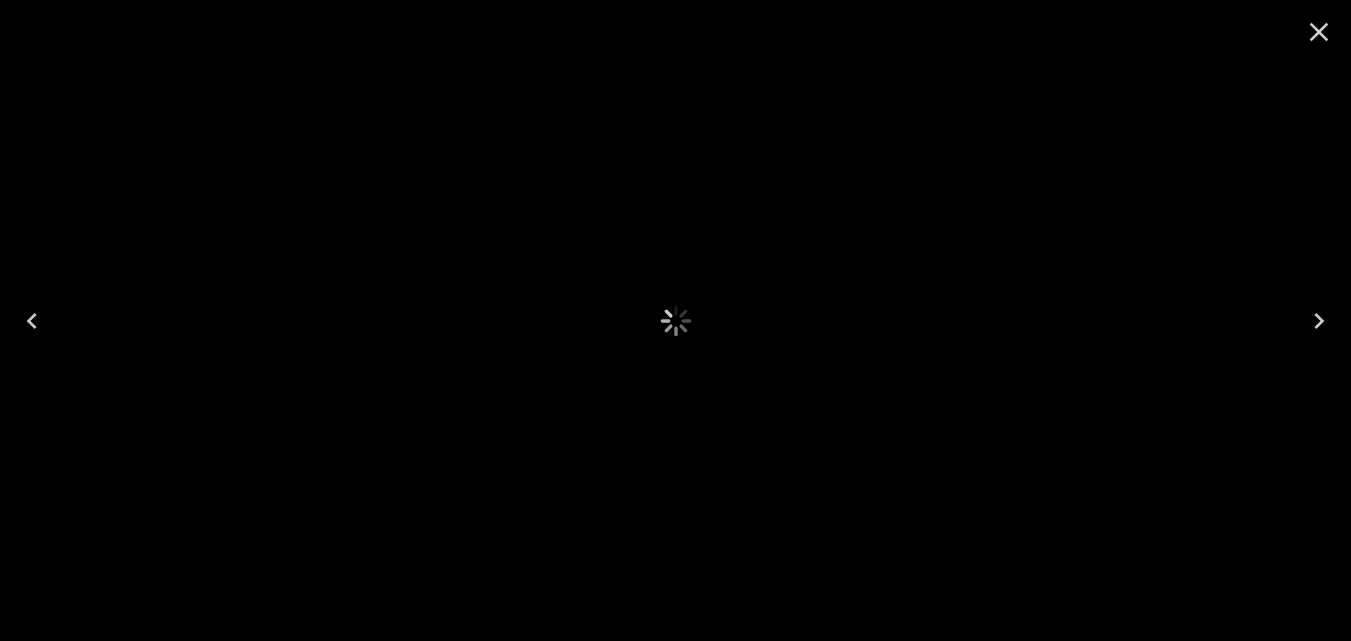 click 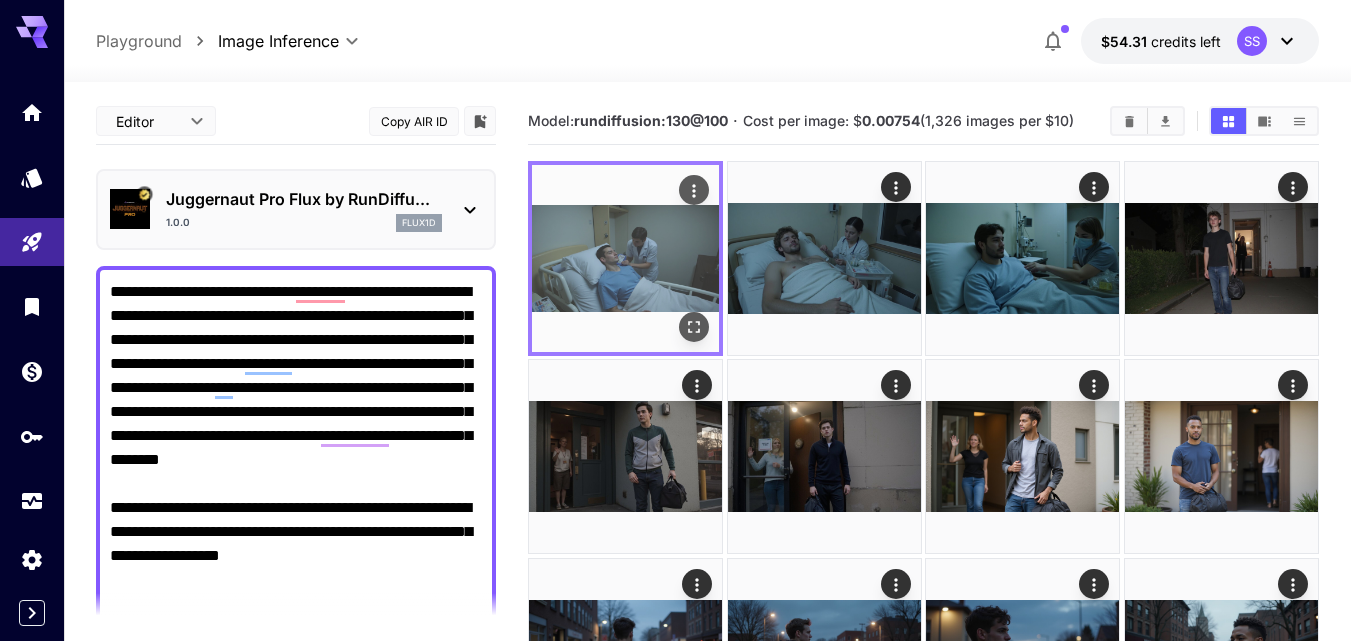 click 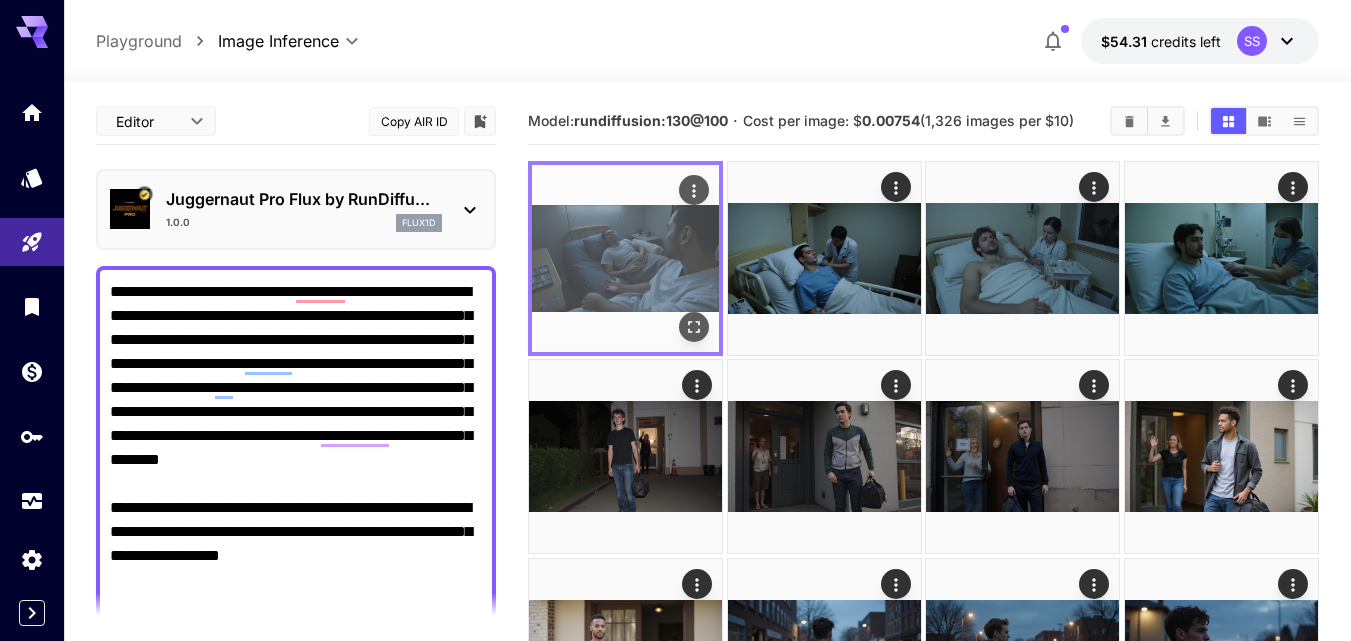 click 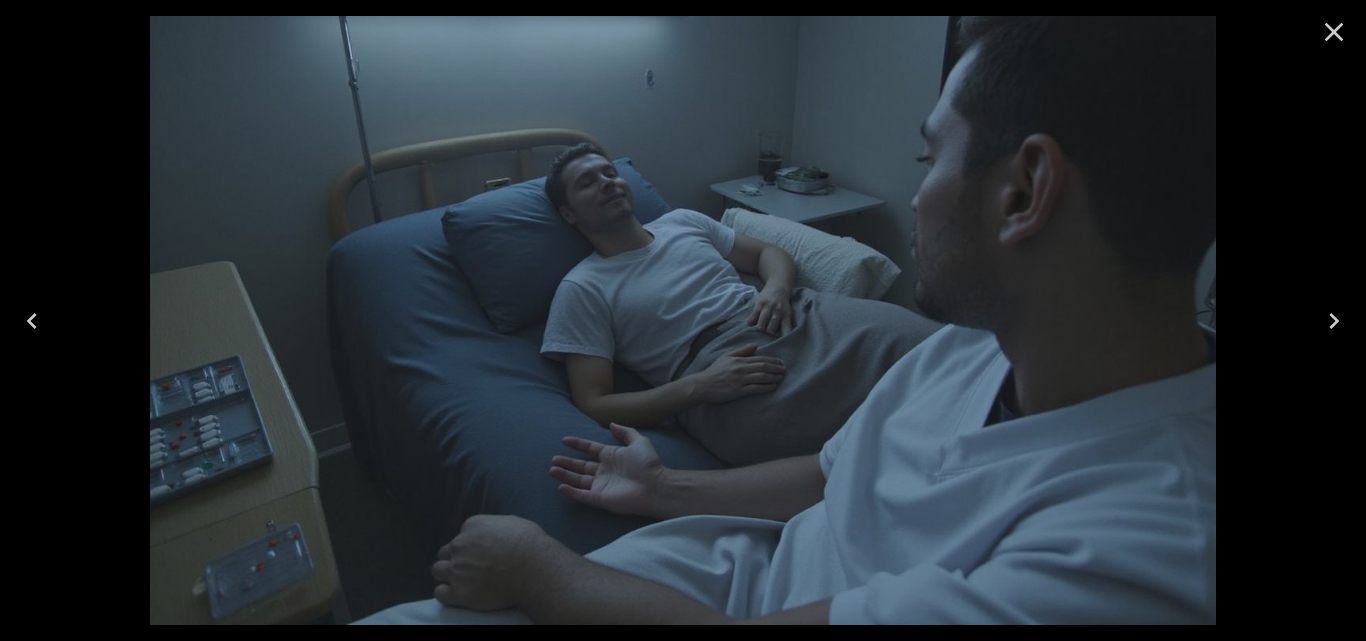 click 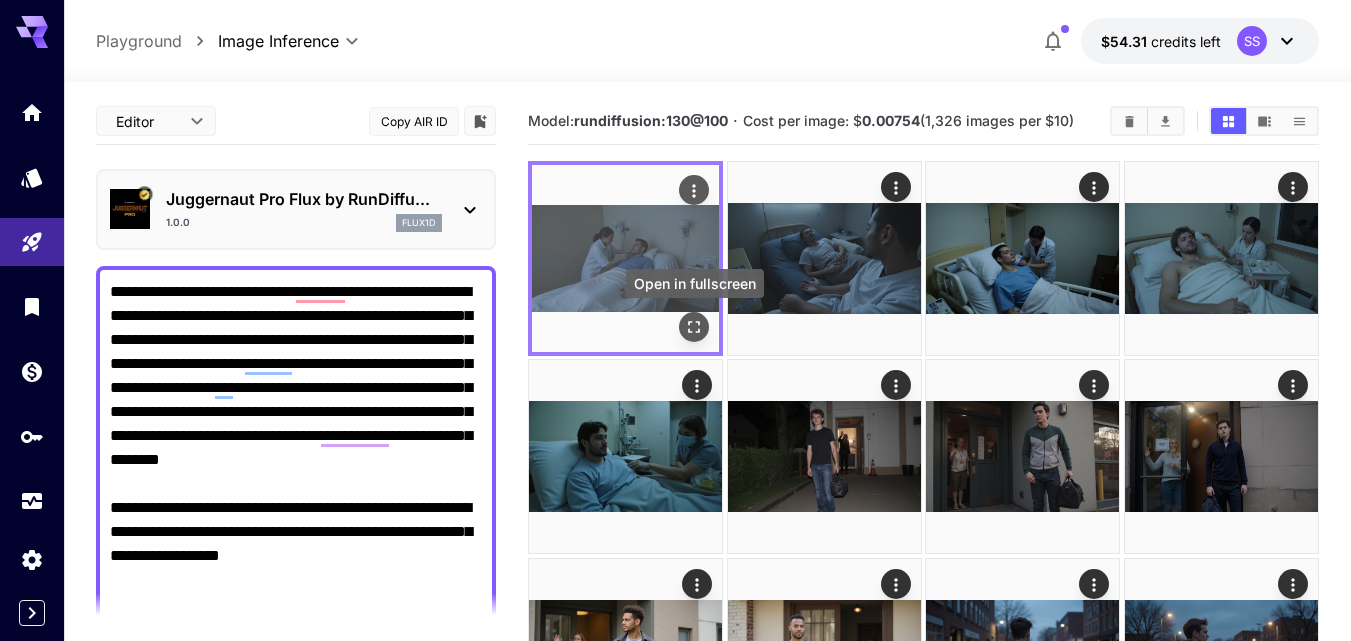click at bounding box center [694, 327] 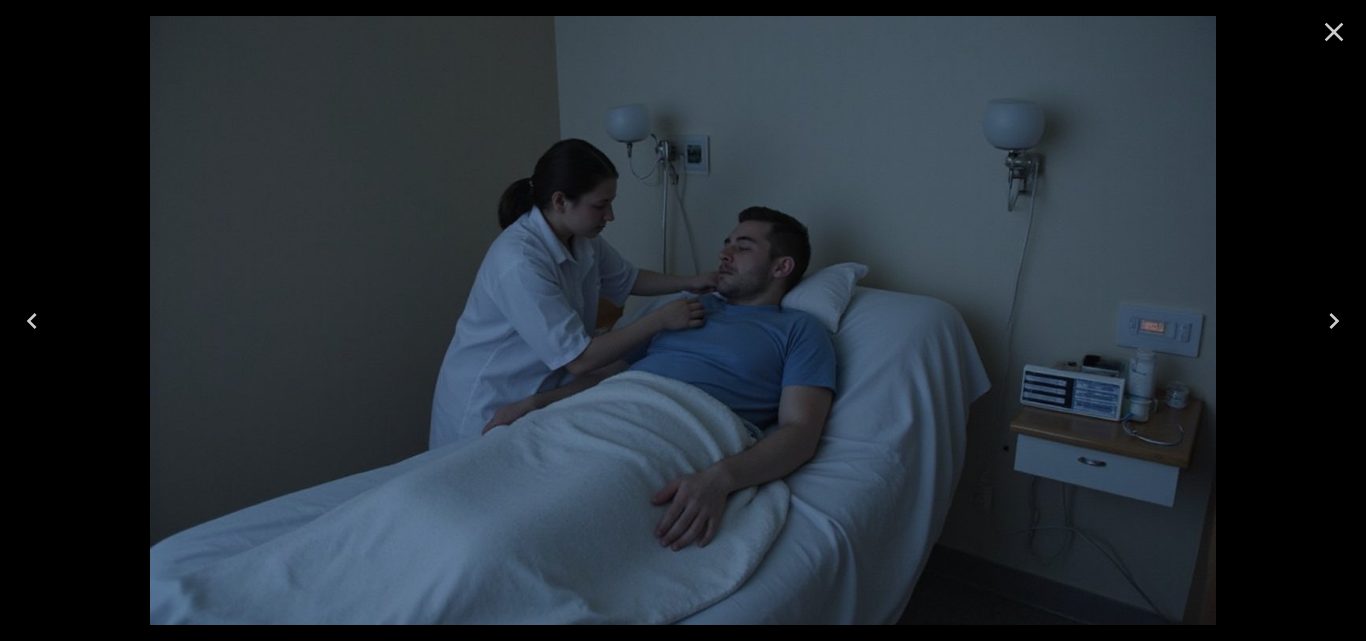 click 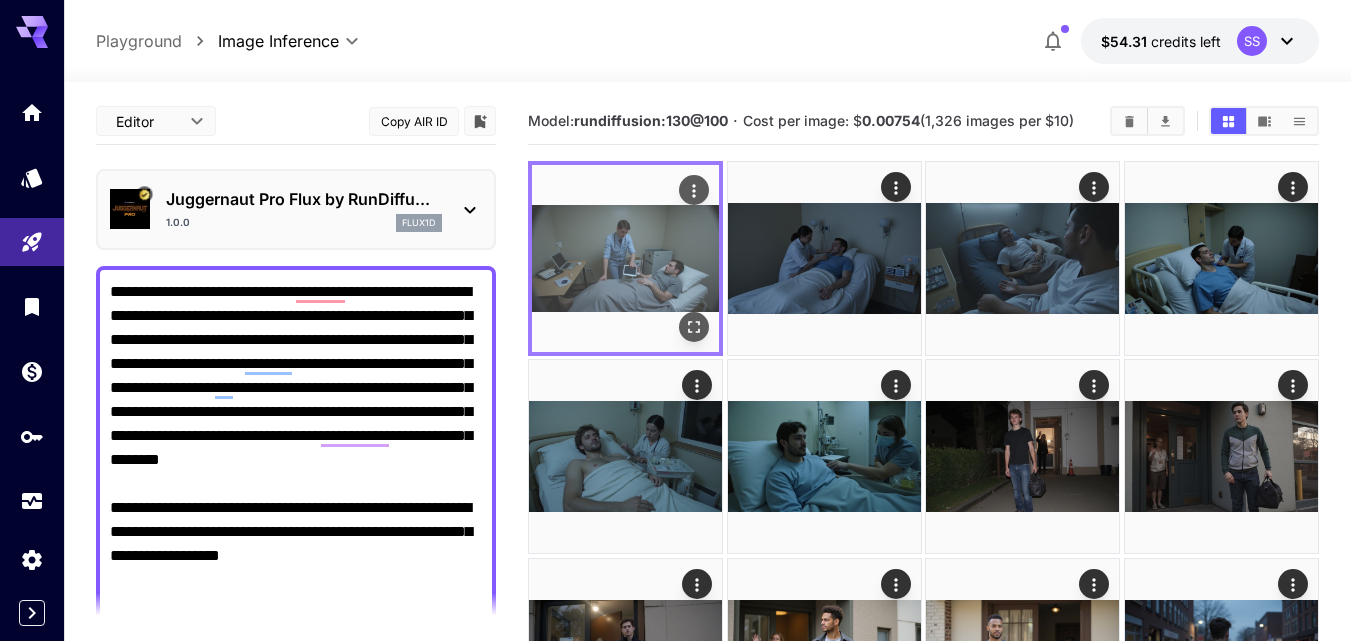 click 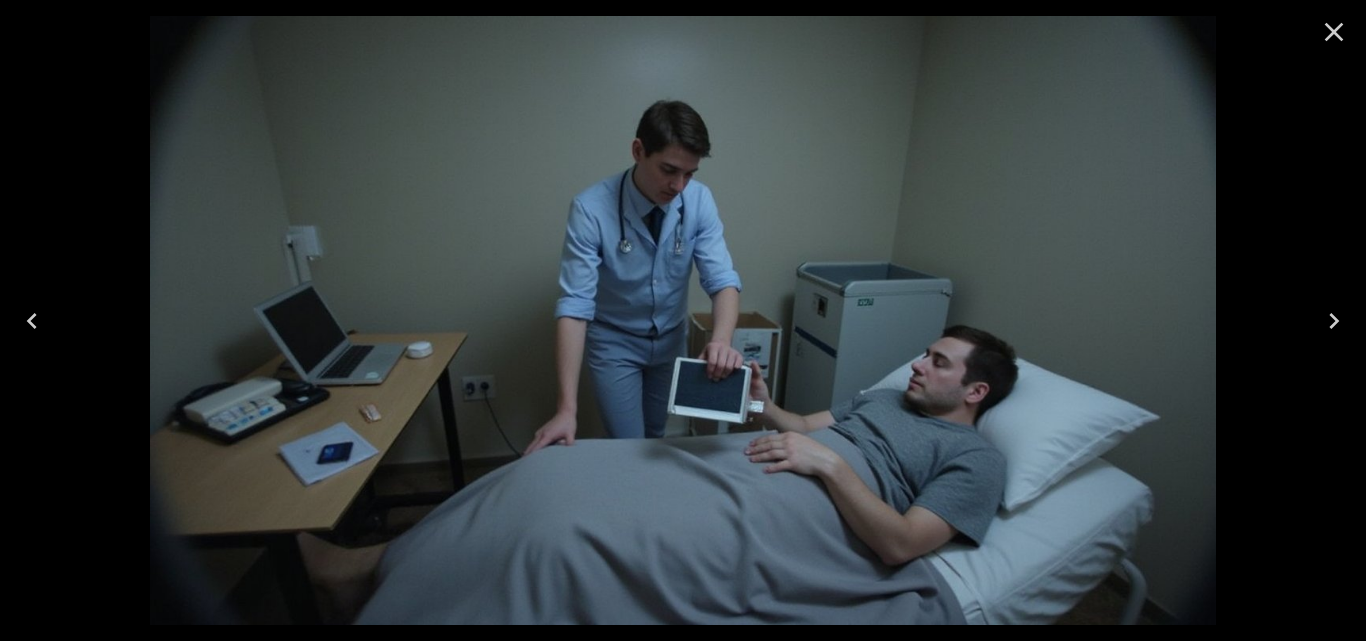 click at bounding box center [1334, 32] 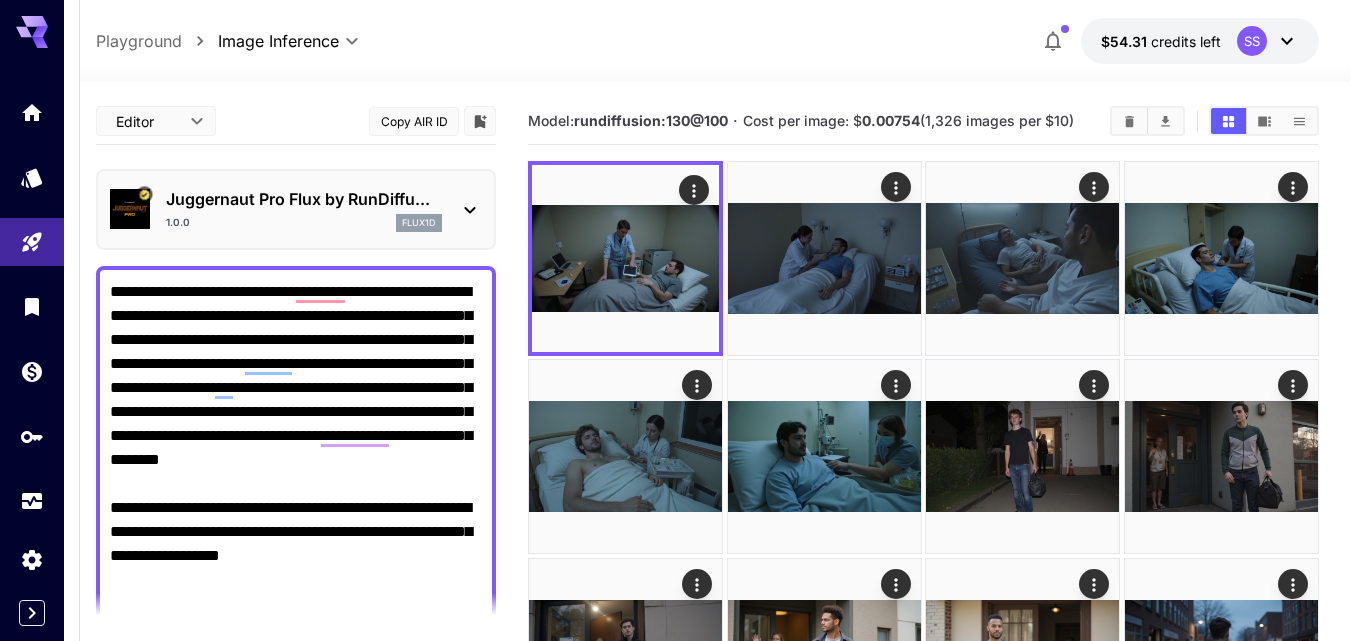 click 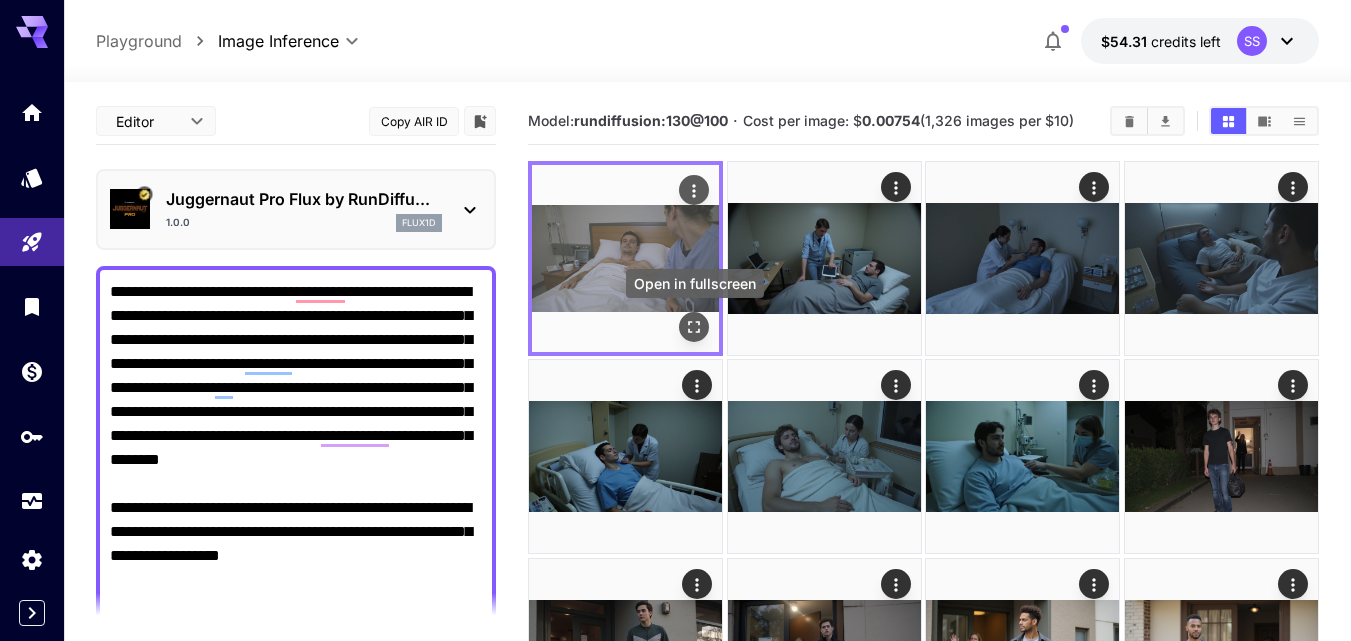 click 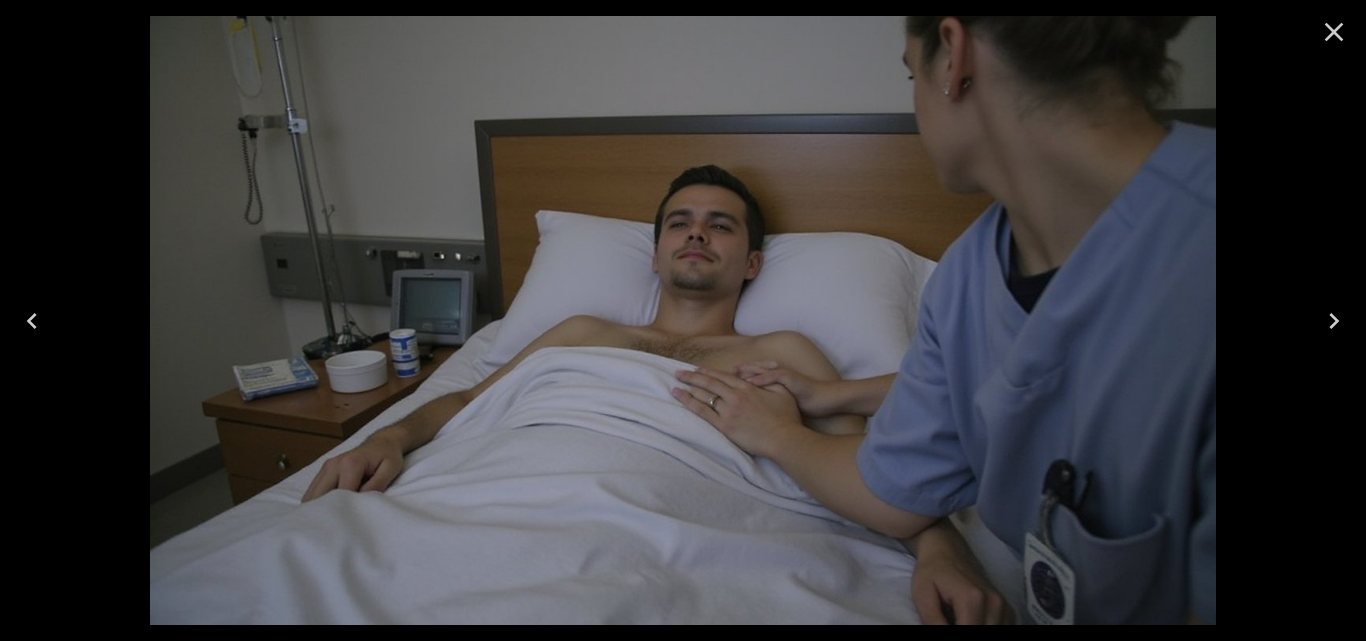 click 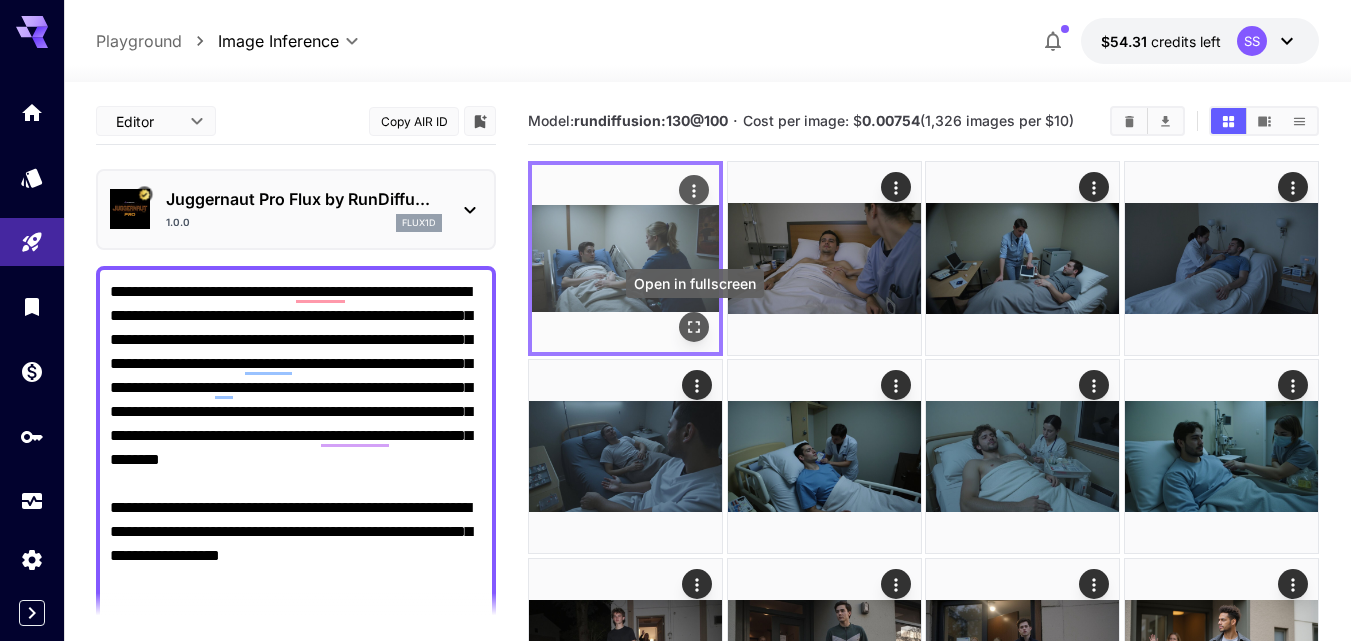 click 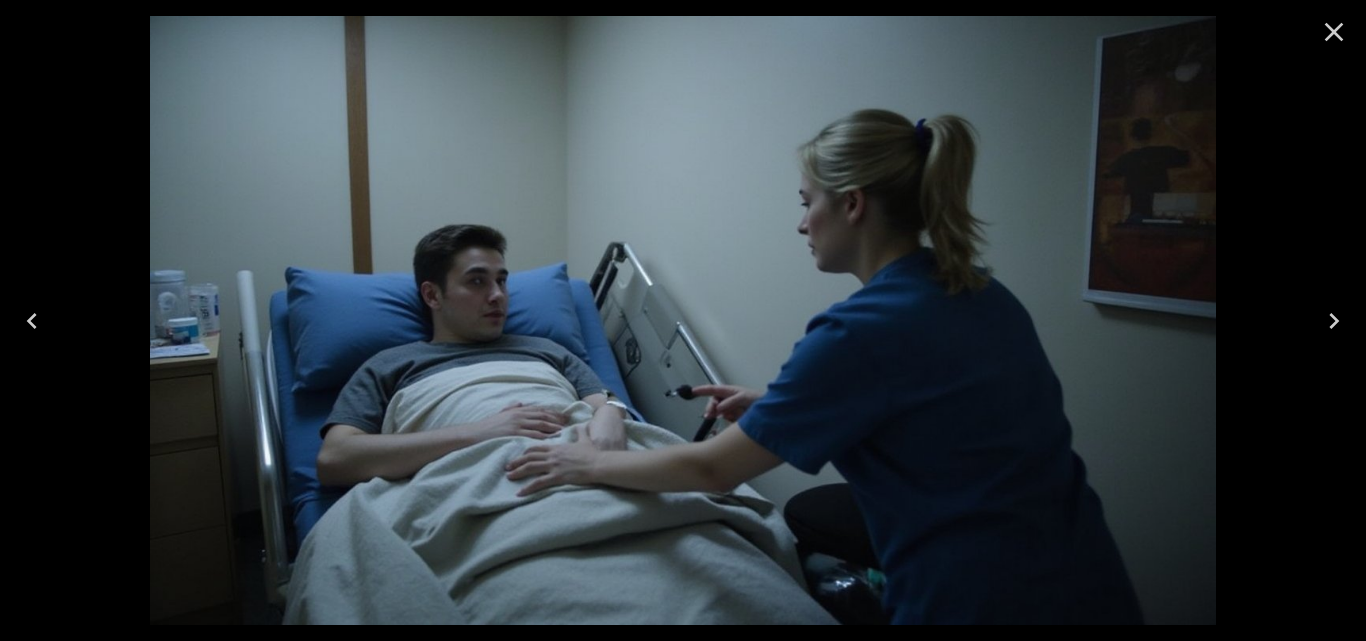 click 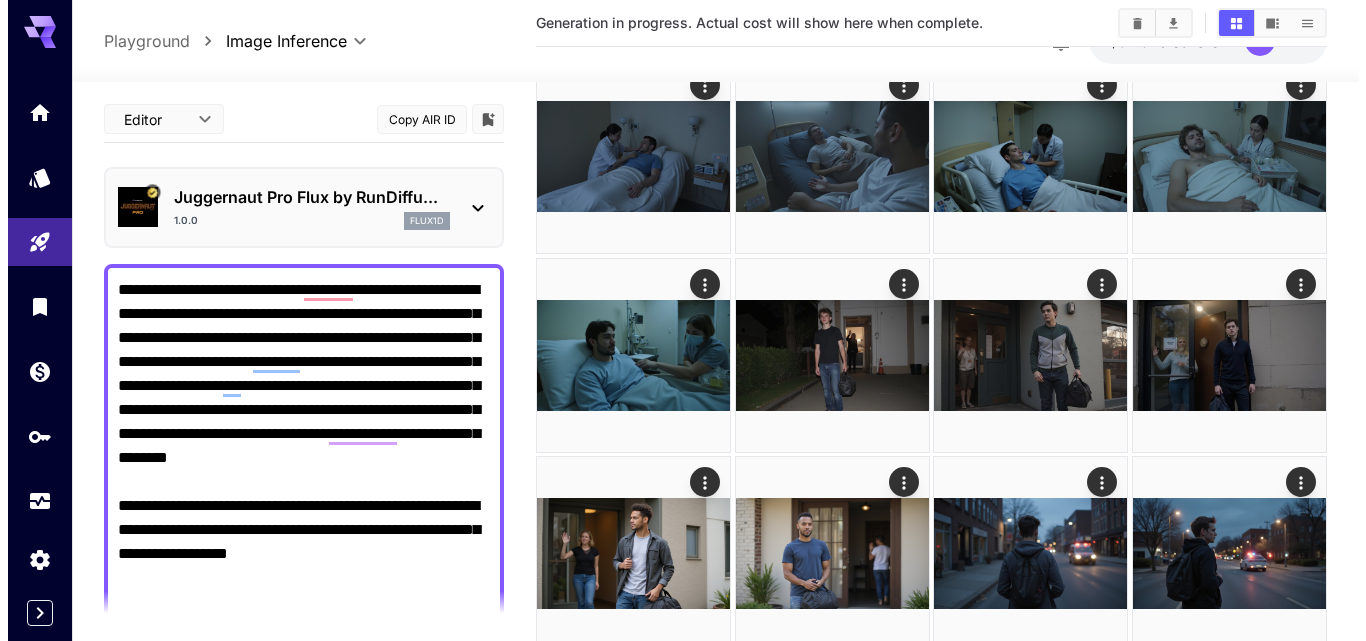 scroll, scrollTop: 0, scrollLeft: 0, axis: both 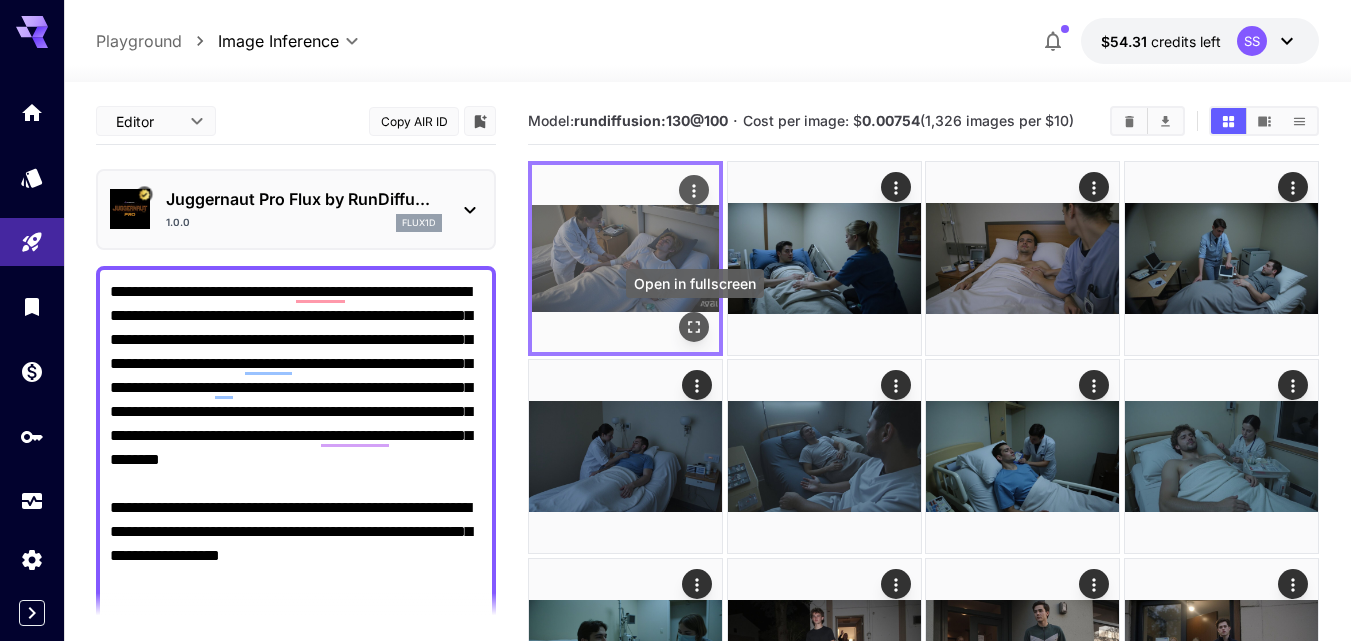 click at bounding box center [694, 327] 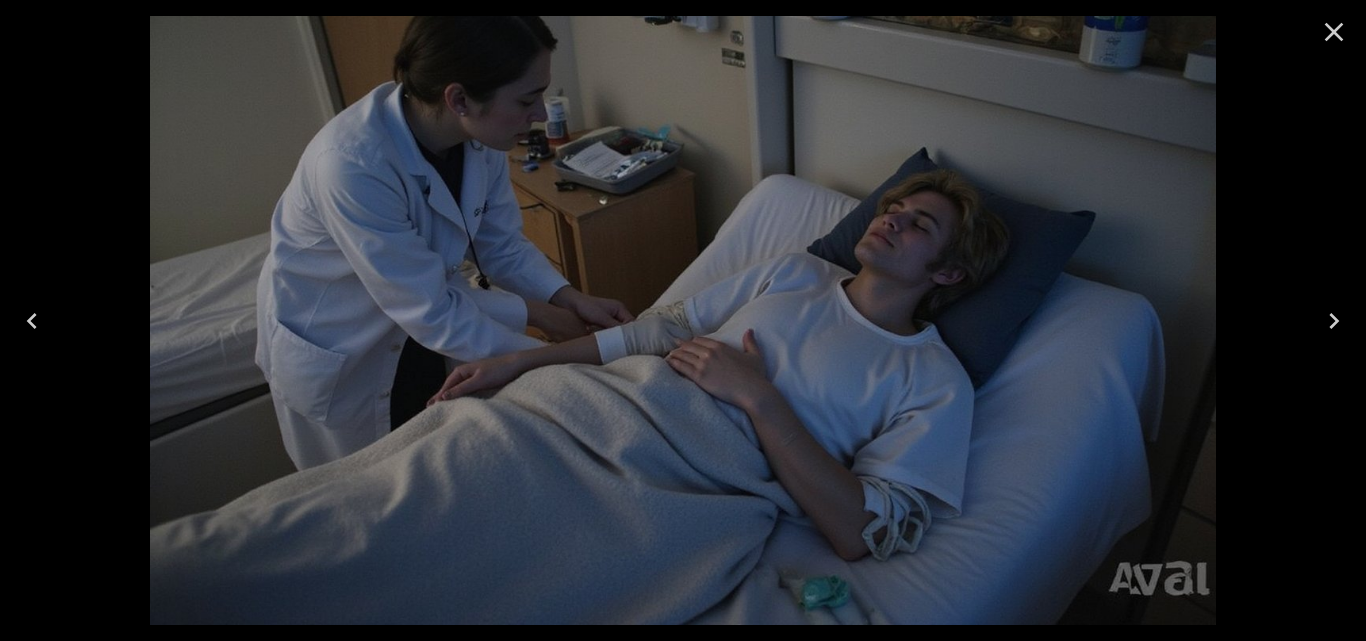 click 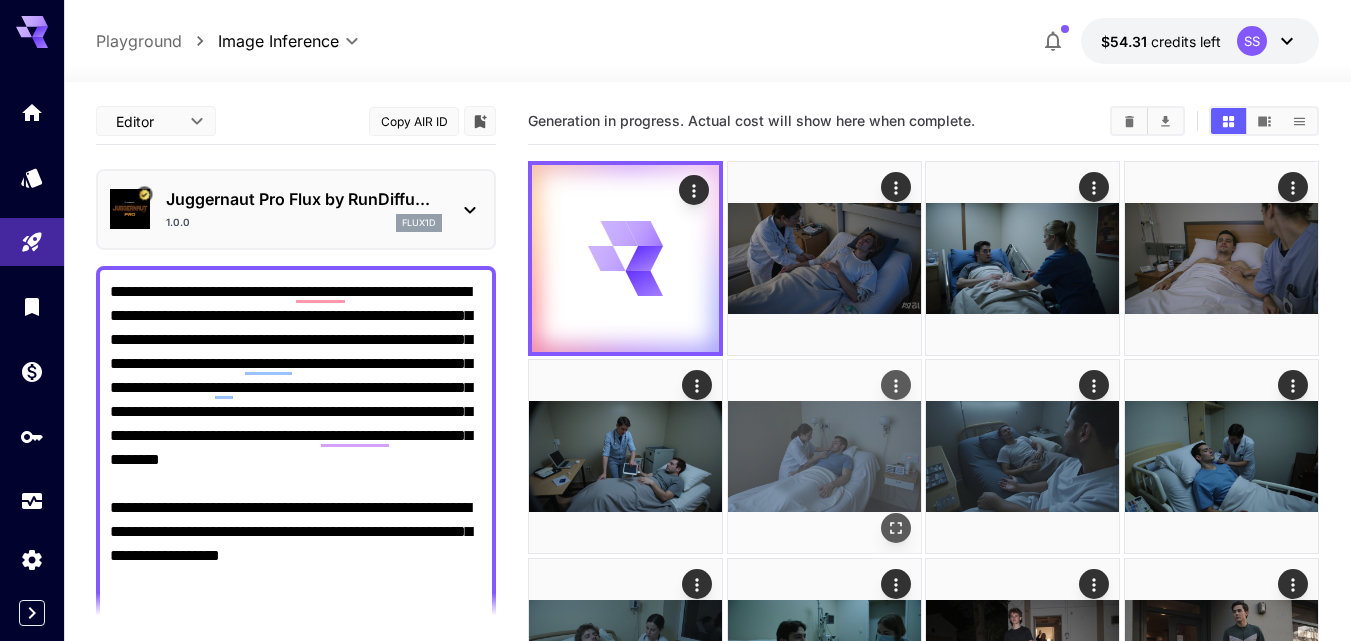 scroll, scrollTop: 0, scrollLeft: 0, axis: both 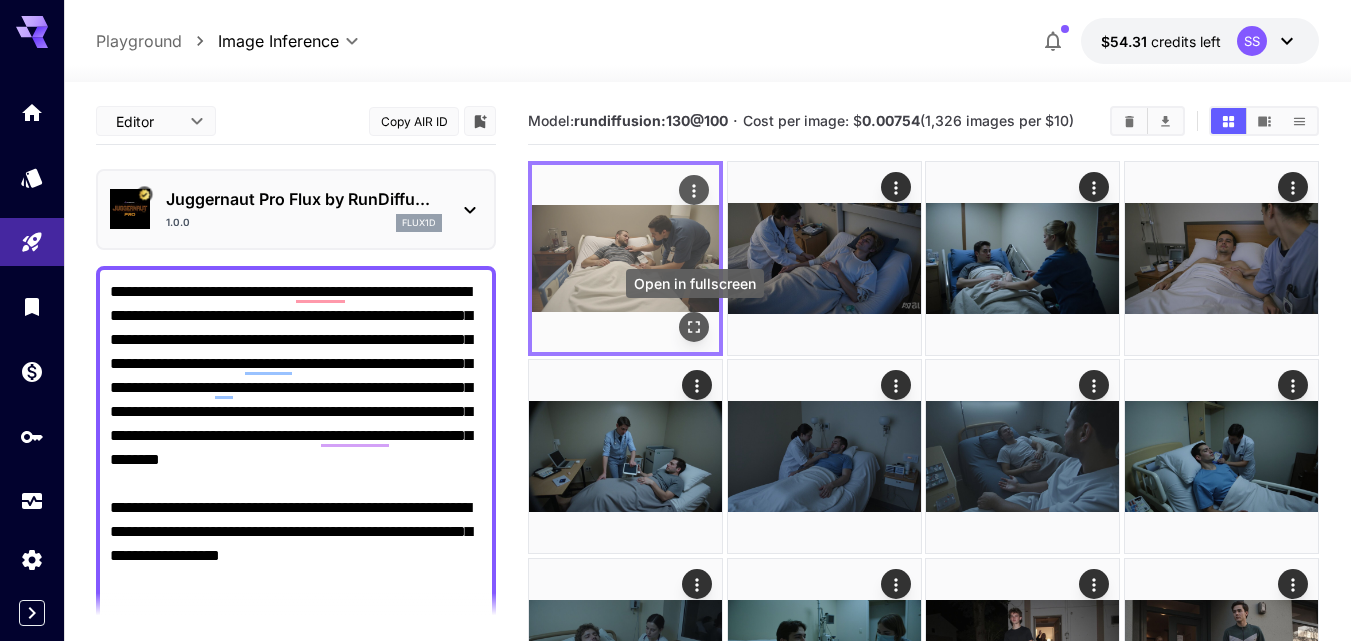 click at bounding box center [694, 327] 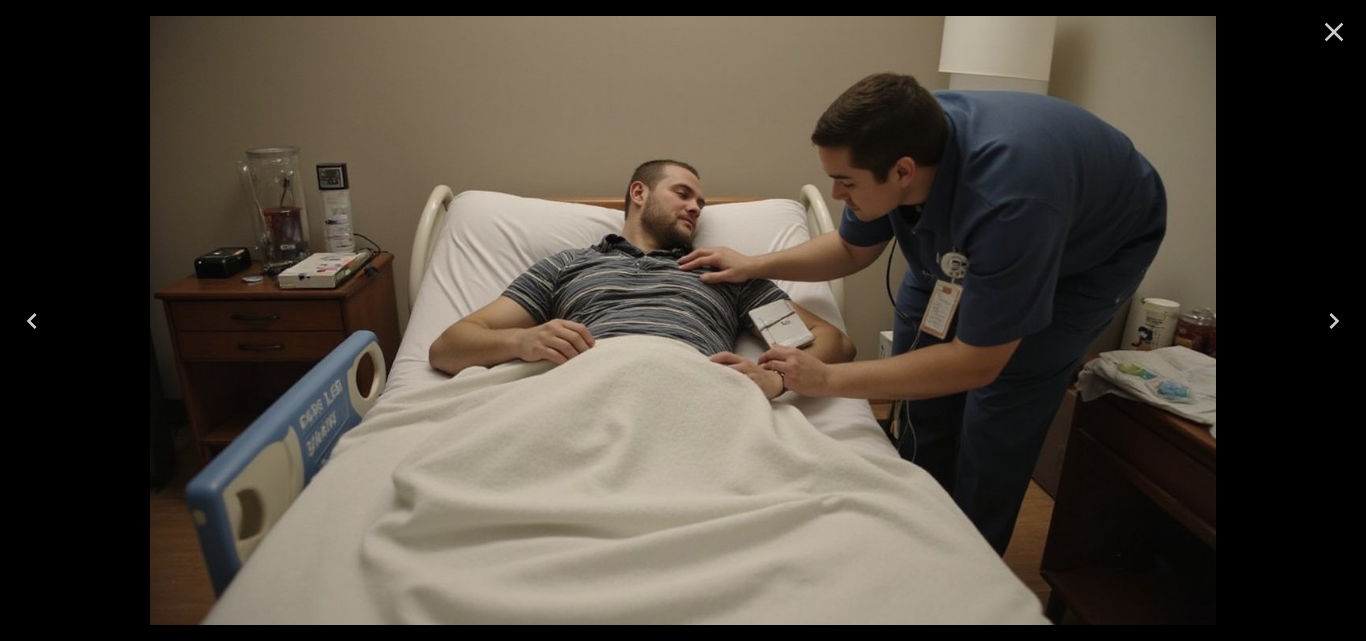 click 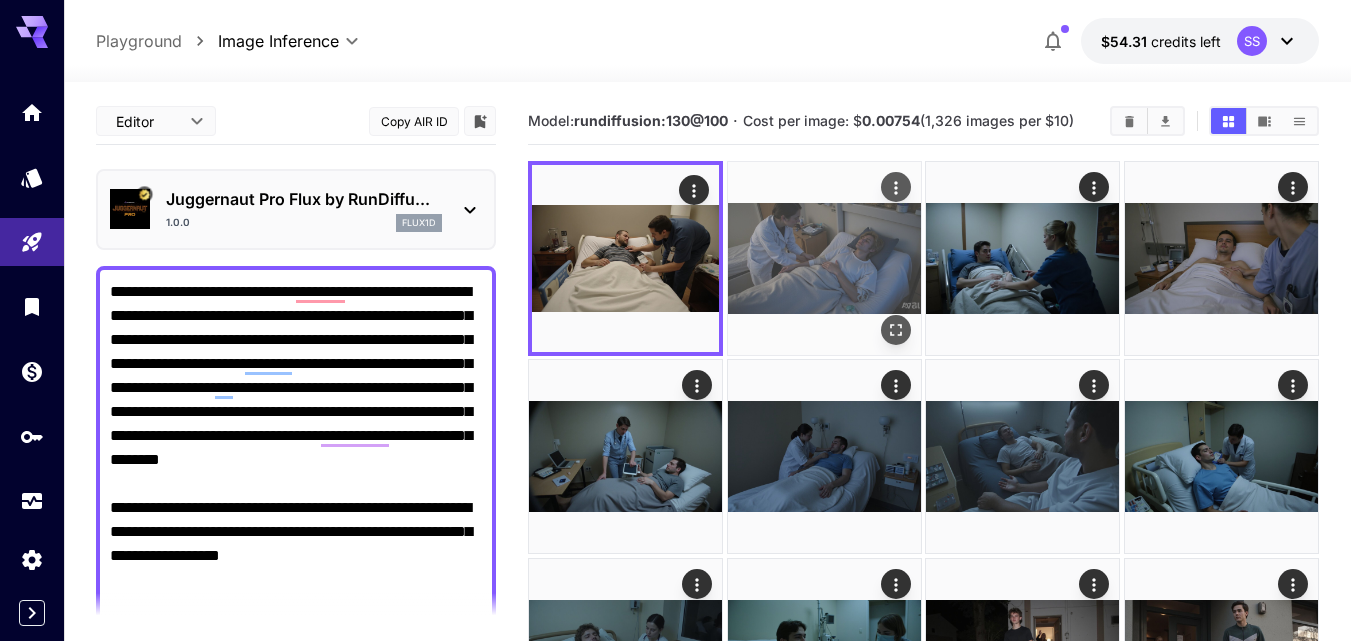 click at bounding box center (896, 330) 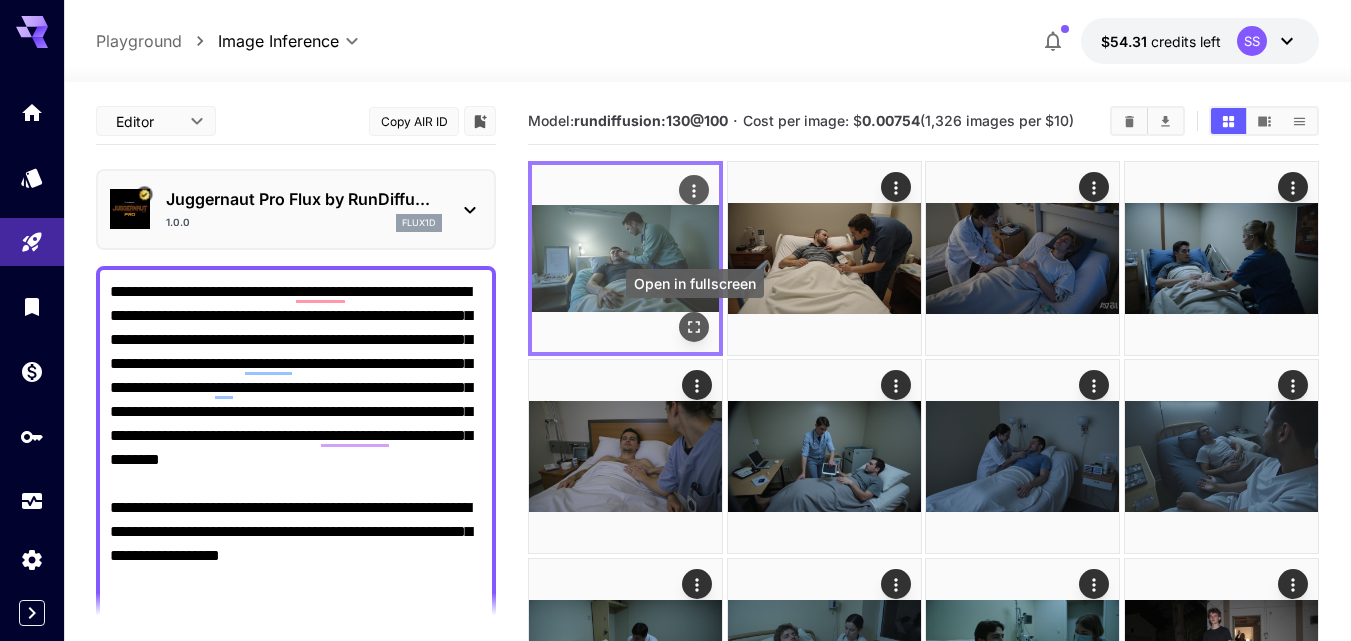 click 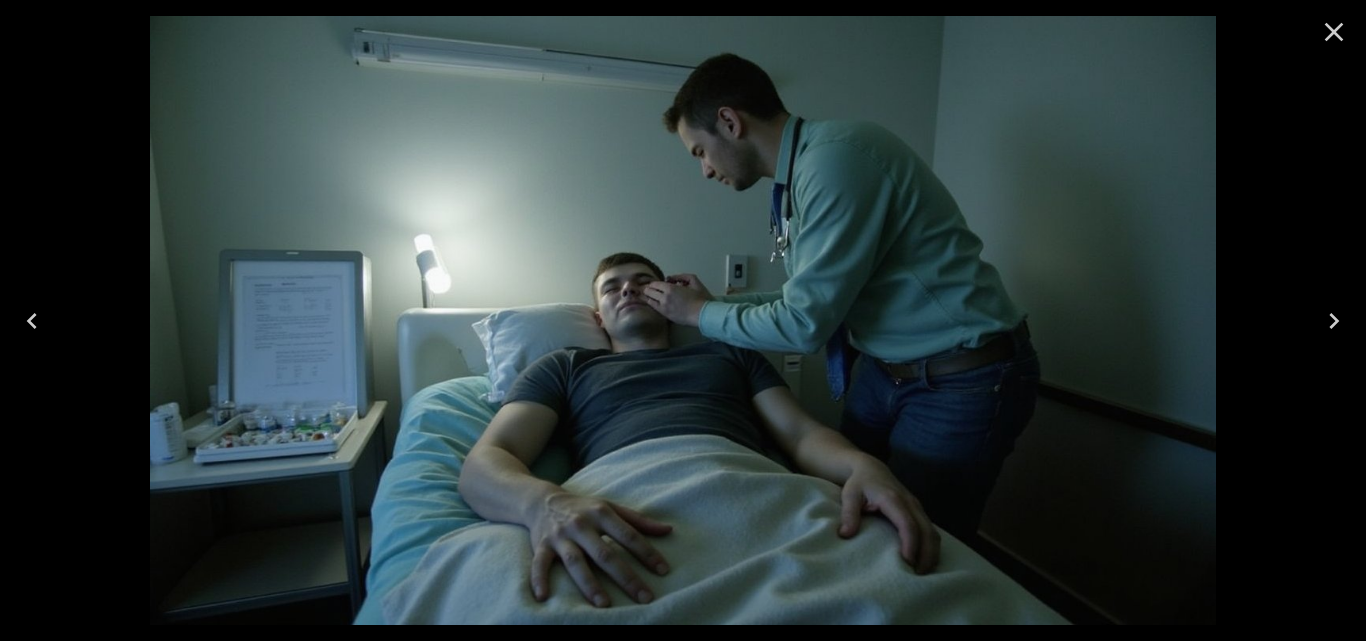 click 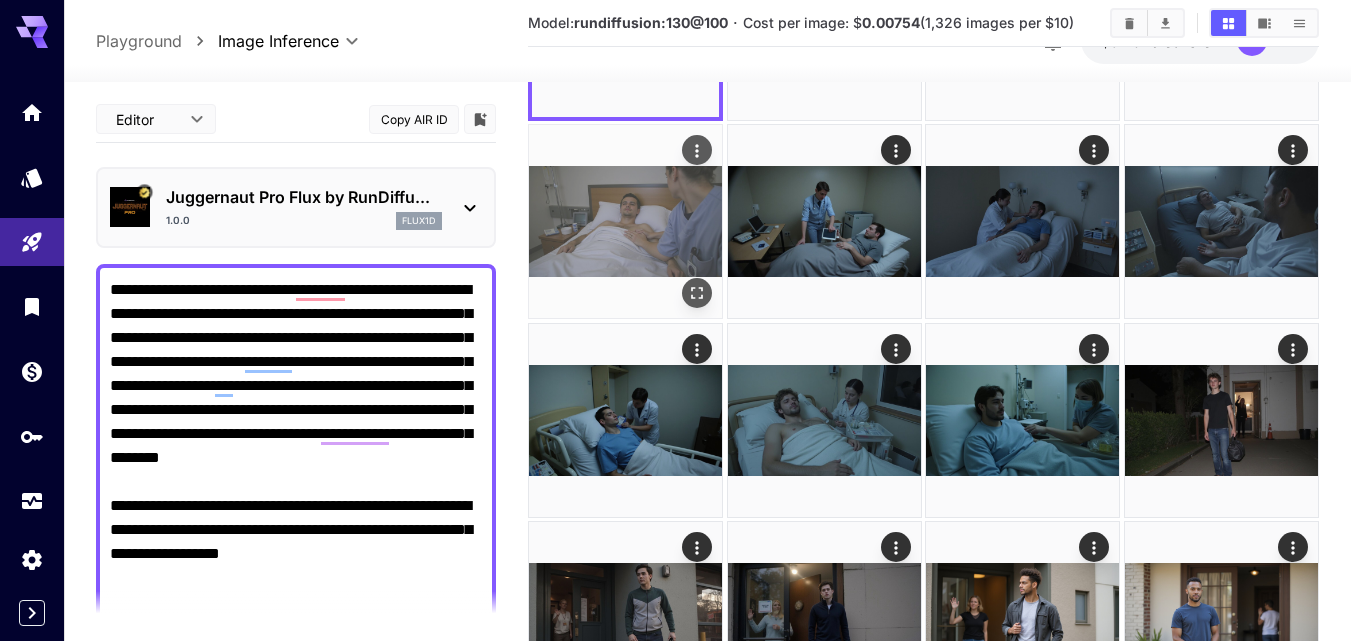 scroll, scrollTop: 300, scrollLeft: 0, axis: vertical 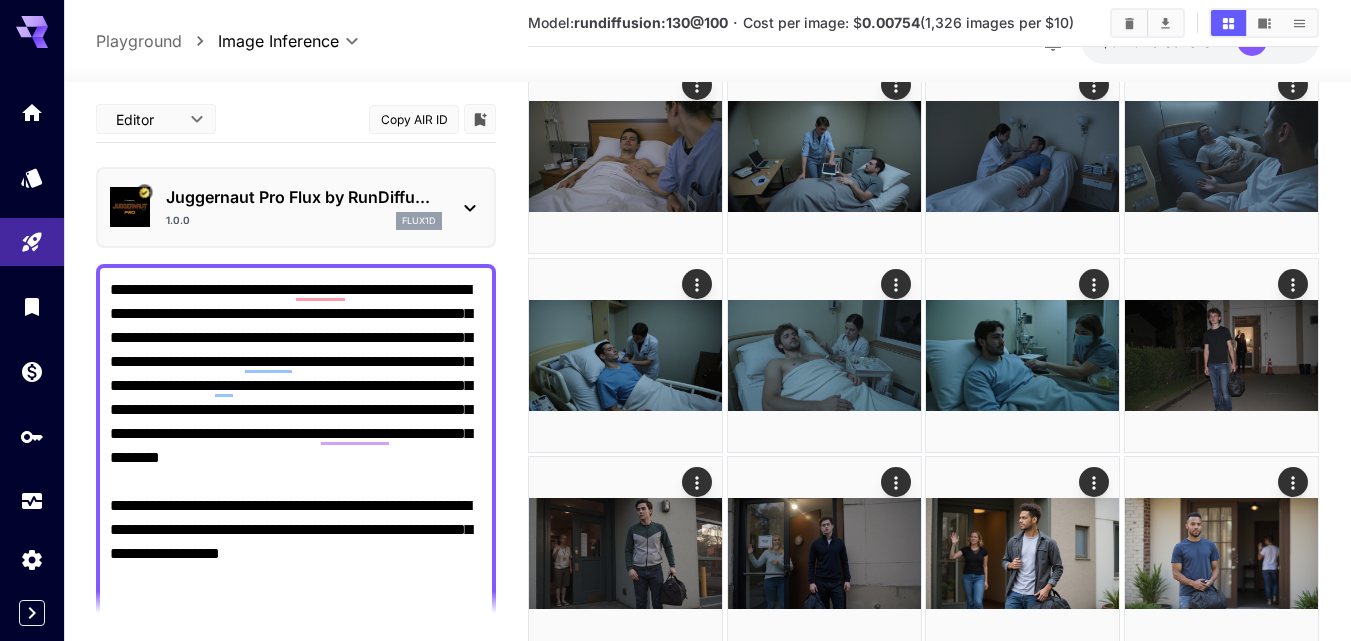 click on "**********" at bounding box center [296, 1082] 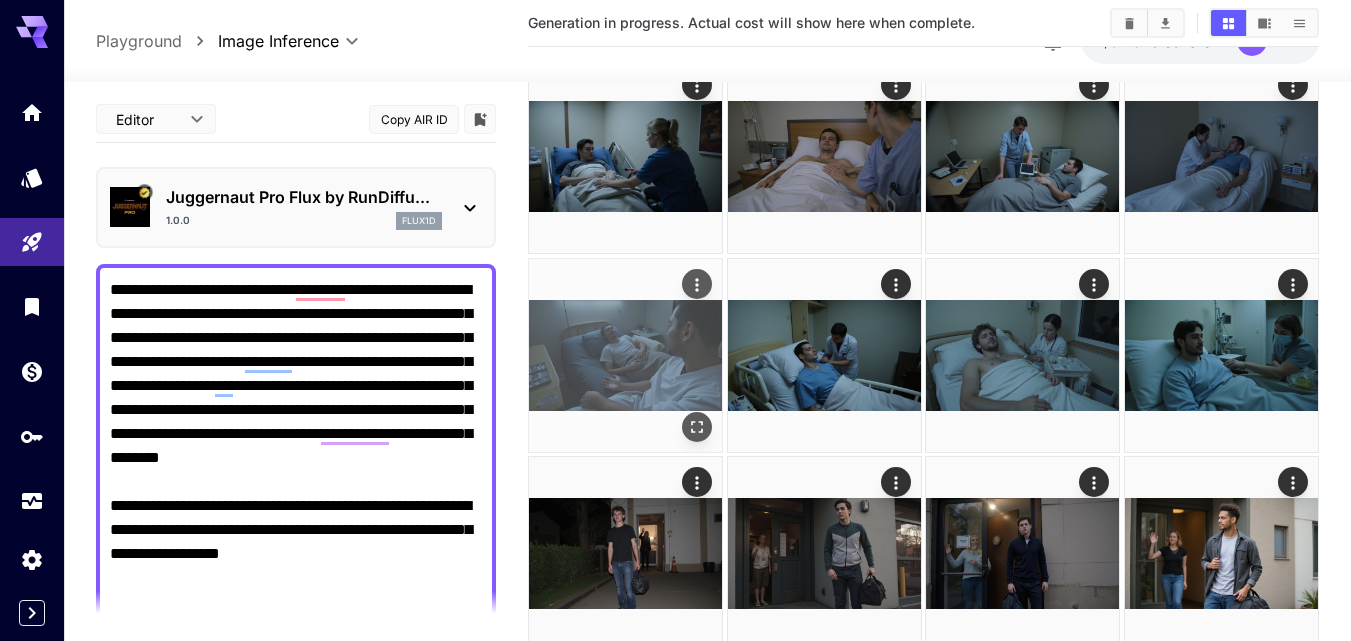 scroll, scrollTop: 0, scrollLeft: 0, axis: both 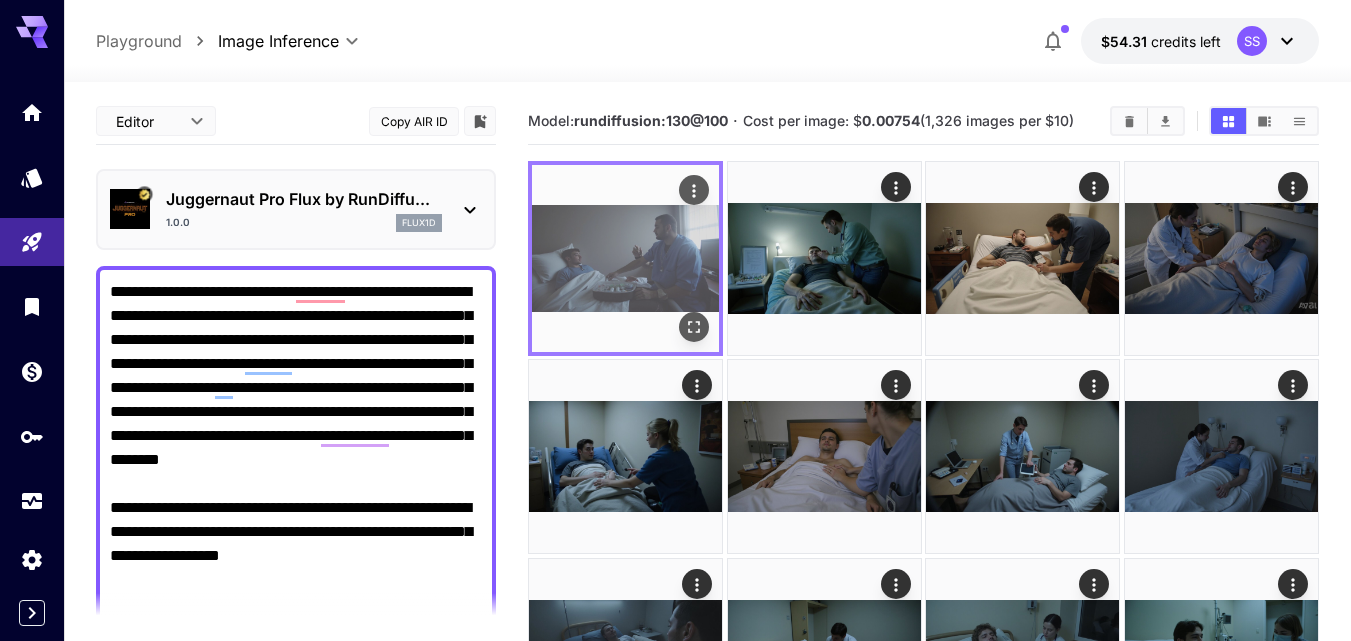 click 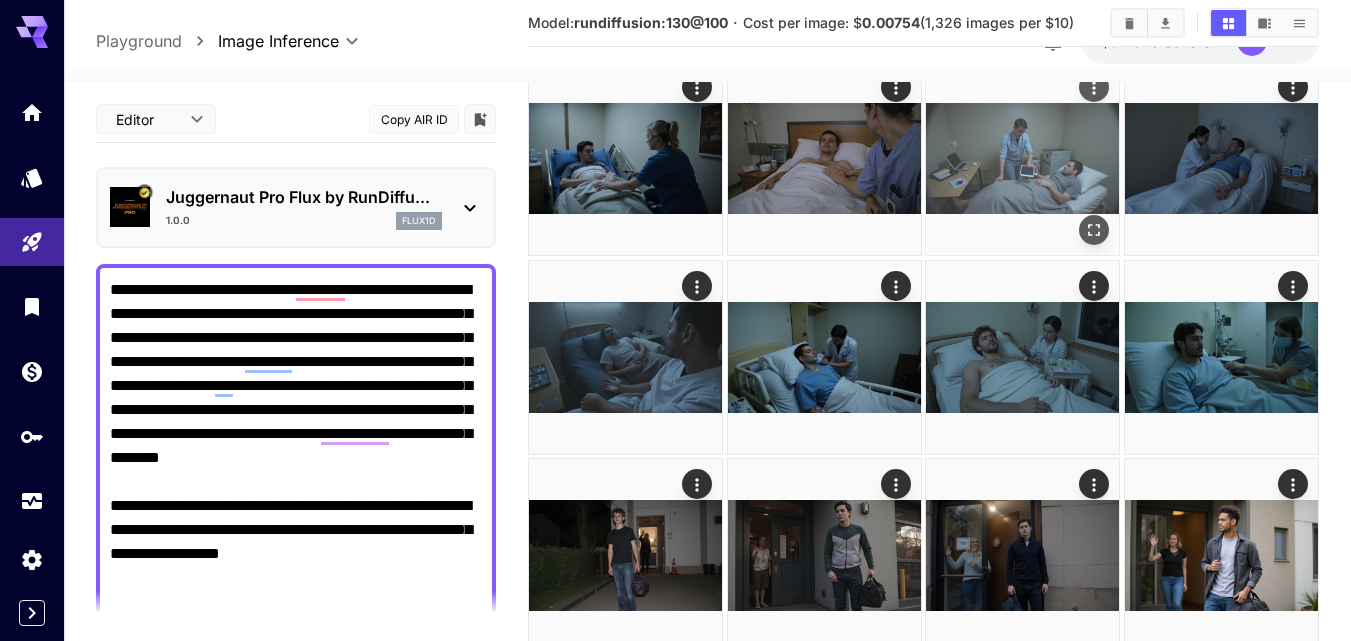 scroll, scrollTop: 300, scrollLeft: 0, axis: vertical 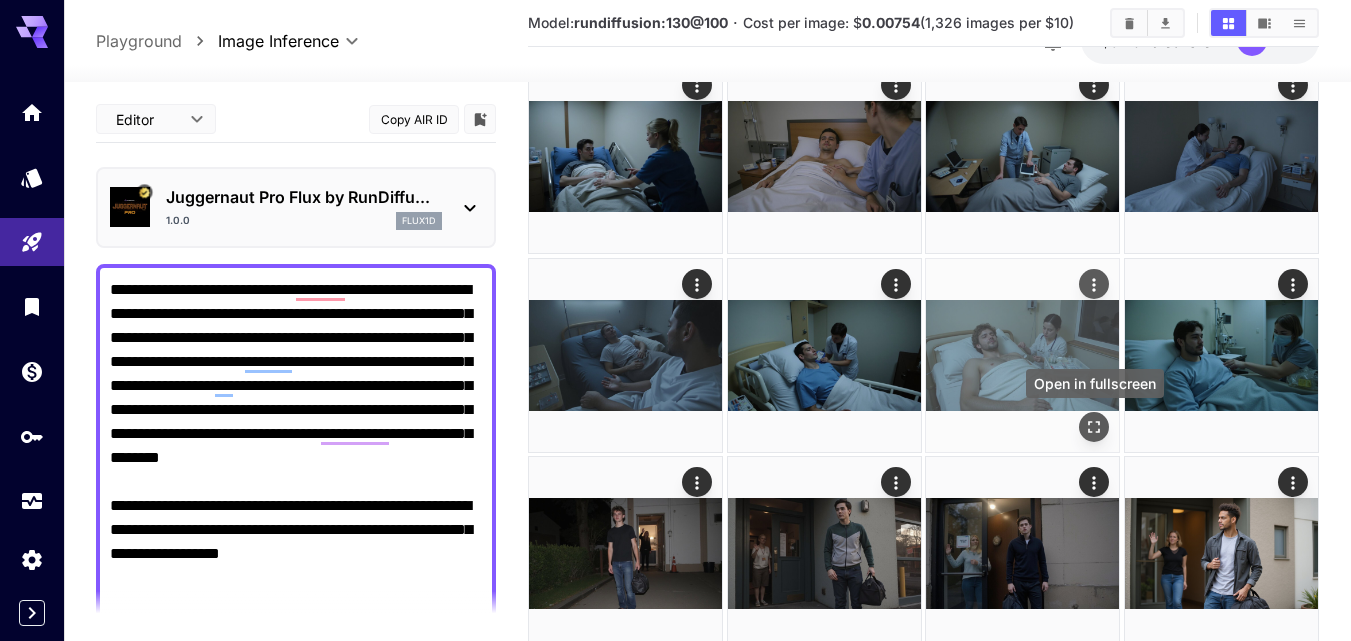 click 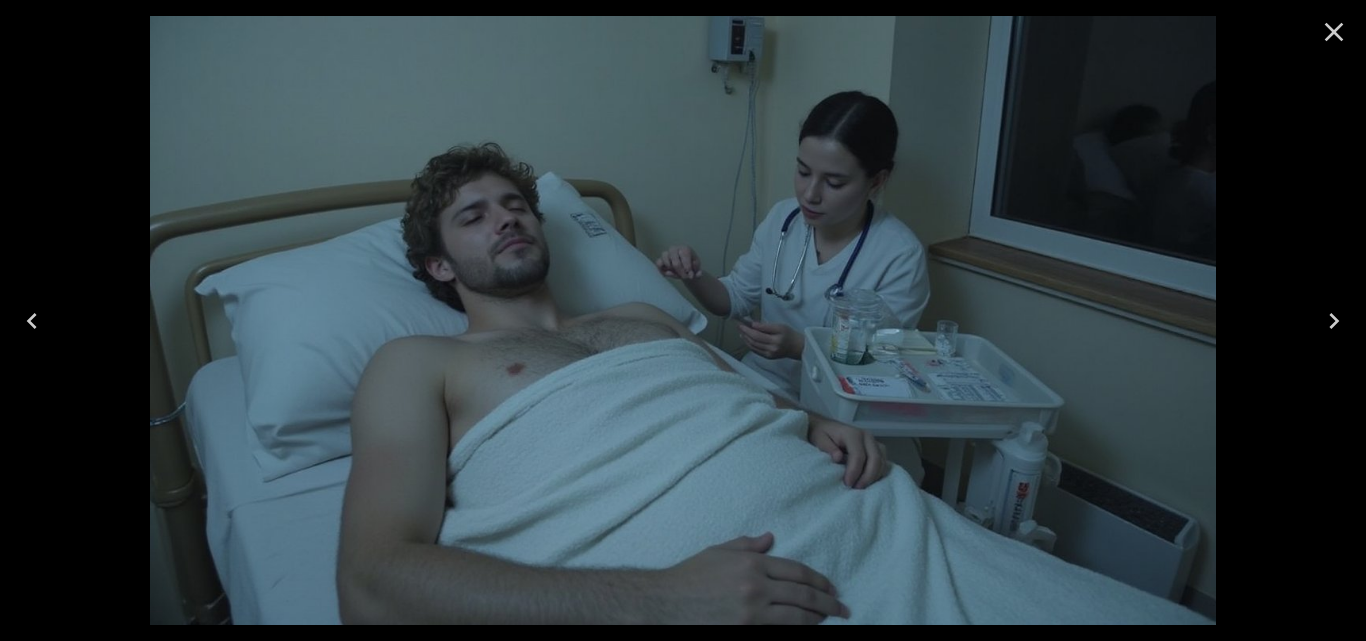 drag, startPoint x: 1342, startPoint y: 37, endPoint x: 1170, endPoint y: 170, distance: 217.42355 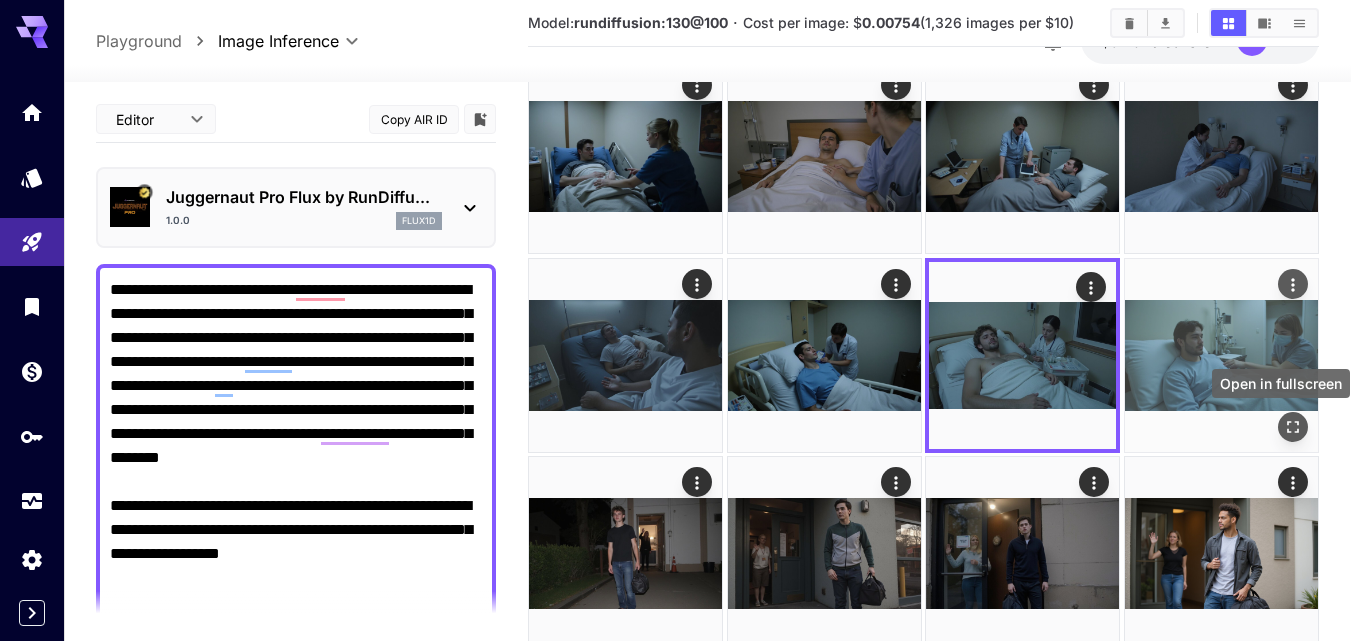 click 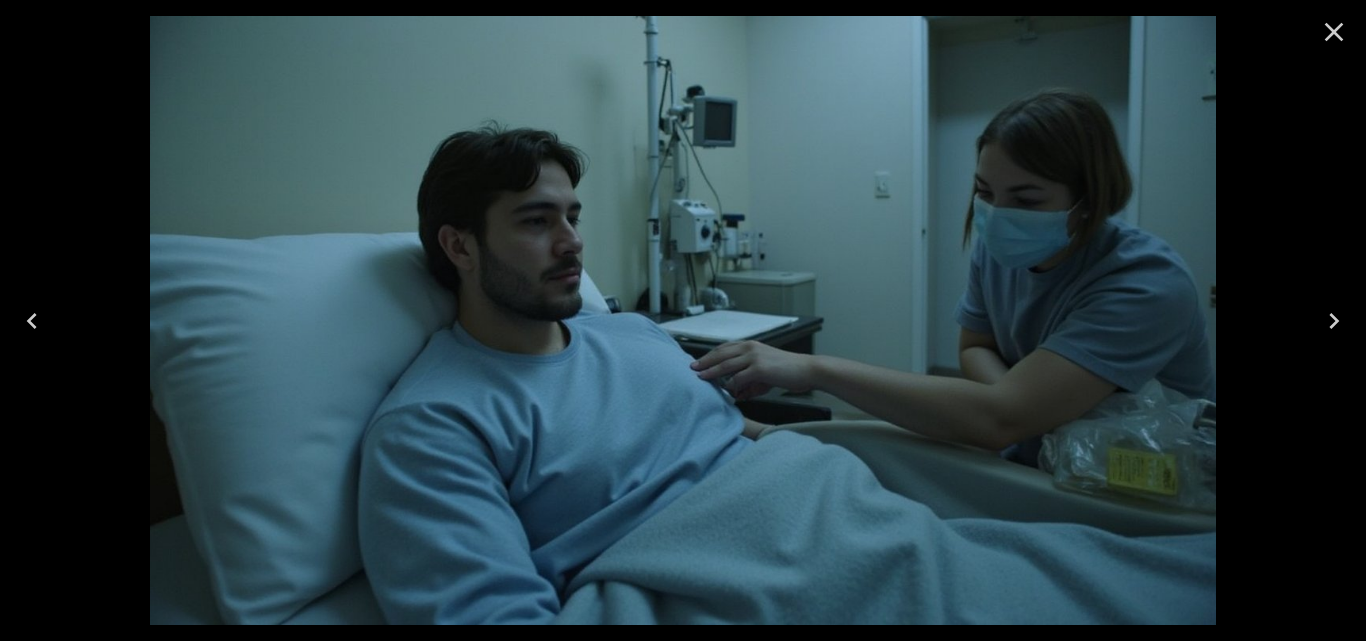 click 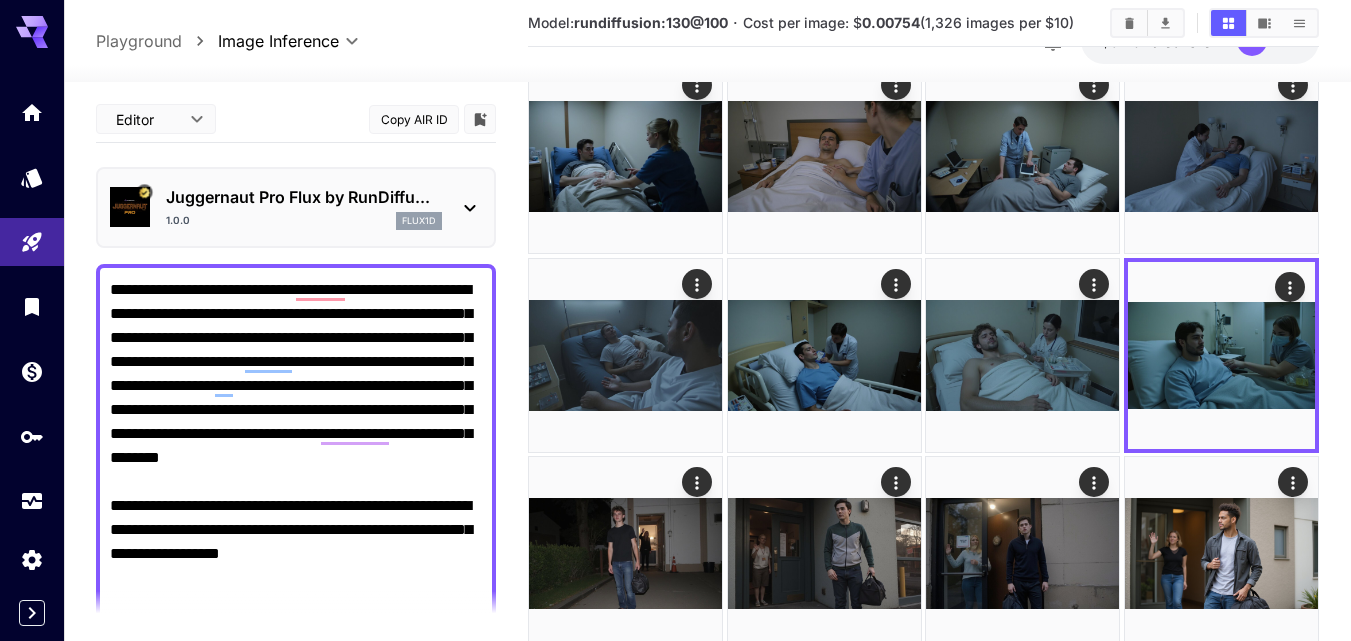 click on "**********" at bounding box center (296, 1082) 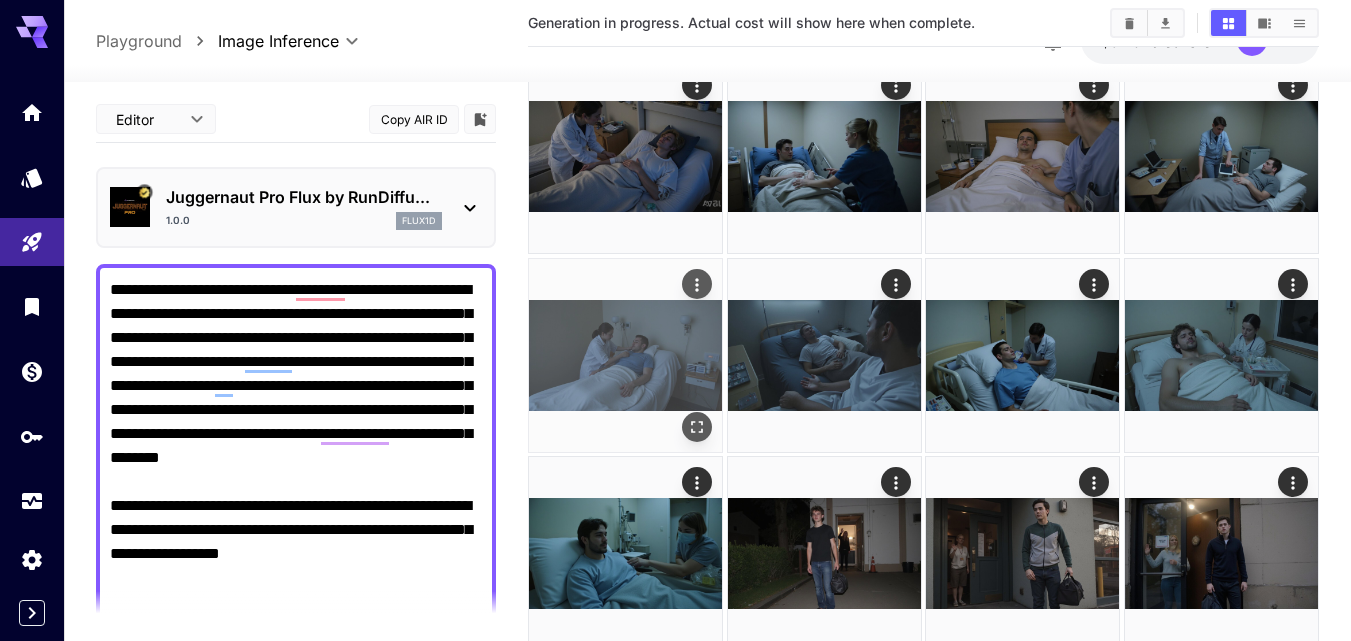 scroll, scrollTop: 0, scrollLeft: 0, axis: both 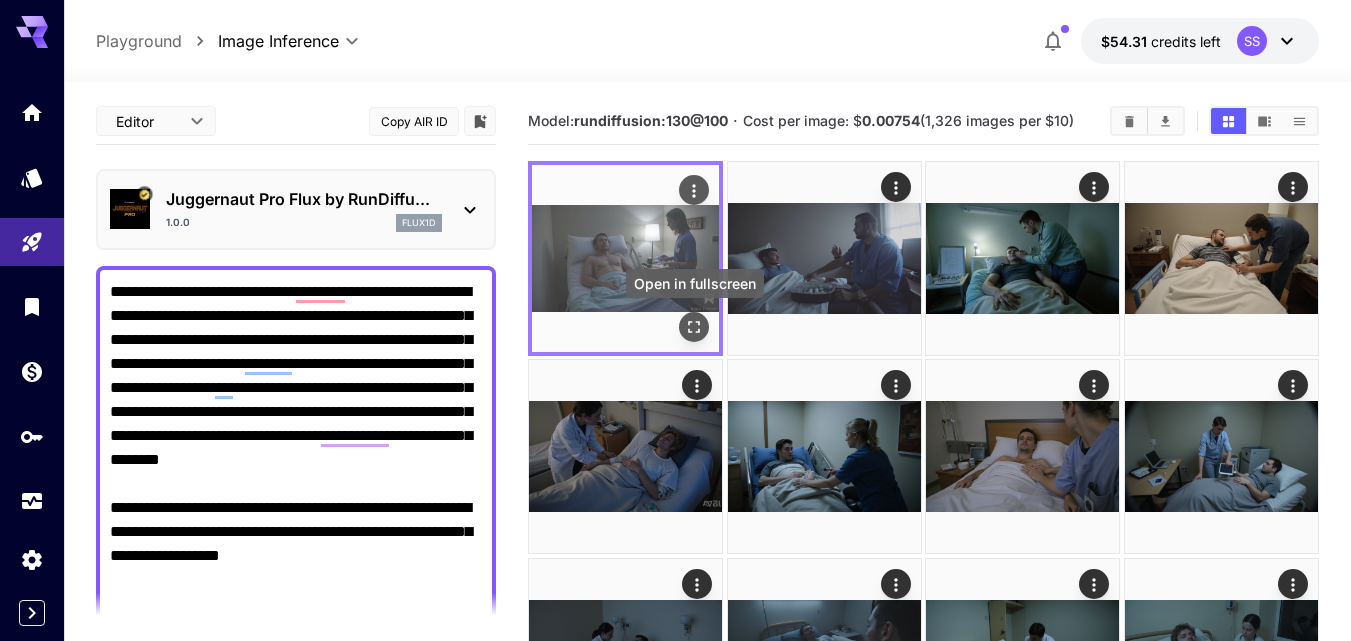 click 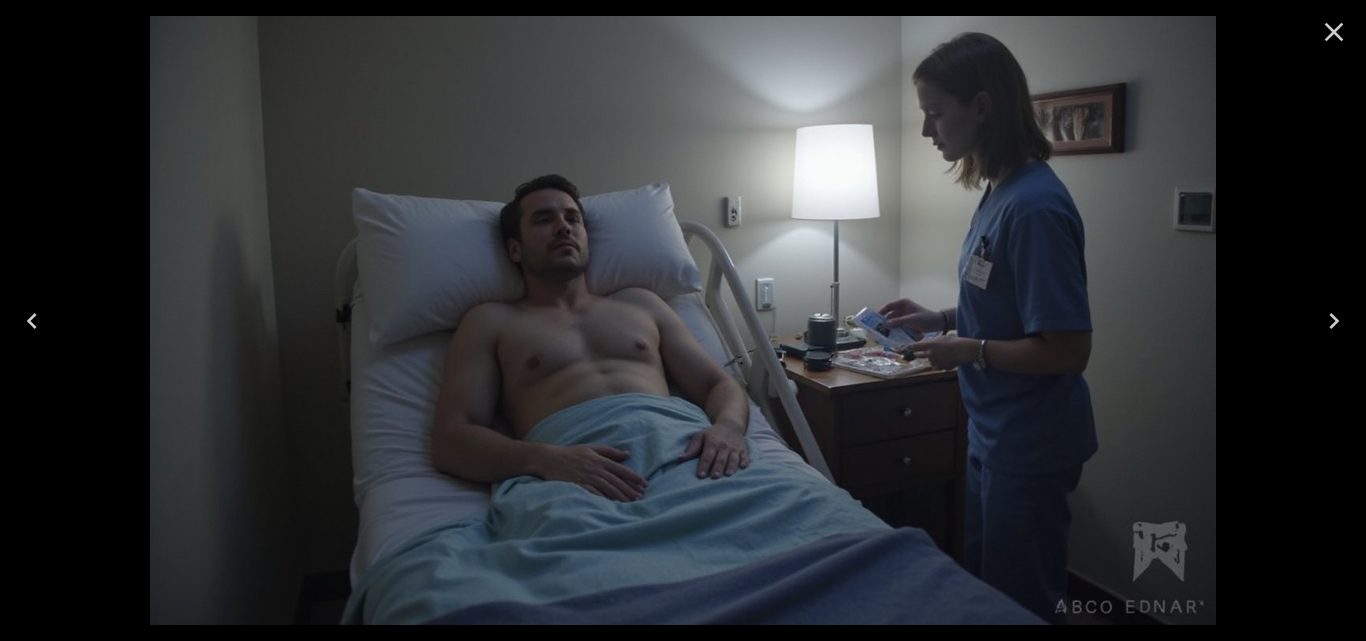 click 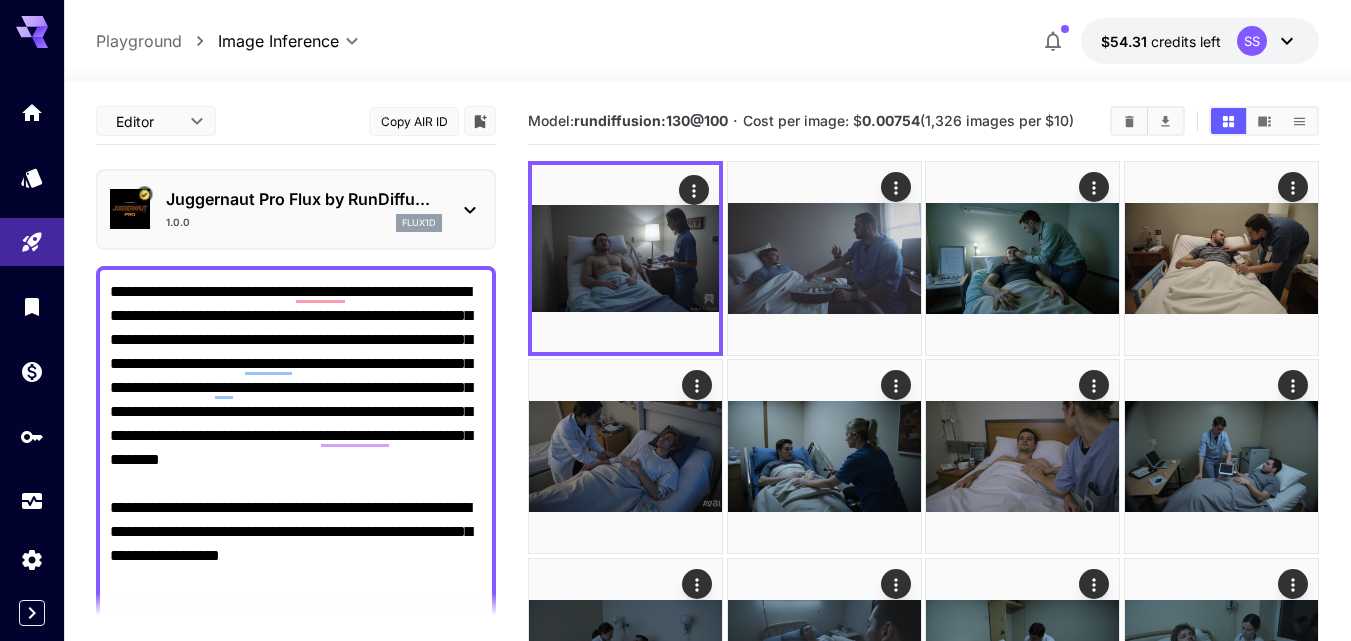 scroll, scrollTop: 0, scrollLeft: 0, axis: both 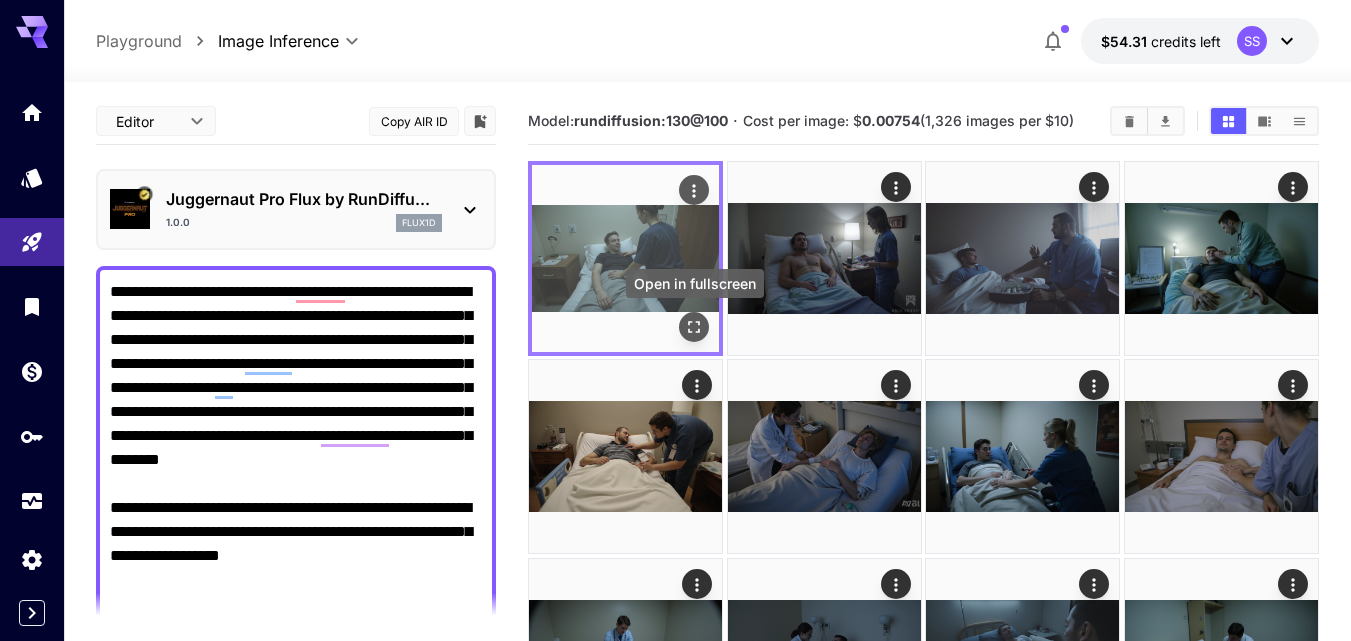 click 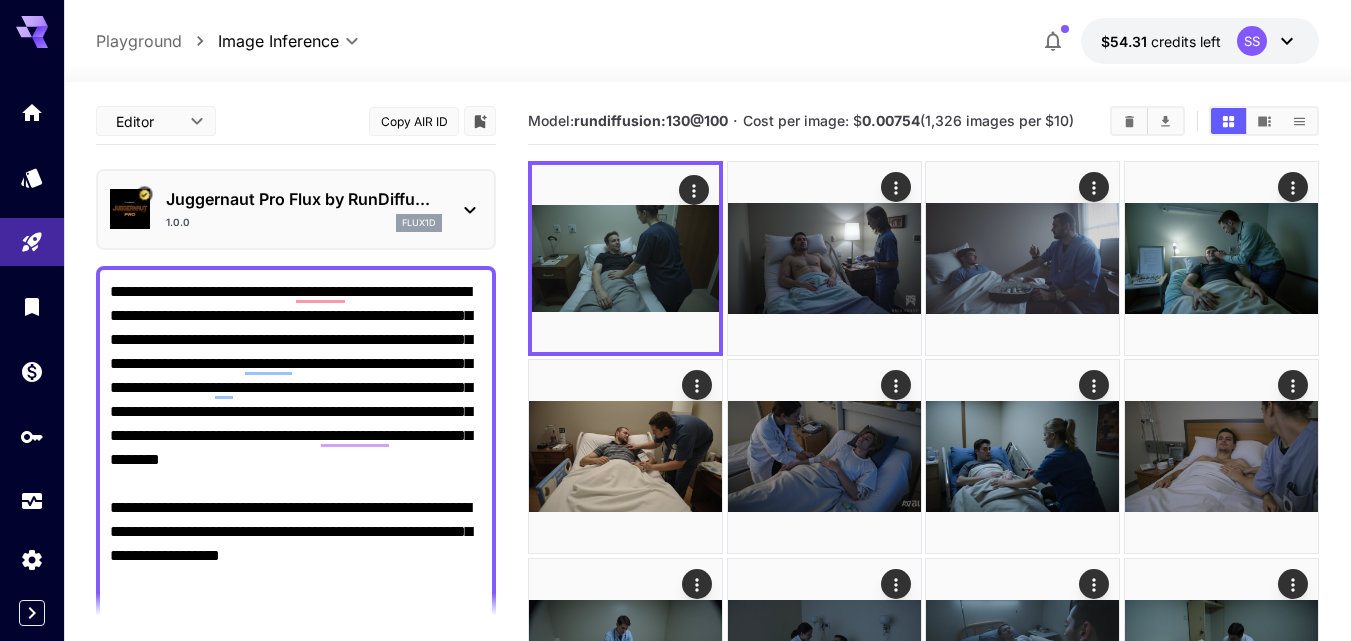 click on "**********" at bounding box center (296, 1084) 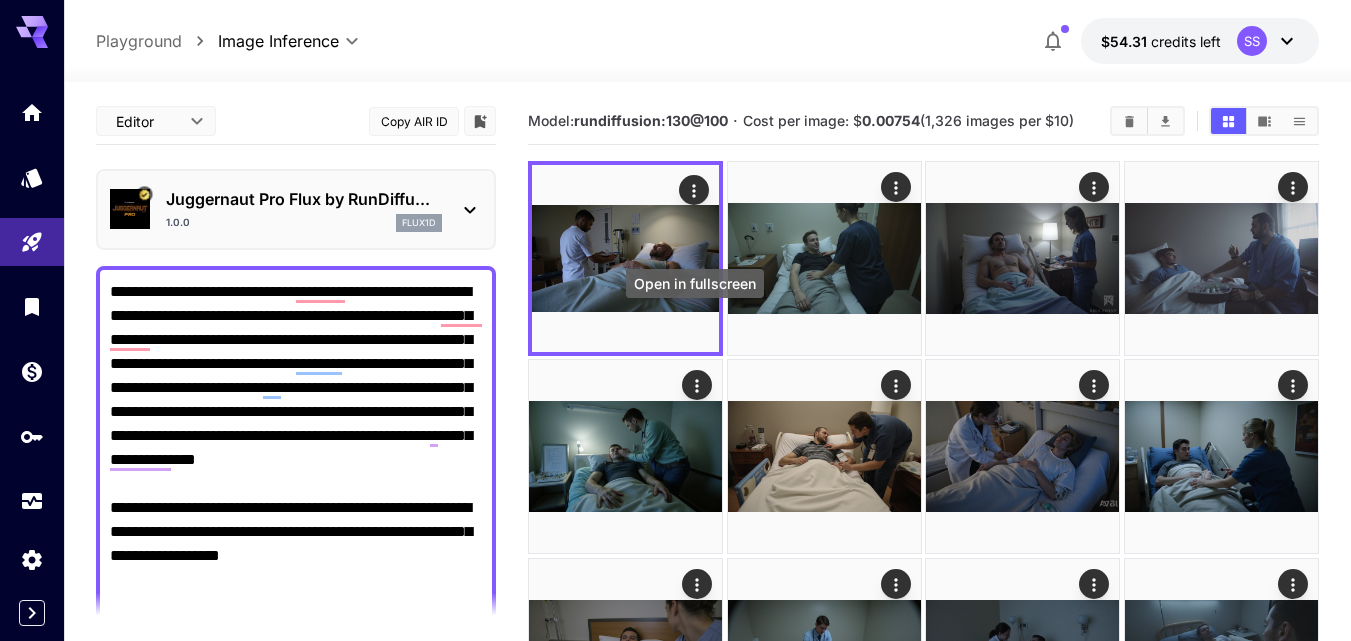 type on "**********" 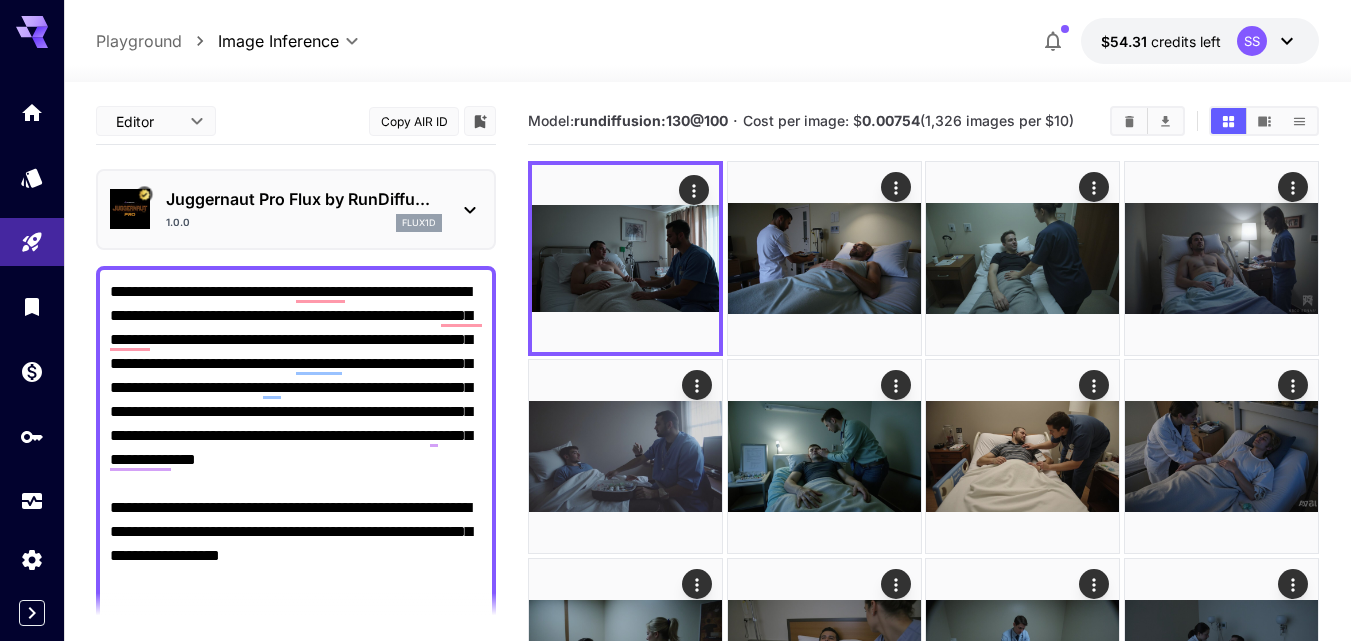 click at bounding box center (625, 258) 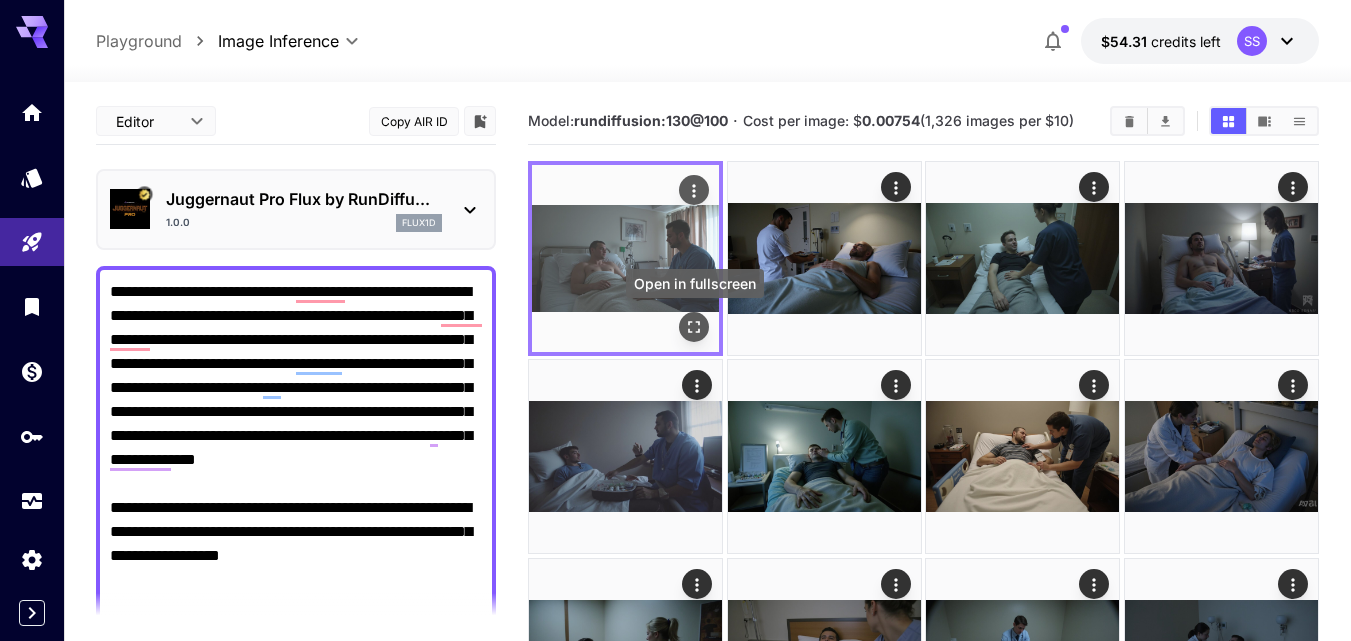 click 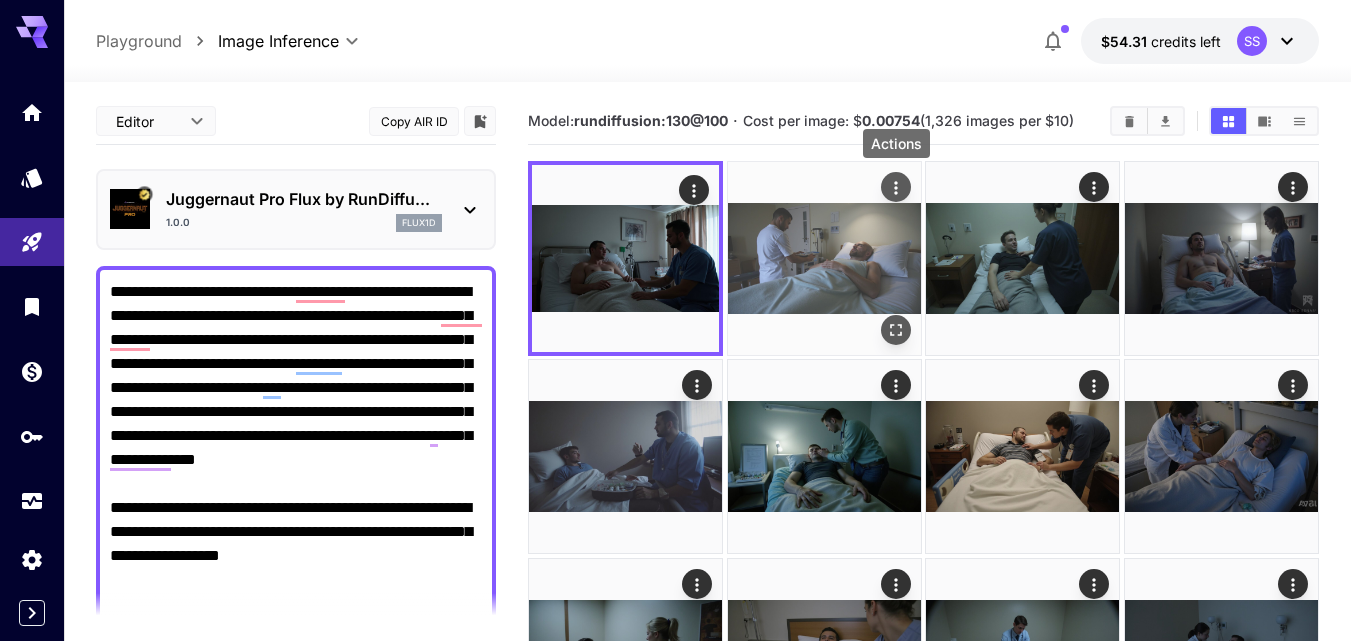click 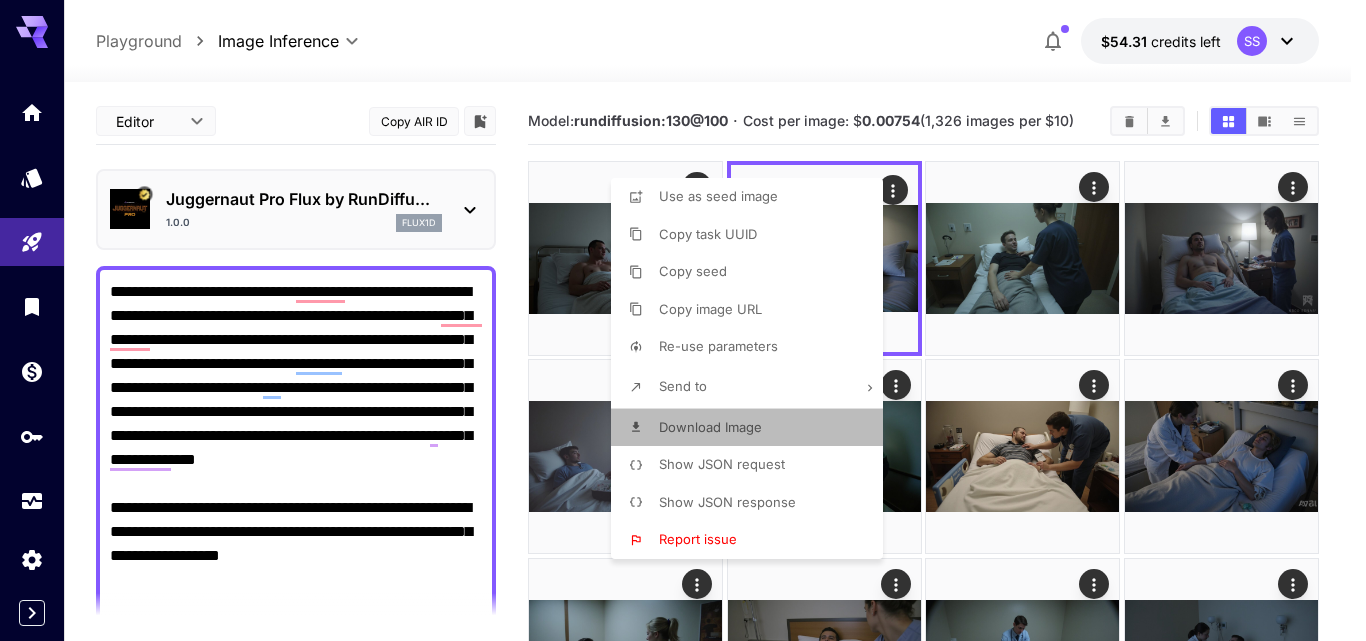 click on "Download Image" at bounding box center [710, 427] 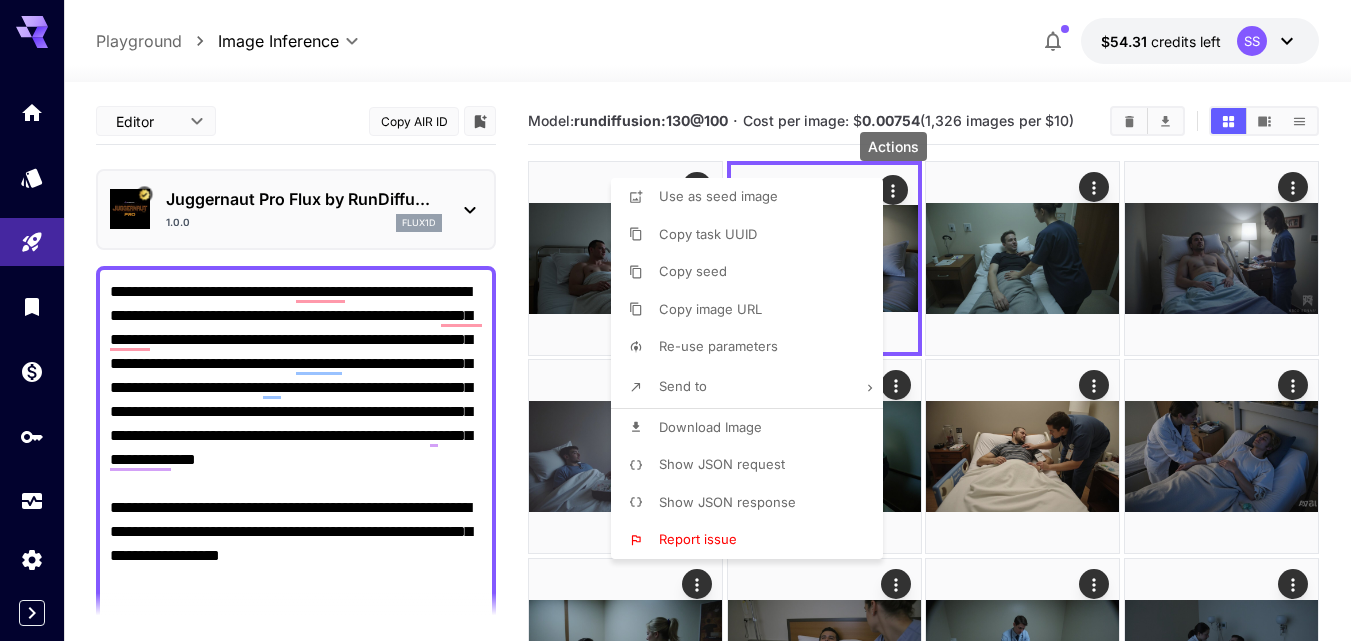 click at bounding box center [683, 320] 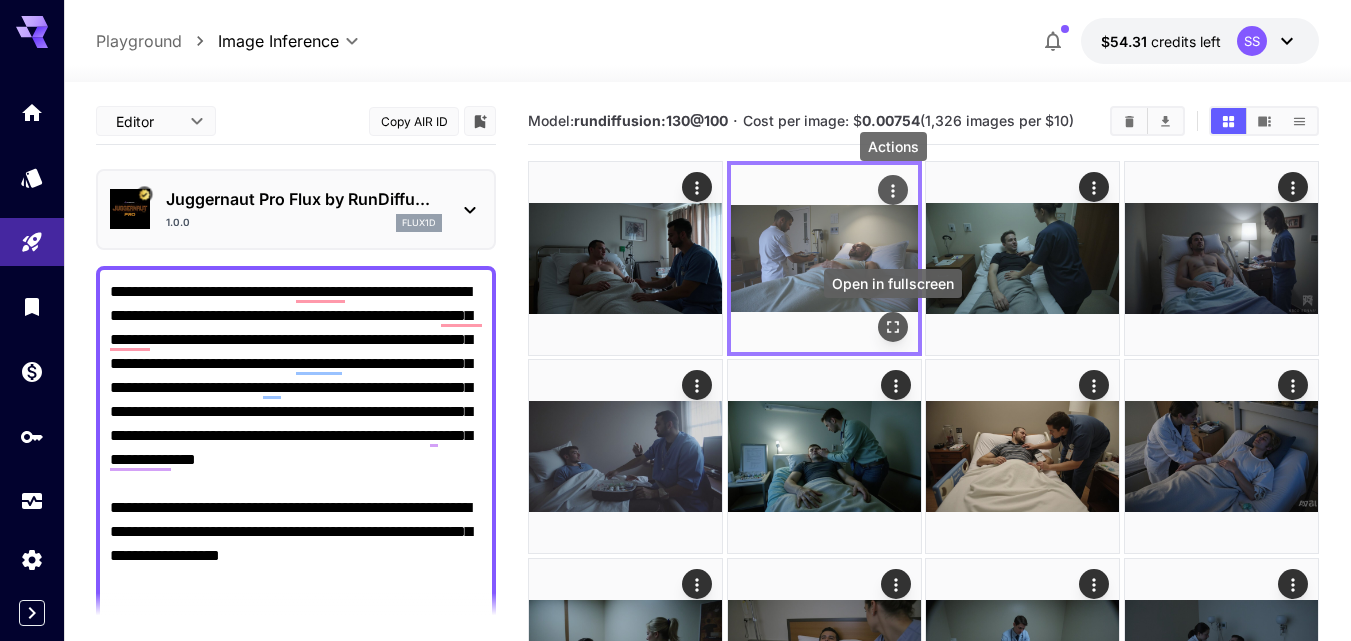 click 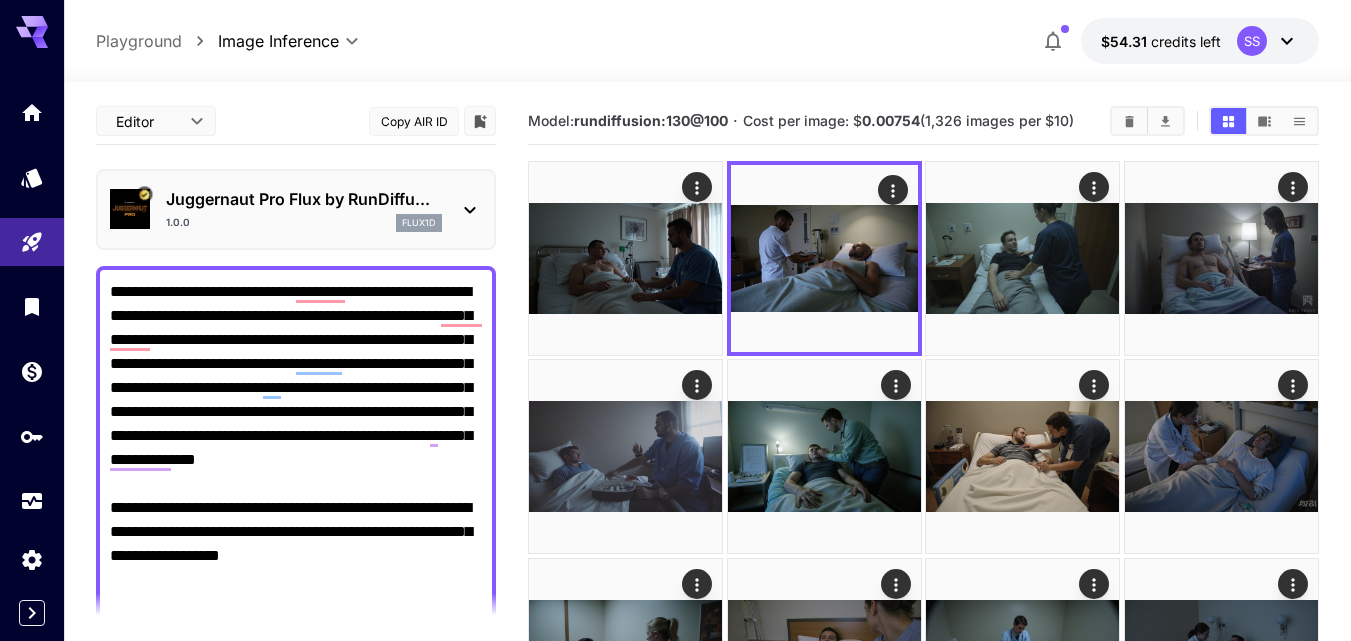 click 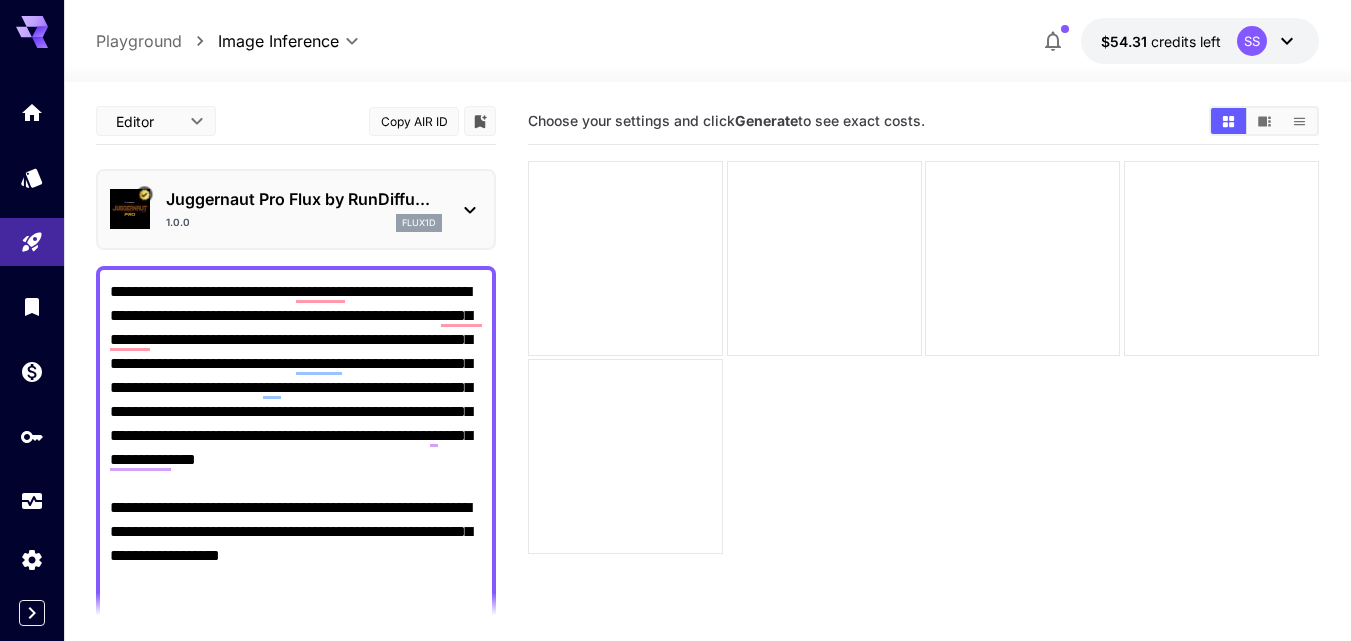 click on "Choose your settings and click  Generate  to see exact costs." at bounding box center [860, 121] 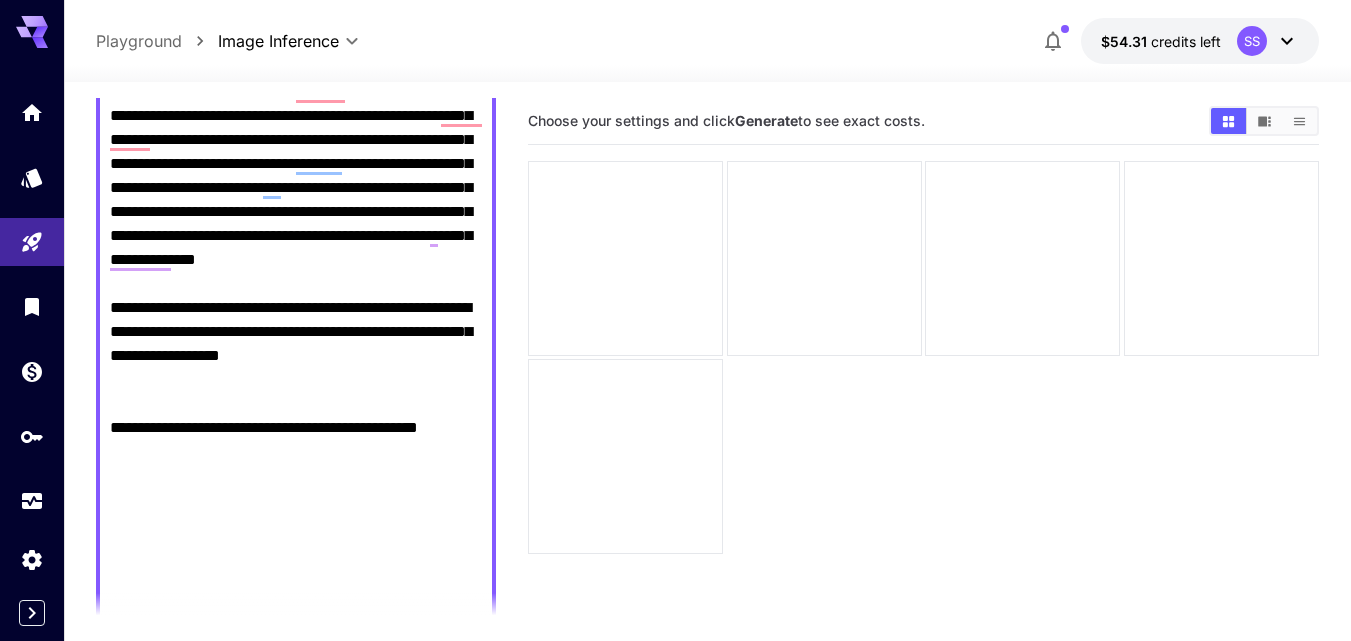 scroll, scrollTop: 200, scrollLeft: 0, axis: vertical 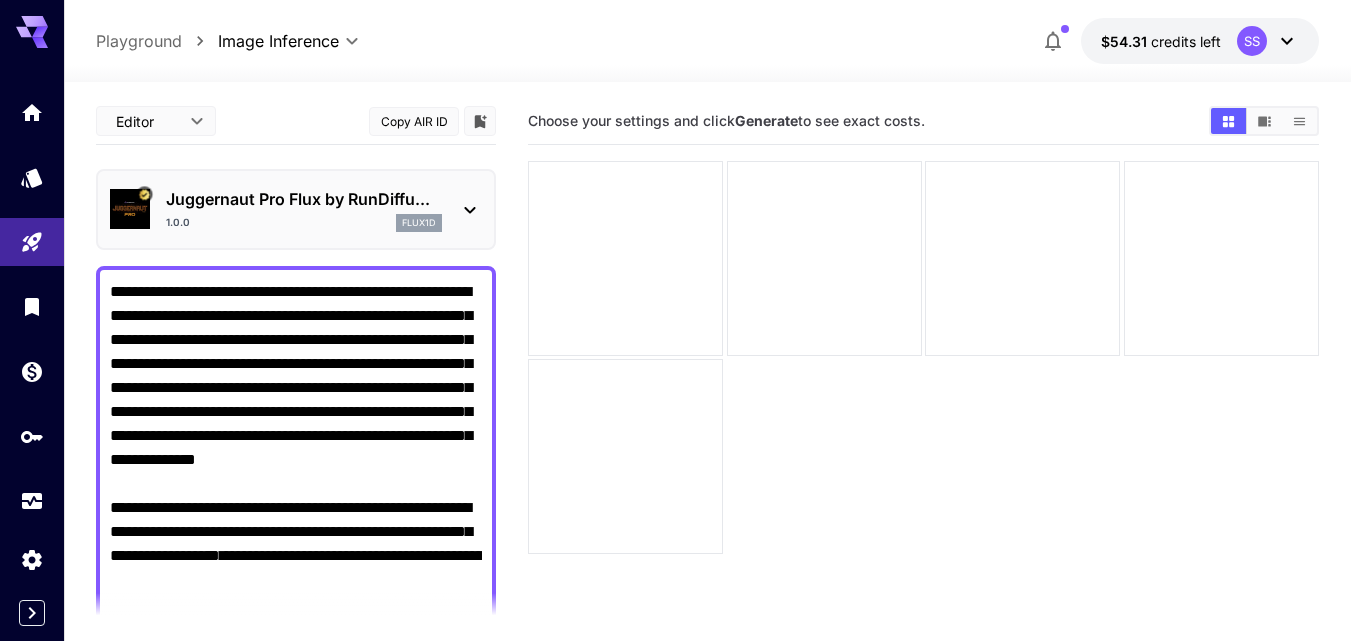 click on "**********" at bounding box center (296, 1072) 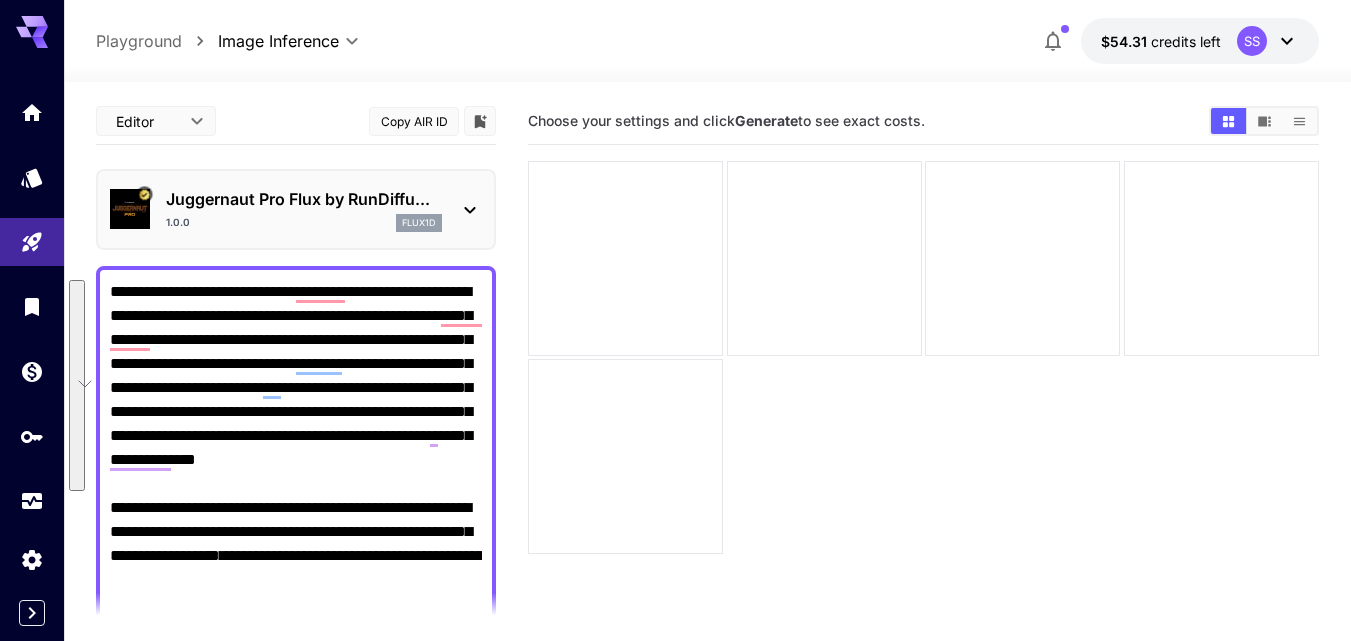 paste 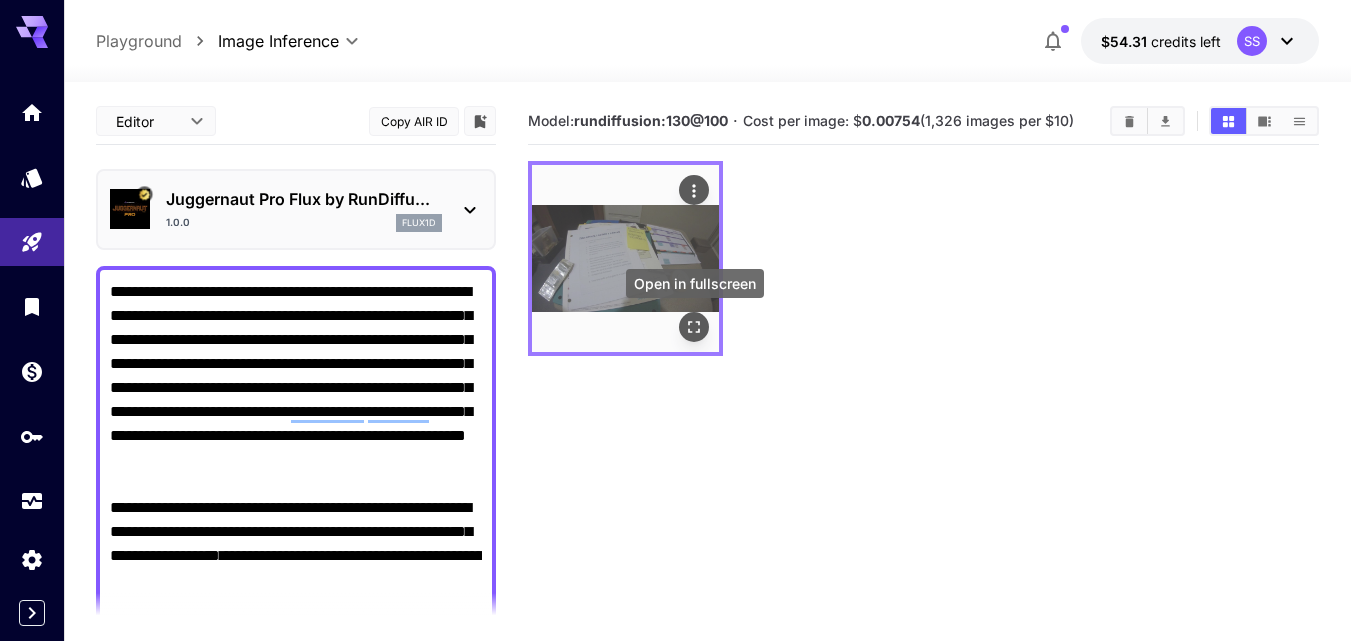 click 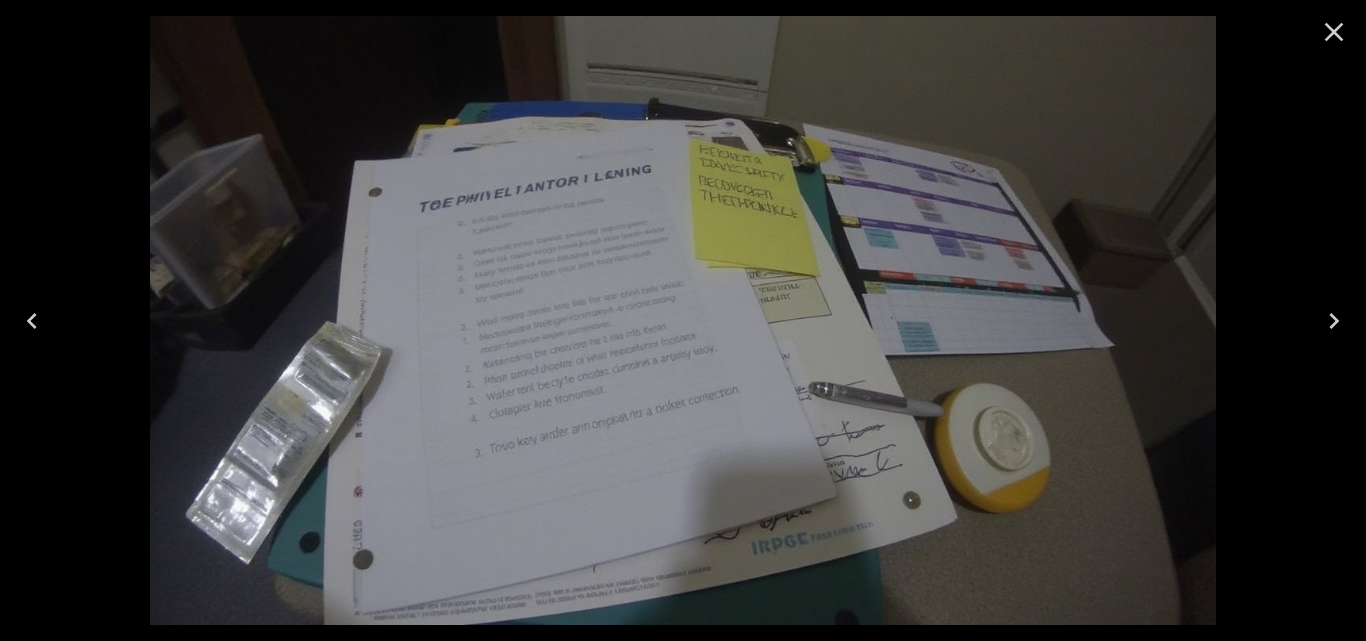 click 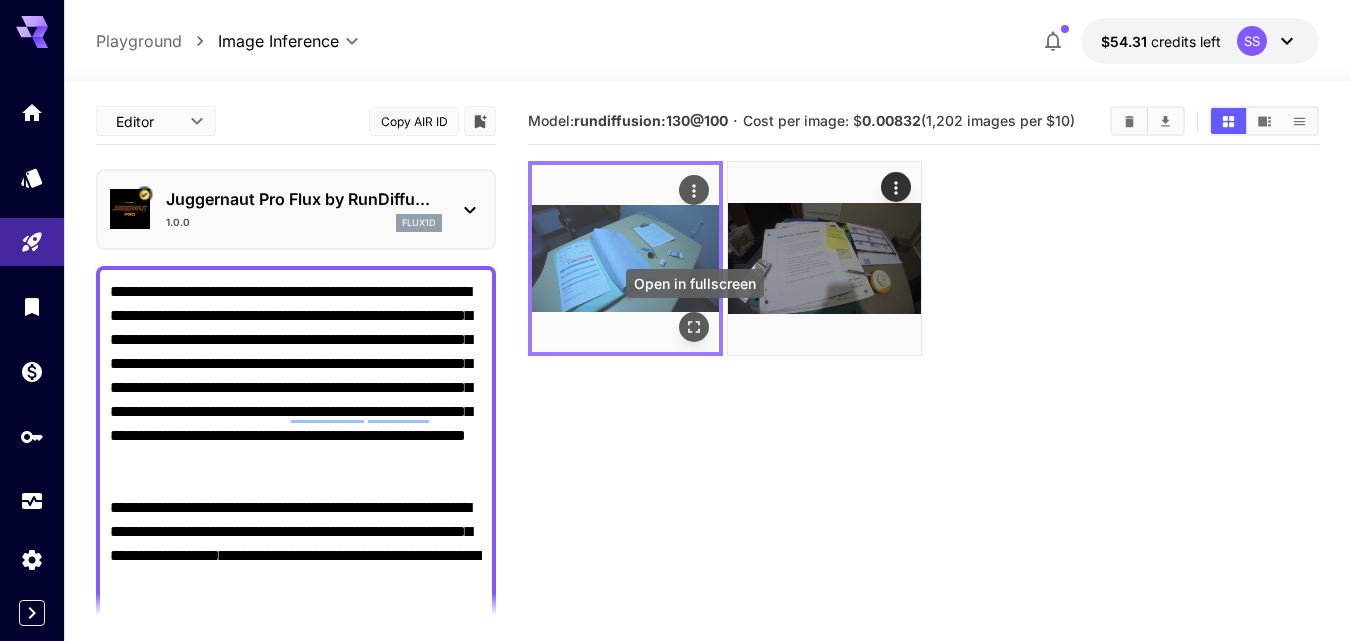 click at bounding box center (694, 327) 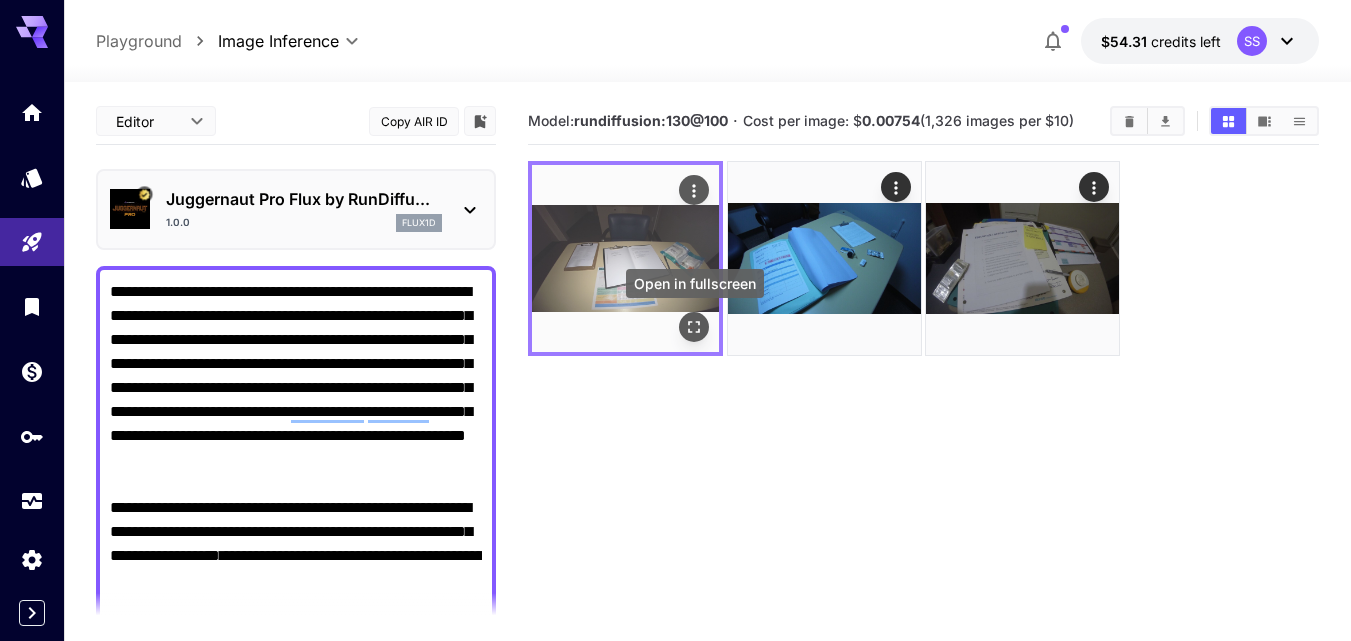 click 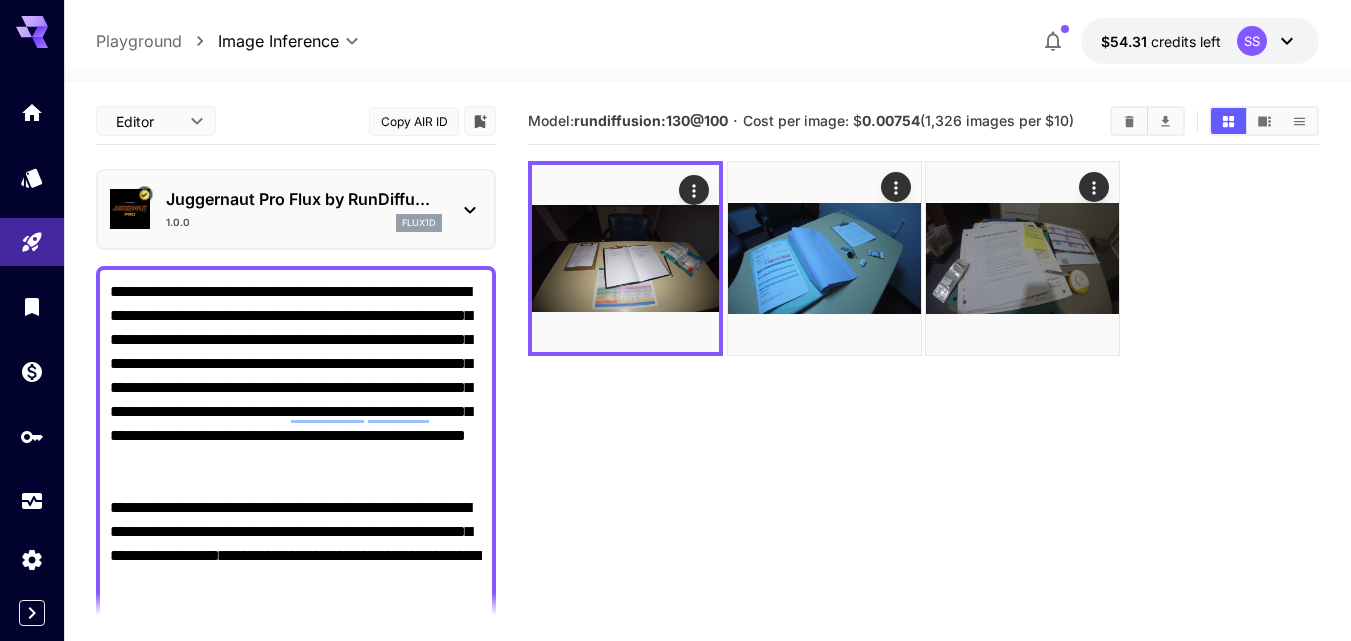 click on "**********" at bounding box center [296, 1084] 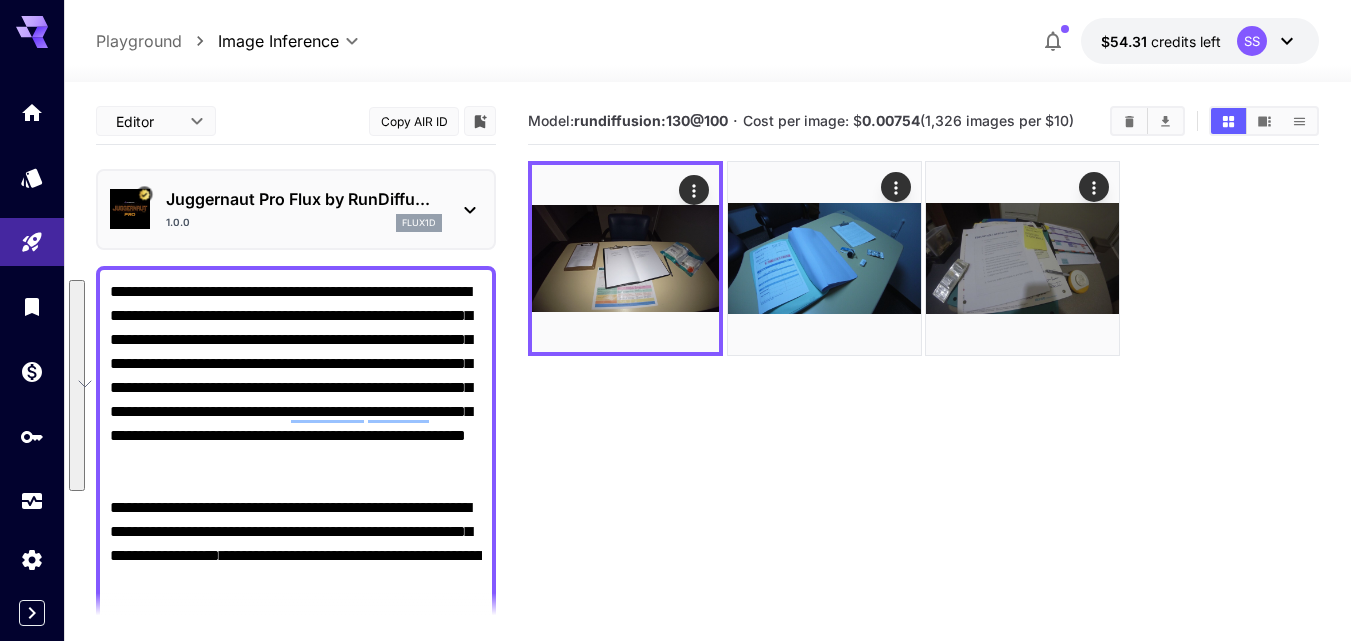 paste on "**********" 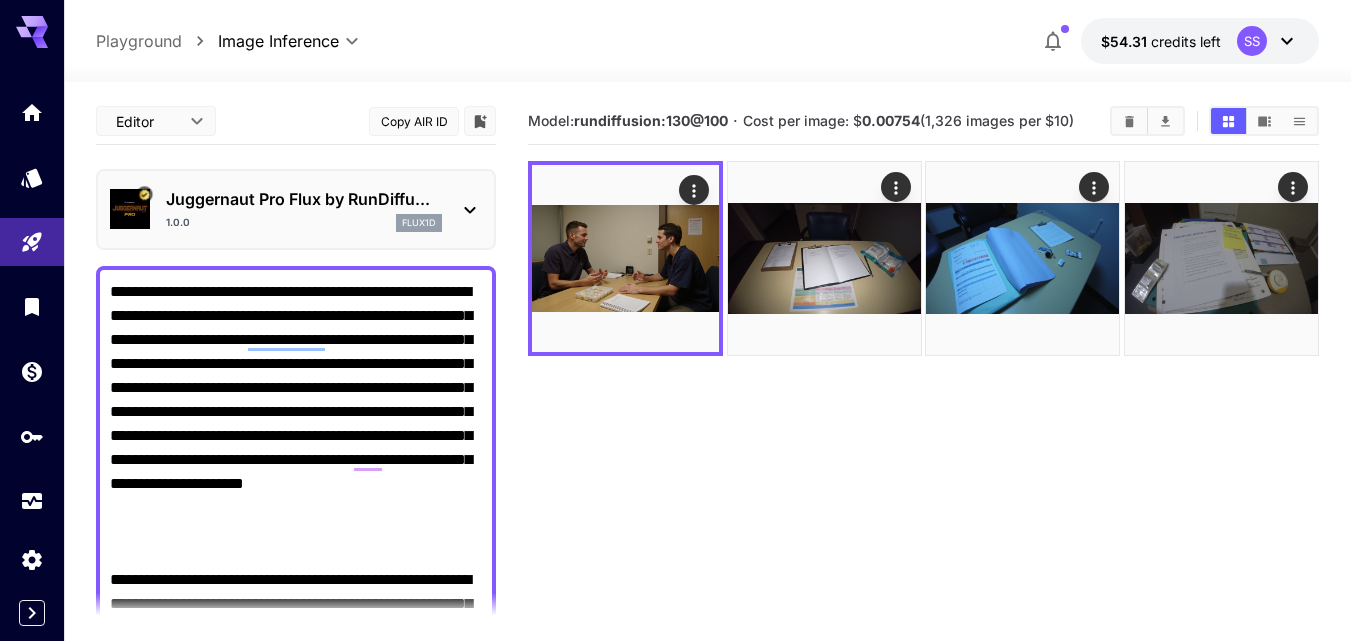 type on "**********" 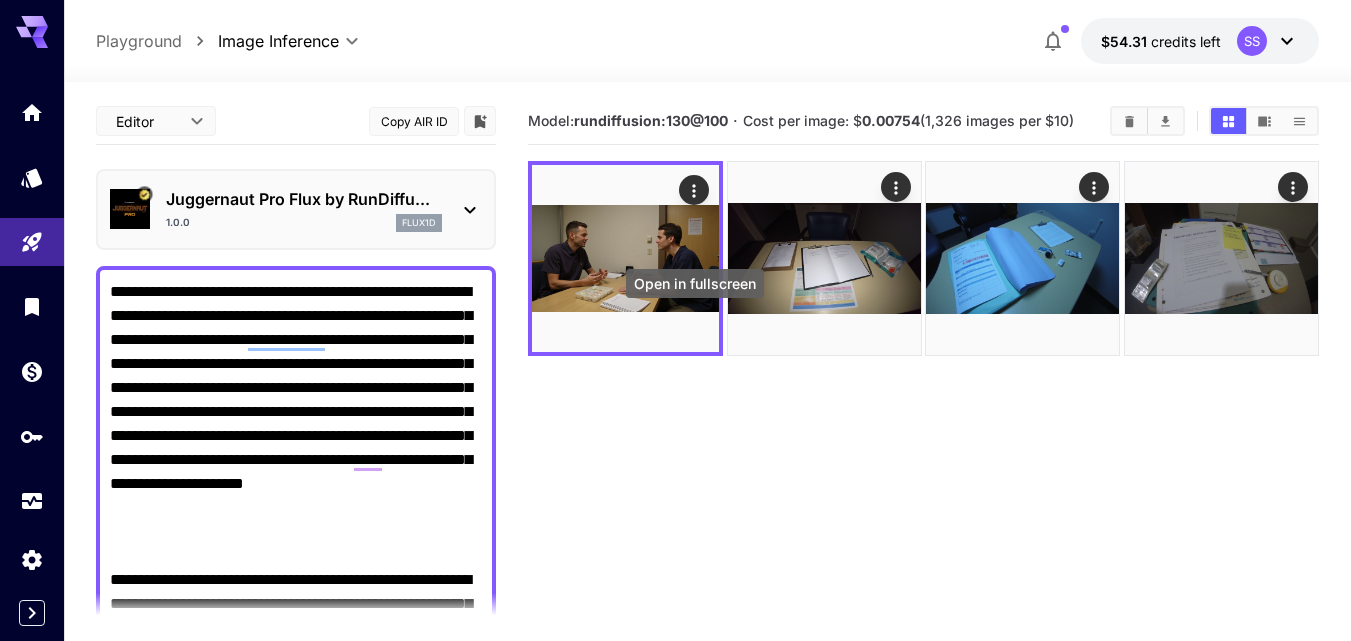 click 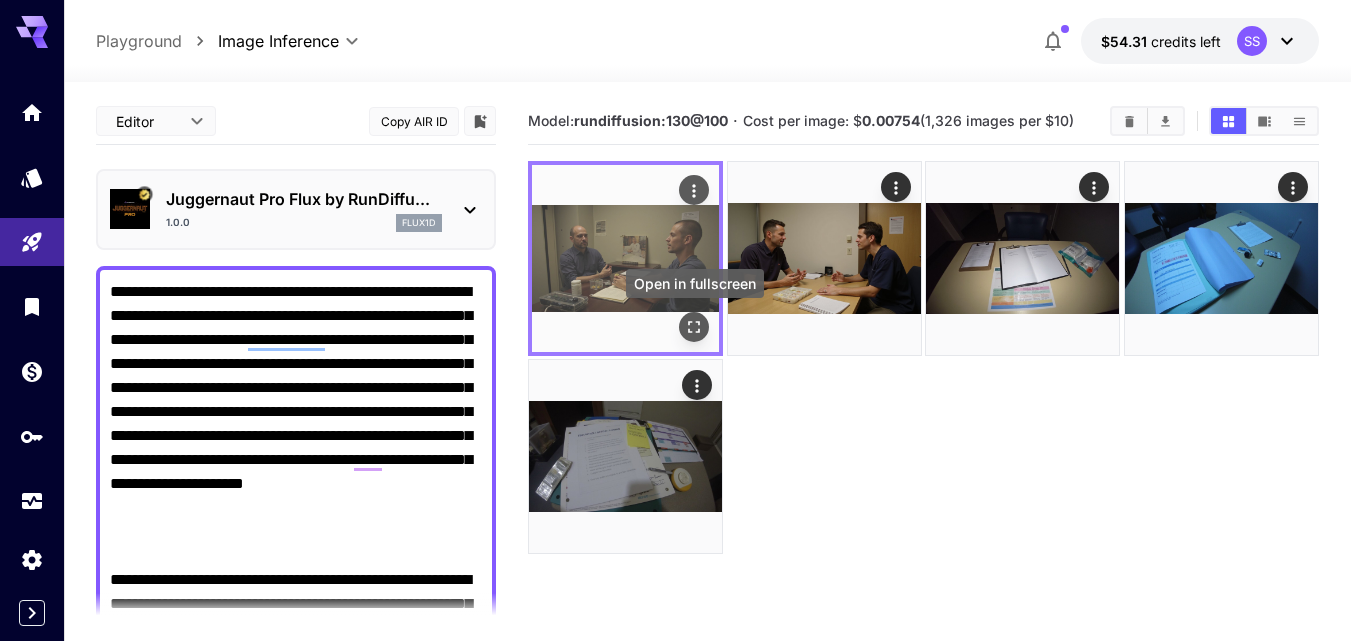 click at bounding box center [694, 327] 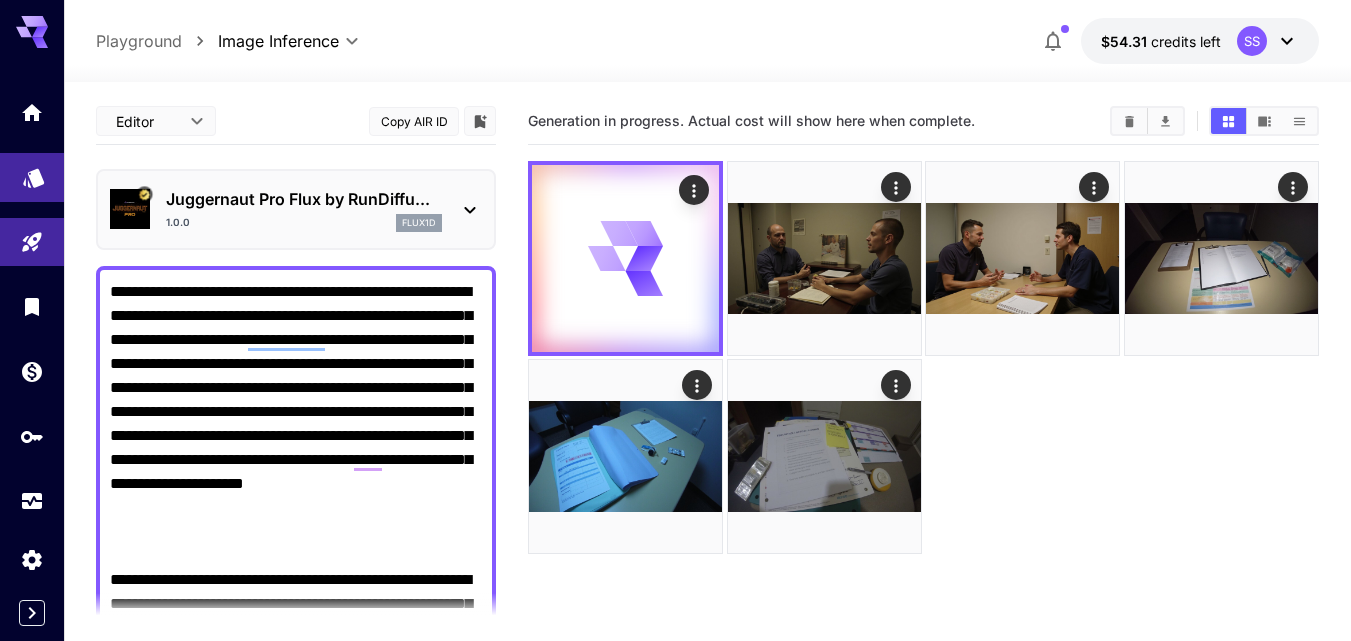 click 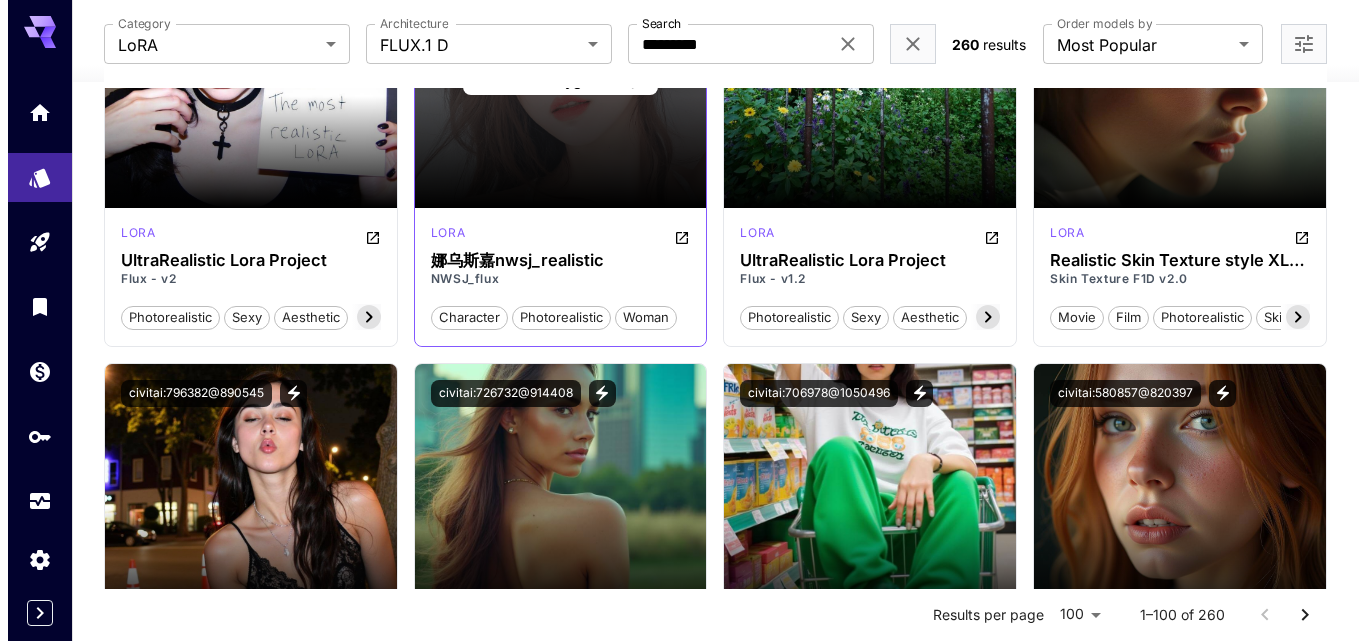 scroll, scrollTop: 500, scrollLeft: 0, axis: vertical 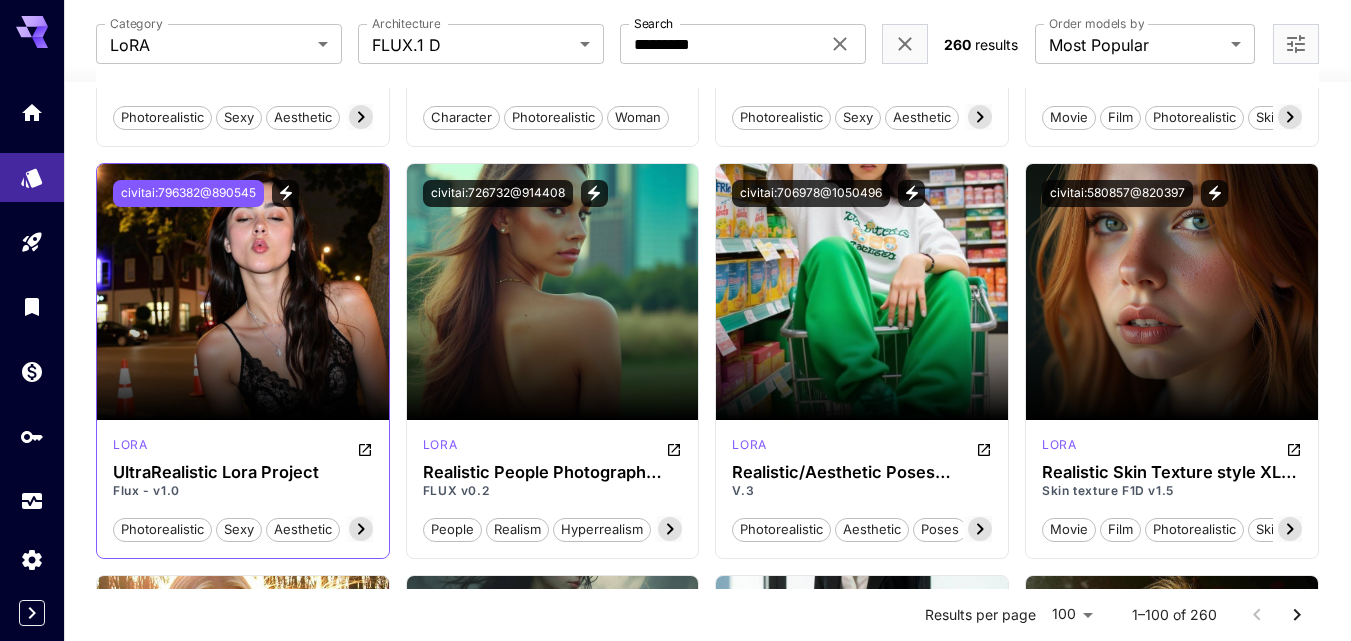 click on "civitai:796382@890545" at bounding box center (188, 193) 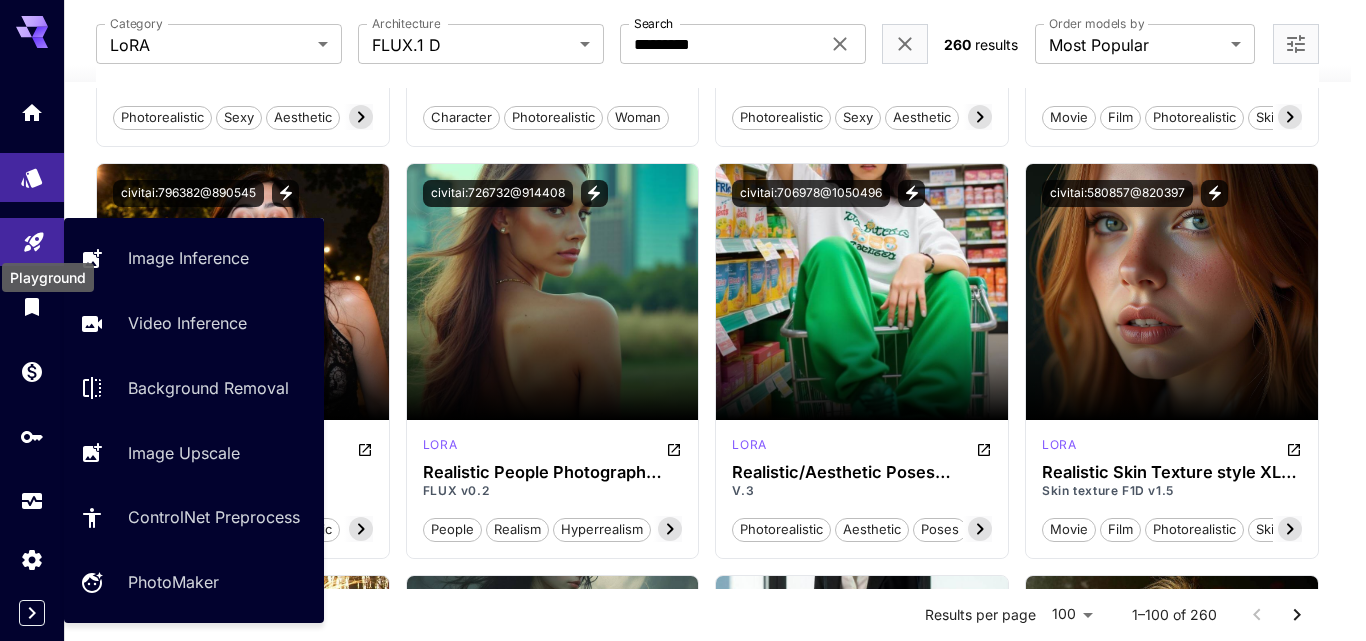 click 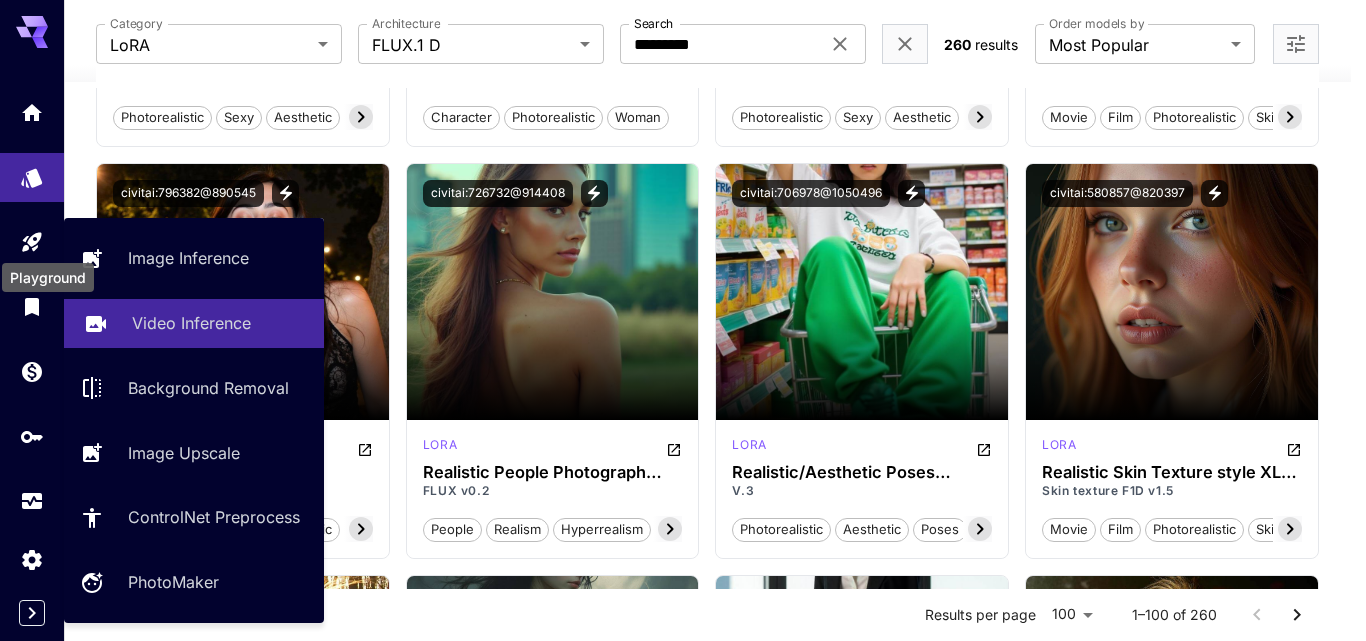 click on "Image Inference" at bounding box center [188, 258] 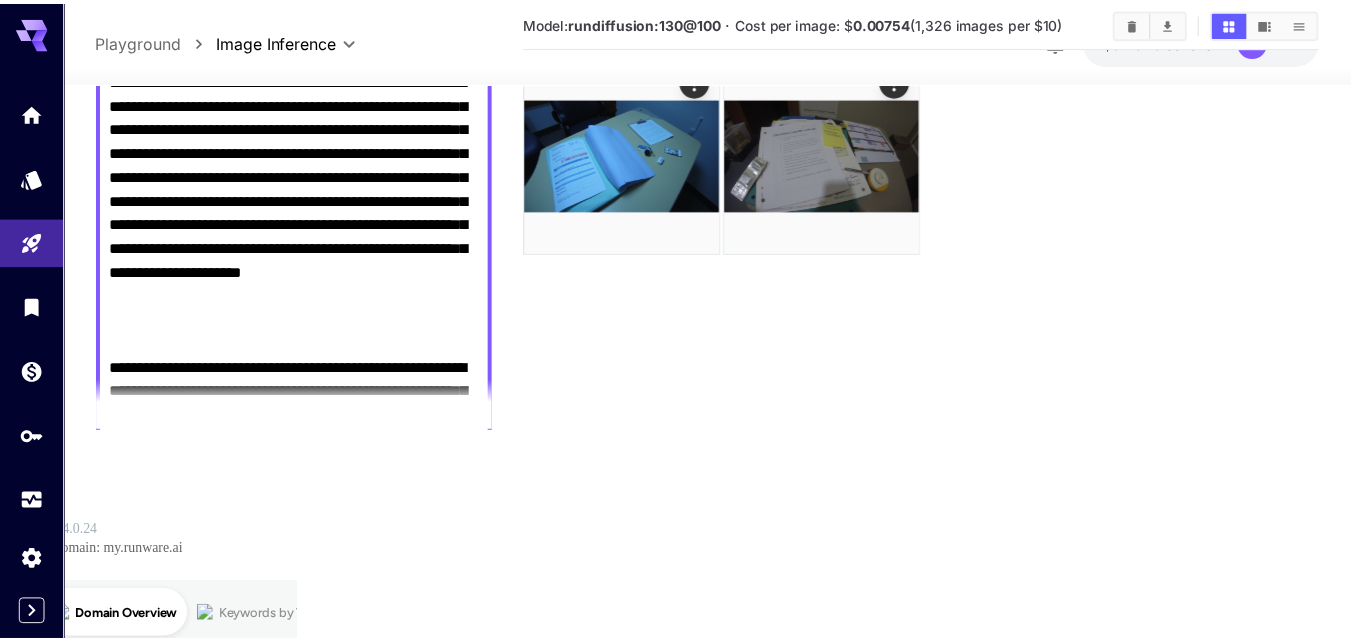 scroll, scrollTop: 0, scrollLeft: 0, axis: both 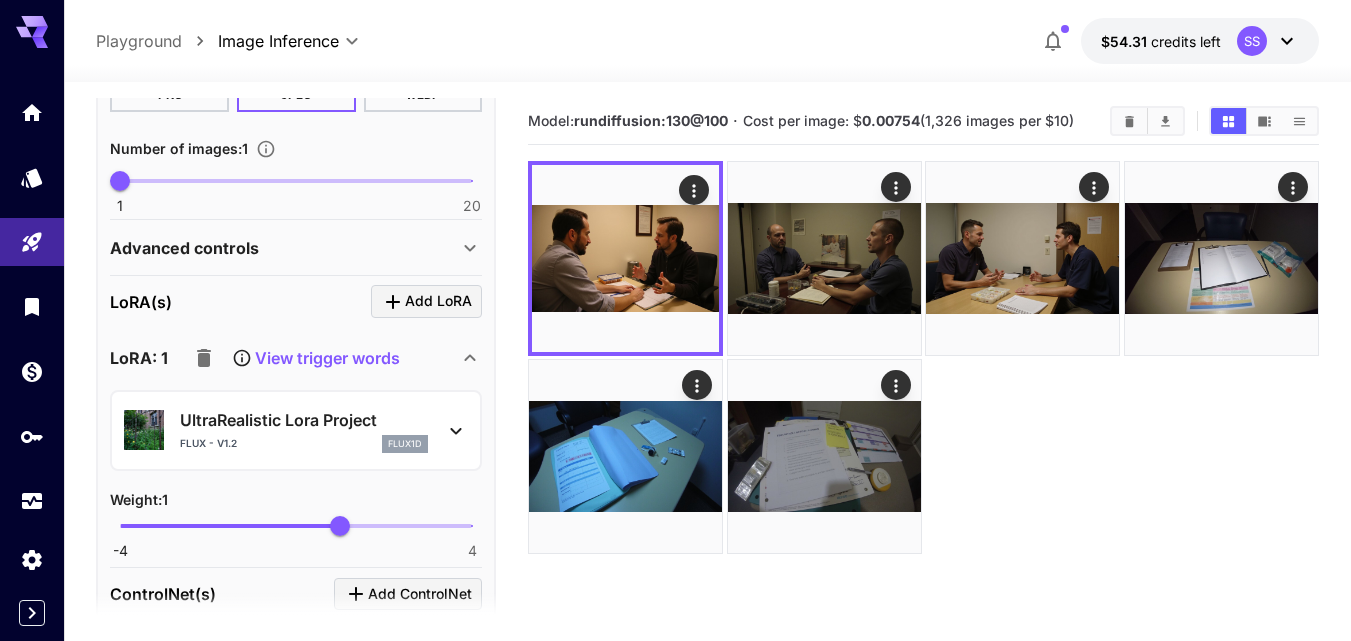 click 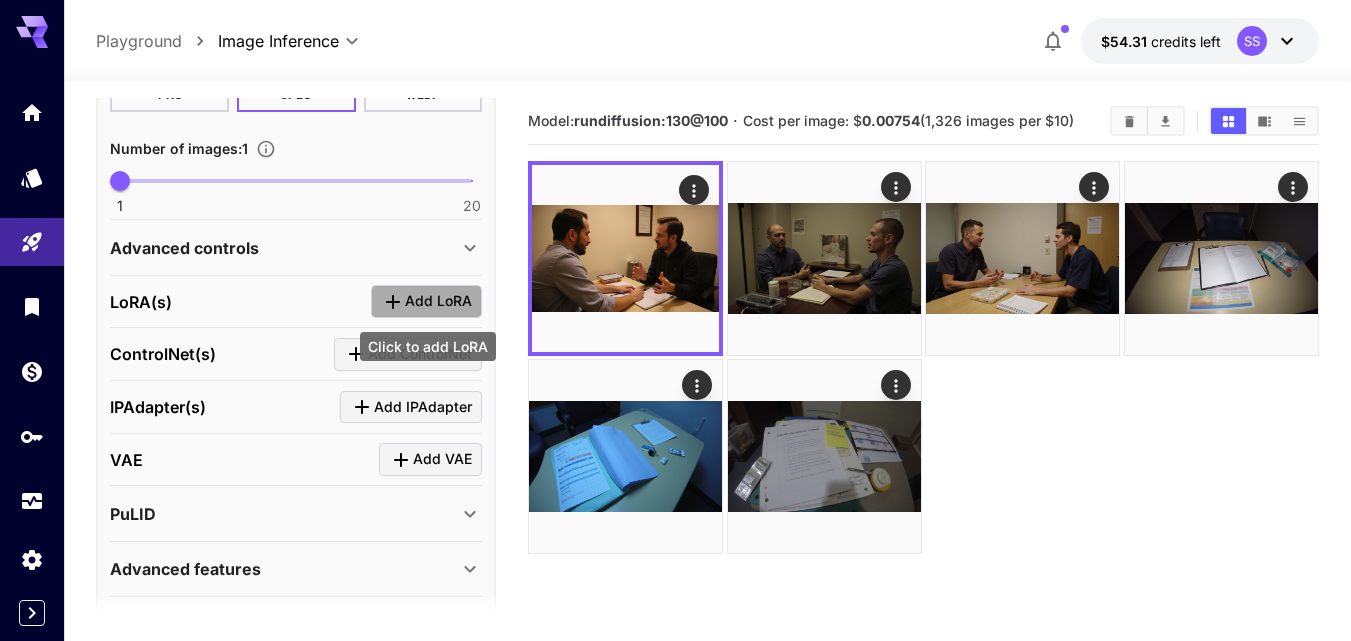 click on "Add LoRA" at bounding box center (438, 301) 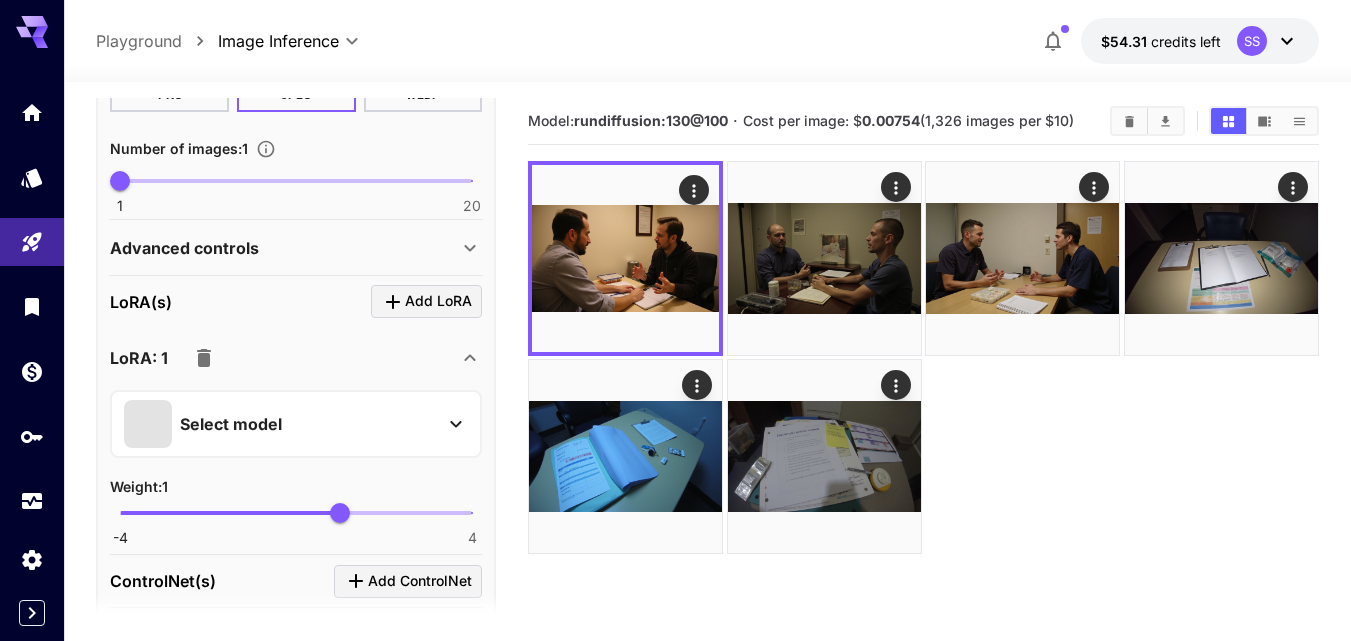 click on "Select model" at bounding box center (280, 424) 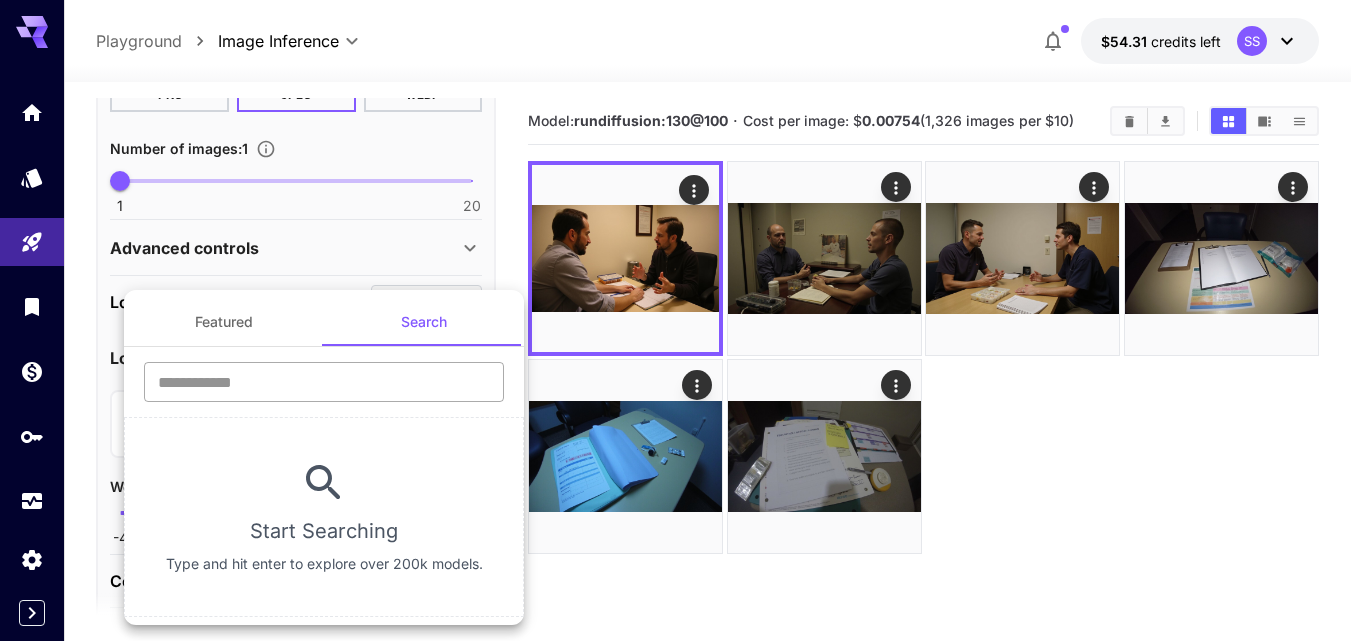click at bounding box center [324, 382] 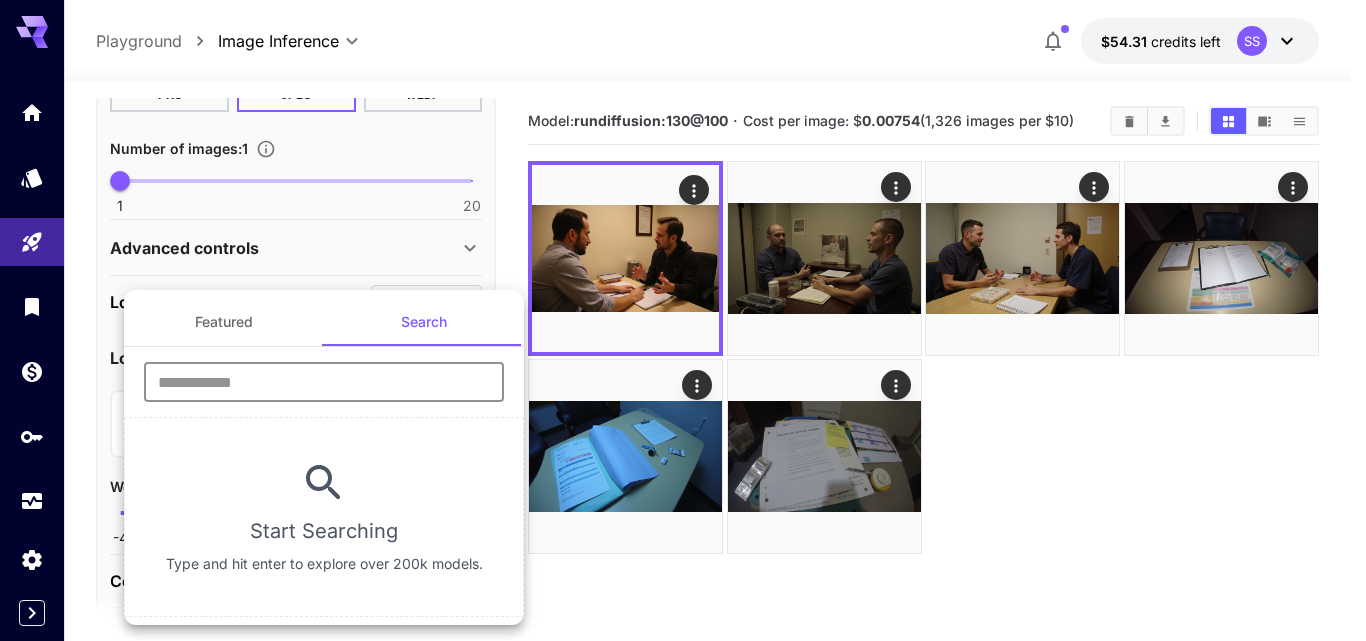 paste on "**********" 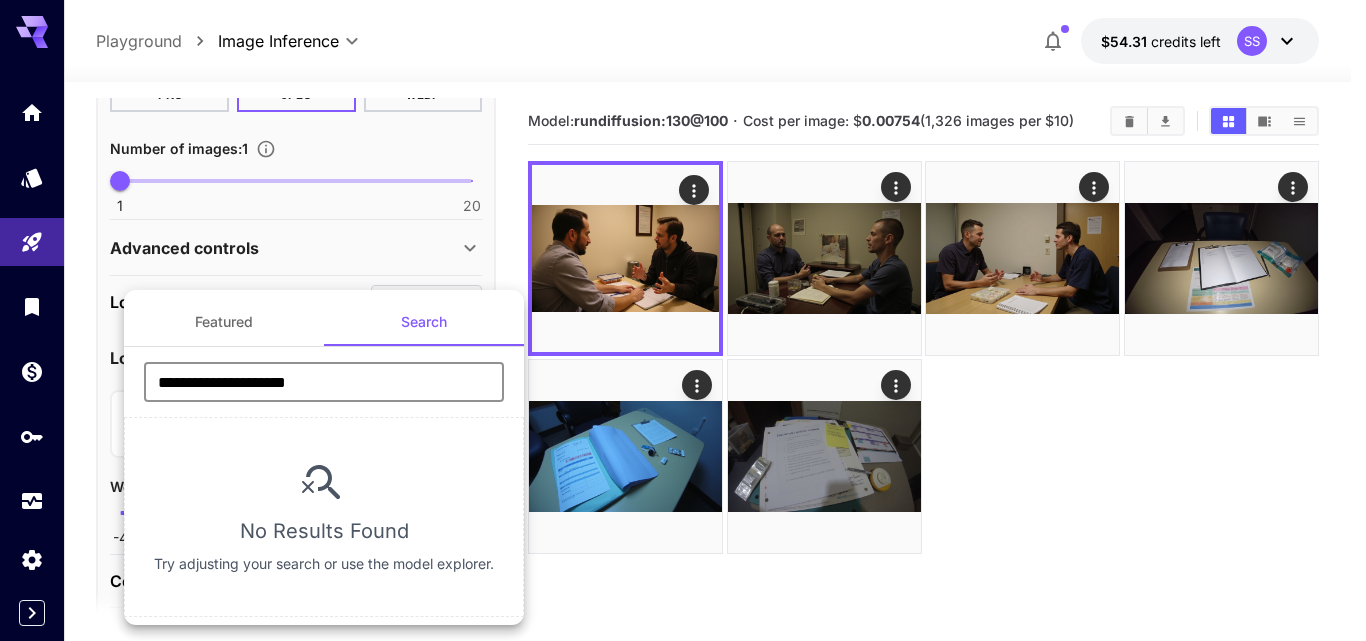 type on "**********" 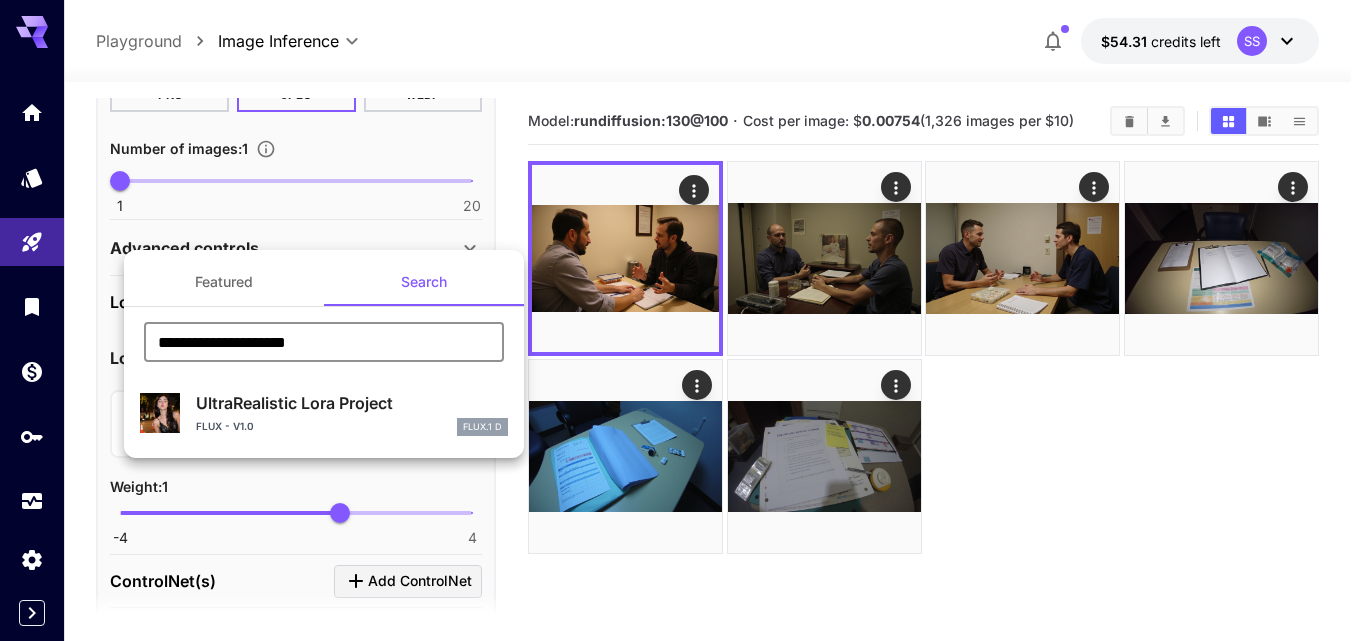 click on "UltraRealistic Lora Project" at bounding box center [352, 403] 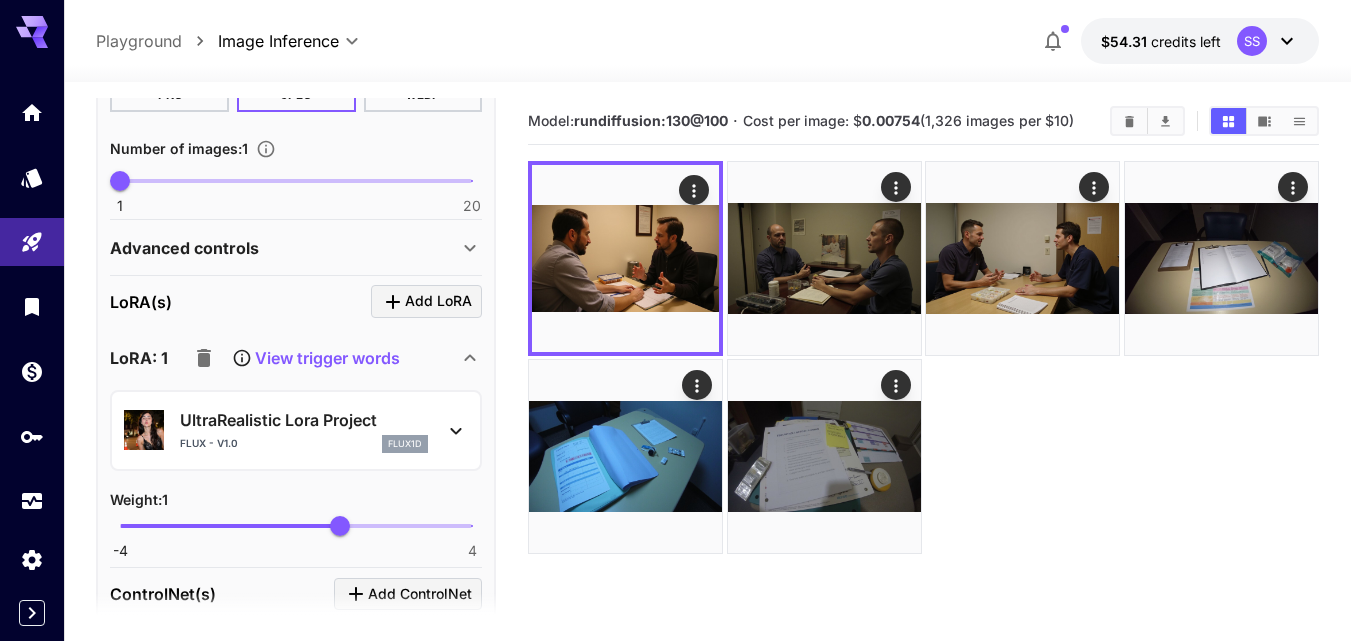 click on "View trigger words" at bounding box center (327, 358) 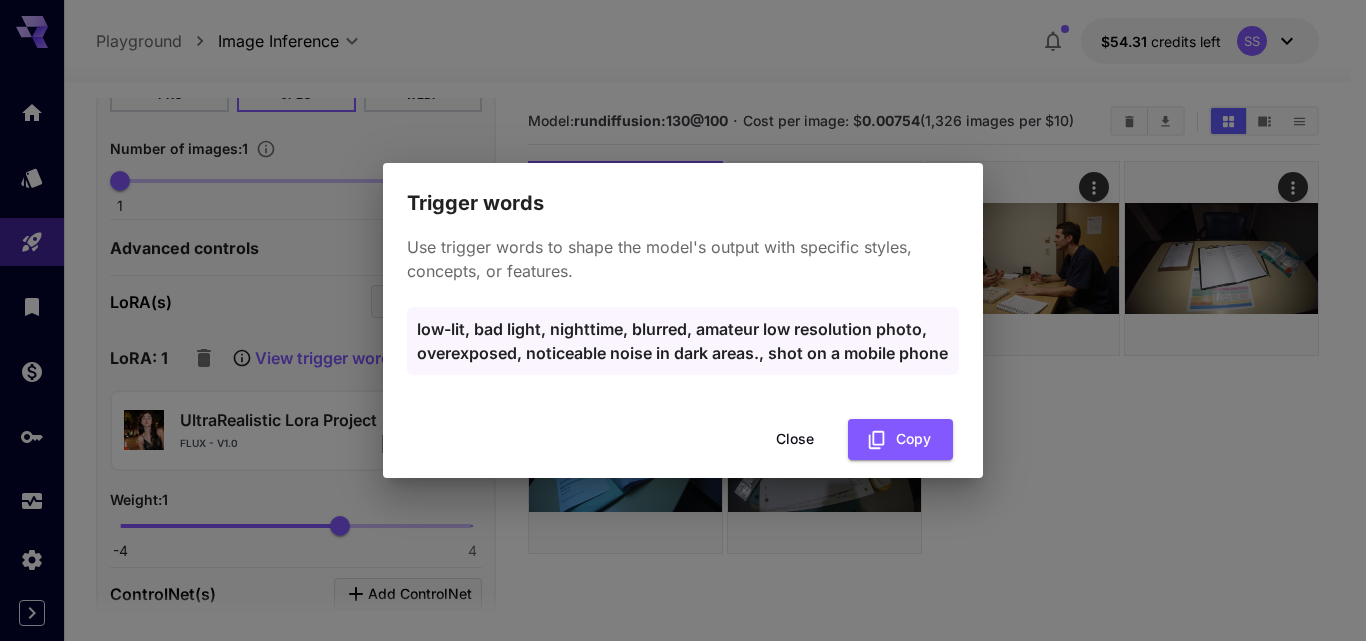 click on "low-lit, bad light, nighttime, blurred, amateur low resolution photo, overexposed, noticeable noise in dark areas., shot on a mobile phone" at bounding box center [683, 341] 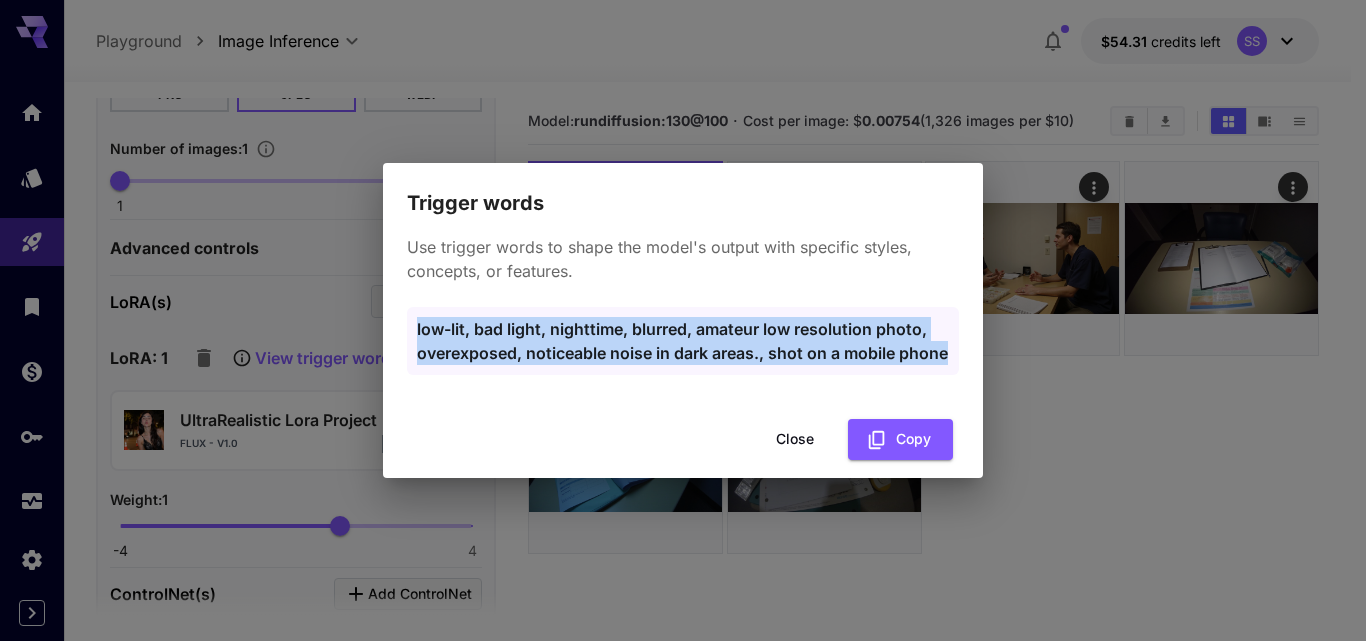 click on "low-lit, bad light, nighttime, blurred, amateur low resolution photo, overexposed, noticeable noise in dark areas., shot on a mobile phone" at bounding box center (683, 341) 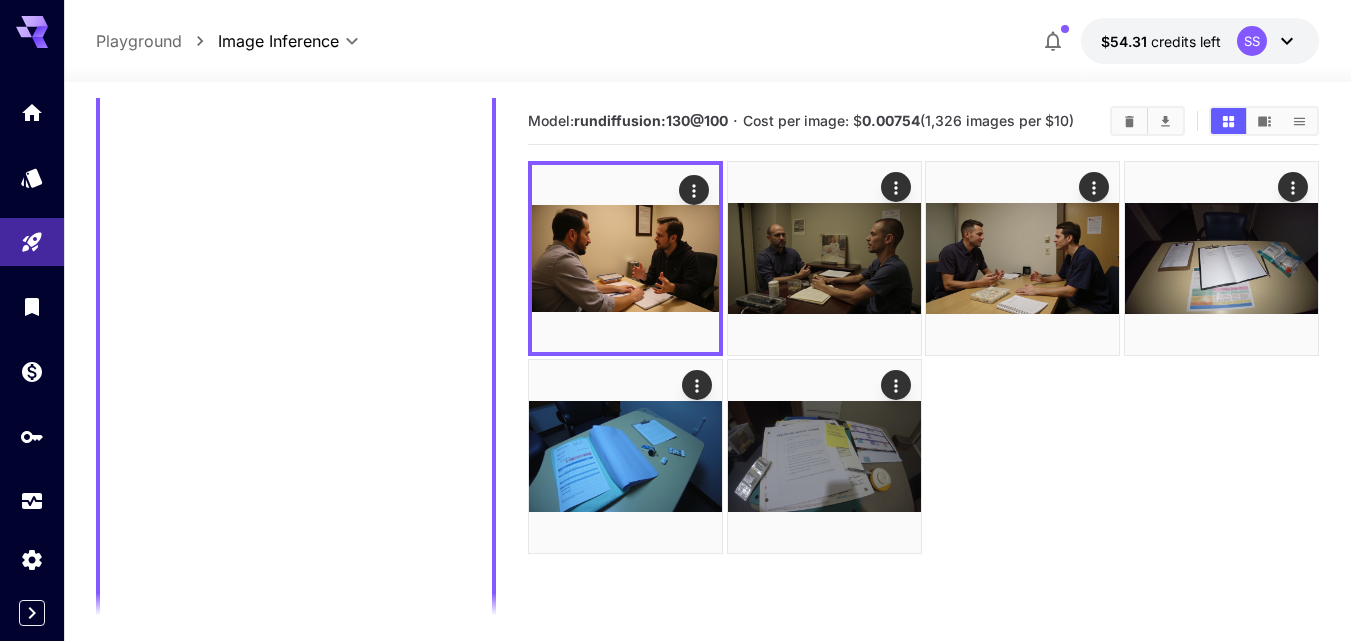 scroll, scrollTop: 148, scrollLeft: 0, axis: vertical 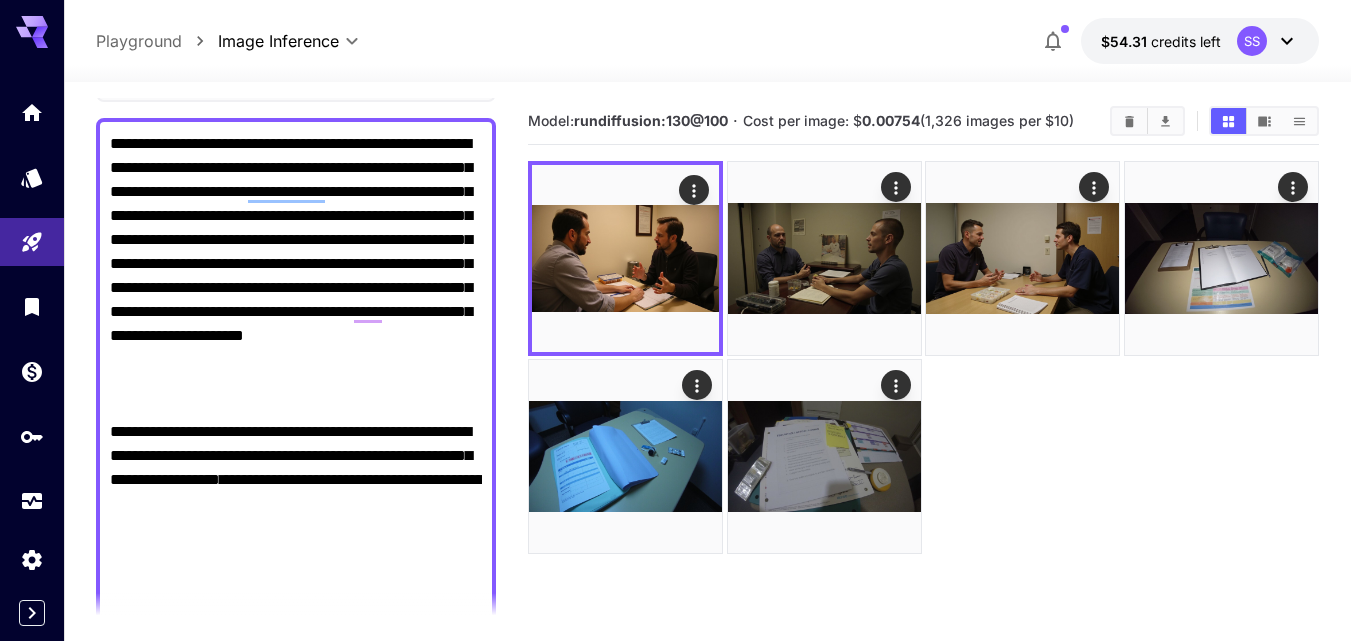 click on "**********" at bounding box center (296, 972) 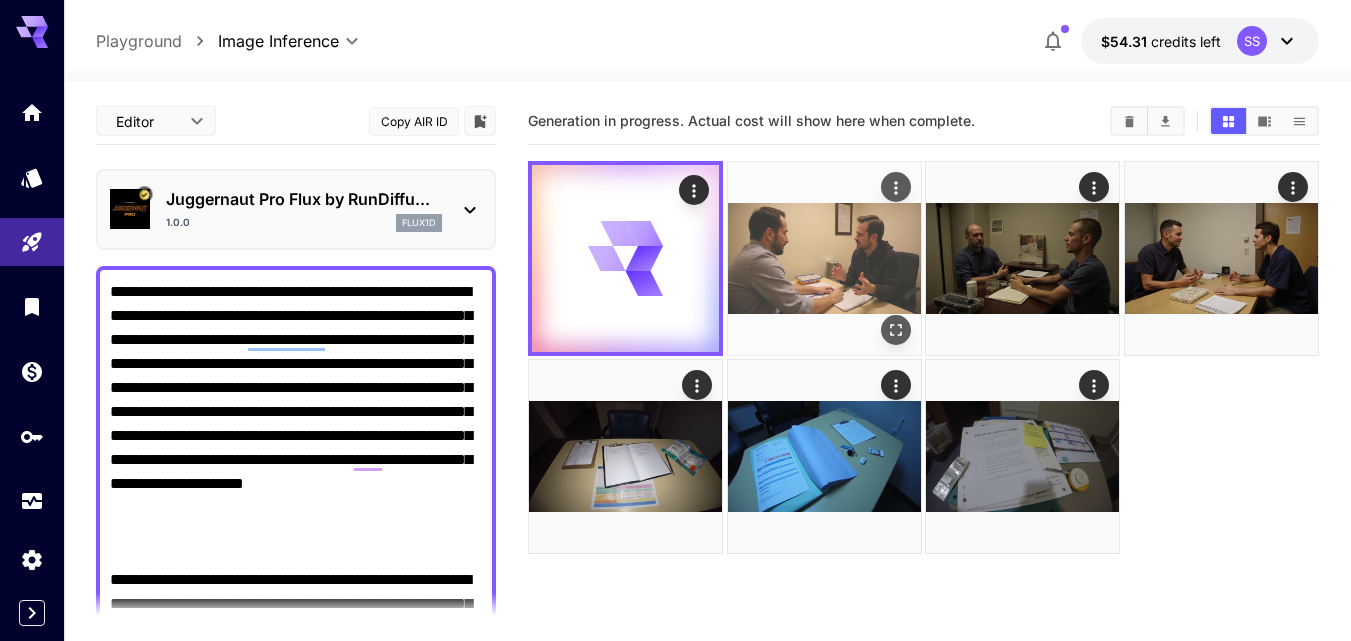 scroll, scrollTop: 0, scrollLeft: 0, axis: both 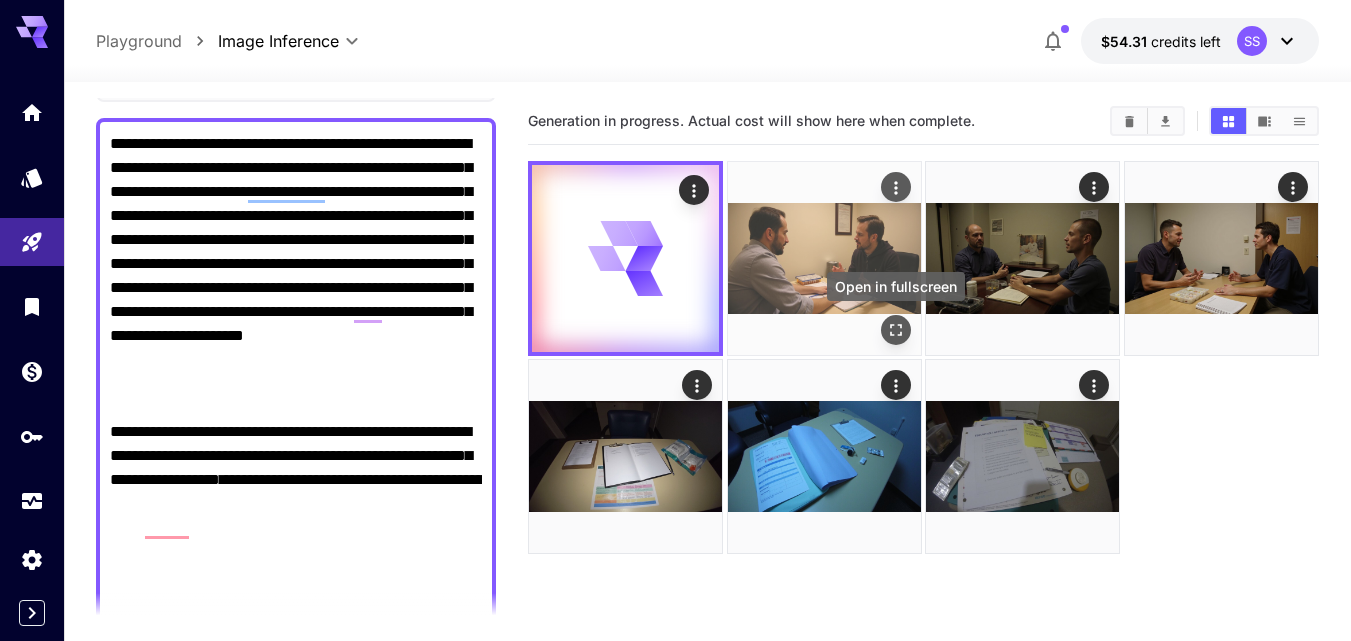 click 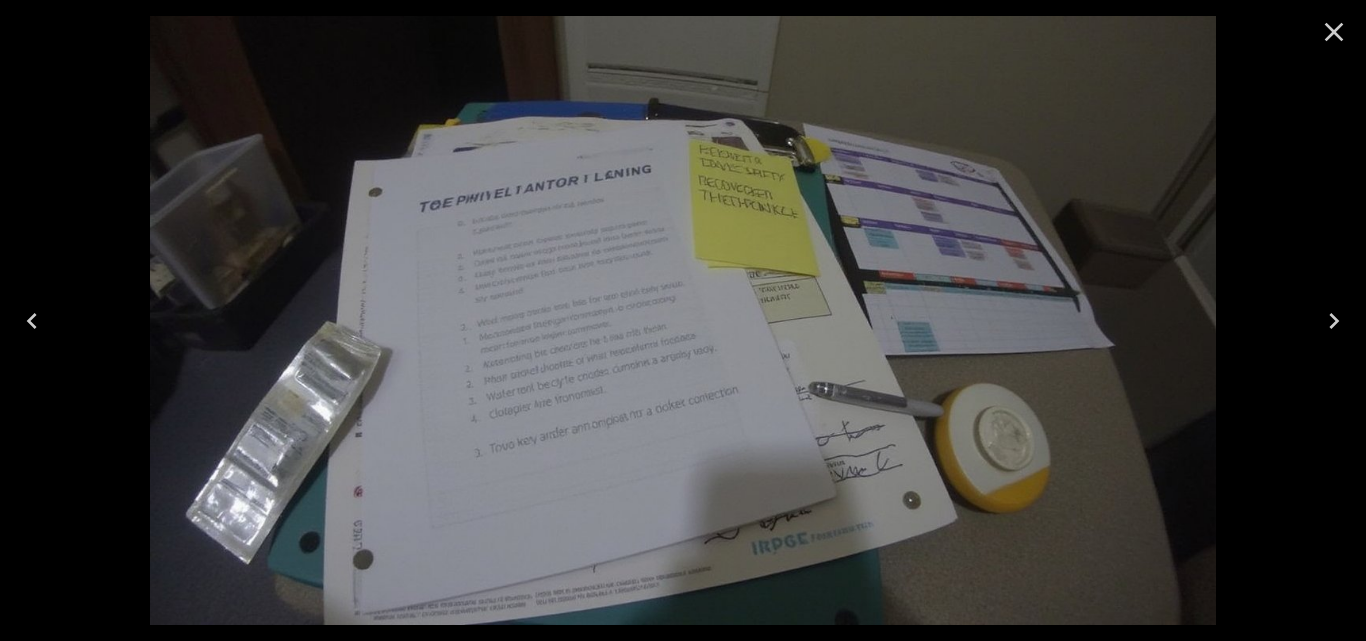 click 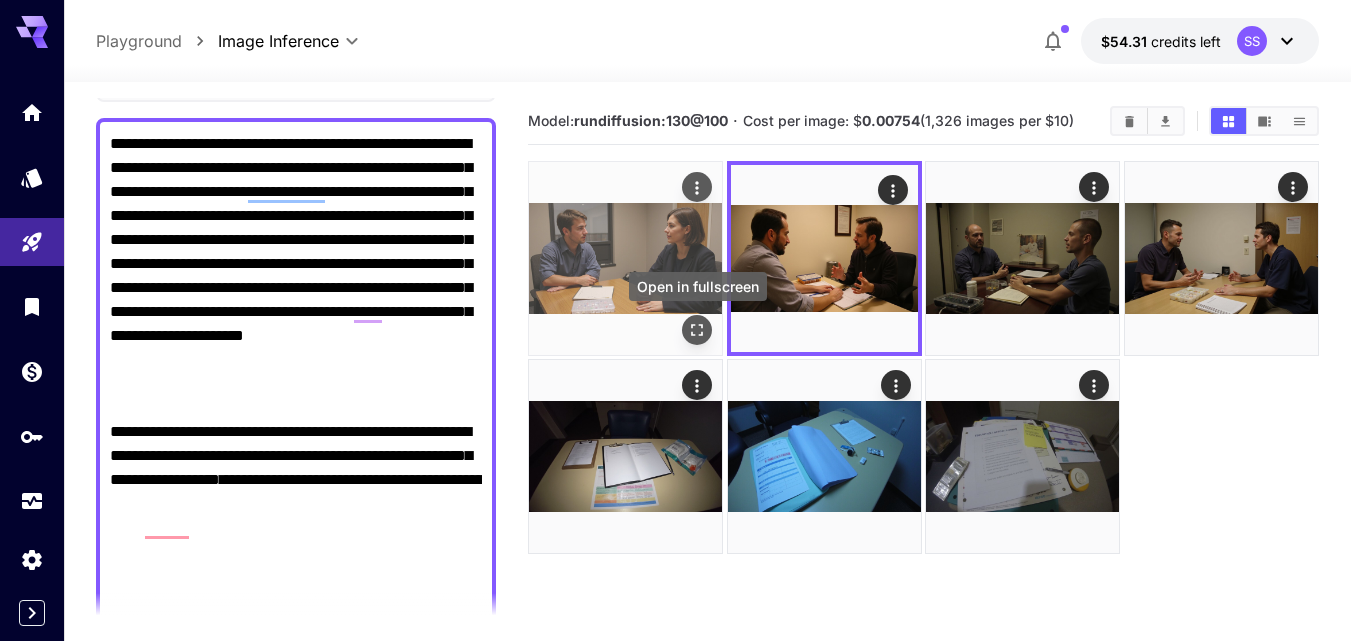 click 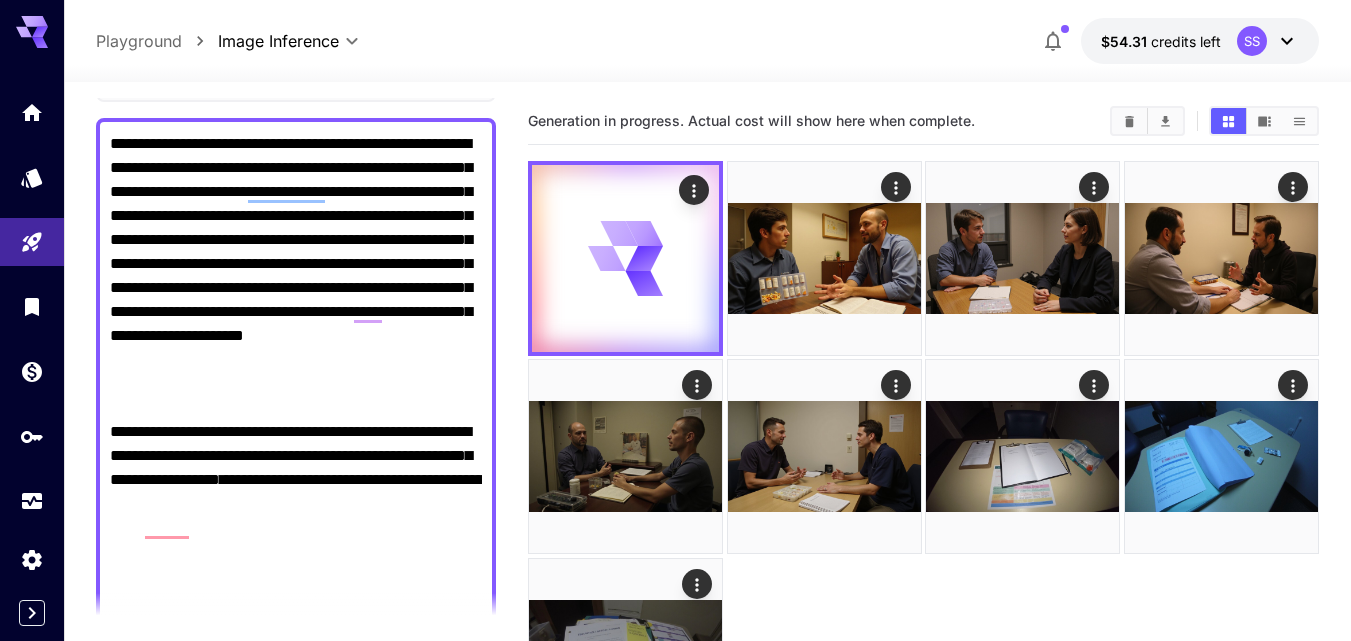 click on "**********" at bounding box center [296, 948] 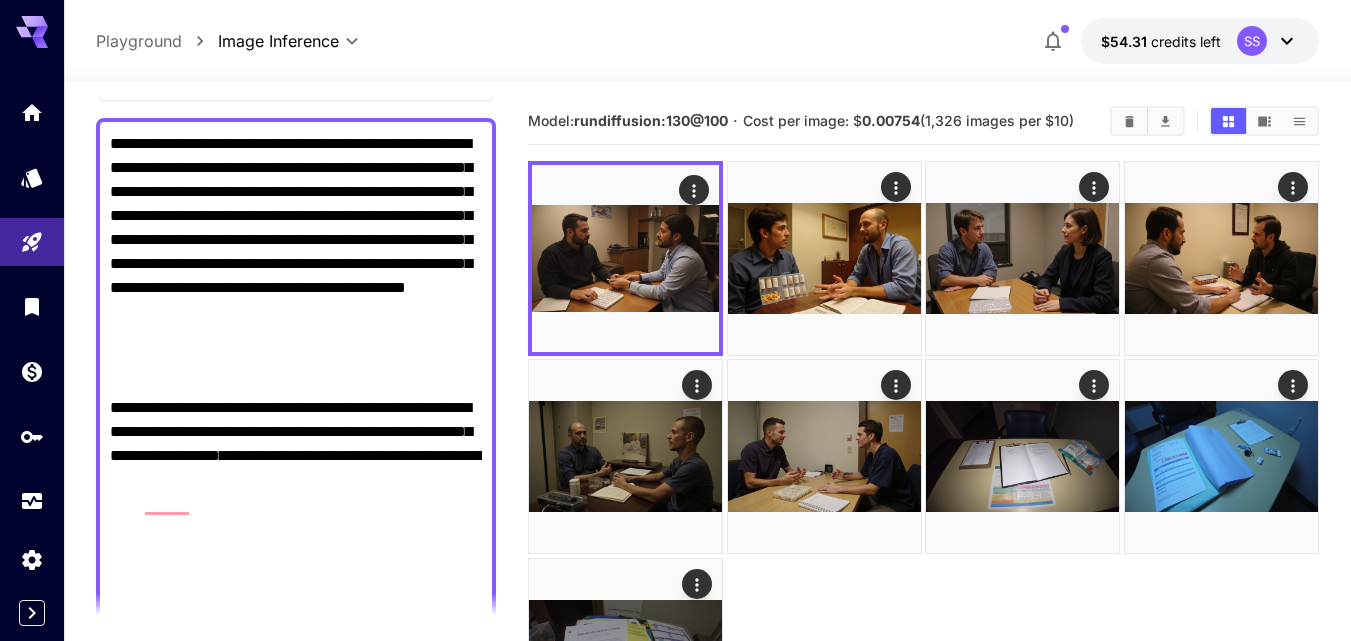 click on "**********" at bounding box center (296, 936) 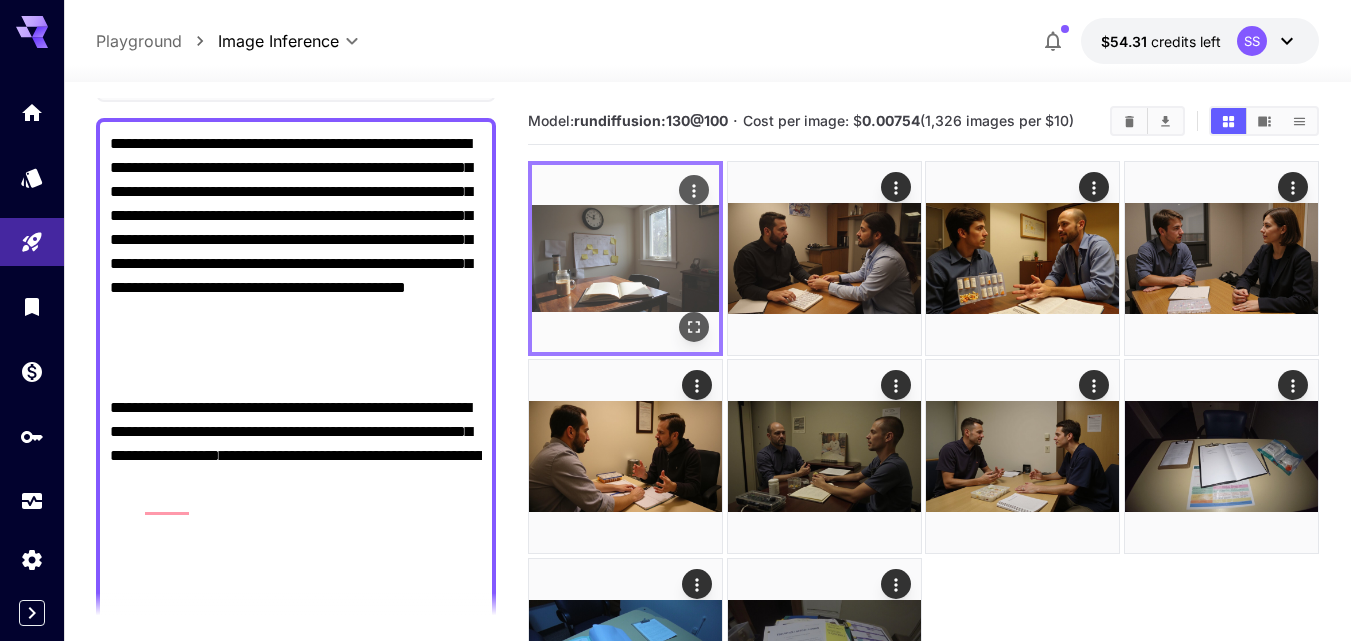 click at bounding box center (694, 327) 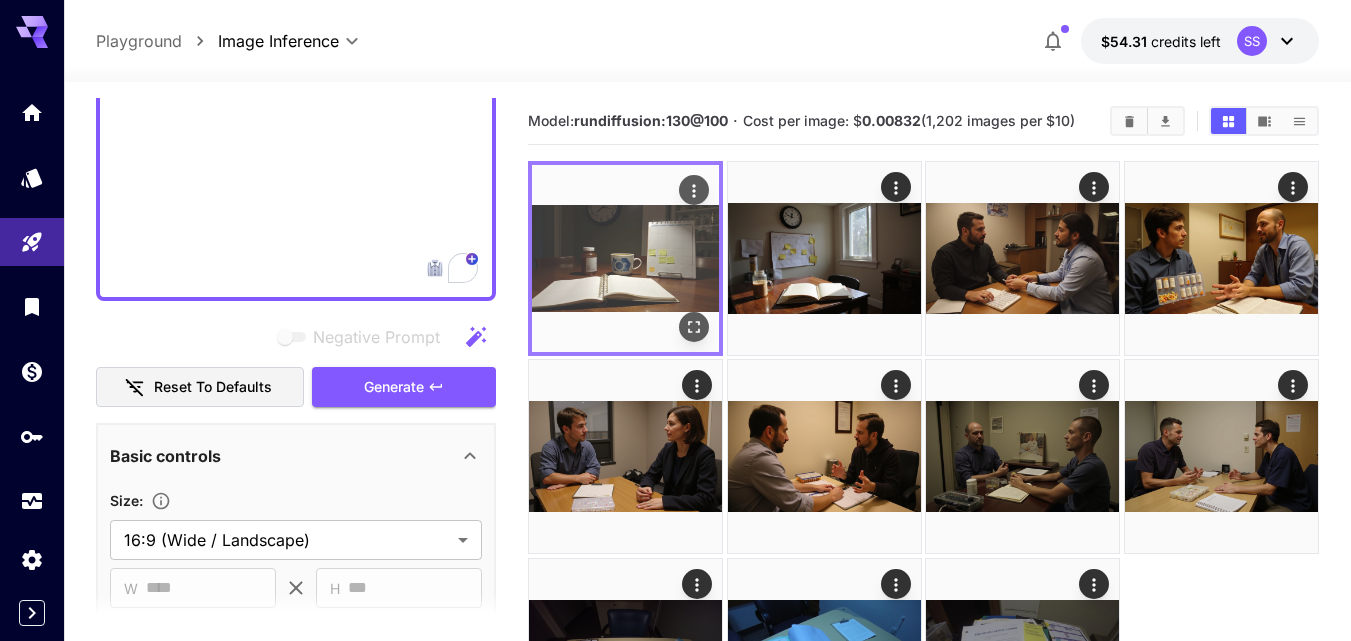 scroll, scrollTop: 1600, scrollLeft: 0, axis: vertical 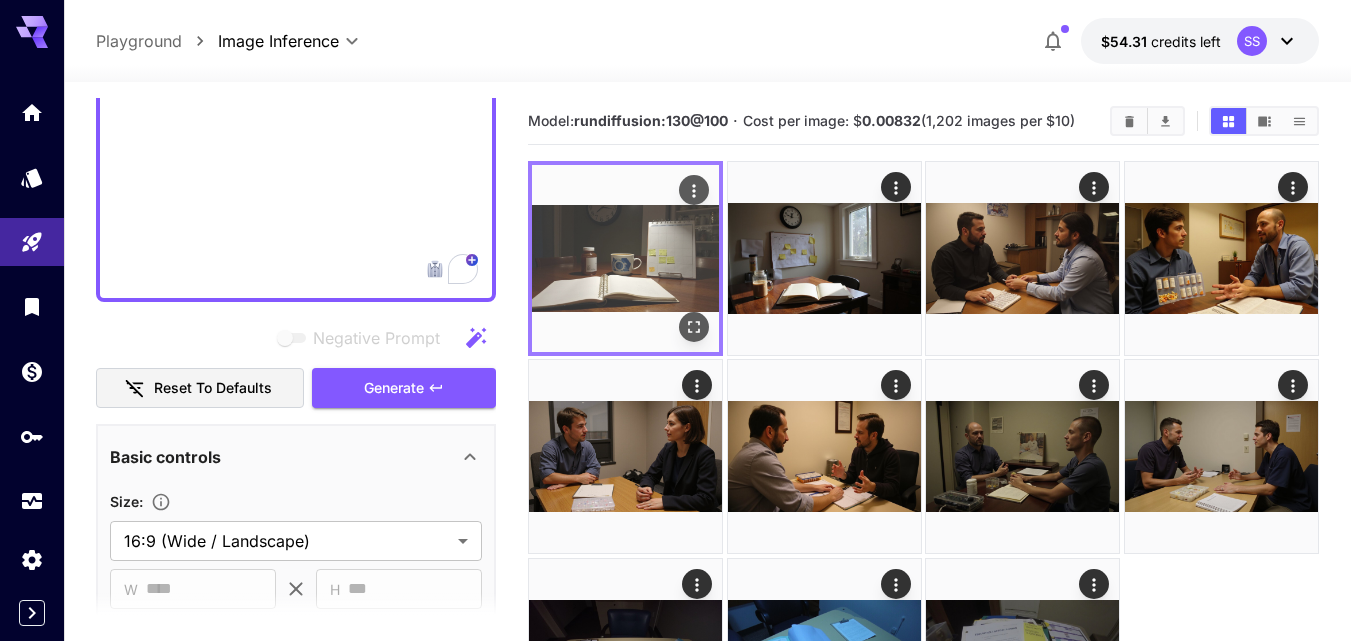 click 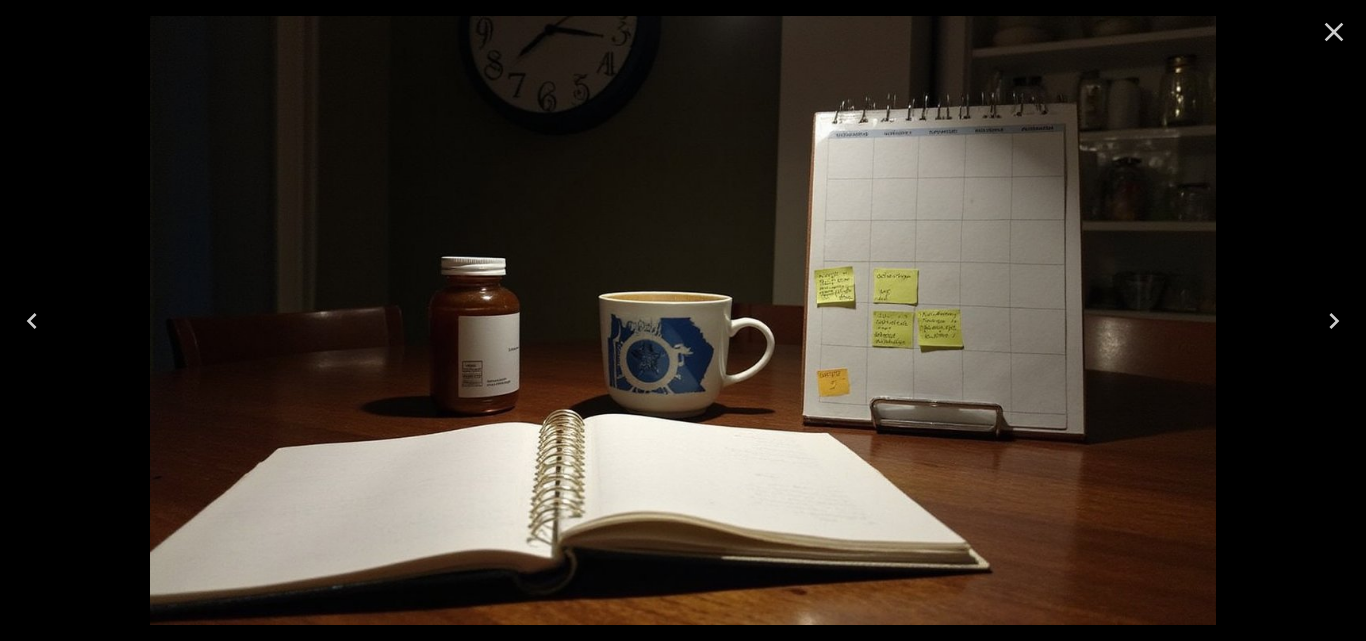 click 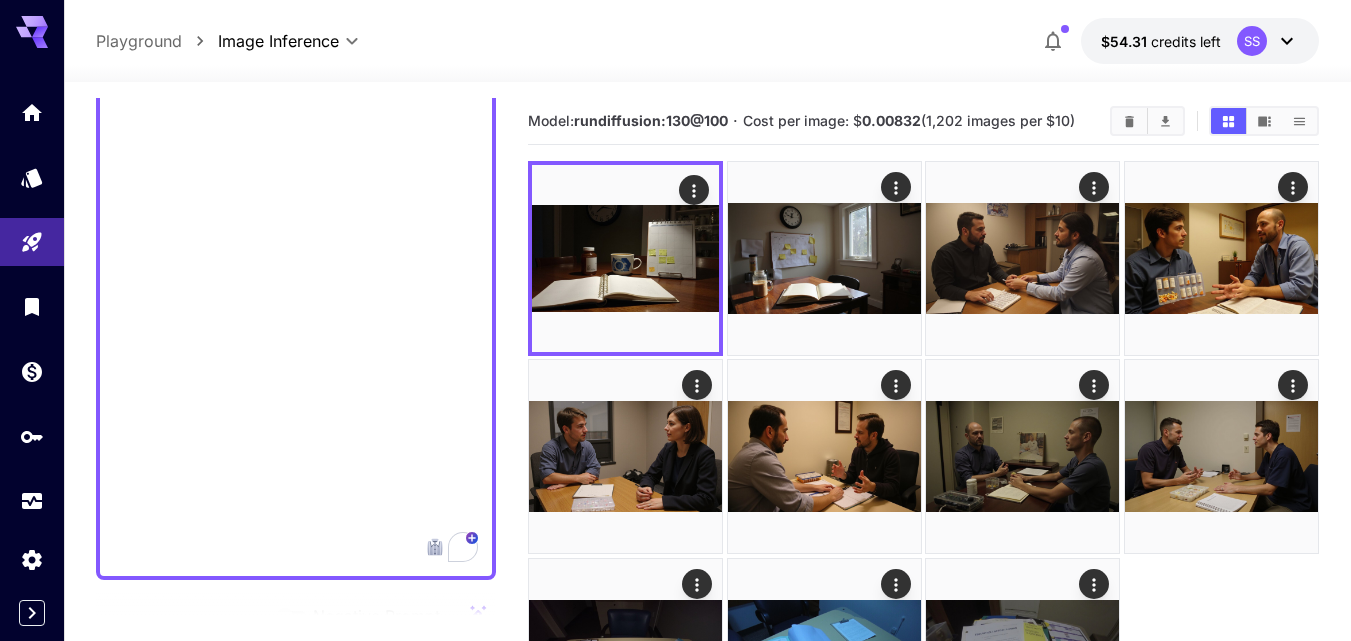 scroll, scrollTop: 1300, scrollLeft: 0, axis: vertical 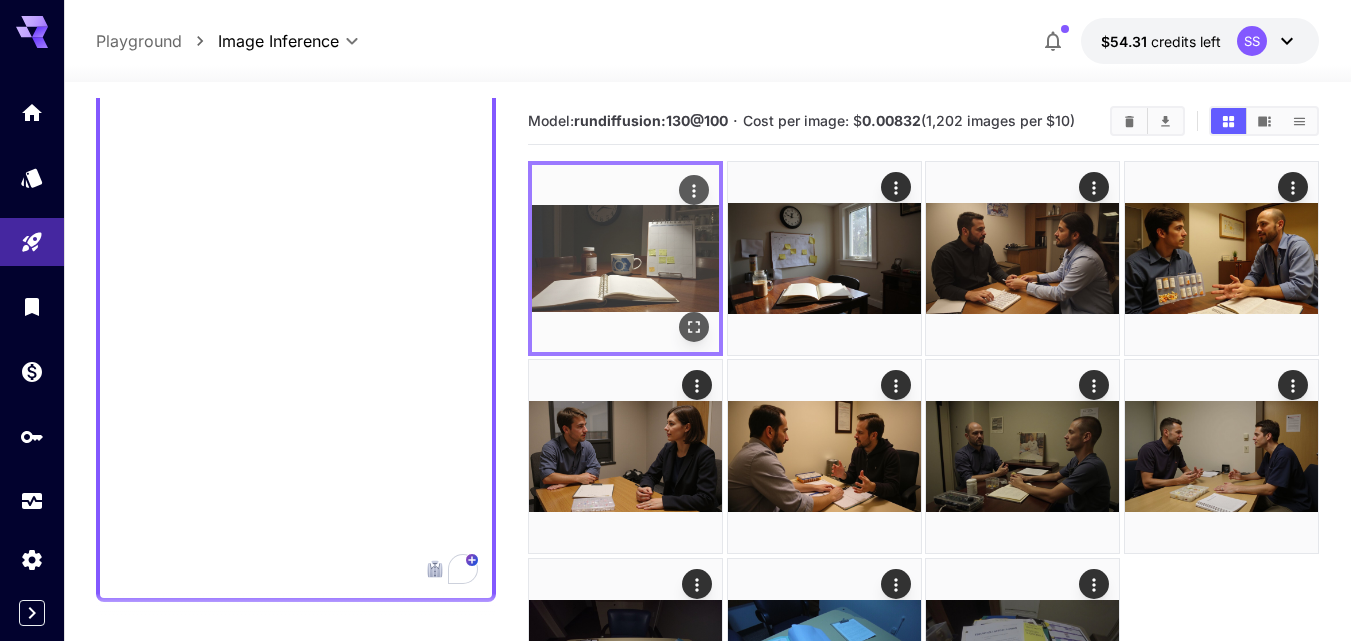 click 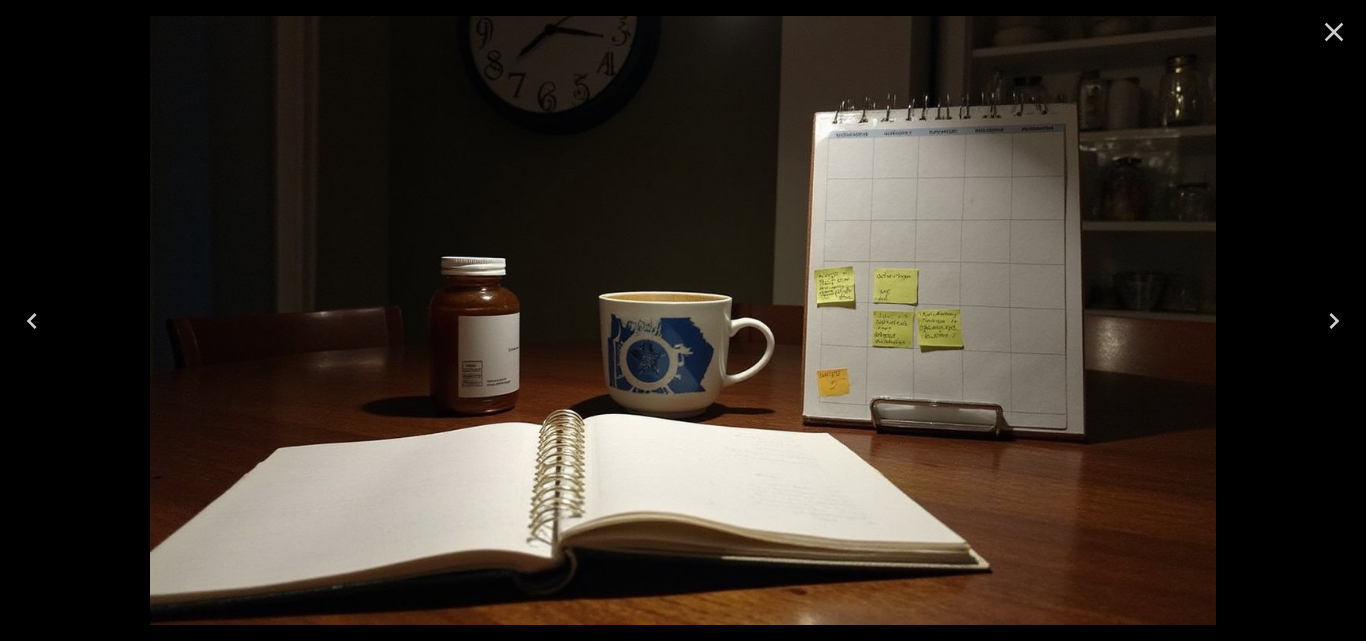 click 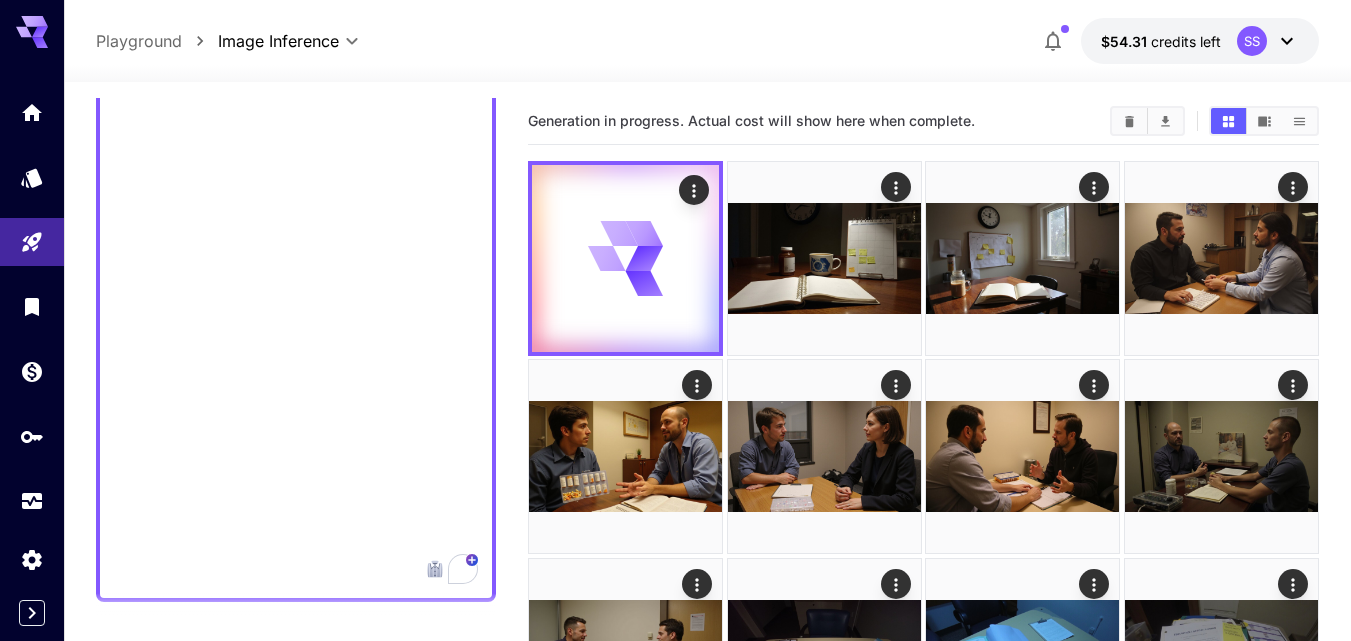 scroll, scrollTop: 0, scrollLeft: 0, axis: both 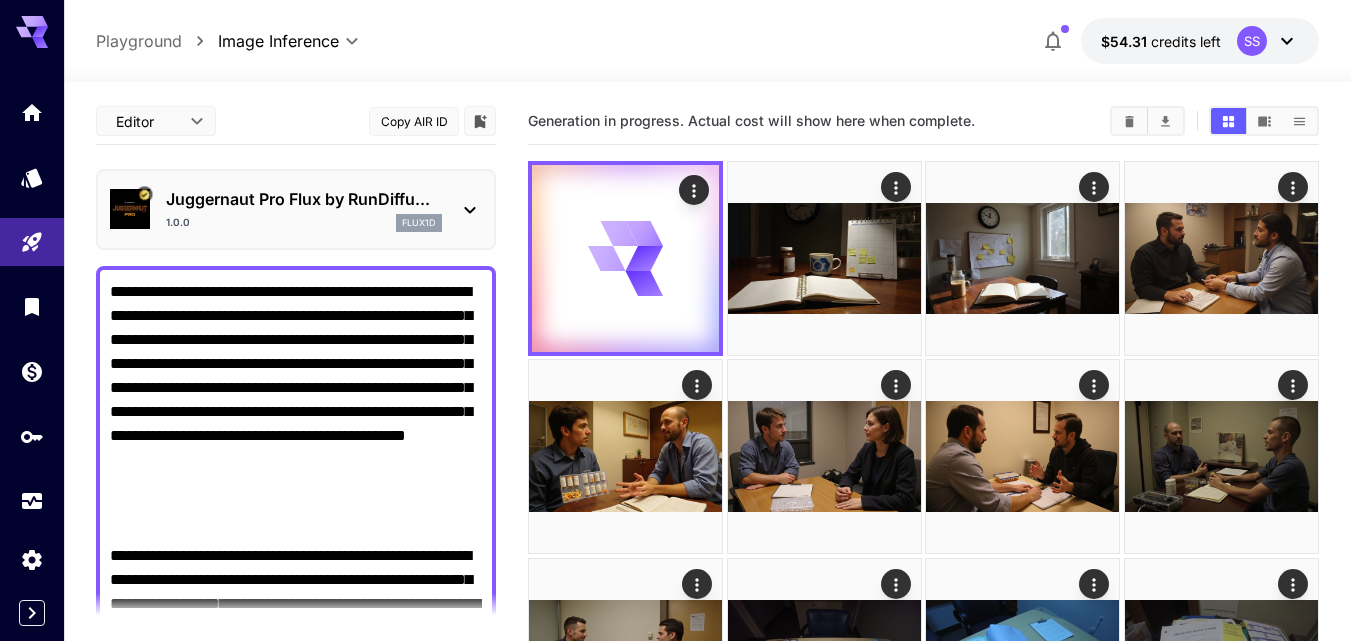 click on "**********" at bounding box center (296, 1084) 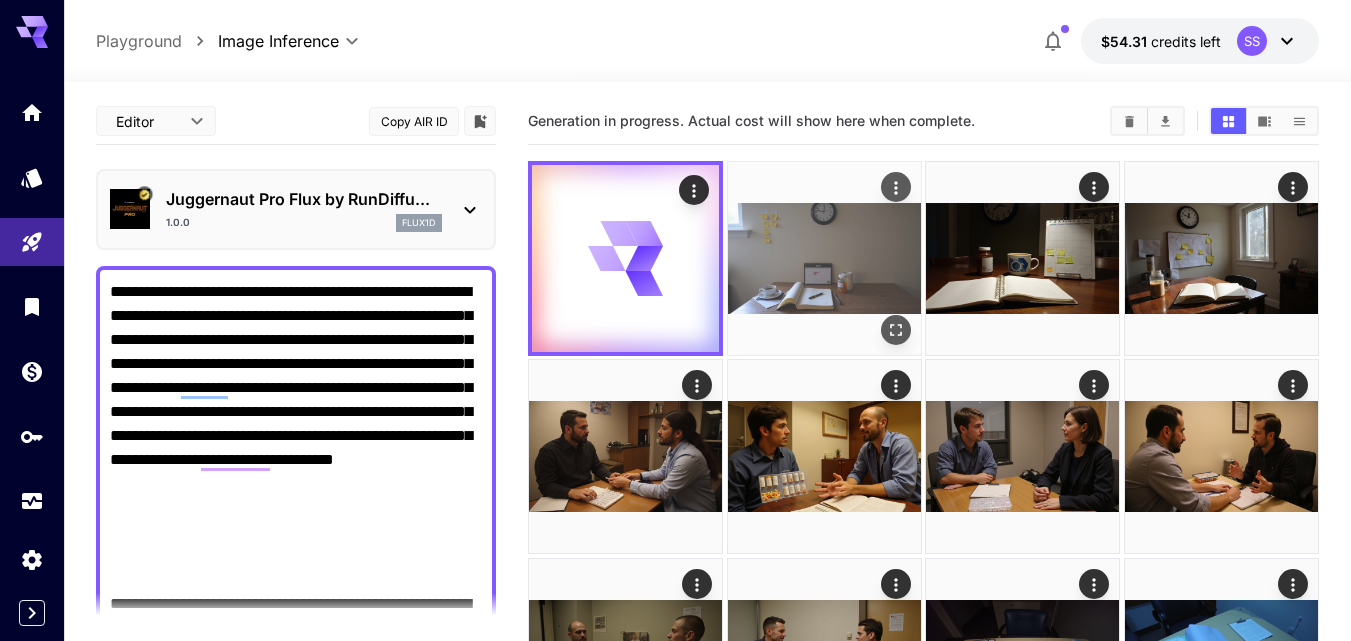 type on "**********" 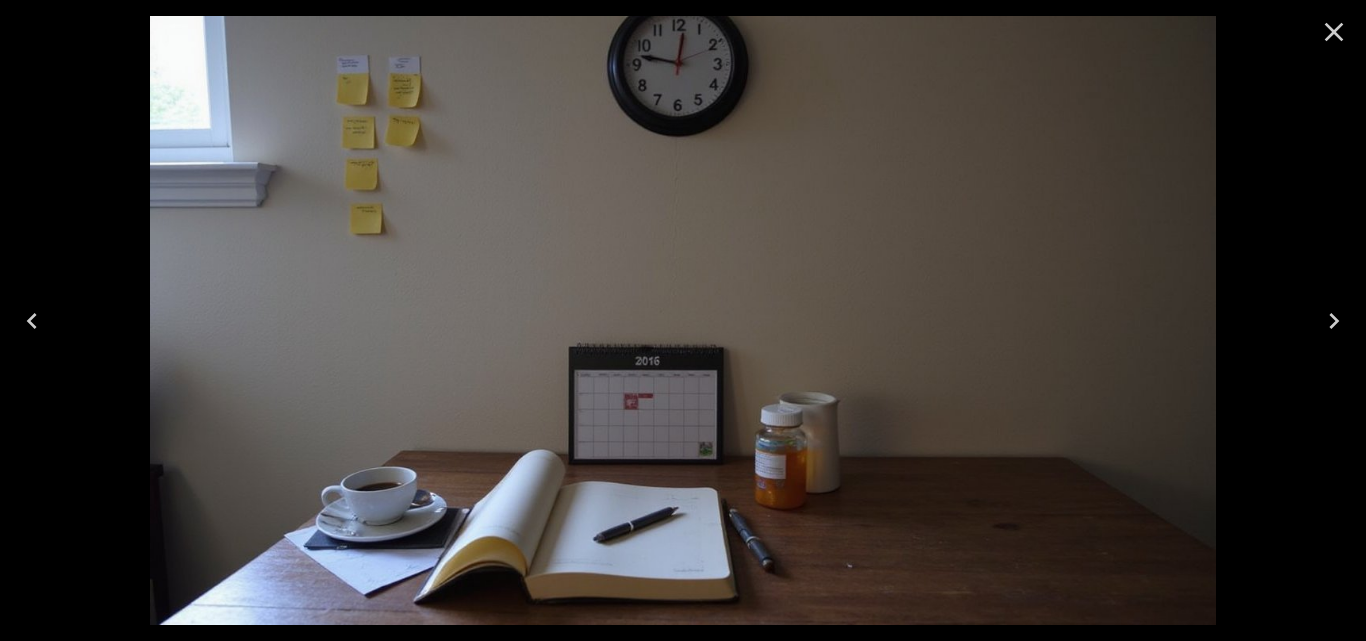 click 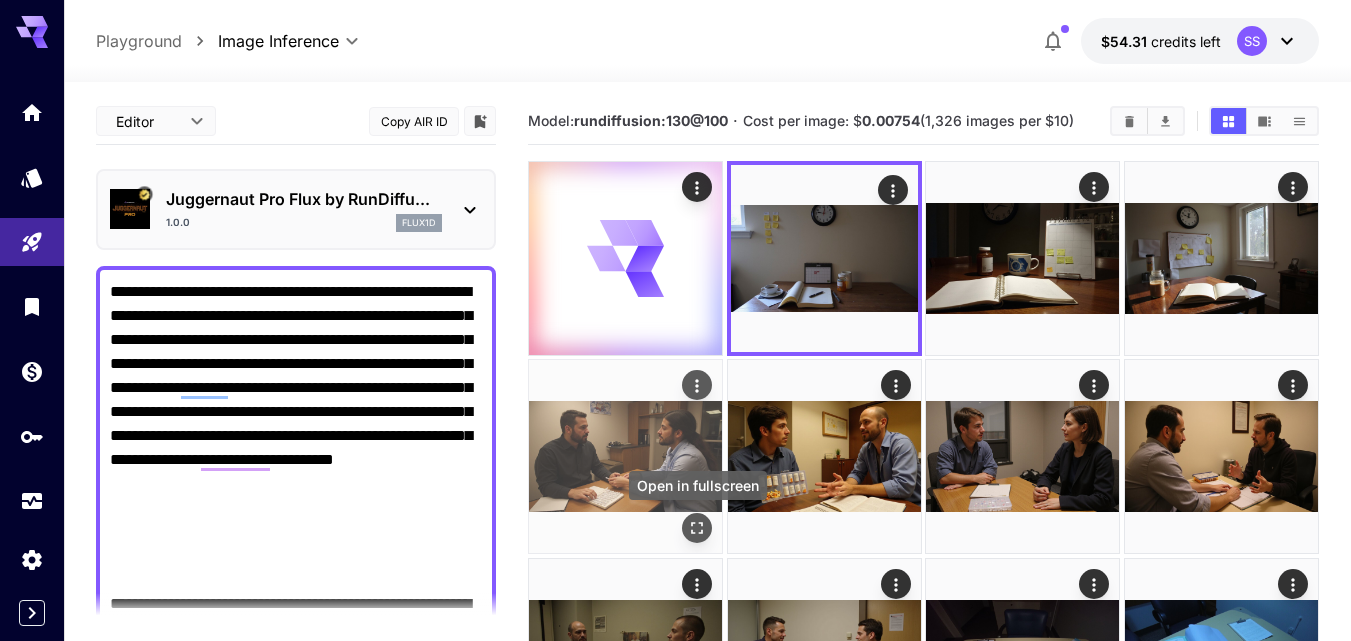 click 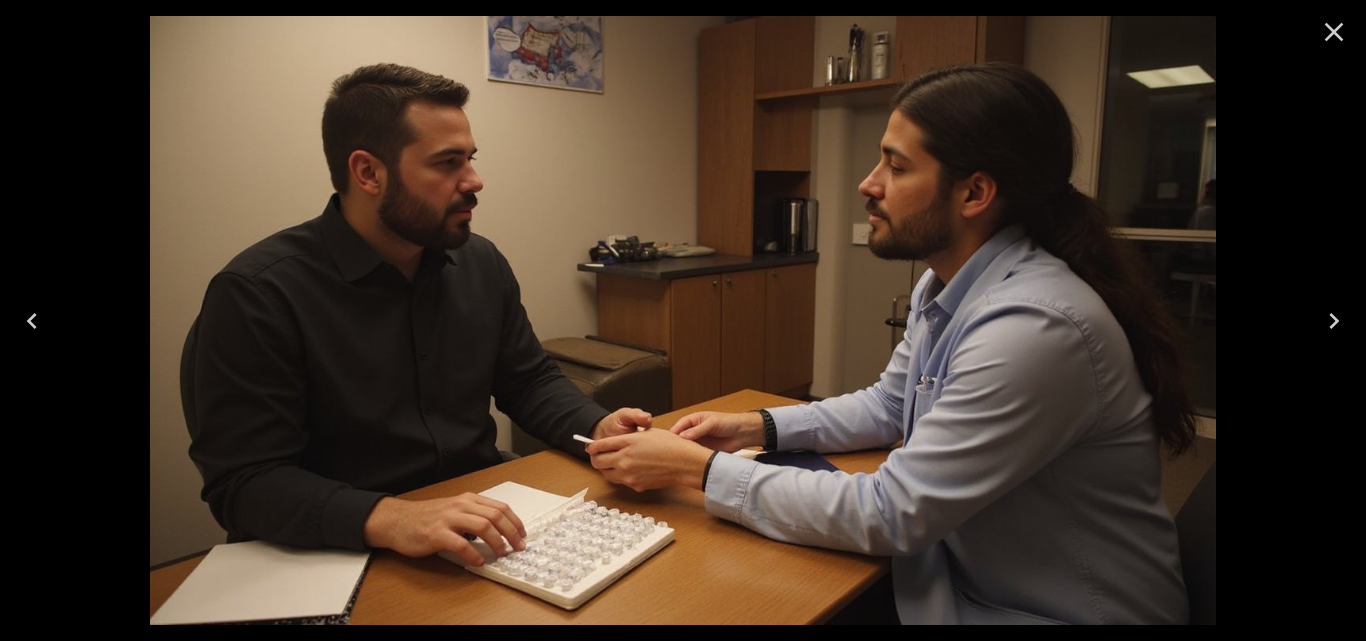 click 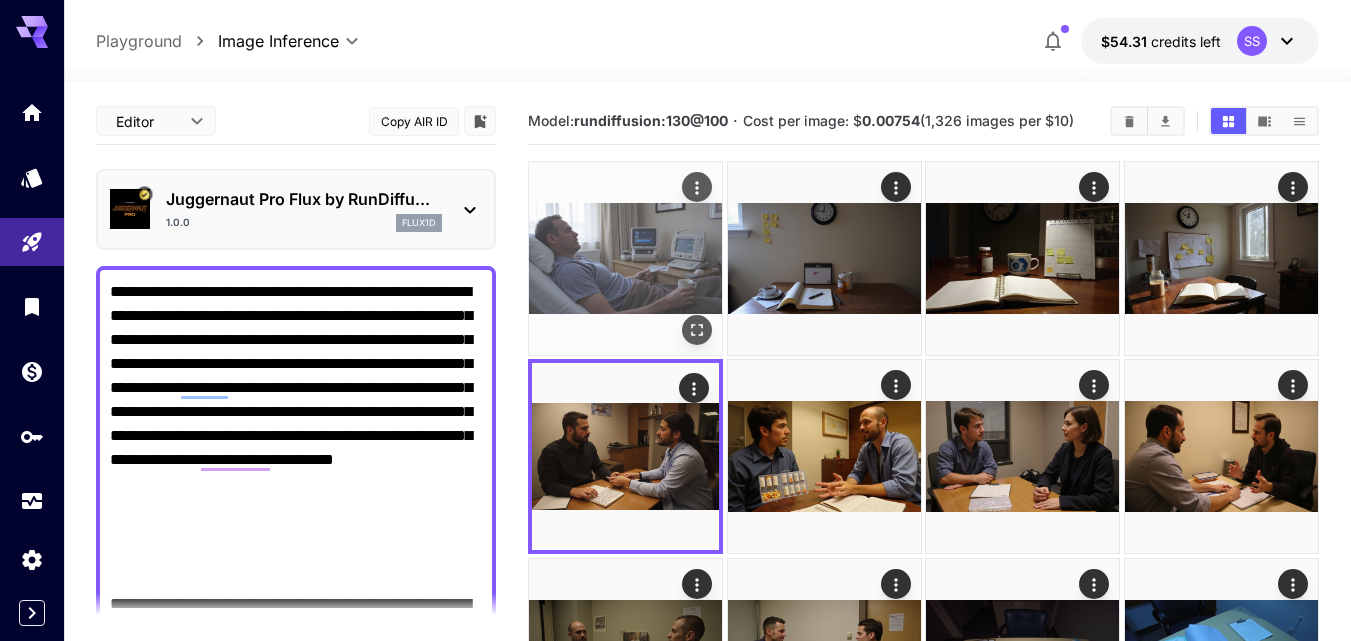 click at bounding box center [697, 330] 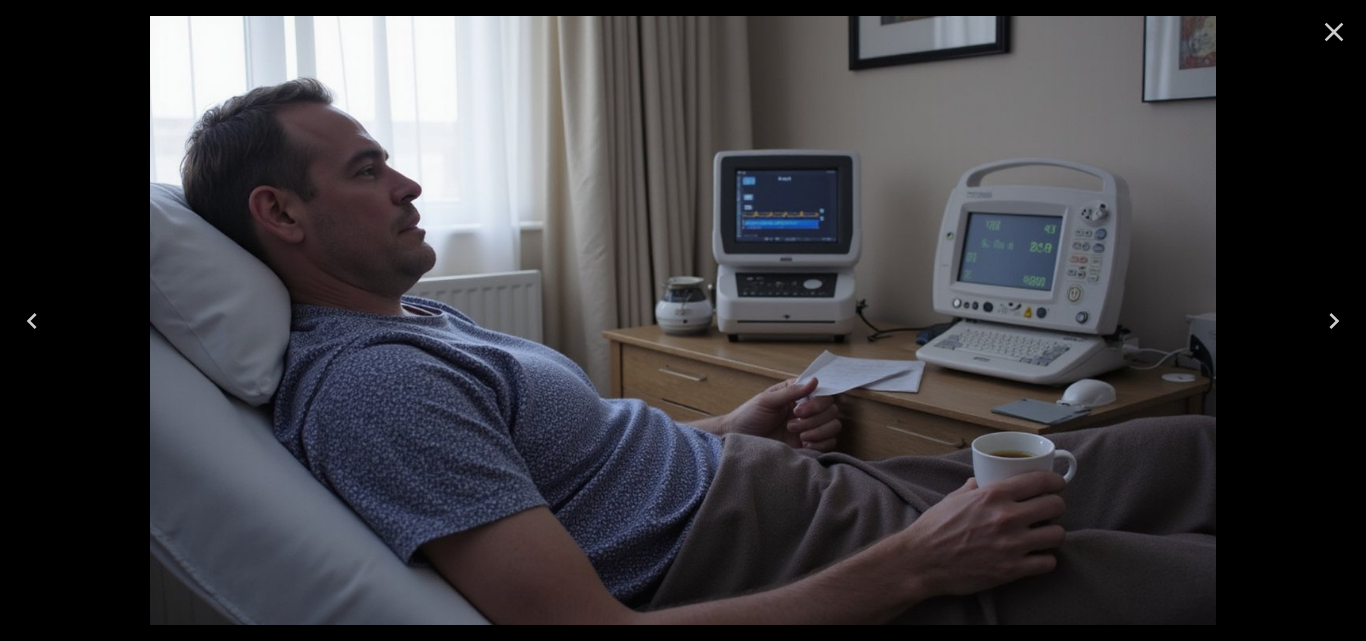 click 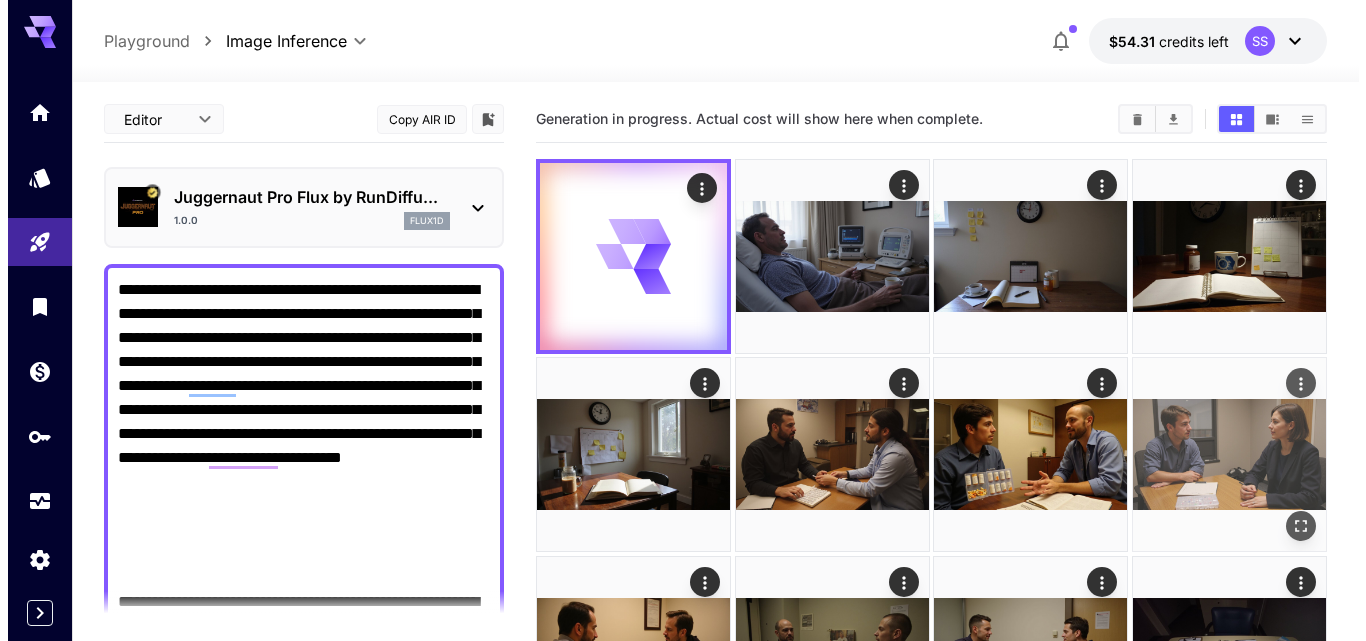 scroll, scrollTop: 0, scrollLeft: 0, axis: both 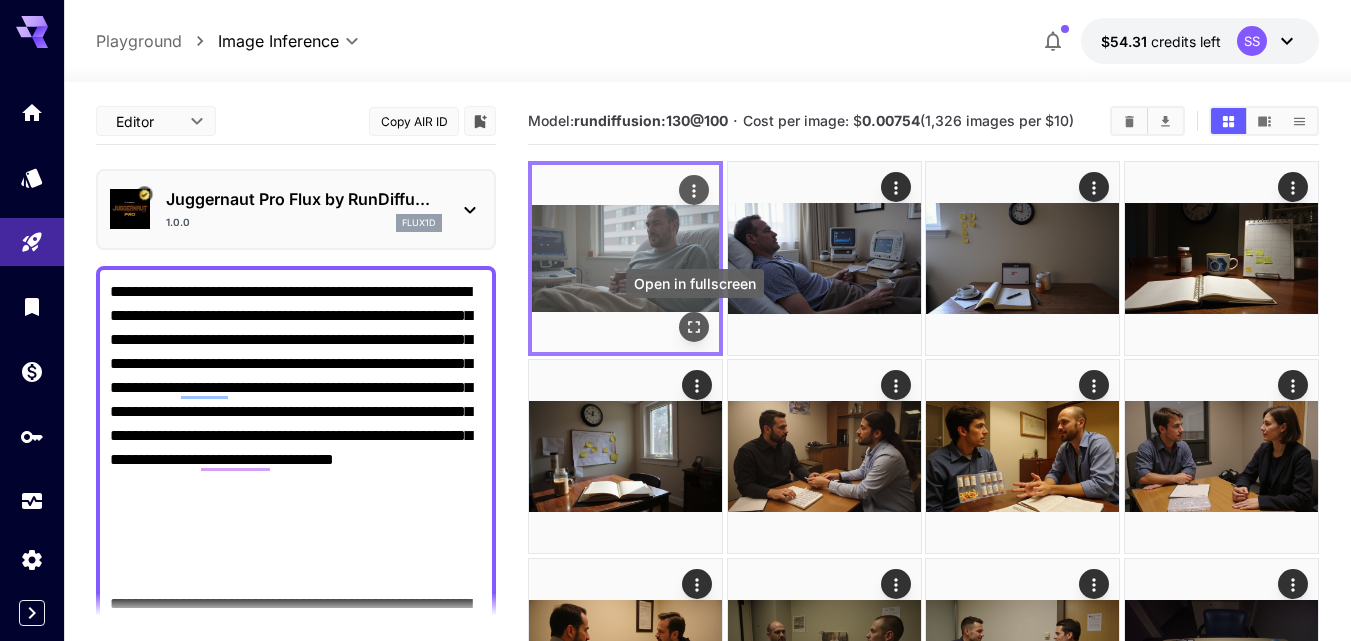 click 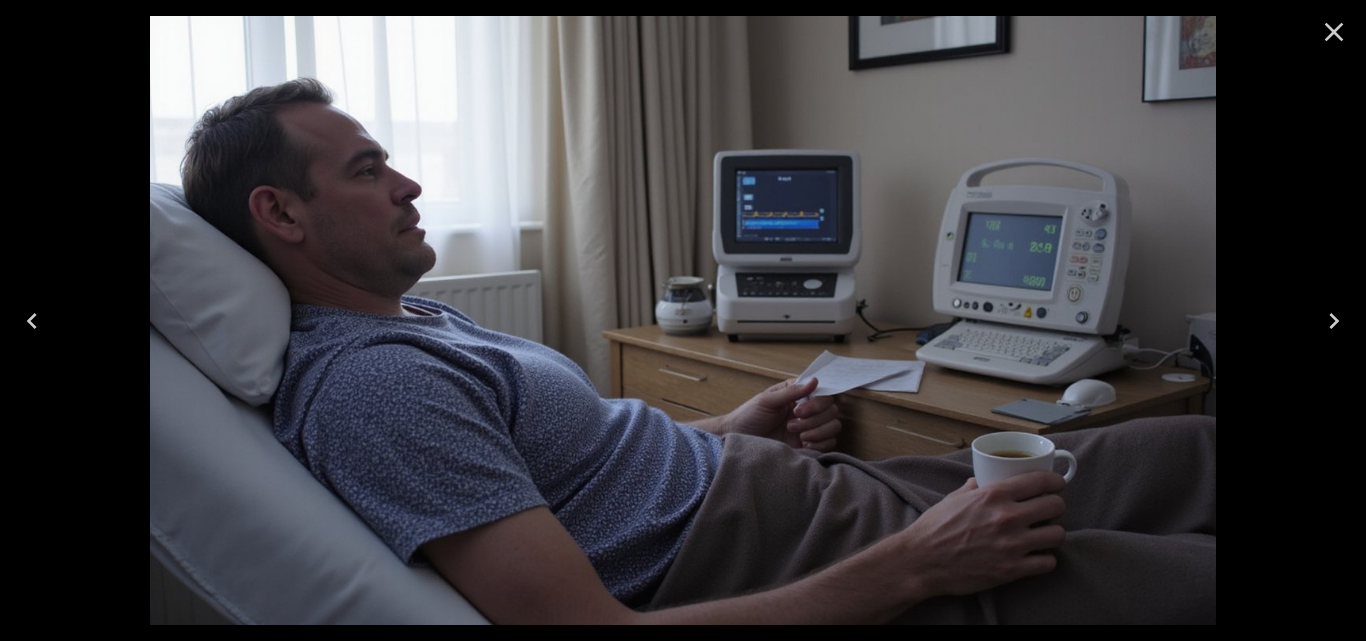 scroll, scrollTop: 0, scrollLeft: 0, axis: both 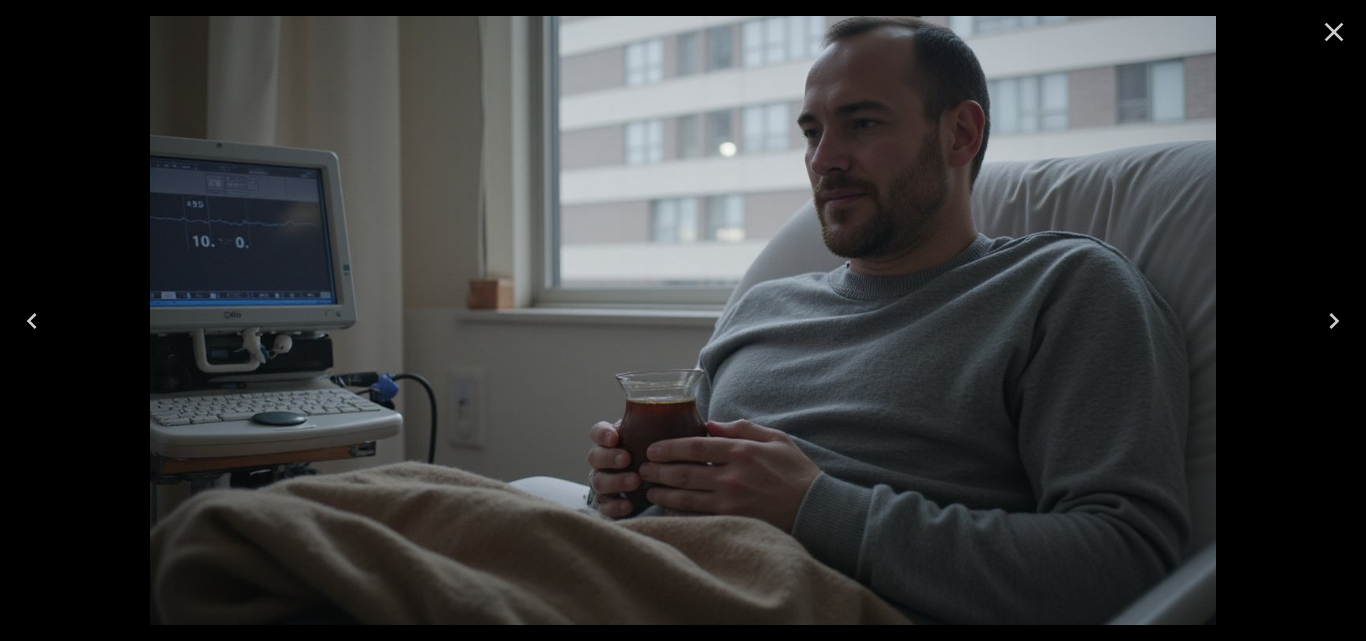 click 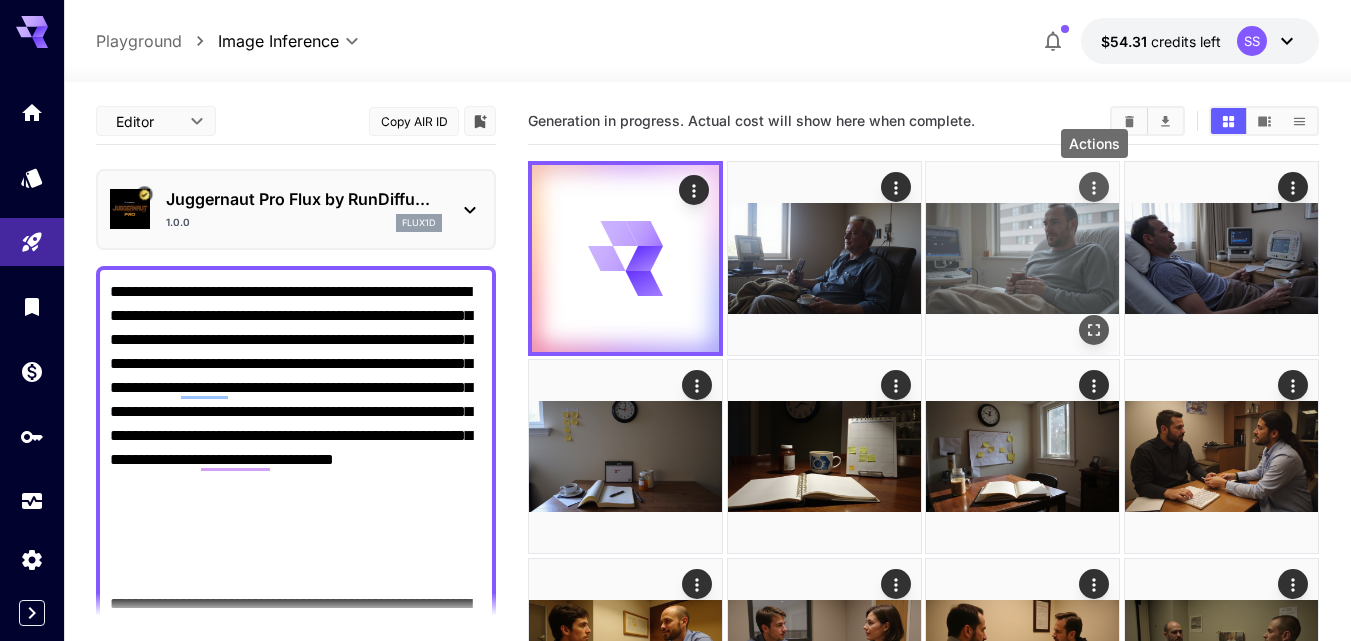 click 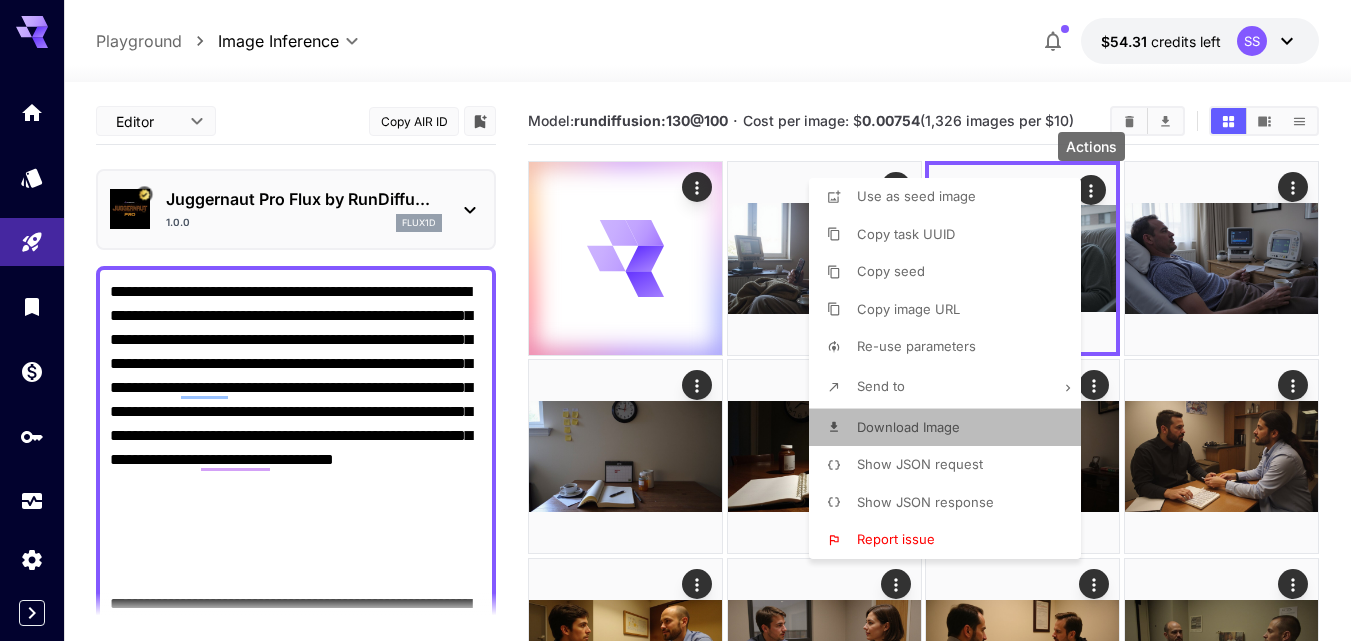 click on "Download Image" at bounding box center [908, 427] 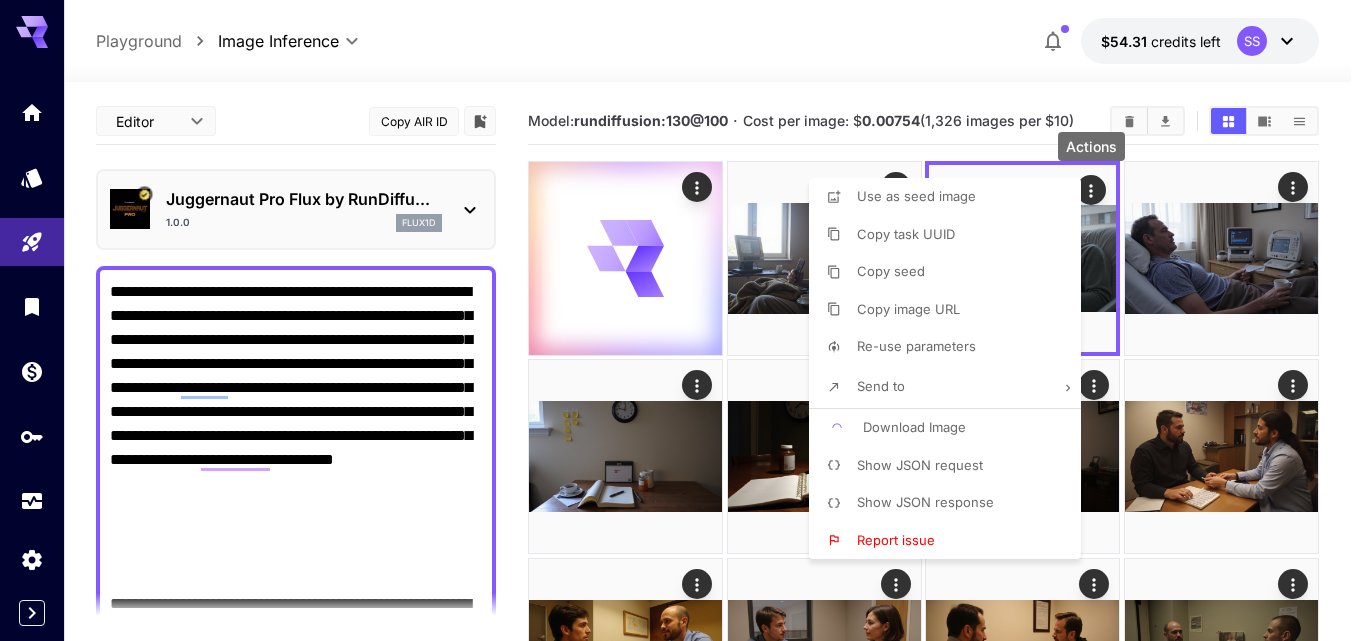 click at bounding box center (683, 320) 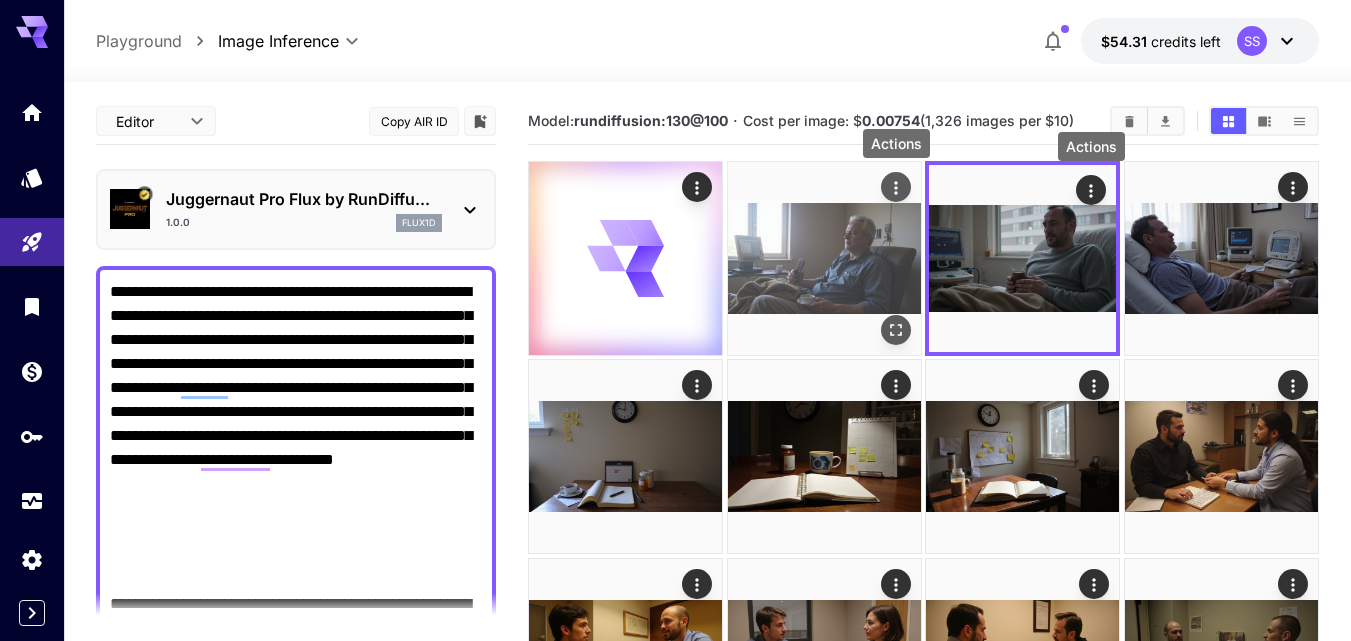 click 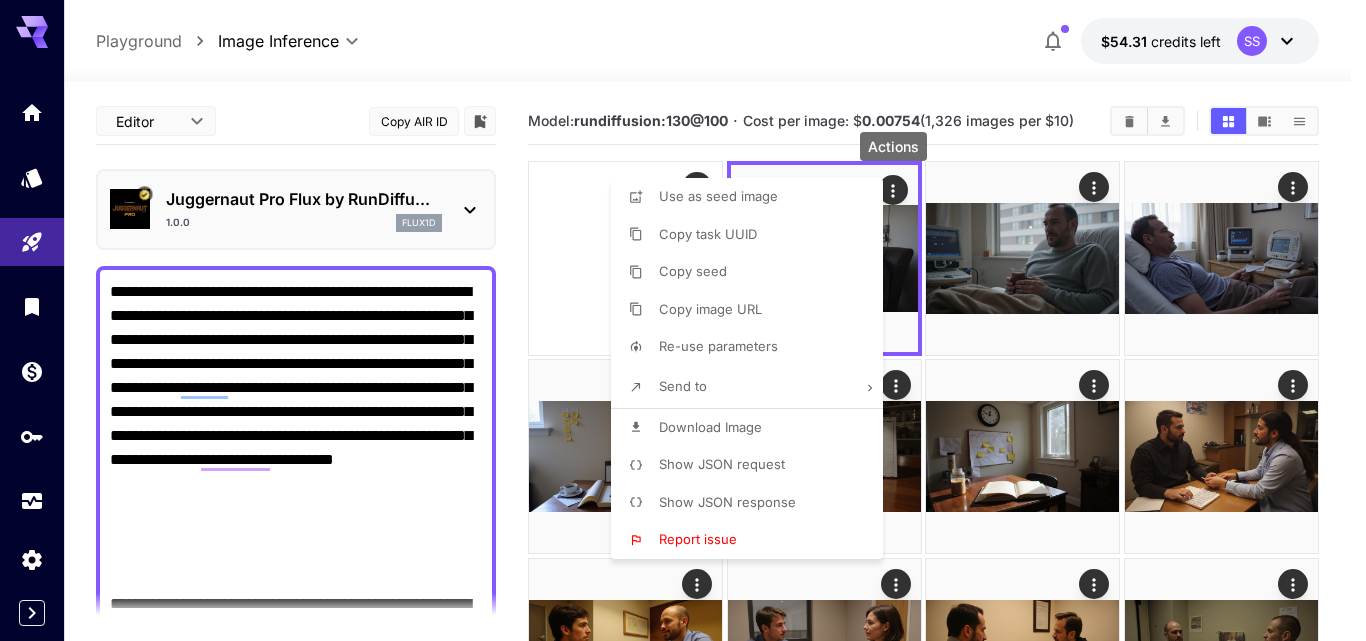 click on "Download Image" at bounding box center (710, 427) 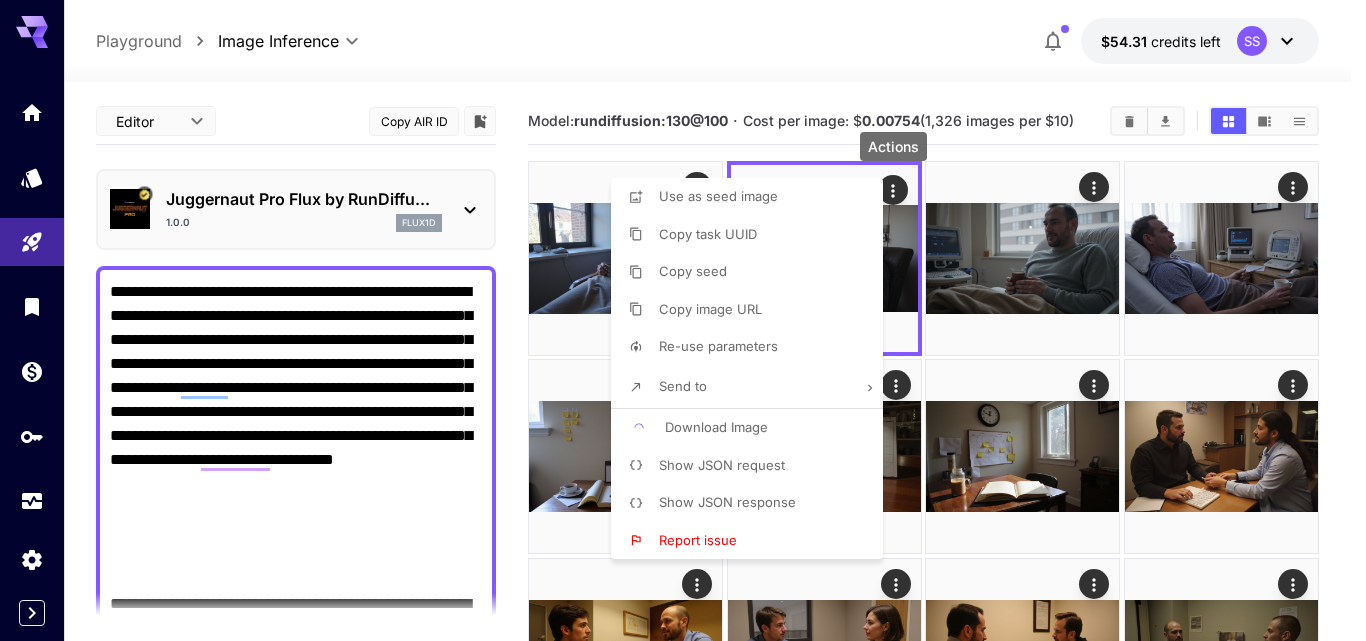 click at bounding box center (683, 320) 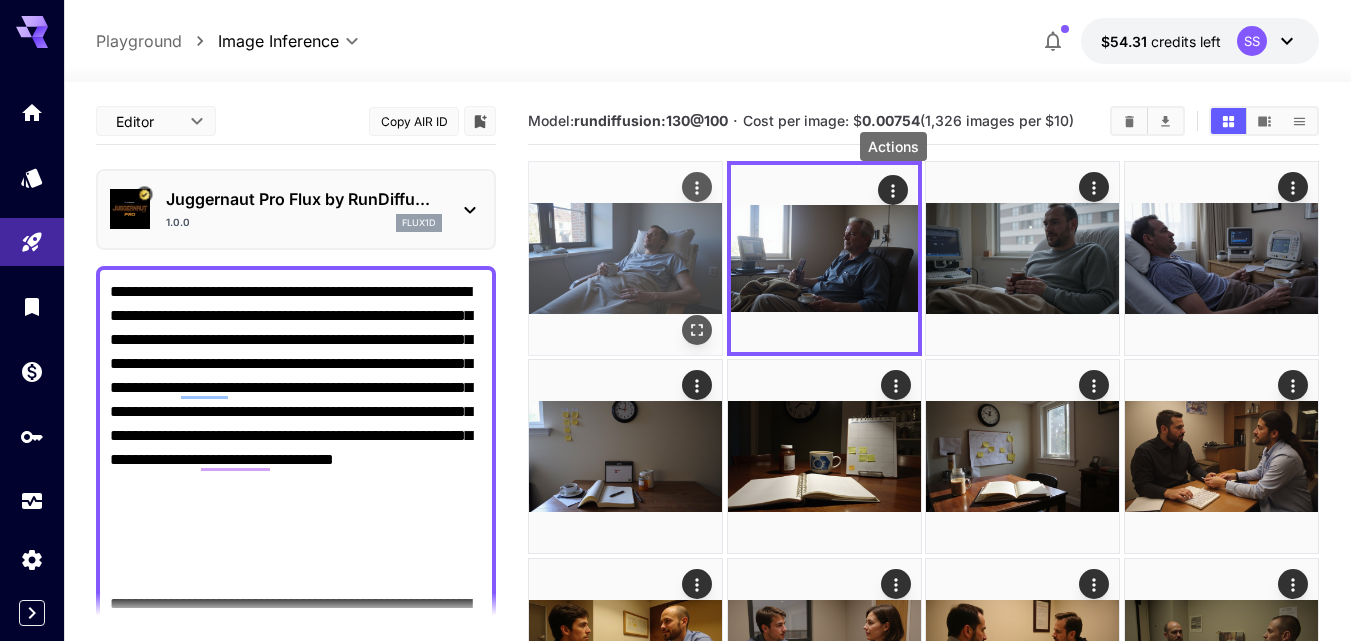 drag, startPoint x: 775, startPoint y: 102, endPoint x: 690, endPoint y: 278, distance: 195.45076 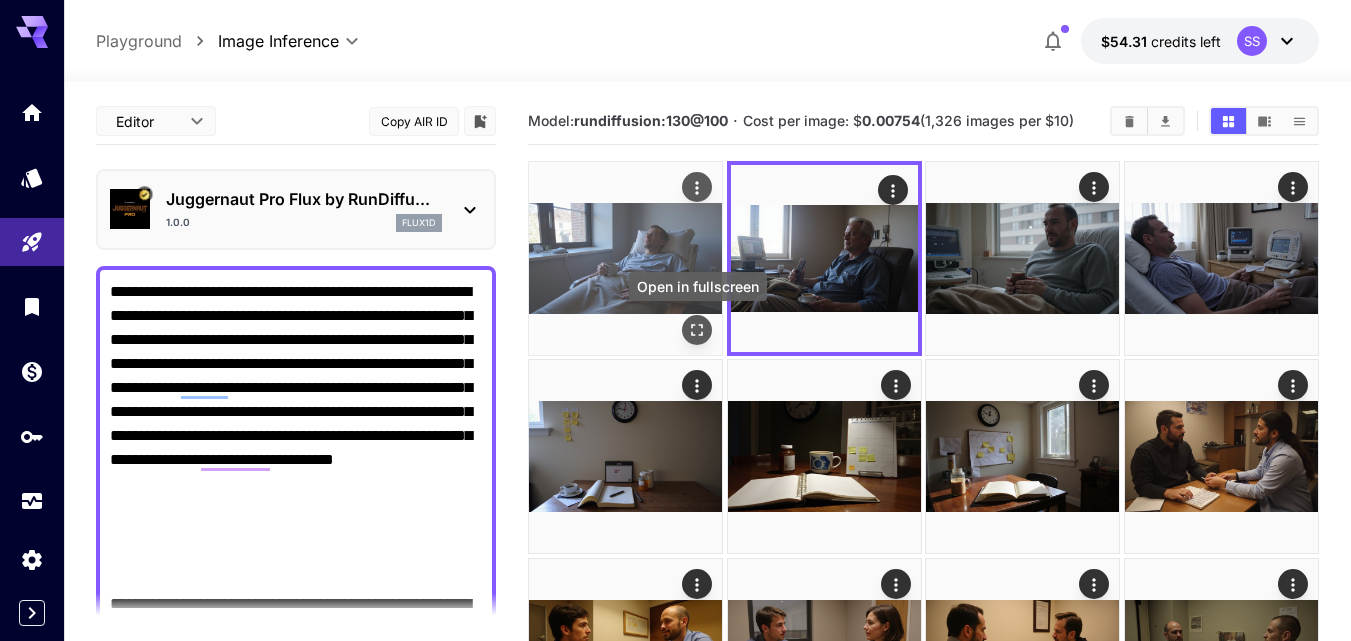 click 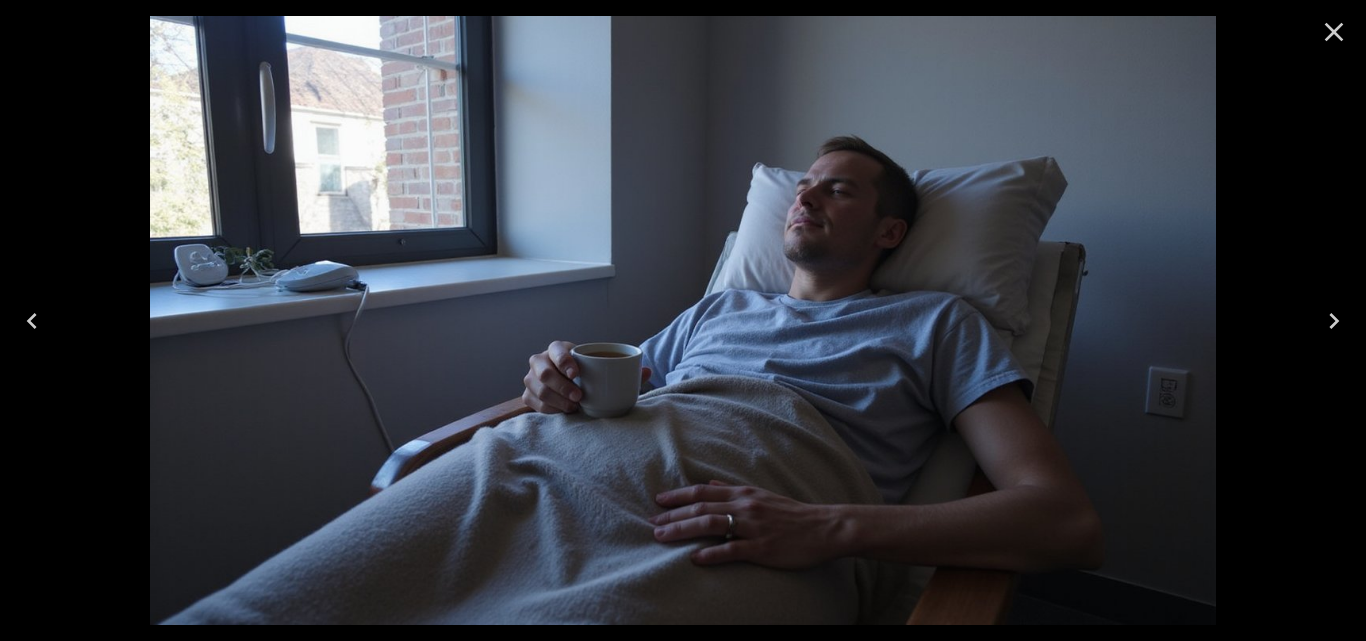 click 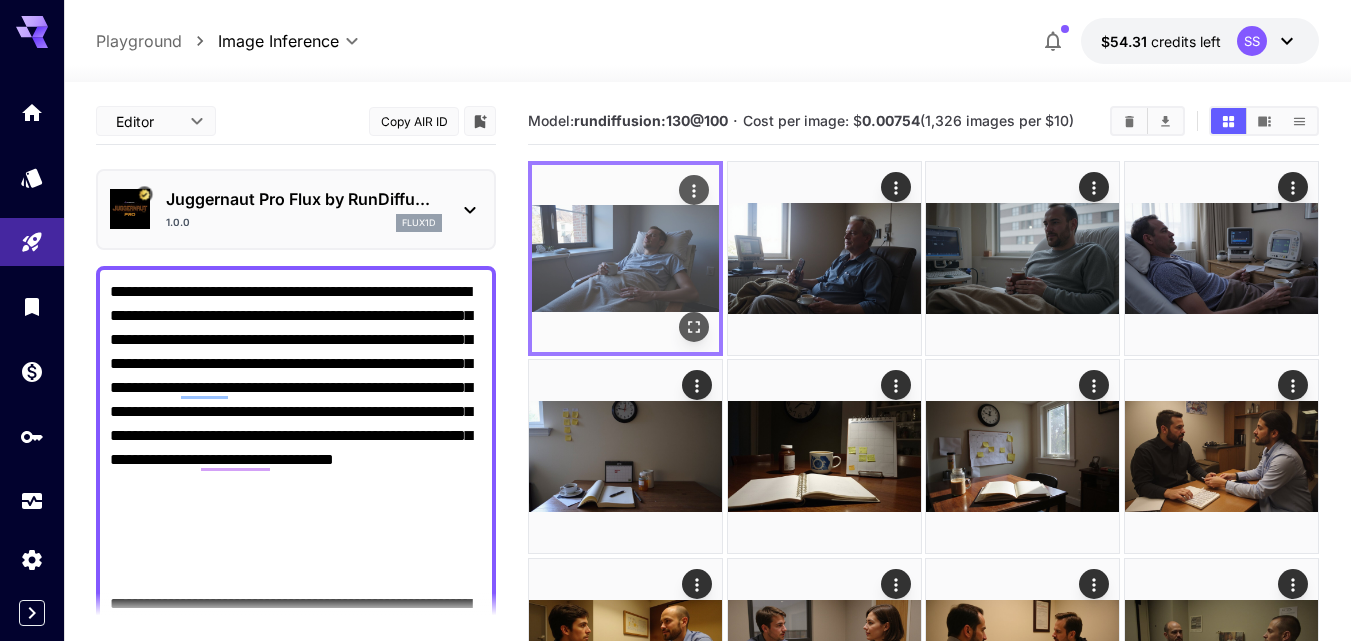 click 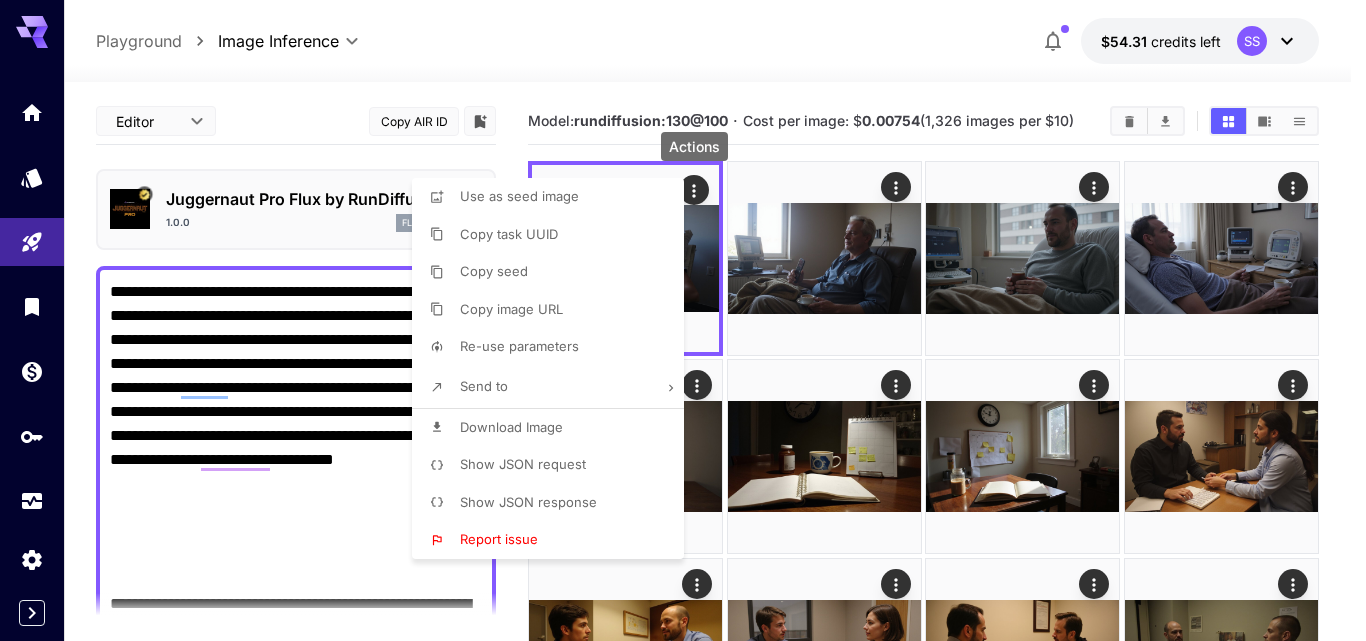 click on "Download Image" at bounding box center (554, 428) 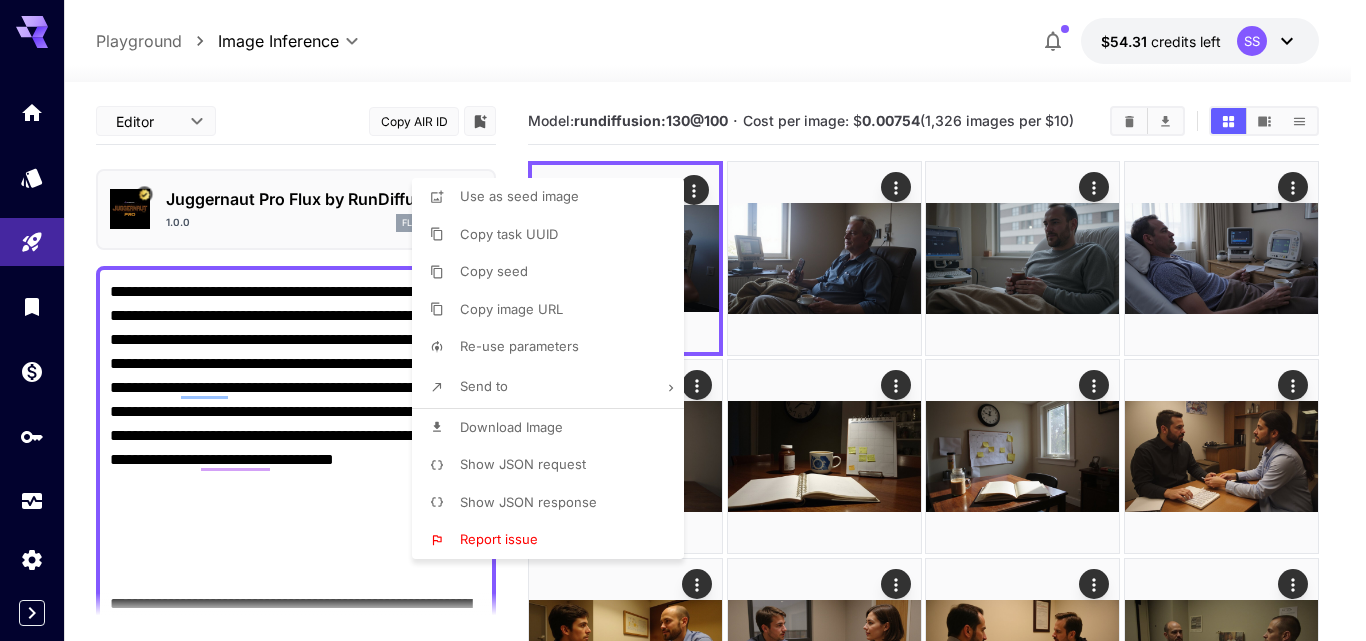 click at bounding box center [683, 320] 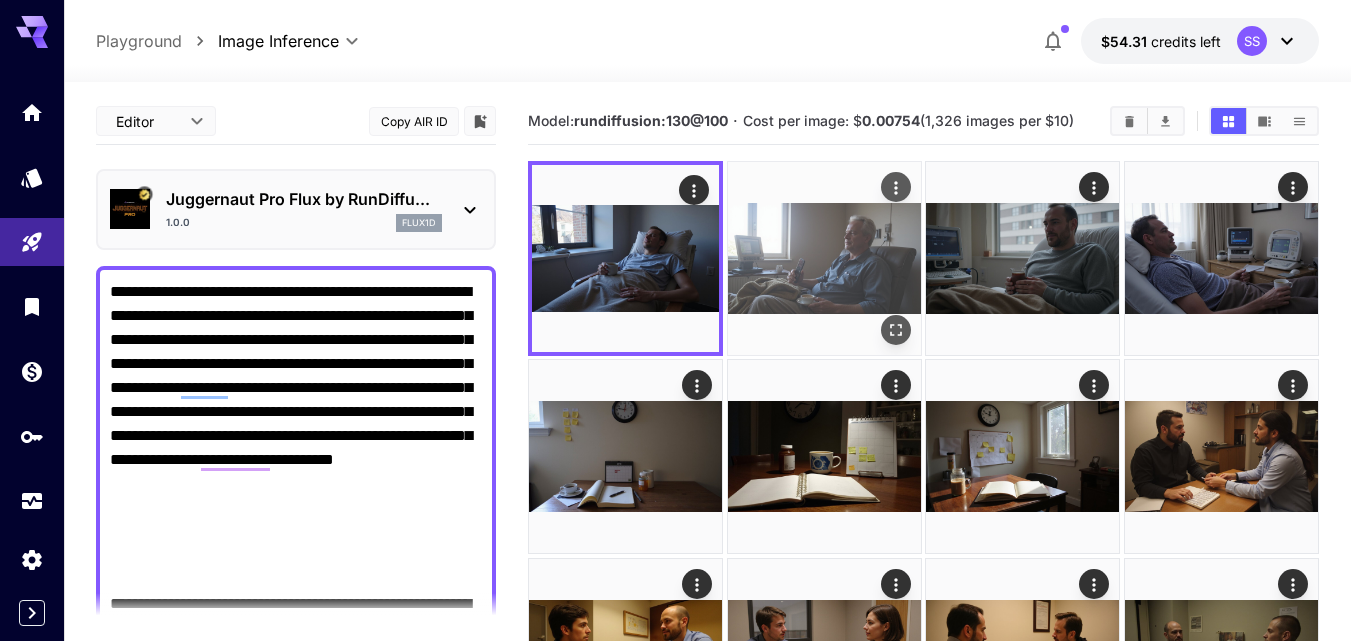 click 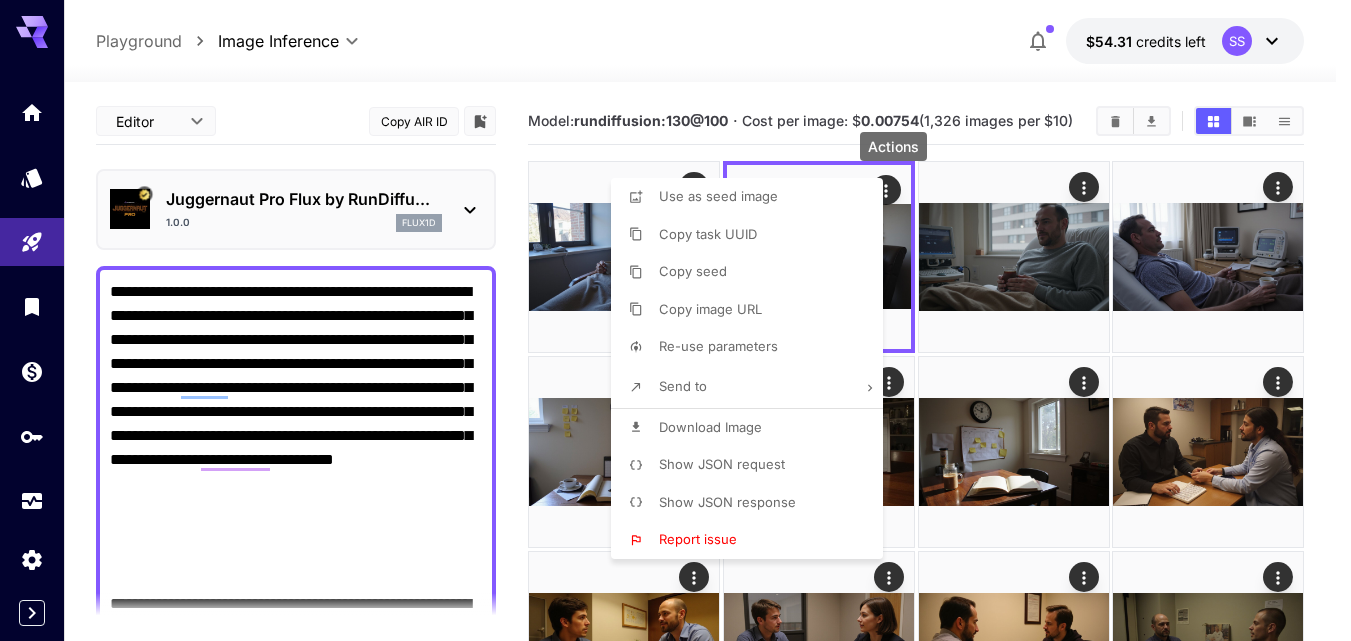 click on "Download Image" at bounding box center (710, 427) 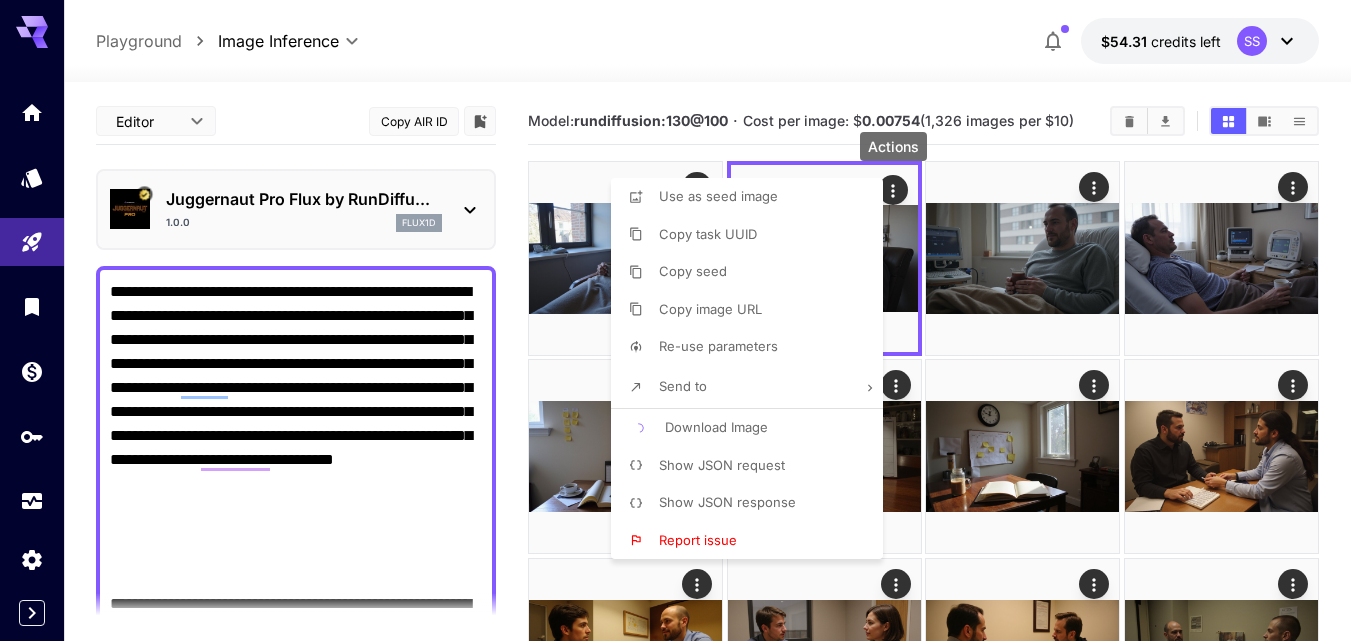 click at bounding box center (683, 320) 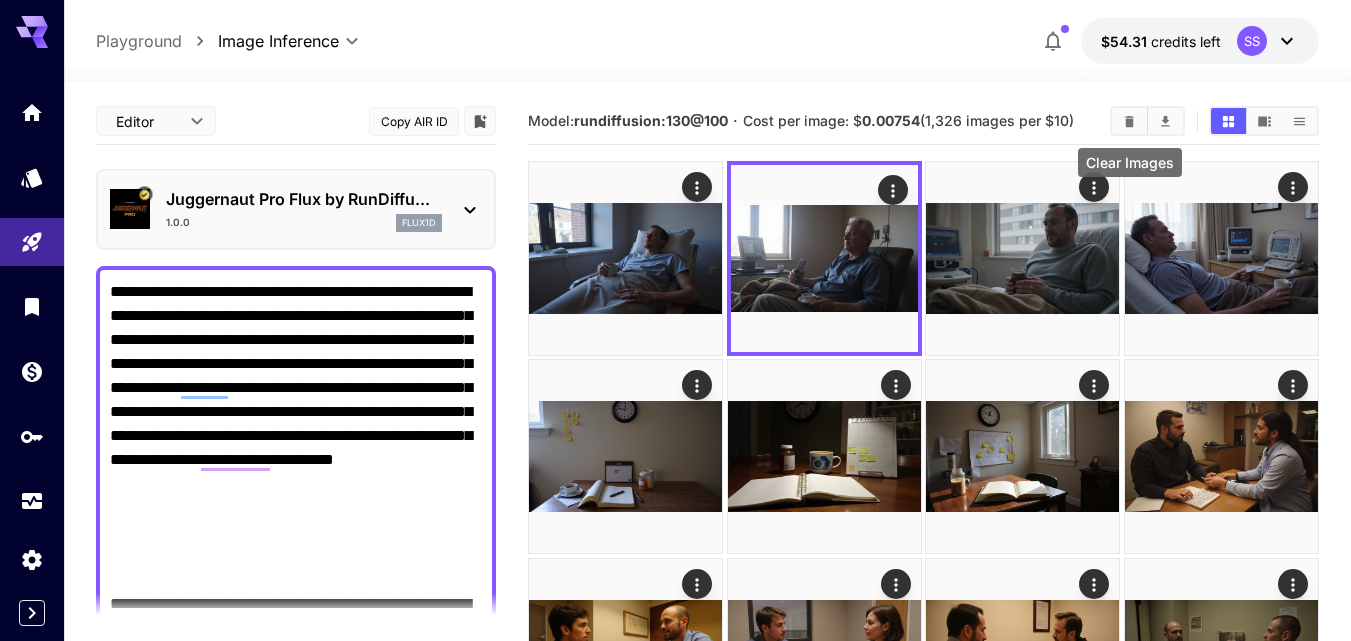 click 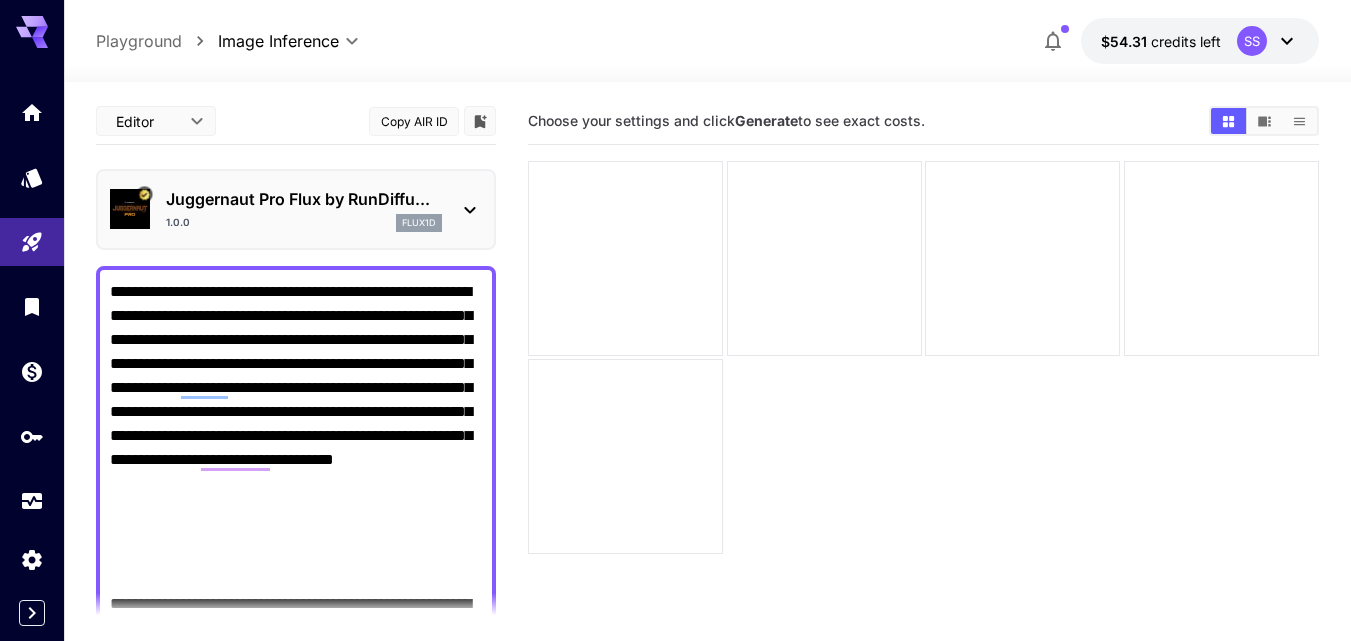 click on "**********" at bounding box center [296, 1108] 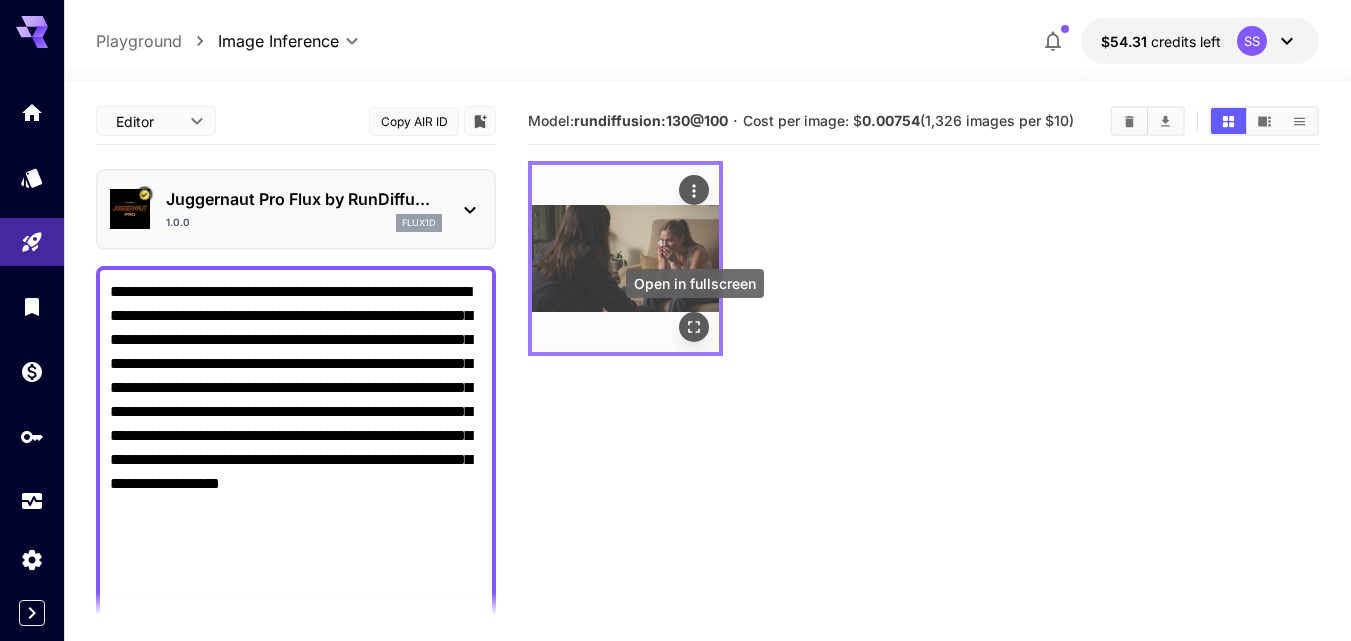click 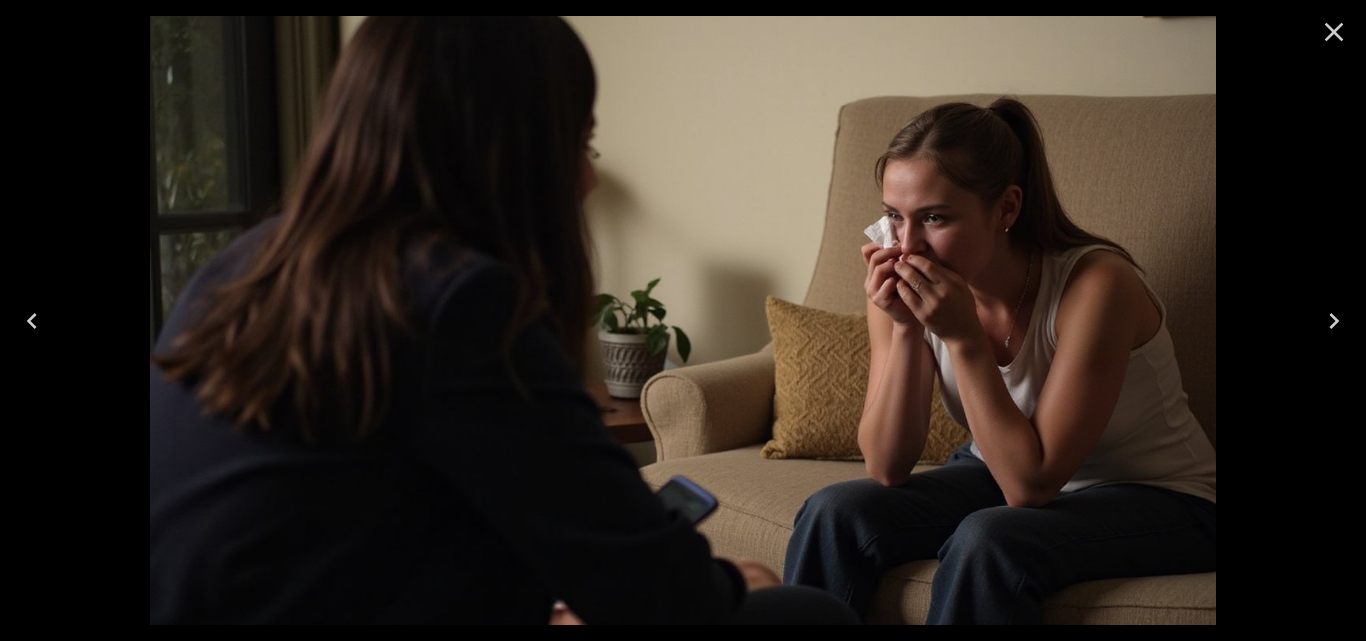 click 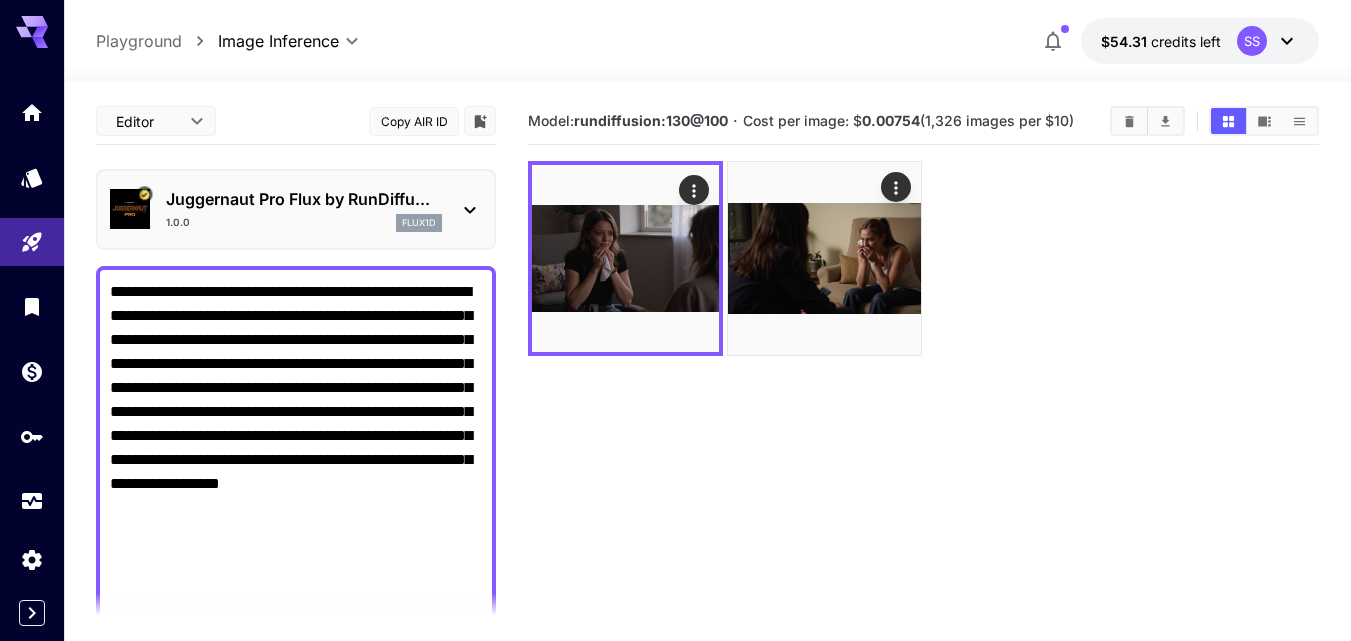 click 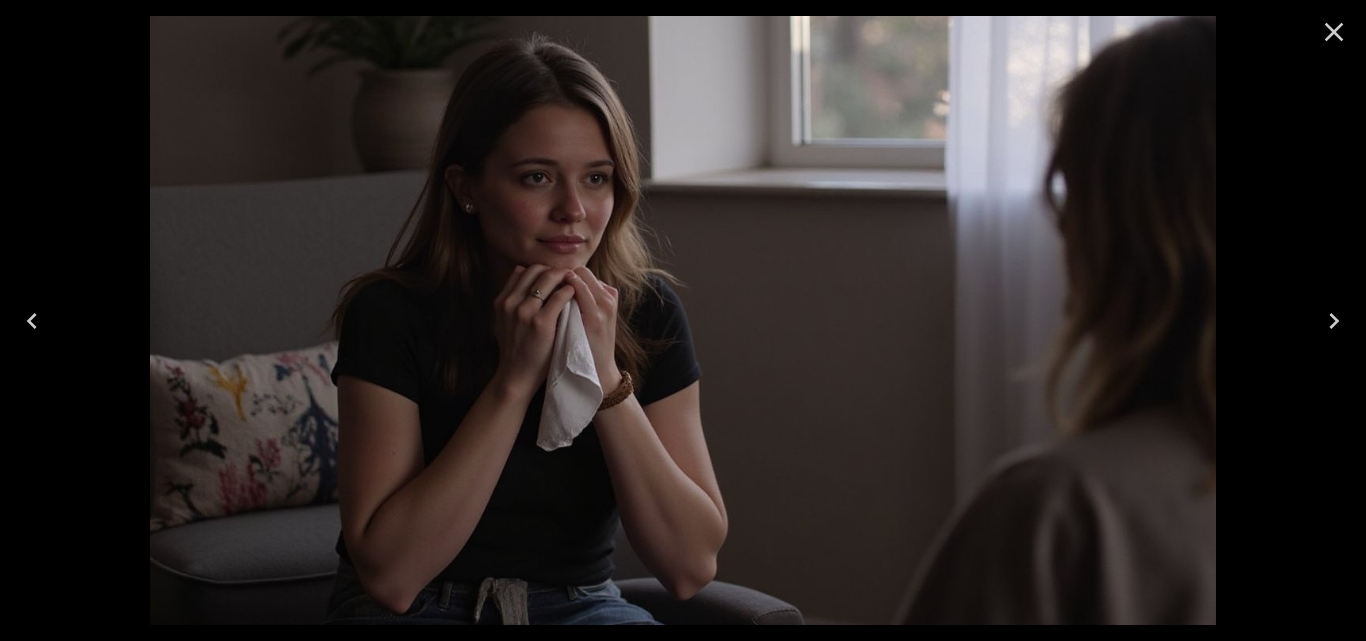 click 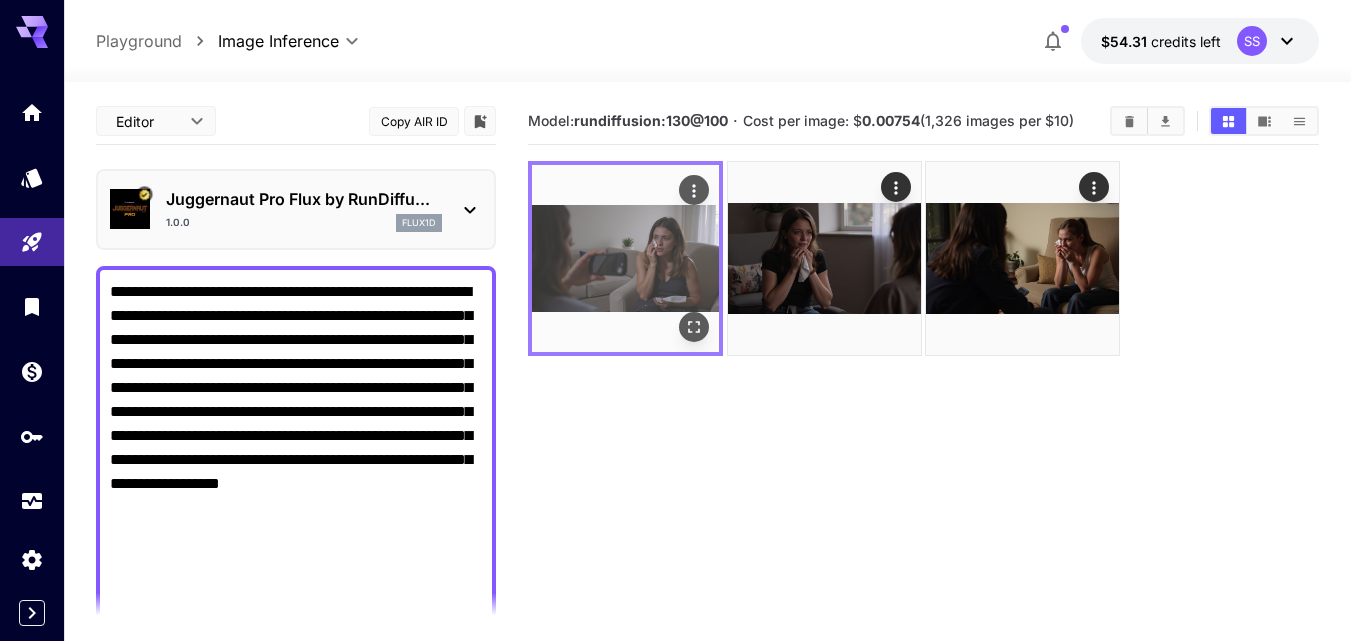 click 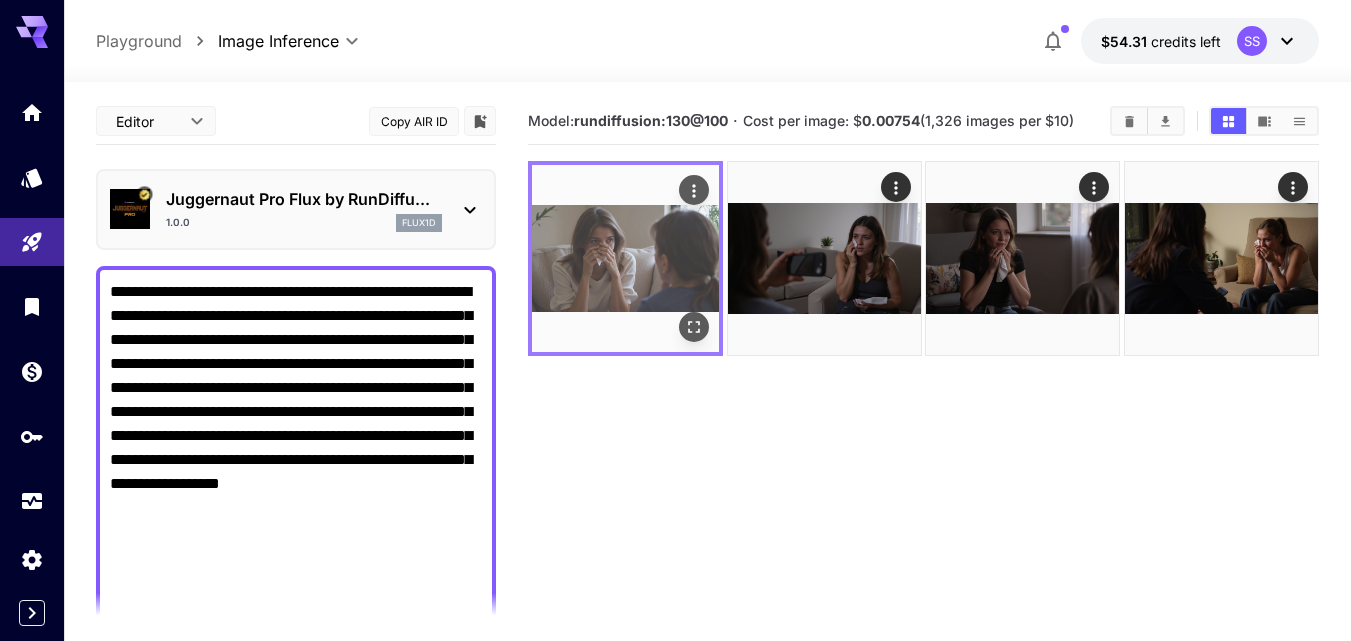 click at bounding box center (625, 258) 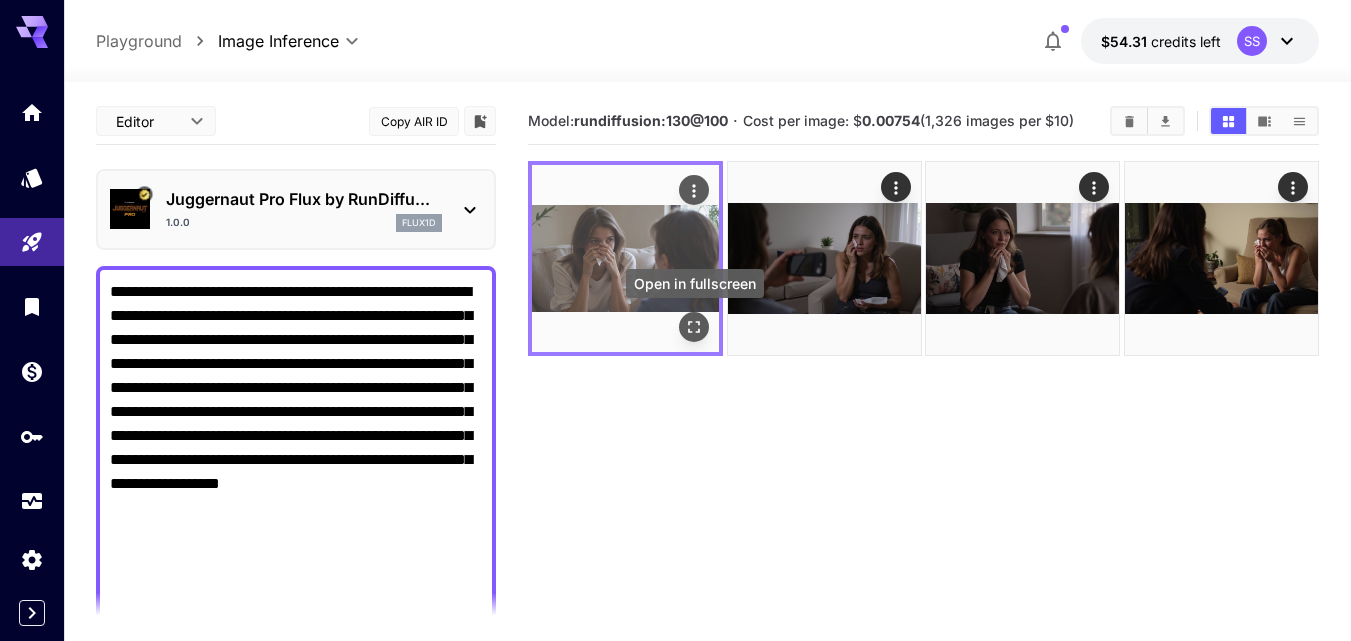click 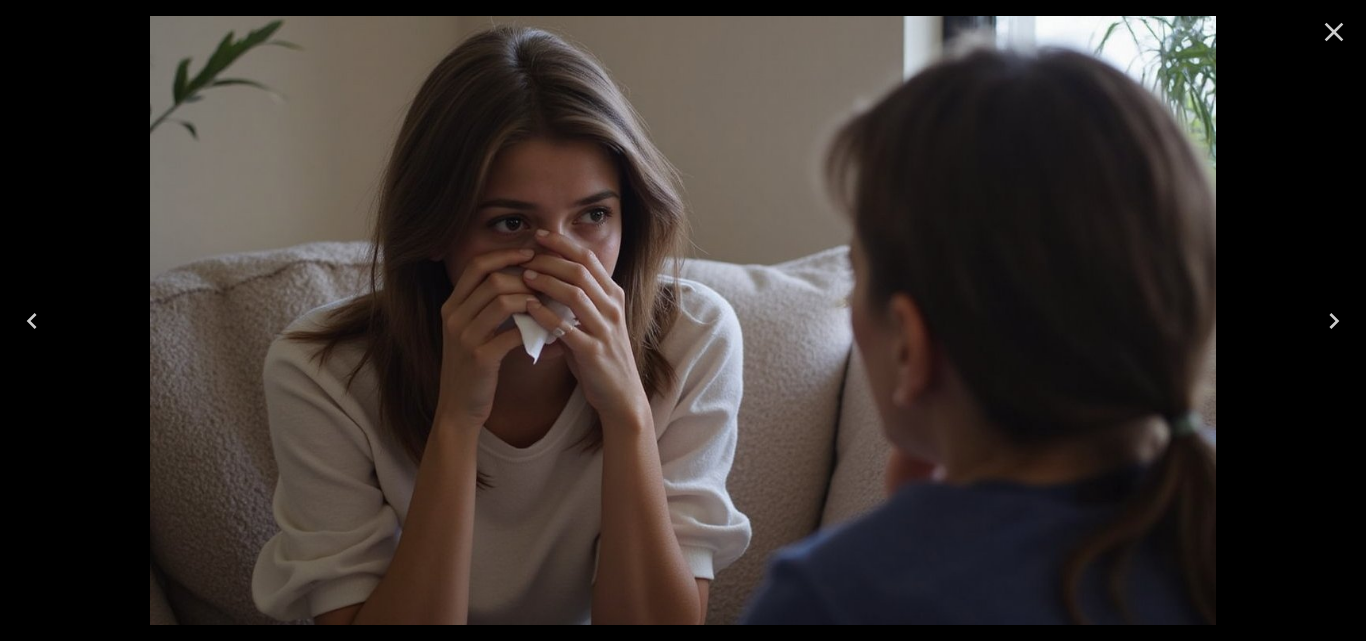 click 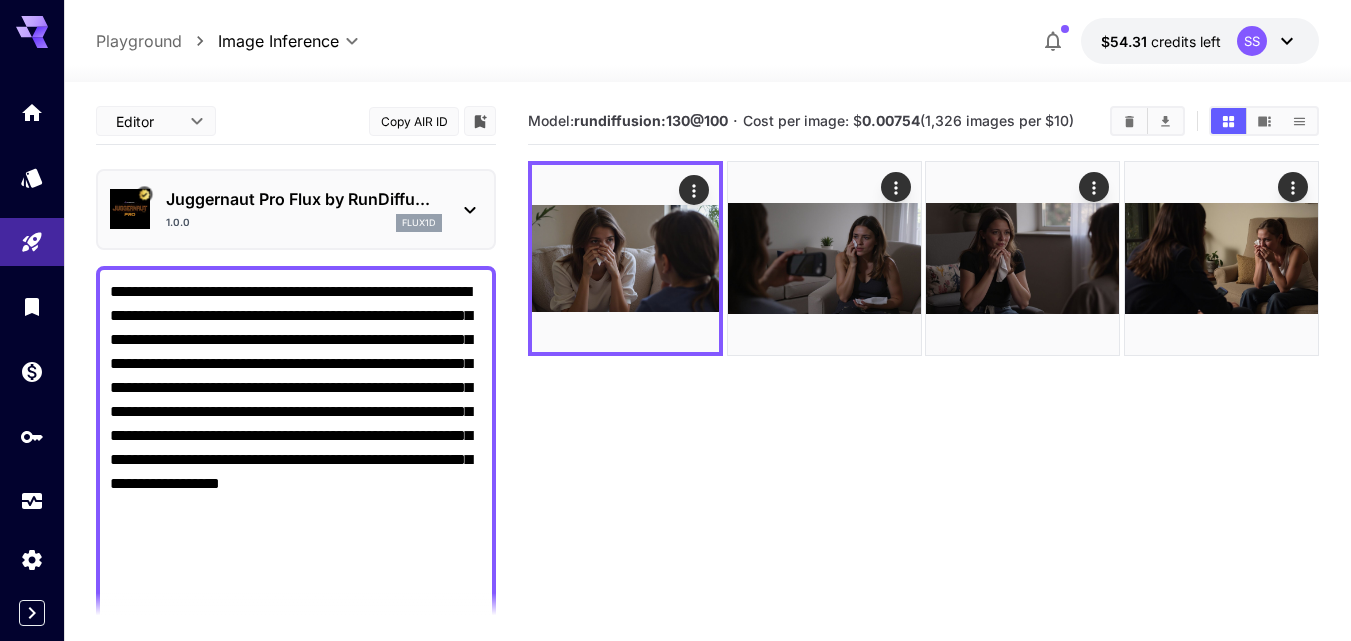 click on "**********" at bounding box center (296, 1120) 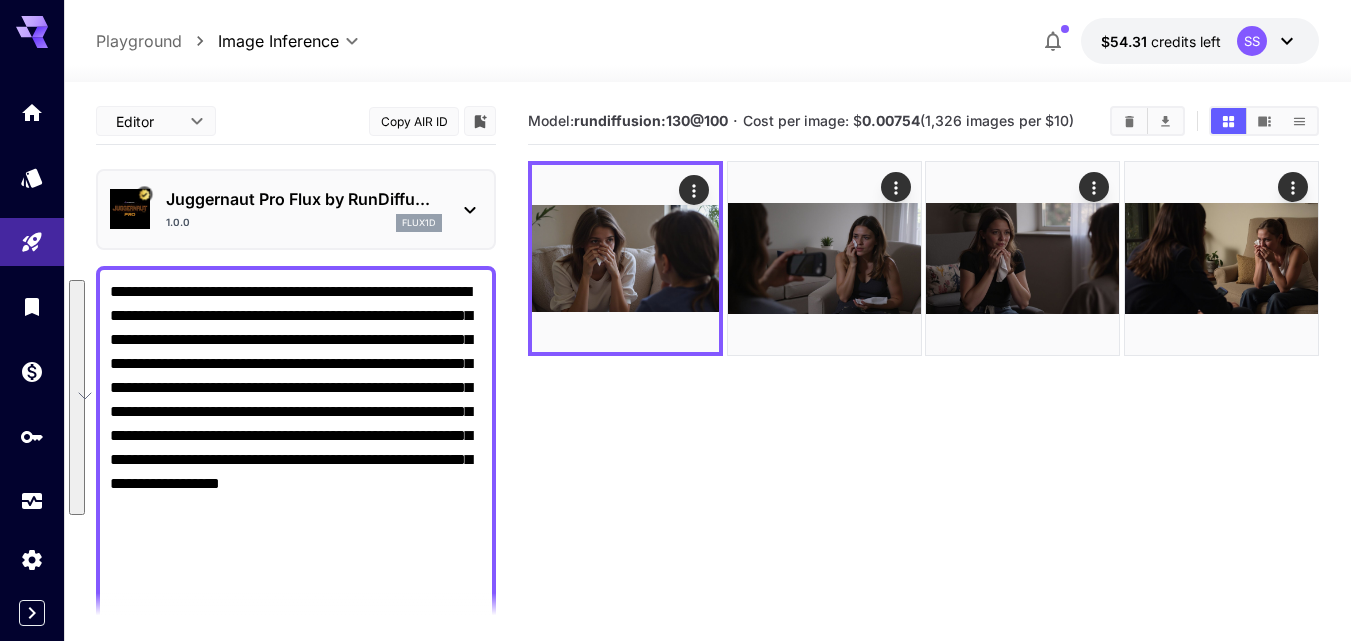 paste 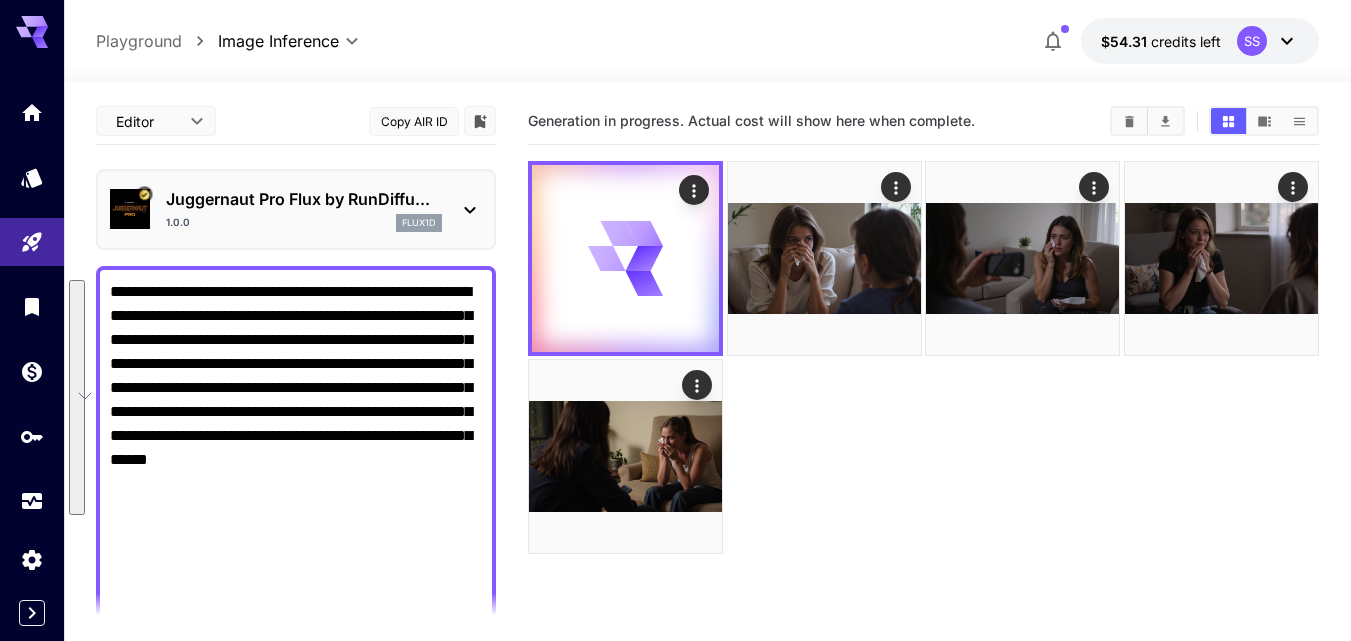 type on "**********" 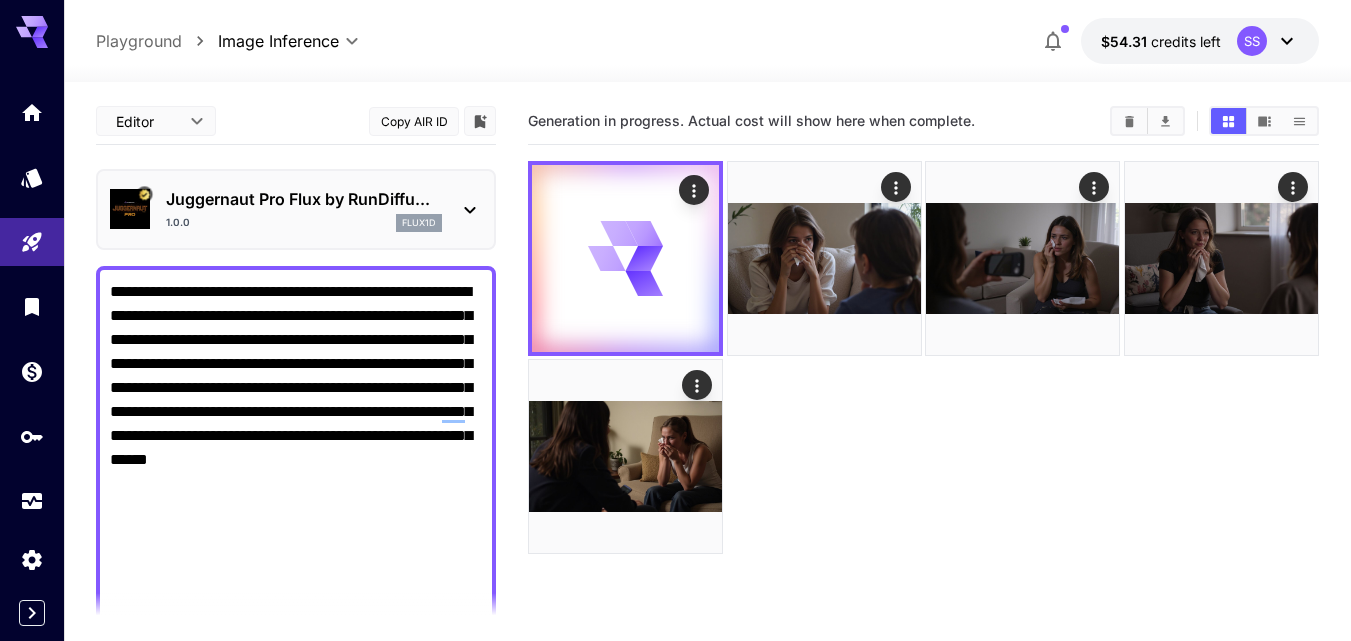 scroll, scrollTop: 0, scrollLeft: 0, axis: both 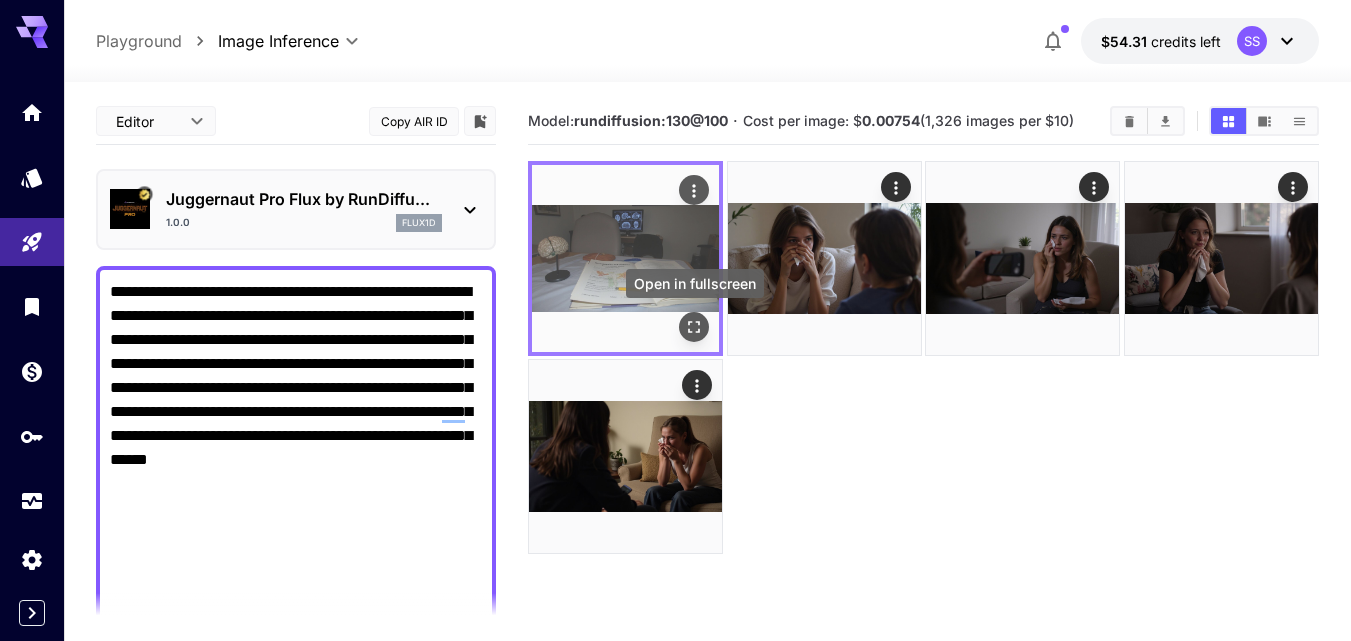 click 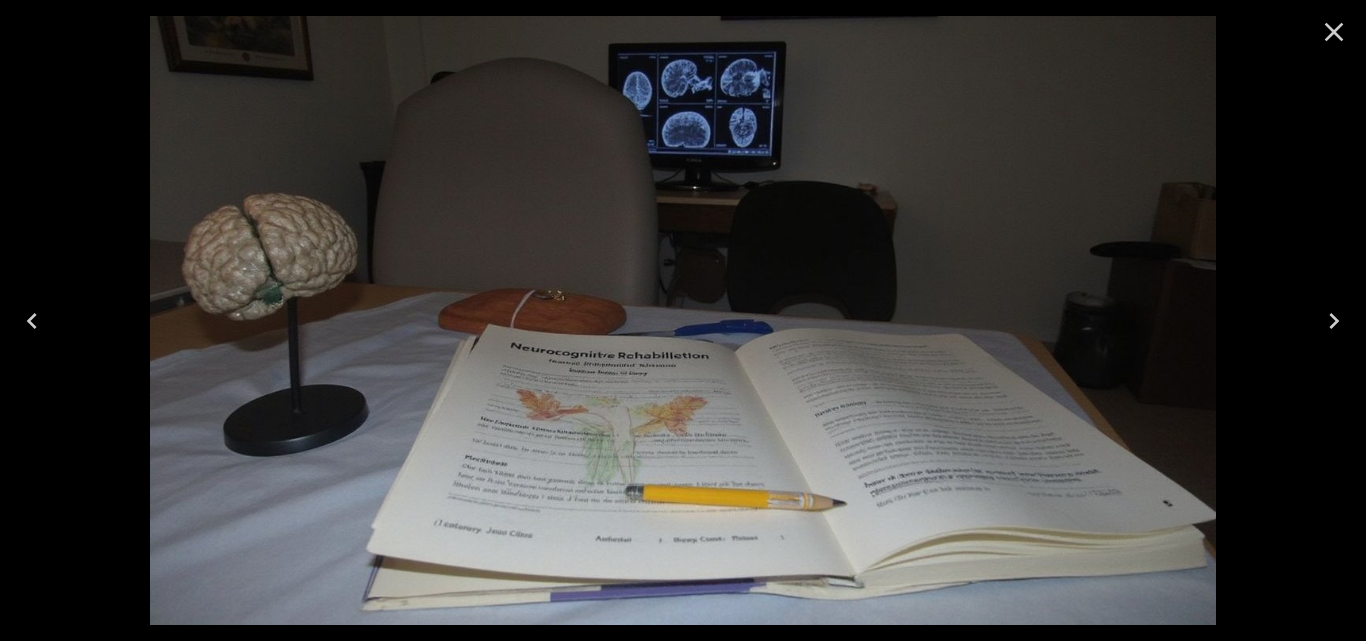 click 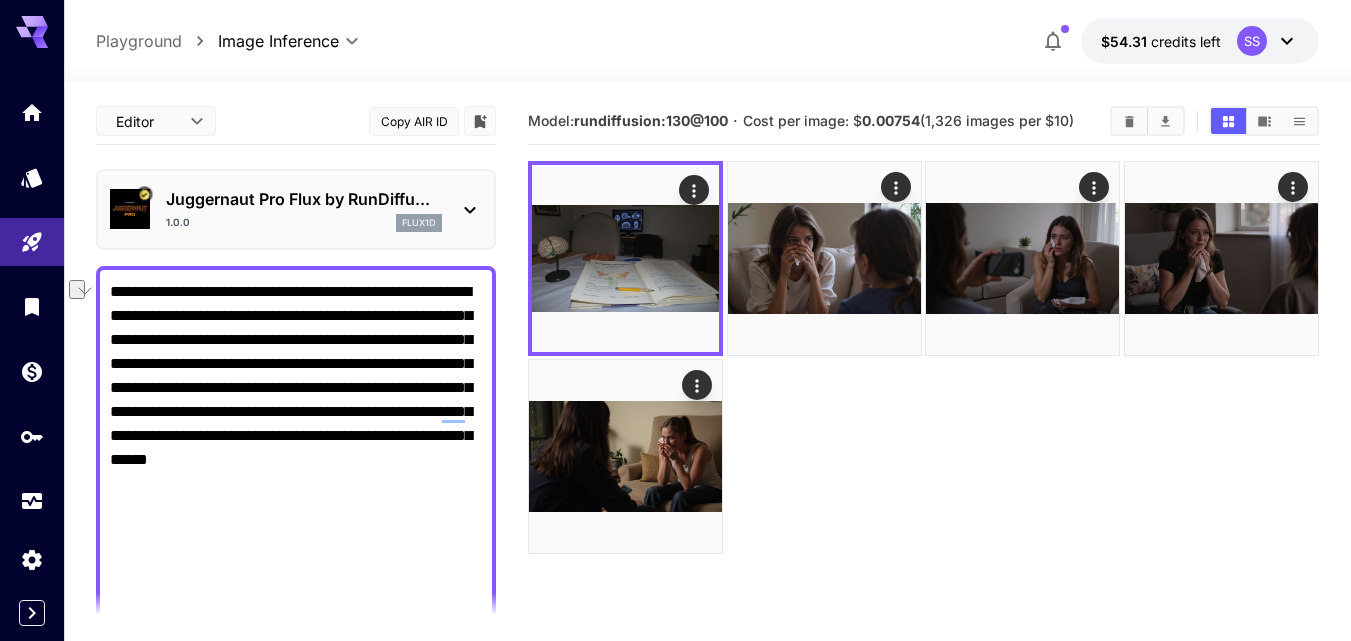 drag, startPoint x: 314, startPoint y: 312, endPoint x: 113, endPoint y: 316, distance: 201.0398 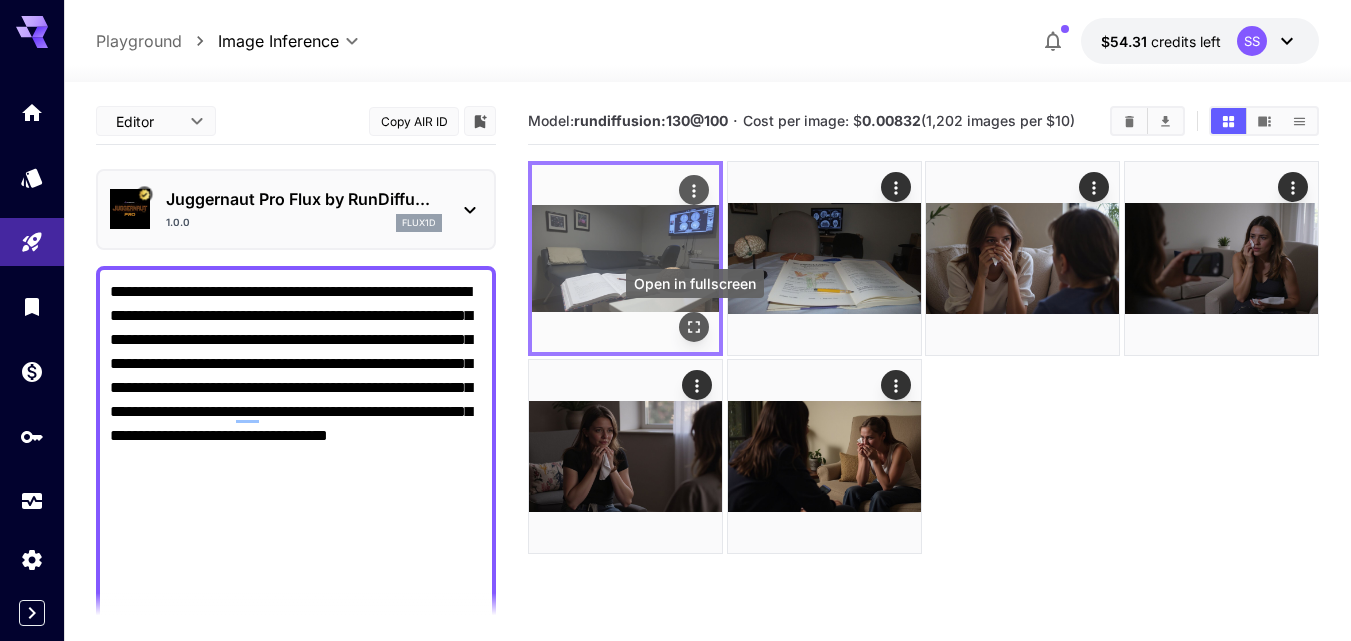 click 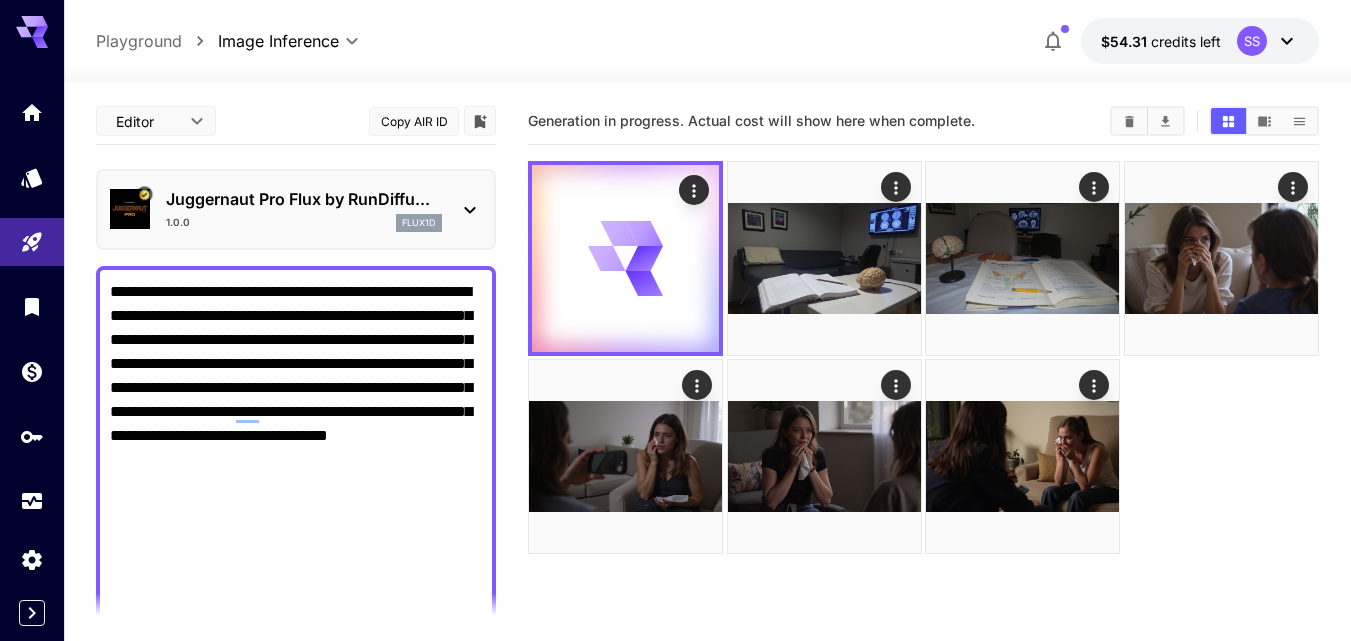 click on "**********" at bounding box center [296, 1108] 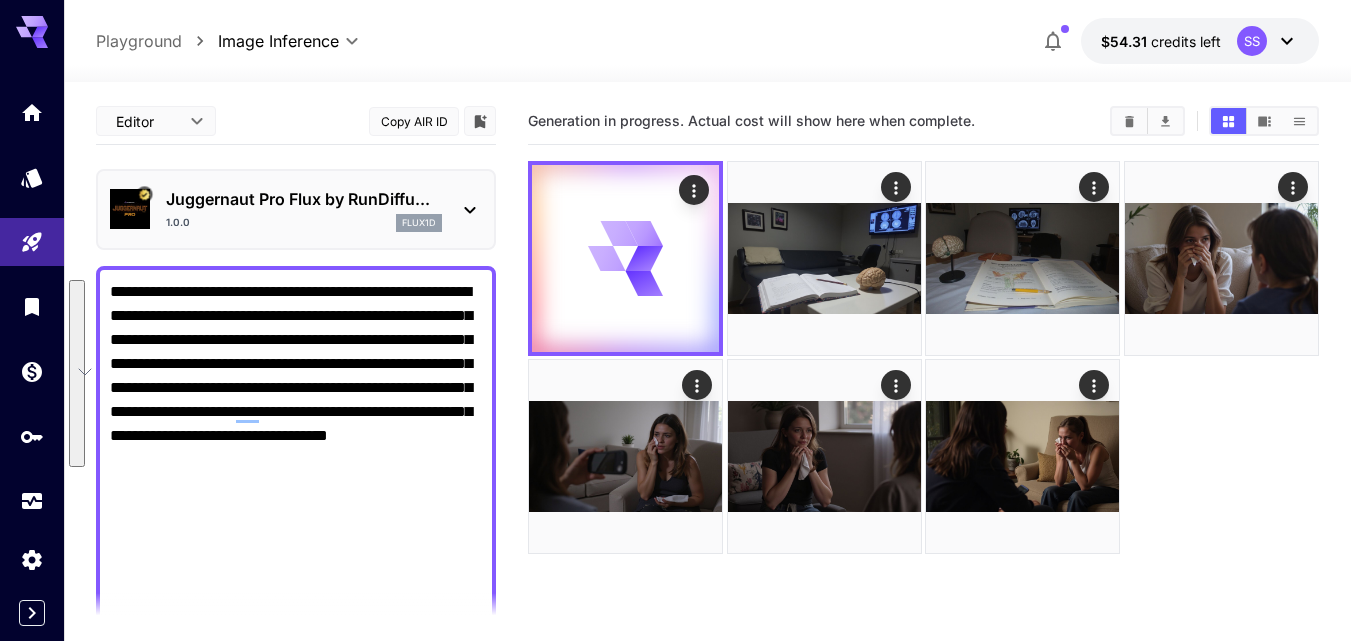 paste on "**********" 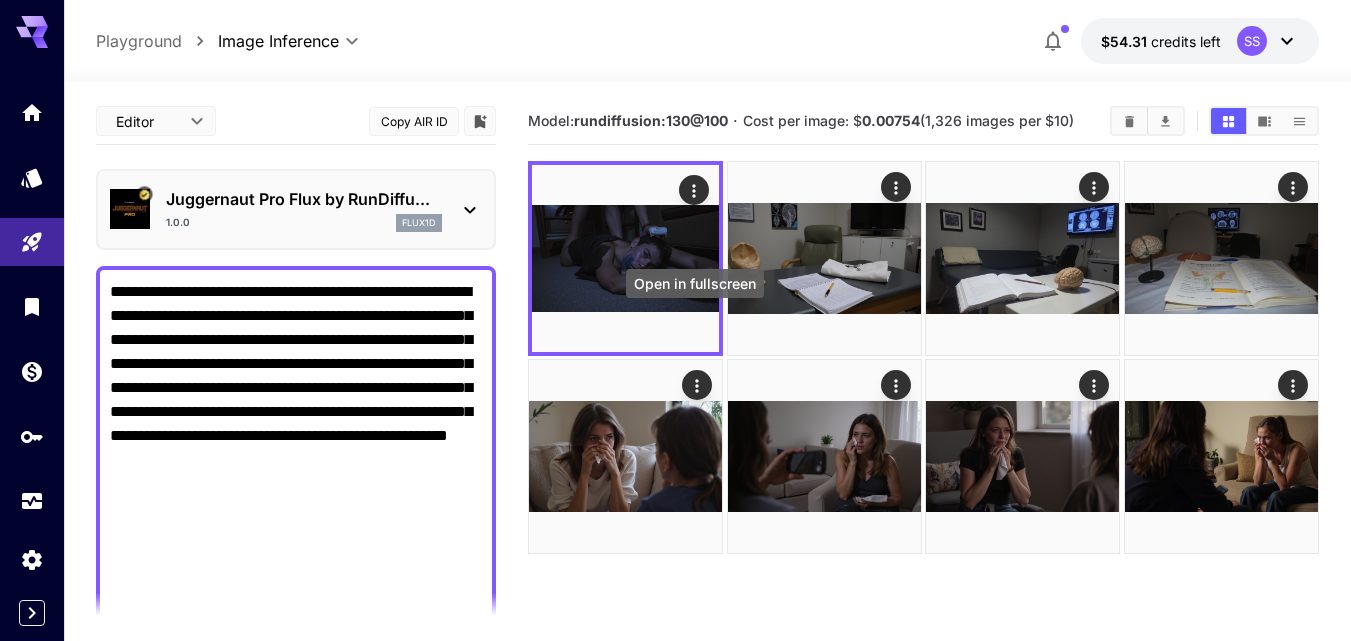 click 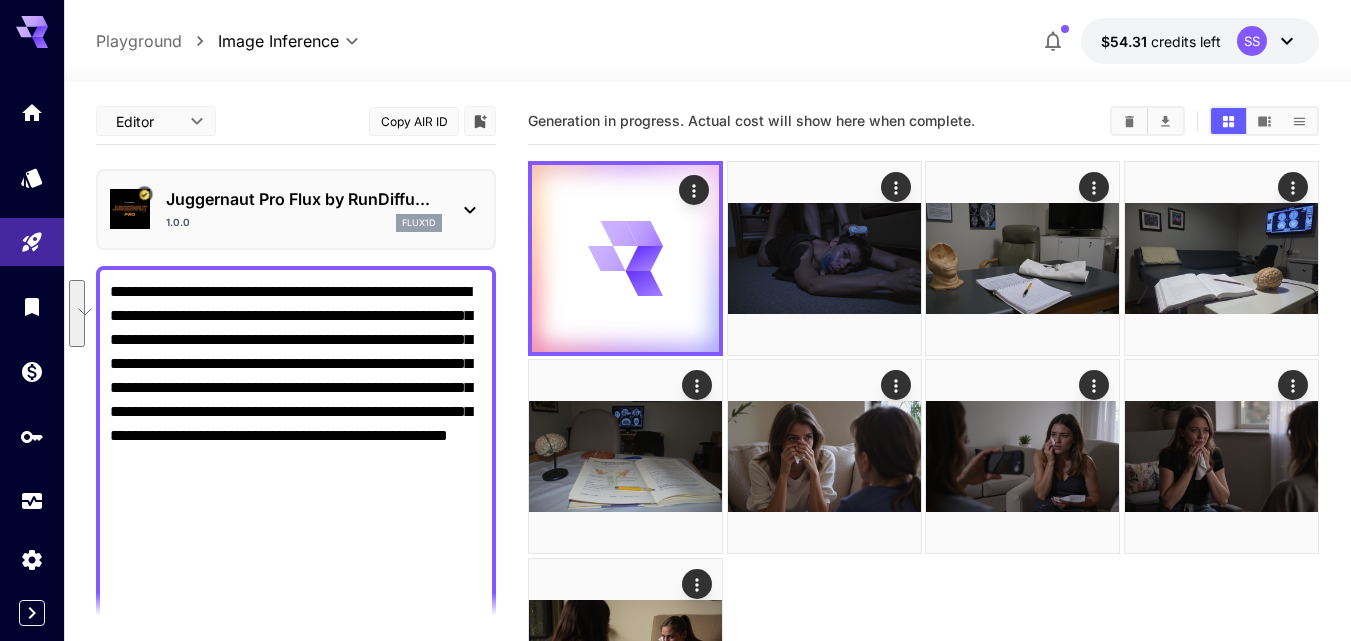 drag, startPoint x: 166, startPoint y: 392, endPoint x: 324, endPoint y: 439, distance: 164.84235 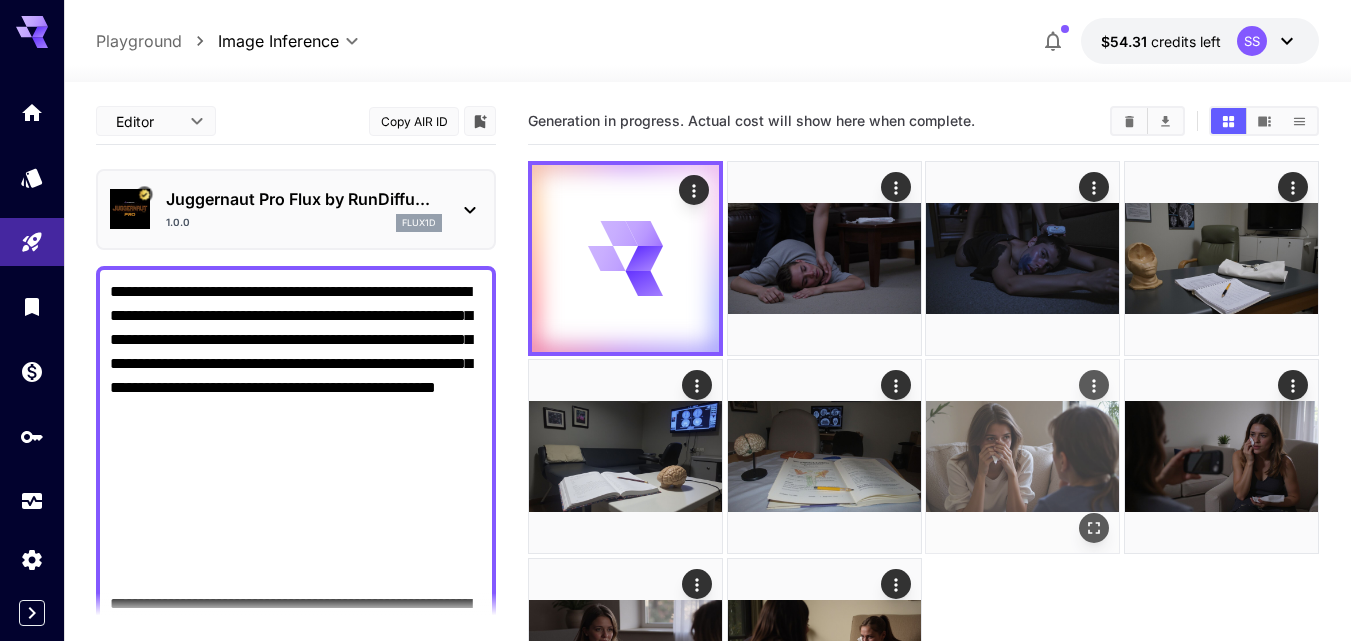 scroll, scrollTop: 172, scrollLeft: 0, axis: vertical 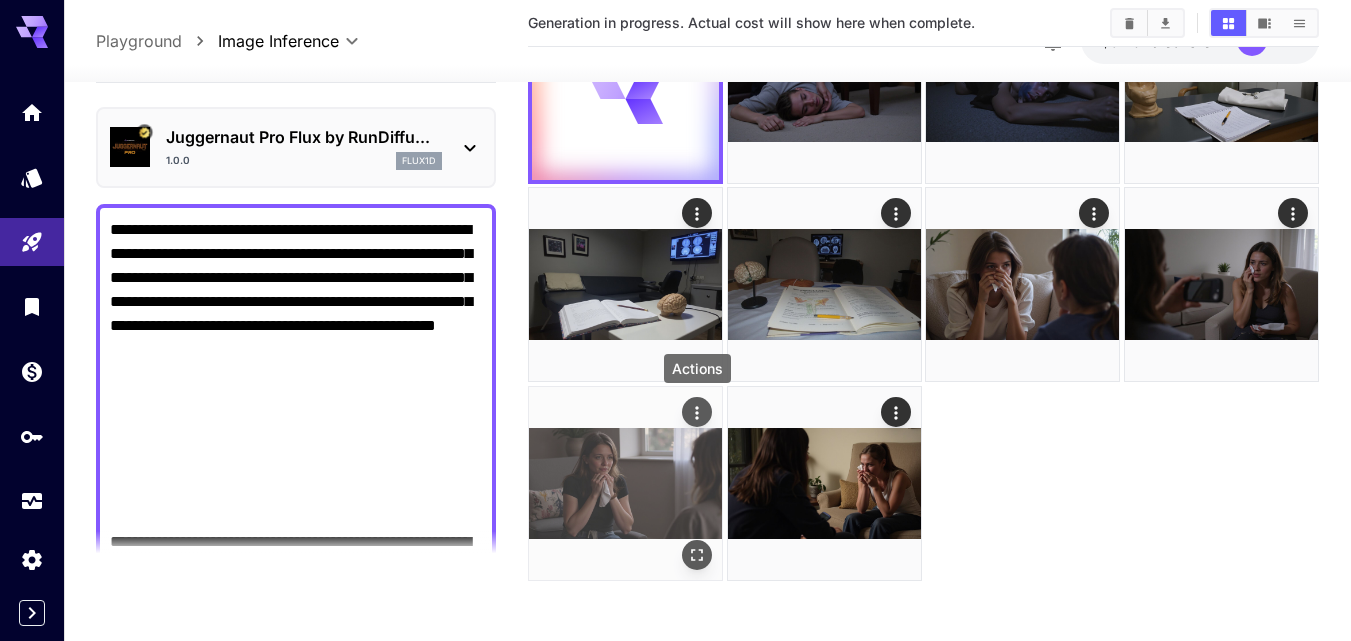 click 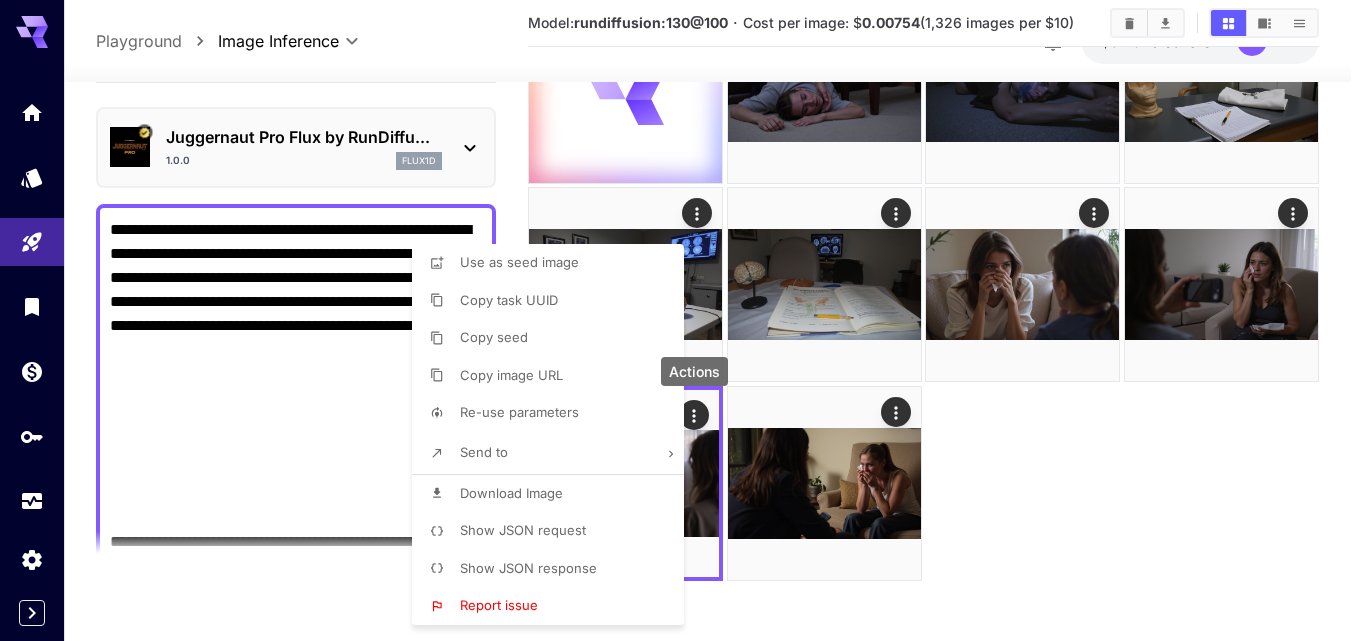 click on "Download Image" at bounding box center [554, 494] 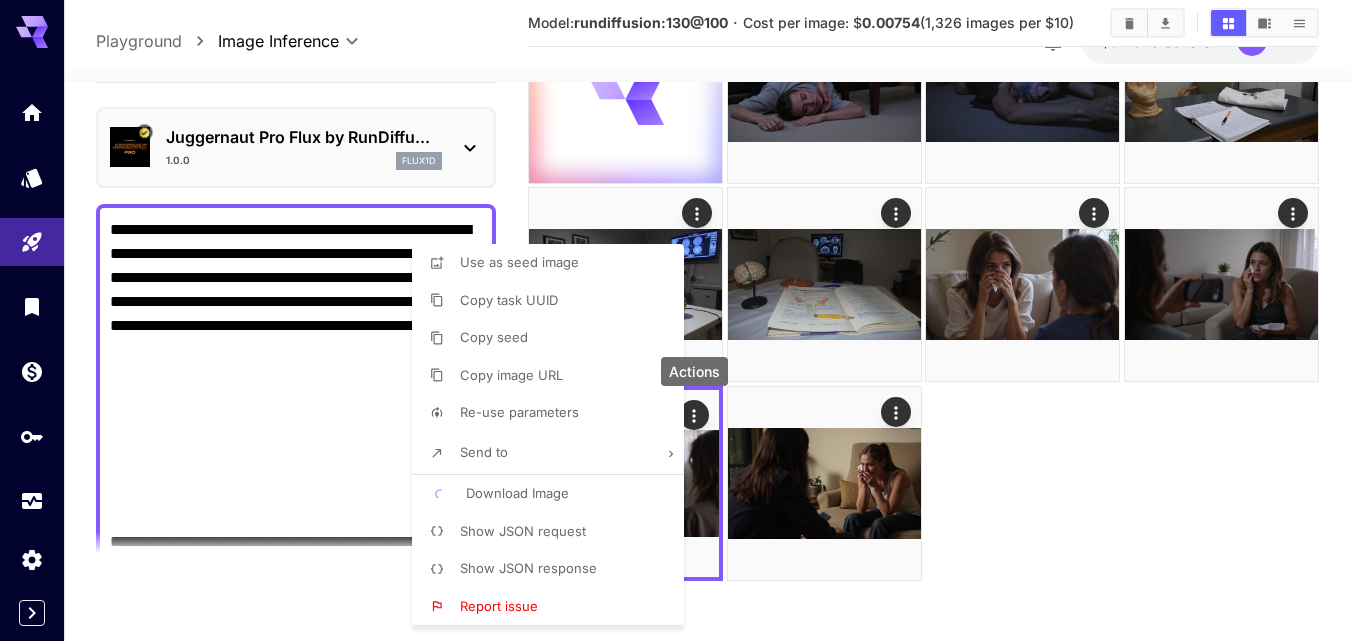 click at bounding box center (683, 320) 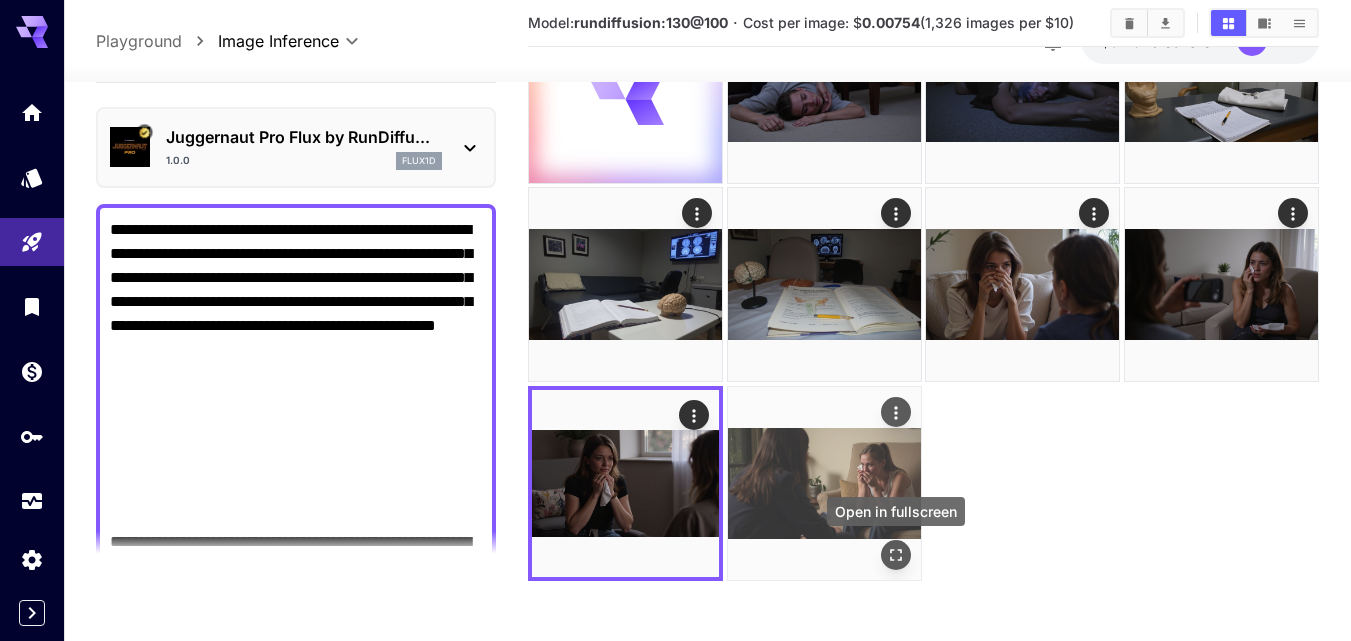 click at bounding box center [896, 555] 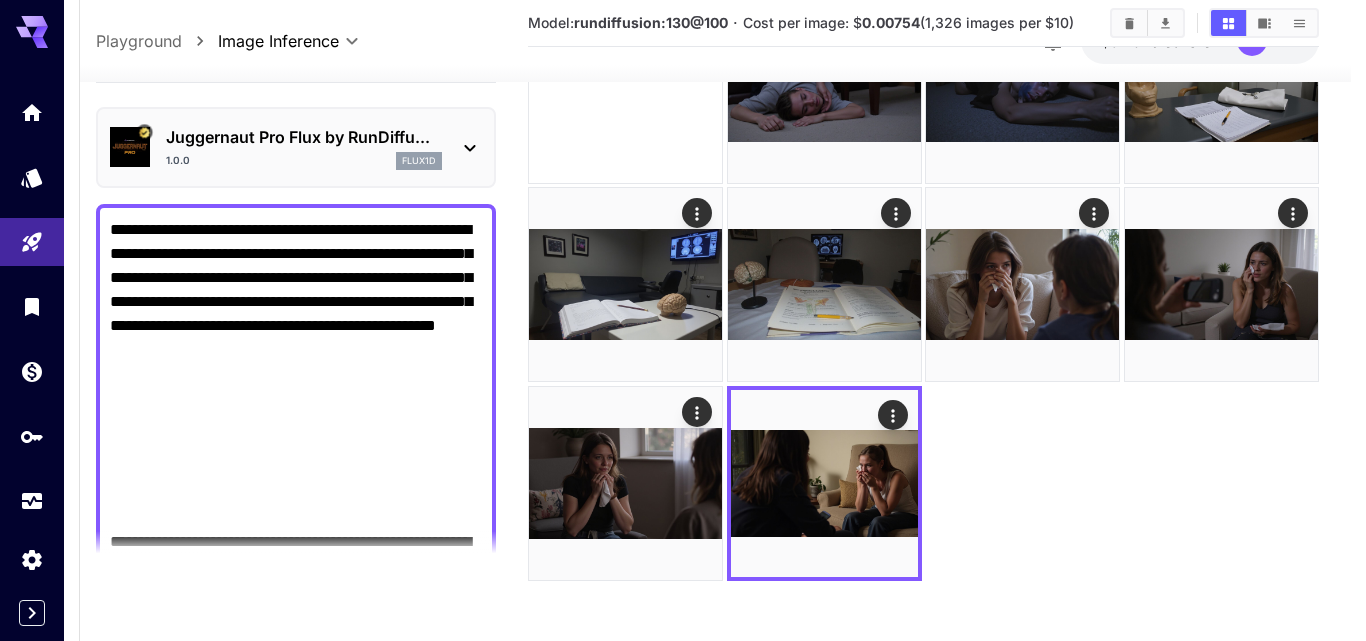 click 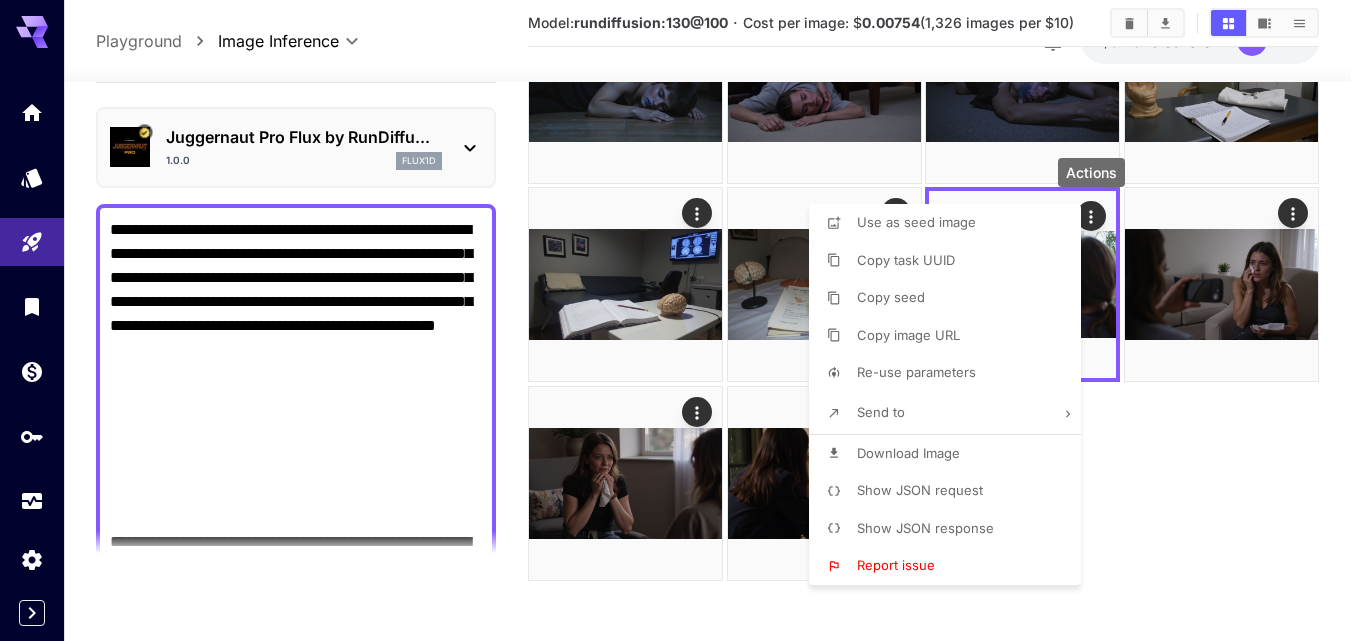 click on "Download Image" at bounding box center (908, 454) 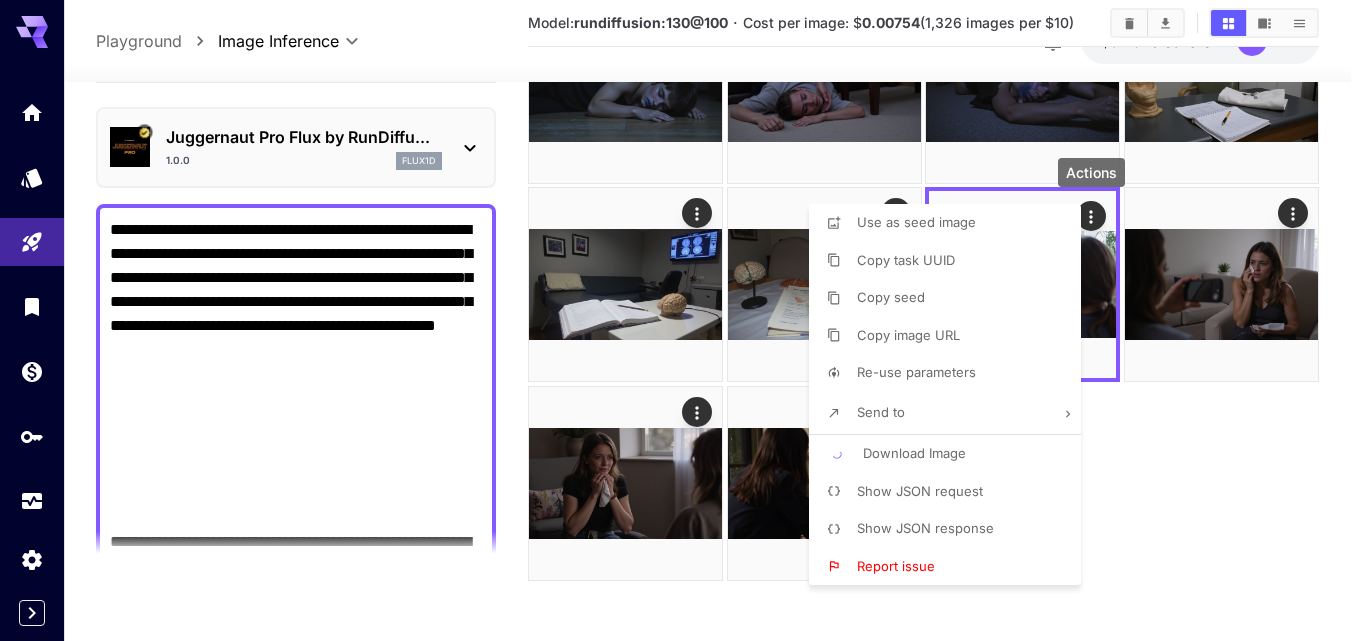 click at bounding box center (683, 320) 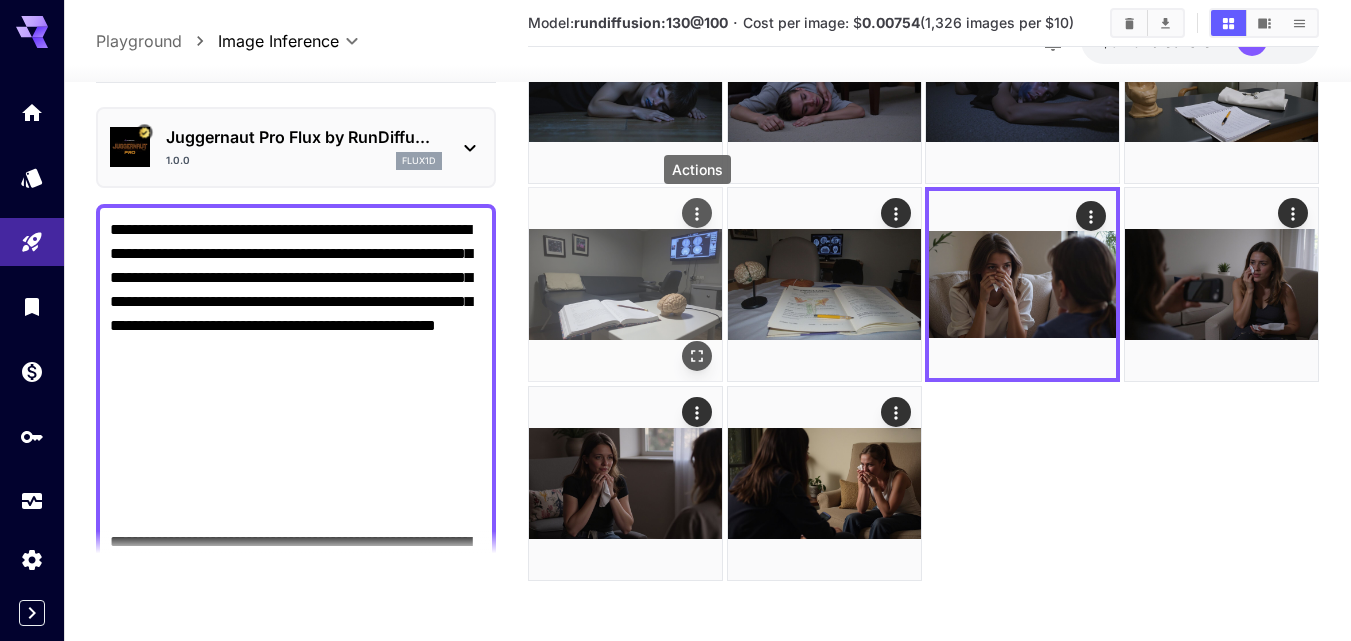 click 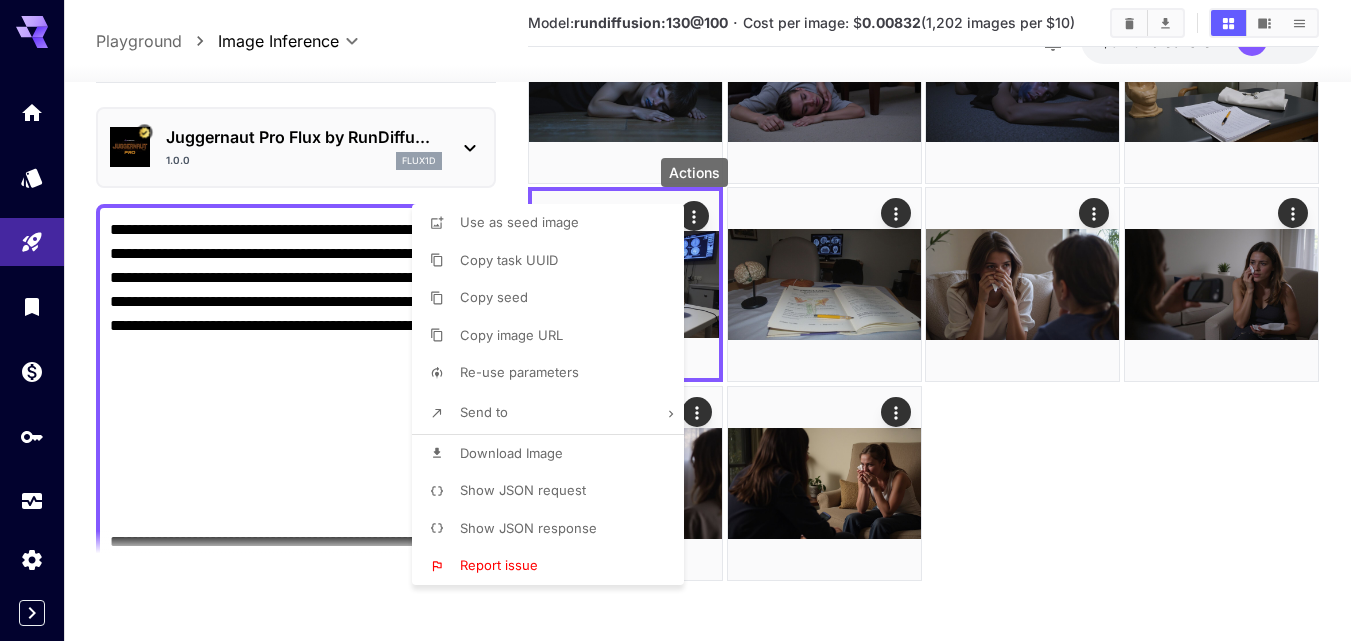 click on "Download Image" at bounding box center [554, 454] 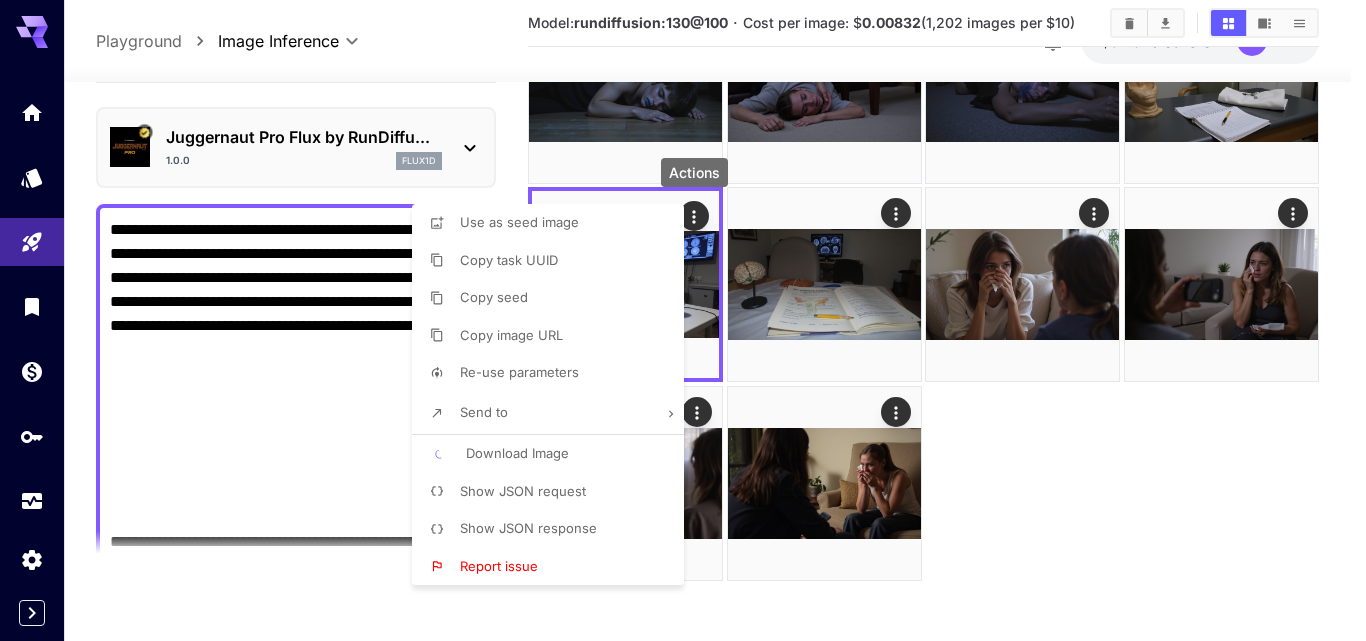 click at bounding box center [683, 320] 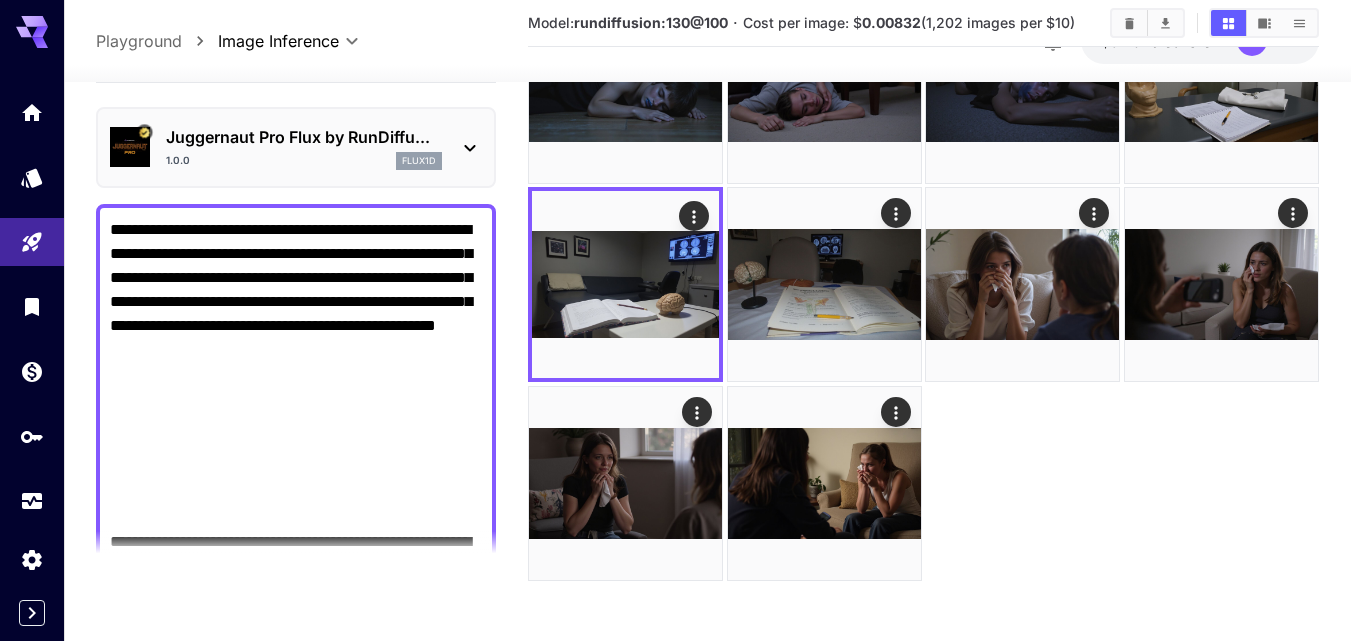 scroll, scrollTop: 0, scrollLeft: 0, axis: both 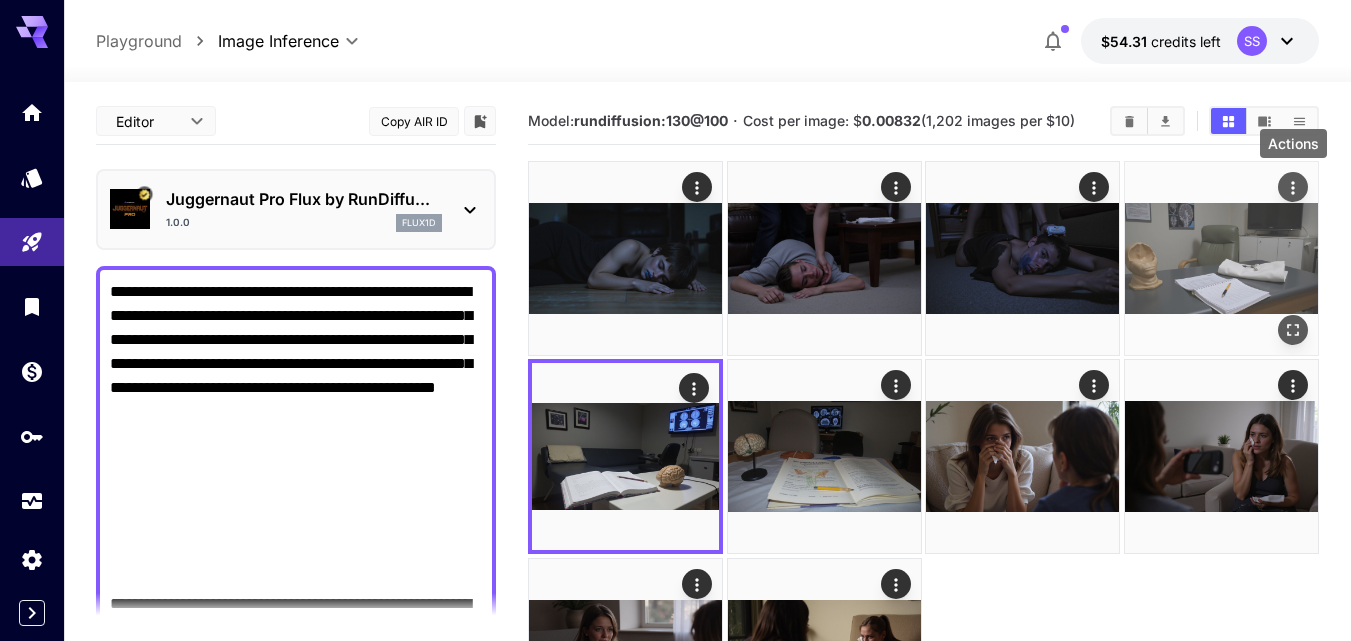 click 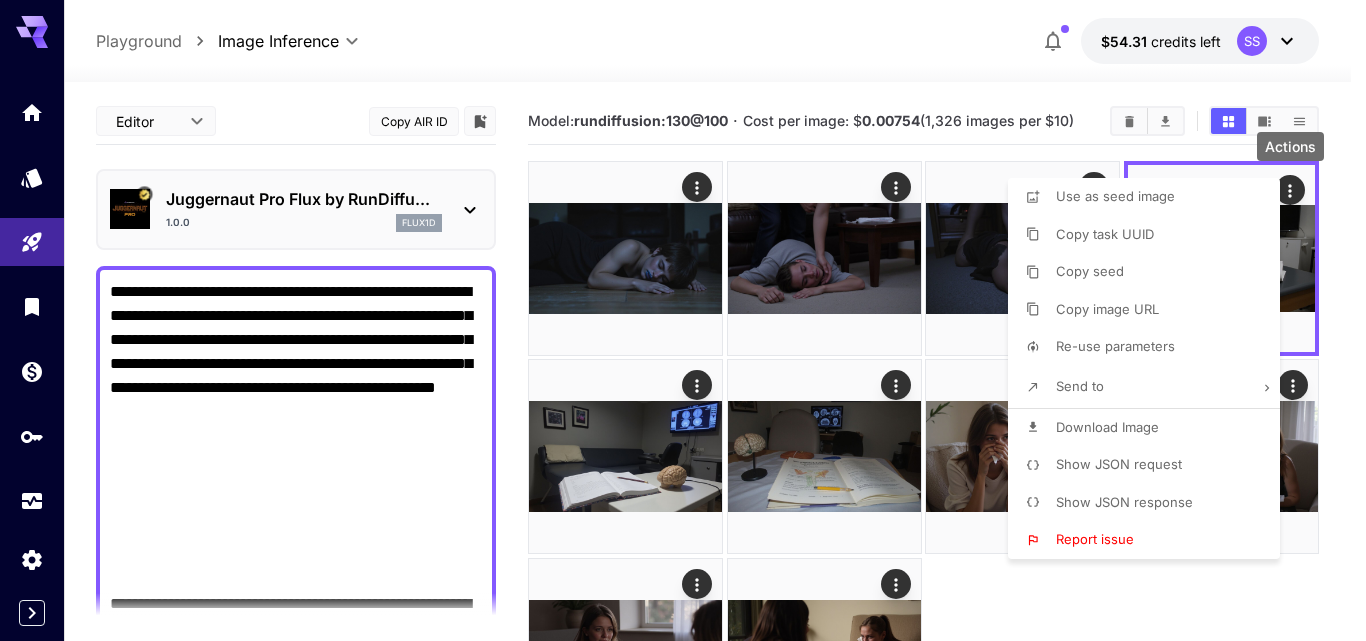 click on "Download Image" at bounding box center (1107, 428) 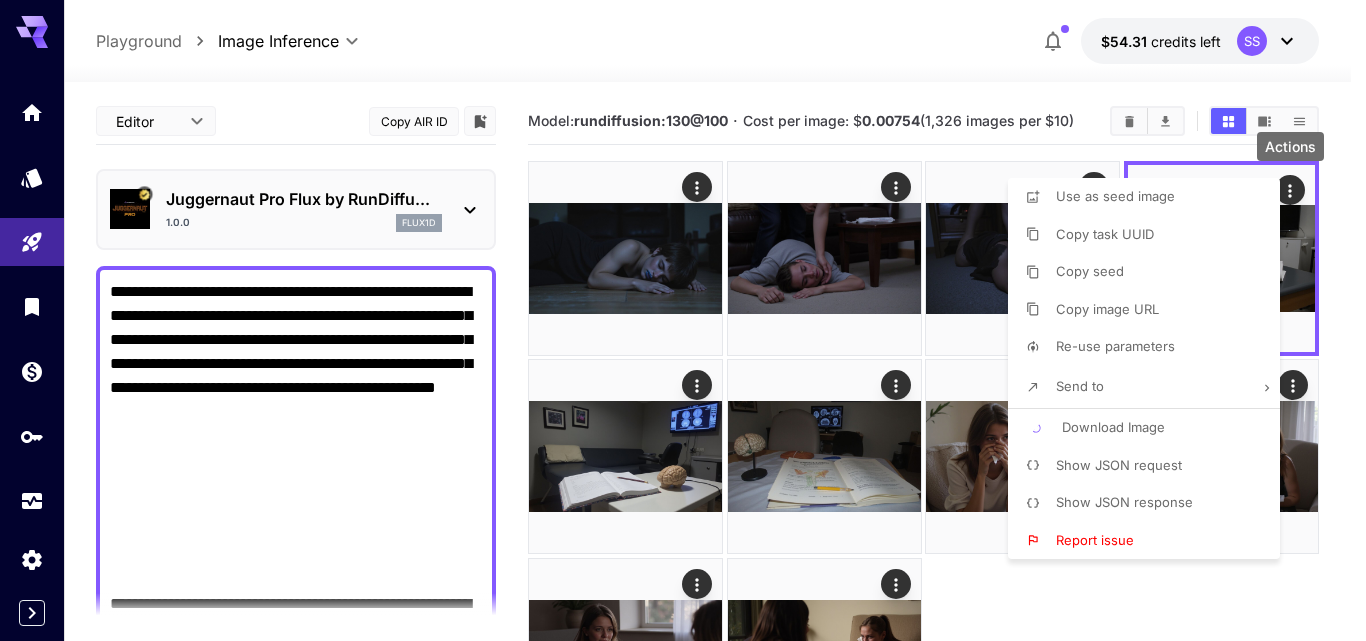 click at bounding box center [683, 320] 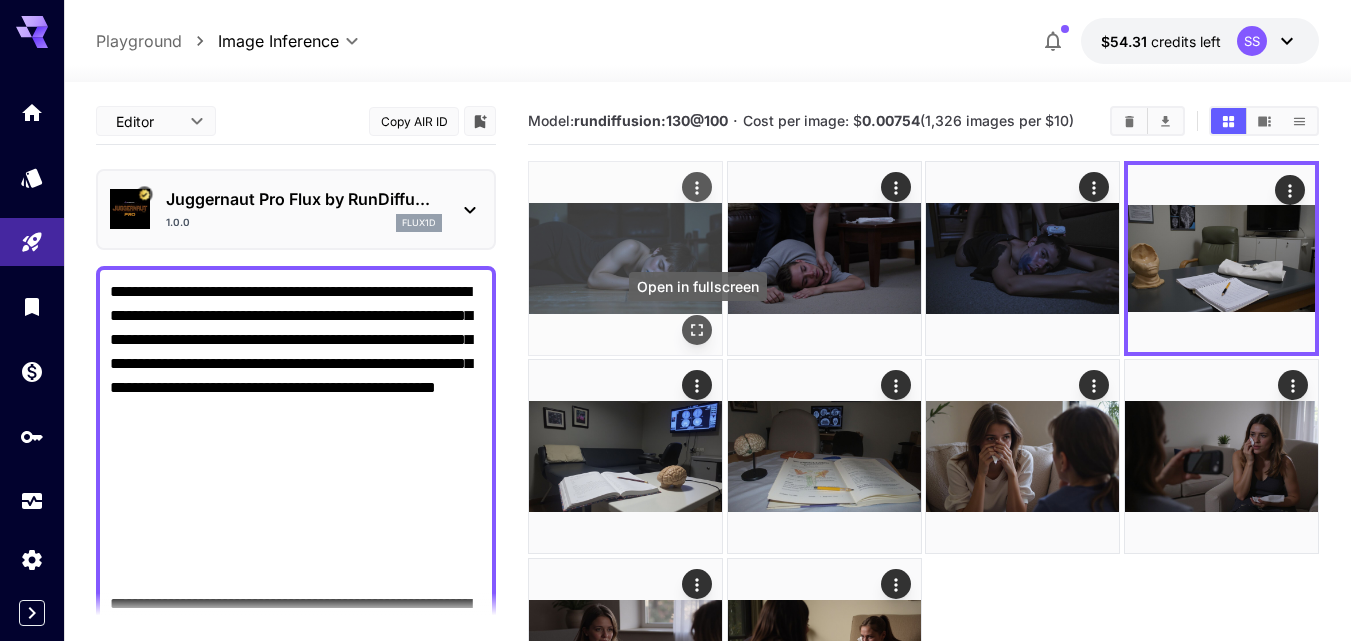 click 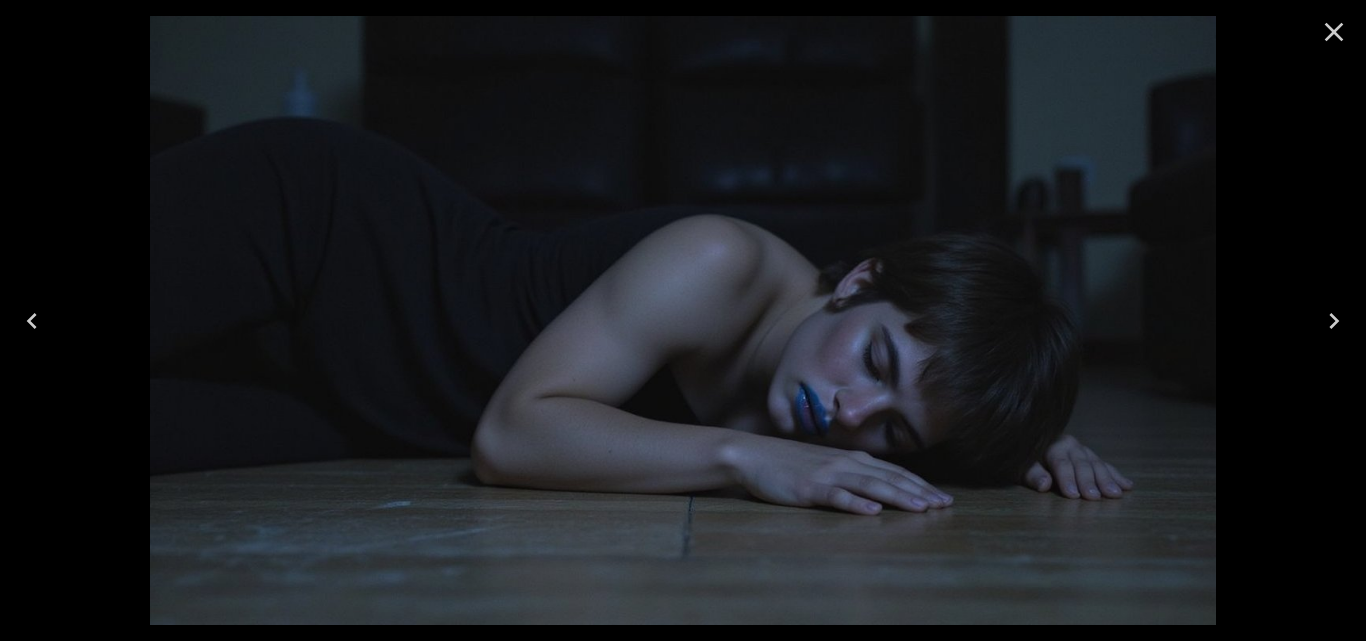 click at bounding box center (683, 320) 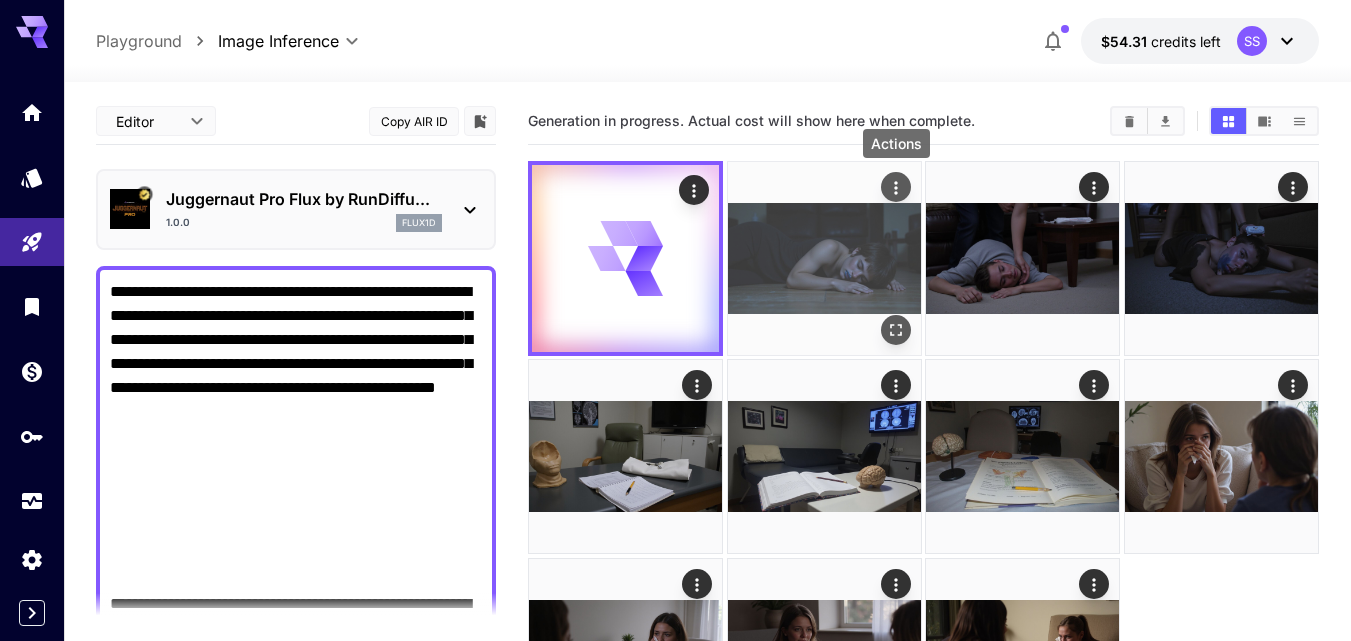 click 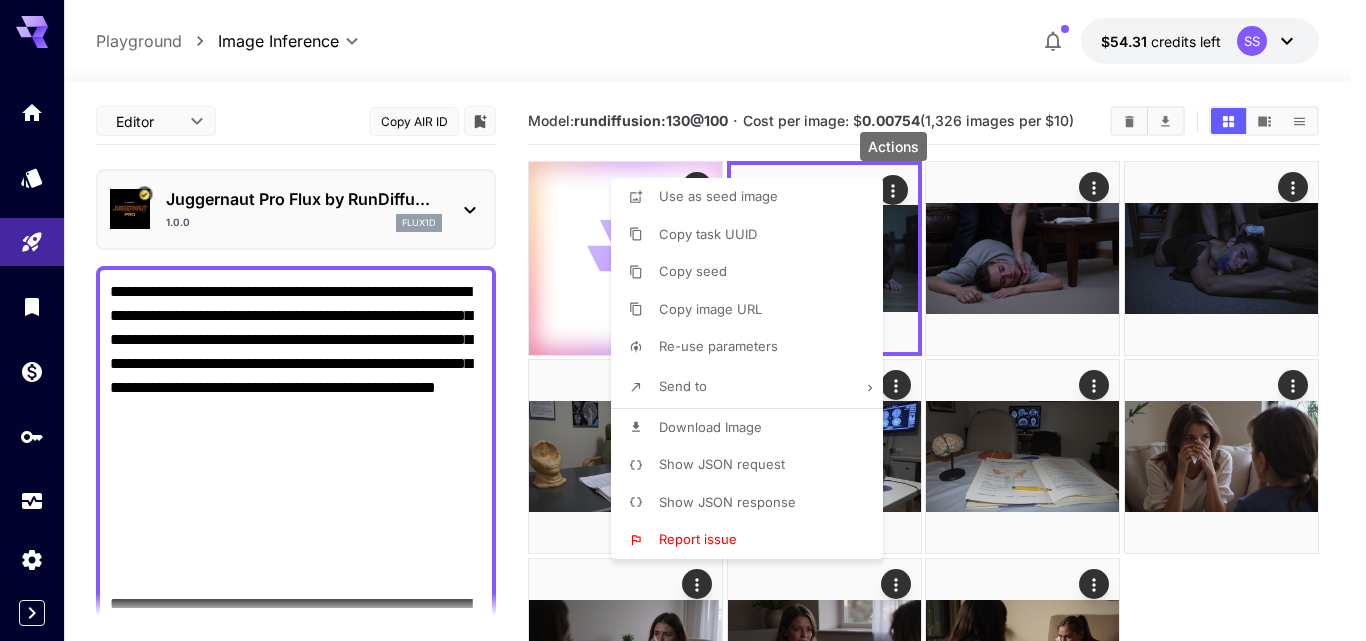 click on "Download Image" at bounding box center (710, 427) 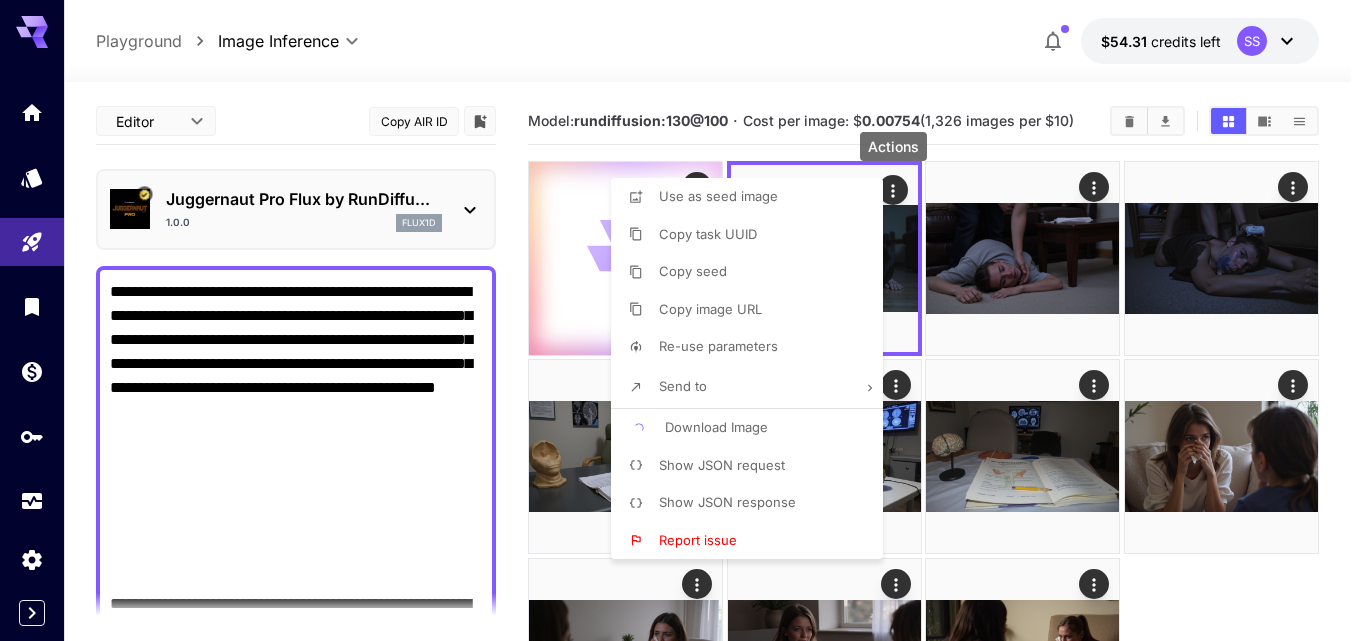 click at bounding box center [683, 320] 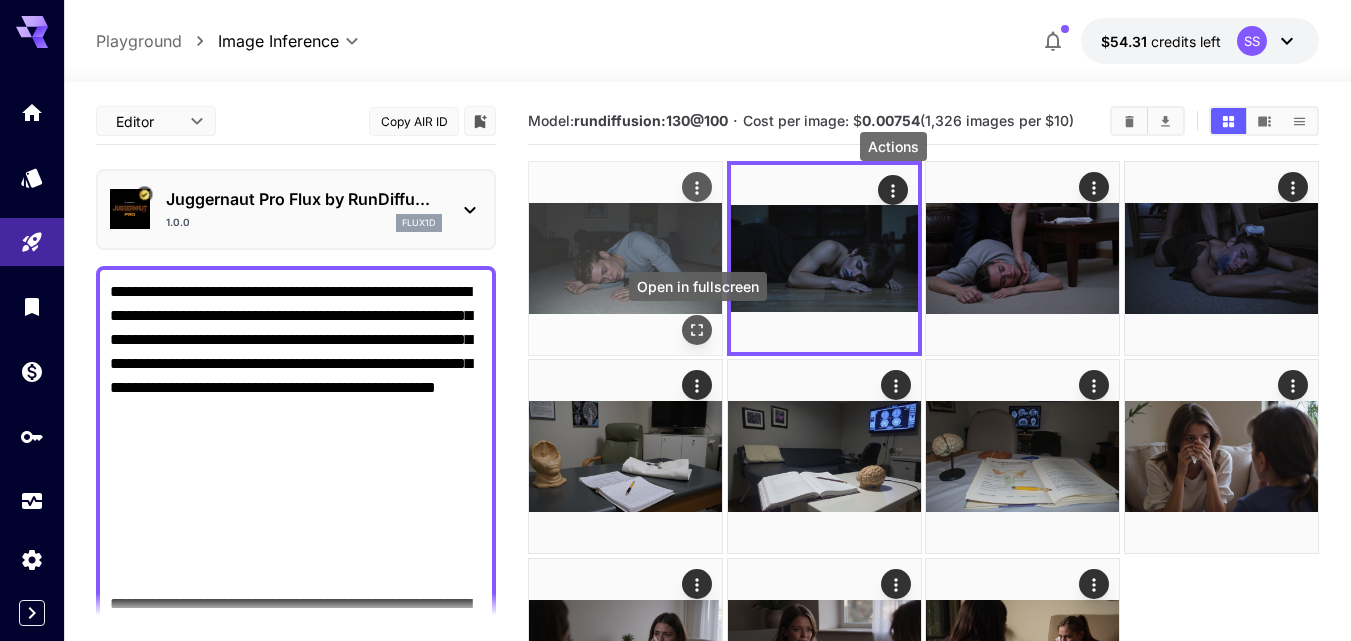 click 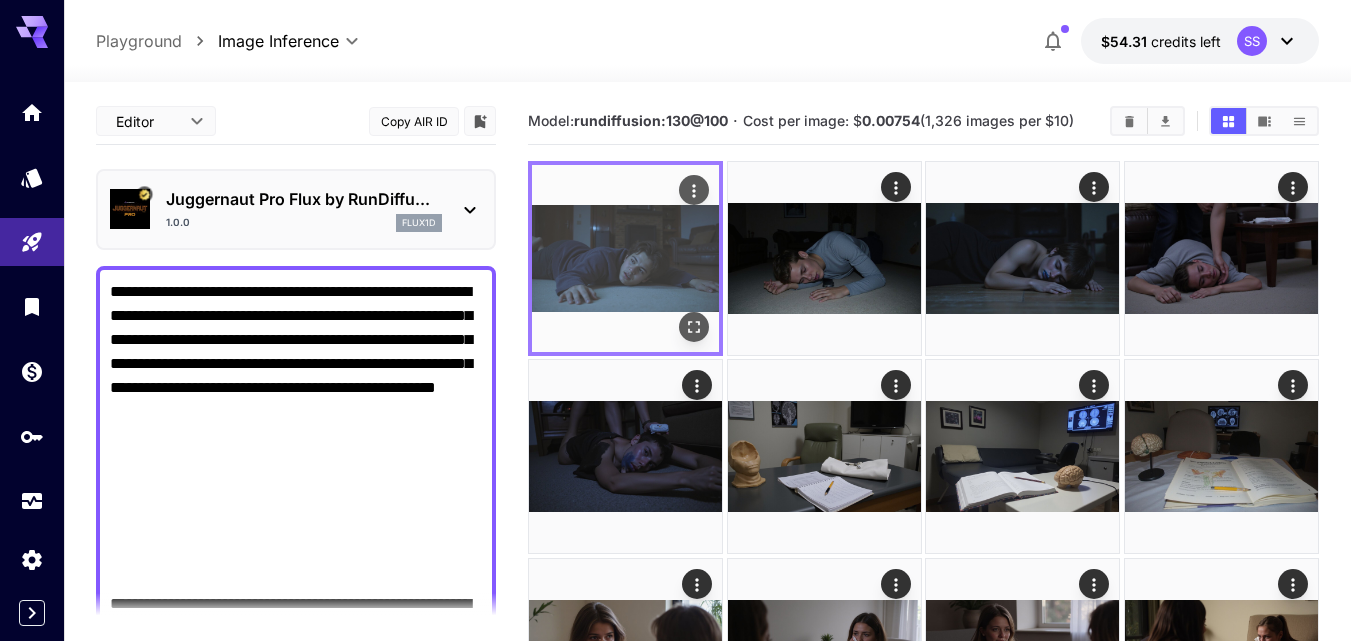 click 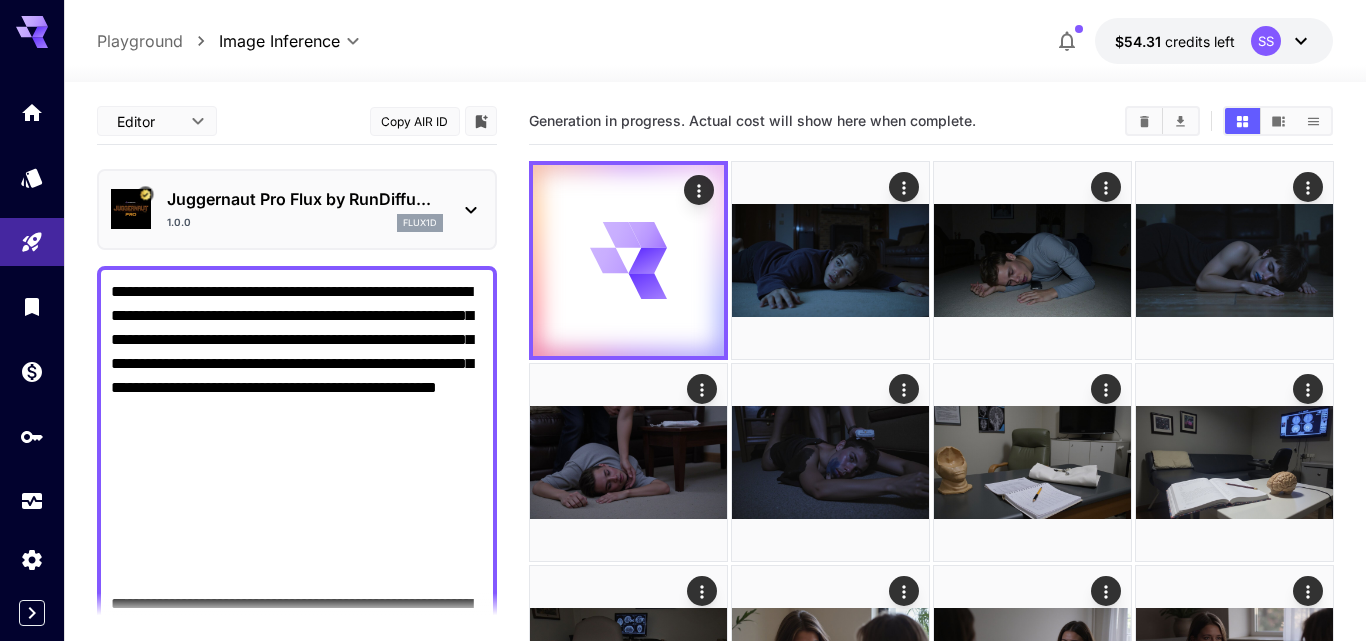 click on "**********" at bounding box center (297, 1096) 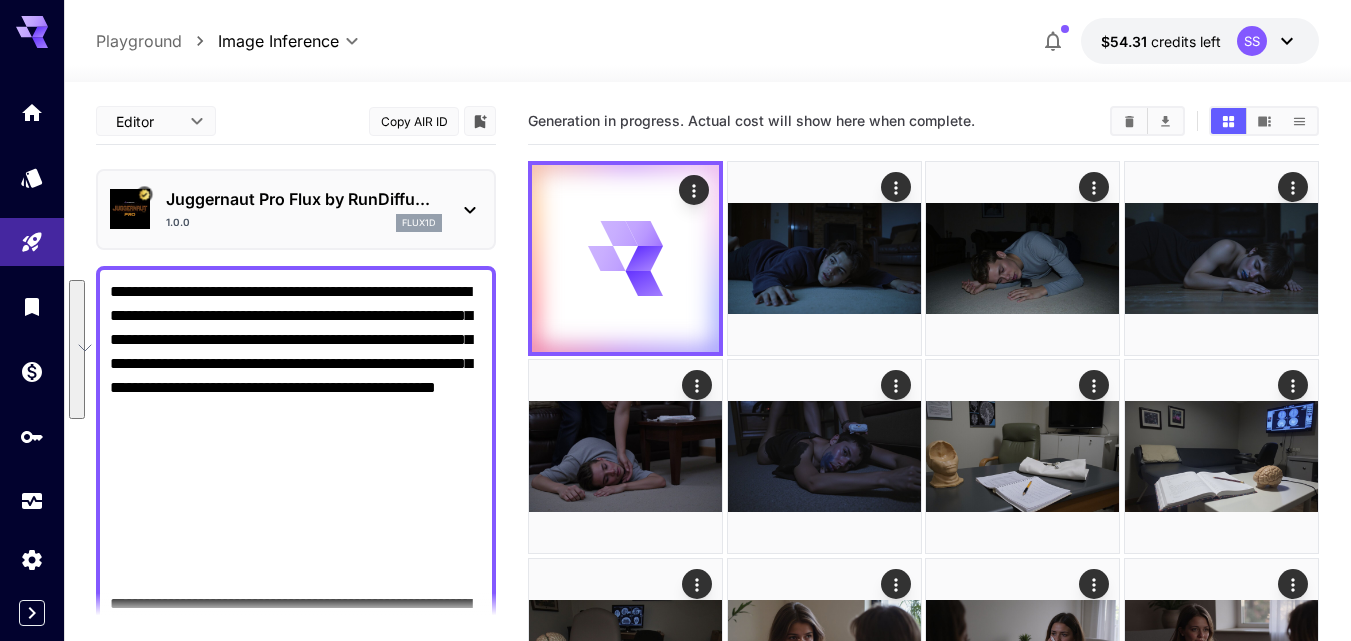 paste on "**********" 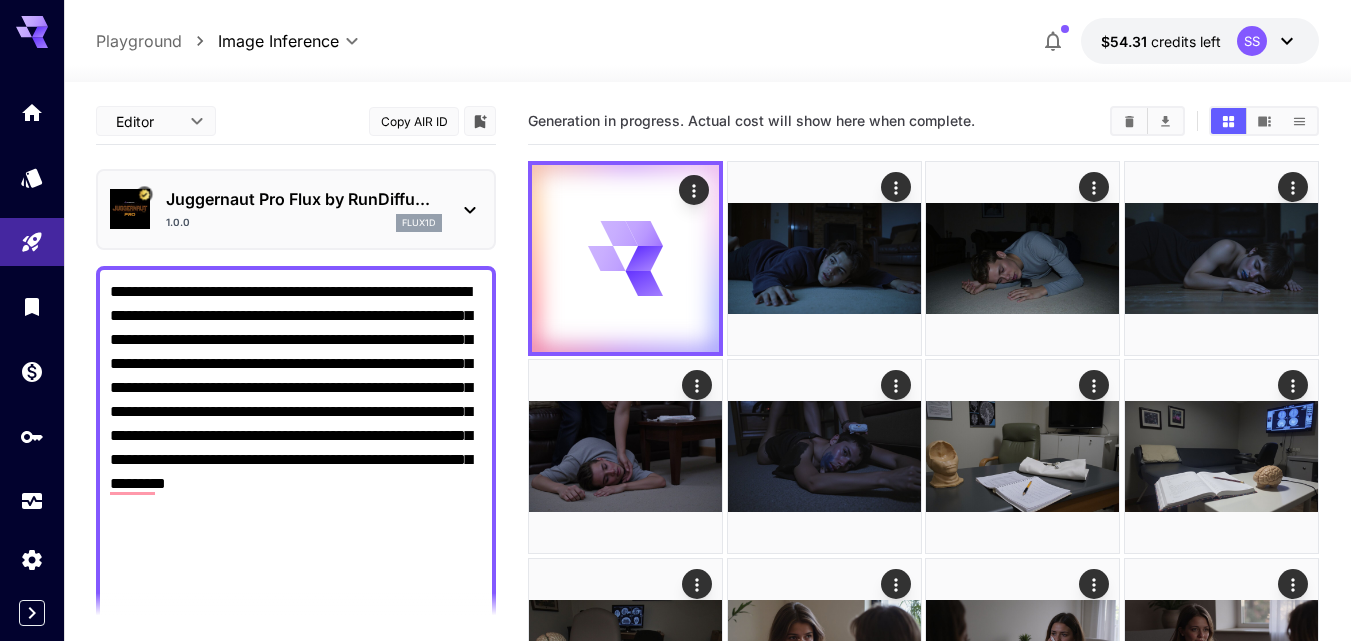 scroll, scrollTop: 300, scrollLeft: 0, axis: vertical 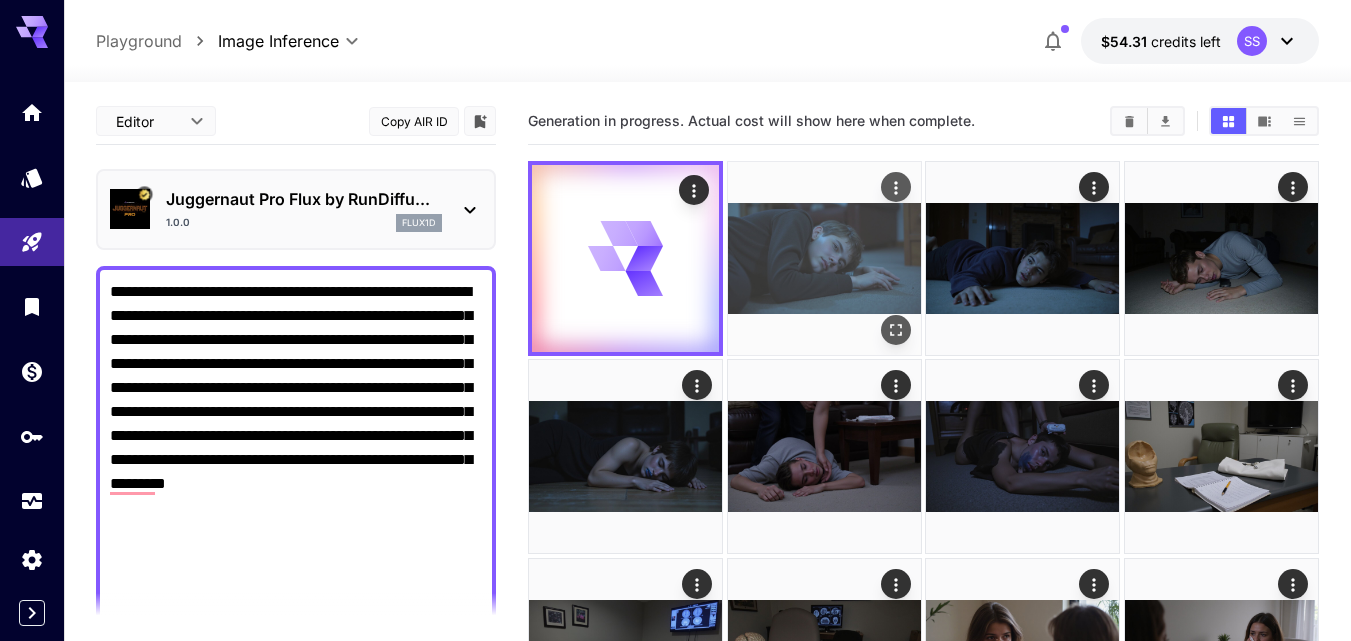 type on "**********" 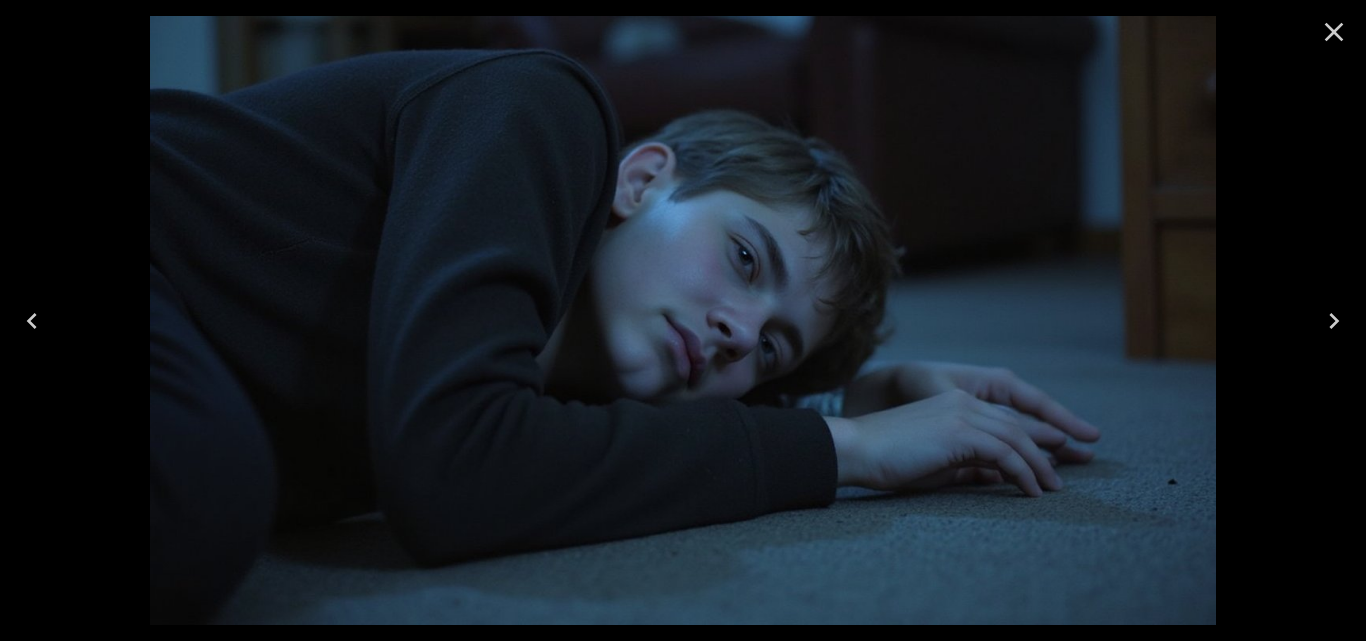 click 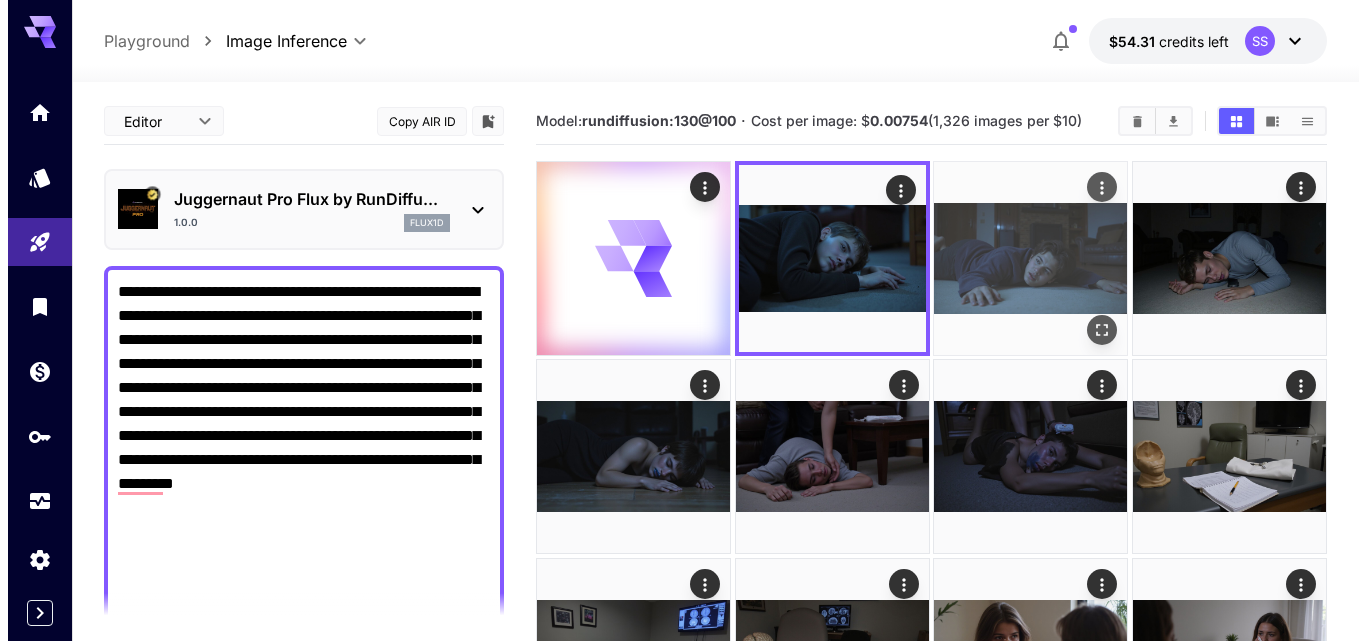 scroll, scrollTop: 200, scrollLeft: 0, axis: vertical 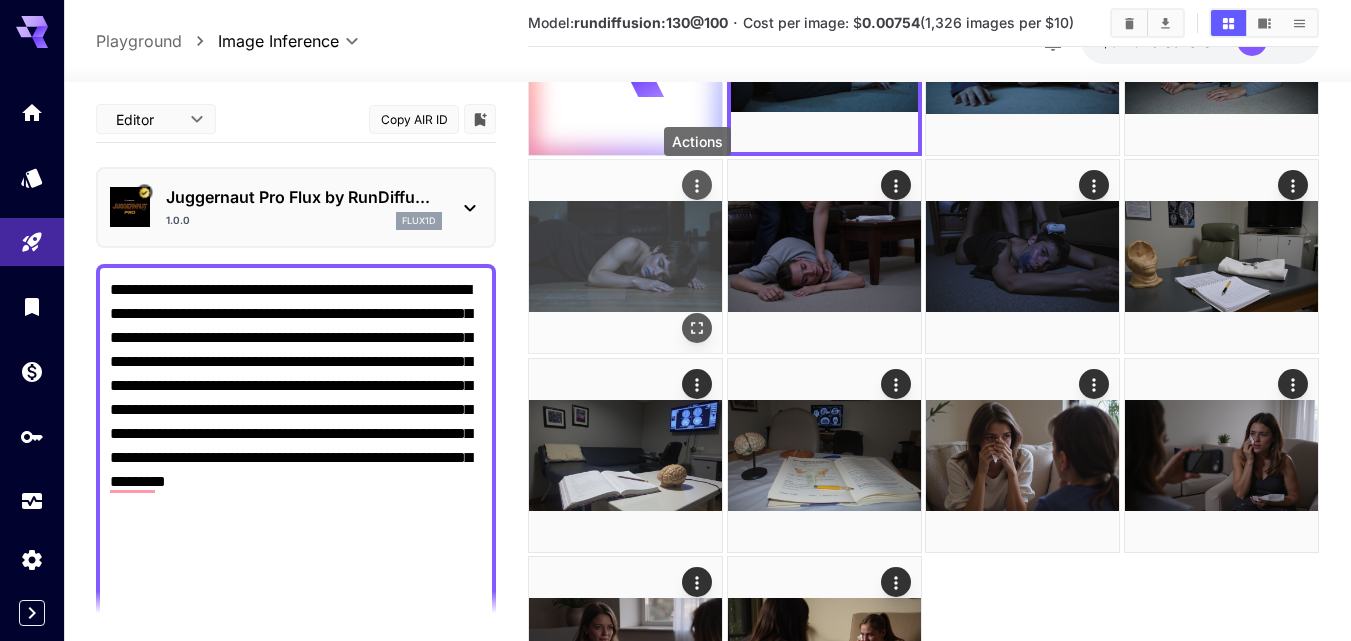 click 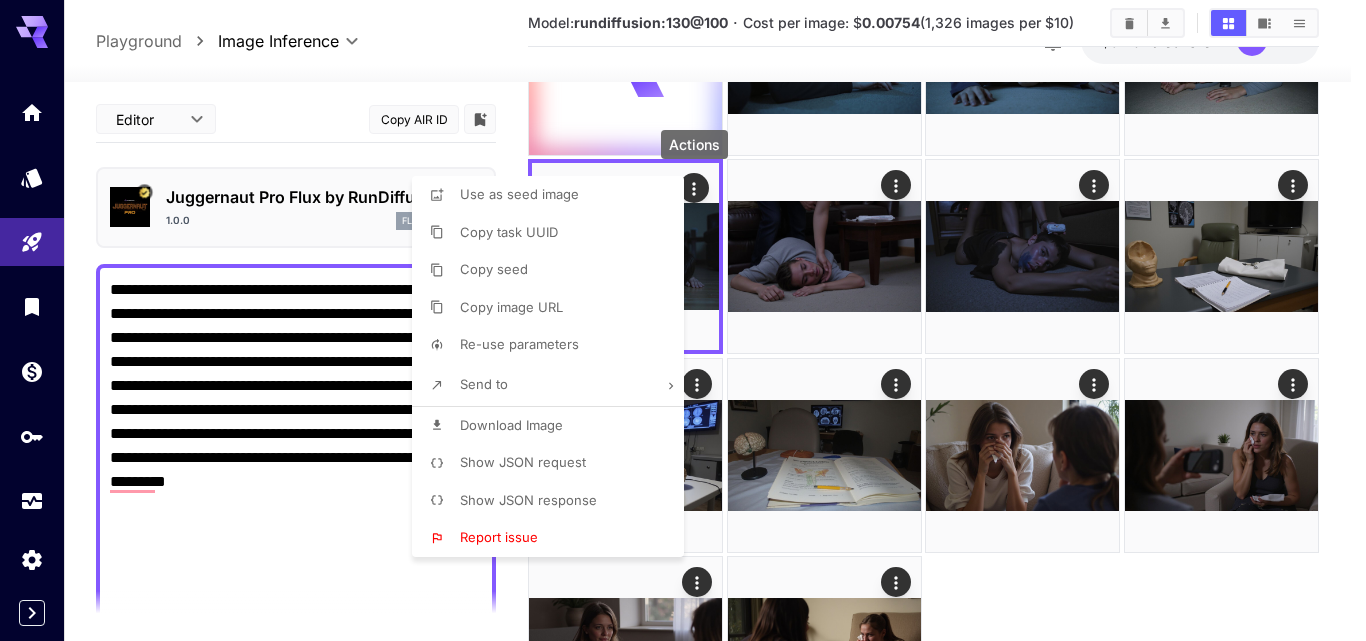 click on "Download Image" at bounding box center (511, 425) 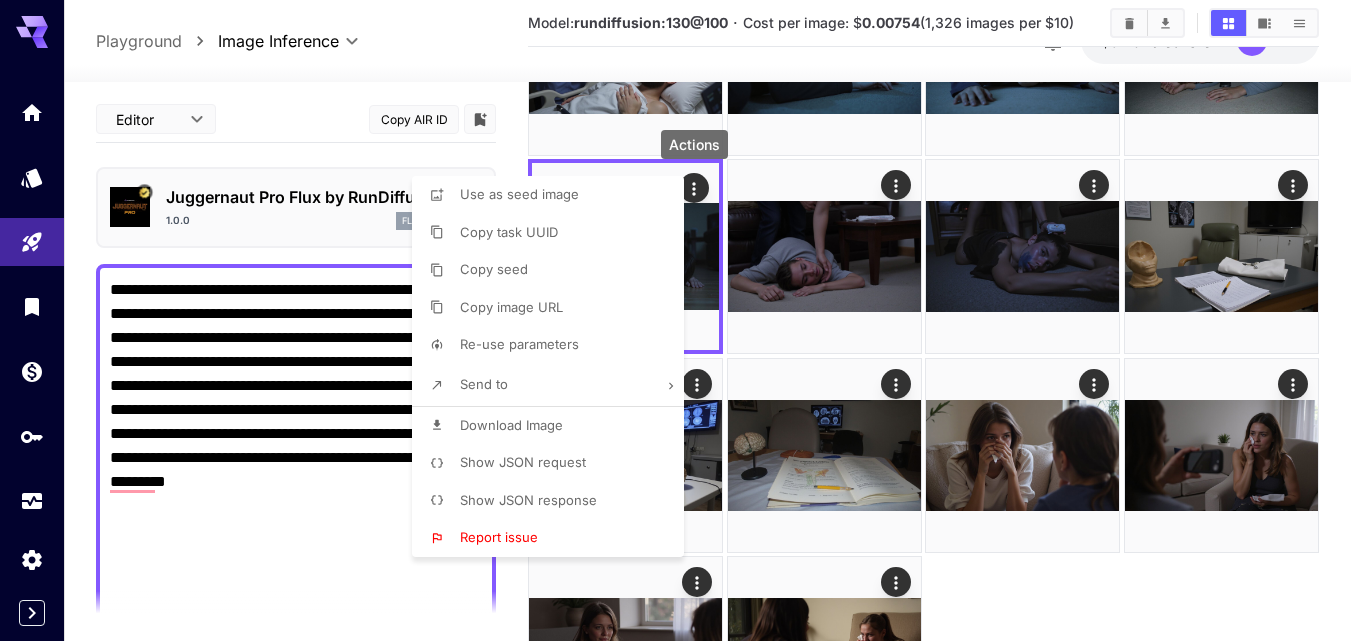 click at bounding box center [683, 320] 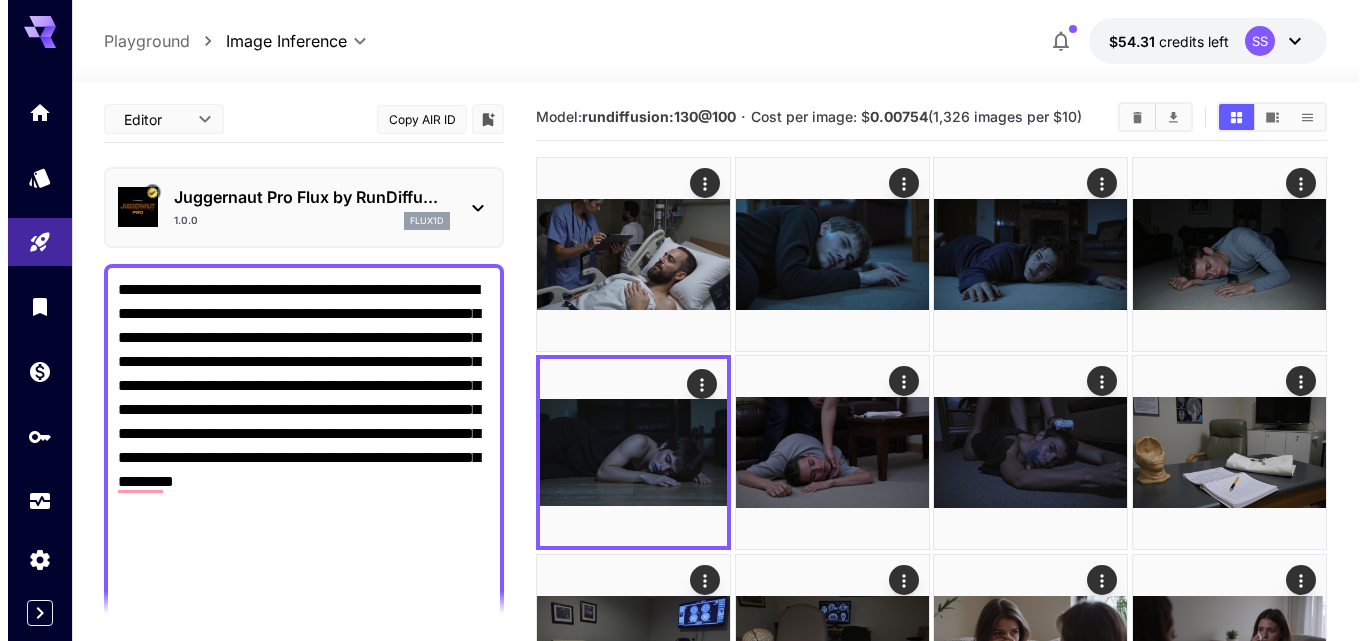 scroll, scrollTop: 0, scrollLeft: 0, axis: both 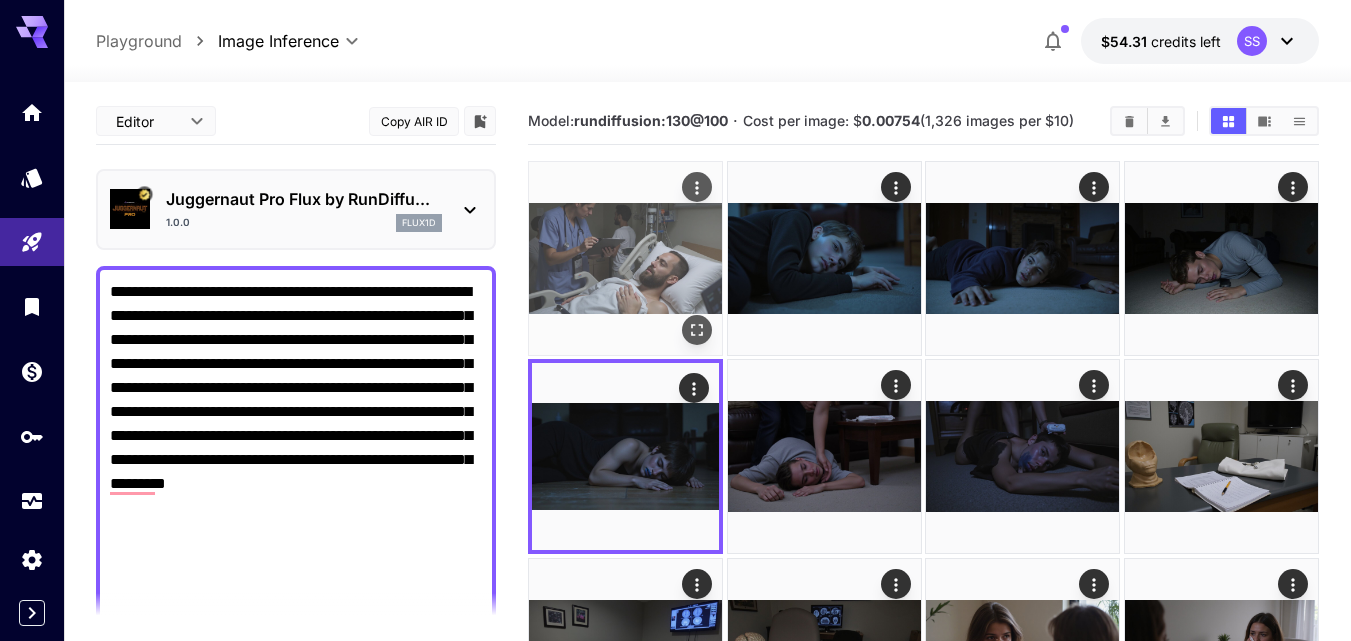 click 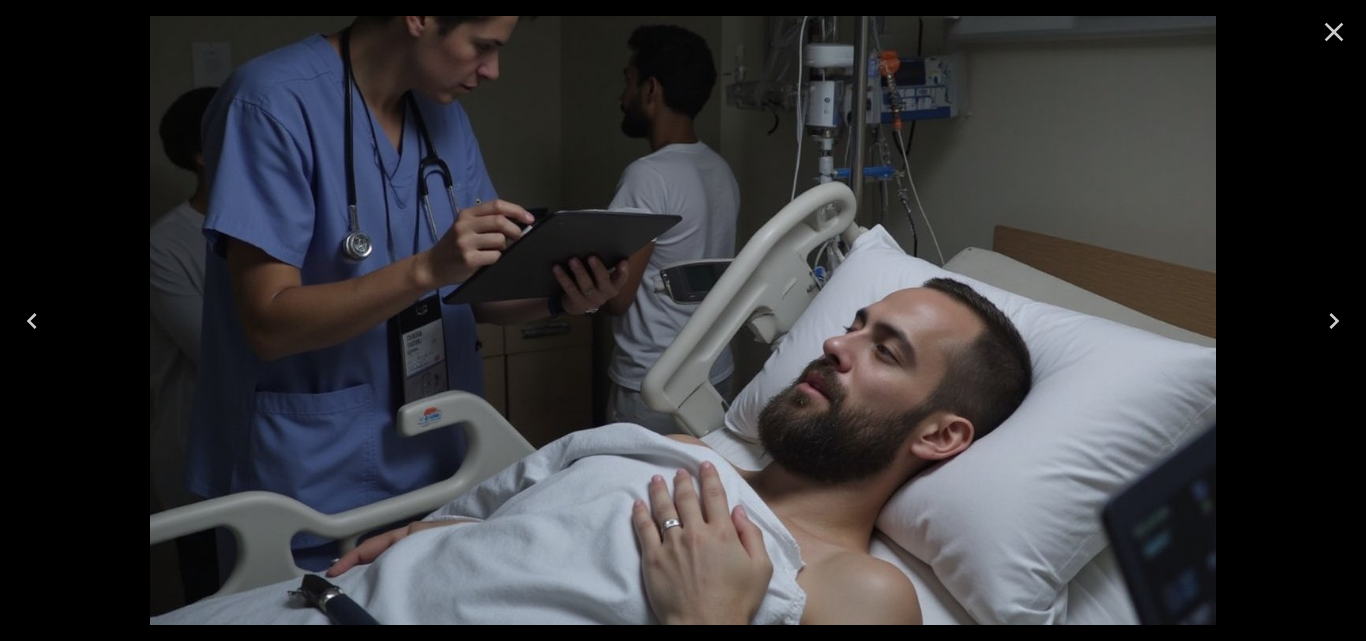 click 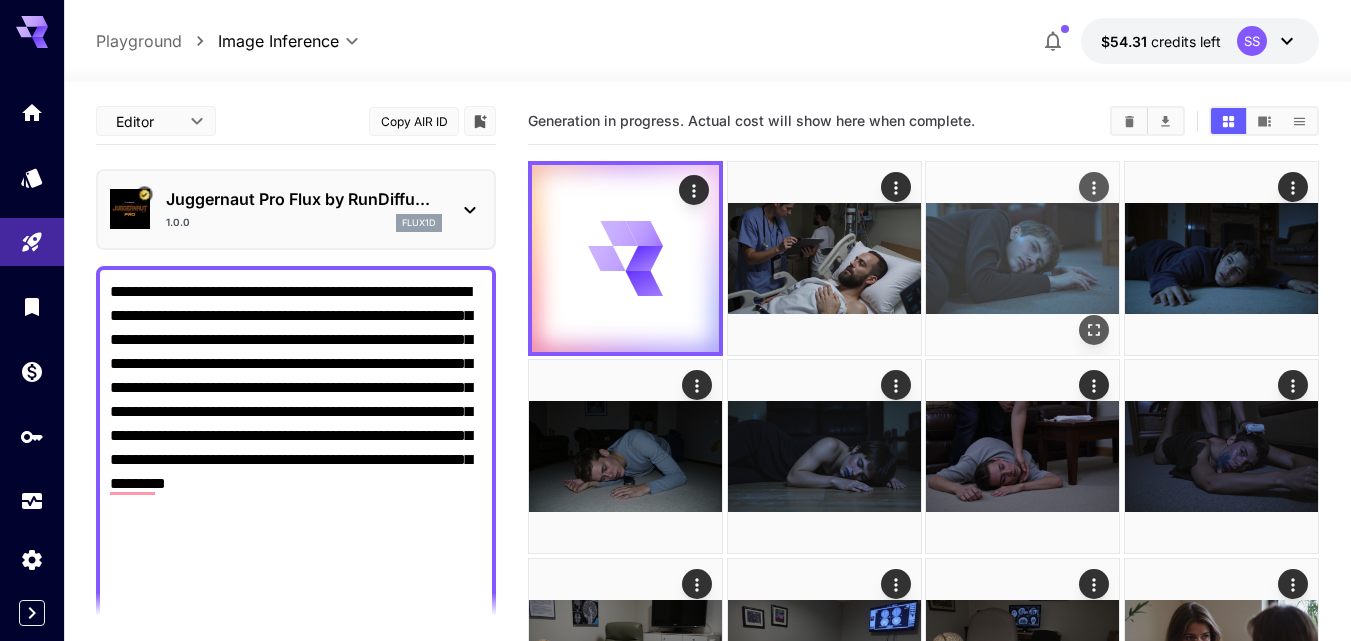 click 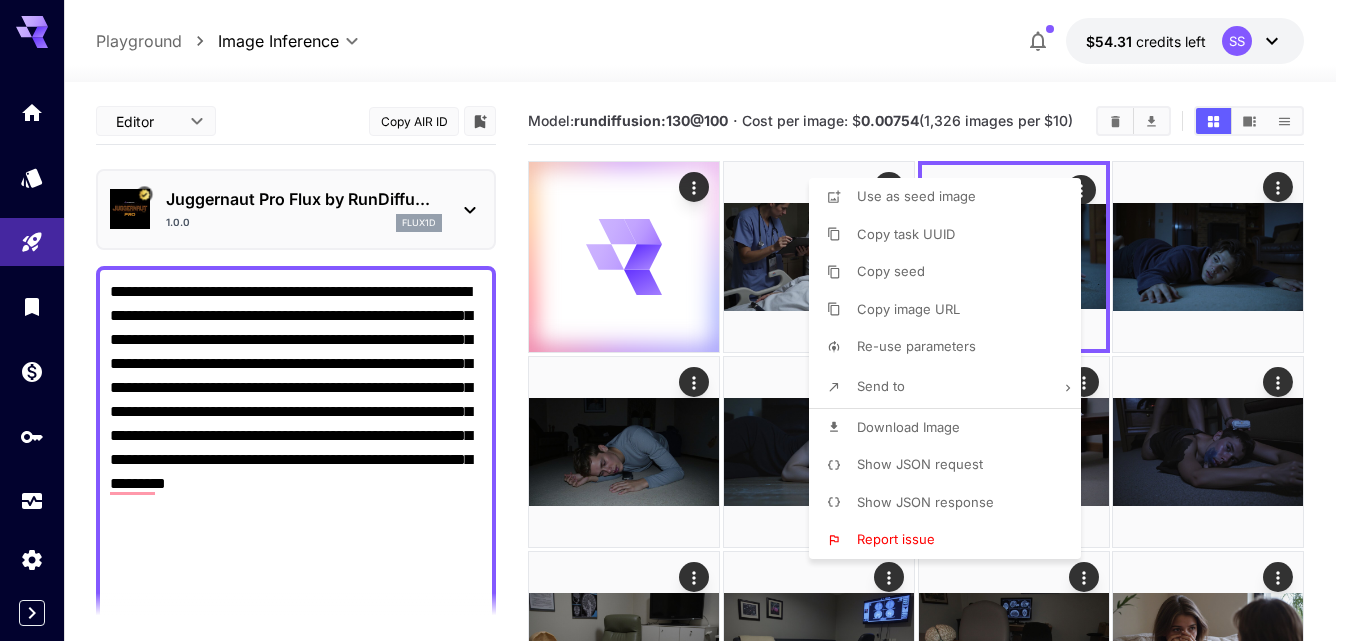 click on "Show JSON response" at bounding box center (951, 503) 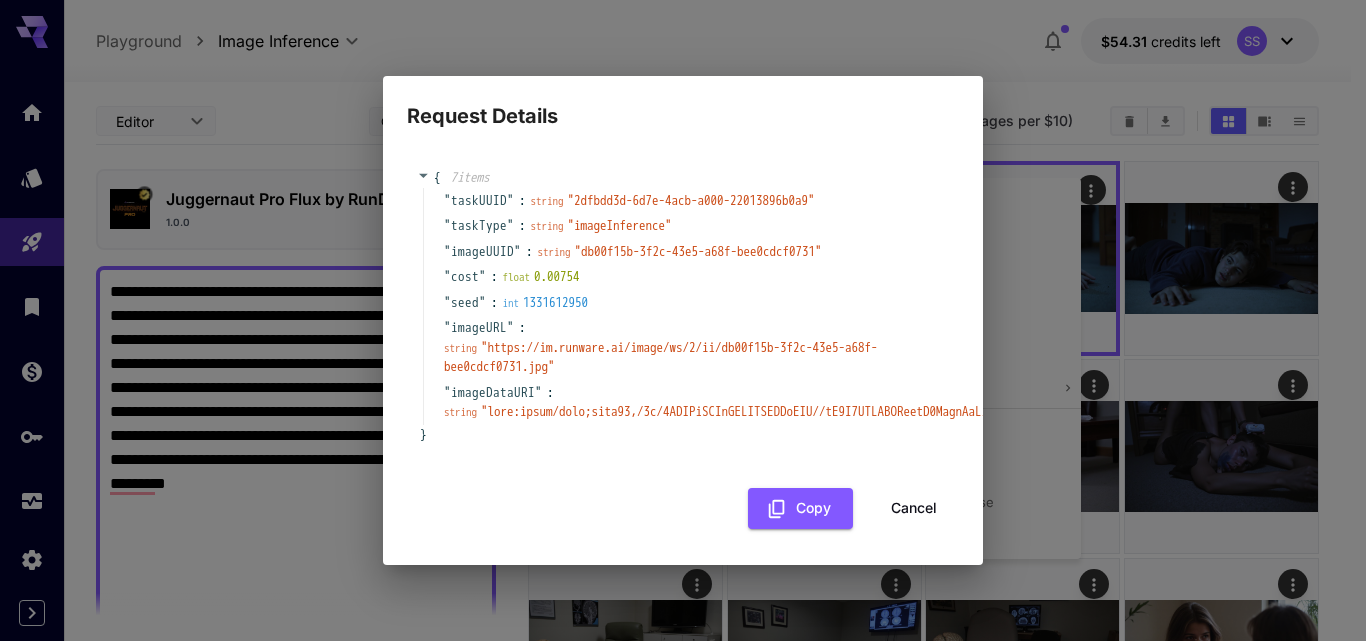 click on "{ 7  item s " taskUUID " : string " 2dfbdd3d-6d7e-4acb-a000-22013896b0a9 " " taskType " : string " imageInference " " imageUUID " : string " db00f15b-3f2c-43e5-a68f-bee0cdcf0731 " " cost " : float 0.00754 " seed " : int 1331612950 " imageURL " : string " https://im.runware.ai/image/ws/2/ii/db00f15b-3f2c-43e5-a68f-bee0cdcf0731.jpg " " imageDataURI " : string " " }" at bounding box center [683, 306] 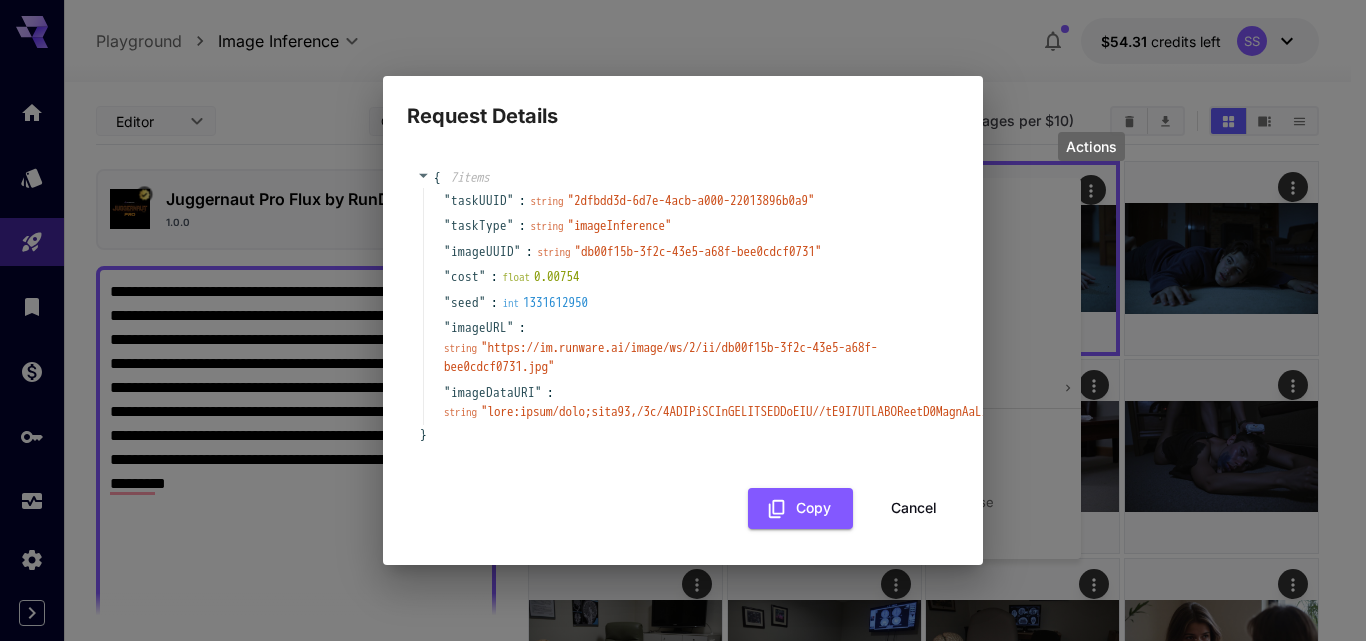click on "Cancel" at bounding box center (914, 508) 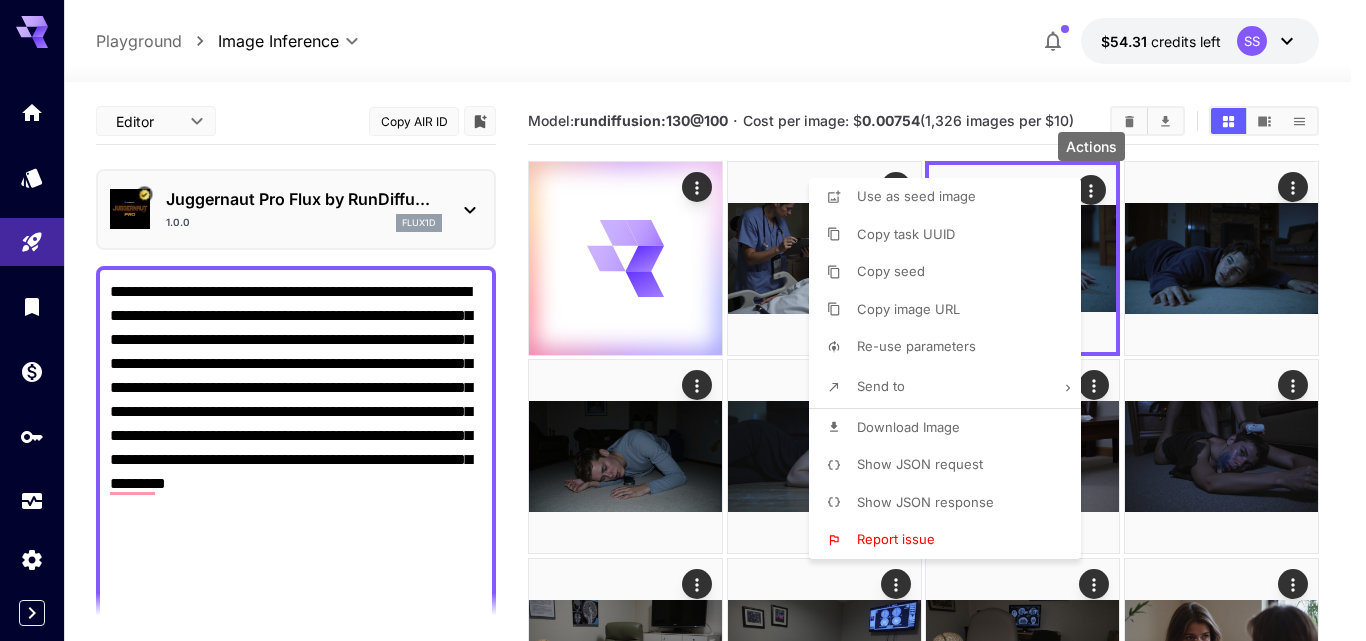 click on "Cancel" at bounding box center (914, 508) 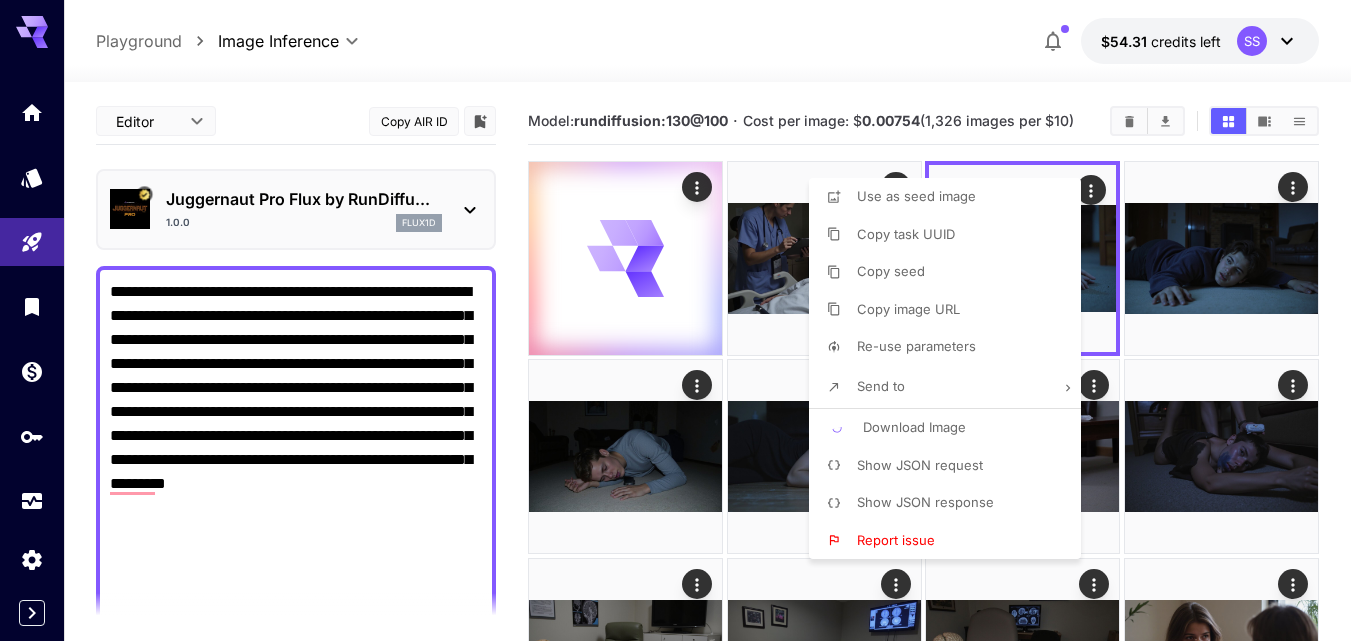 click at bounding box center [683, 320] 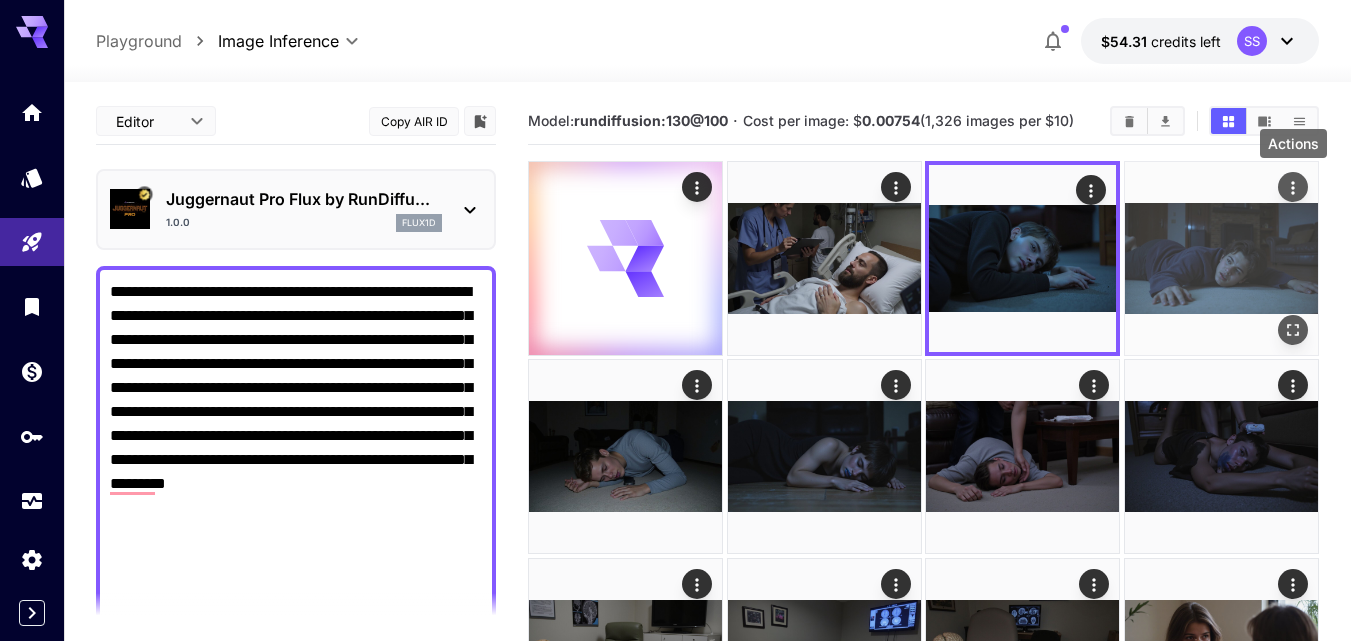click 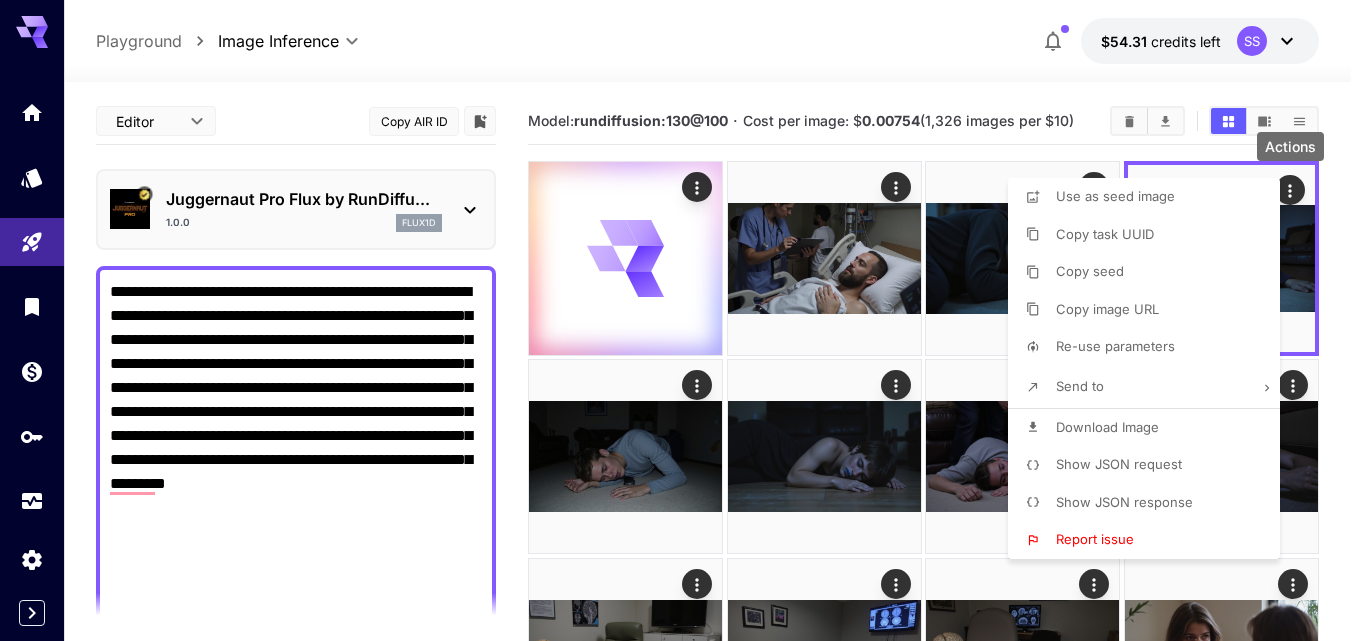 click at bounding box center (683, 320) 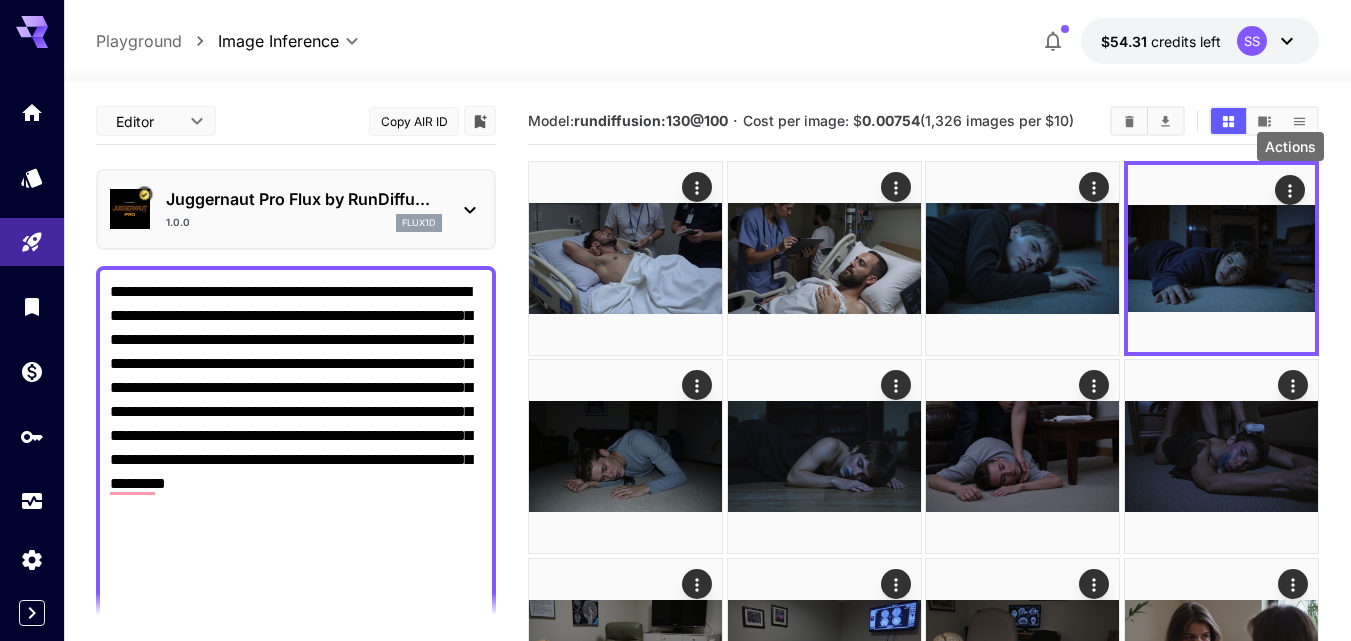 click 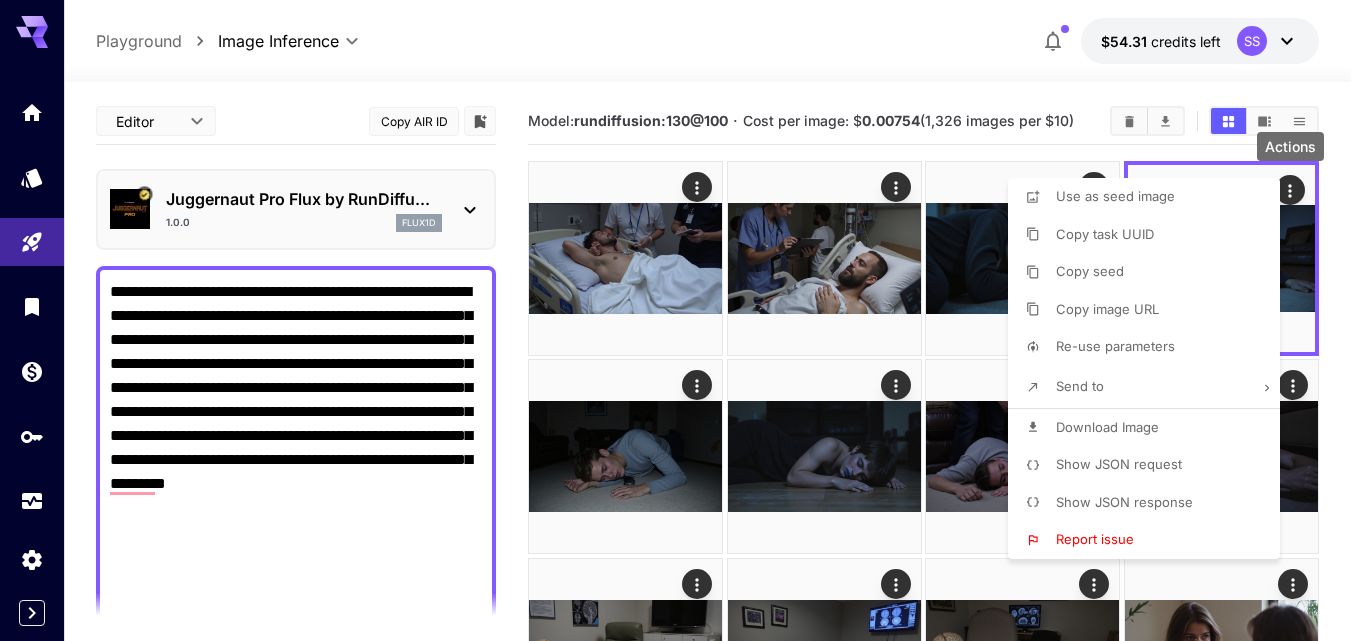 click on "Download Image" at bounding box center (1150, 428) 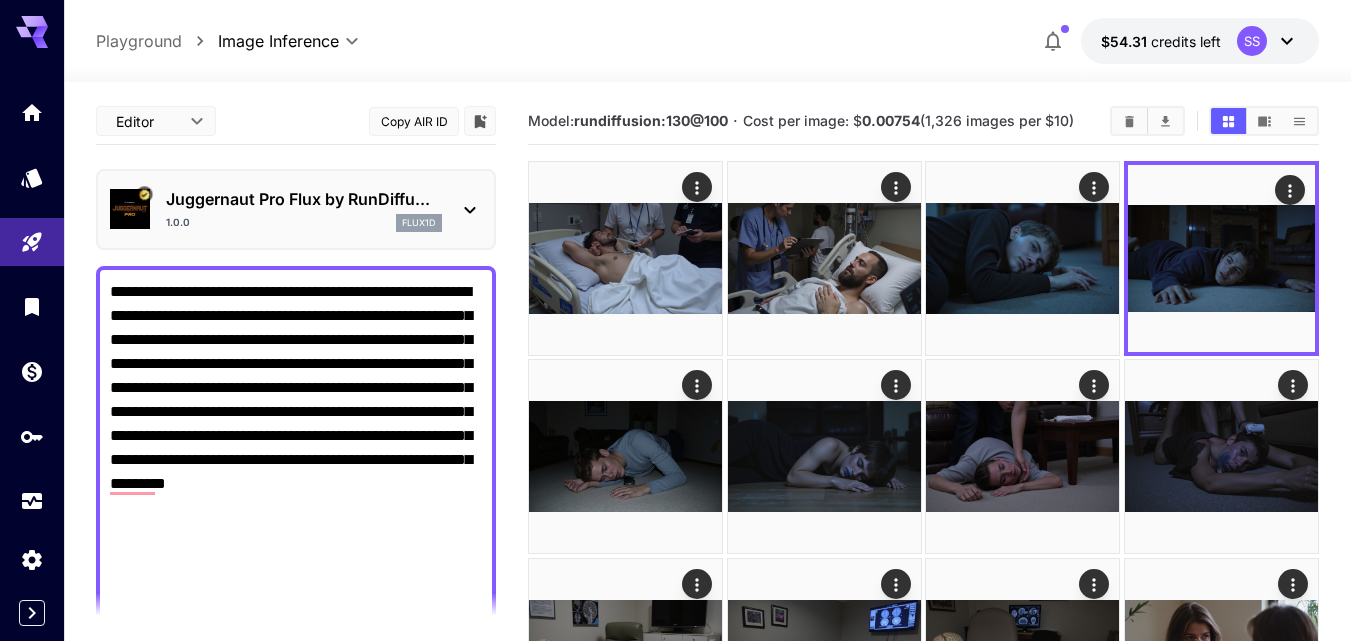 type 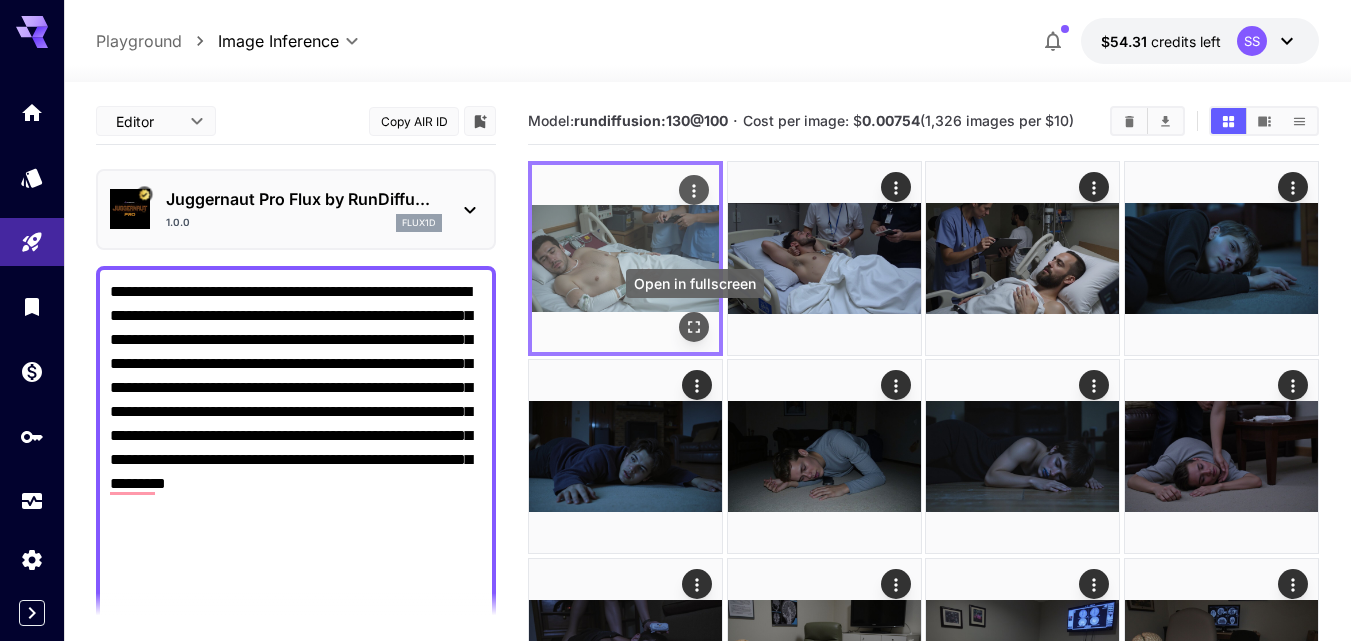 click at bounding box center (694, 327) 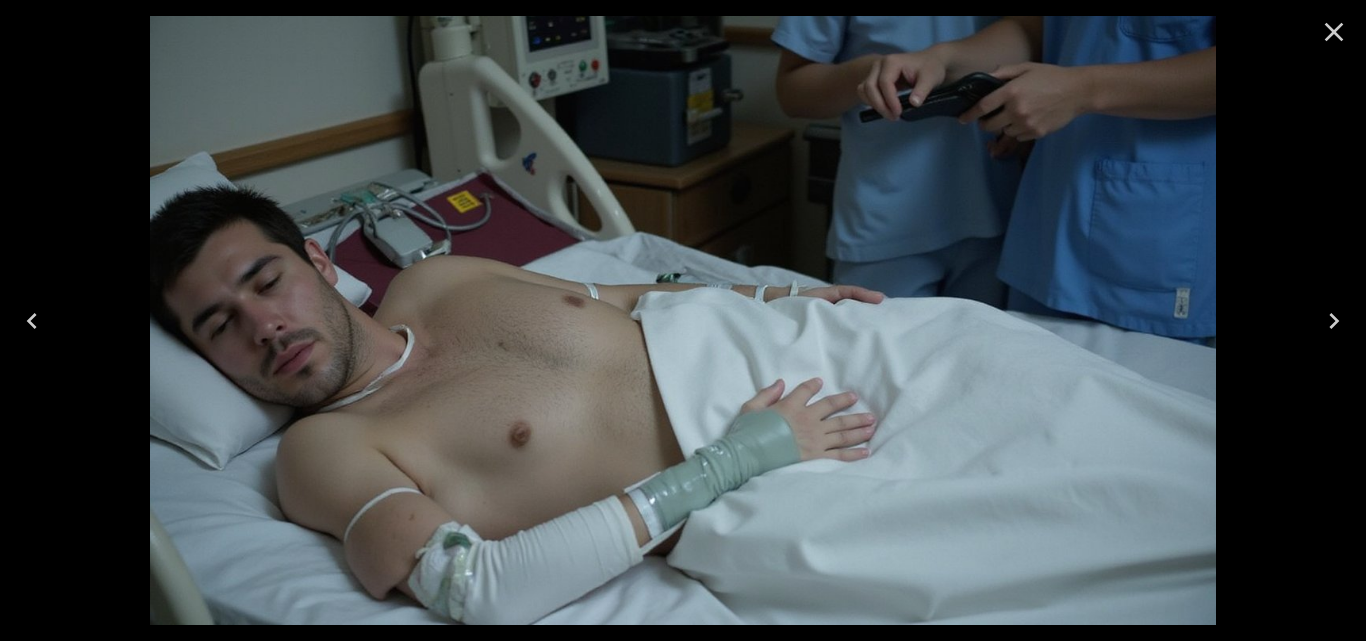 click 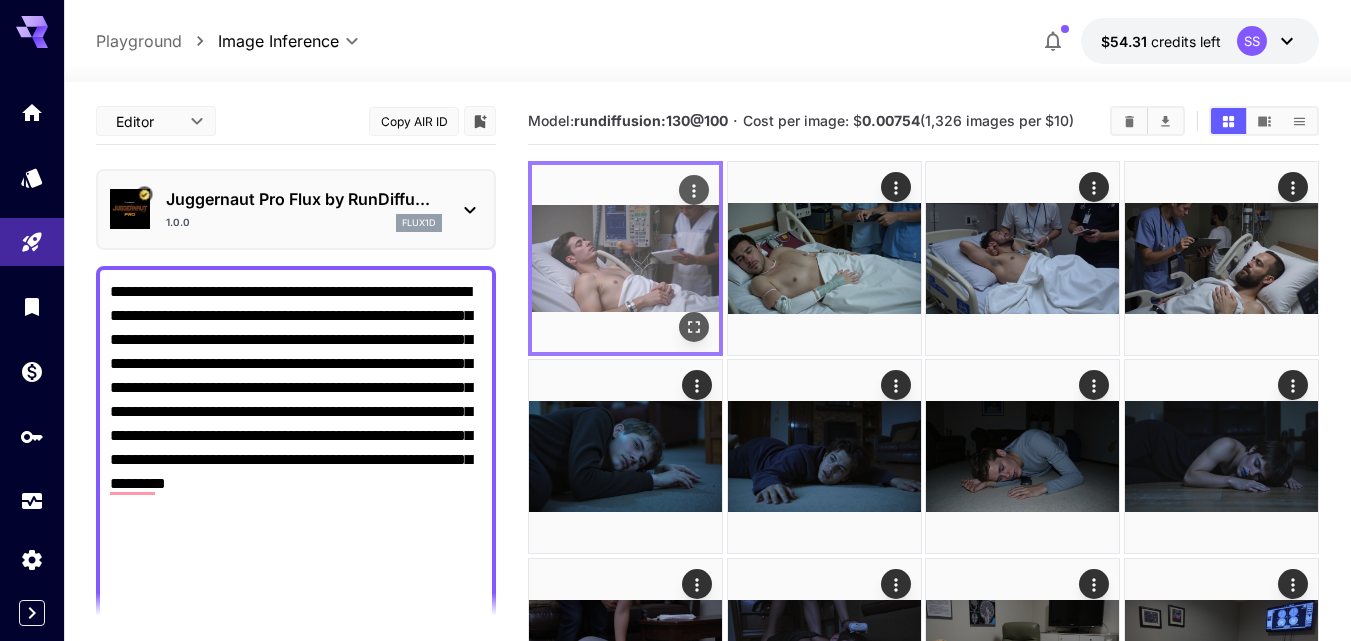 click 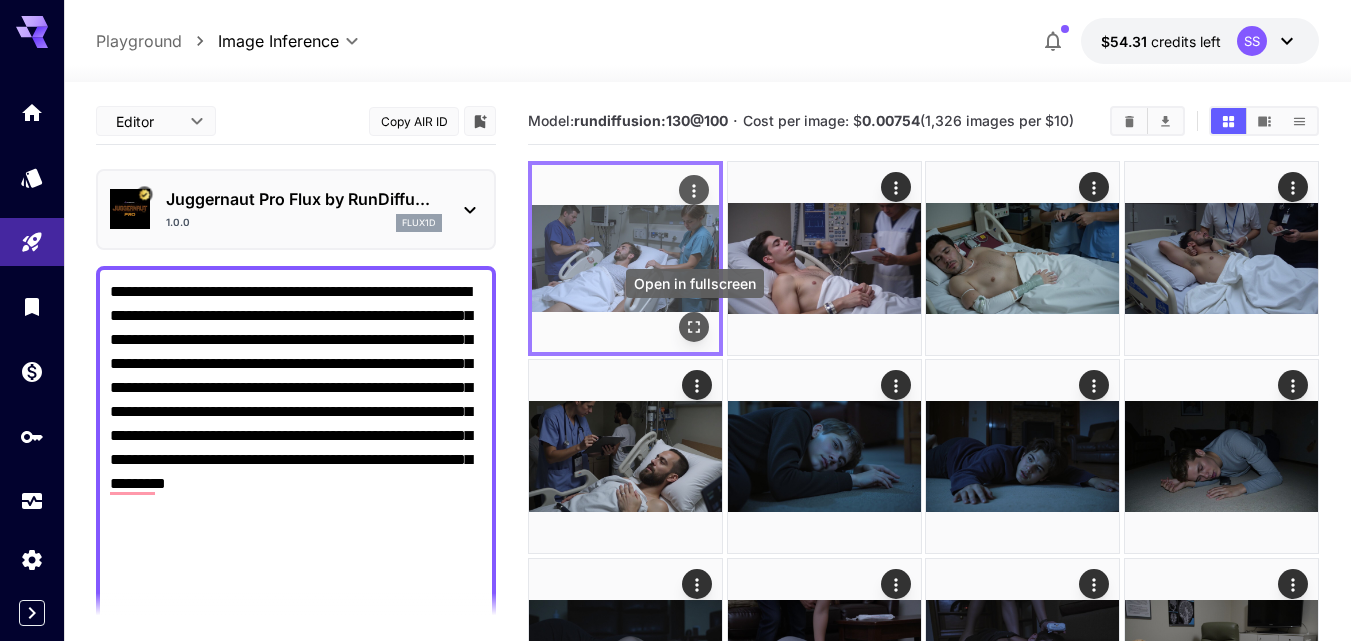 click 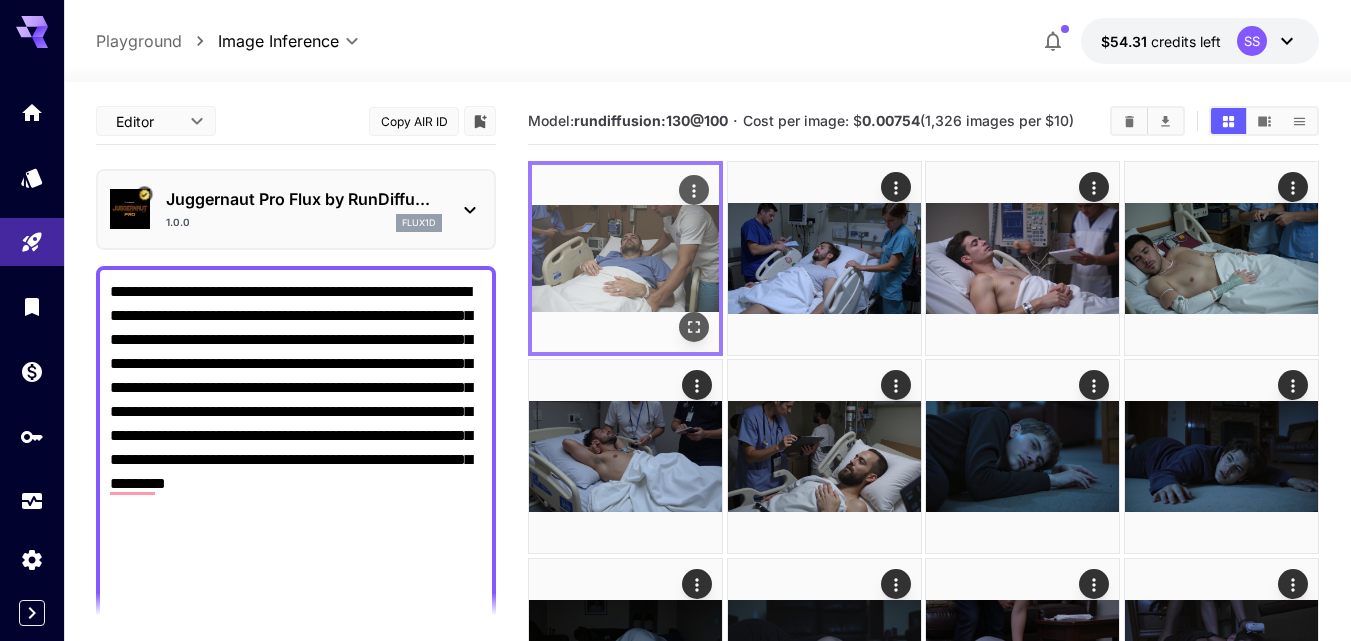 click 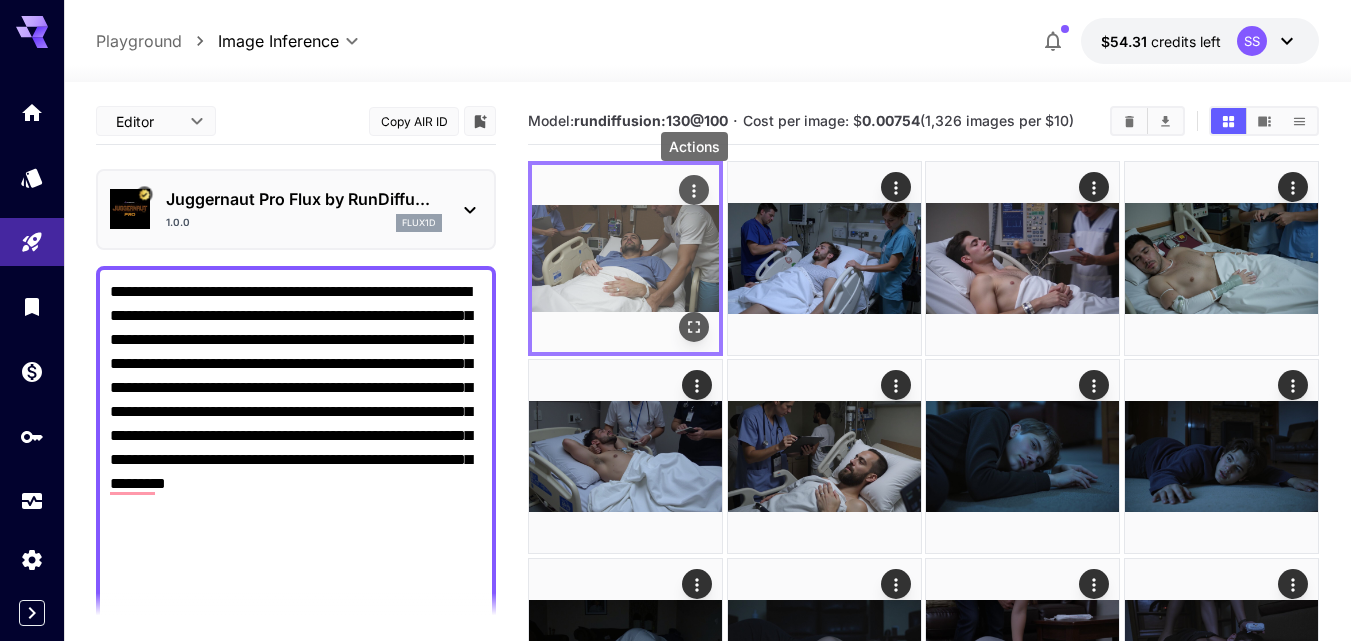 click 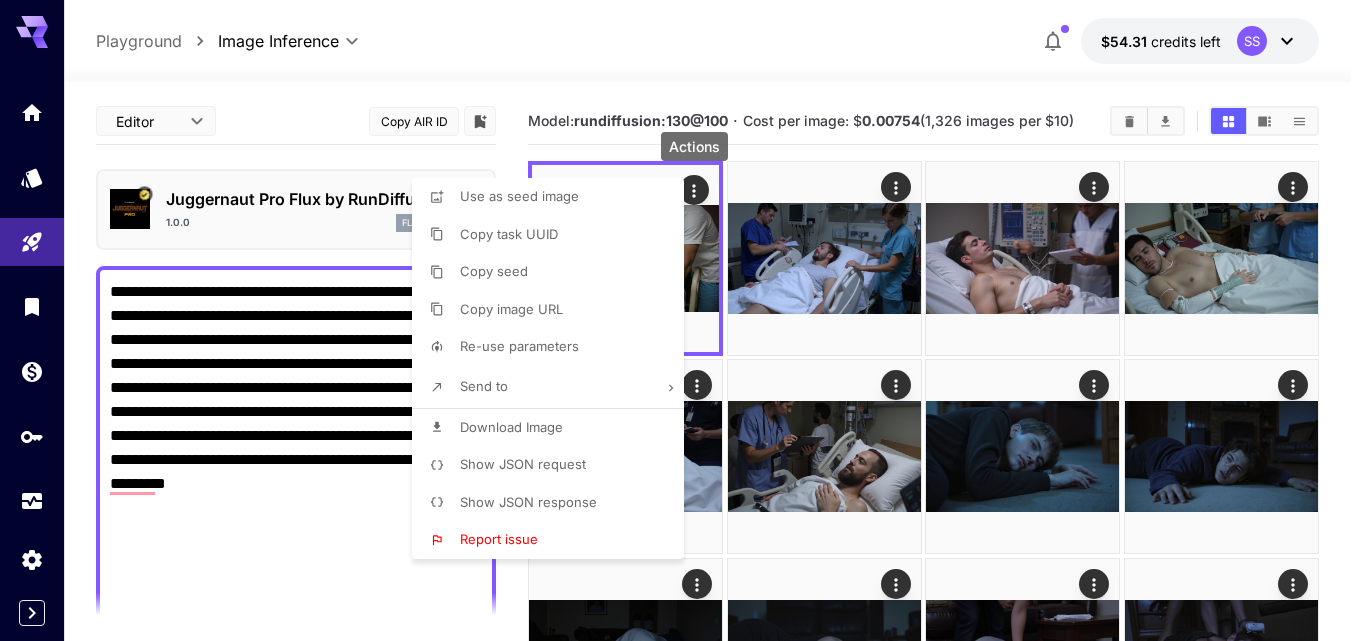 click on "Download Image" at bounding box center (554, 428) 